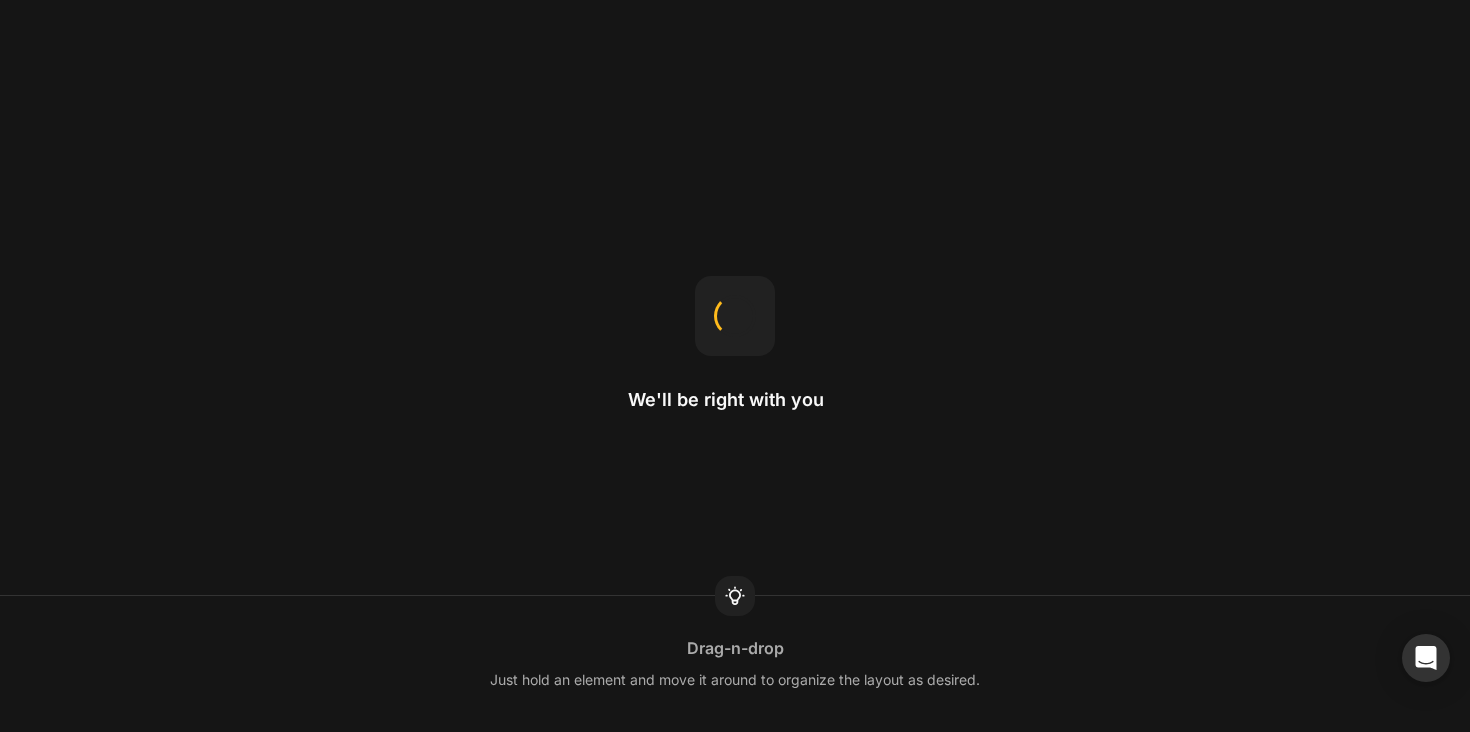 scroll, scrollTop: 0, scrollLeft: 0, axis: both 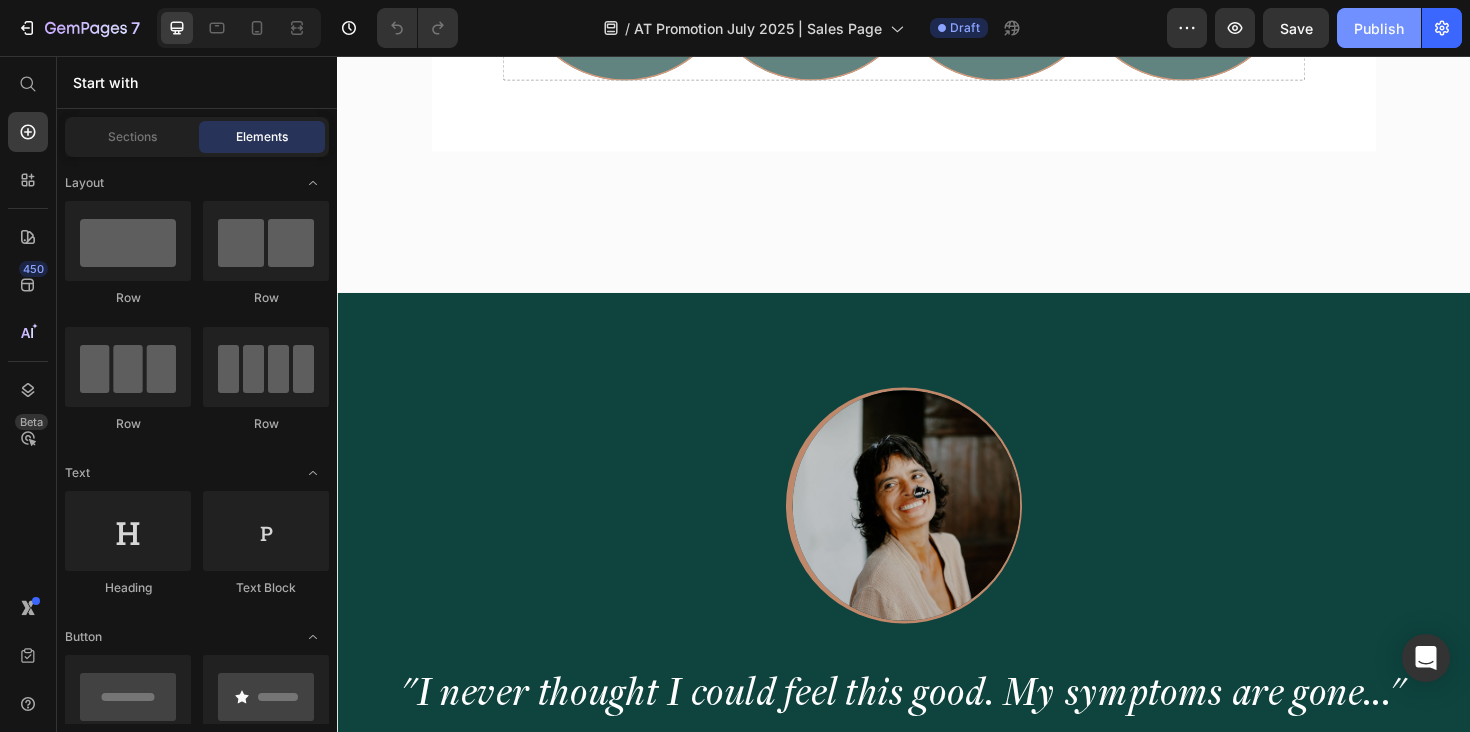 click on "Publish" 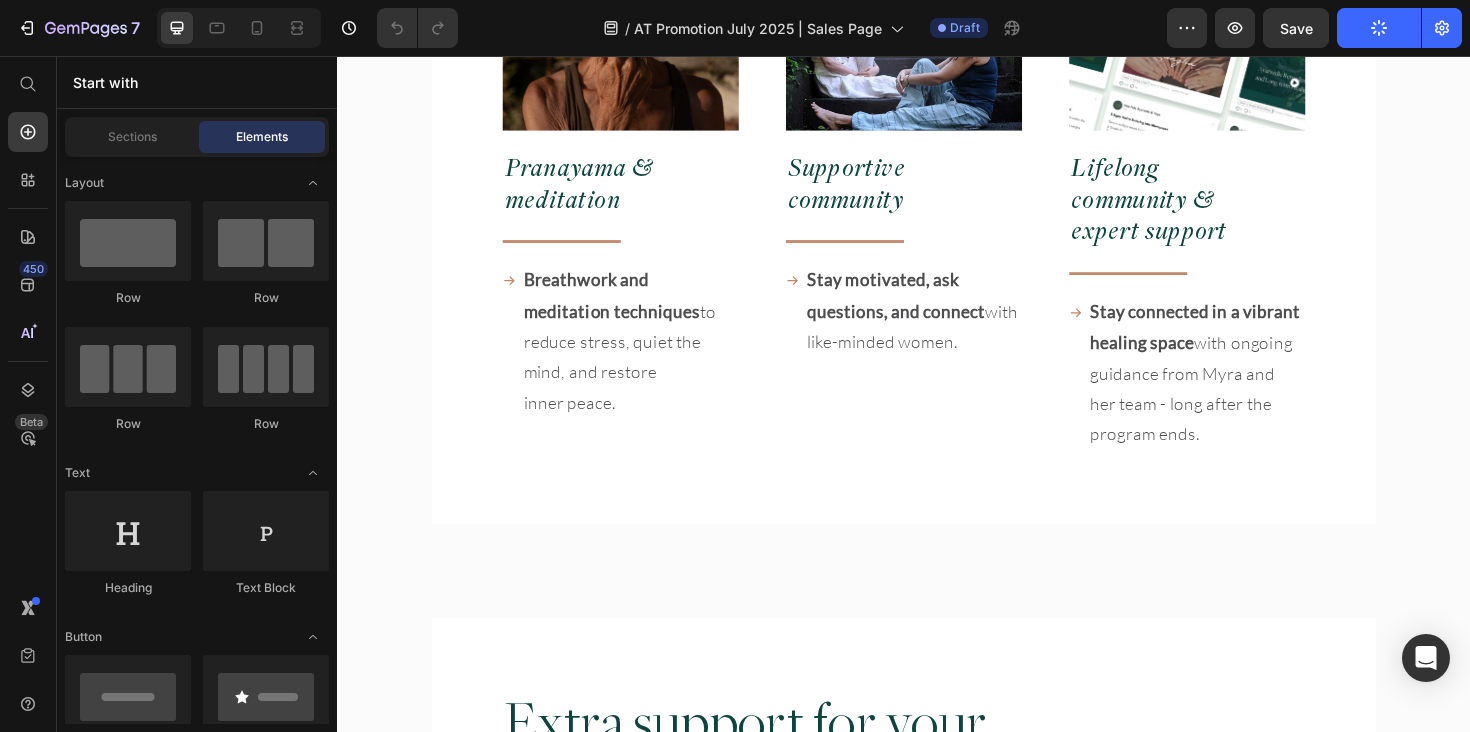scroll, scrollTop: 14063, scrollLeft: 0, axis: vertical 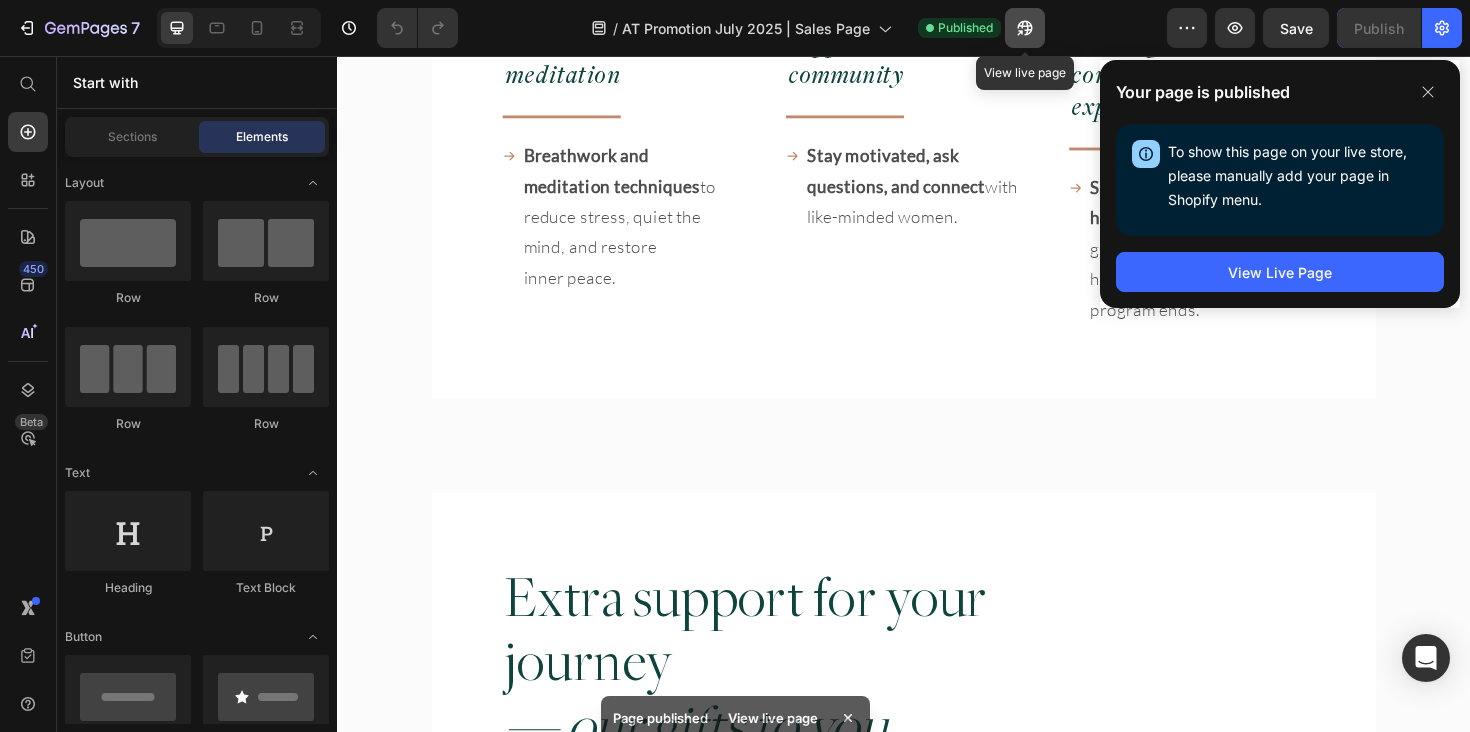 click 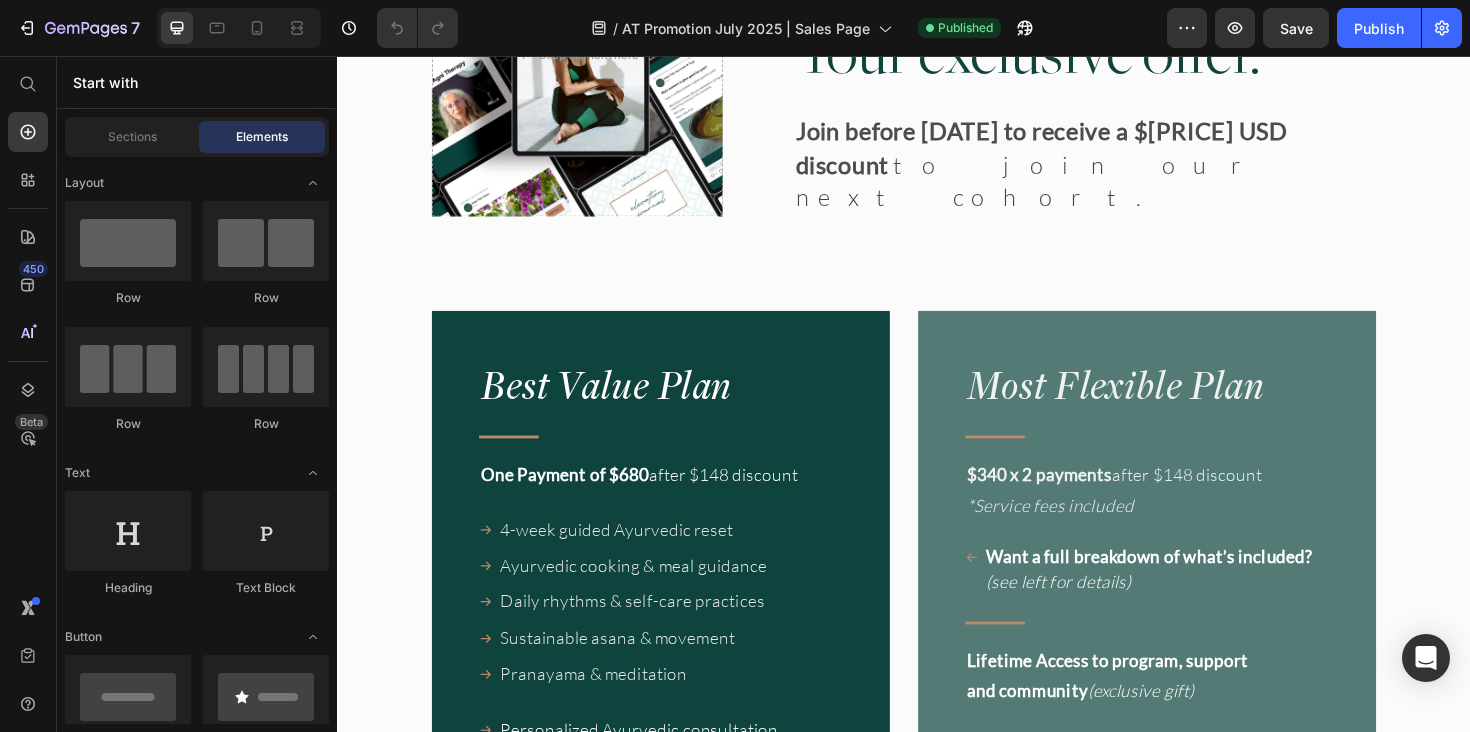 scroll, scrollTop: 17031, scrollLeft: 0, axis: vertical 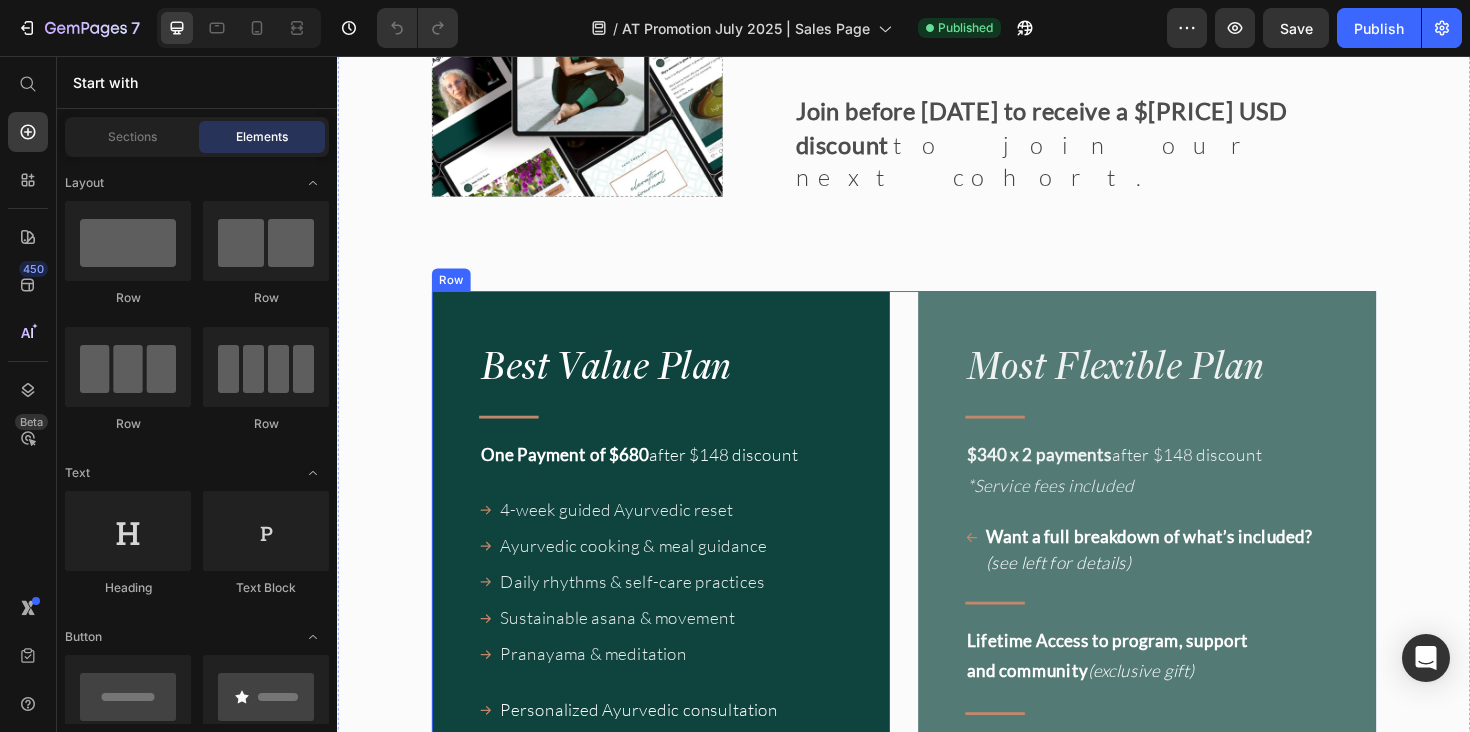 click on "Best Value Plan Heading Title Line One Payment of $[PRICE] after $[PRICE] discount Text Block 4-week guided Ayurvedic reset Ayurvedic cooking &amp; meal guidance Daily rhythms &amp; self-care practices Sustainable asana &amp; movement Pranayama &amp; meditation Item List Personalized Ayurvedic consultation Live Q&amp;A with [PERSON]'s team Supportive private community Item List Title Line Gifts to support your journey Text Block Dine with [PERSON] Out and About Guide Ayurvedic Home Remedies Item List One-time payment - no future charges The most committed way to begin Best value deal for your long-term health Item List Title Want a full breakdown of what’s included? (see further up for details) Item List Enrollment closes on [DATE] [TIME] [CITY] Button" at bounding box center [937, 1541] 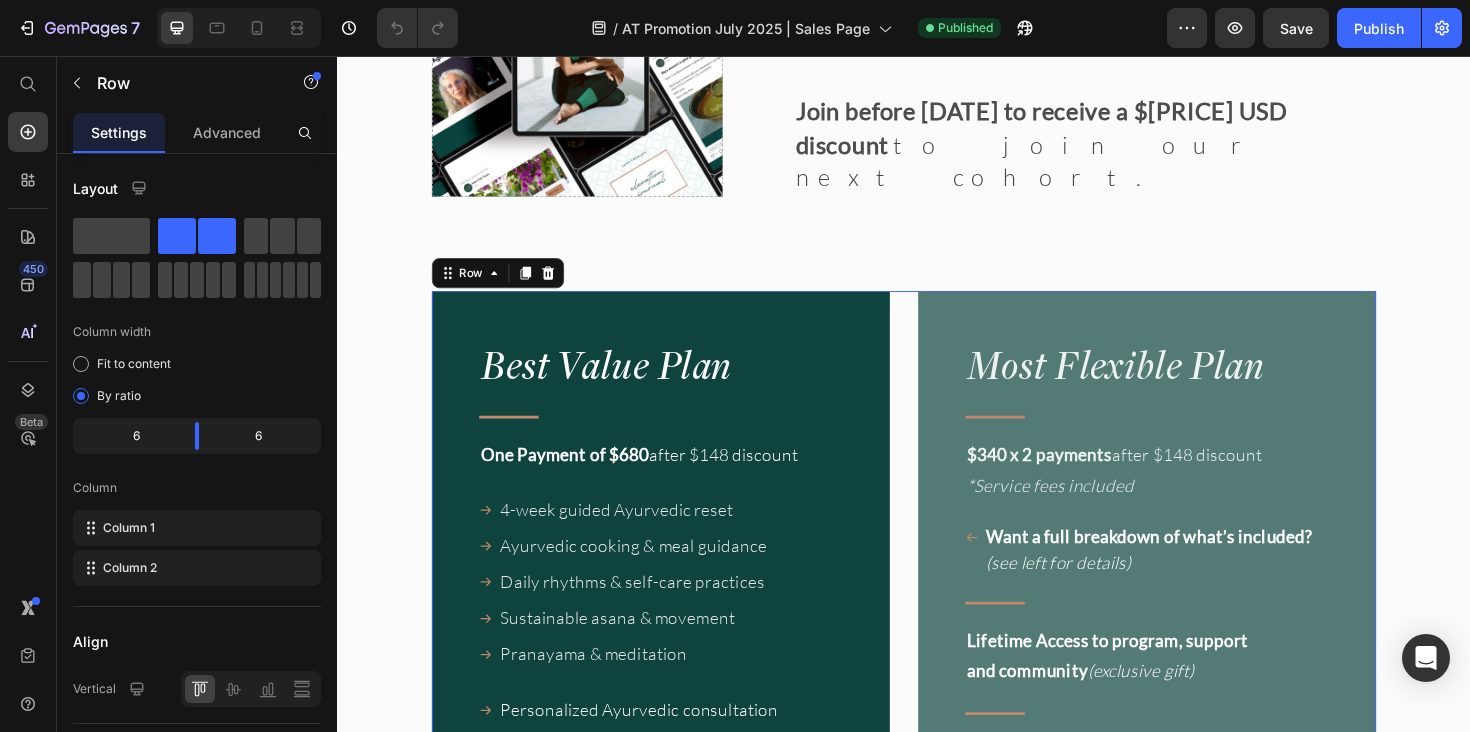 click 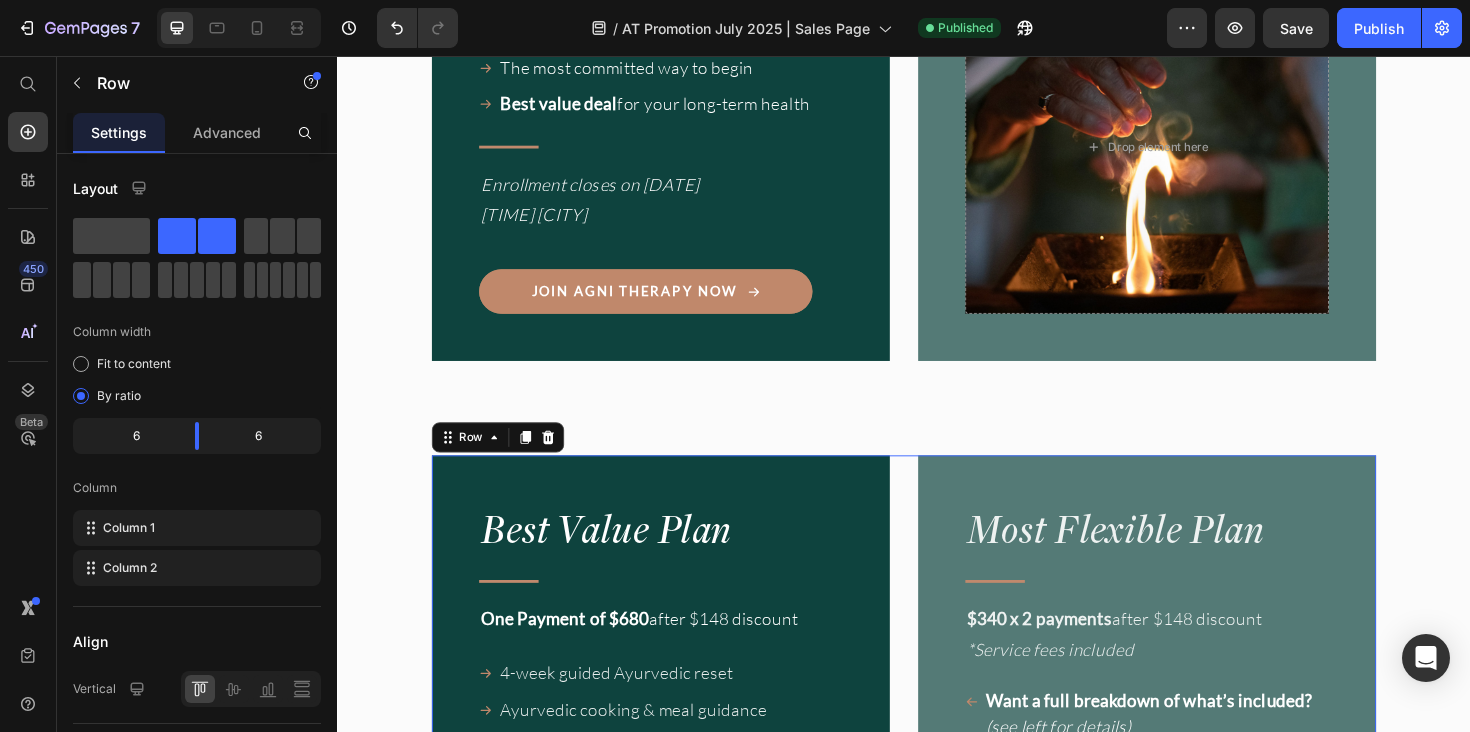 scroll, scrollTop: 17860, scrollLeft: 0, axis: vertical 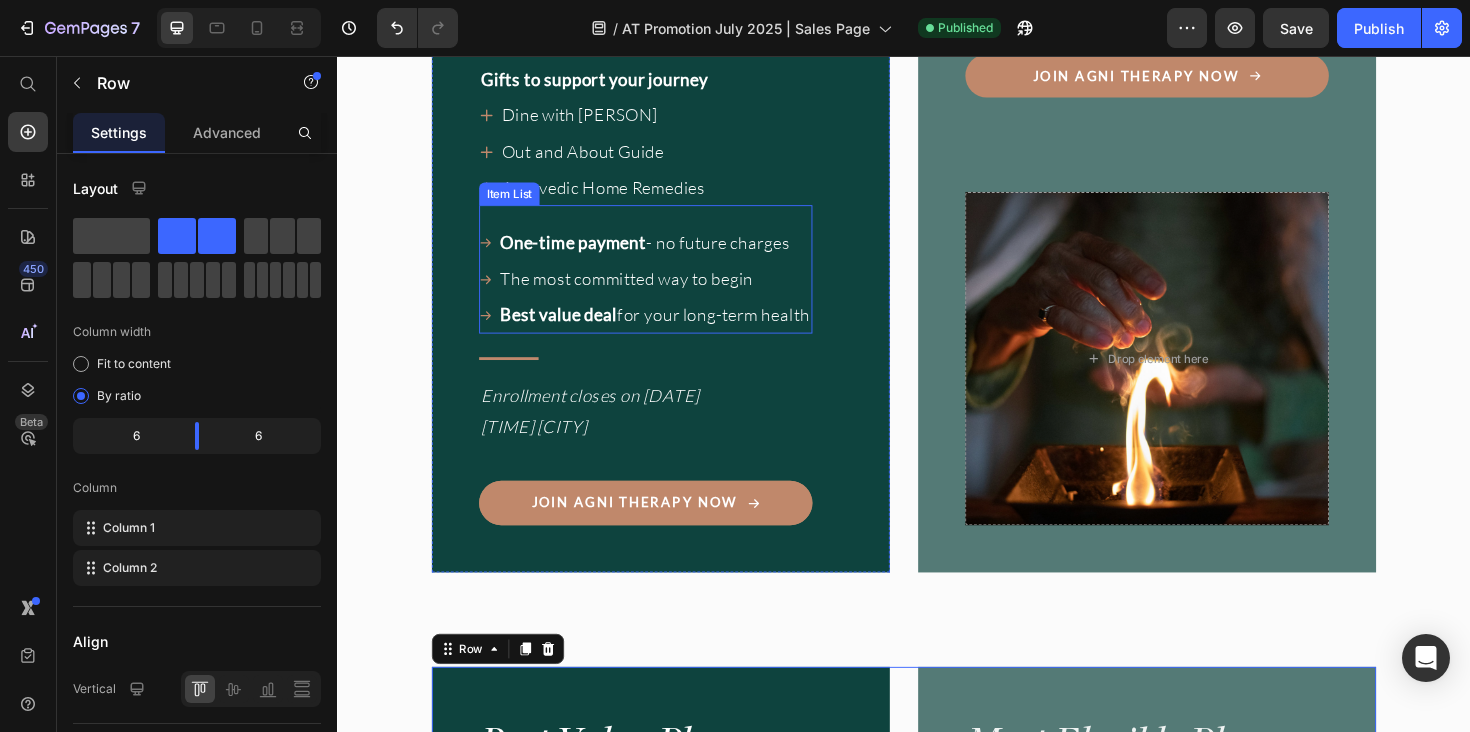 click on "One-time payment  - no future charges
The most committed way to begin
Best value deal  for your long-term health Item List" at bounding box center [673, 954] 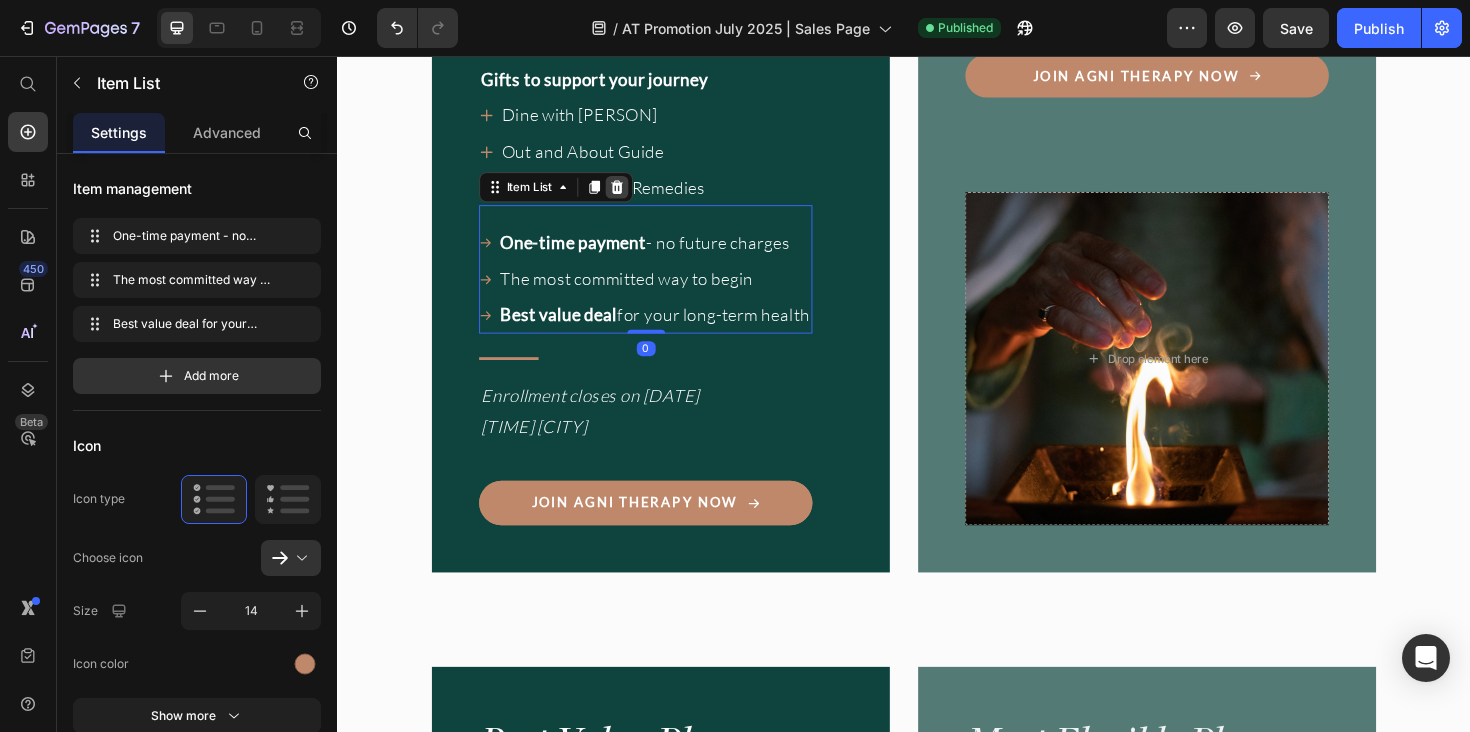 click 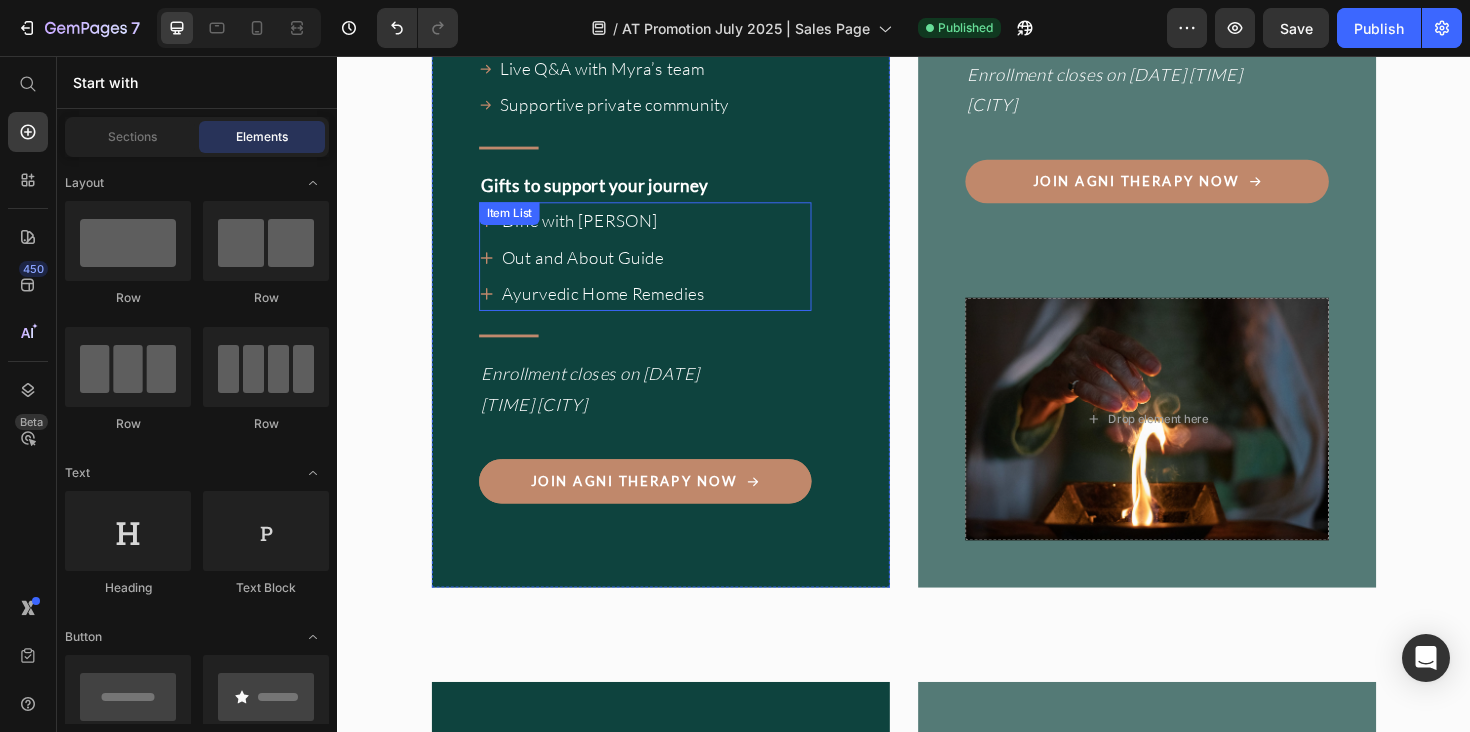 scroll, scrollTop: 17735, scrollLeft: 0, axis: vertical 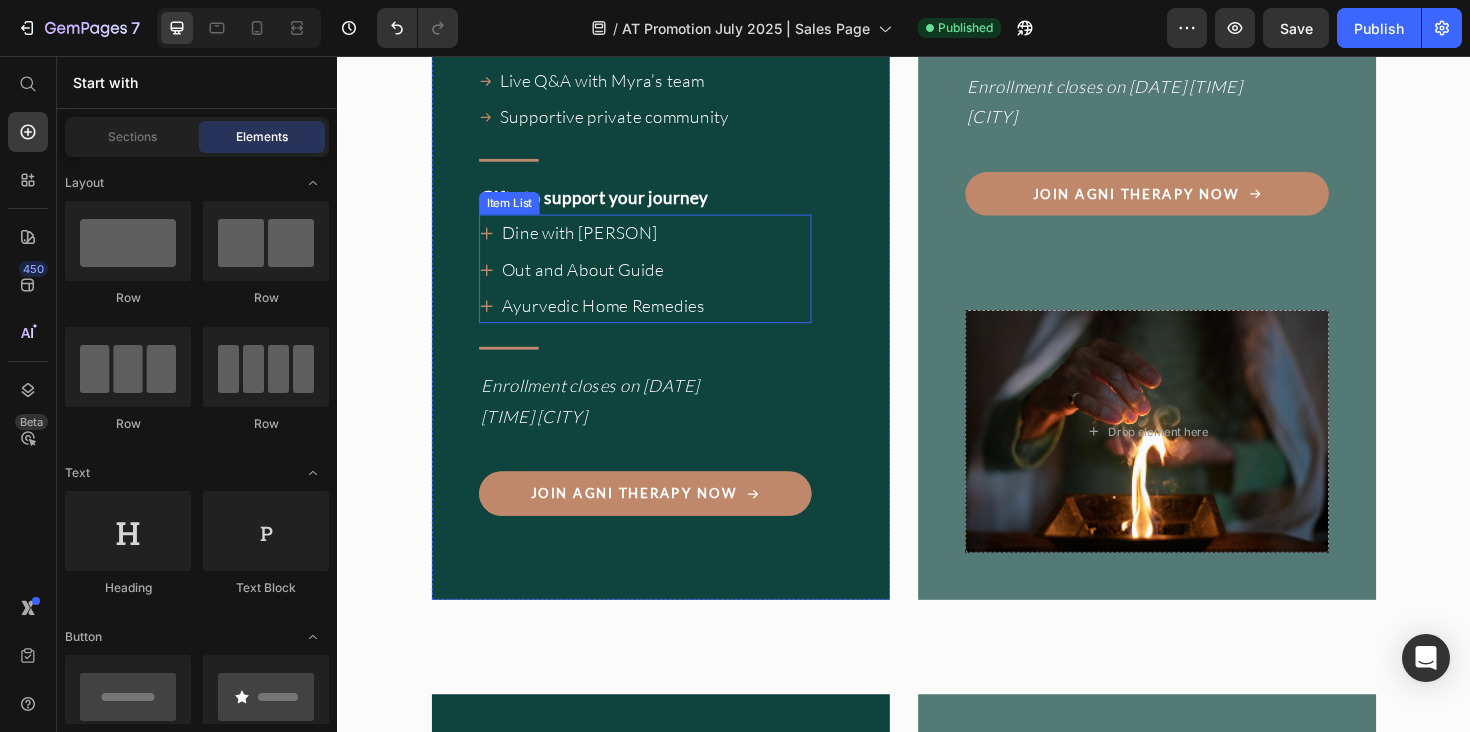 click on "Dine with [NAME]" at bounding box center (619, 916) 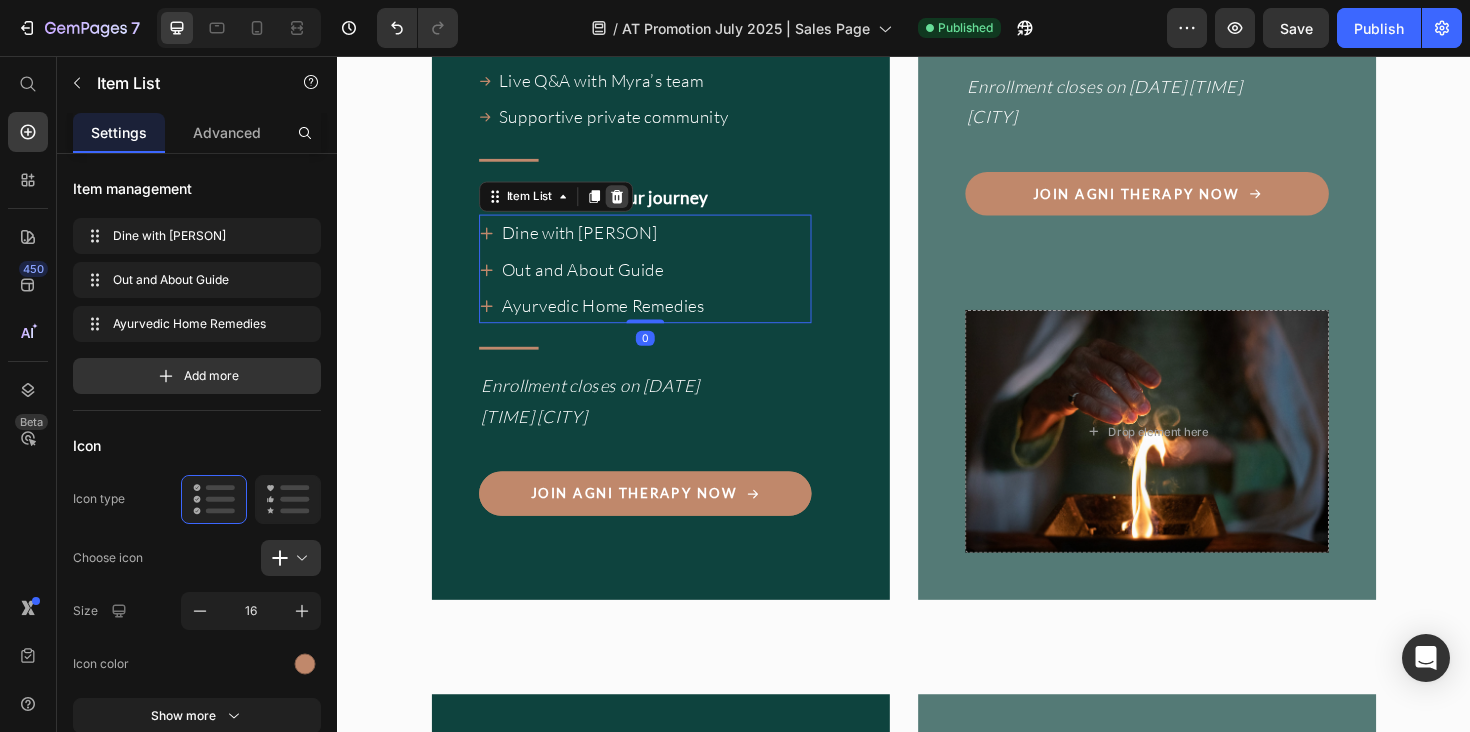 click 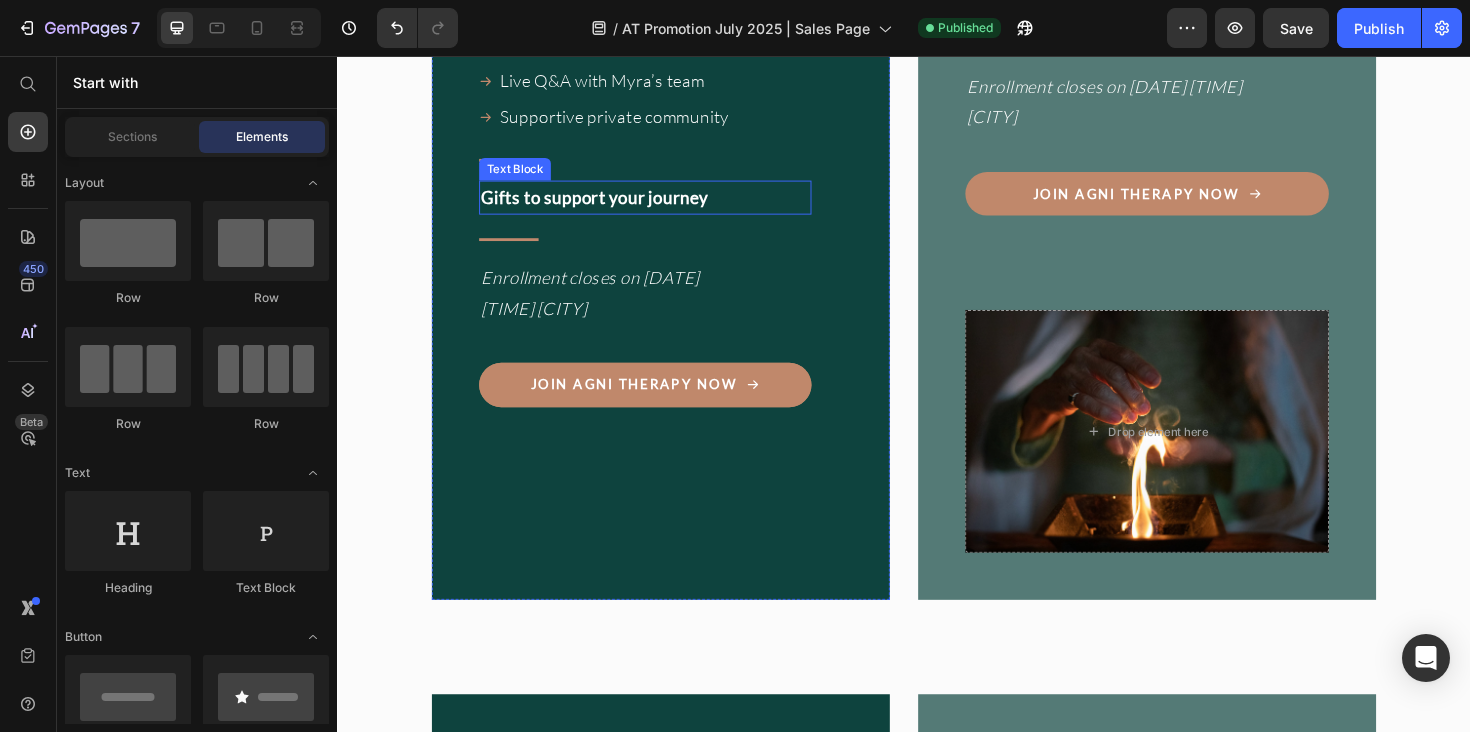 click on "Gifts to support your journey" at bounding box center [609, 879] 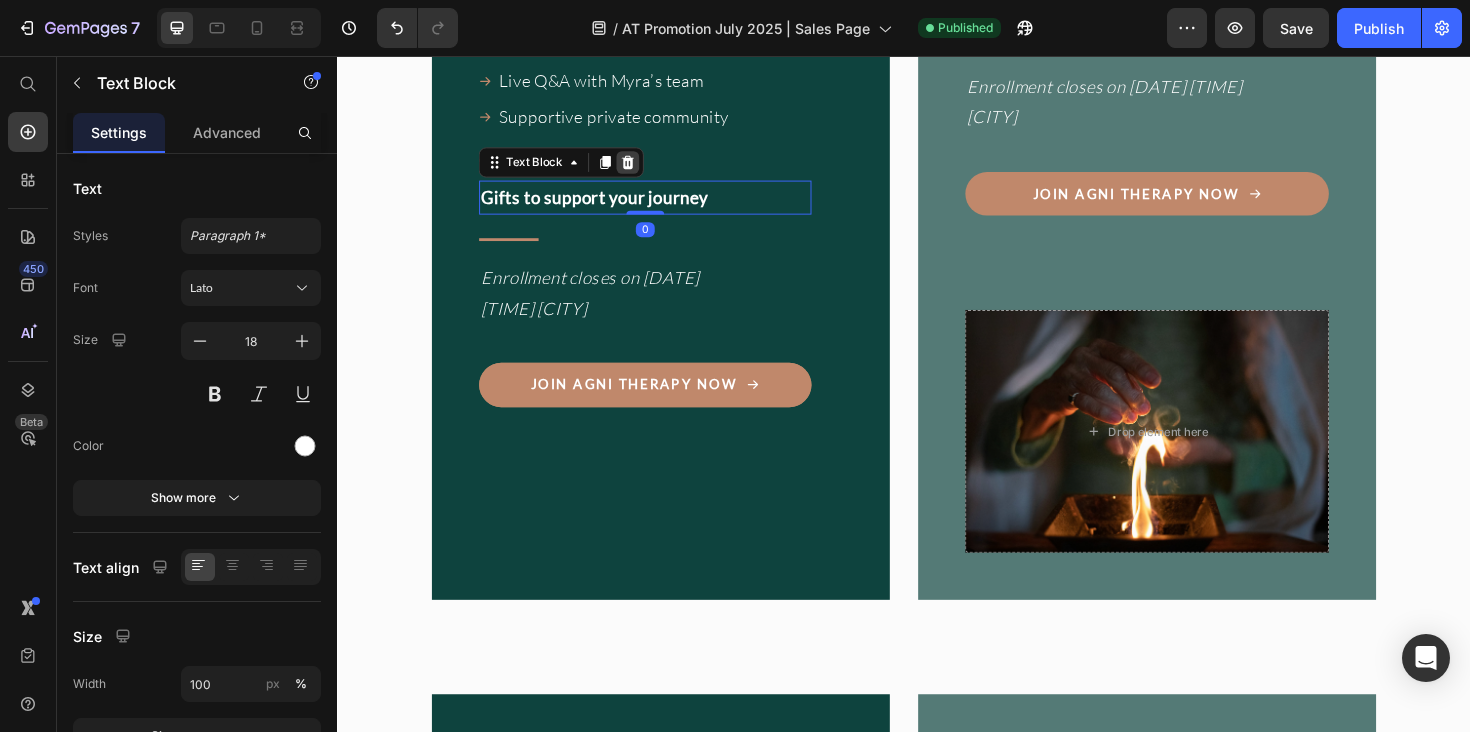 click 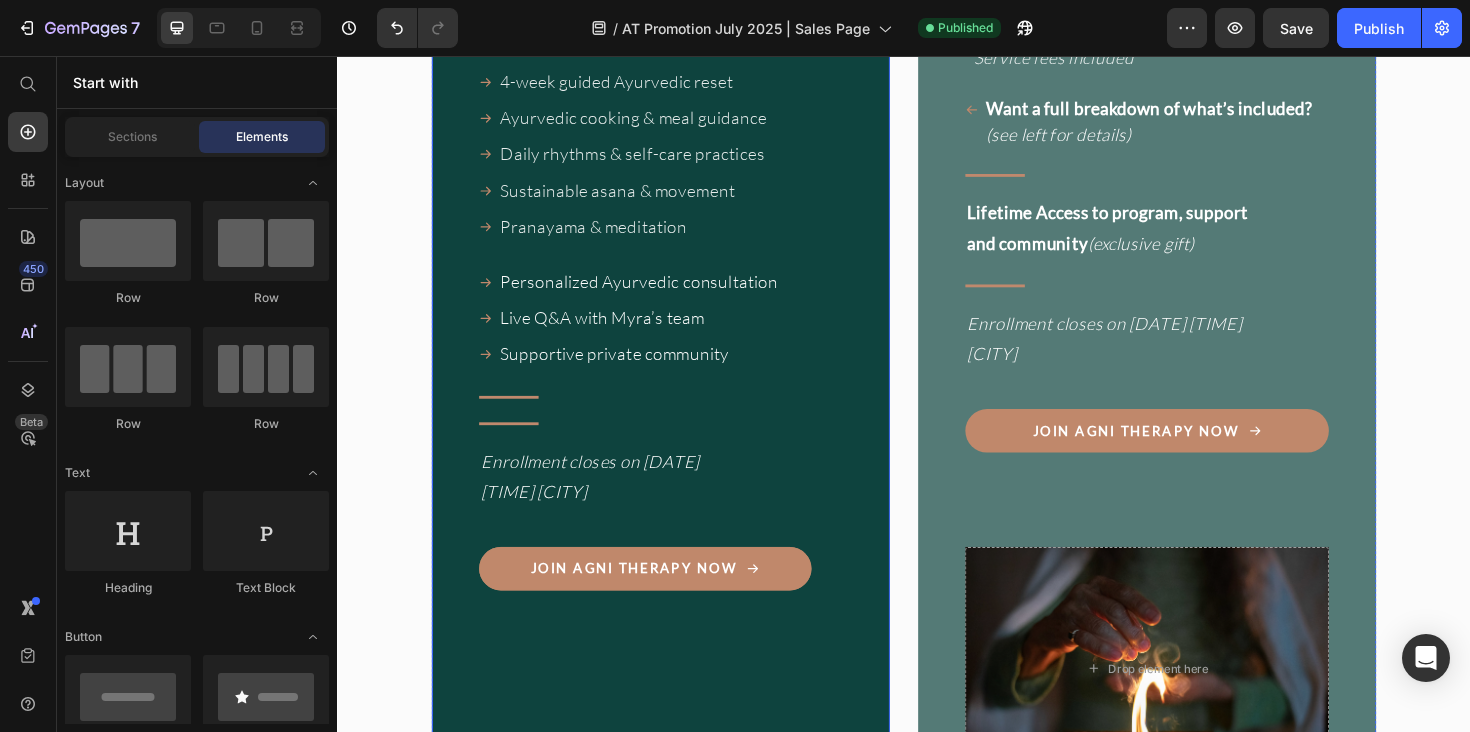 scroll, scrollTop: 17454, scrollLeft: 0, axis: vertical 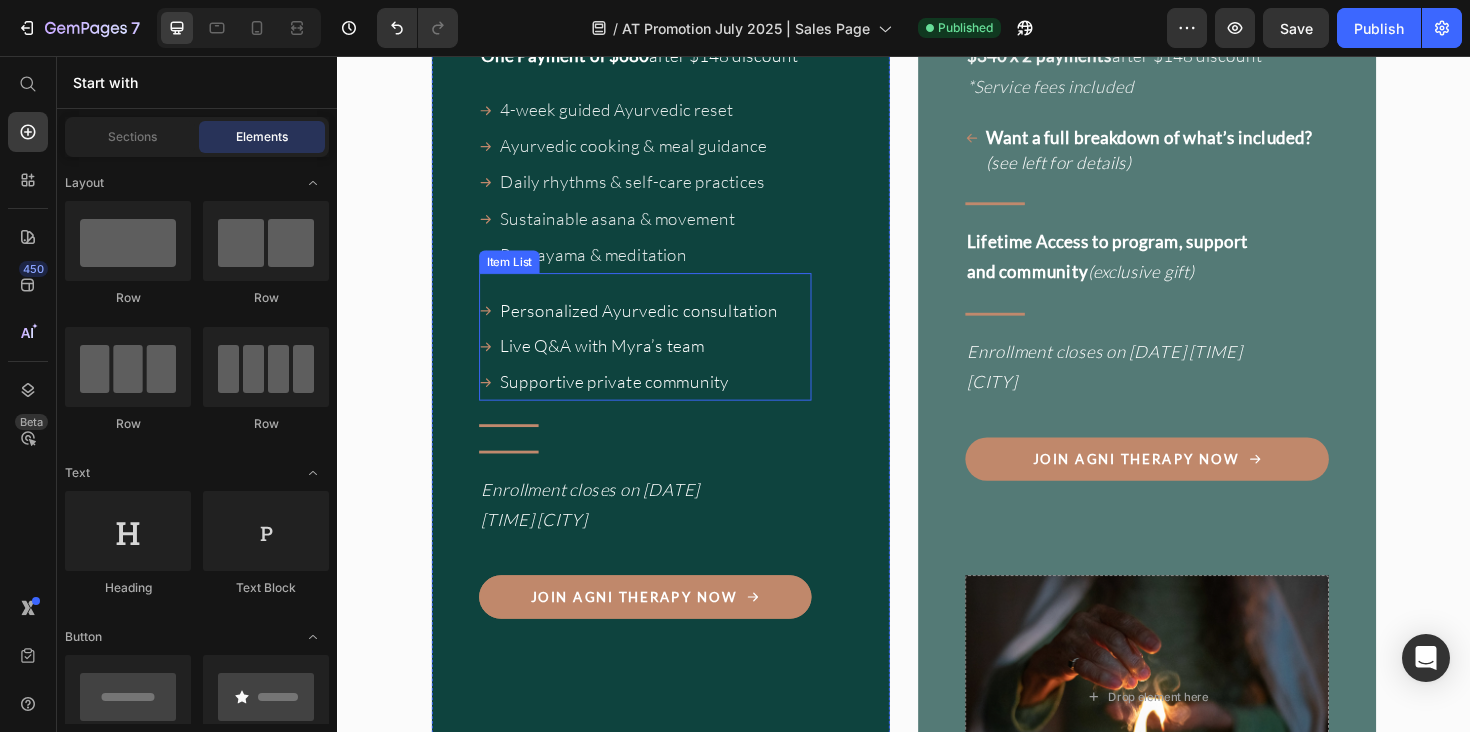 click on "Live Q&A with Myra’s team" at bounding box center (656, 1036) 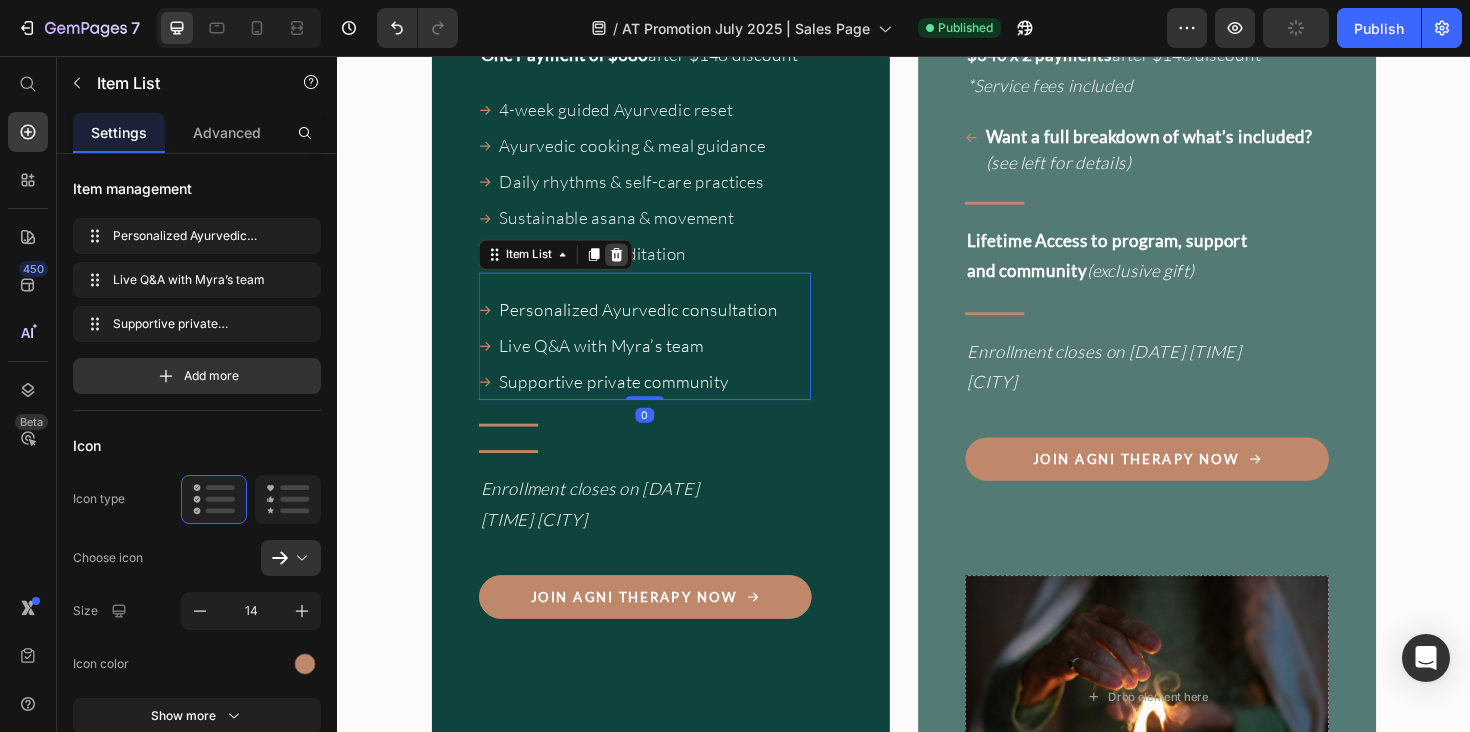 click 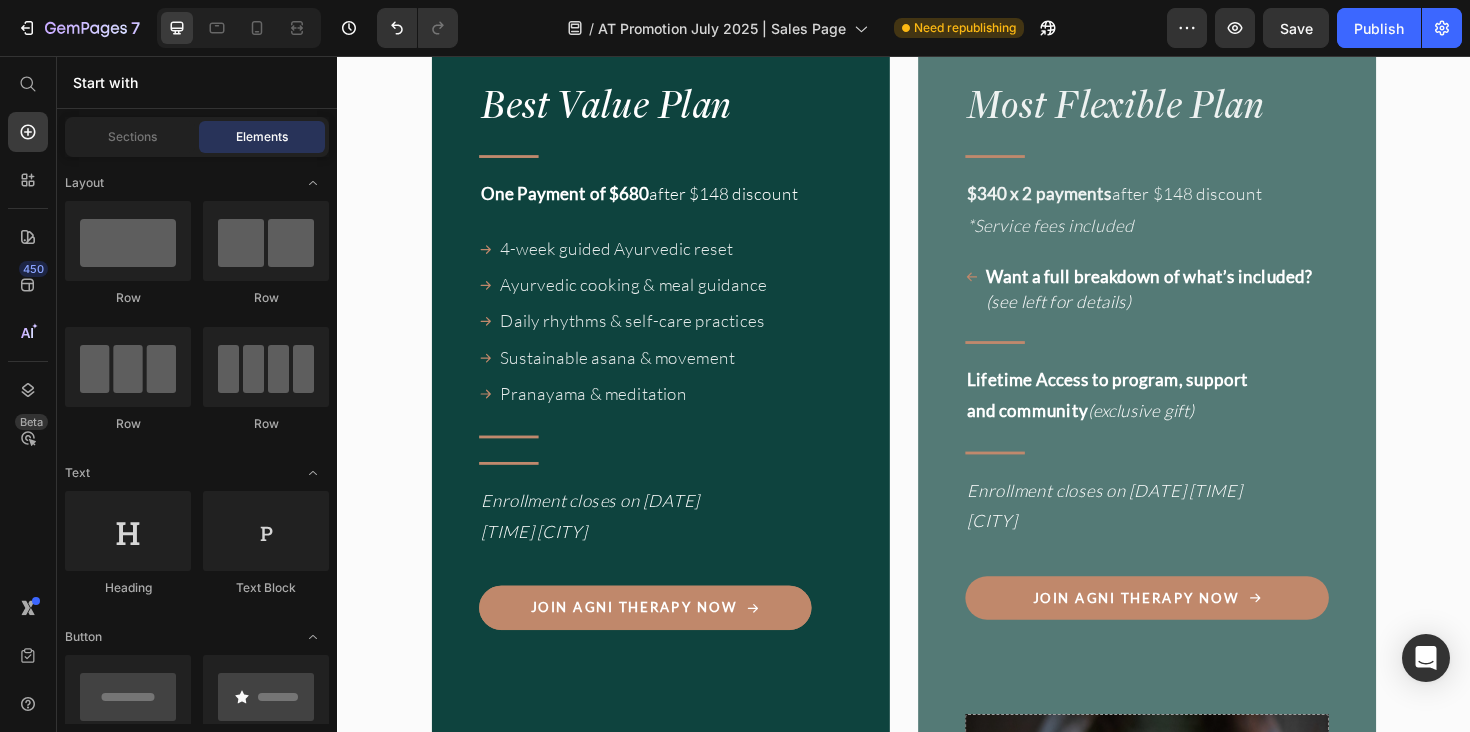 scroll, scrollTop: 17264, scrollLeft: 0, axis: vertical 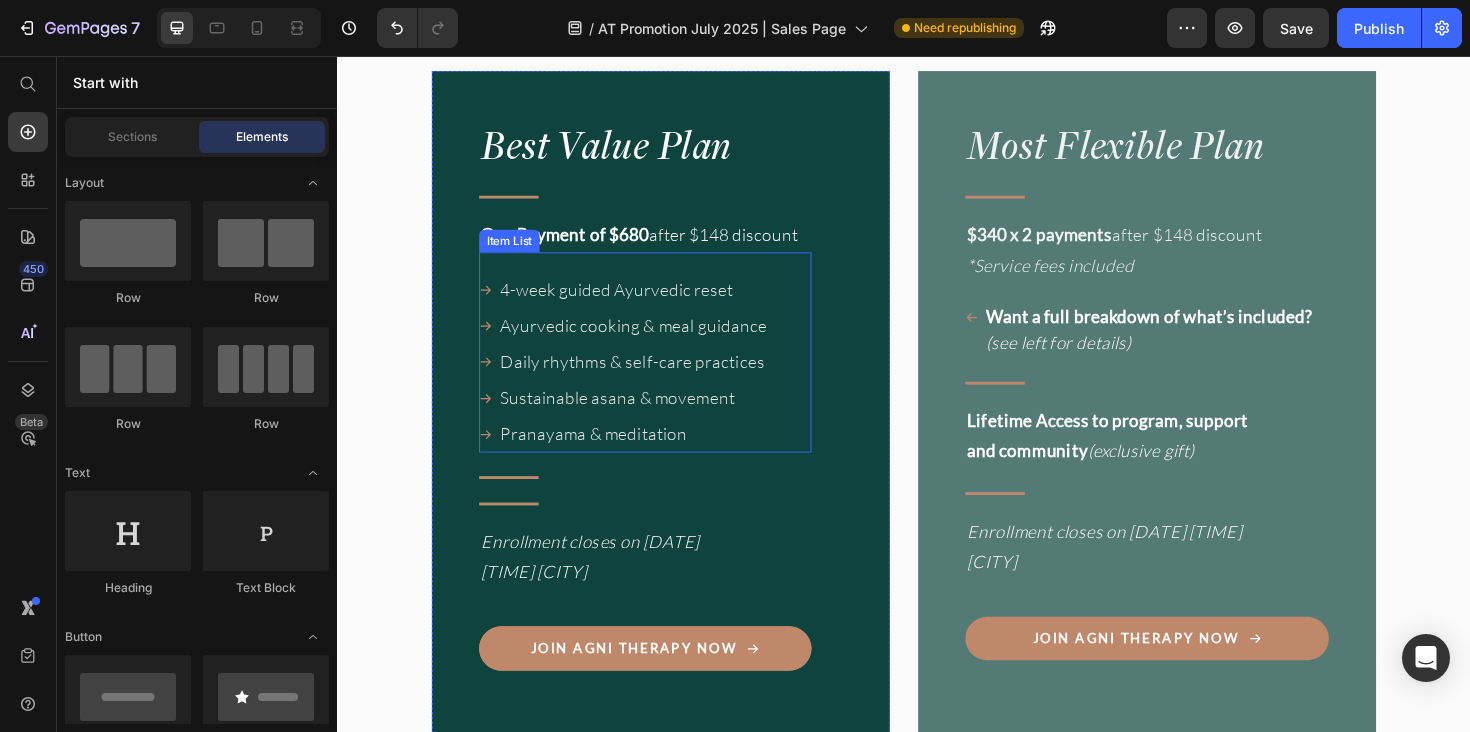 click on "4-week guided Ayurvedic reset" at bounding box center (650, 975) 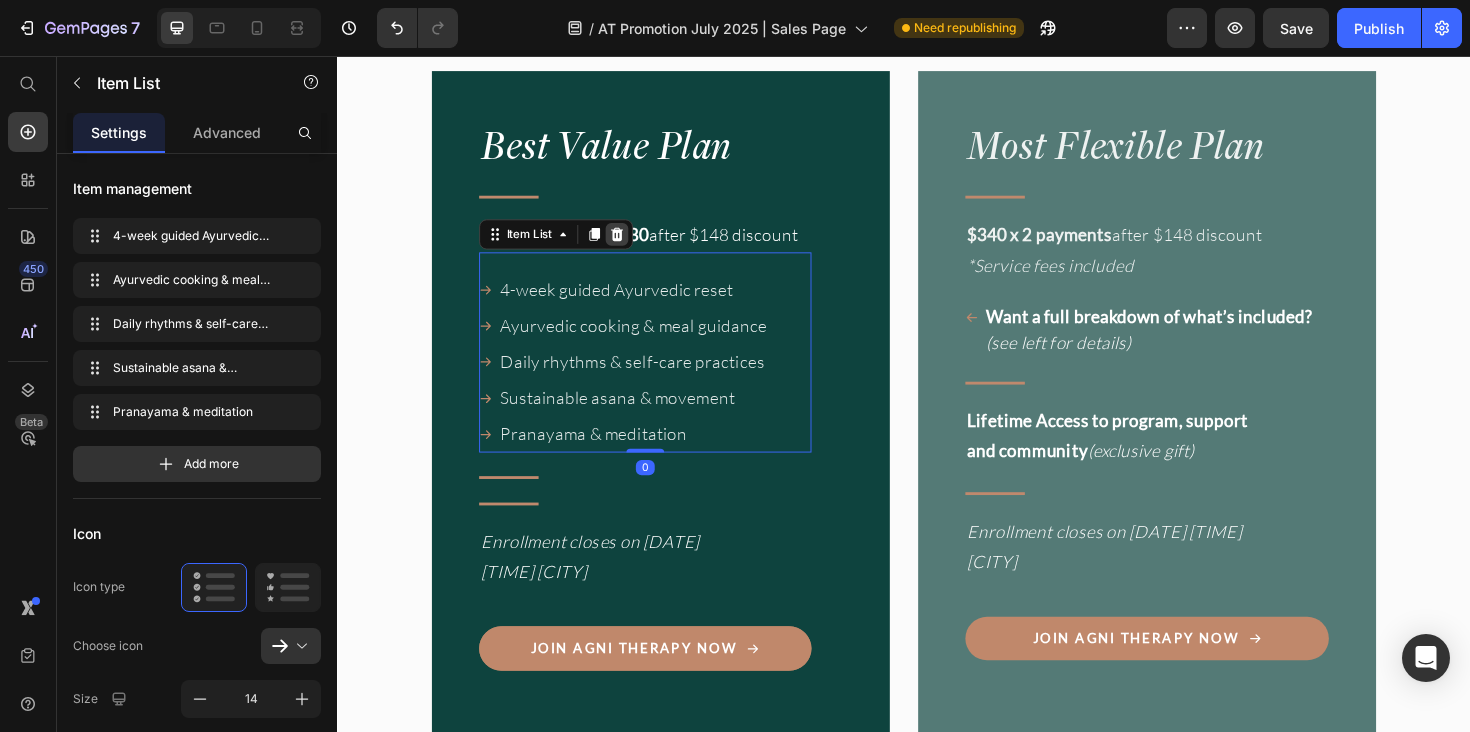 click 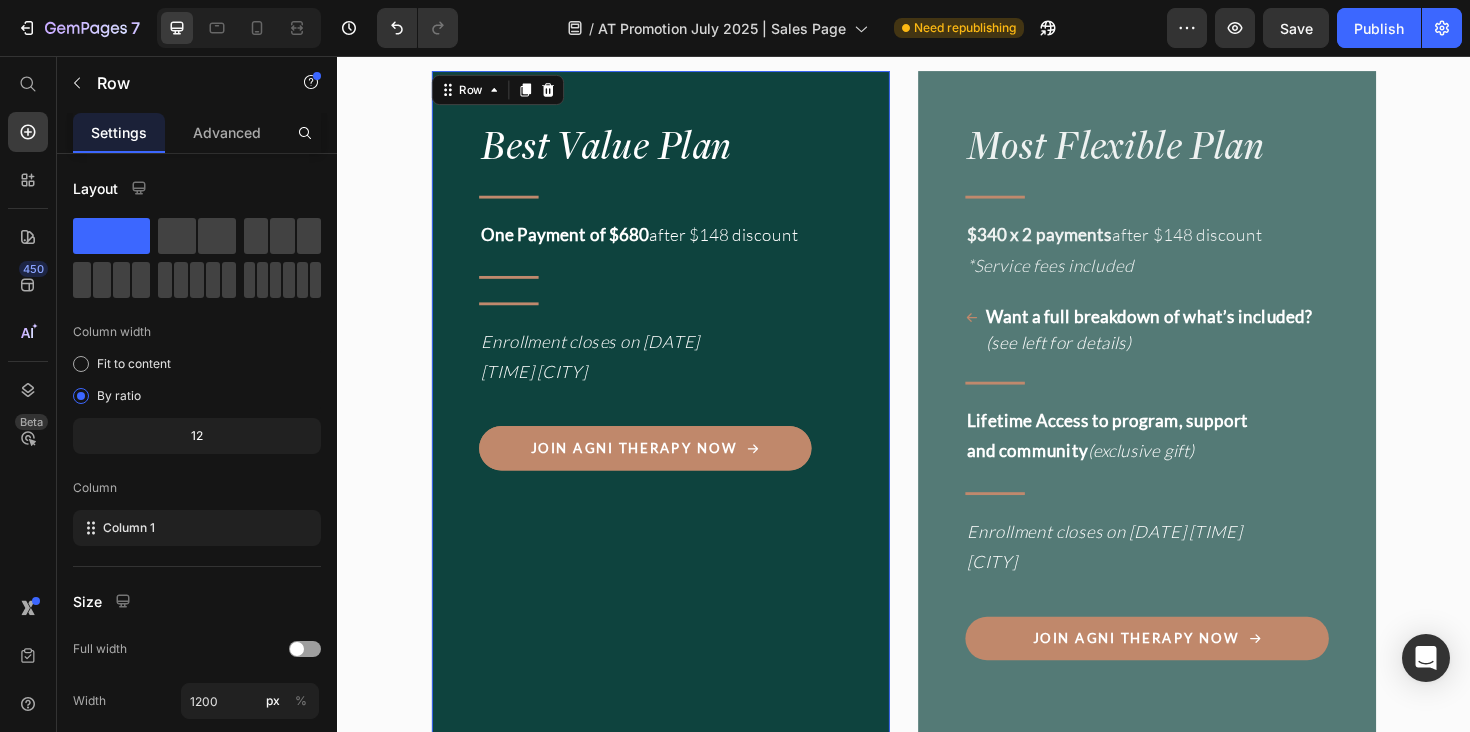 click on "Best Value Plan Heading                Title Line One Payment of $[PRICE]  after $[PRICE] discount Text Block                Title Line                Title Line
Want a full breakdown of what’s included? (see further up for details) Item List Enrollment closes on [DATE] [TIME] [CITY] Text Block
Join Agni Therapy Now Button" at bounding box center [673, 1260] 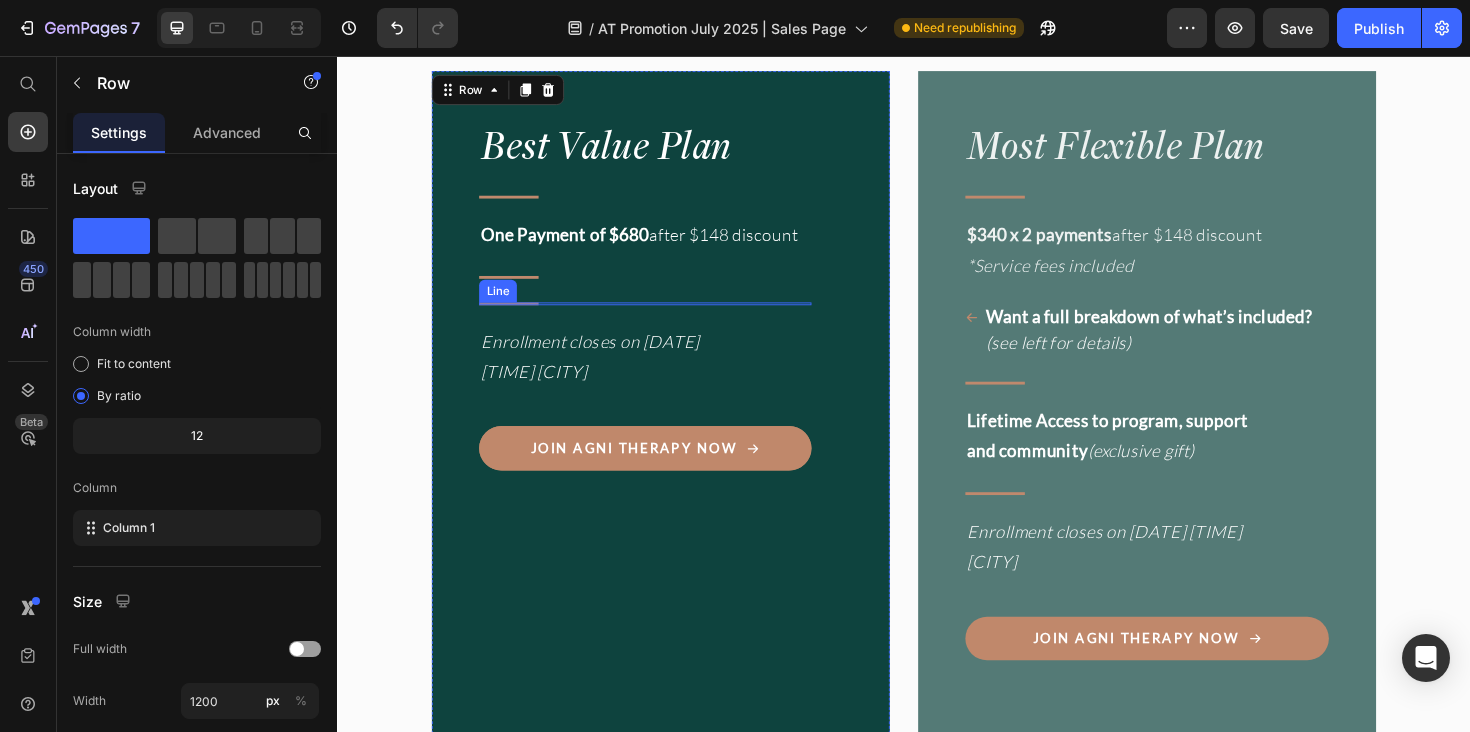 click at bounding box center [518, 990] 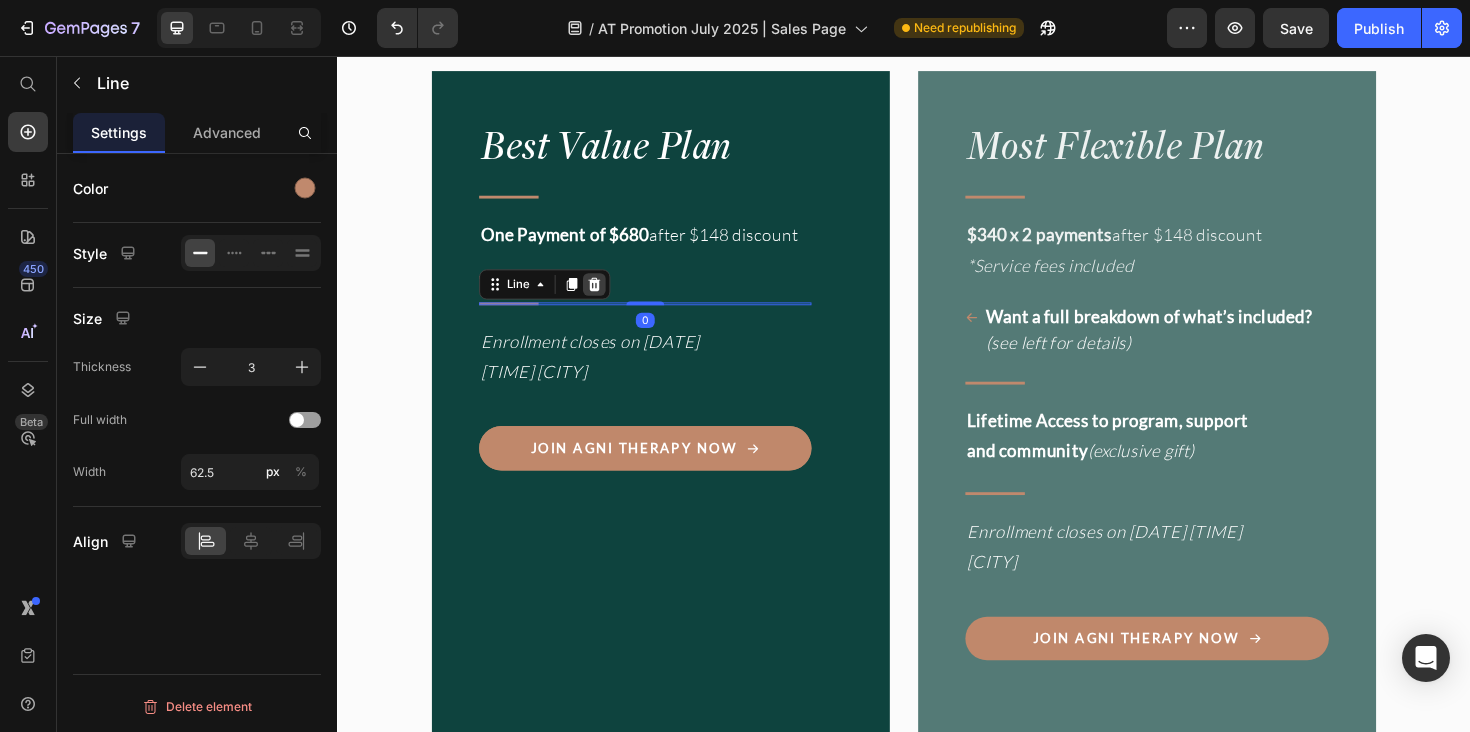 click 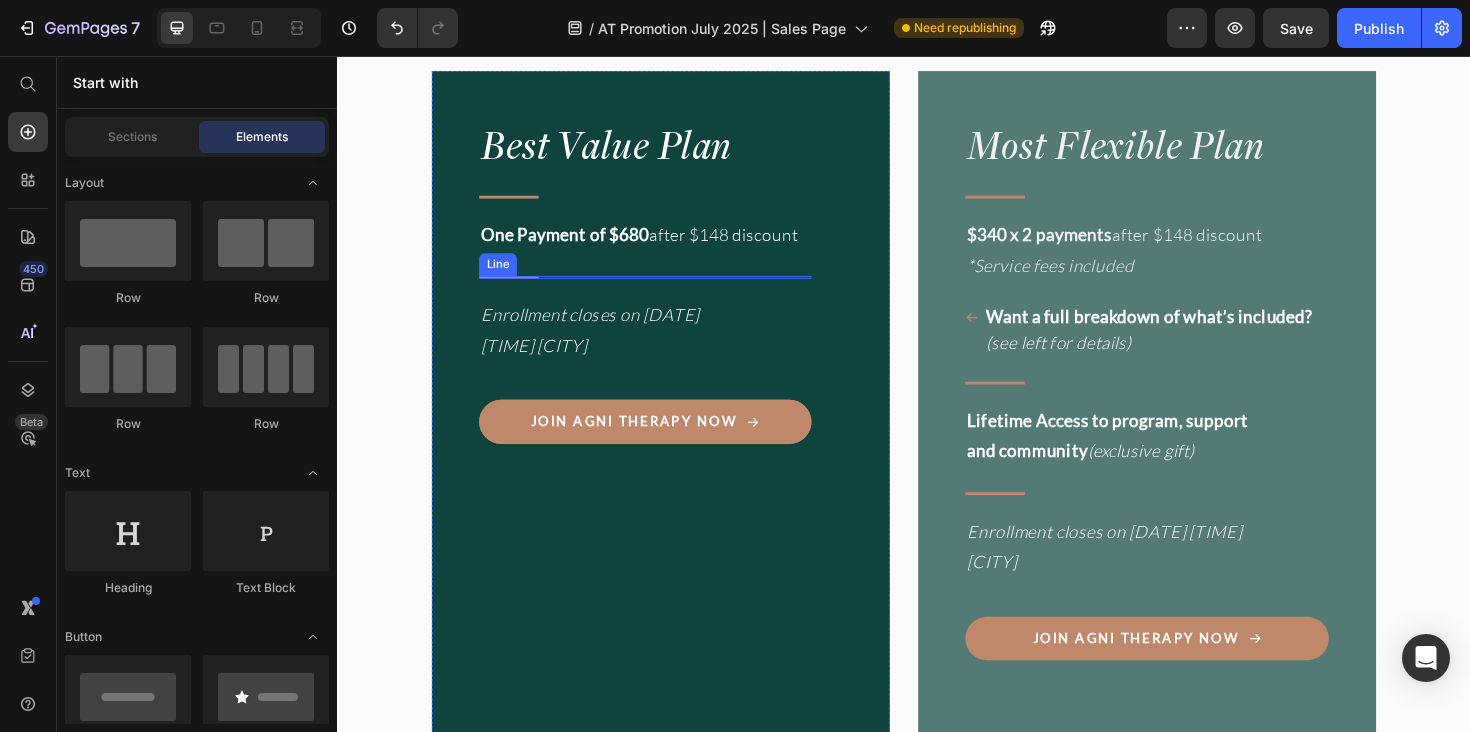 click at bounding box center [518, 962] 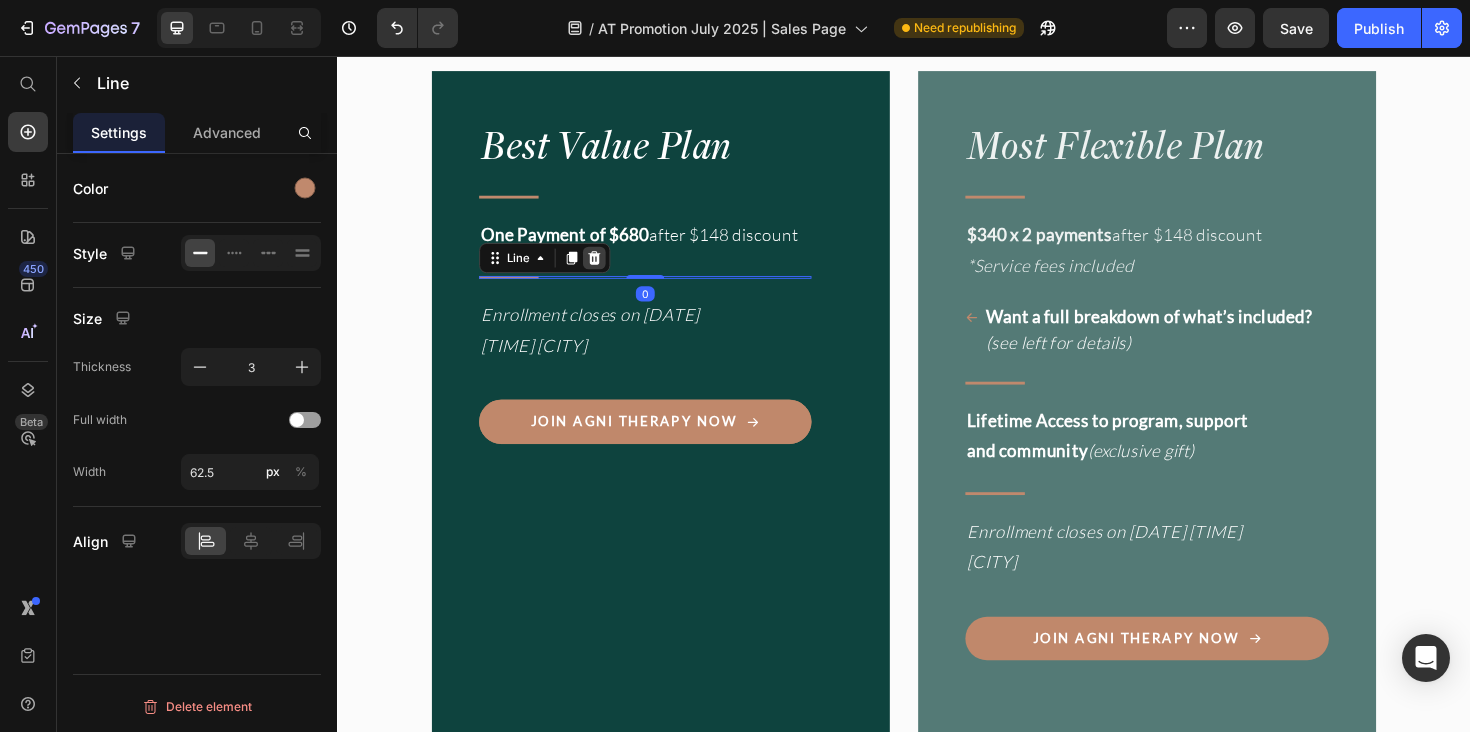 click 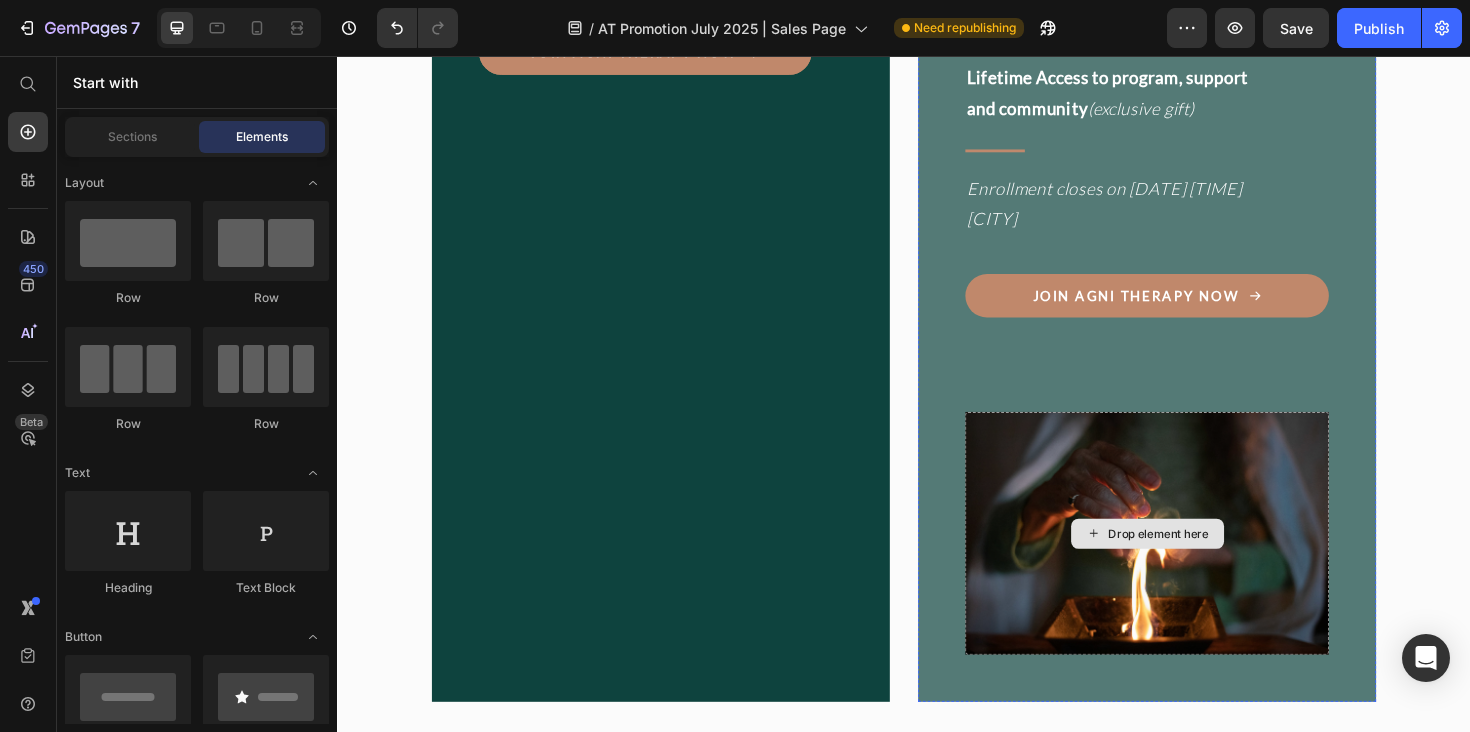 scroll, scrollTop: 17534, scrollLeft: 0, axis: vertical 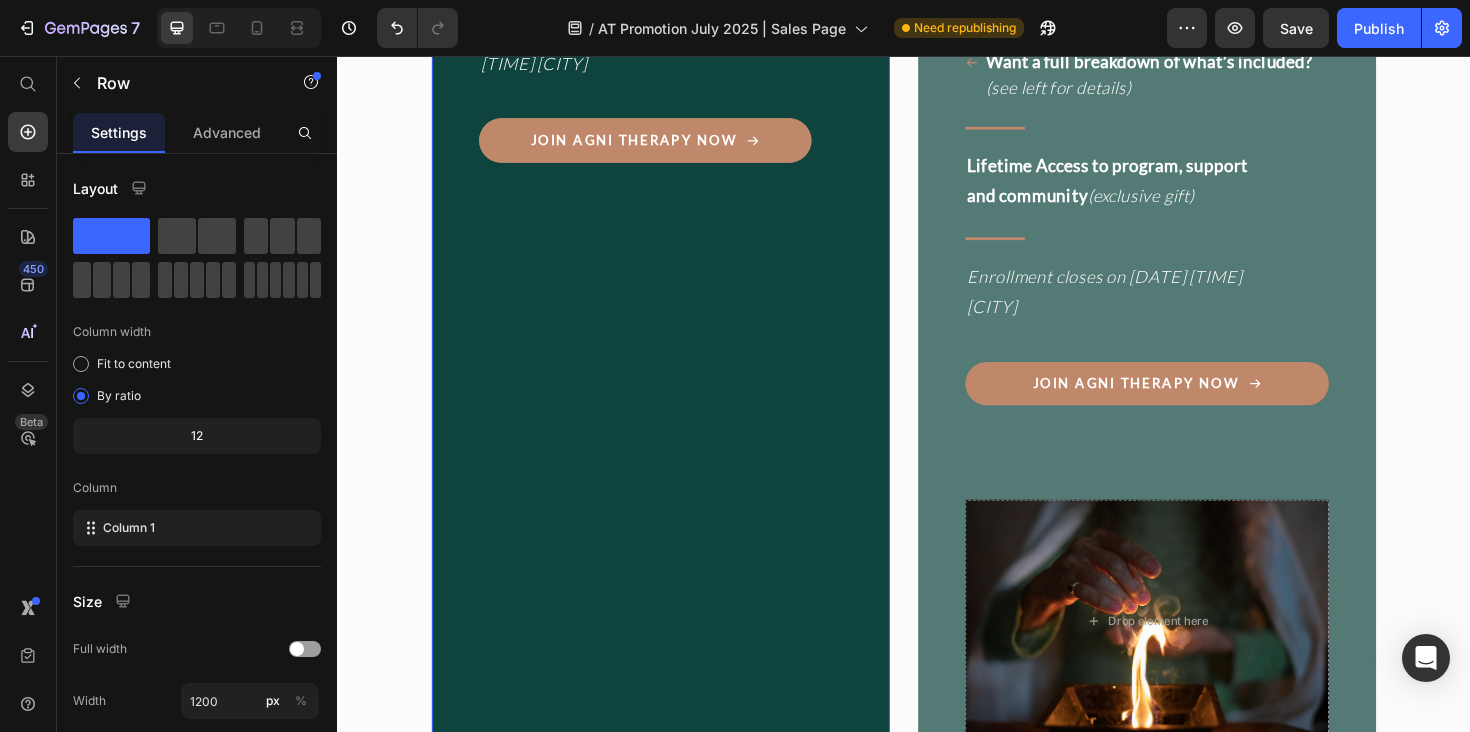 click on "Best Value Plan Heading                Title Line One Payment of $[PRICE]  after $[PRICE] discount Text Block
Want a full breakdown of what’s included? (see further up for details) Item List Enrollment closes on [DATE] [TIME] [CITY] Text Block
Join Agni Therapy Now Button Row   0" at bounding box center [679, 990] 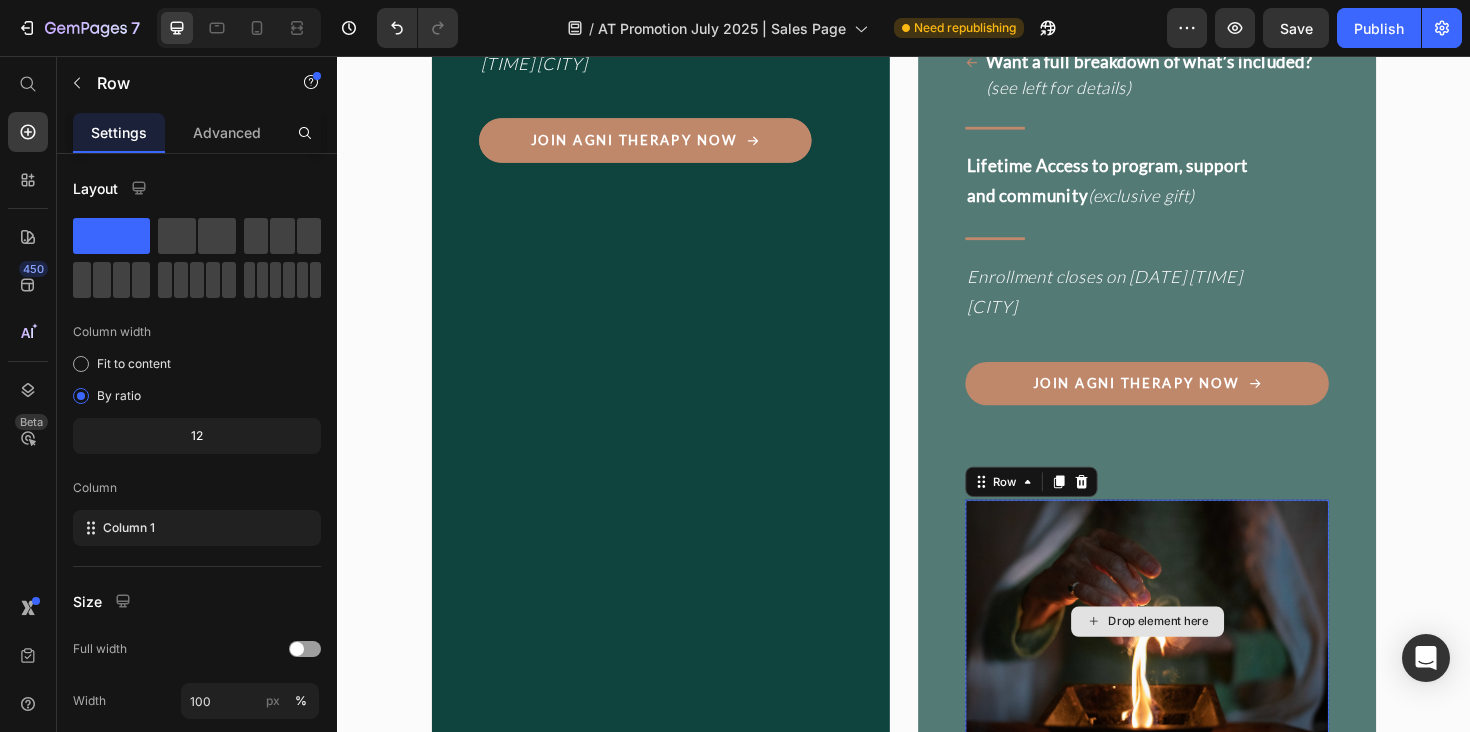 click on "Drop element here" at bounding box center [1194, 1327] 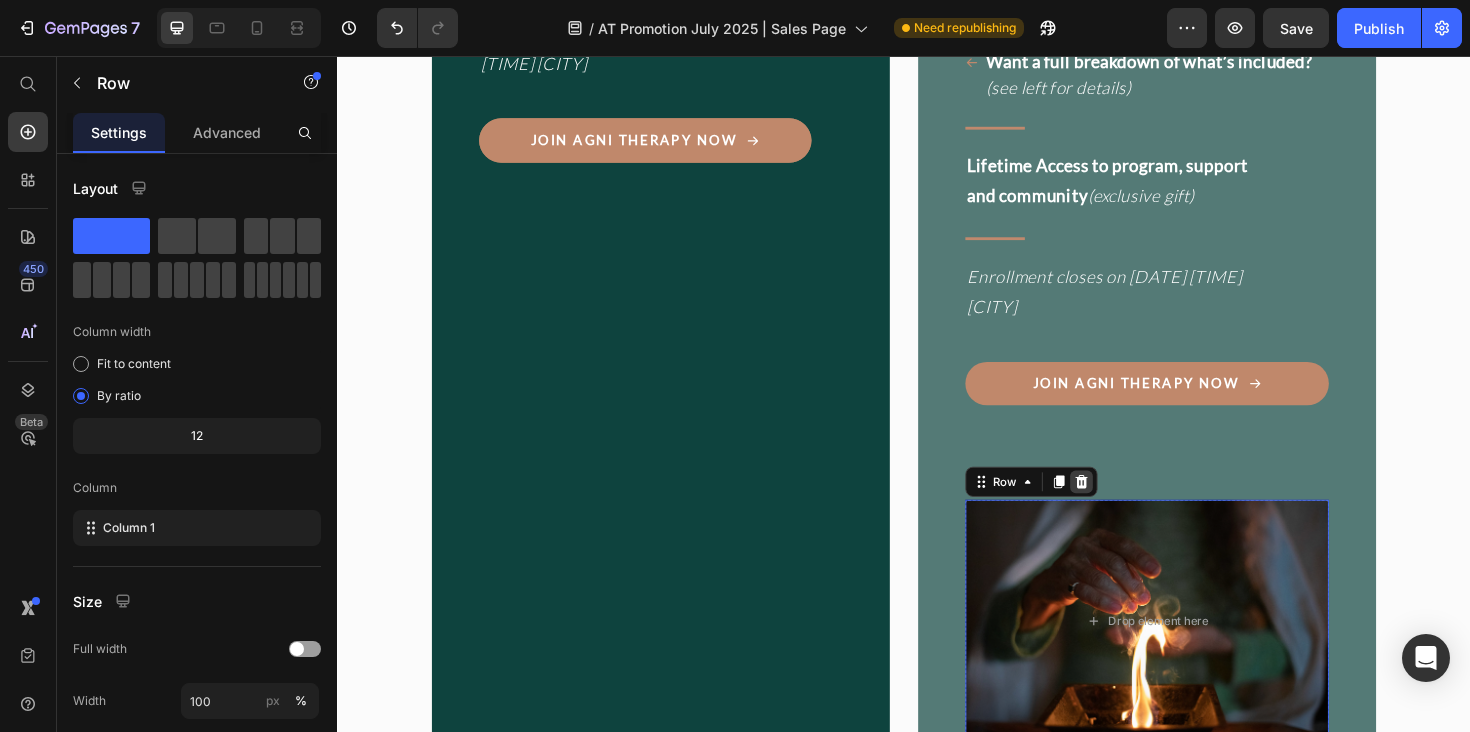 click 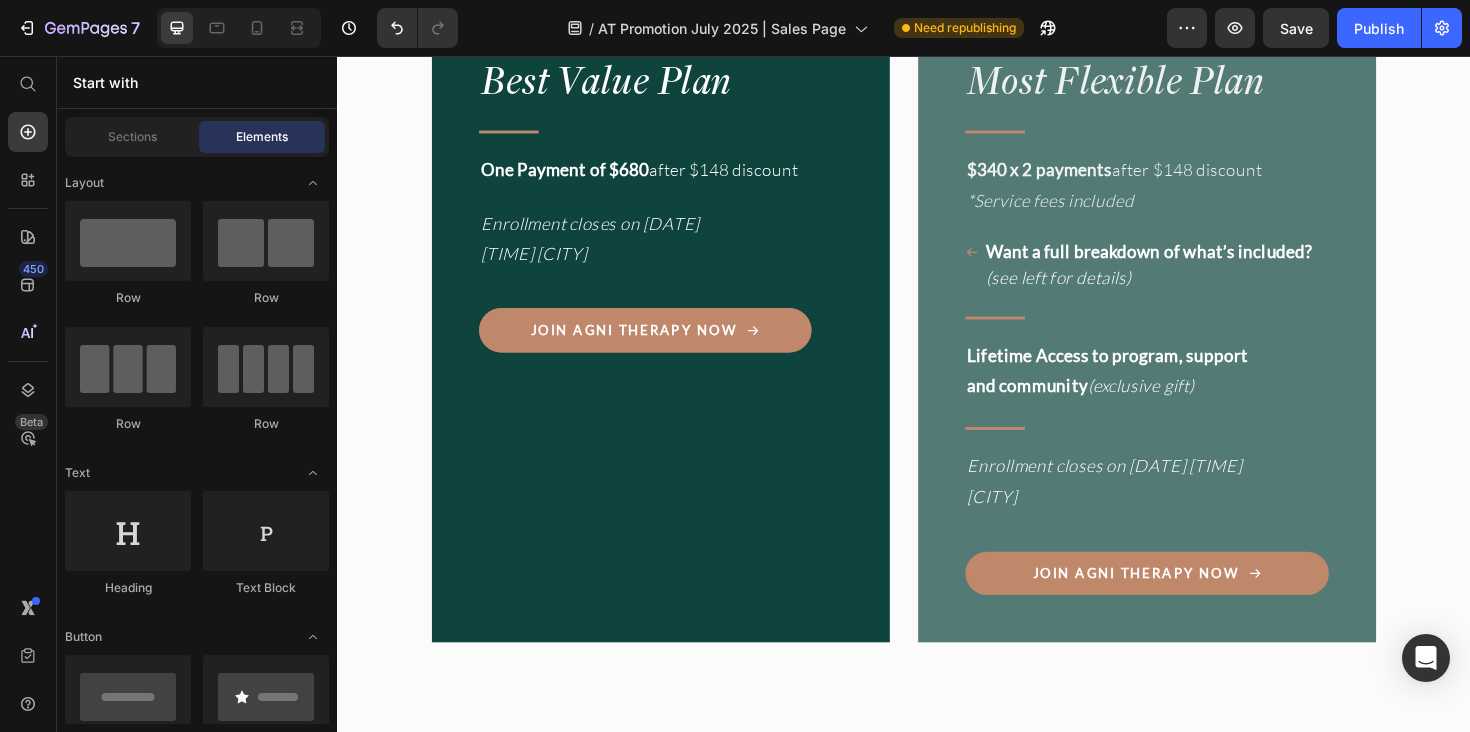 scroll, scrollTop: 17331, scrollLeft: 0, axis: vertical 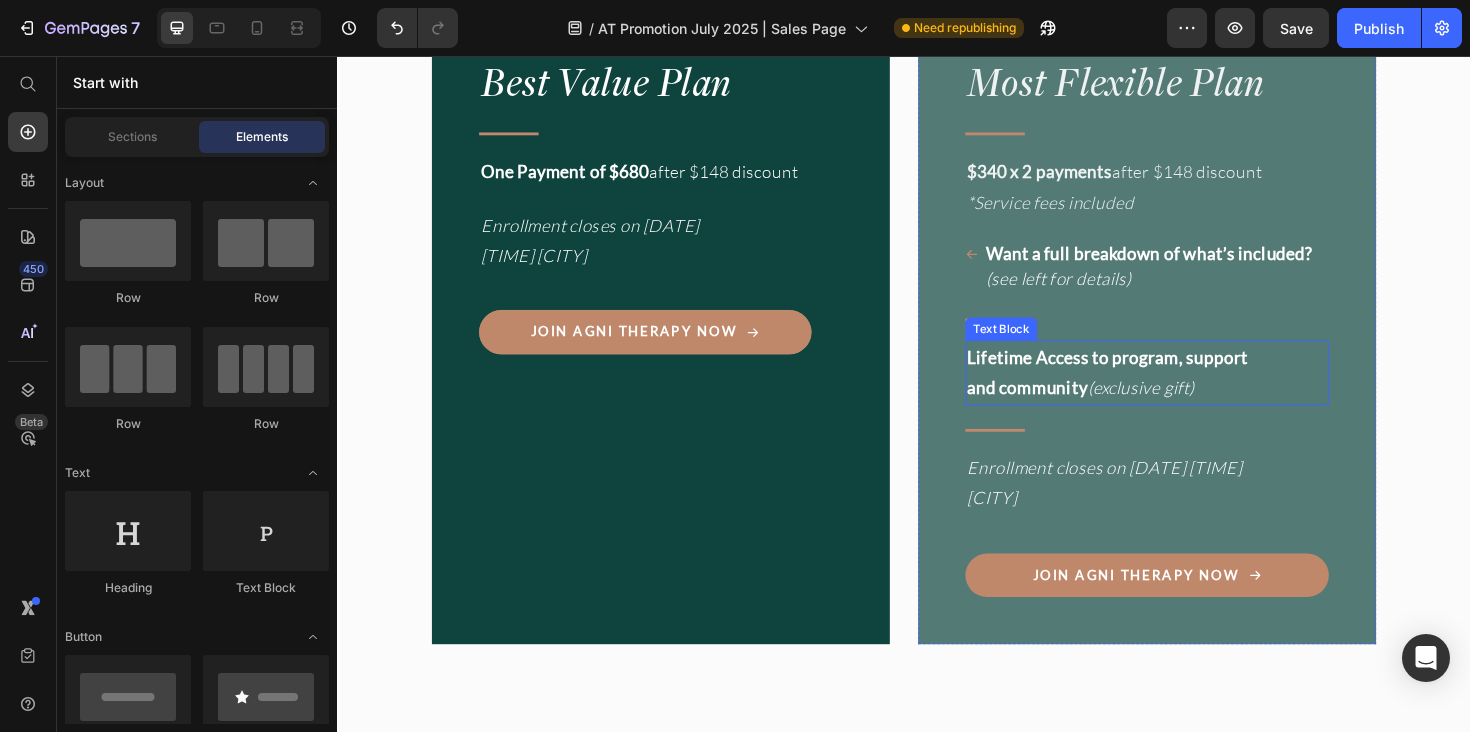 click on "Lifetime Access to program, support and community" at bounding box center (1153, 1064) 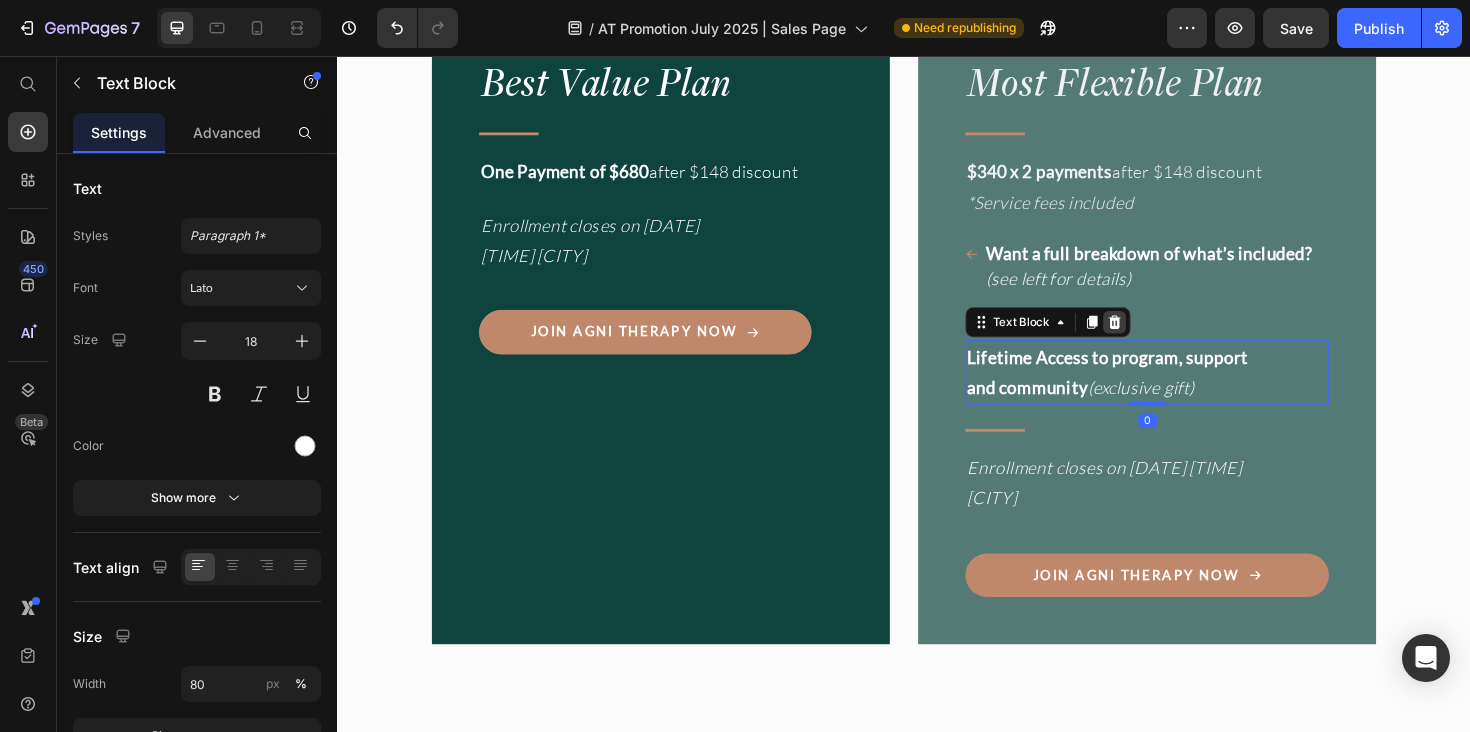 click 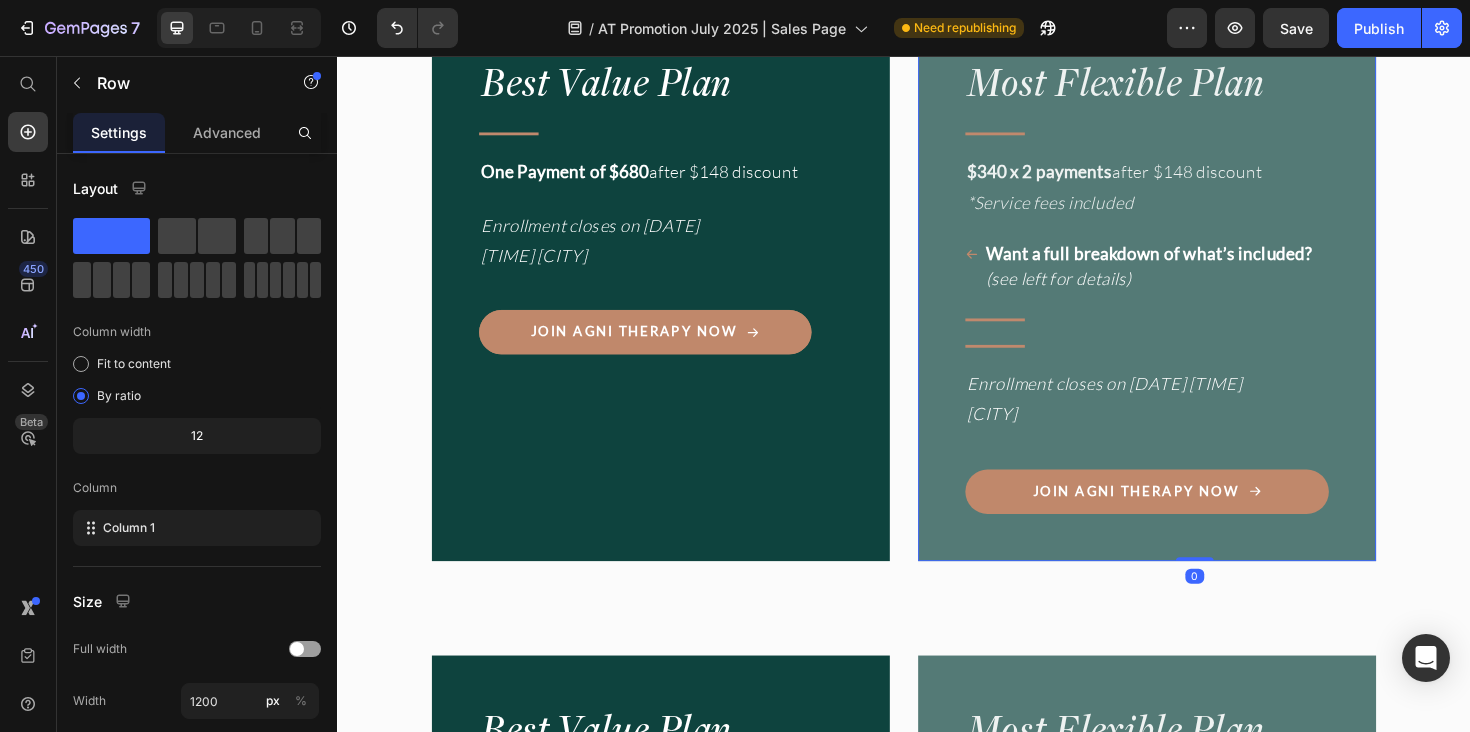 click on "Most Flexible Plan Heading                Title Line $[PRICE] x 2 payments  after $[PRICE] discount  *Service fees included Text Block
Want a full breakdown of what’s included? (see left for details) Item List                Title Line                Title Line Enrollment closes on [DATE] [TIME] [CITY] Text Block
Join Agni Therapy Now Button" at bounding box center [1194, 970] 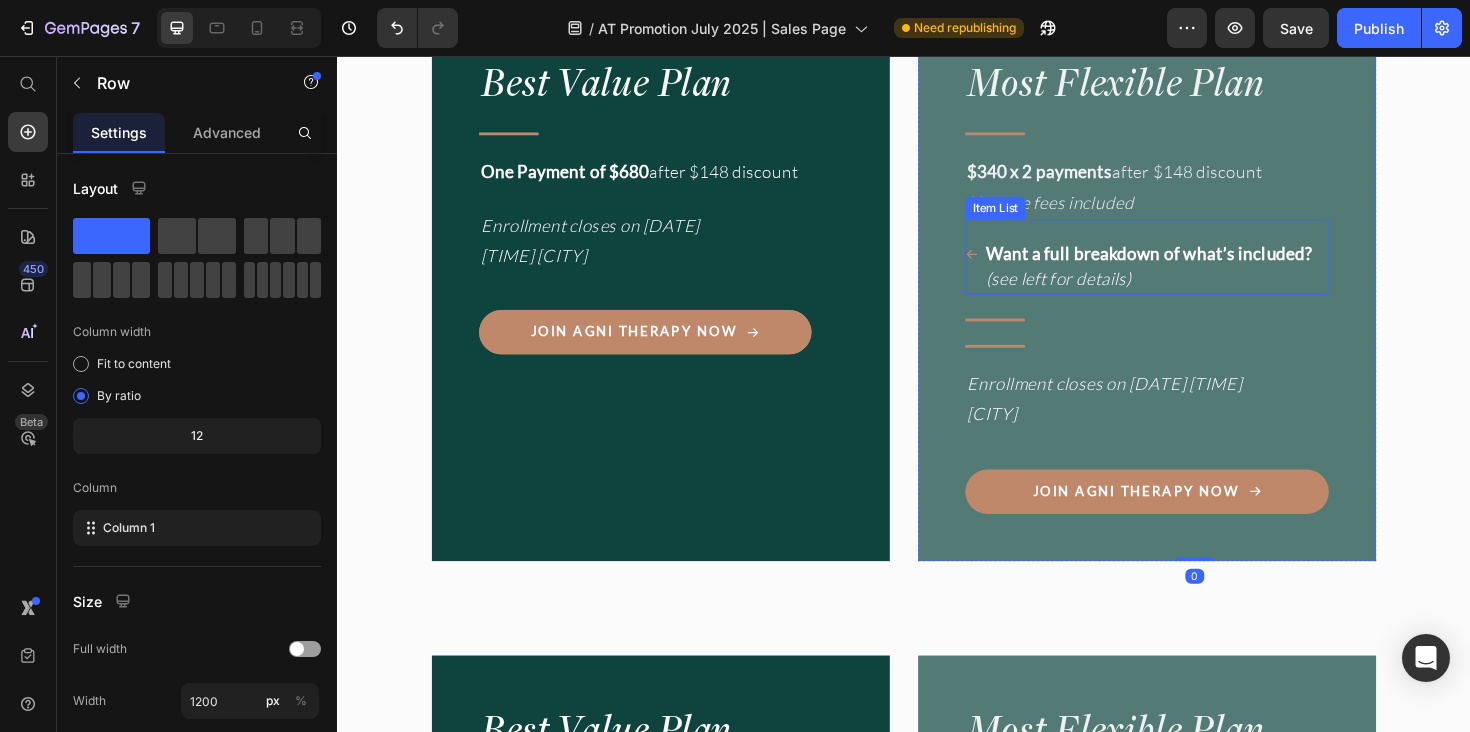 click on "Want a full breakdown of what’s included?" at bounding box center [1197, 938] 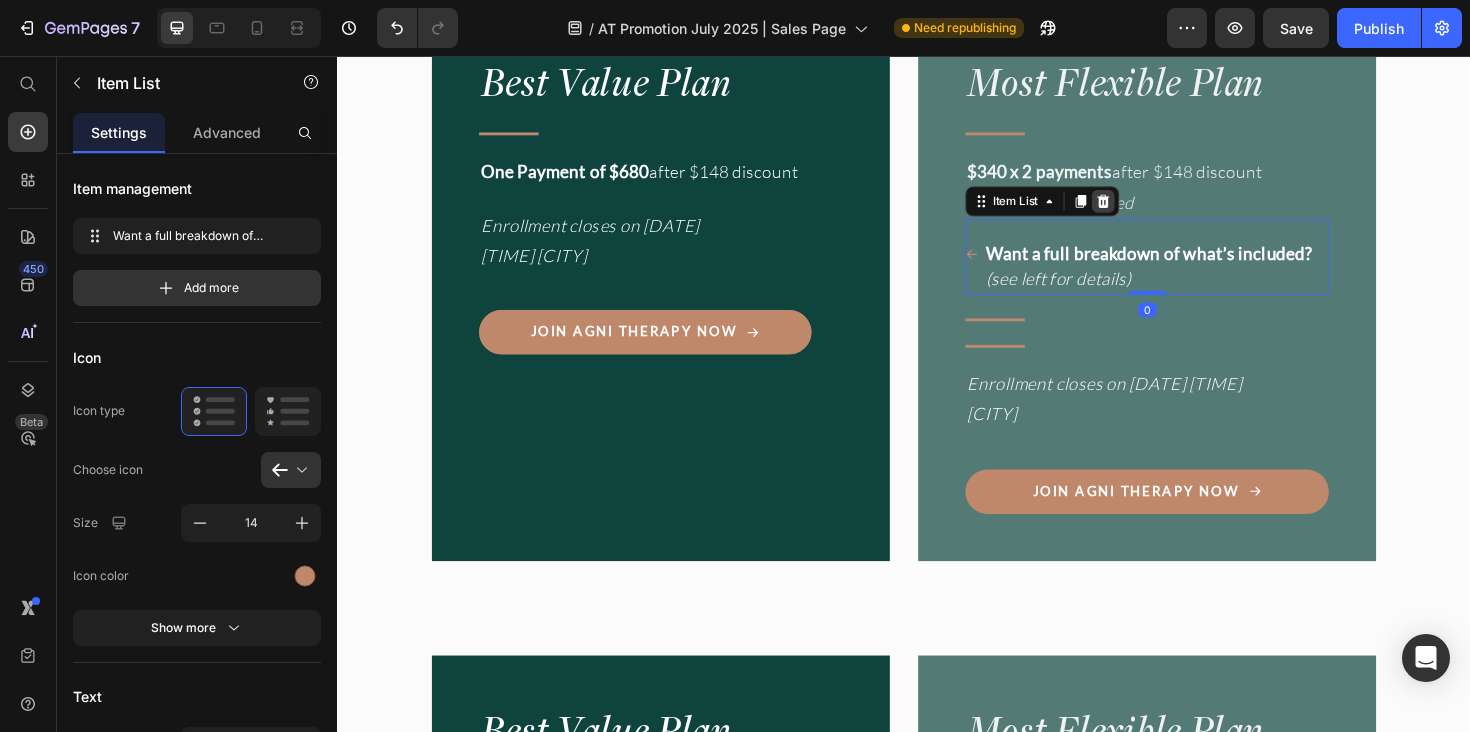 click at bounding box center [1148, 883] 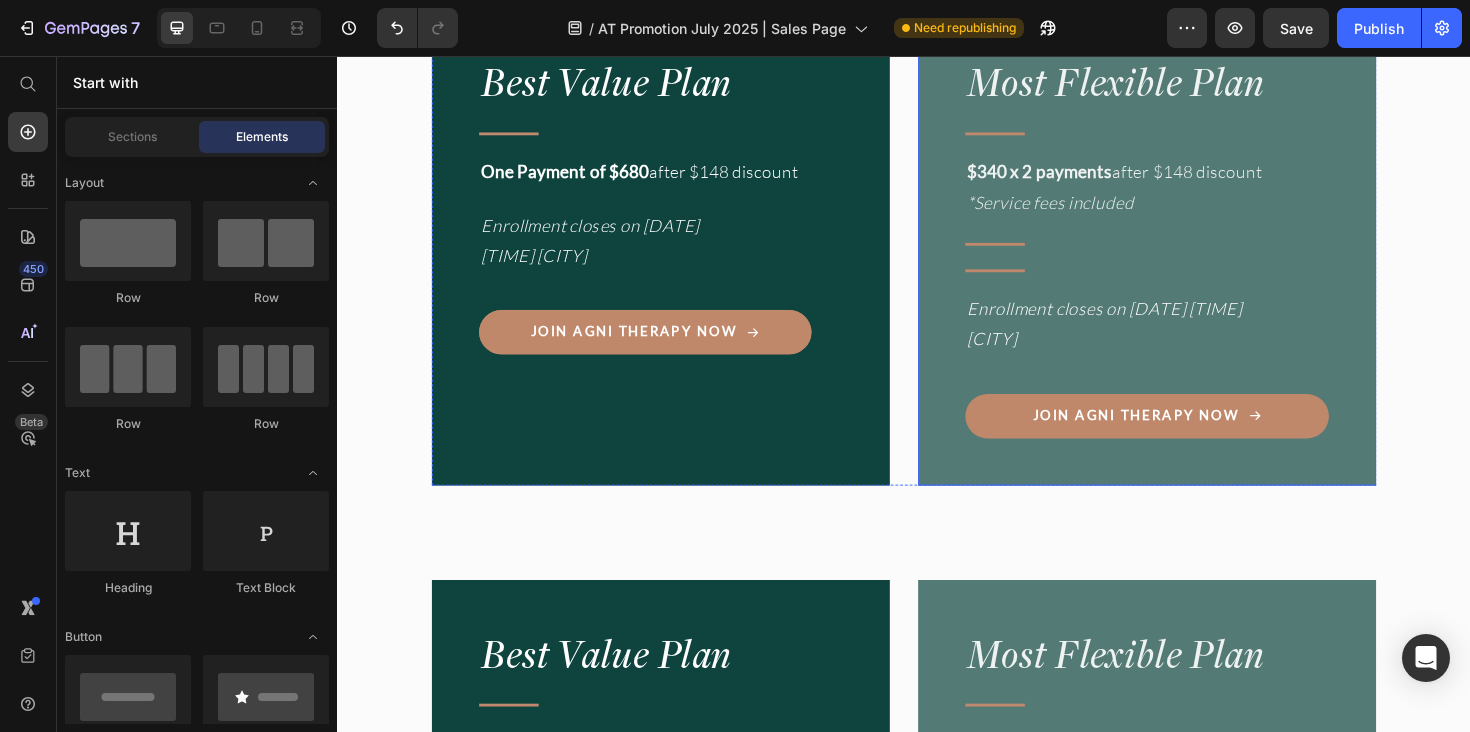 scroll, scrollTop: 17140, scrollLeft: 0, axis: vertical 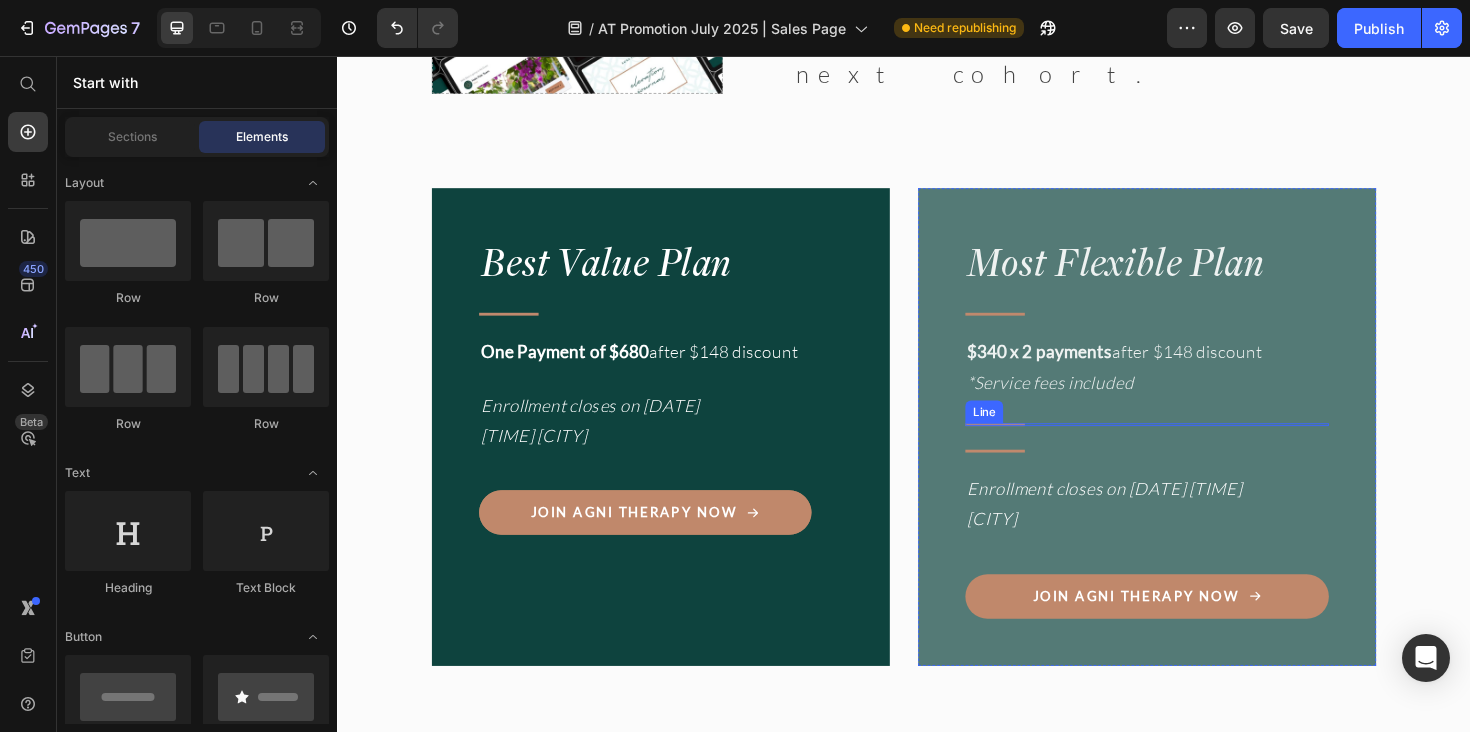 click at bounding box center (1033, 1119) 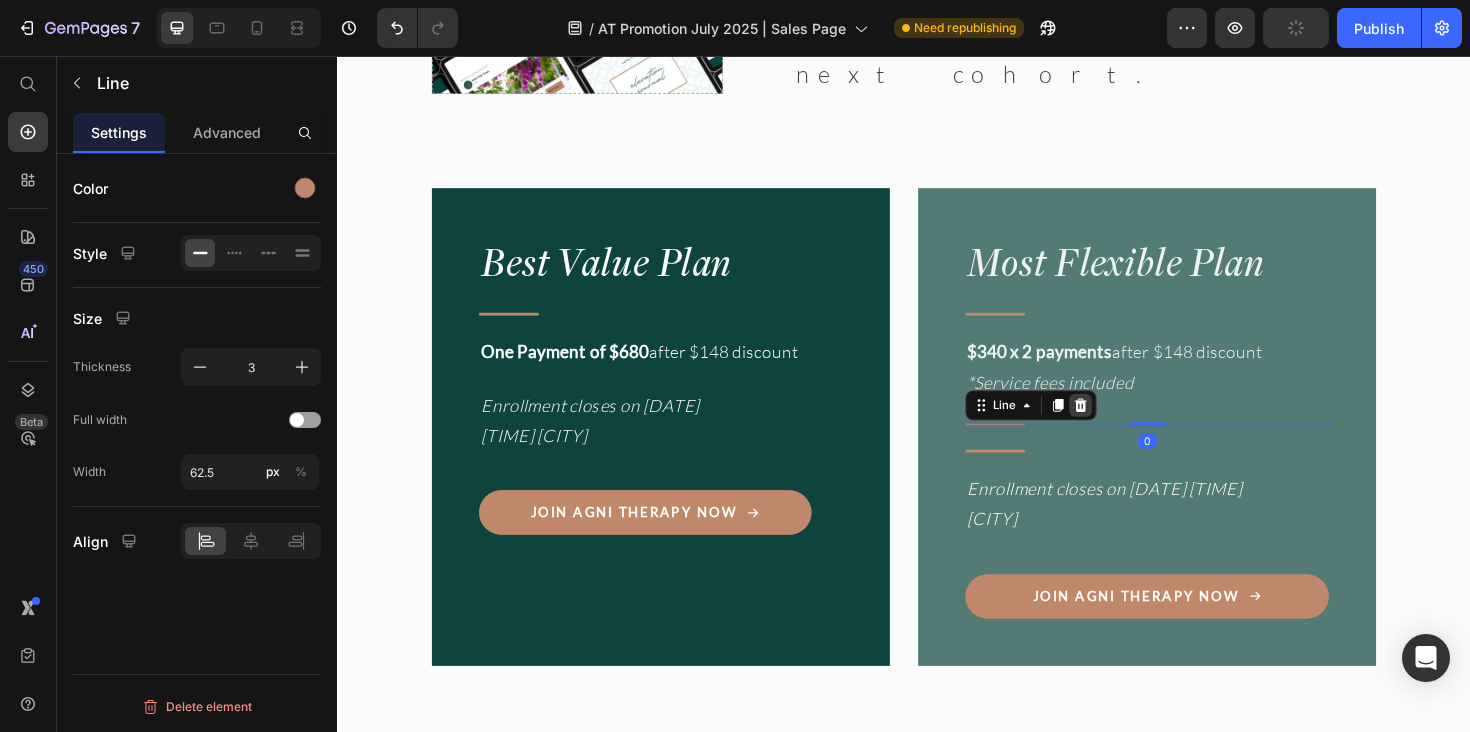 click 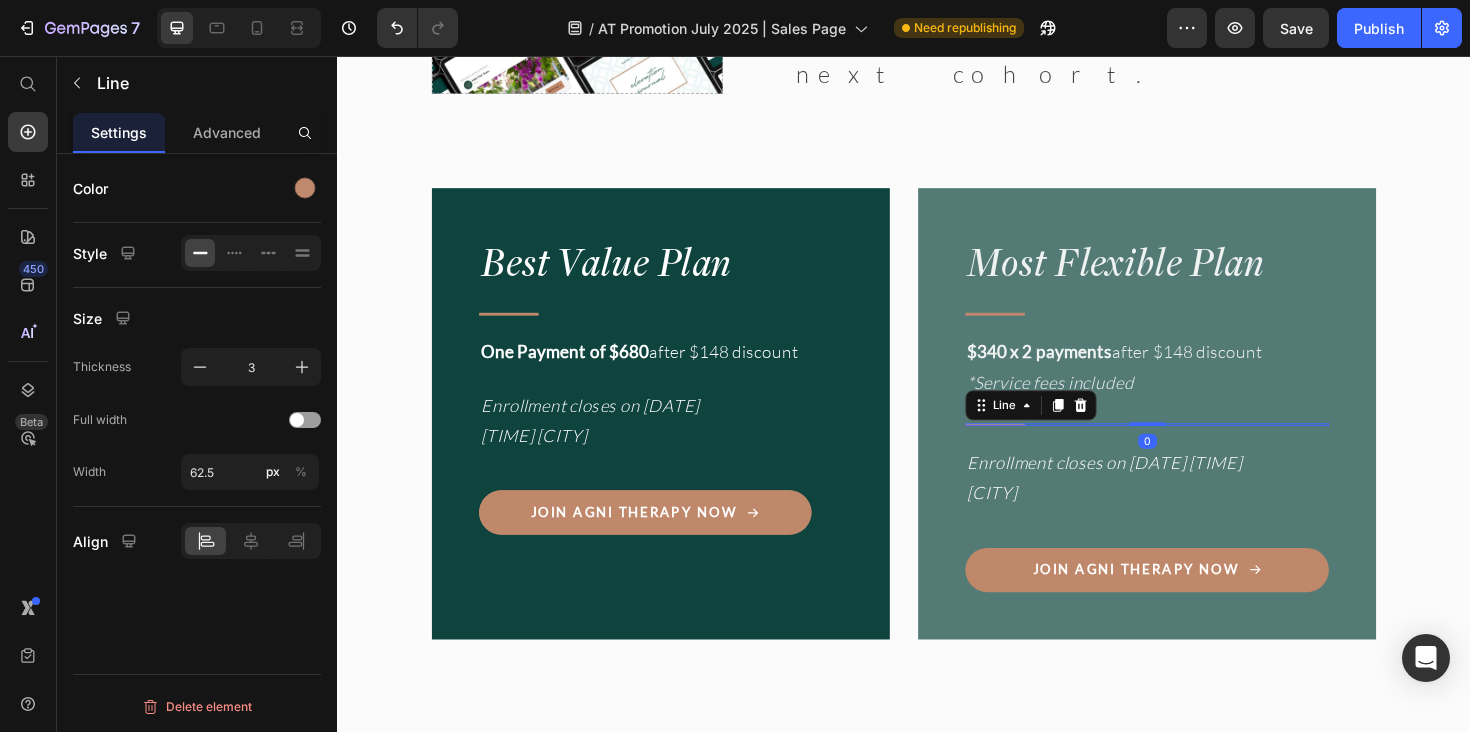 click at bounding box center (1033, 1119) 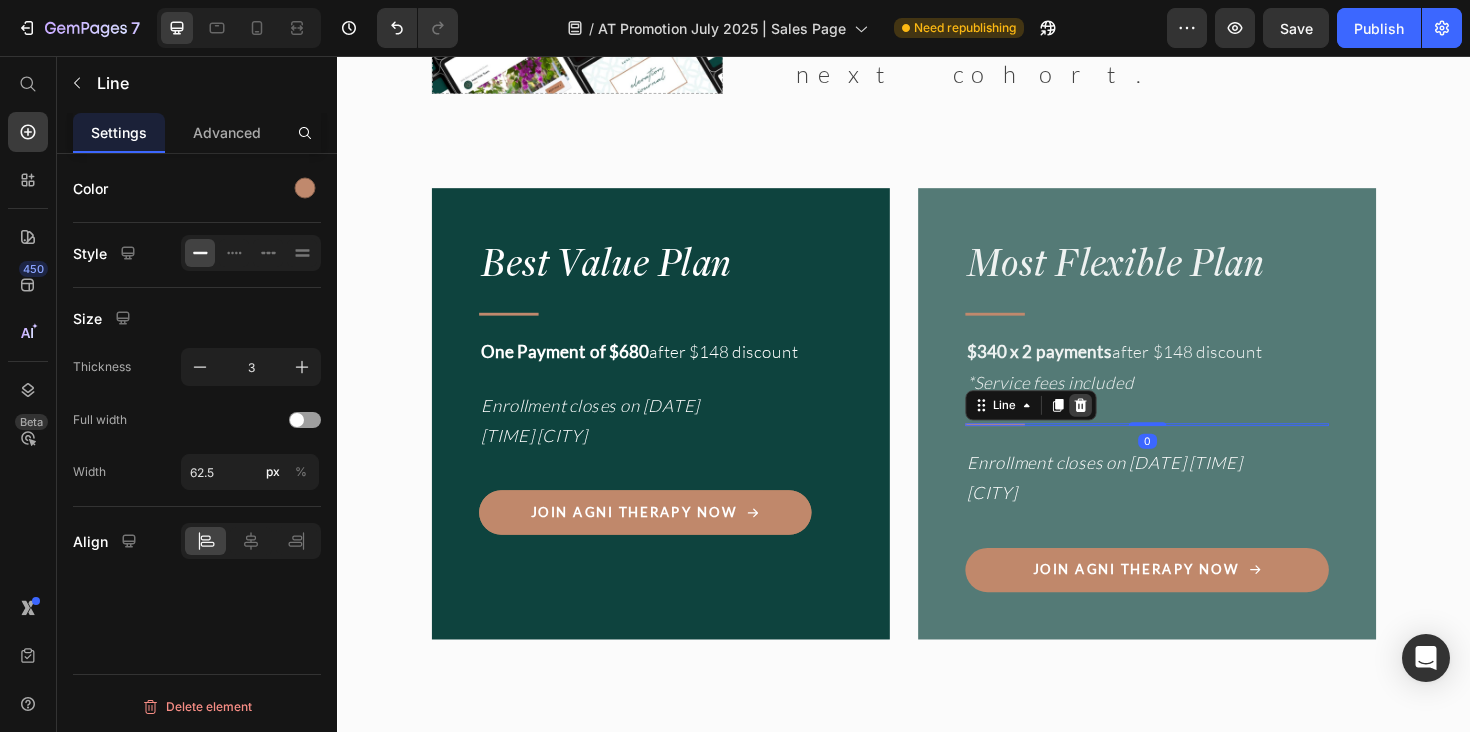 click 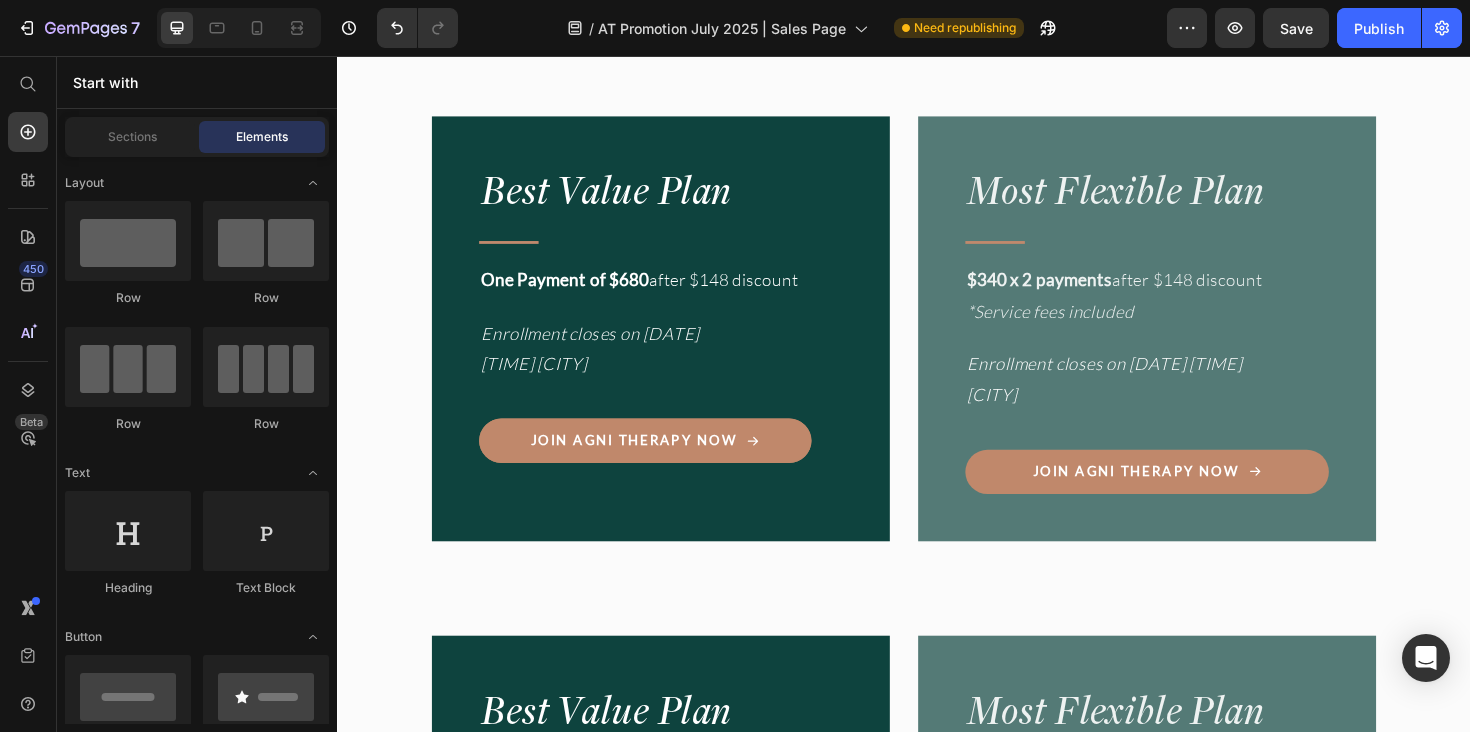 scroll, scrollTop: 17221, scrollLeft: 0, axis: vertical 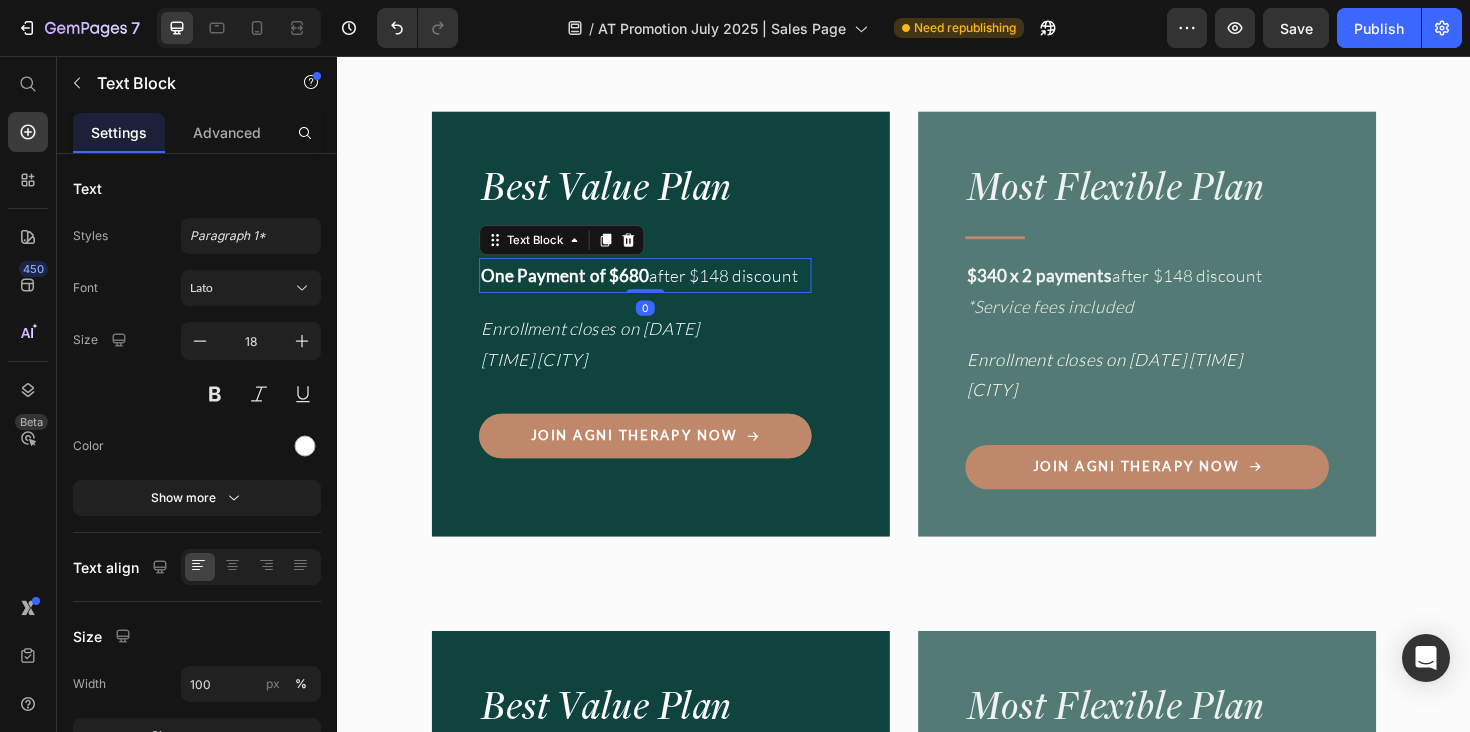 click on "One Payment of $[PRICE]" at bounding box center (594, 961) 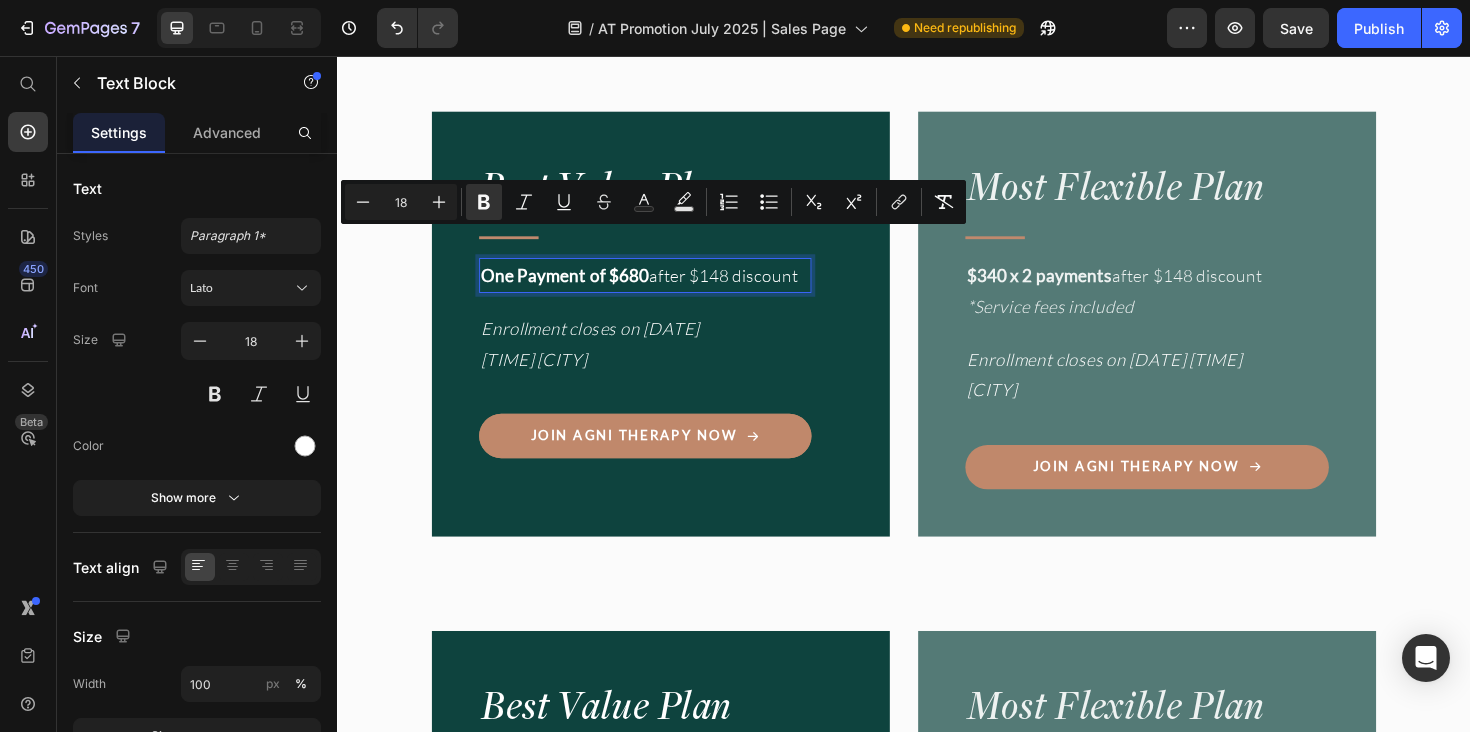 click on "One Payment of $[PRICE]  after $[PRICE] discount" at bounding box center [673, 961] 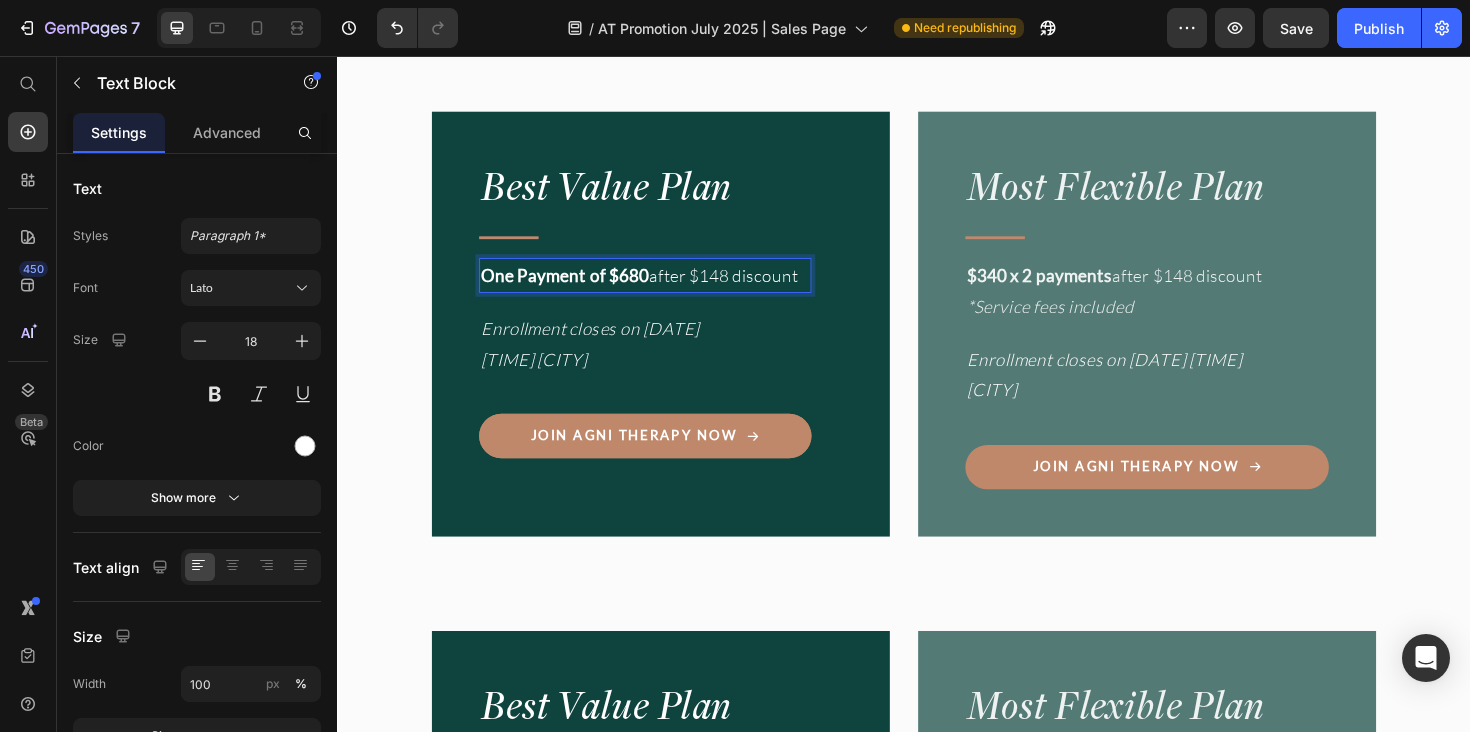 click on "One Payment of $[PRICE]  after $[PRICE] discount" at bounding box center (673, 961) 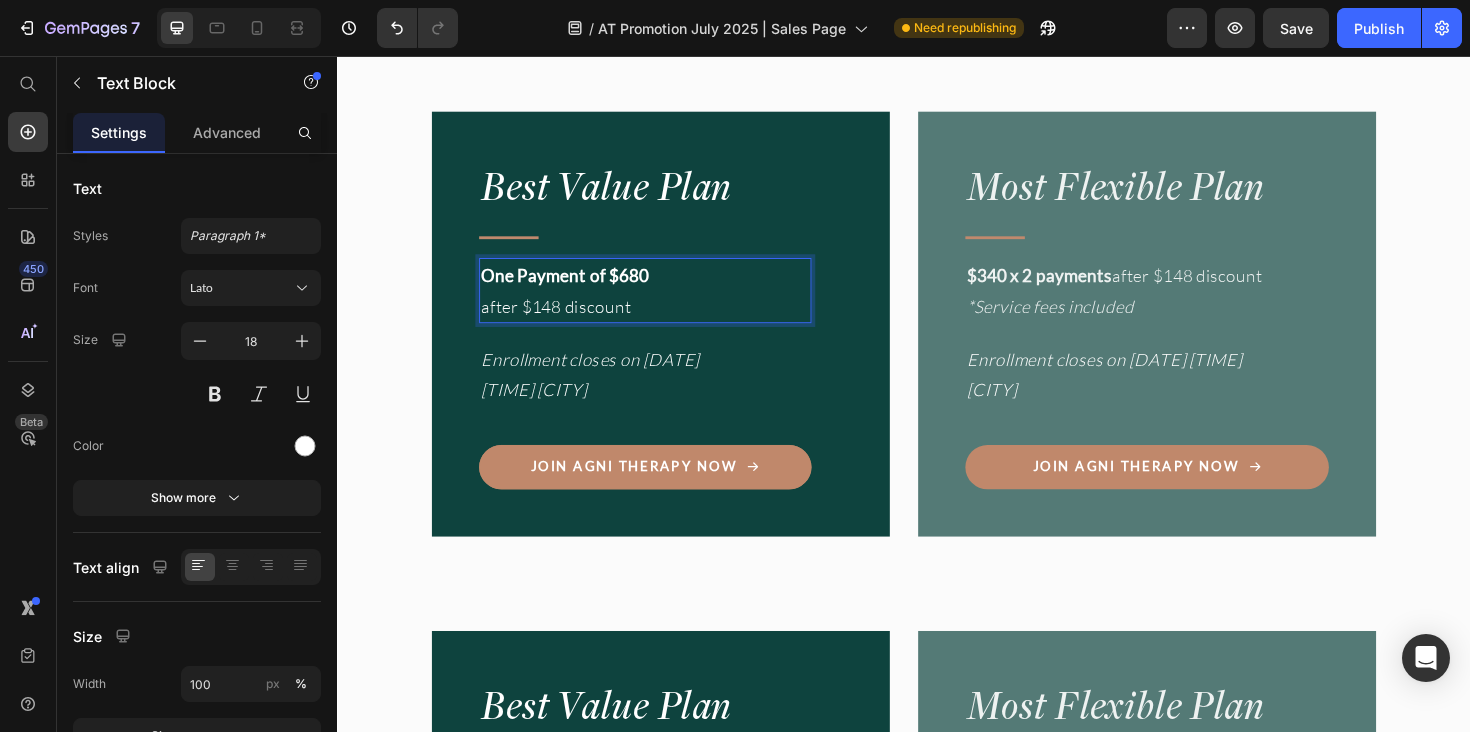 click on "One Payment of $[PRICE]" at bounding box center (594, 961) 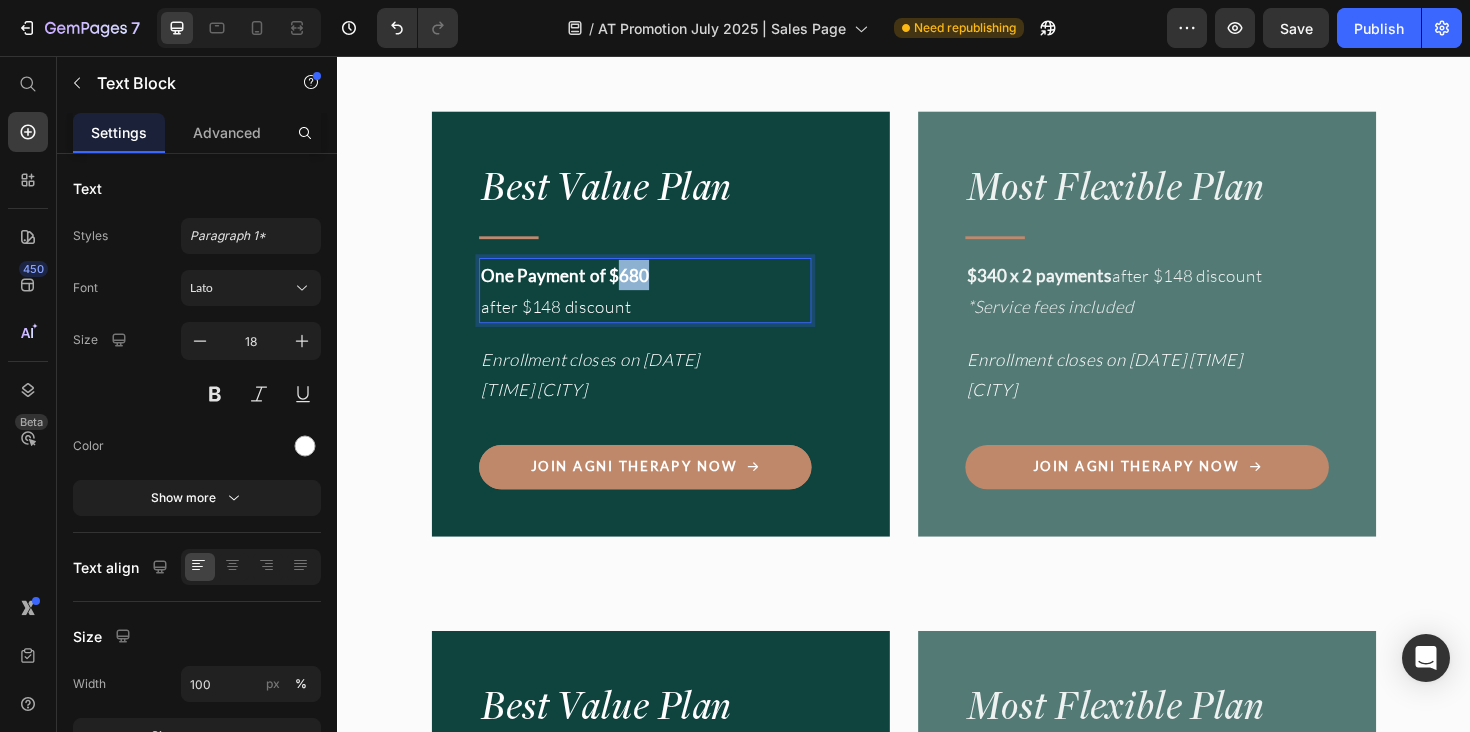 click on "One Payment of $[PRICE]" at bounding box center (594, 961) 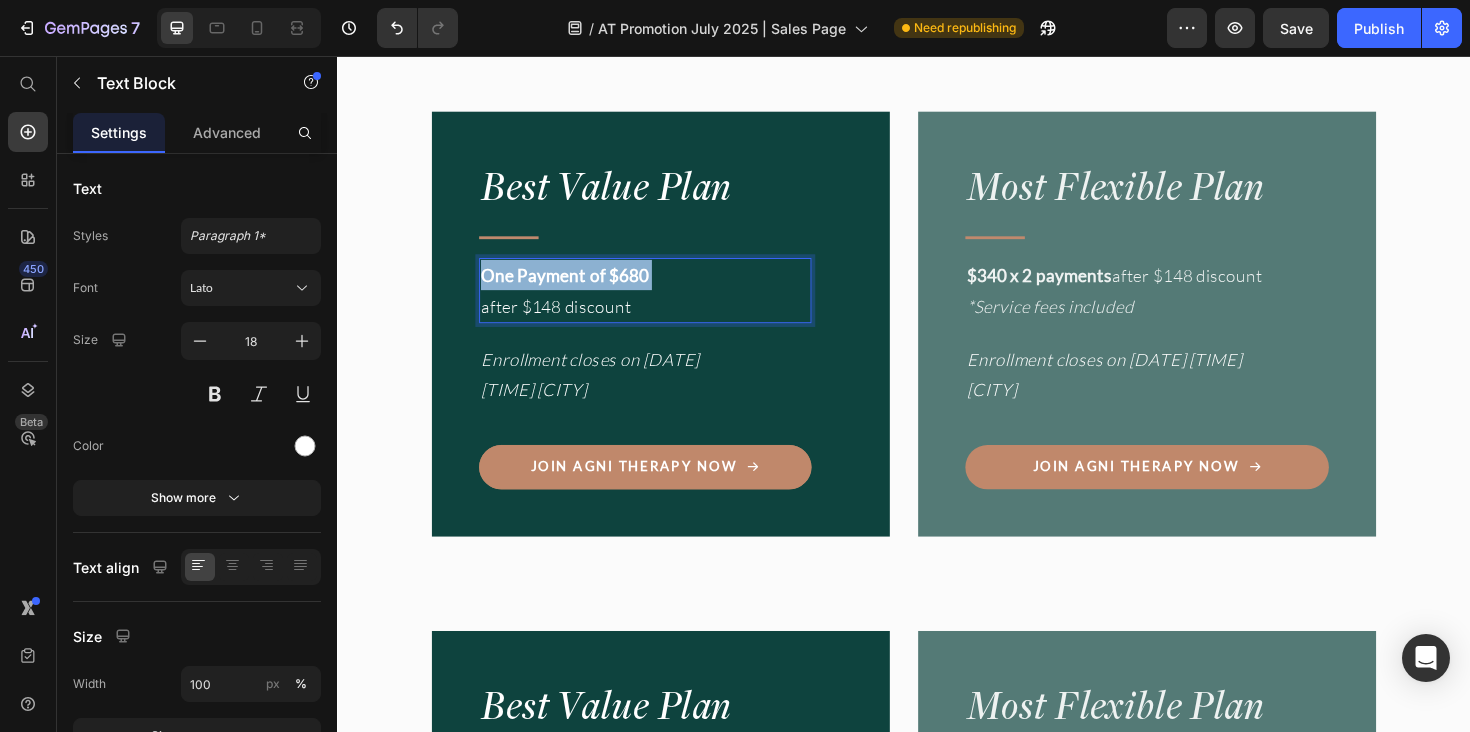 click on "One Payment of $[PRICE]" at bounding box center (594, 961) 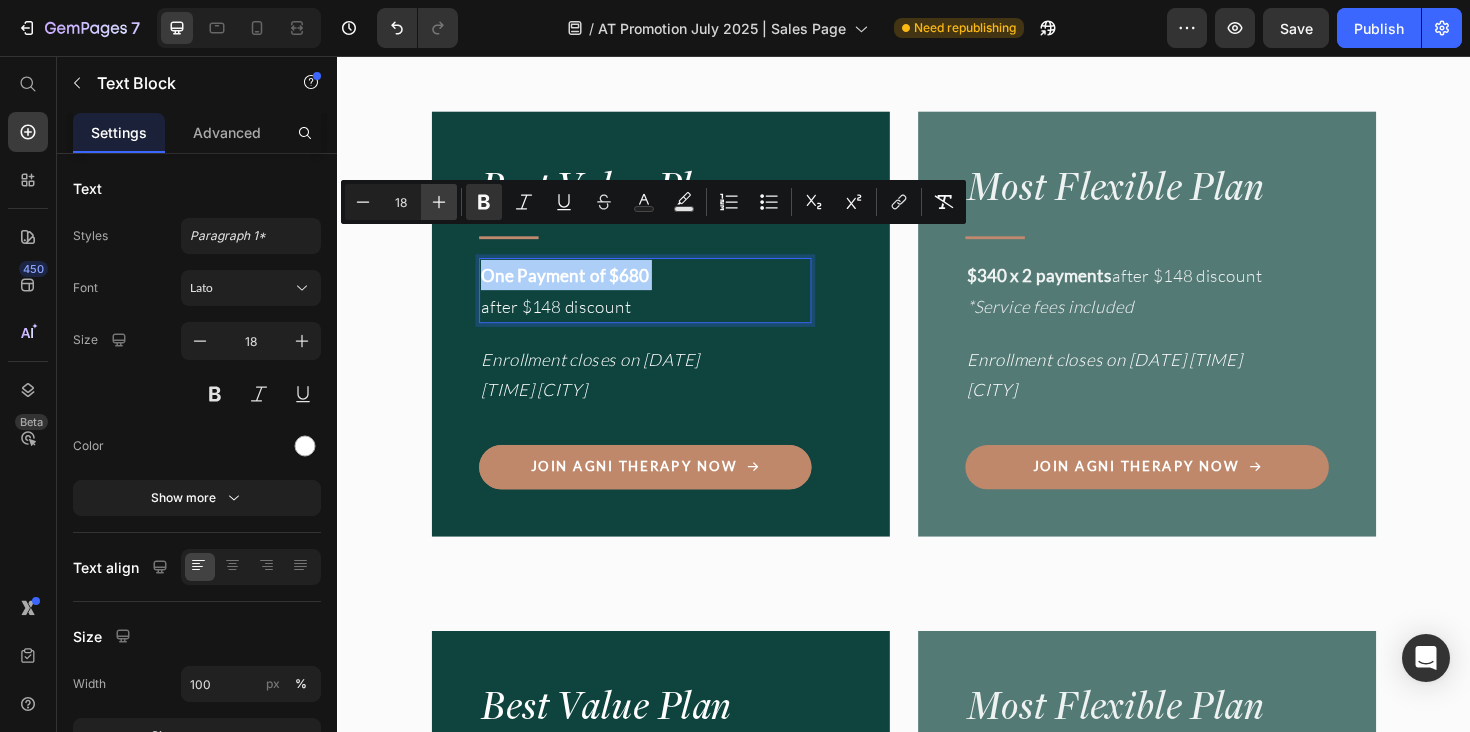 click 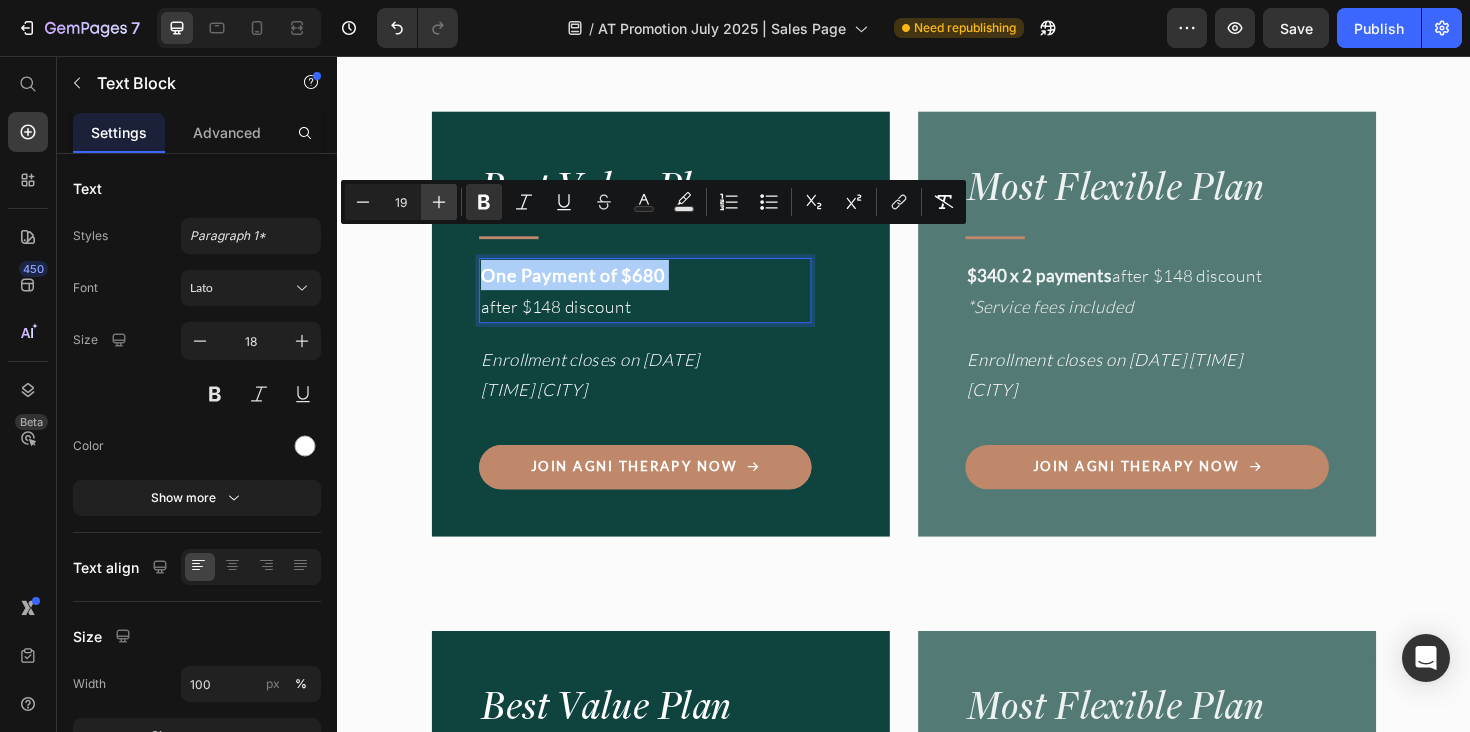 click 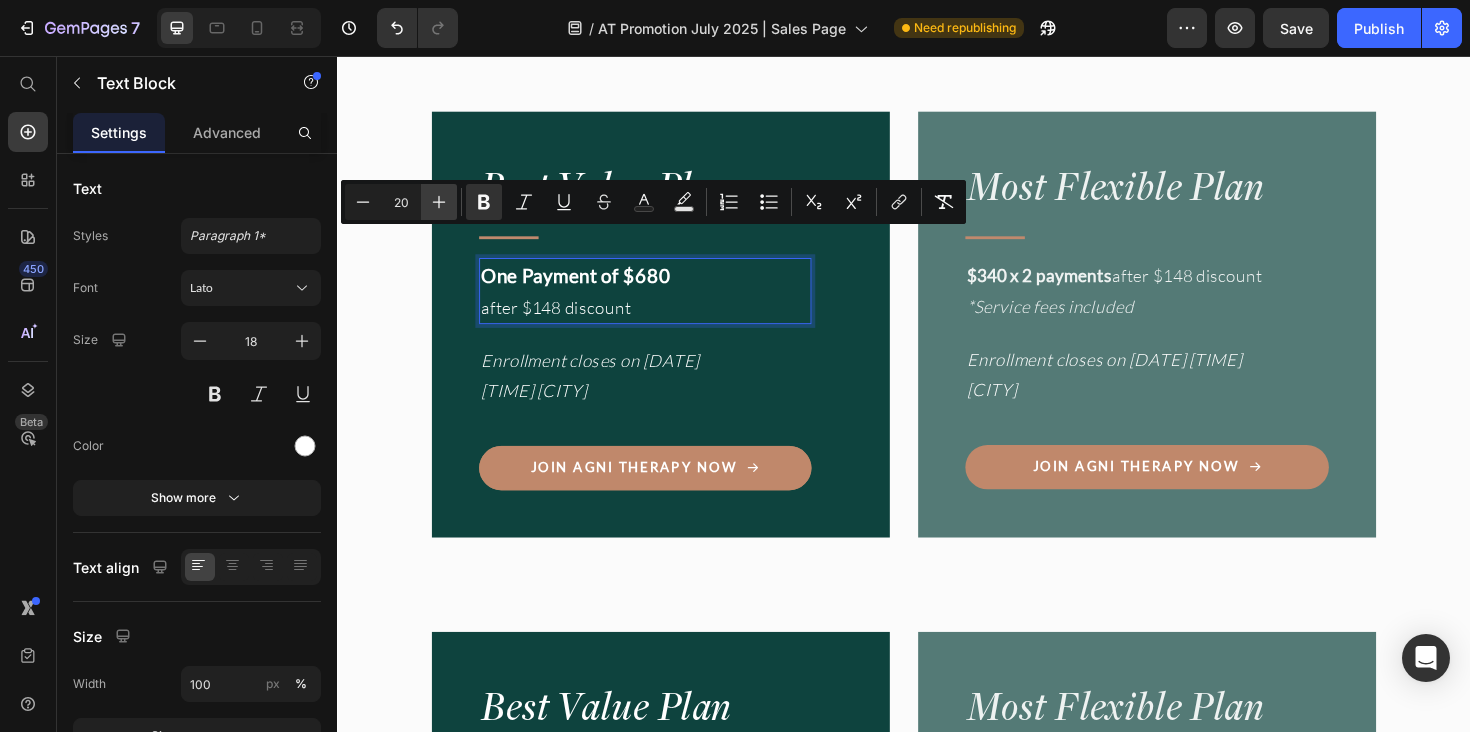 click 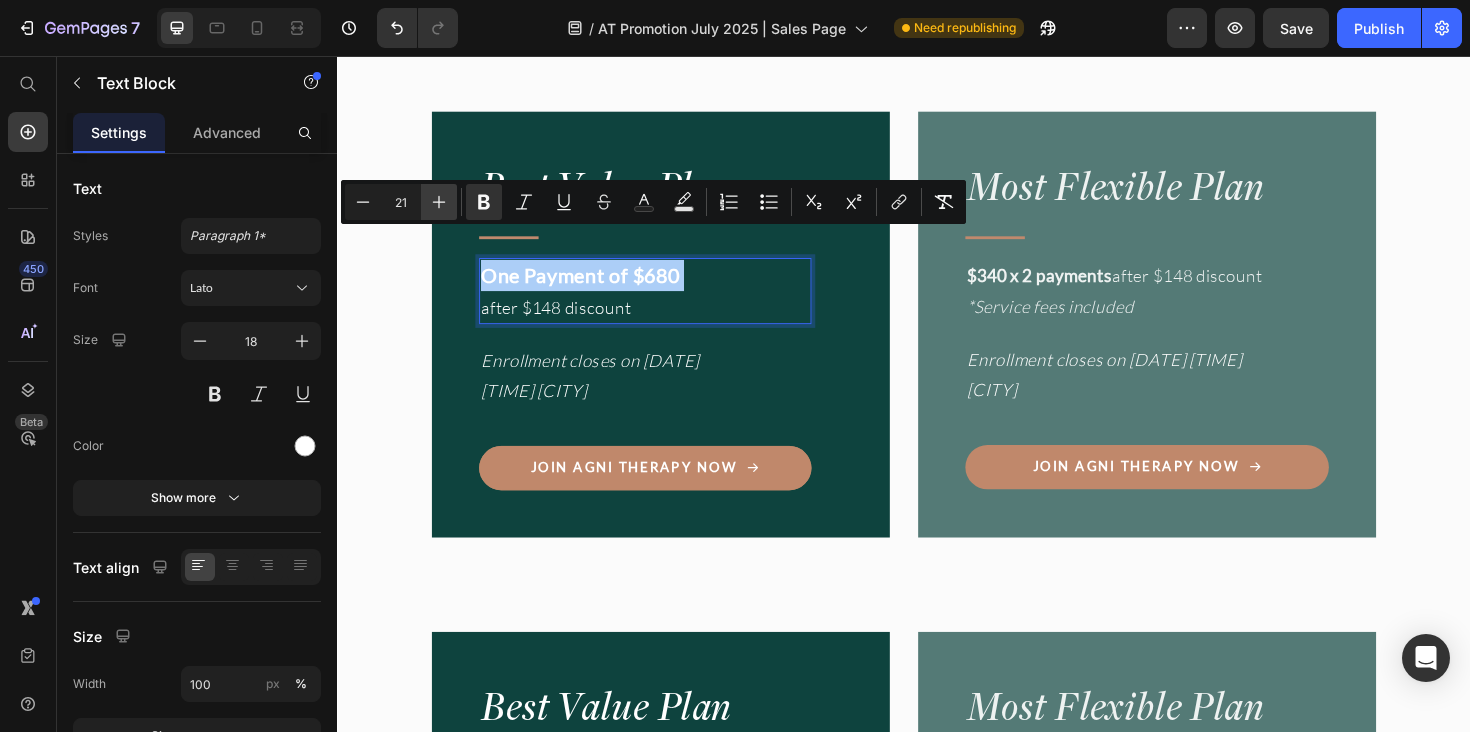 click 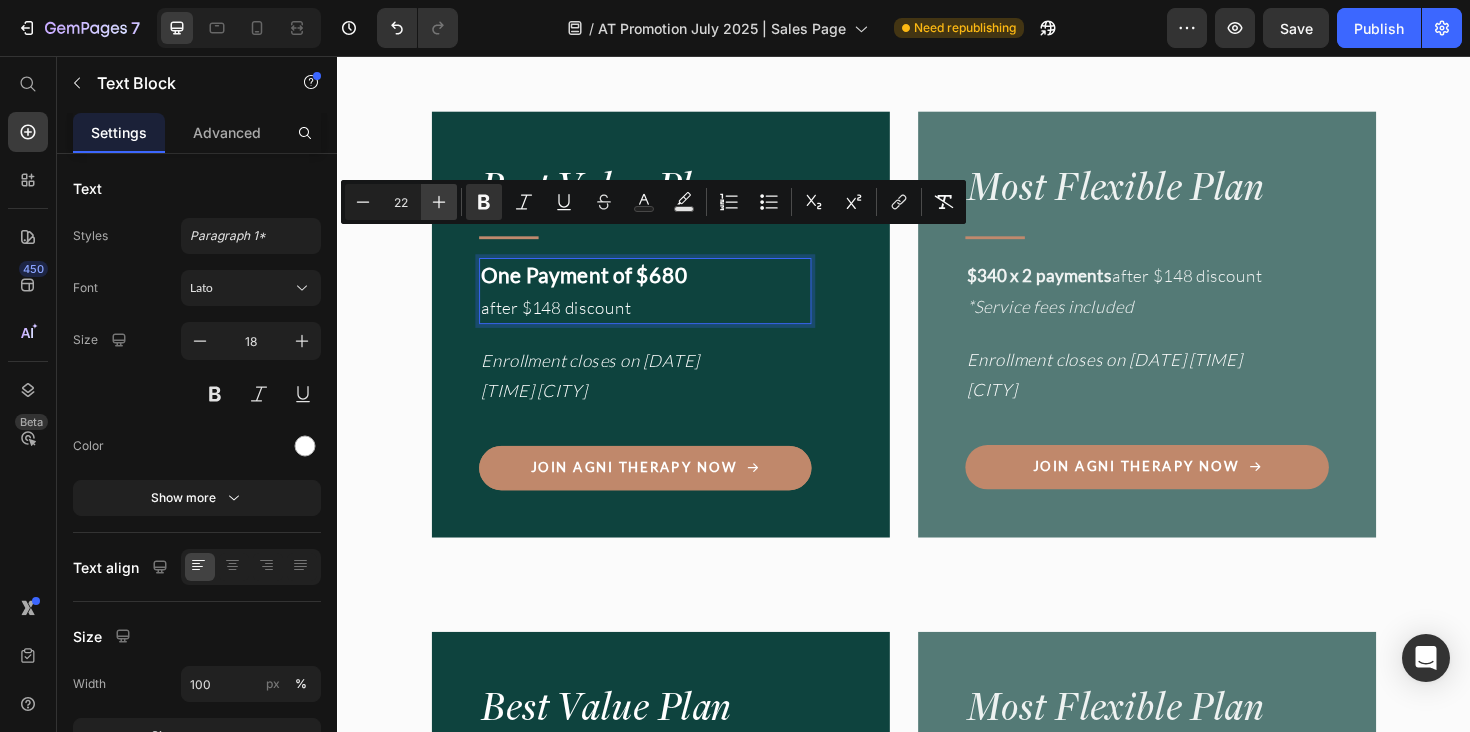 click 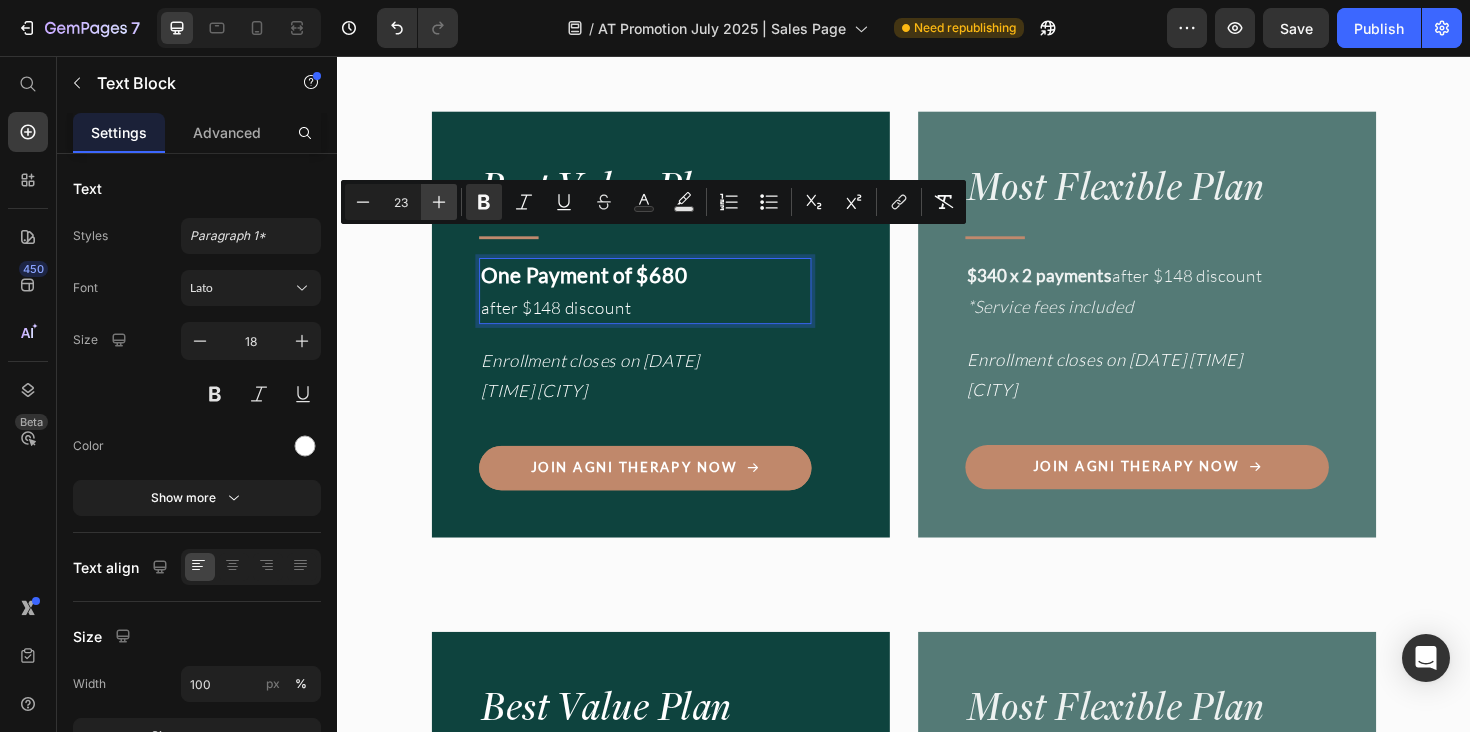 click 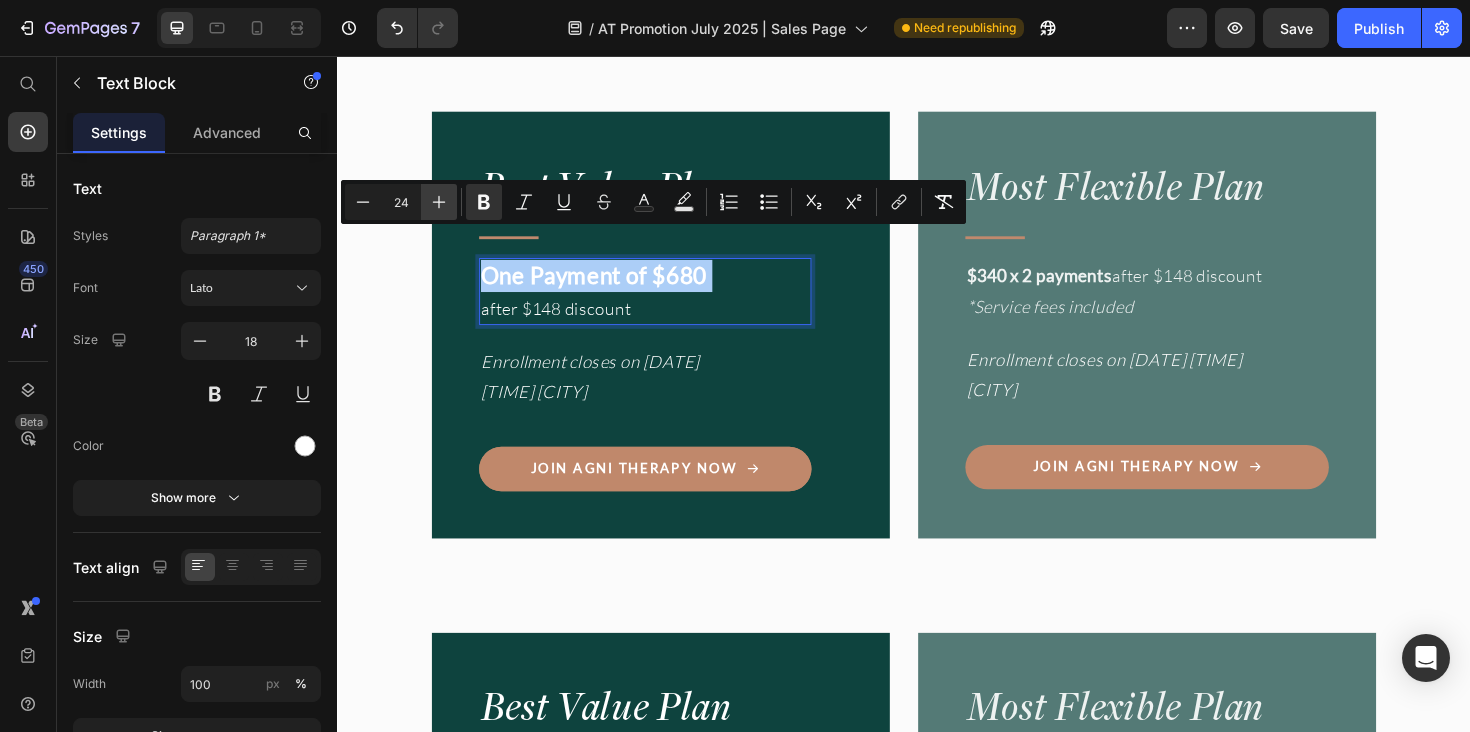 click 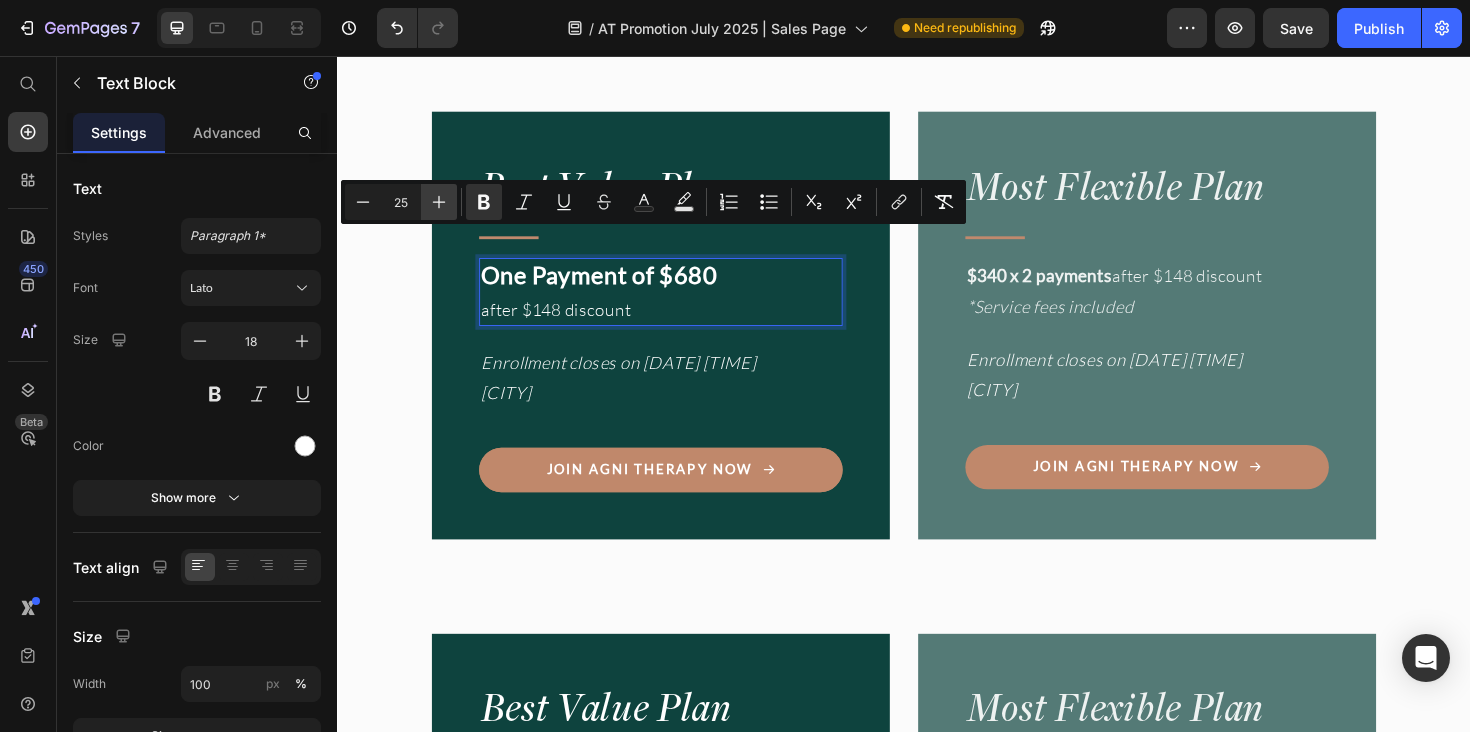 click 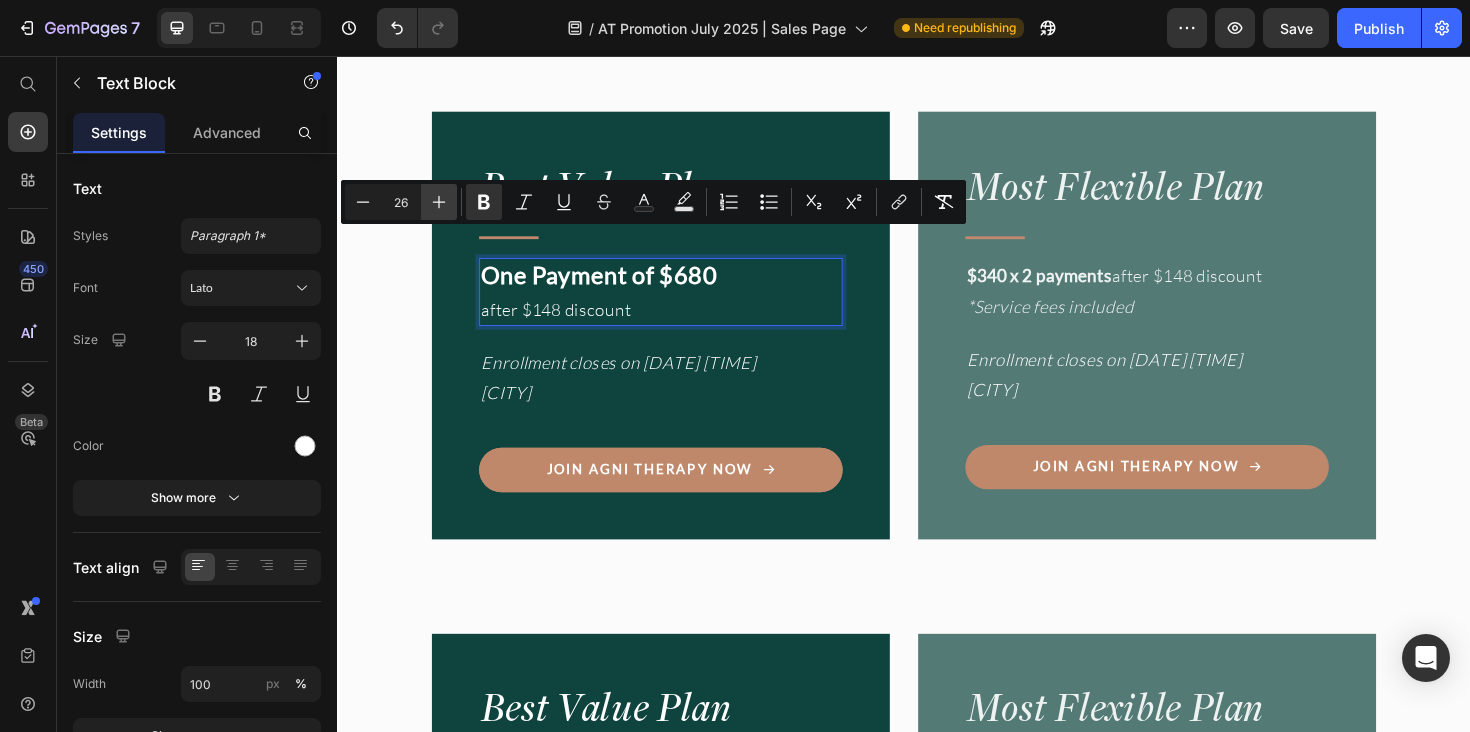 click 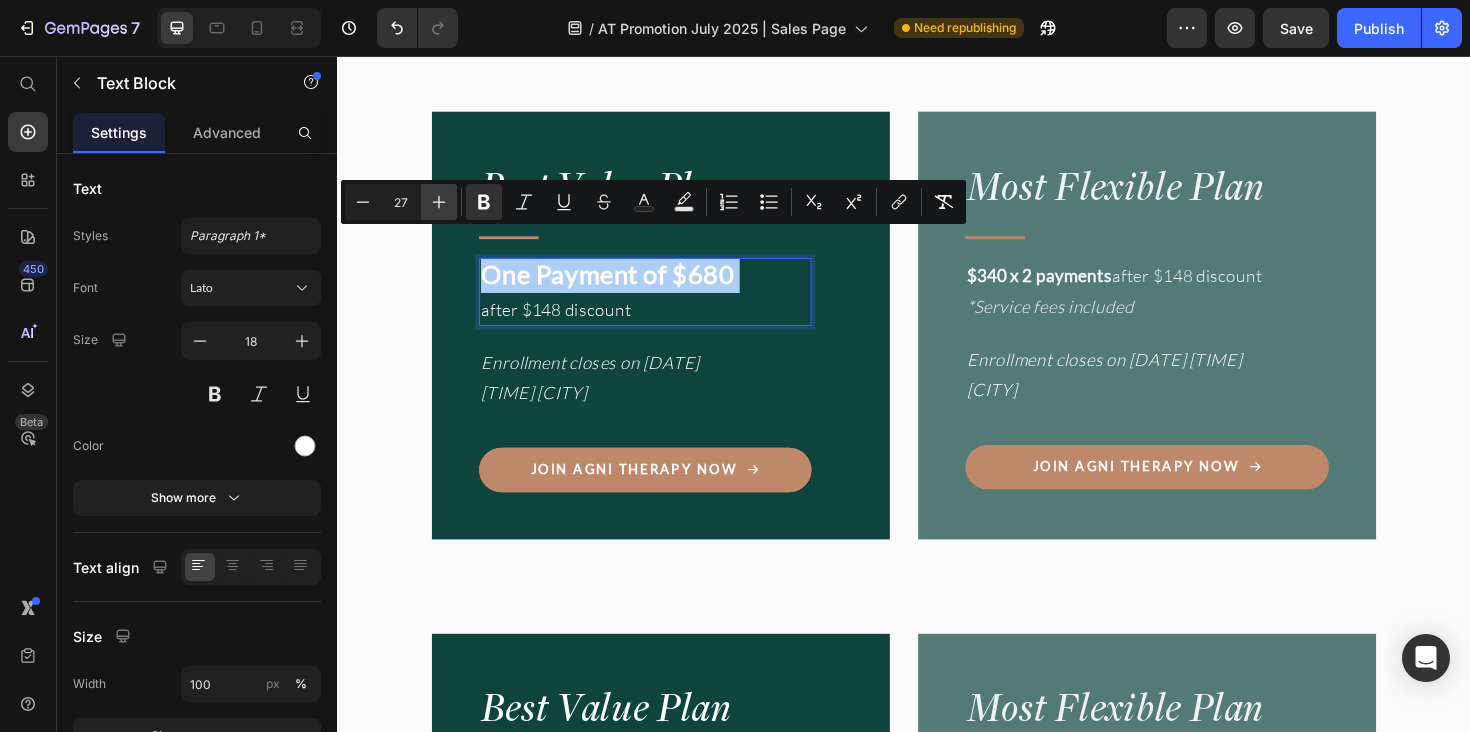click 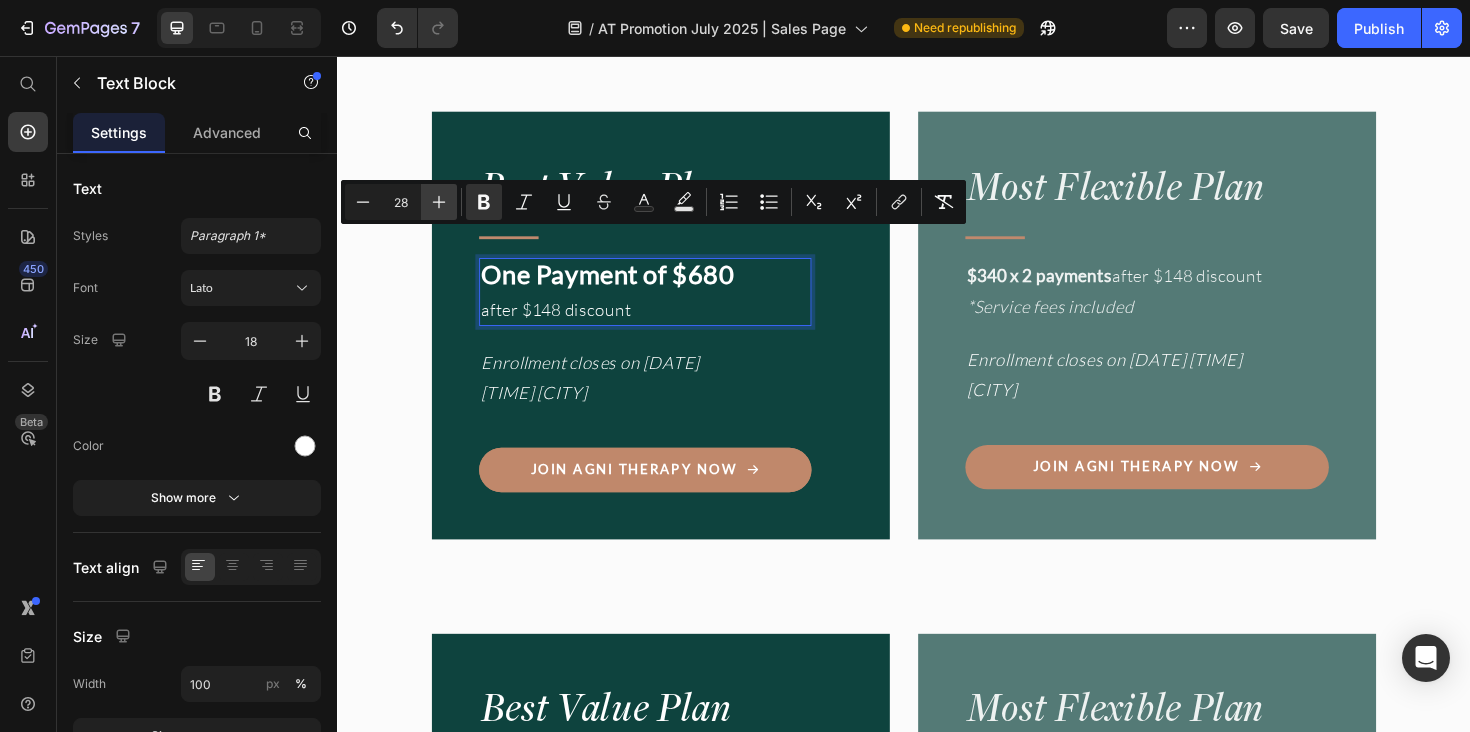 click 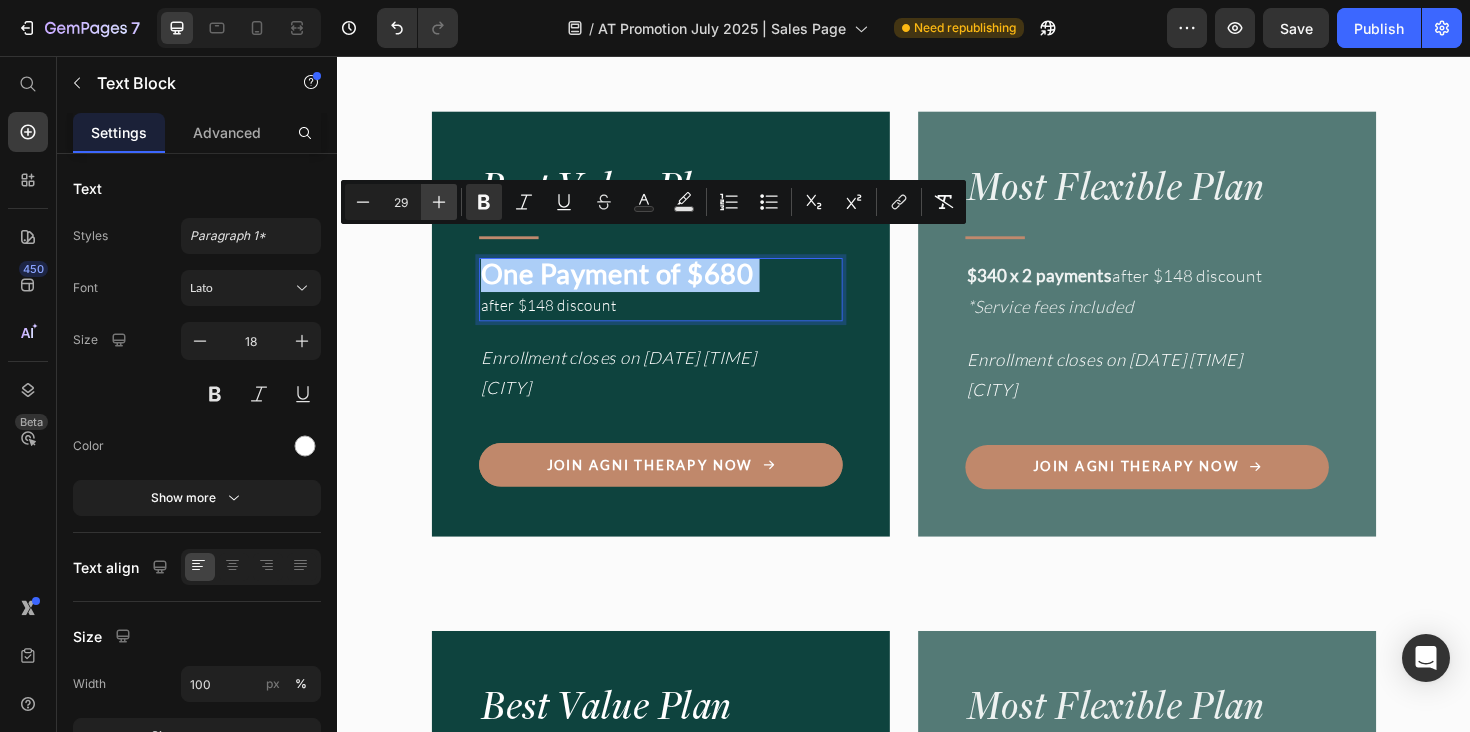 click 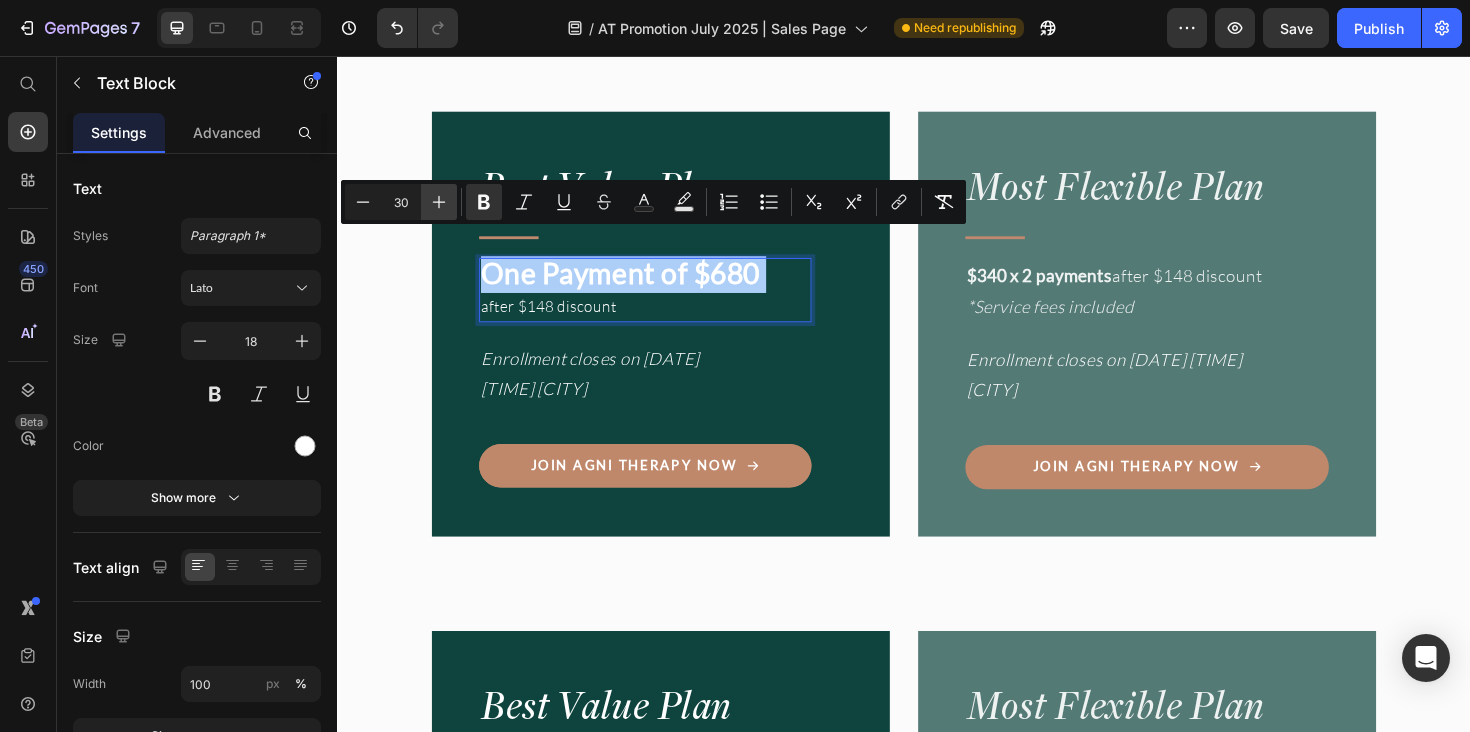 click 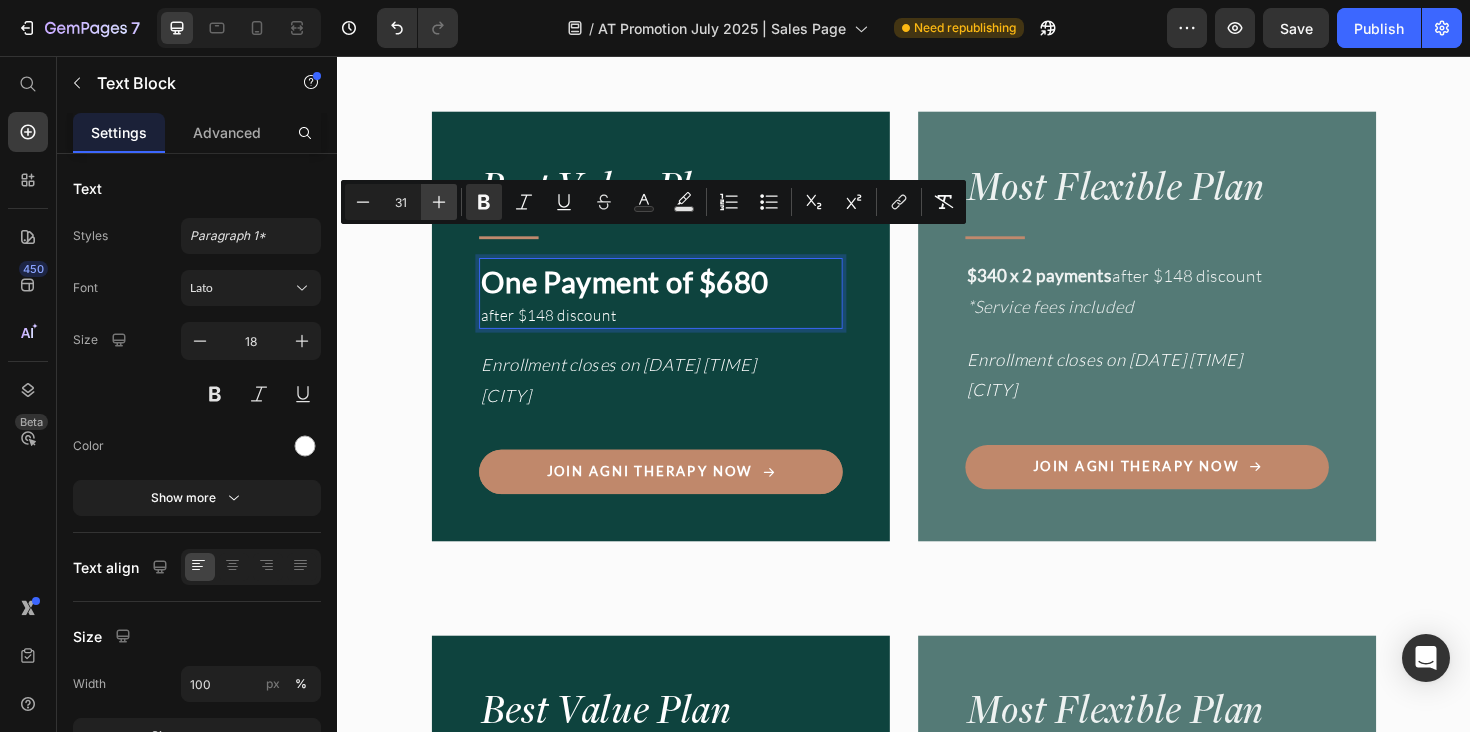 click 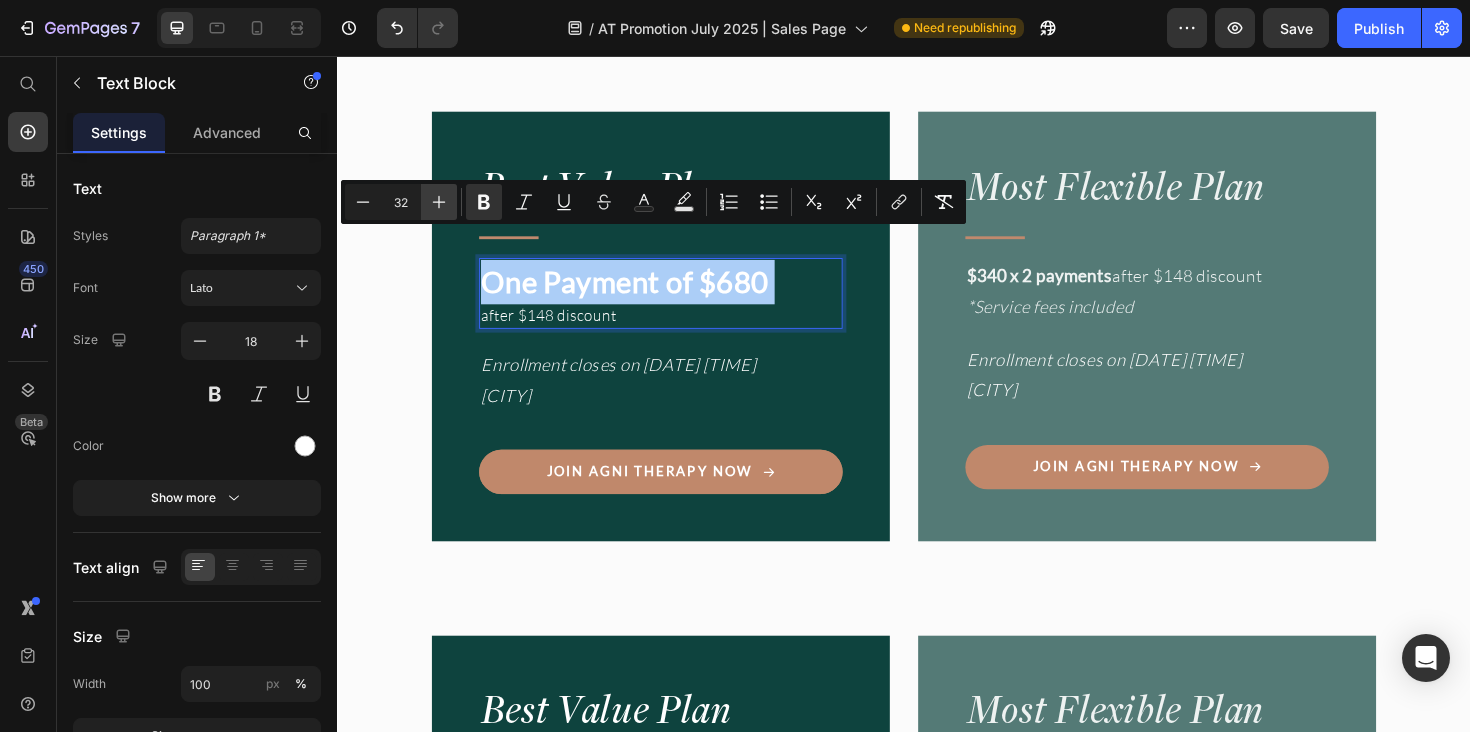 click 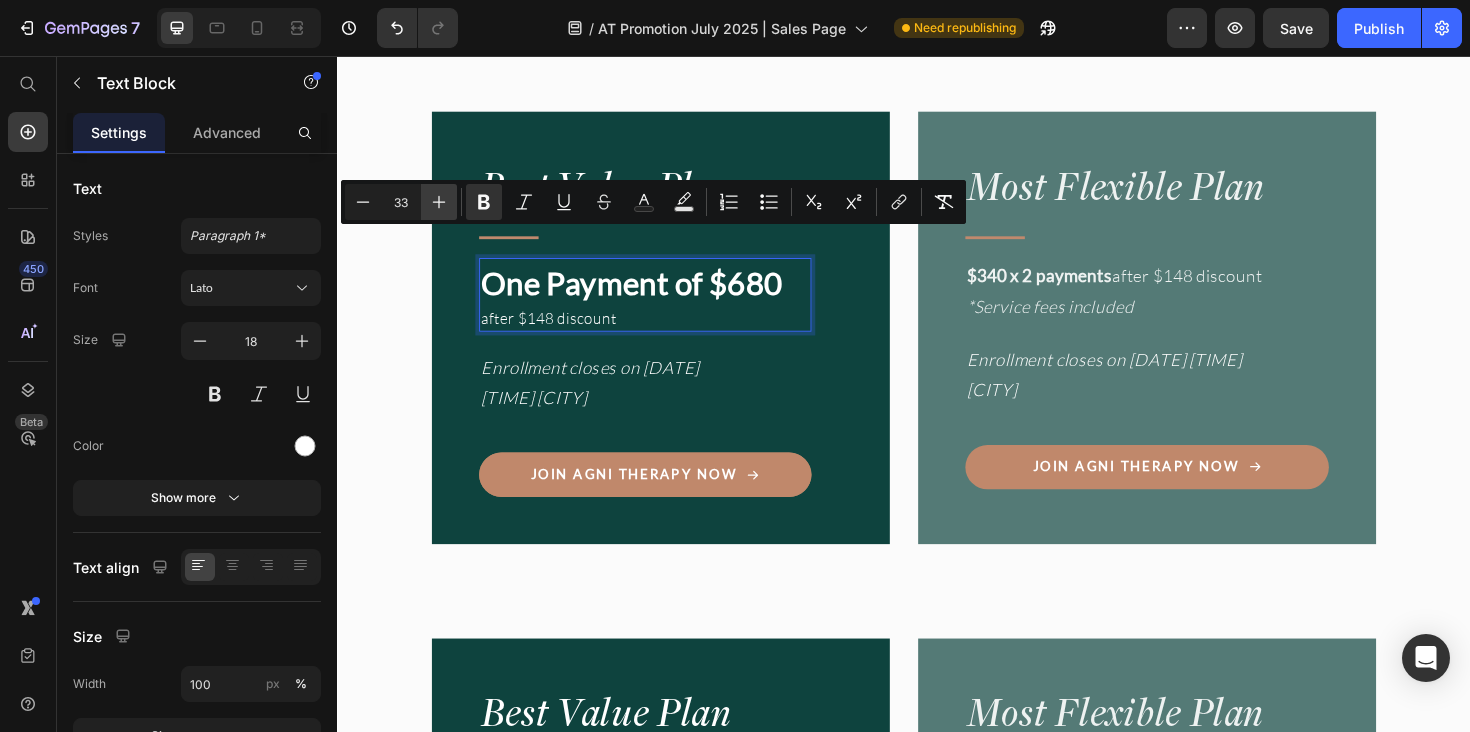 click 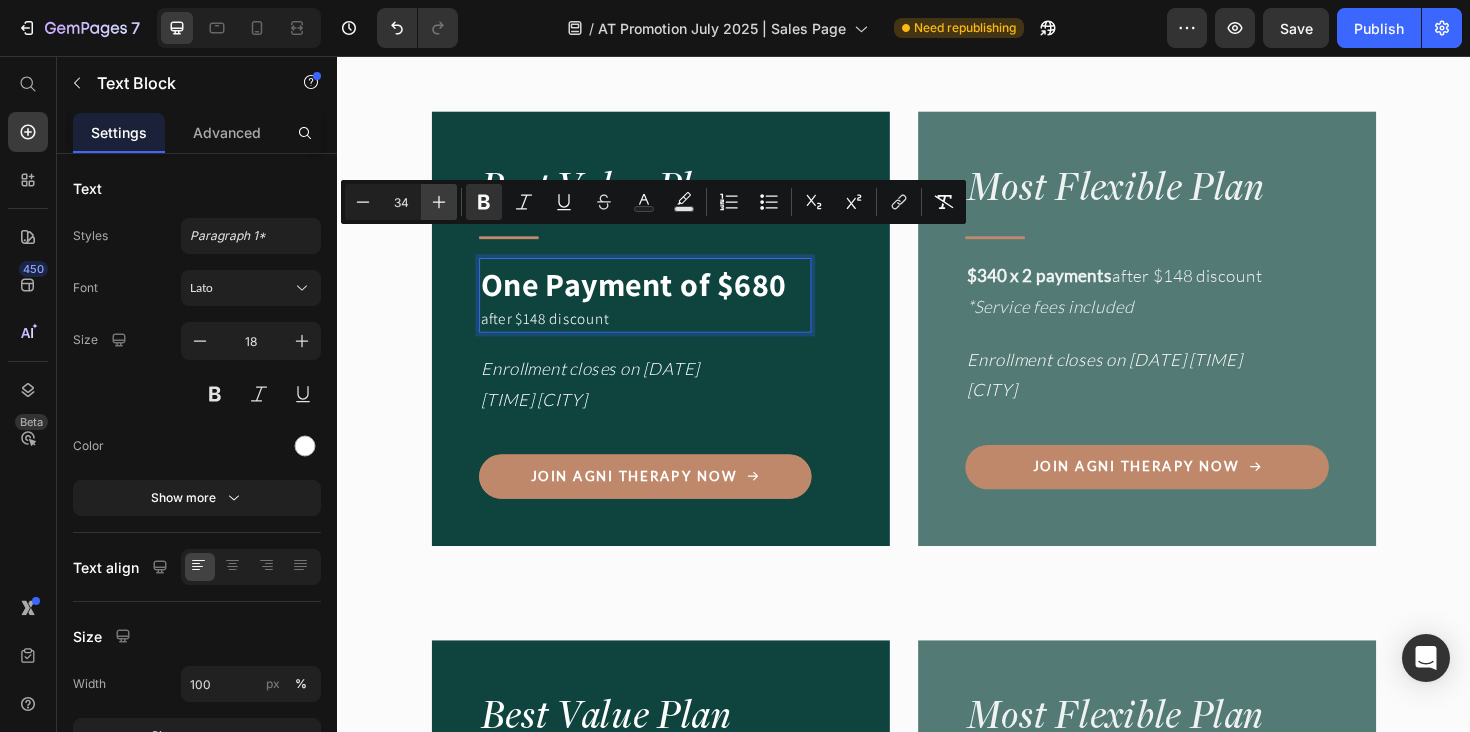 click 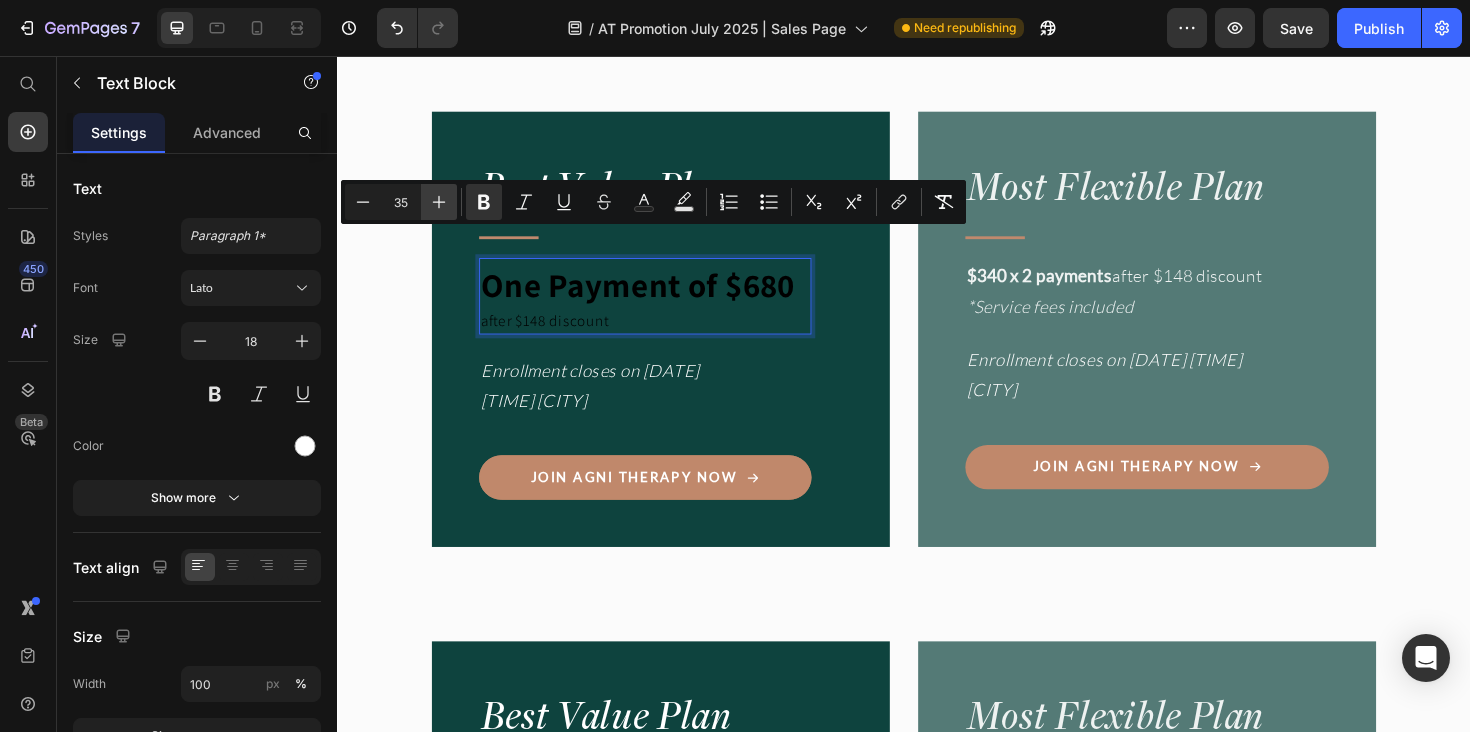 click 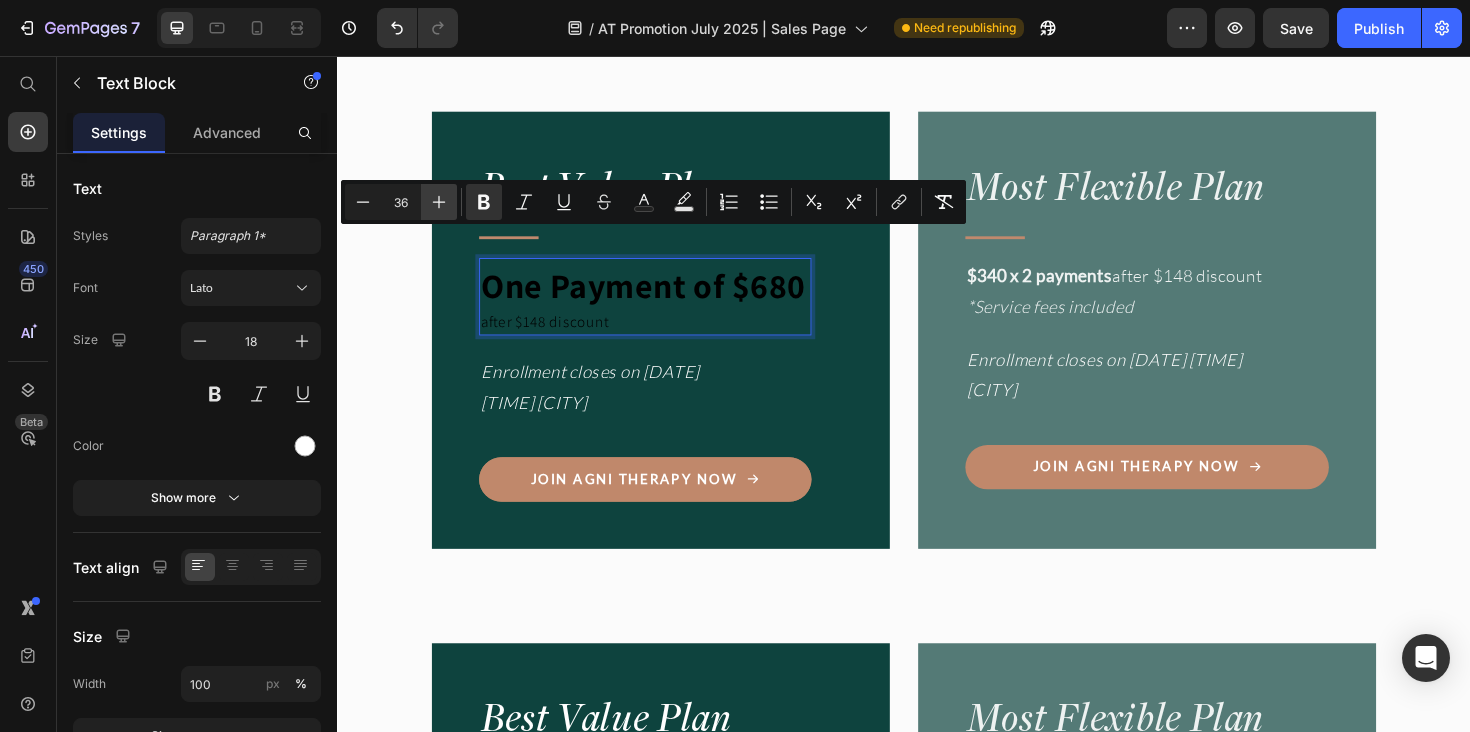 click 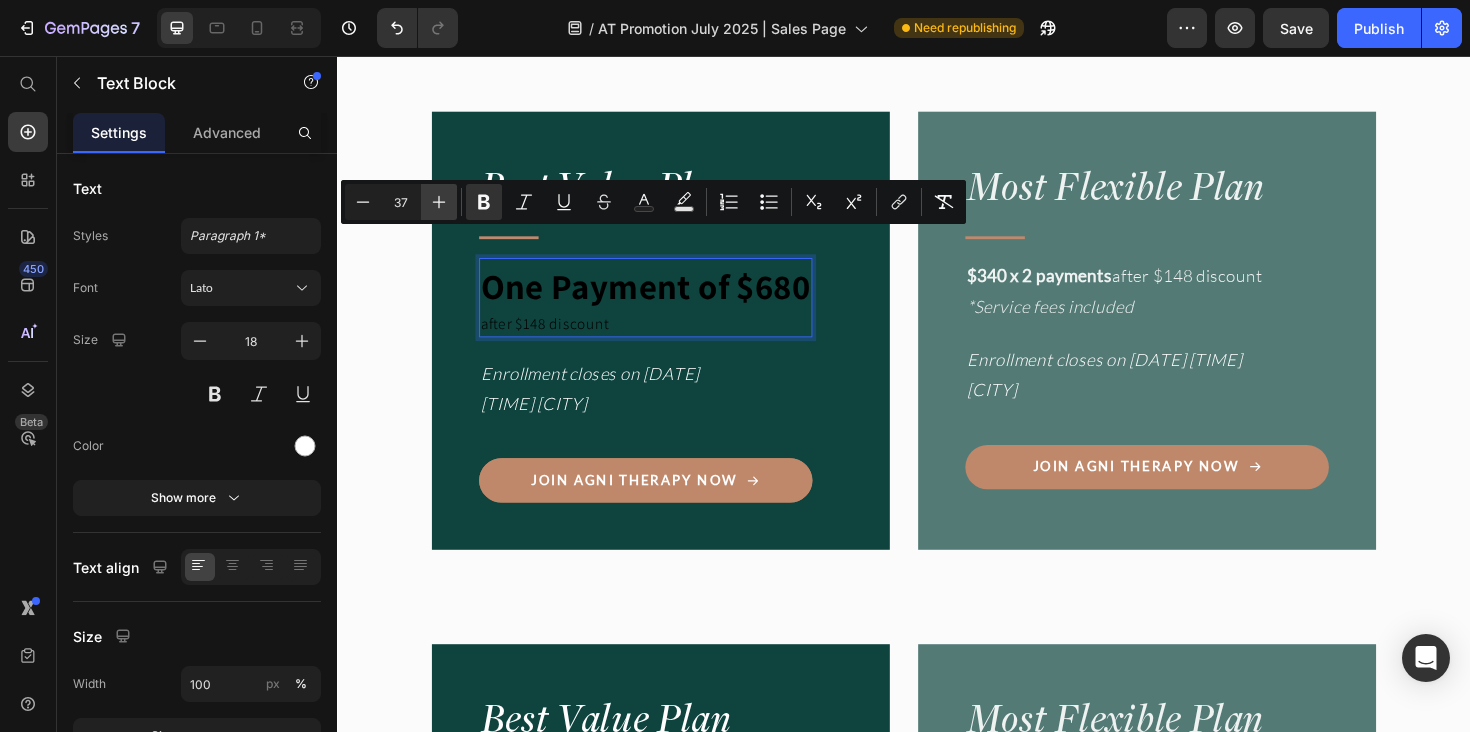 click 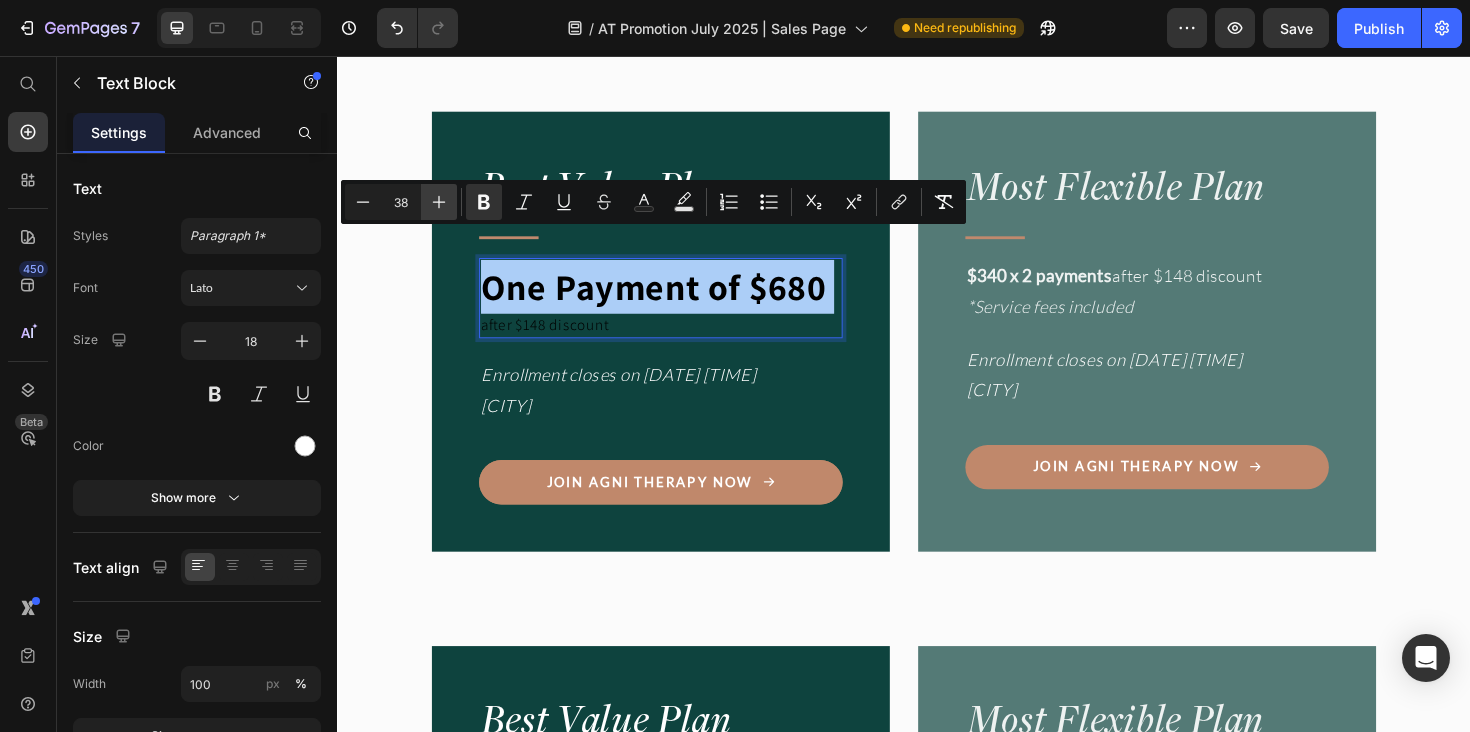 click 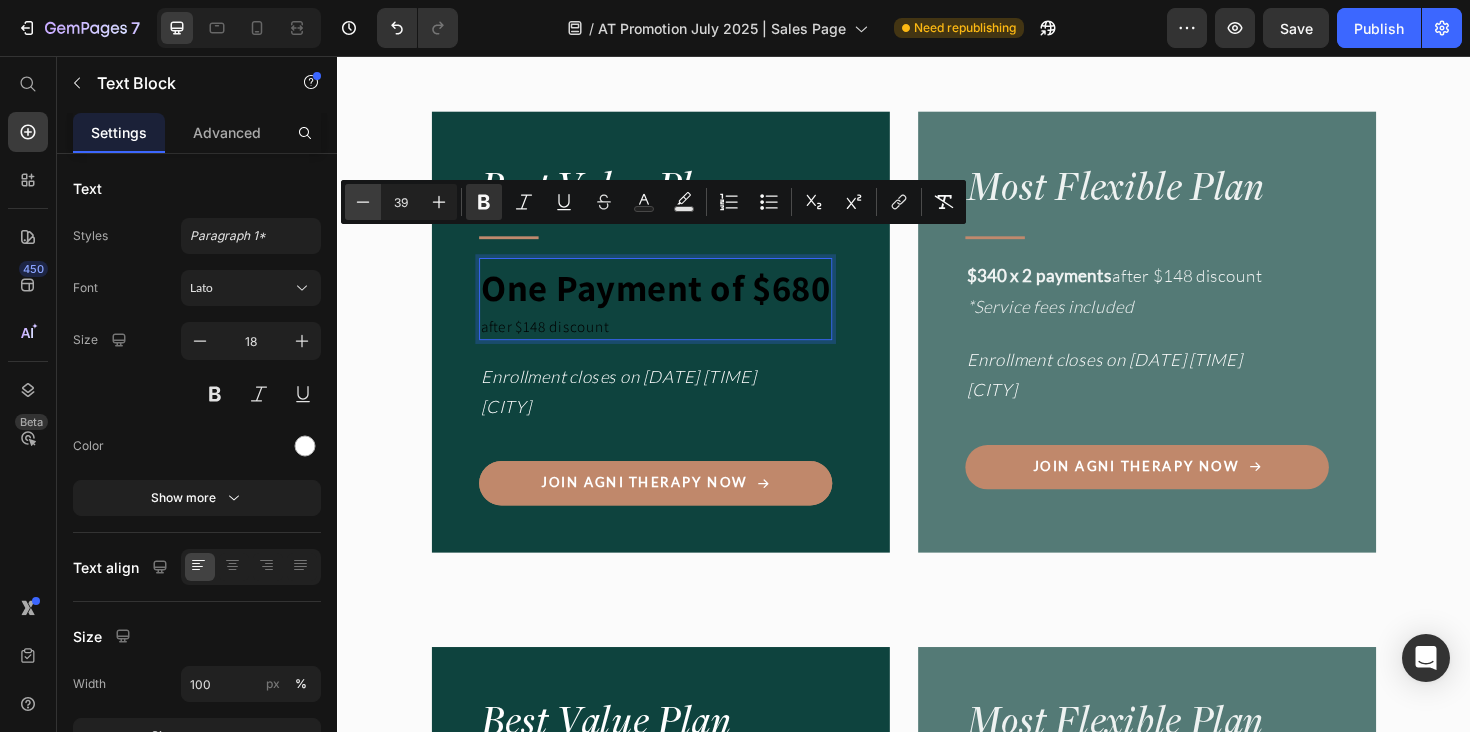 click 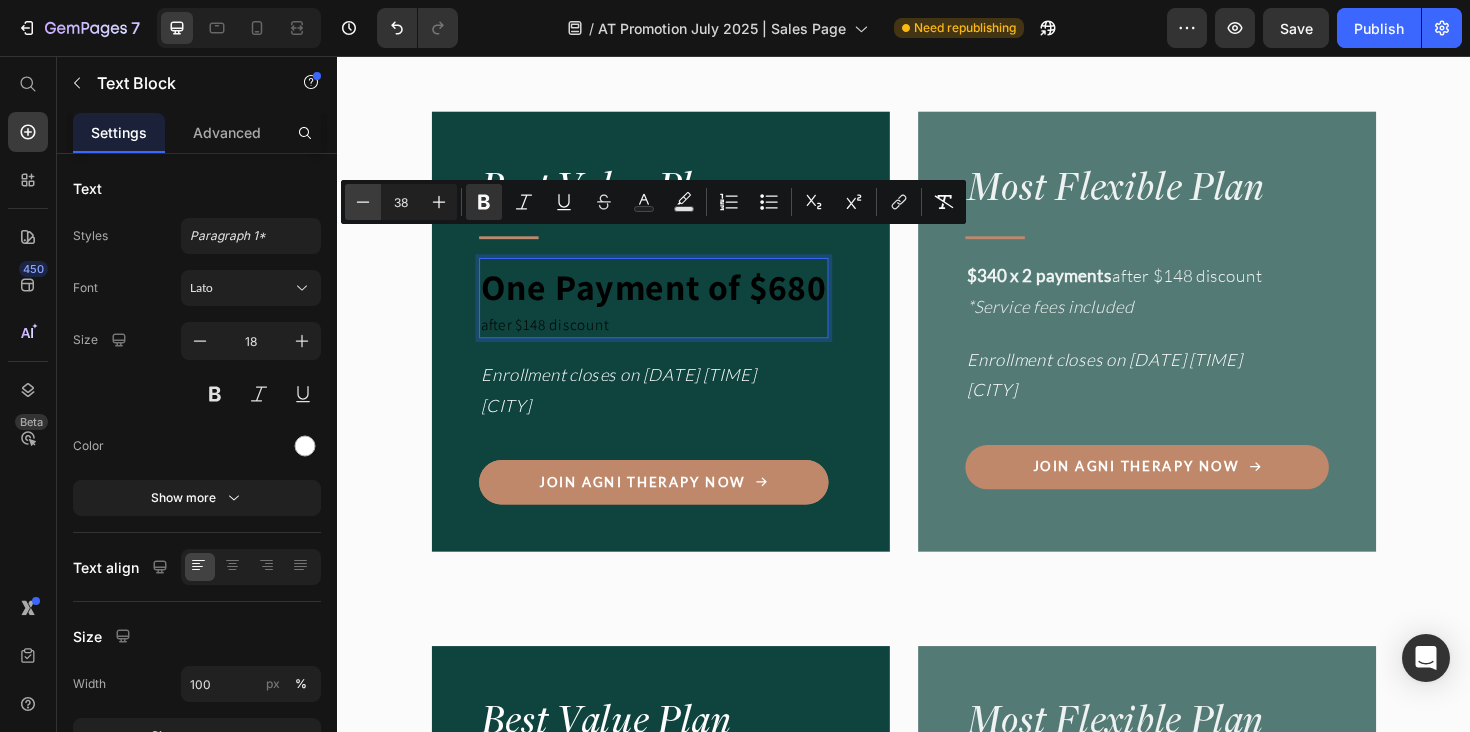 click 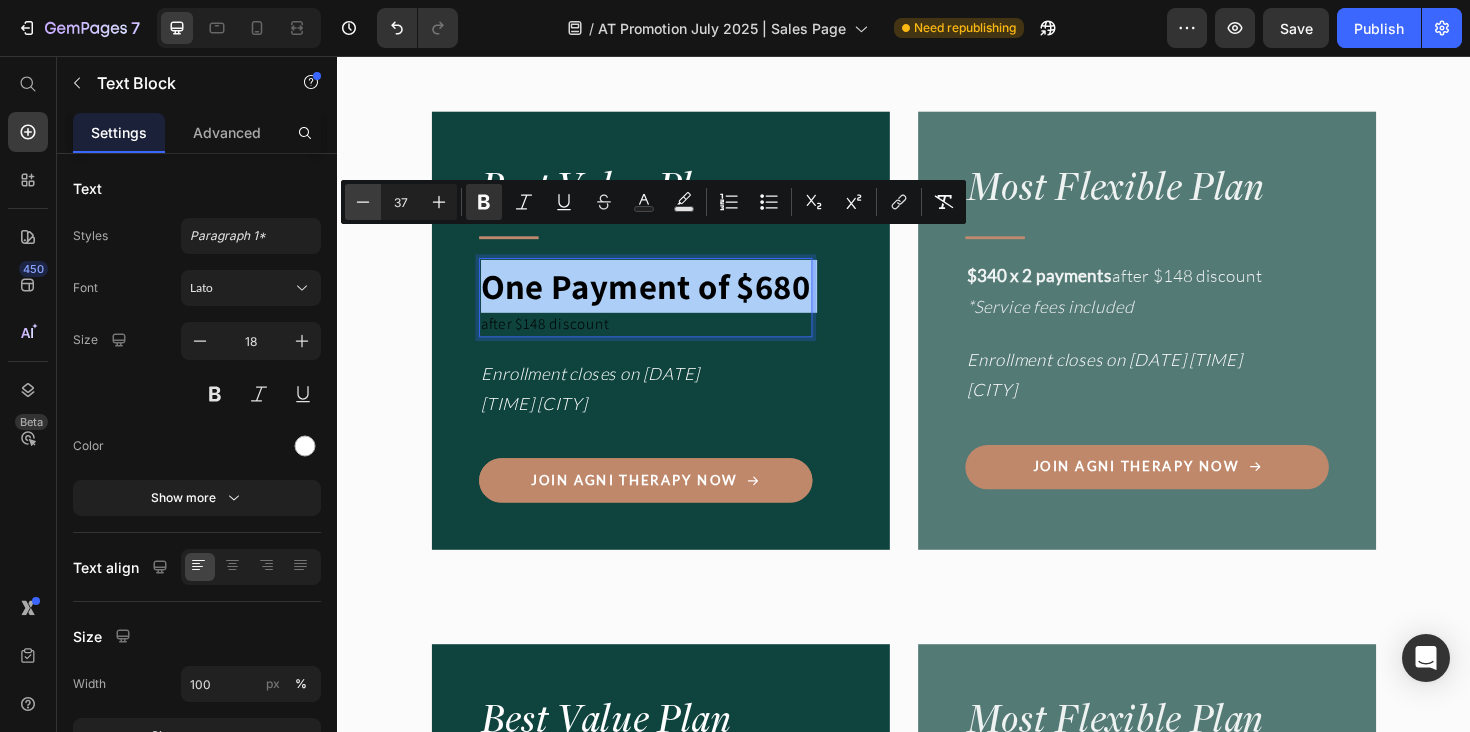 click 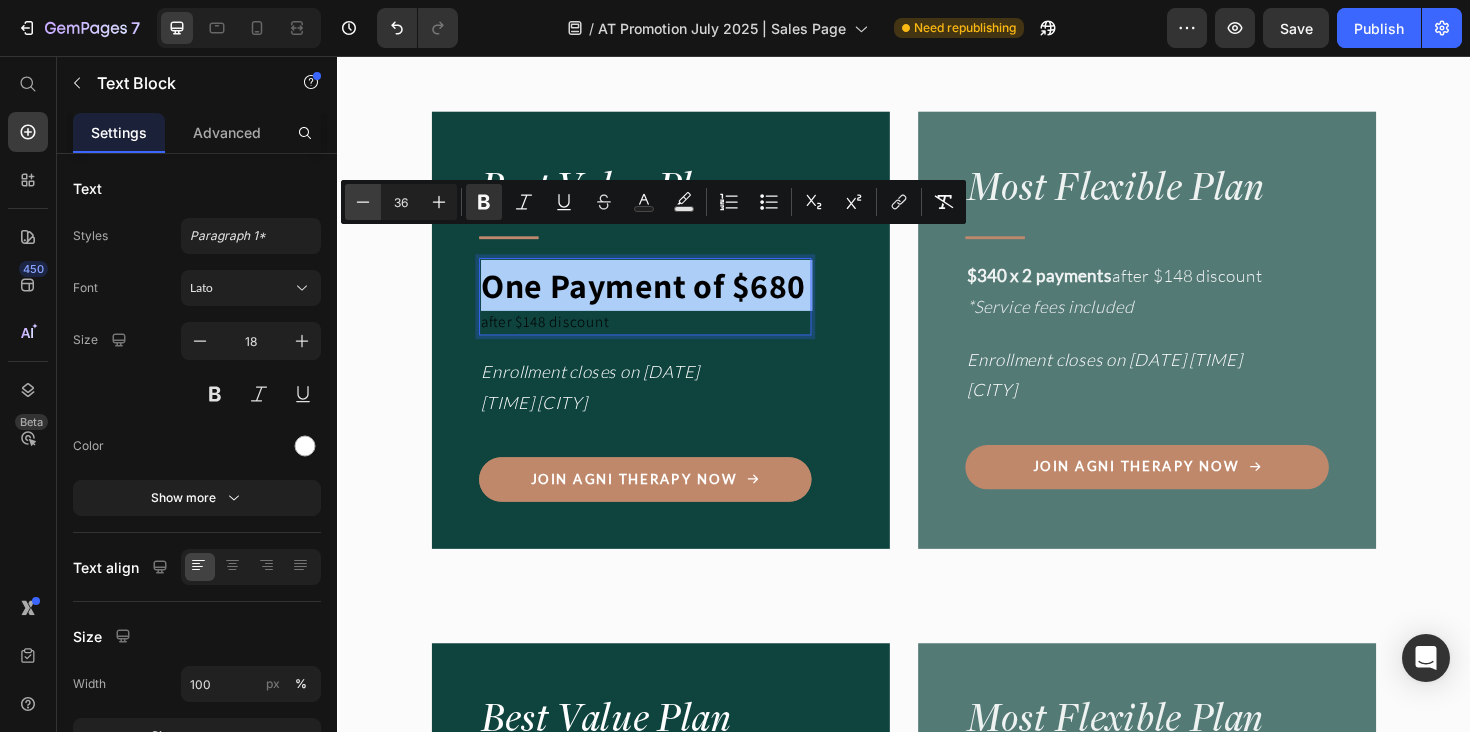 click 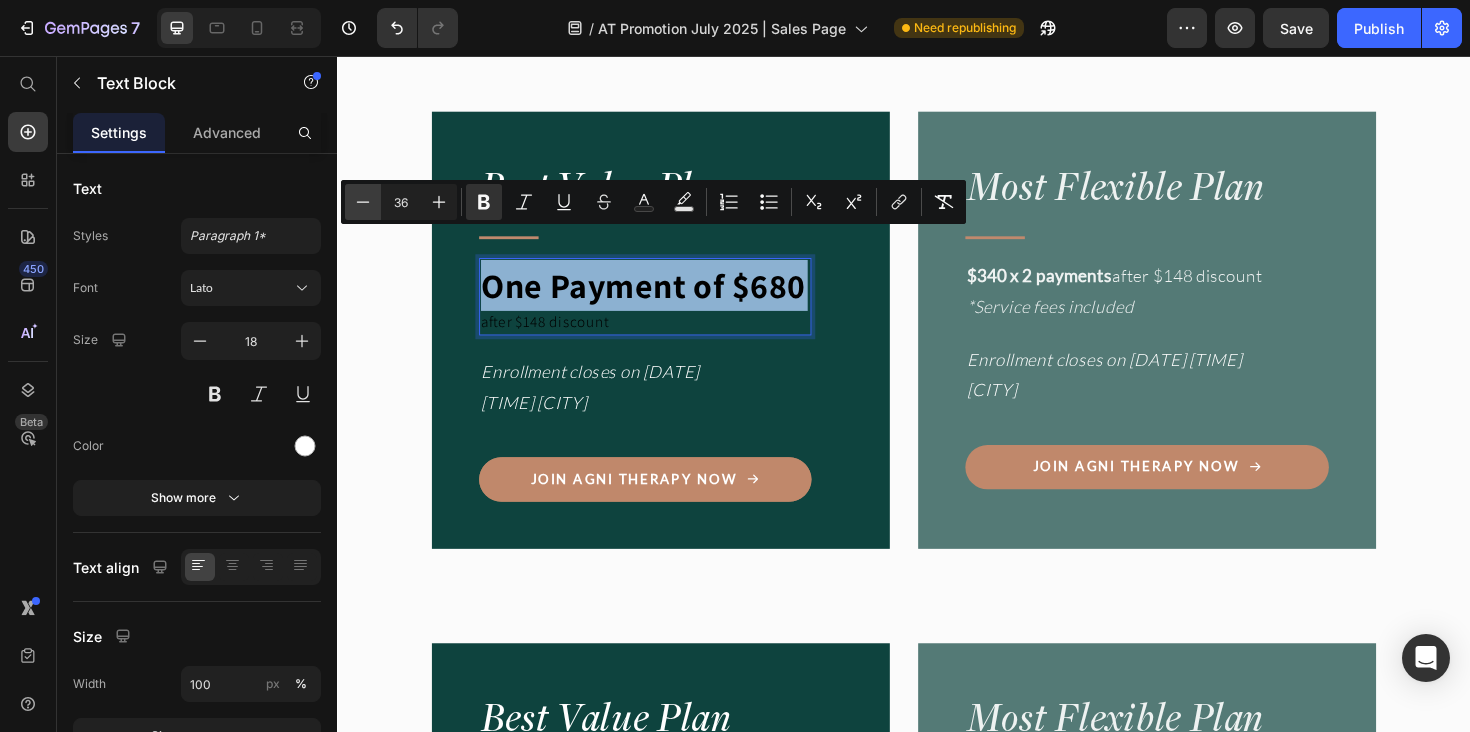 type on "35" 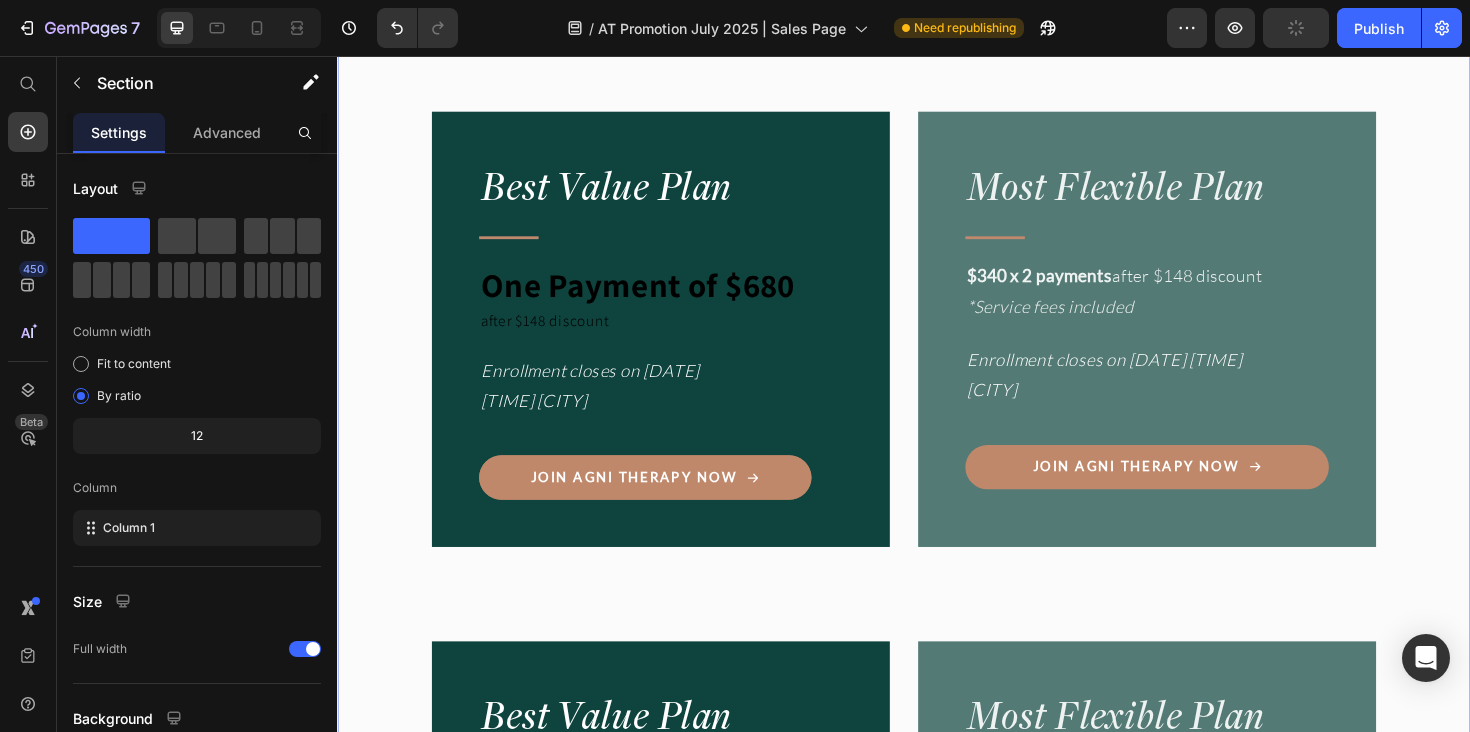click on "Image "Even months after the program, I still feel supported." Heading "Every time I have a question, the community and team are there. It’s comforting to know I’m not alone on this journey." Text Block • [PERSON] Text Block Row Image Agni Therapy Text Block Row Title Line Your exclusive offer. Heading Join before [DATE] to receive a $[PRICE] USD discount to join our next cohort. Text Block Drop element here Row Row Row Best Value Plan Heading Title Line One Payment of $[PRICE] after $[PRICE] discount Text Block Want a full breakdown of what’s included? (see further up for details) Item List Enrollment closes on [DATE] [TIME] [CITY] Text Block Join Agni Therapy Now Button Row Most Flexible Plan Heading Title Line $[PRICE] x 2 payments after $[PRICE] discount *Service fees included Text Block Enrollment closes on [DATE] [TIME] [CITY] Text Block Join Agni Therapy Now Button Row Row Best Value Plan Heading Row" at bounding box center [937, 1428] 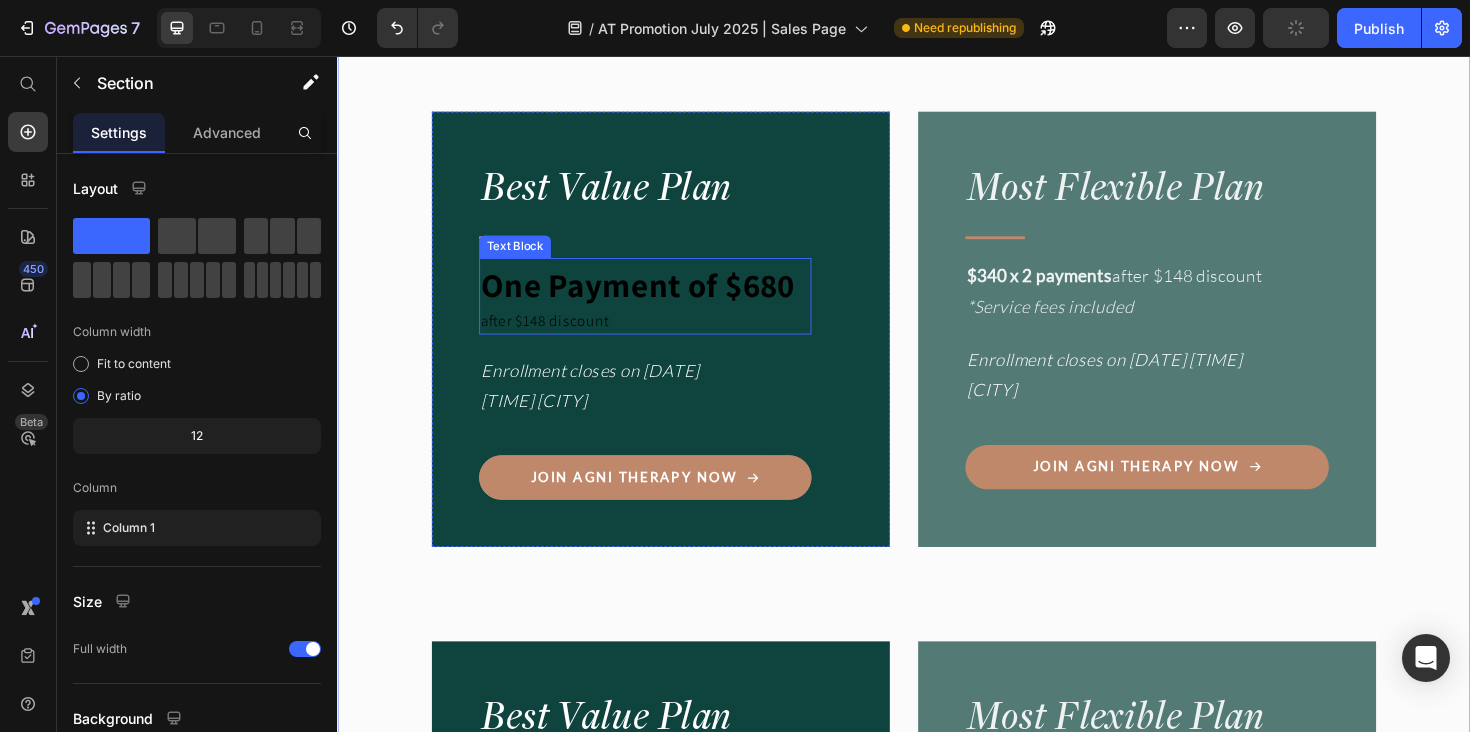click on "One Payment of $[PRICE]" at bounding box center [614, 997] 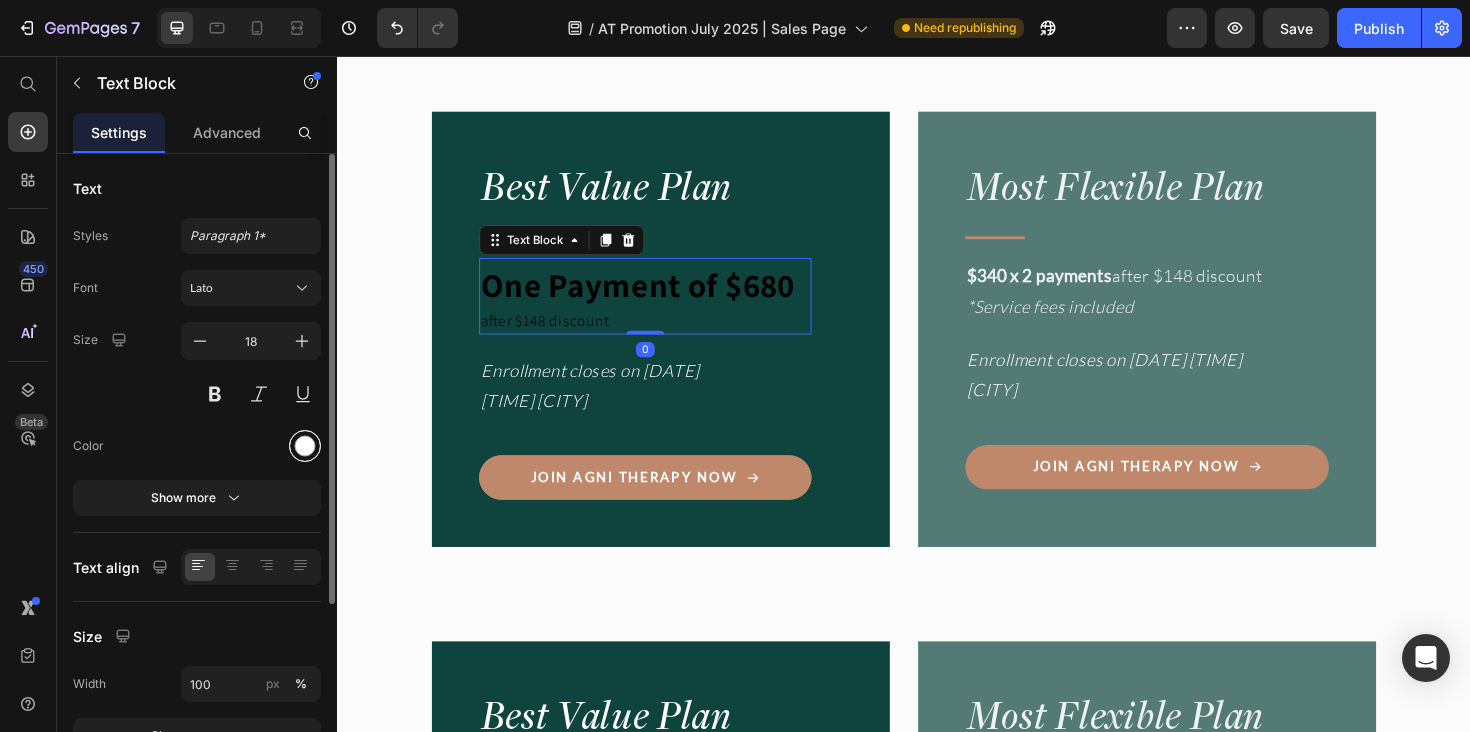 click at bounding box center (305, 446) 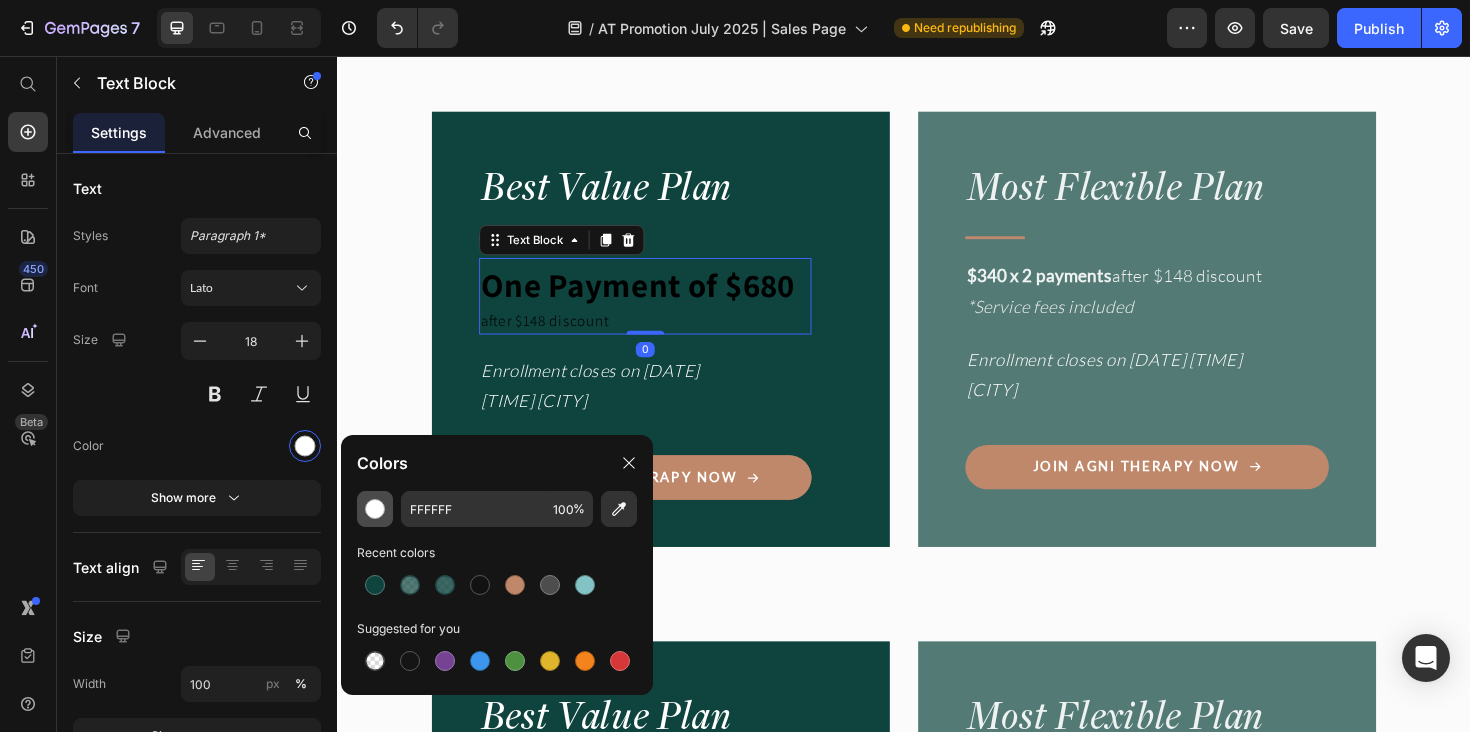 click at bounding box center (375, 509) 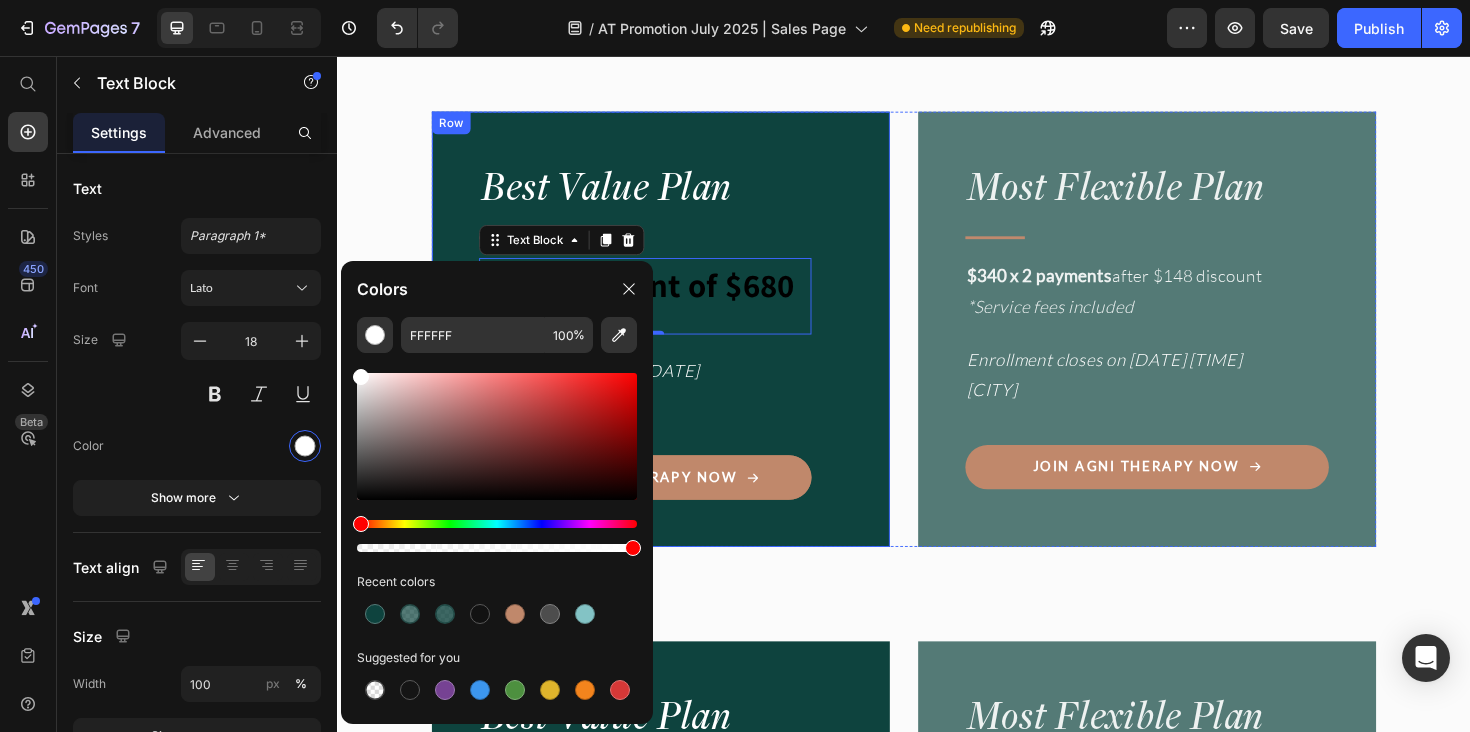 click on "Image "Even months after the program, I still feel supported." Heading "Every time I have a question, the community and team are there. It’s comforting to know I’m not alone on this journey." Text Block • [PERSON] Text Block Row Image Agni Therapy Text Block Row Title Line Your exclusive offer. Heading Join before [DATE] to receive a $[PRICE] USD discount to join our next cohort. Text Block Drop element here Row Row Row Best Value Plan Heading Title Line One Payment of $[PRICE] after $[PRICE] discount Text Block 0 Want a full breakdown of what’s included? (see further up for details) Item List Enrollment closes on [DATE] [TIME] [CITY] Text Block Join Agni Therapy Now Button Row Most Flexible Plan Heading Title Line $[PRICE] x 2 payments after $[PRICE] discount *Service fees included Text Block Enrollment closes on [DATE] [TIME] [CITY] Text Block Join Agni Therapy Now Button Row Row Best Value Plan Heading" at bounding box center (937, 1428) 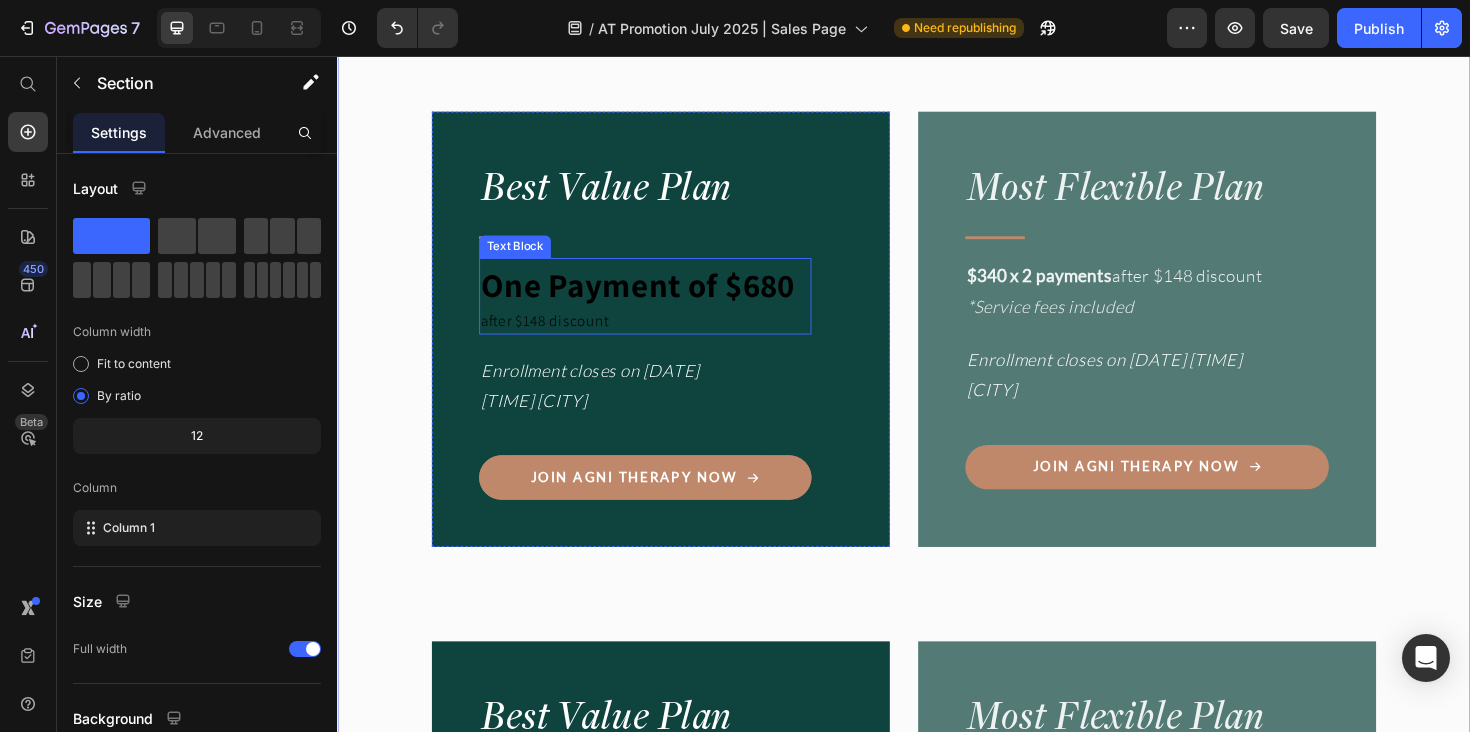 click on "One Payment of $[PRICE]" at bounding box center [614, 997] 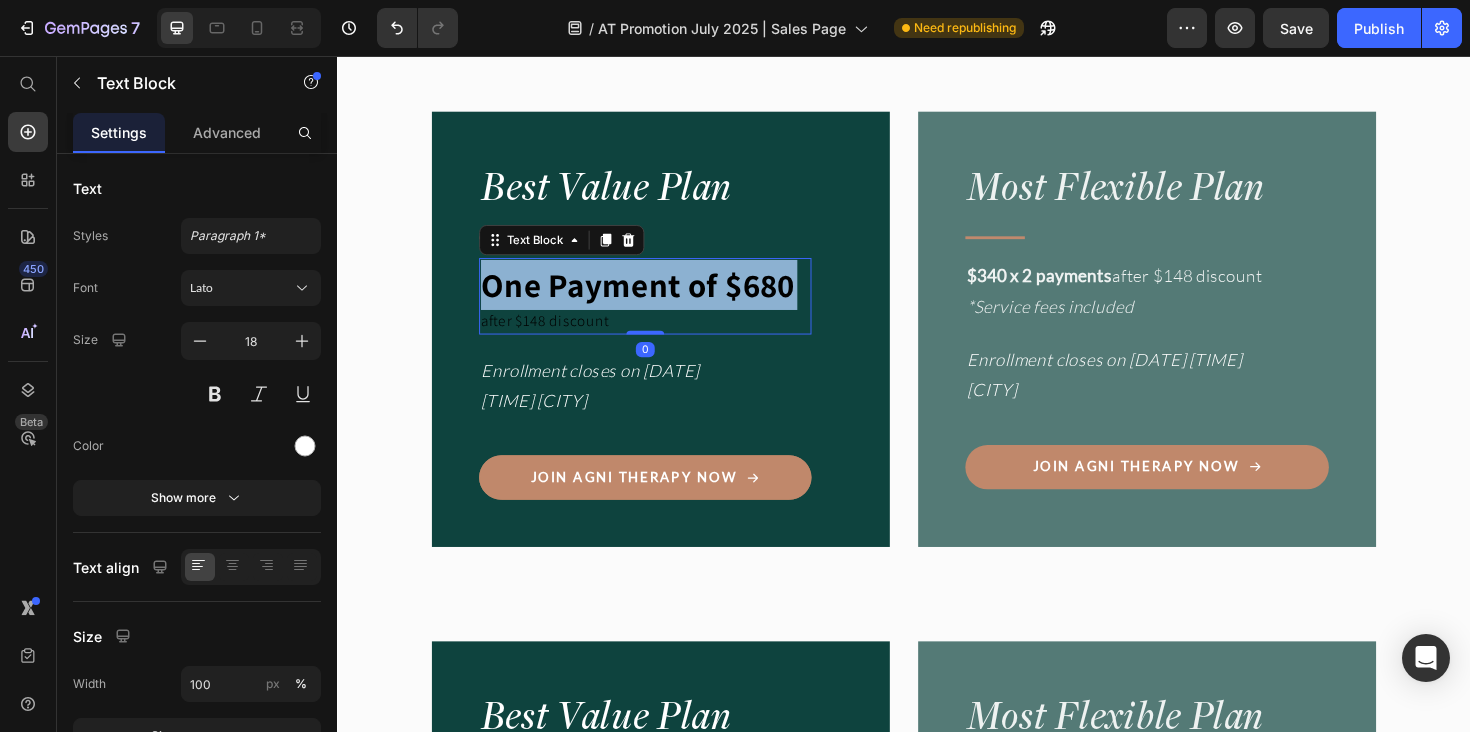 click on "One Payment of $[PRICE]" at bounding box center (614, 997) 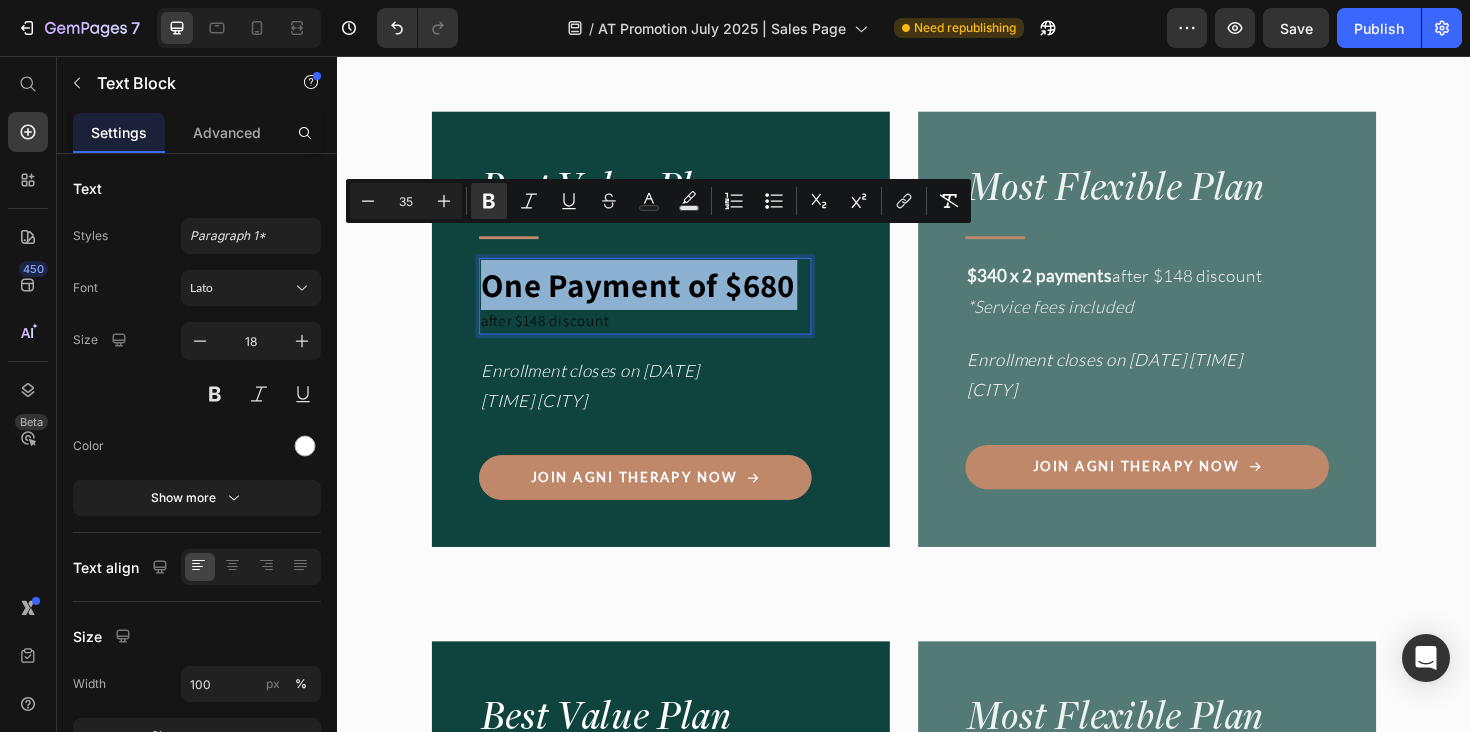 click on "One Payment of $[PRICE]" at bounding box center [679, 997] 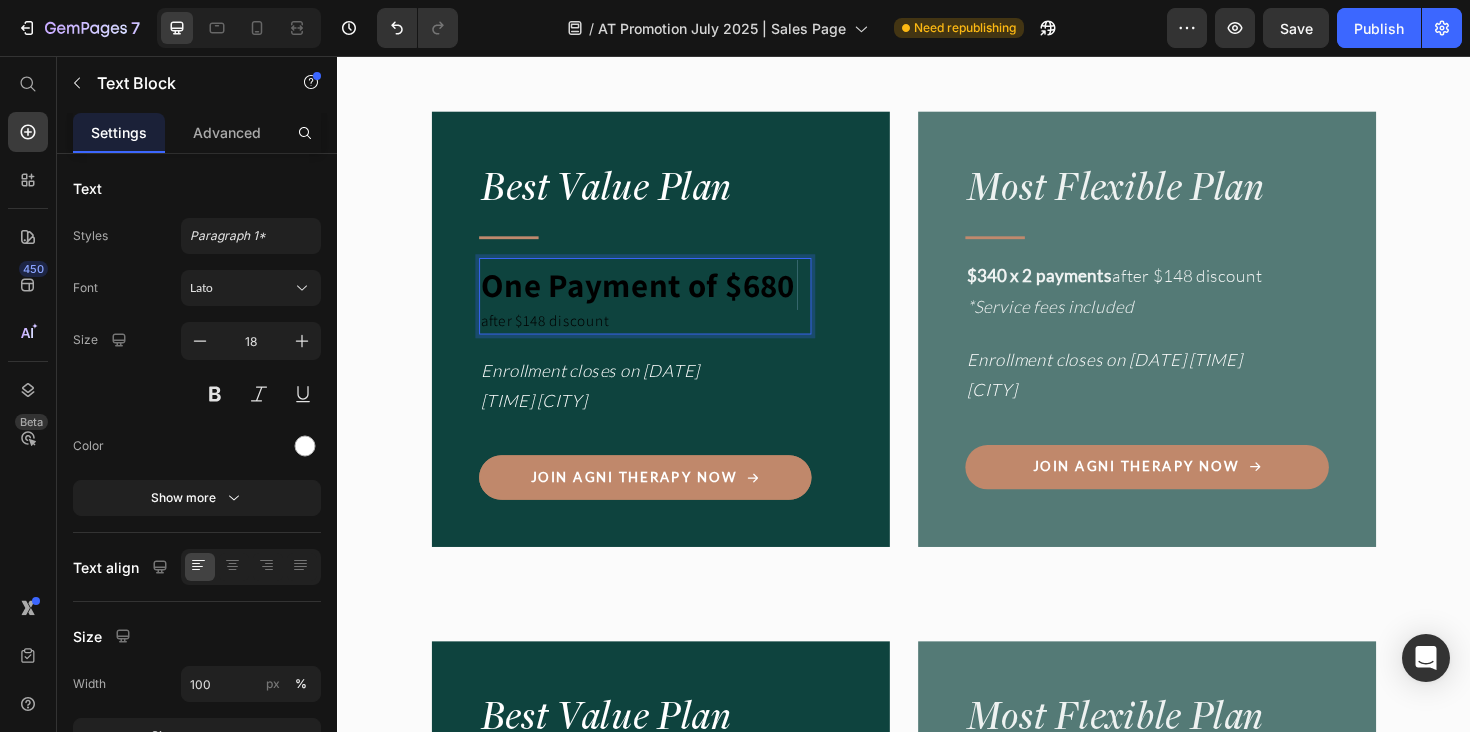 click on "after $148 discount" at bounding box center (679, 1062) 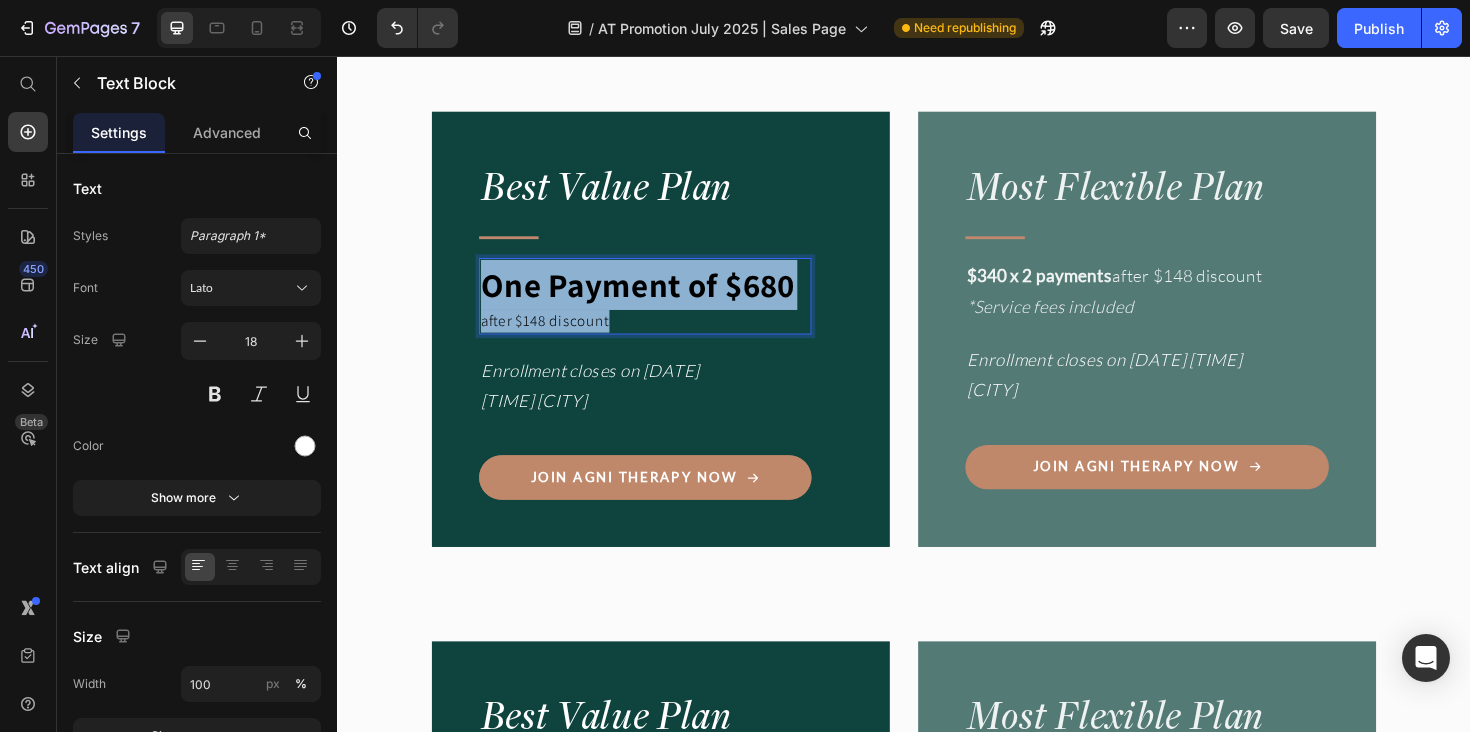 drag, startPoint x: 638, startPoint y: 298, endPoint x: 493, endPoint y: 257, distance: 150.6851 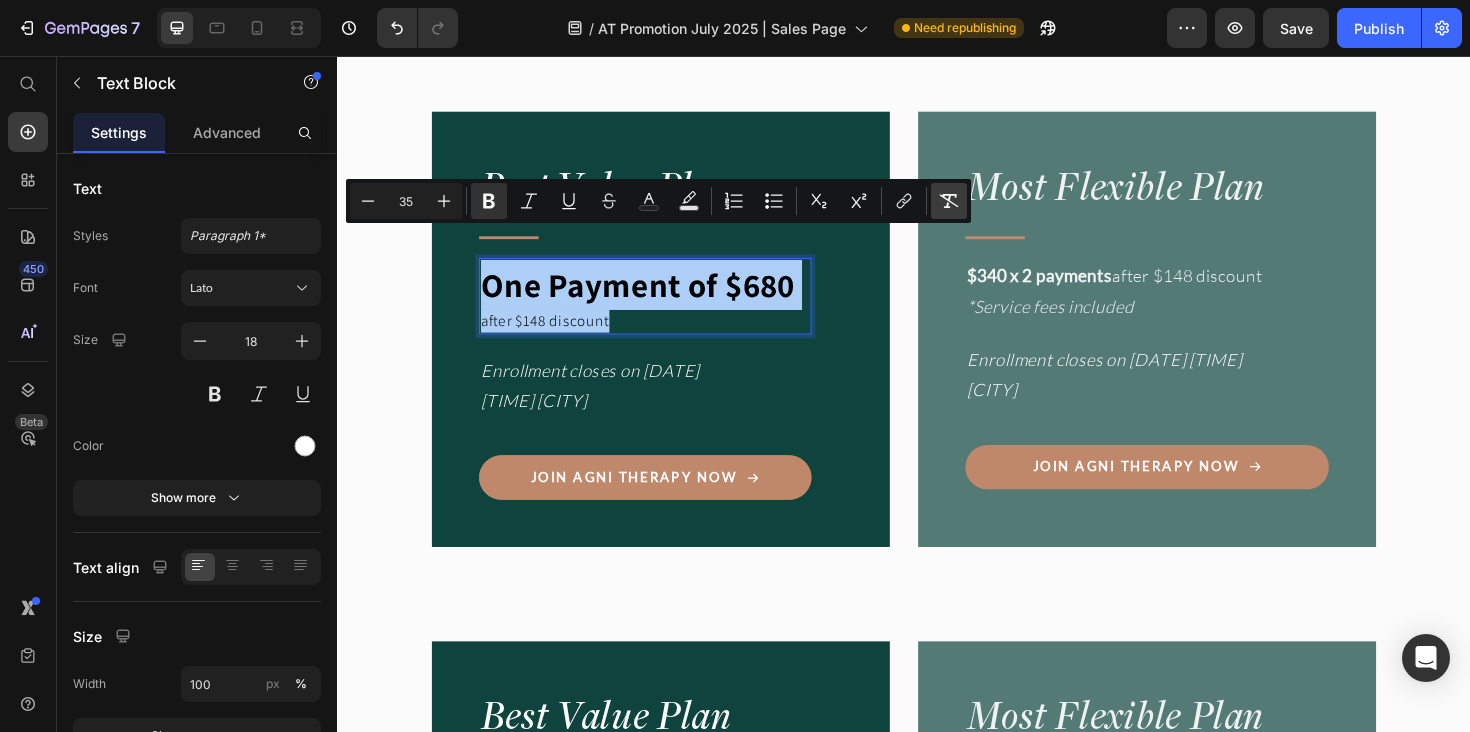 click 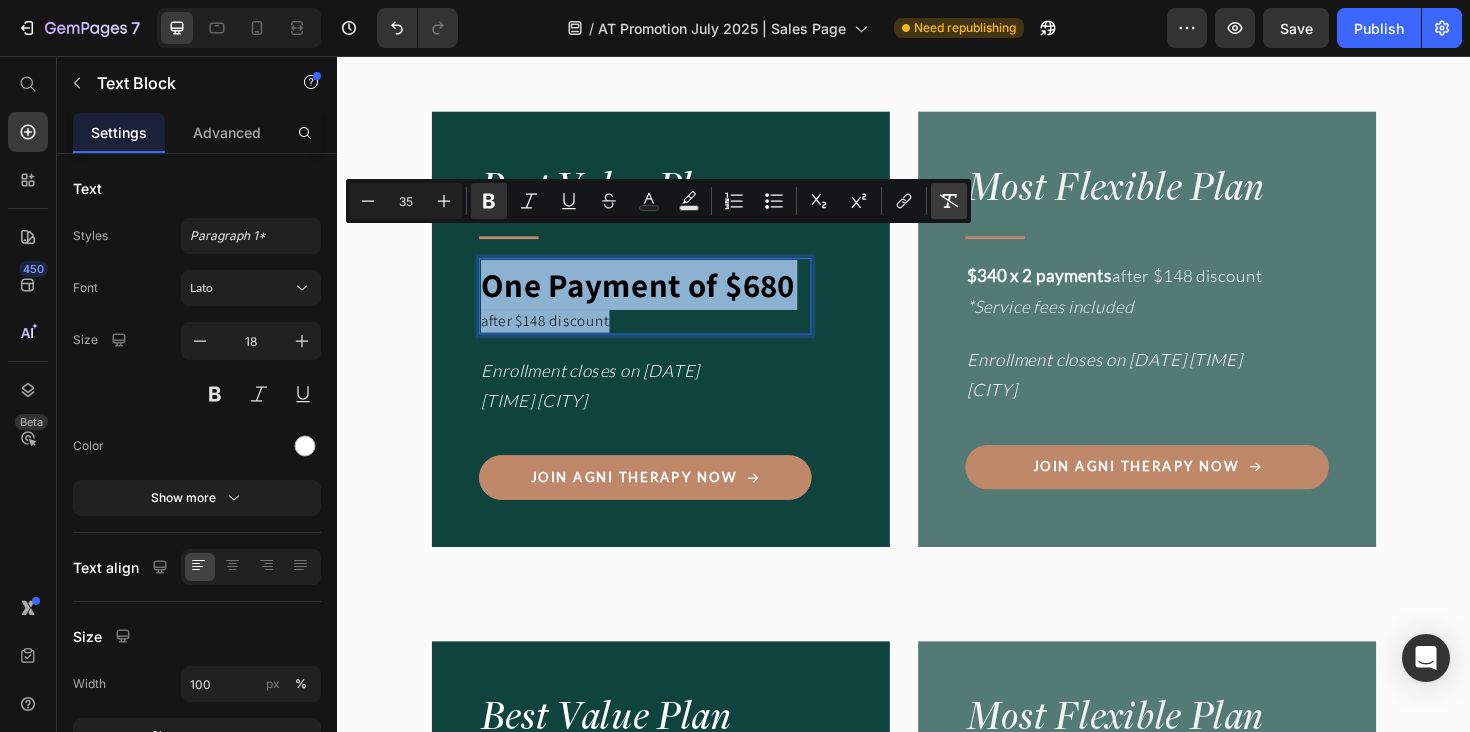 type on "16" 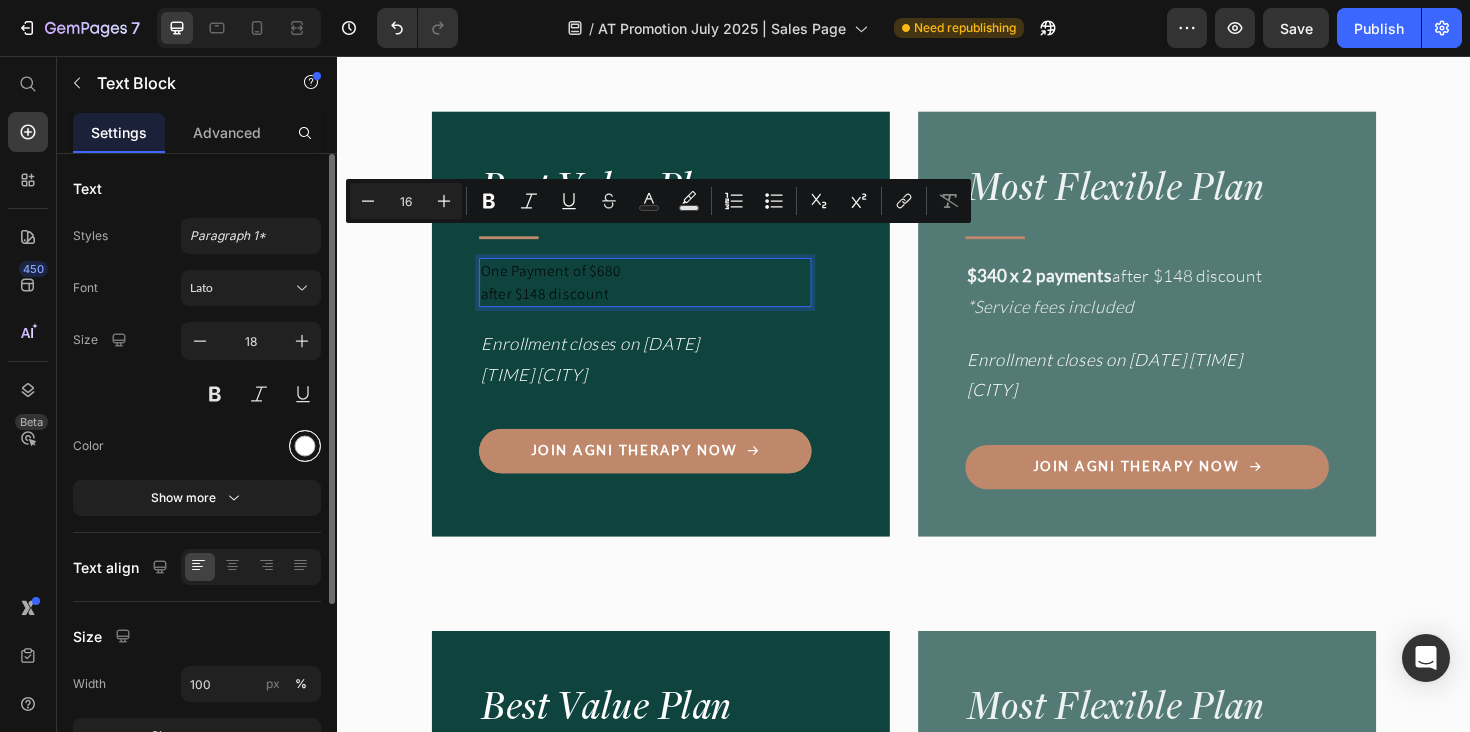 click at bounding box center (305, 446) 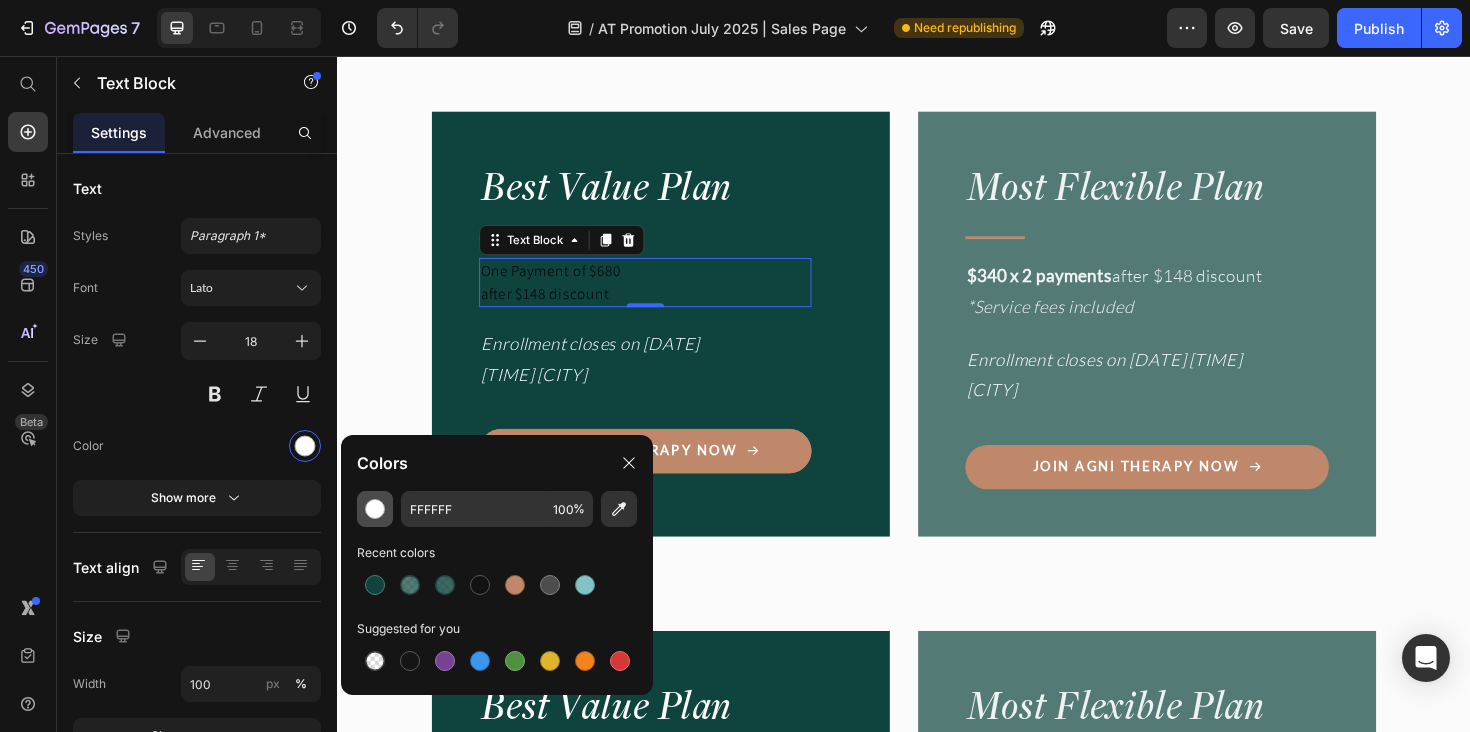 click at bounding box center [375, 509] 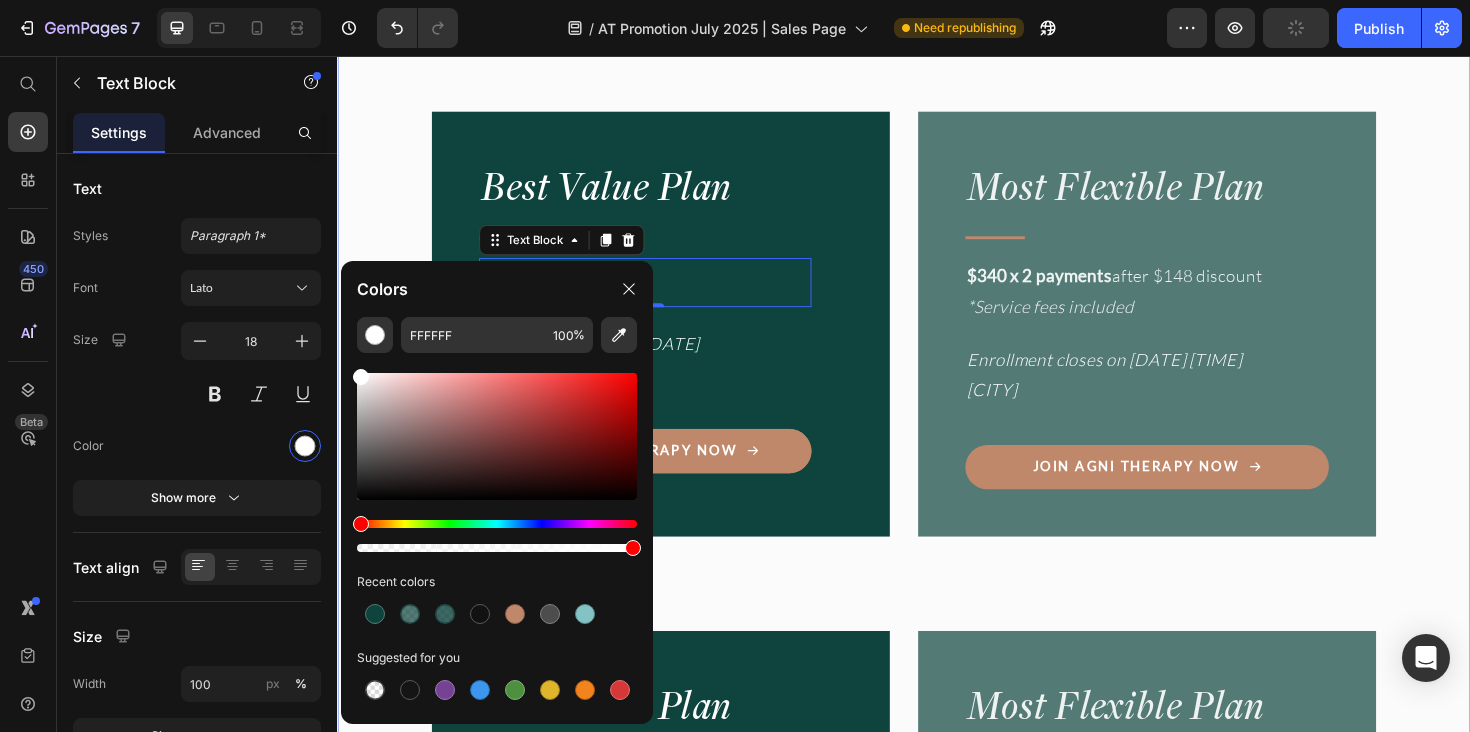 click on "Image "Even months after the program, I still feel supported." Heading "Every time I have a question, the community and team are there. It’s comforting to know I’m not alone on this journey." Text Block • [PERSON] Text Block Row Image Agni Therapy Text Block Row Title Line Your exclusive offer. Heading Join before [DATE] to receive a $[PRICE] USD discount to join our next cohort. Text Block Drop element here Row Row Row Best Value Plan Heading Title Line One Payment of $[PRICE] after $[PRICE] discount Text Block 0 Want a full breakdown of what’s included? (see further up for details) Item List Enrollment closes on [DATE] [TIME] [CITY] Text Block Join Agni Therapy Now Button Row Most Flexible Plan Heading Title Line $[PRICE] x 2 payments after $[PRICE] discount *Service fees included Text Block Enrollment closes on [DATE] [TIME] [CITY] Text Block Join Agni Therapy Now Button Row Row Best Value Plan Heading" at bounding box center [937, 1396] 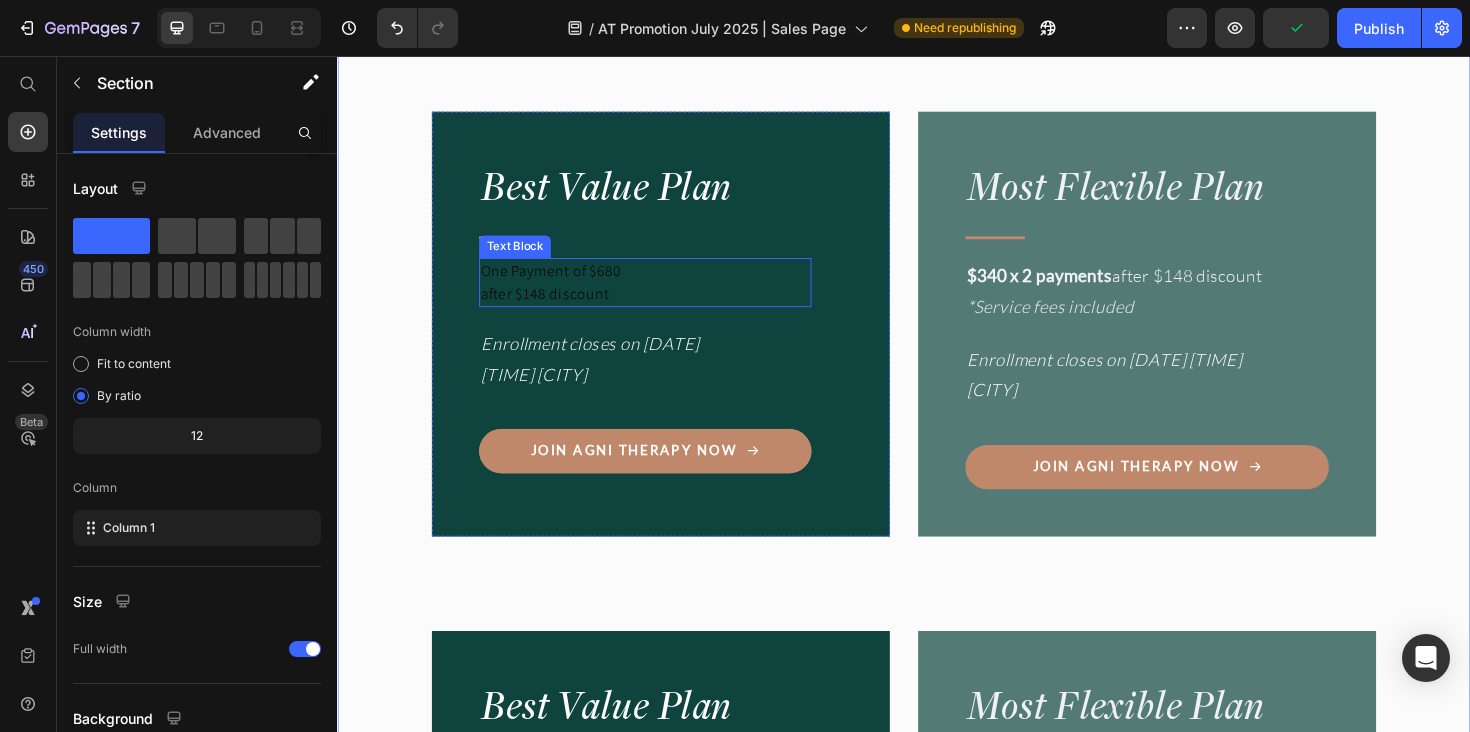 click on "after $148 discount" at bounding box center (577, 981) 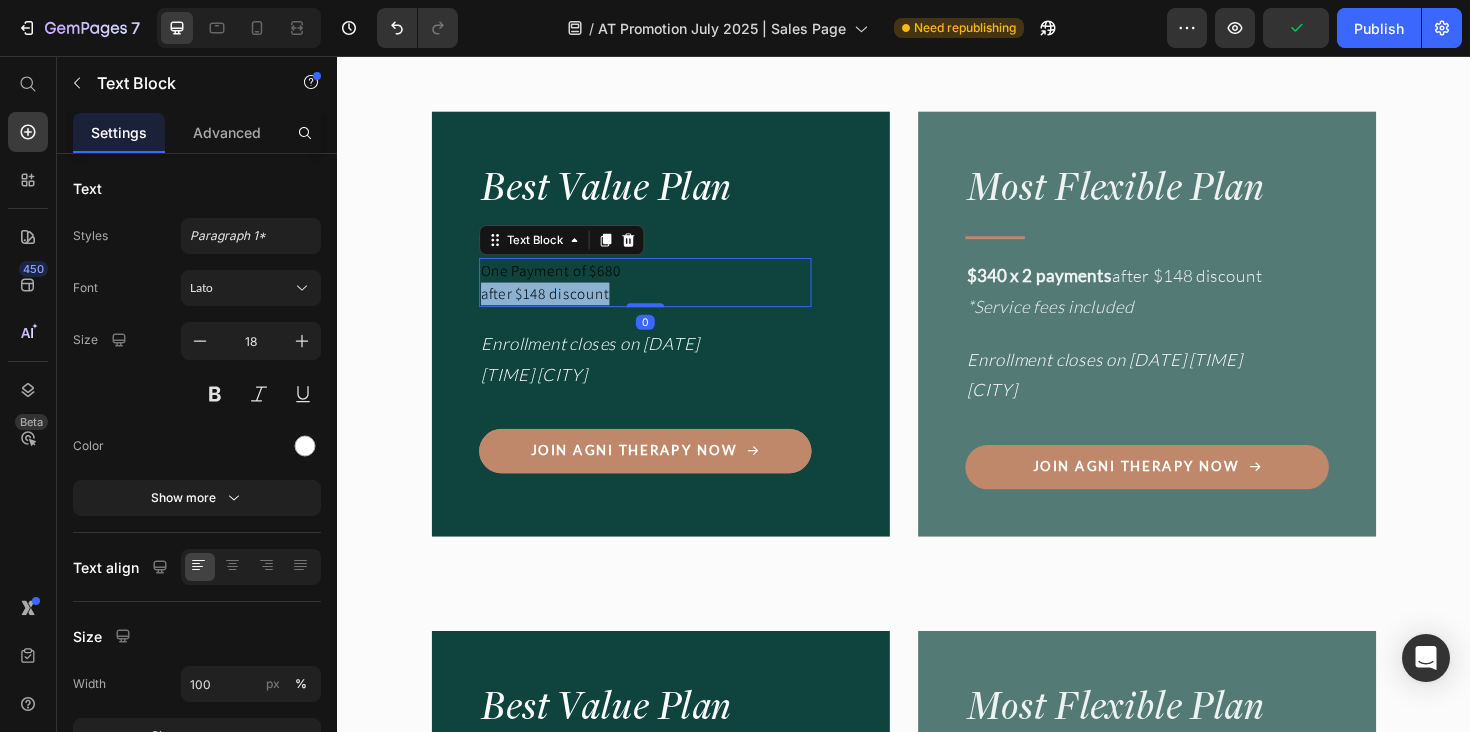 click on "after $148 discount" at bounding box center (577, 981) 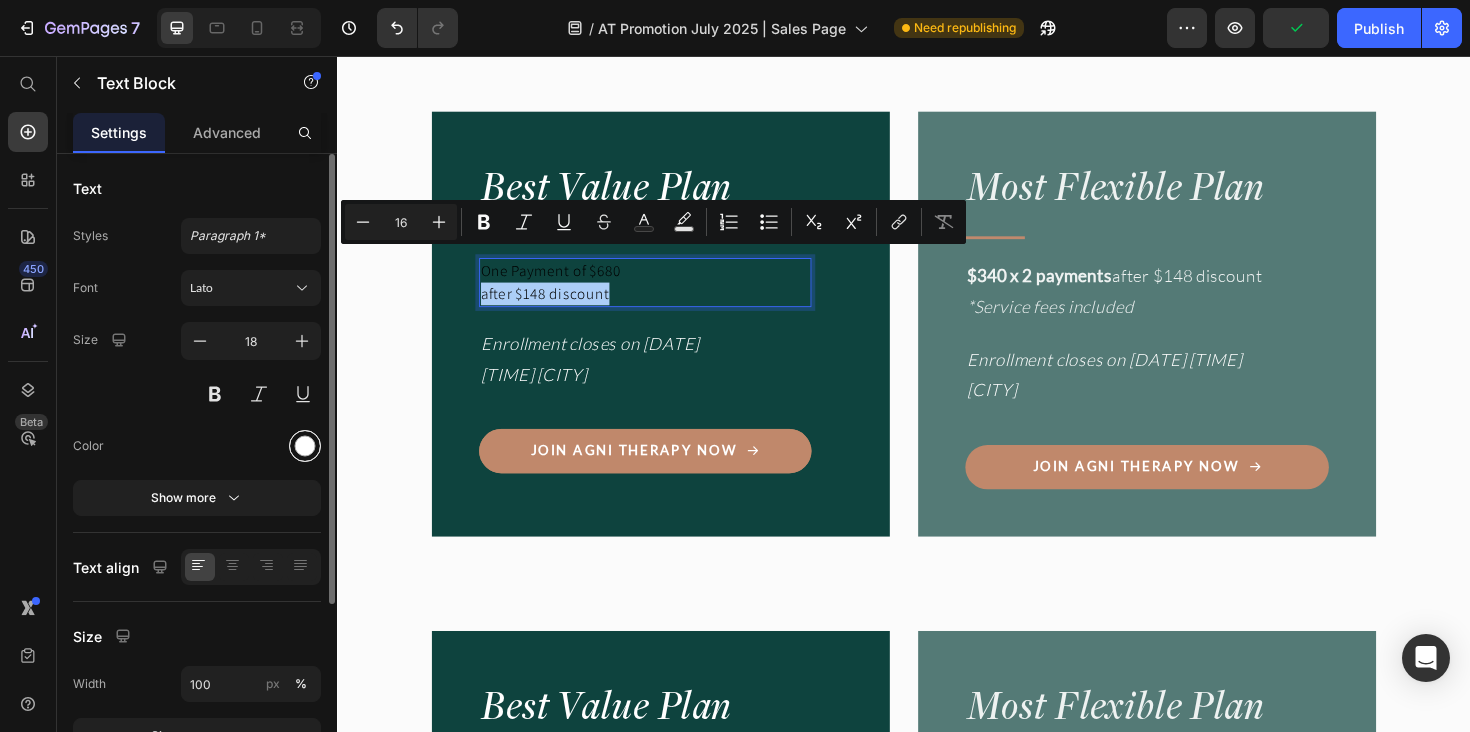 click at bounding box center (305, 446) 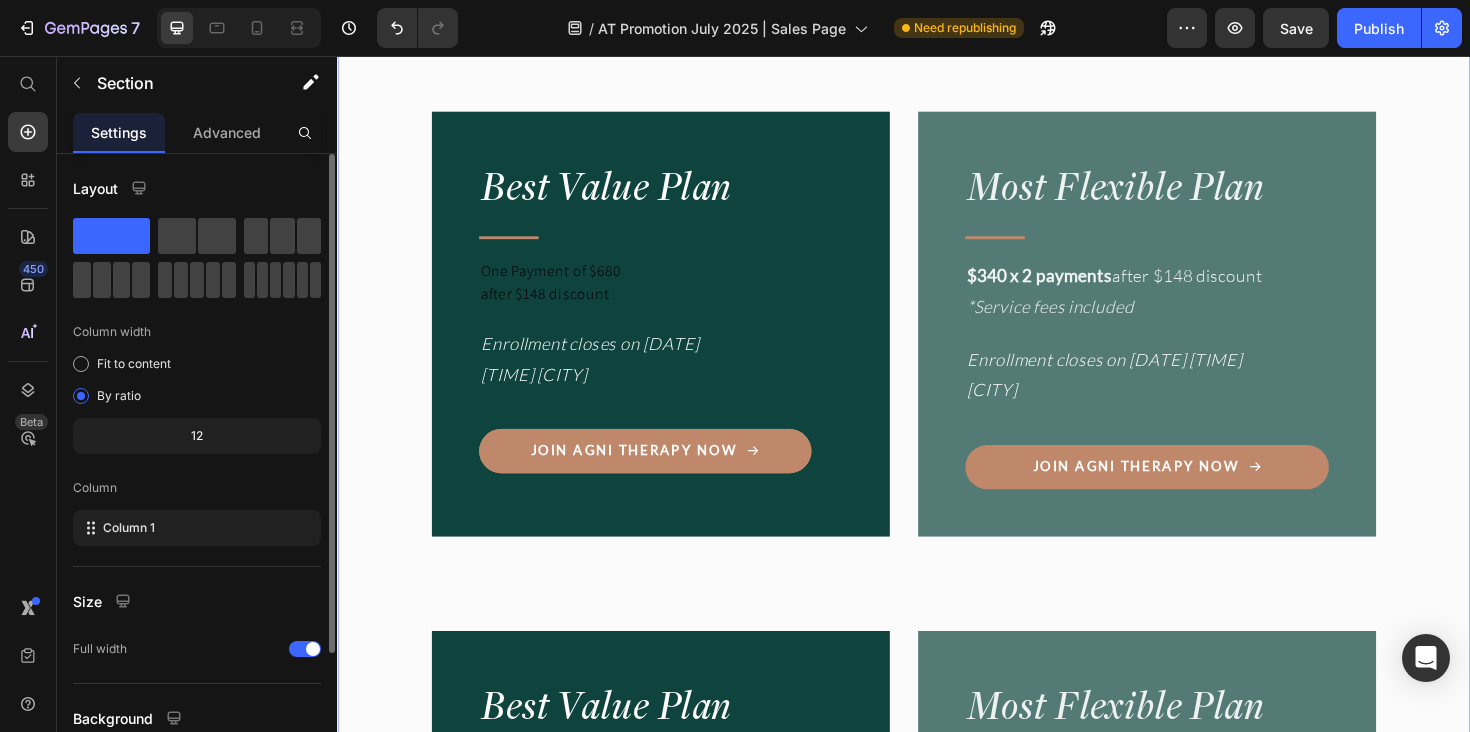 click on "Image "Even months after the program, I still feel supported." Heading "Every time I have a question, the community and team are there. It’s comforting to know I’m not alone on this journey." Text Block • [PERSON] Text Block Row Image Agni Therapy Text Block Row Title Line Your exclusive offer. Heading Join before [DATE] to receive a $[PRICE] USD discount to join our next cohort. Text Block Drop element here Row Row Row Best Value Plan Heading Title Line One Payment of $[PRICE] after $[PRICE] discount Text Block Want a full breakdown of what’s included? (see further up for details) Item List Enrollment closes on [DATE] [TIME] [CITY] Text Block Join Agni Therapy Now Button Row Most Flexible Plan Heading Title Line $[PRICE] x 2 payments after $[PRICE] discount *Service fees included Text Block Enrollment closes on [DATE] [TIME] [CITY] Text Block Join Agni Therapy Now Button Row Row Best Value Plan Heading Row" at bounding box center (937, 1396) 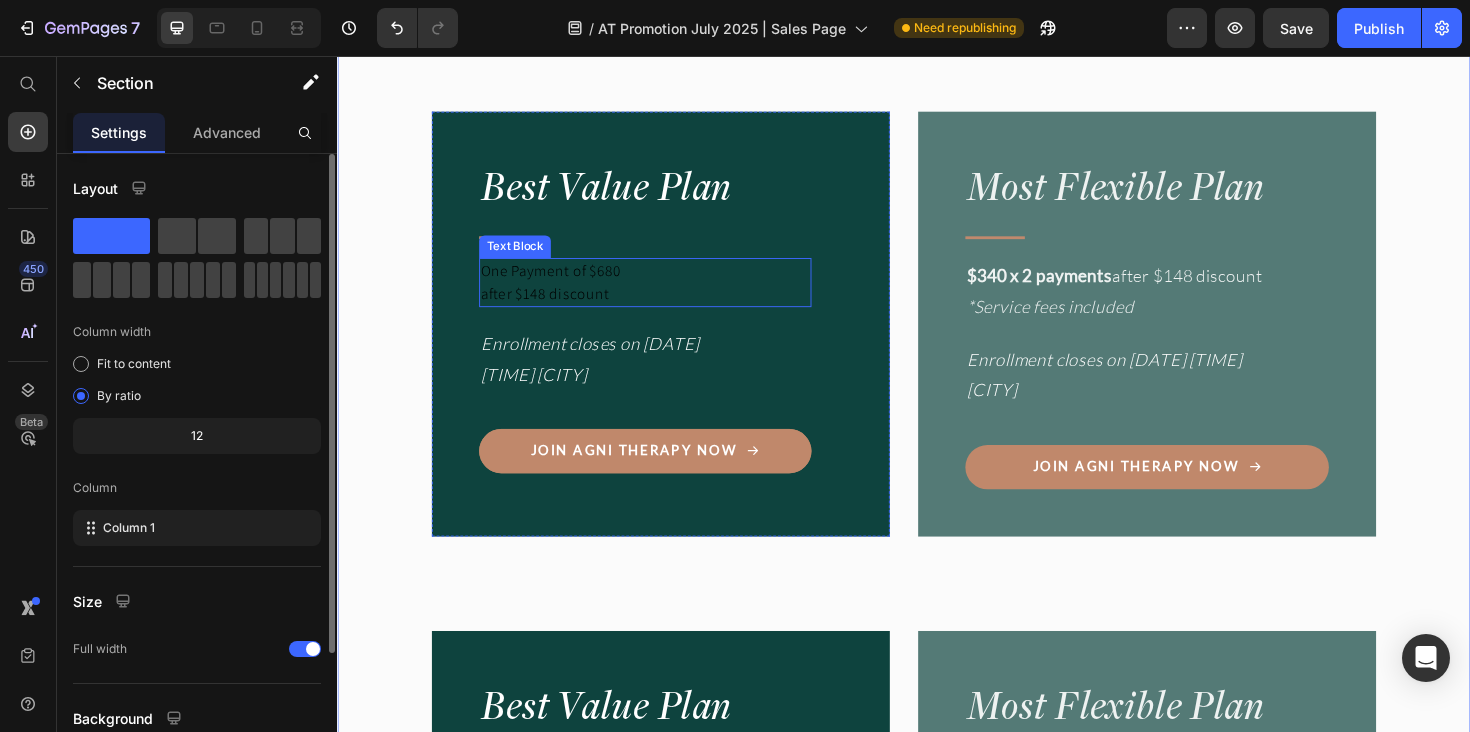 click on "after $148 discount" at bounding box center (577, 981) 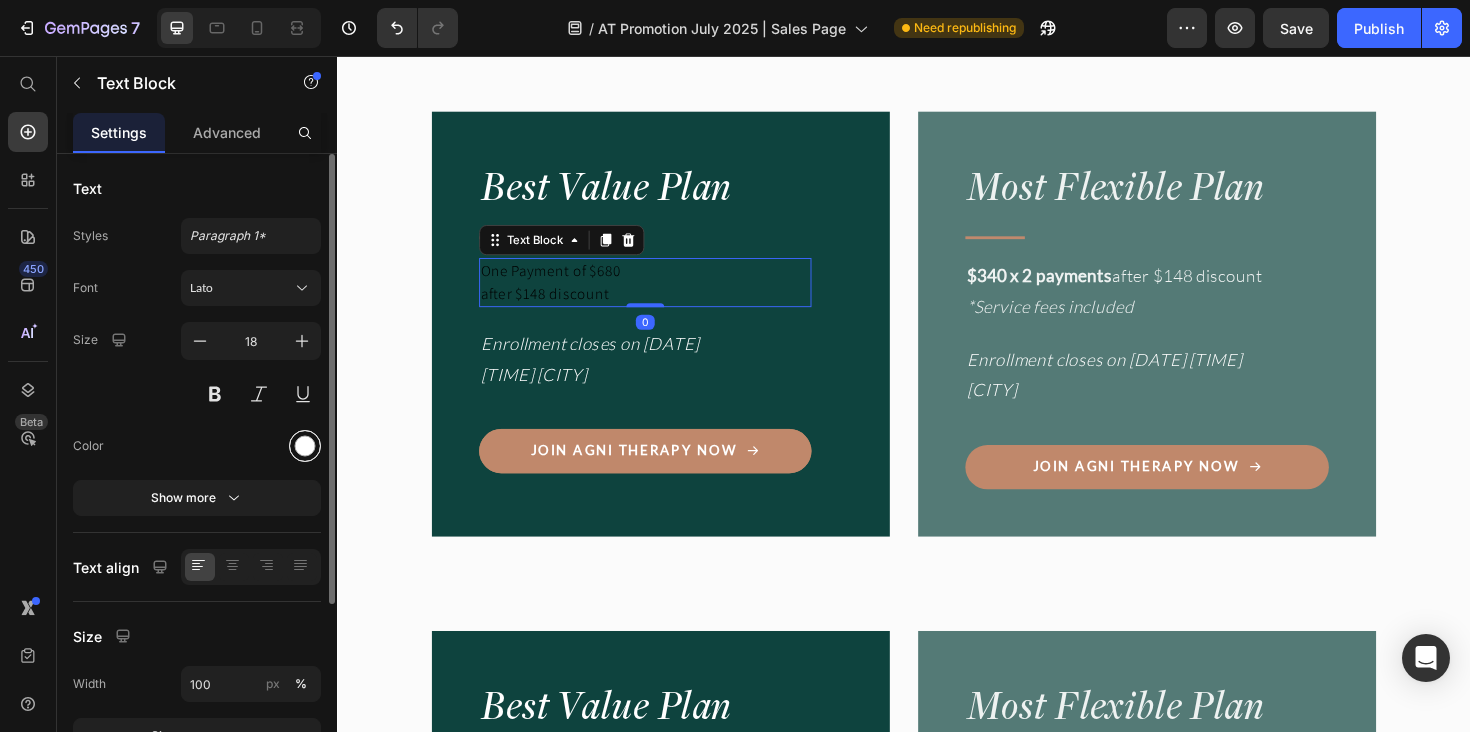 click at bounding box center (305, 446) 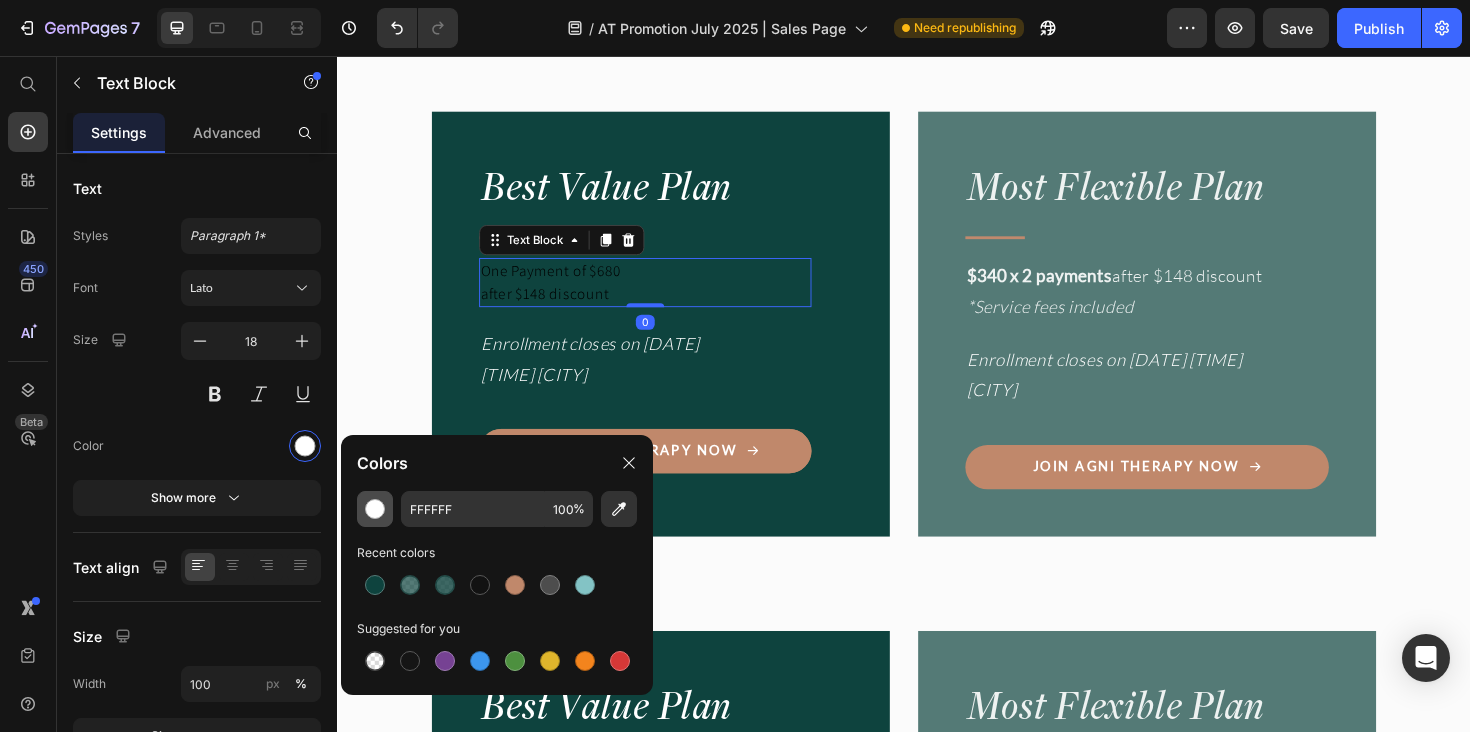 click at bounding box center [375, 509] 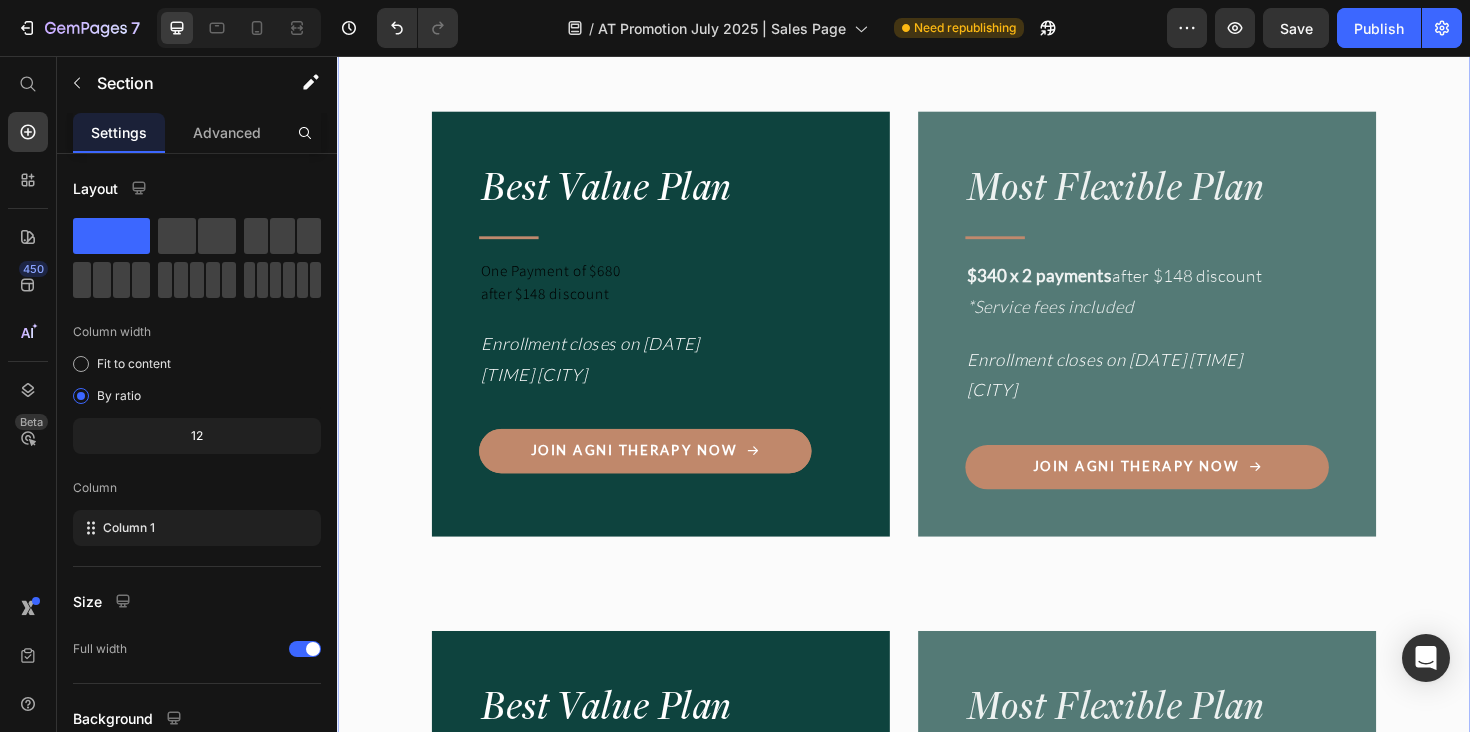 click on "Image "Even months after the program, I still feel supported." Heading "Every time I have a question, the community and team are there. It’s comforting to know I’m not alone on this journey." Text Block • [PERSON] Text Block Row Image Agni Therapy Text Block Row Title Line Your exclusive offer. Heading Join before [DATE] to receive a $[PRICE] USD discount to join our next cohort. Text Block Drop element here Row Row Row Best Value Plan Heading Title Line One Payment of $[PRICE] after $[PRICE] discount Text Block Want a full breakdown of what’s included? (see further up for details) Item List Enrollment closes on [DATE] [TIME] [CITY] Text Block Join Agni Therapy Now Button Row Most Flexible Plan Heading Title Line $[PRICE] x 2 payments after $[PRICE] discount *Service fees included Text Block Enrollment closes on [DATE] [TIME] [CITY] Text Block Join Agni Therapy Now Button Row Row Best Value Plan Heading Row" at bounding box center [937, 1396] 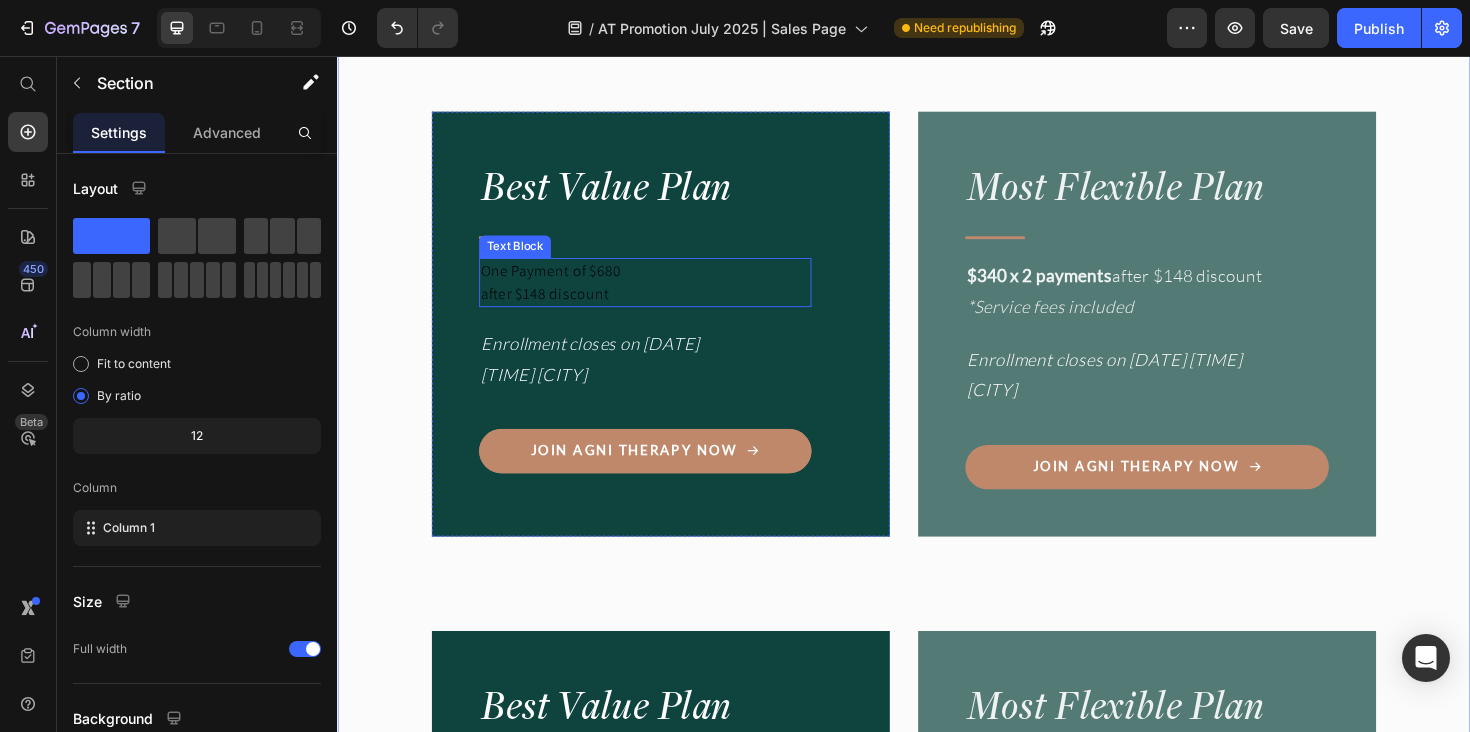 click on "One Payment of $[PRICE]" at bounding box center [577, 957] 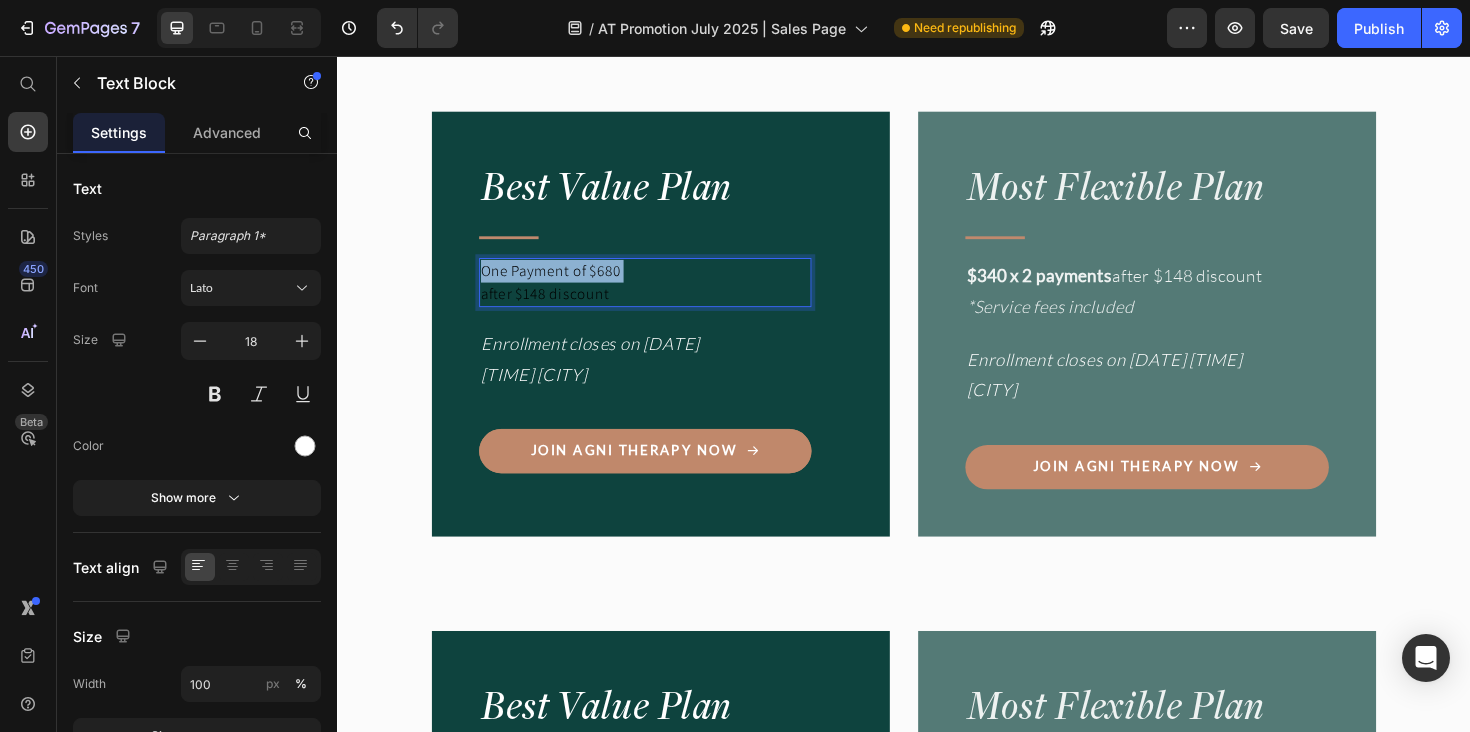 click on "One Payment of $[PRICE]" at bounding box center [577, 957] 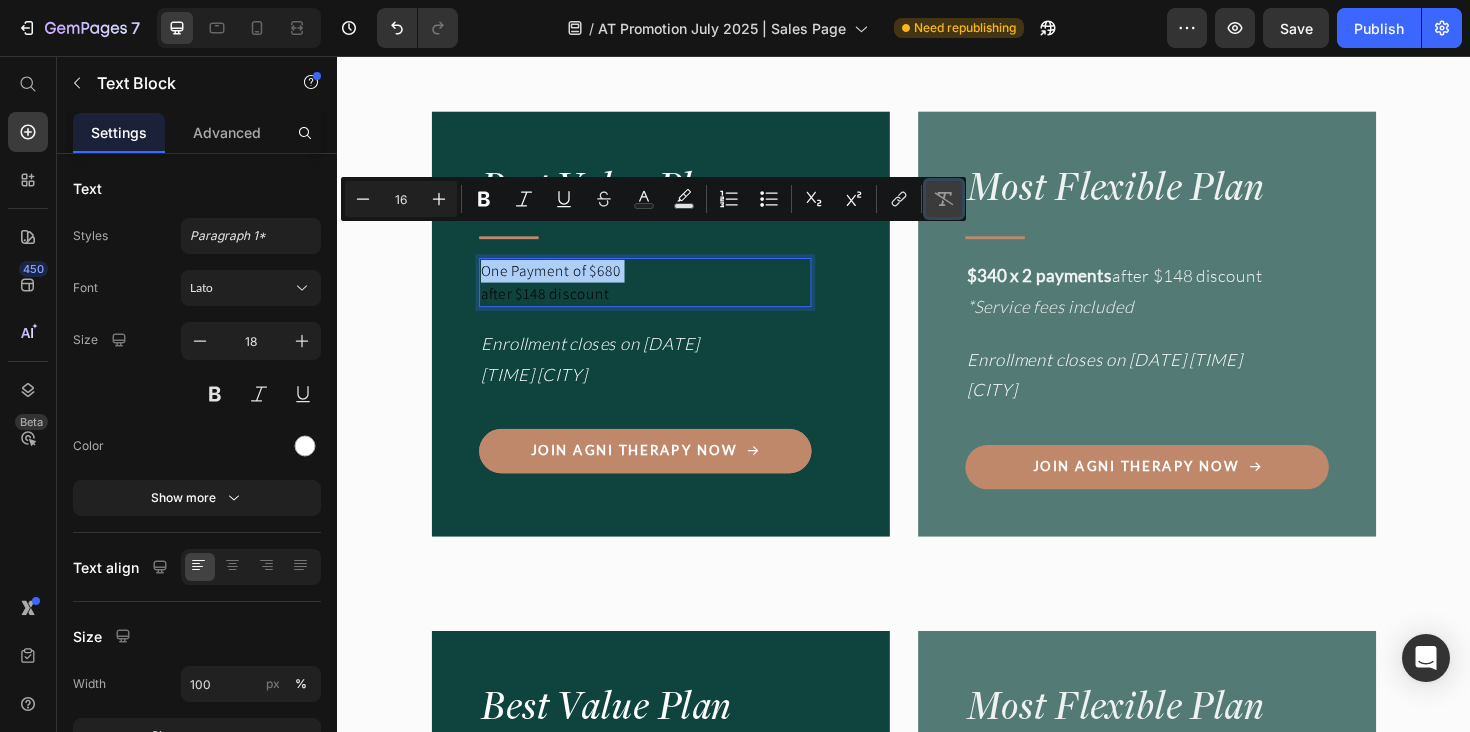 click 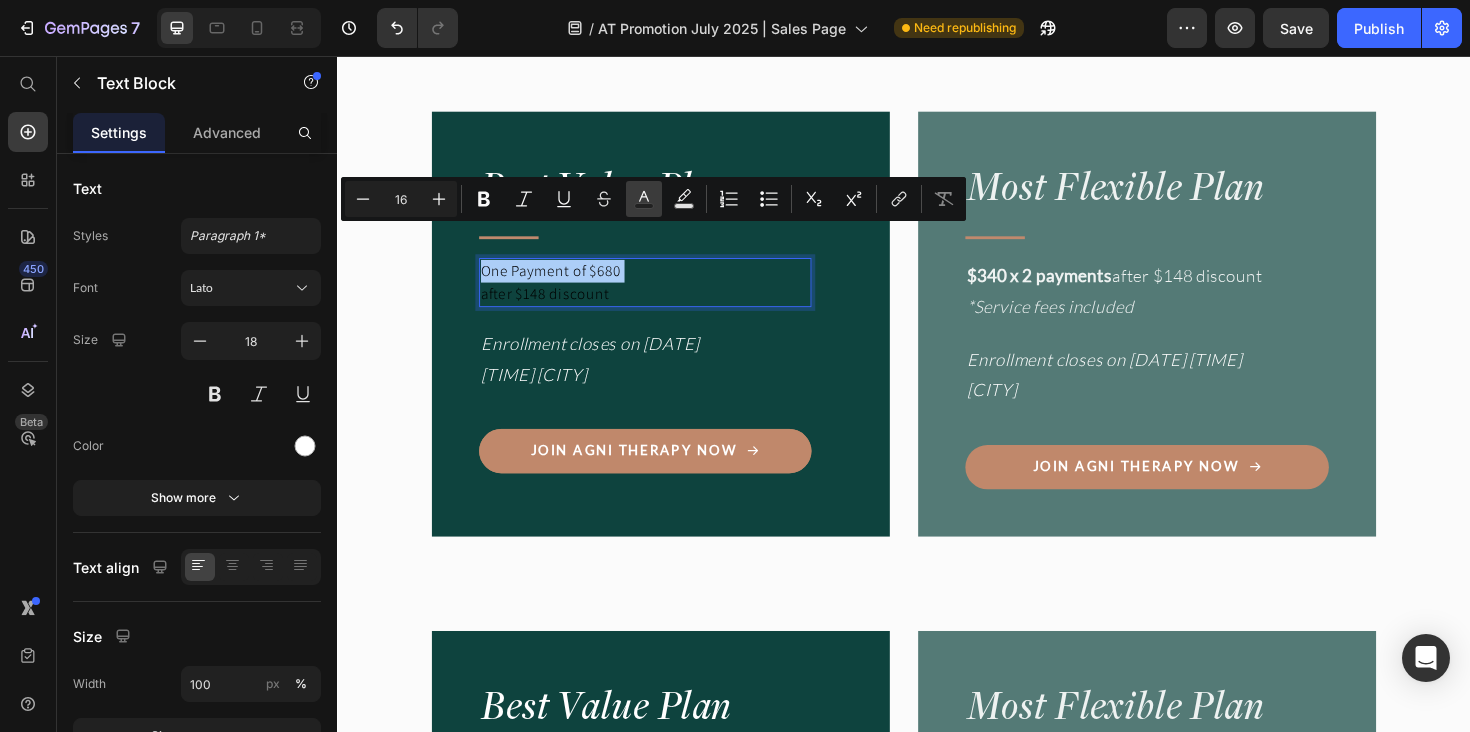 click 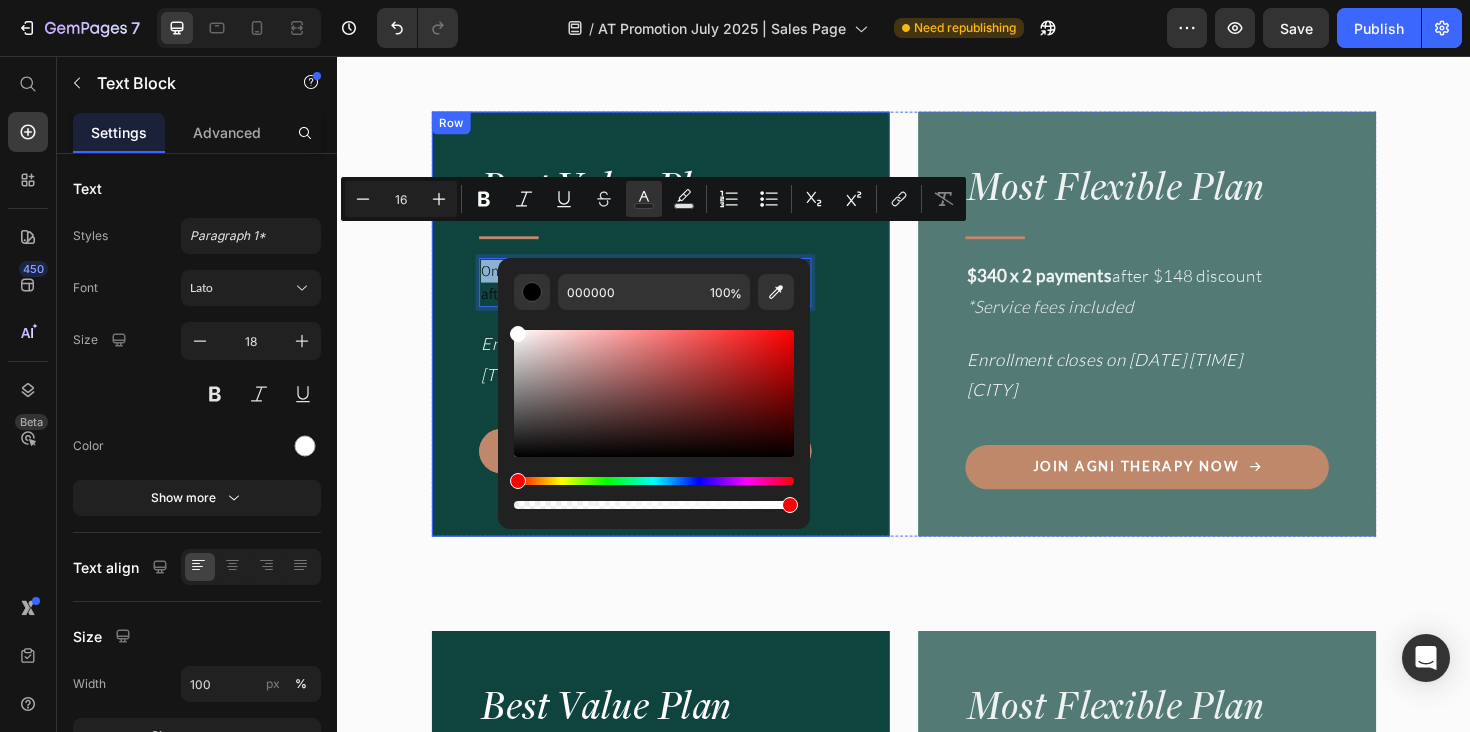 drag, startPoint x: 896, startPoint y: 432, endPoint x: 478, endPoint y: 322, distance: 432.2314 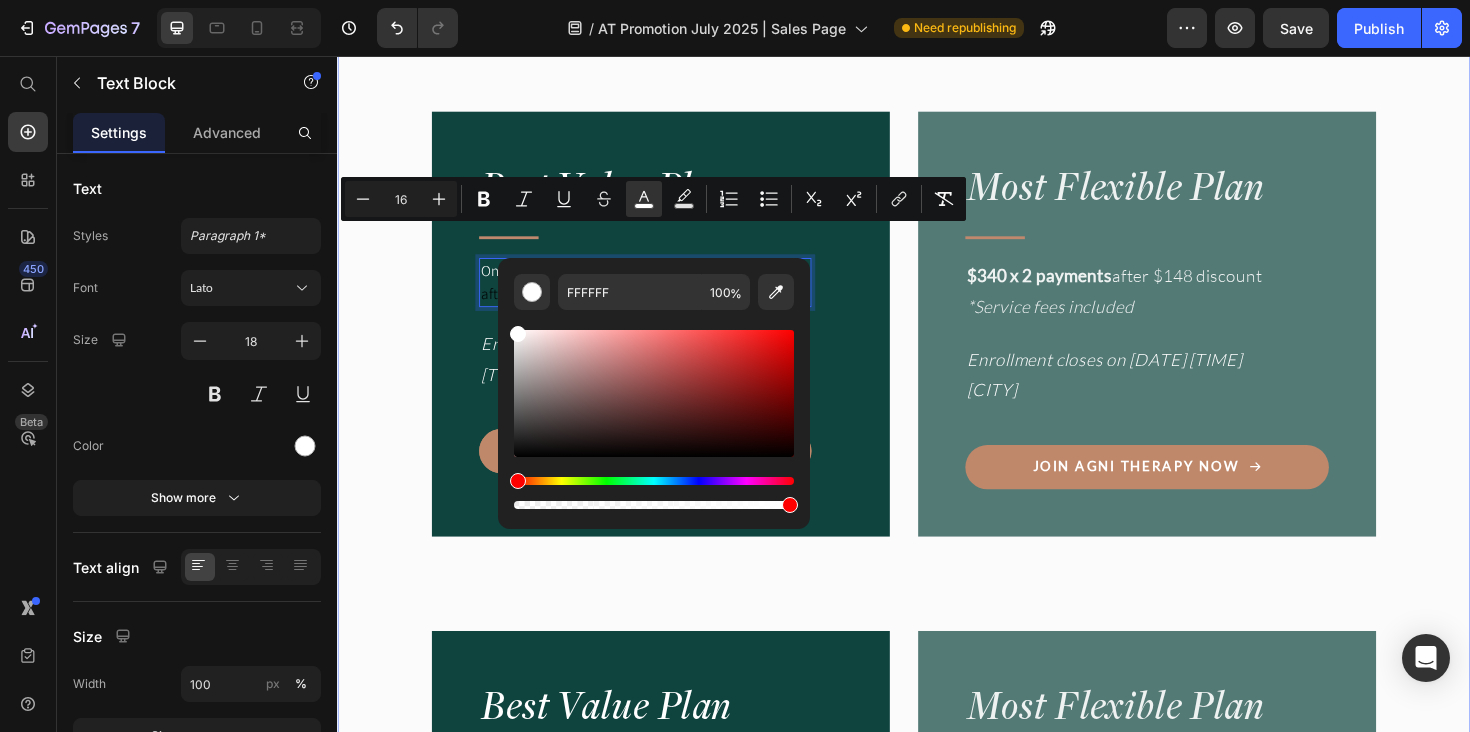 click on "Image "Even months after the program, I still feel supported." Heading "Every time I have a question, the community and team are there. It’s comforting to know I’m not alone on this journey." Text Block • [PERSON] Text Block Row Image Agni Therapy Text Block Row Title Line Your exclusive offer. Heading Join before [DATE] to receive a $[PRICE] USD discount to join our next cohort. Text Block Drop element here Row Row Row Best Value Plan Heading Title Line One Payment of $[PRICE] after $[PRICE] discount Text Block 0 Want a full breakdown of what’s included? (see further up for details) Item List Enrollment closes on [DATE] [TIME] [CITY] Text Block Join Agni Therapy Now Button Row Most Flexible Plan Heading Title Line $[PRICE] x 2 payments after $[PRICE] discount *Service fees included Text Block Enrollment closes on [DATE] [TIME] [CITY] Text Block Join Agni Therapy Now Button Row Row Best Value Plan Heading" at bounding box center [937, 1396] 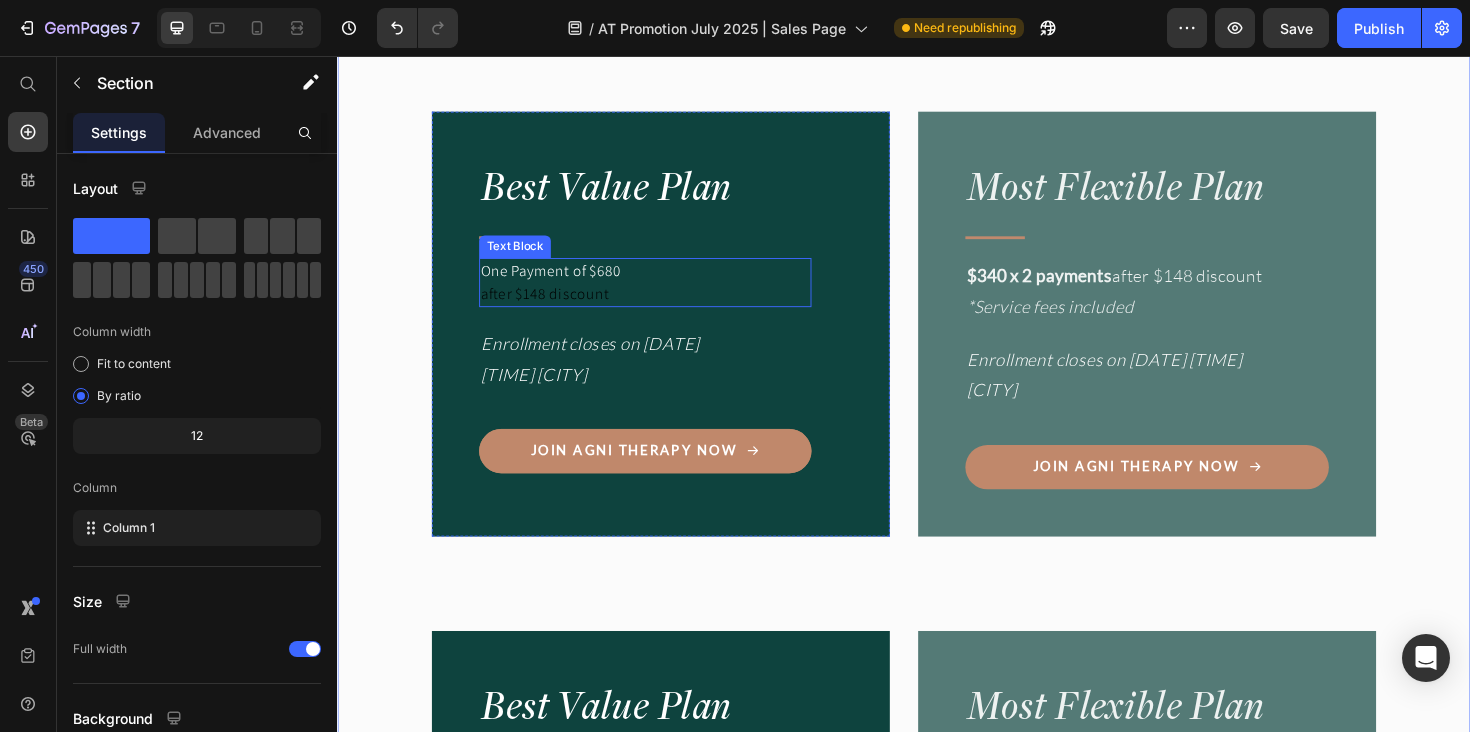 click on "after $148 discount" at bounding box center (577, 981) 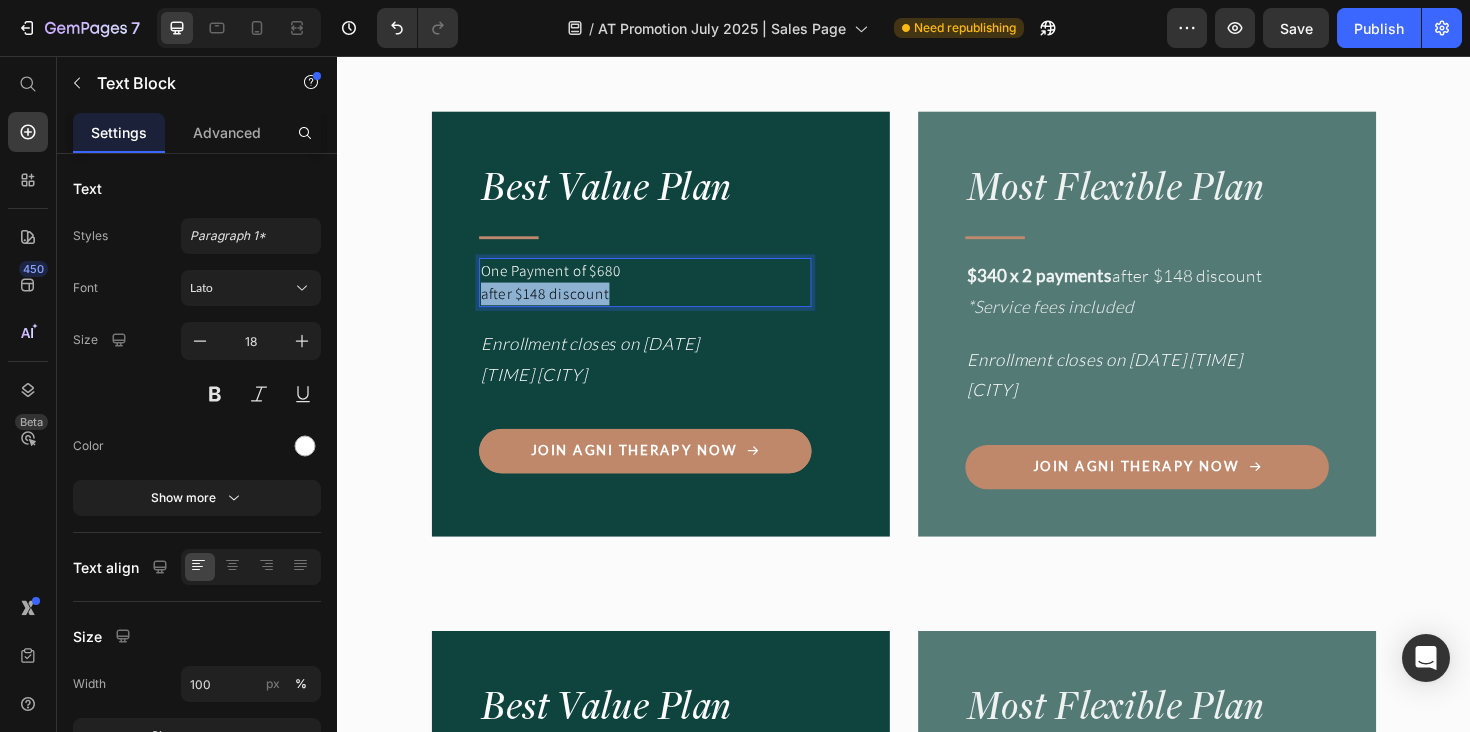 click on "after $148 discount" at bounding box center (577, 981) 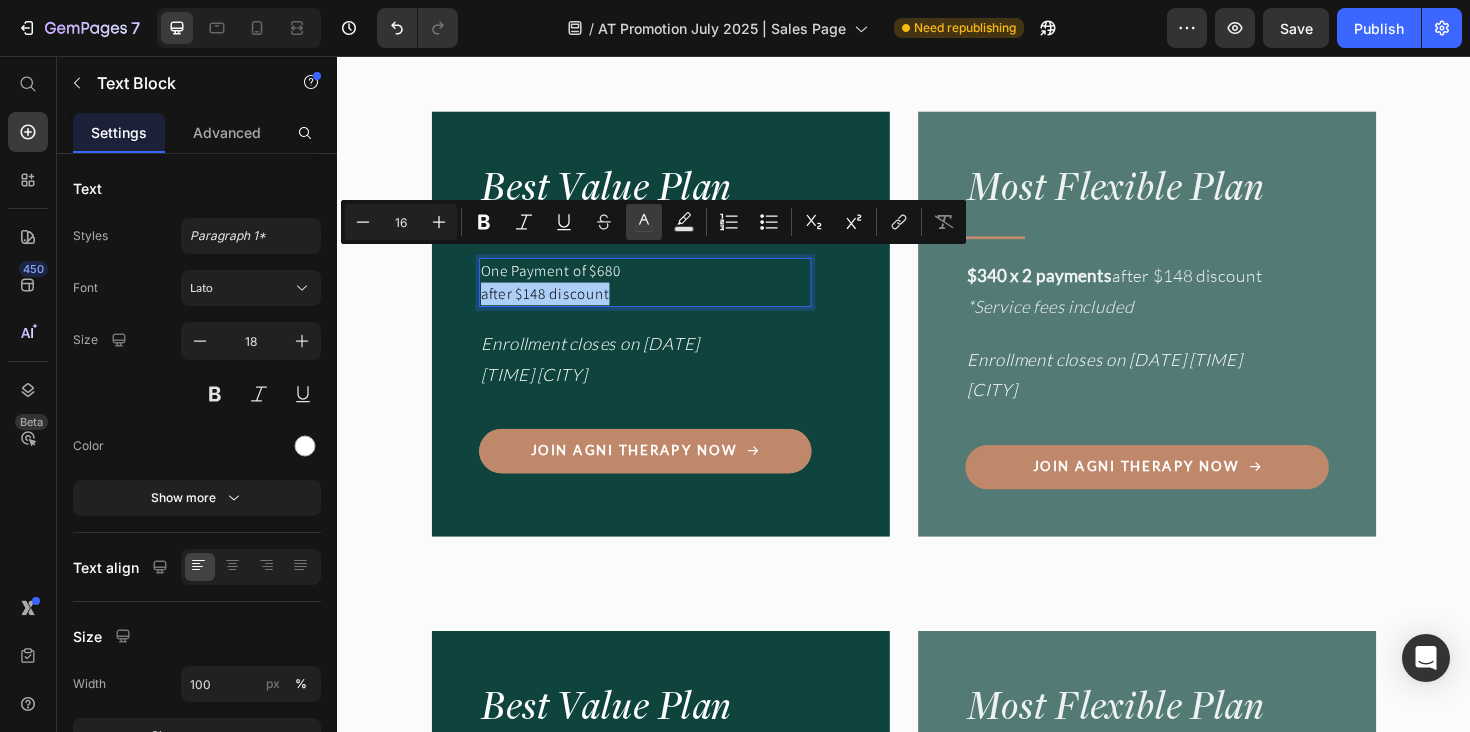 click on "color" at bounding box center [644, 222] 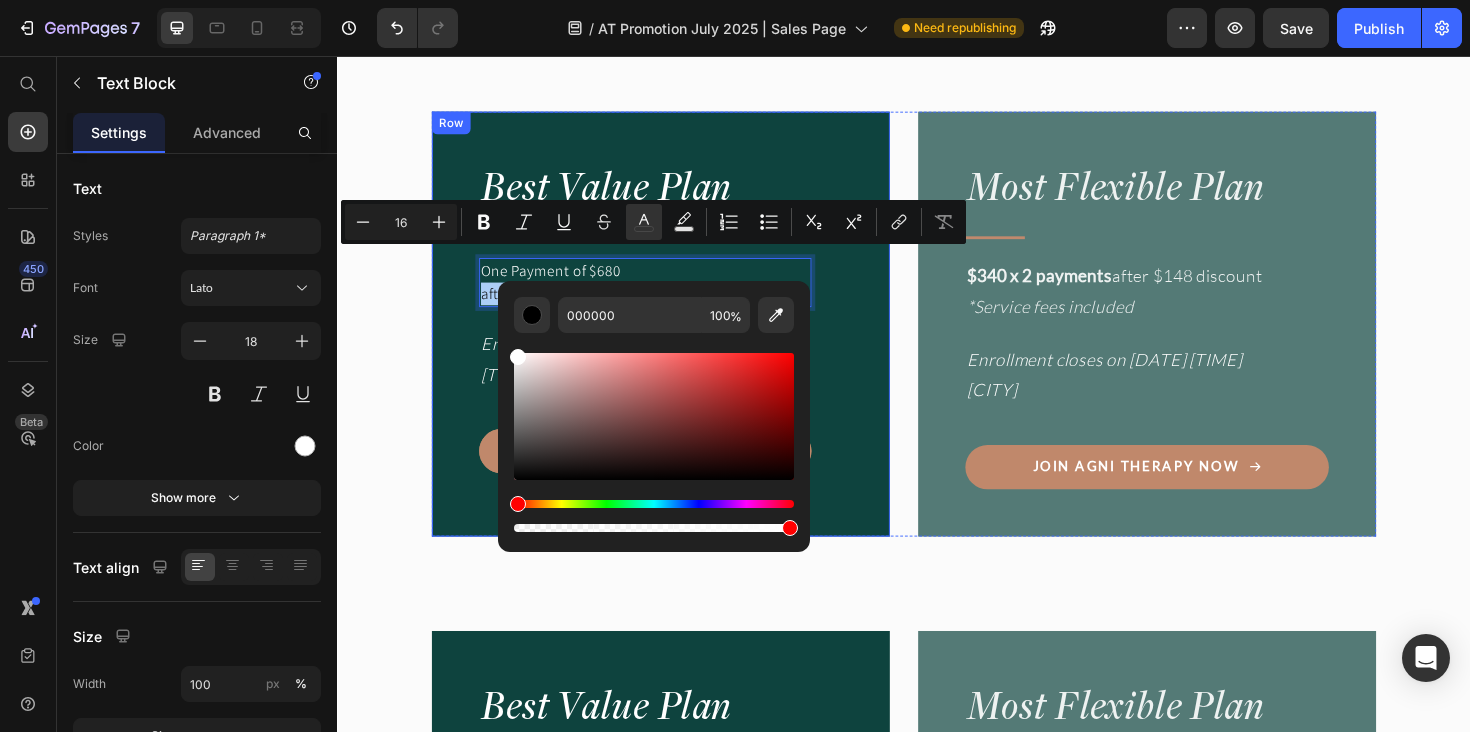 drag, startPoint x: 933, startPoint y: 446, endPoint x: 478, endPoint y: 315, distance: 473.48285 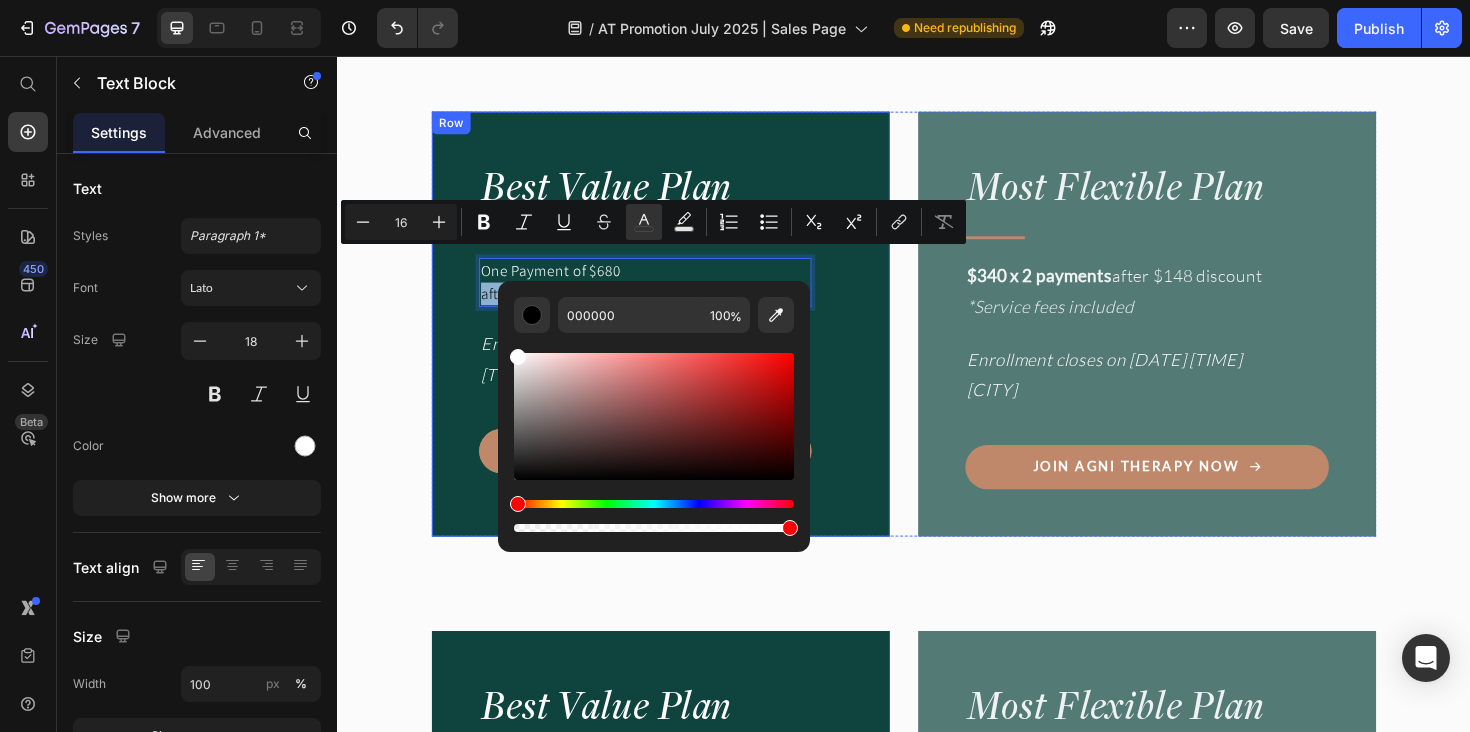 type on "FFFFFF" 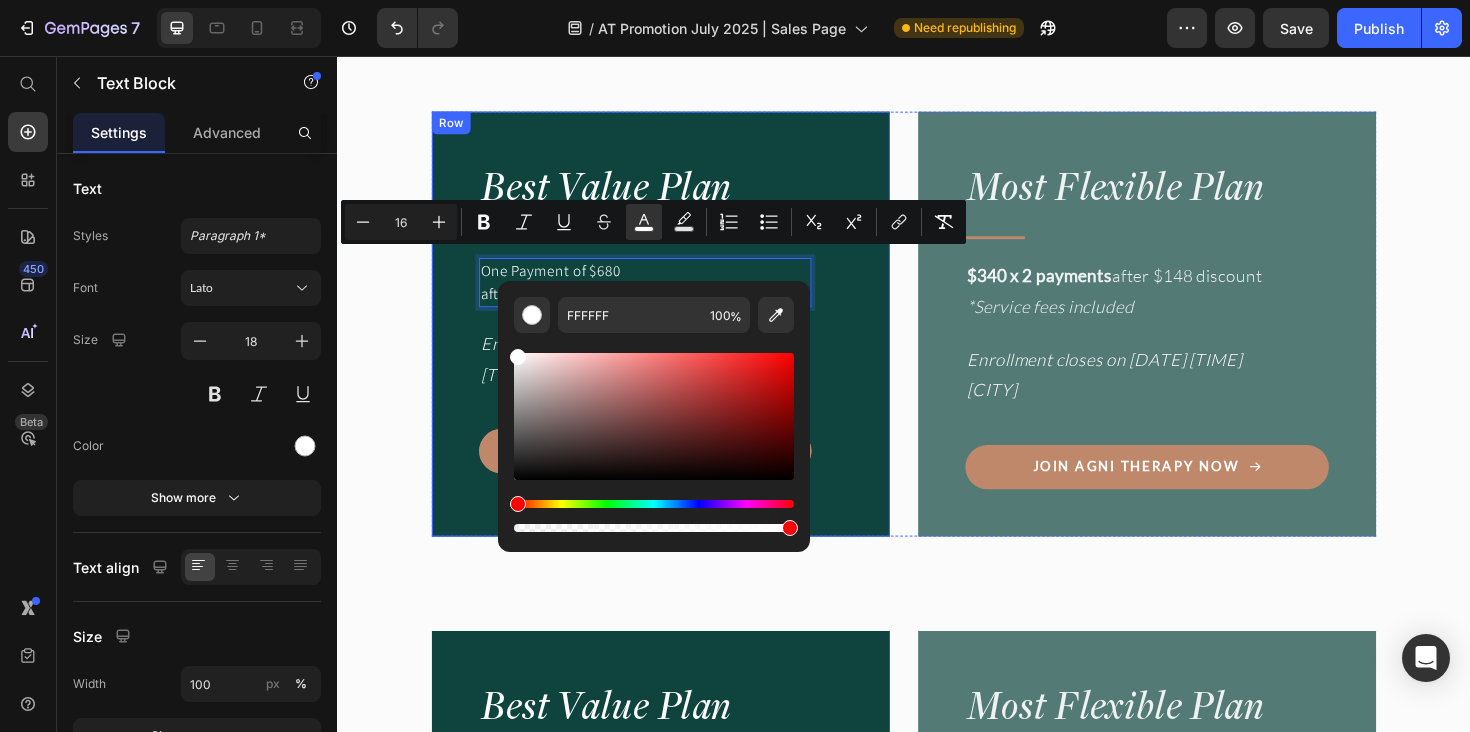 click on "Image "Even months after the program, I still feel supported." Heading "Every time I have a question, the community and team are there. It’s comforting to know I’m not alone on this journey." Text Block • [PERSON] Text Block Row Image Agni Therapy Text Block Row Title Line Your exclusive offer. Heading Join before [DATE] to receive a $[PRICE] USD discount to join our next cohort. Text Block Drop element here Row Row Row Best Value Plan Heading Title Line One Payment of $[PRICE] after $[PRICE] discount Text Block 0 Want a full breakdown of what’s included? (see further up for details) Item List Enrollment closes on [DATE] [TIME] [CITY] Text Block Join Agni Therapy Now Button Row Most Flexible Plan Heading Title Line $[PRICE] x 2 payments after $[PRICE] discount *Service fees included Text Block Enrollment closes on [DATE] [TIME] [CITY] Text Block Join Agni Therapy Now Button Row Row Best Value Plan Heading" at bounding box center [937, 1396] 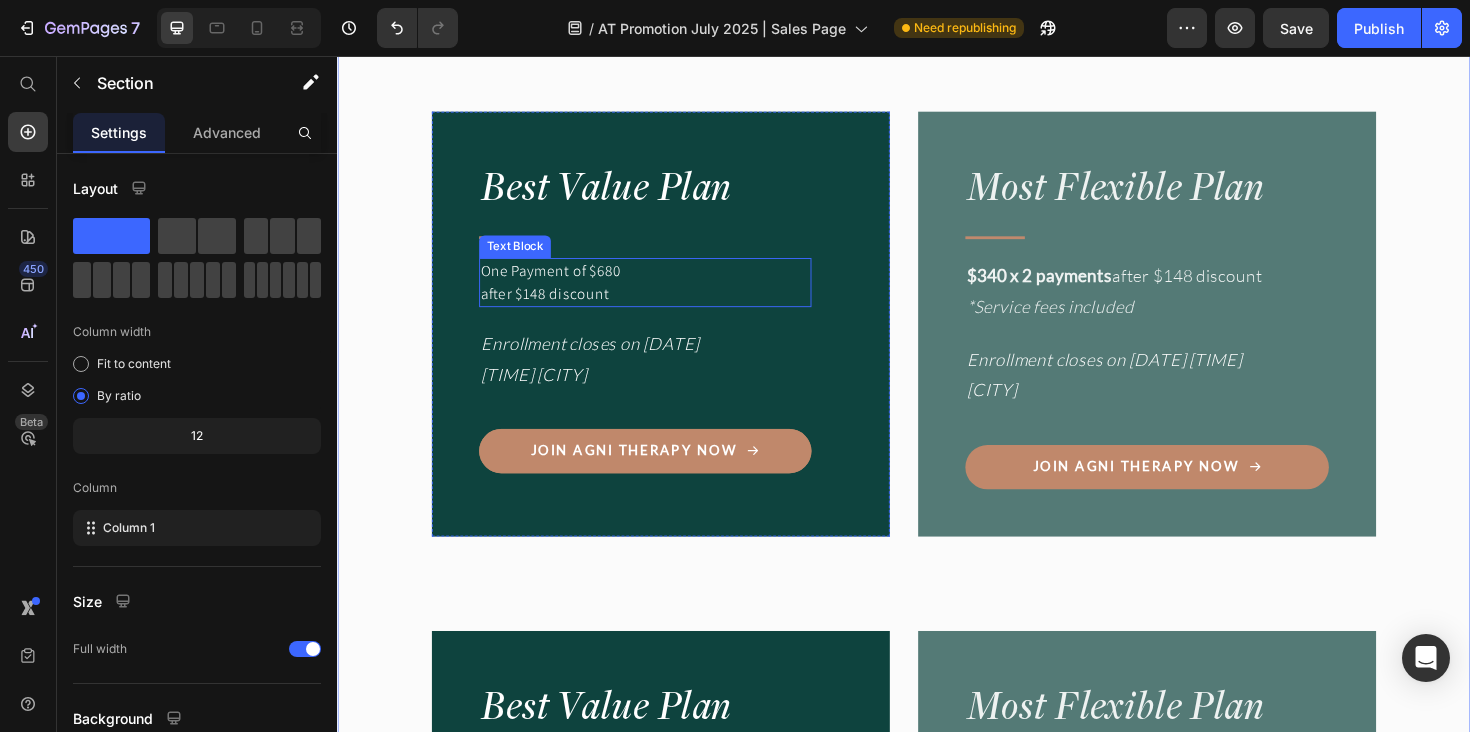 click on "One Payment of $[PRICE]" at bounding box center (577, 956) 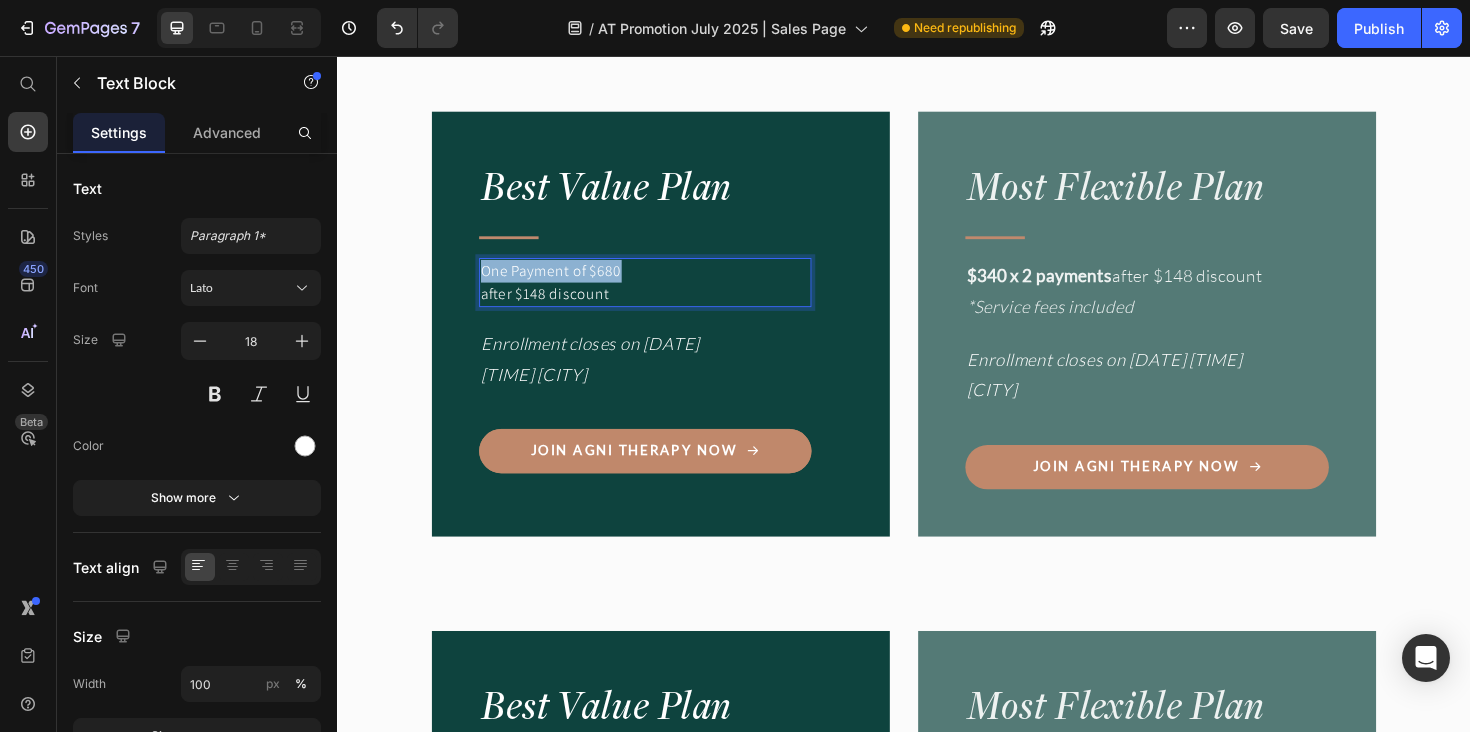 click on "One Payment of $[PRICE]" at bounding box center (577, 956) 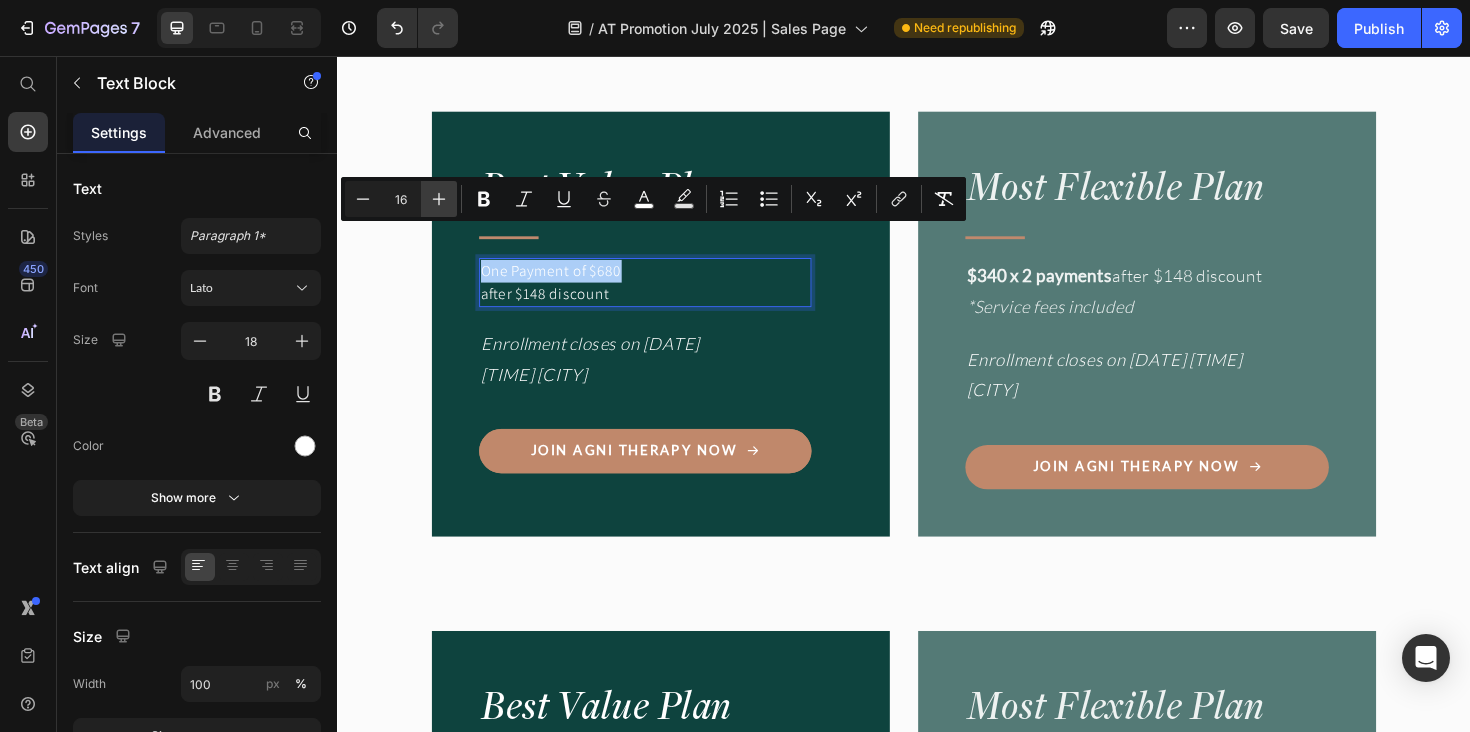 click on "Plus" at bounding box center [439, 199] 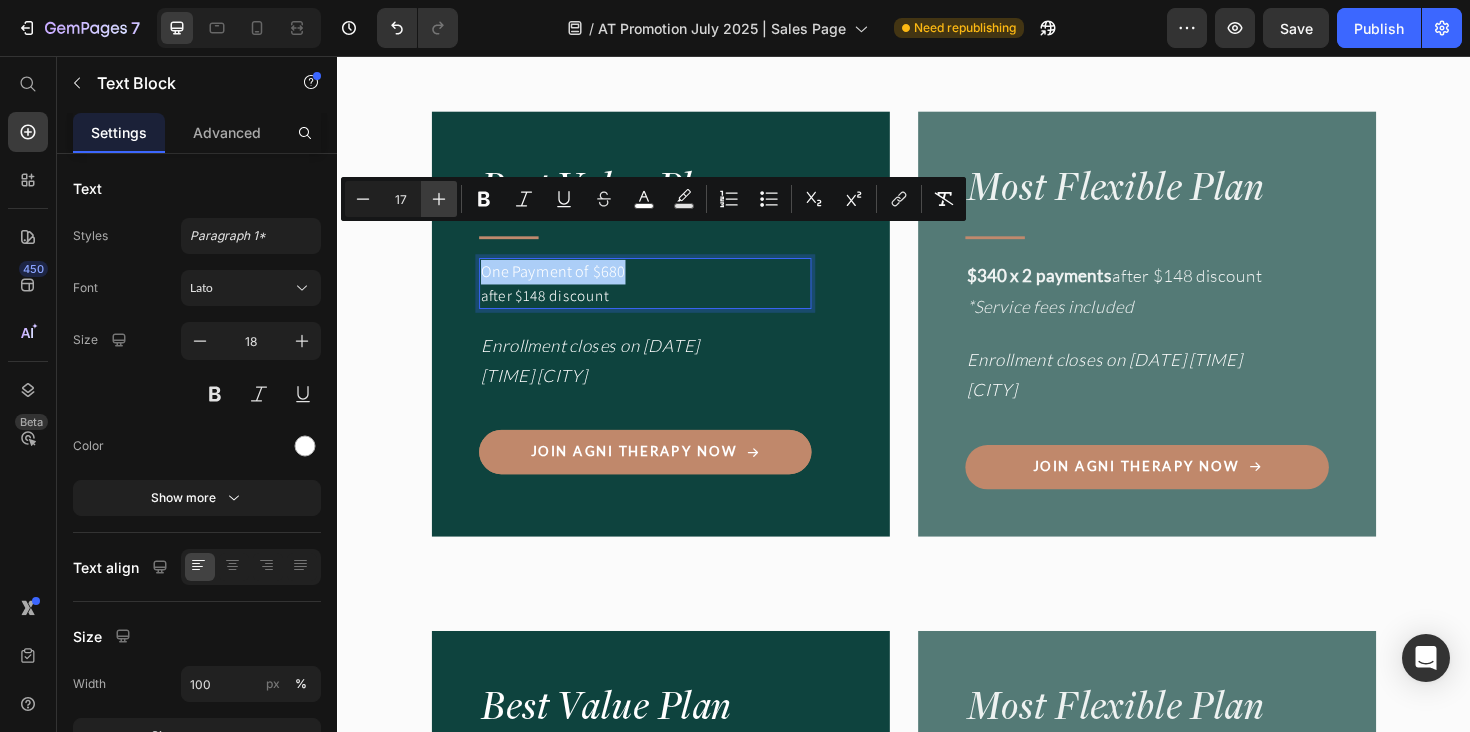 click on "Plus" at bounding box center (439, 199) 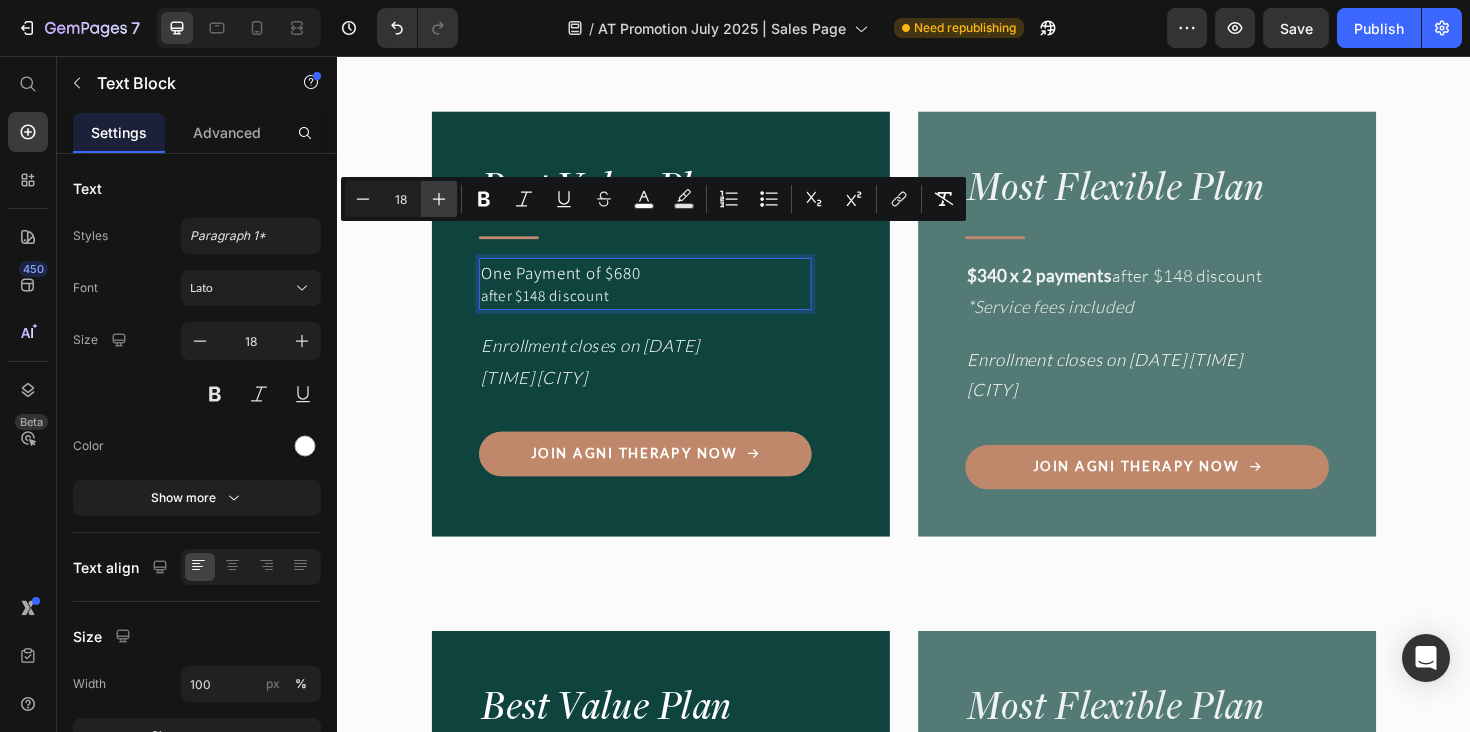click on "Plus" at bounding box center (439, 199) 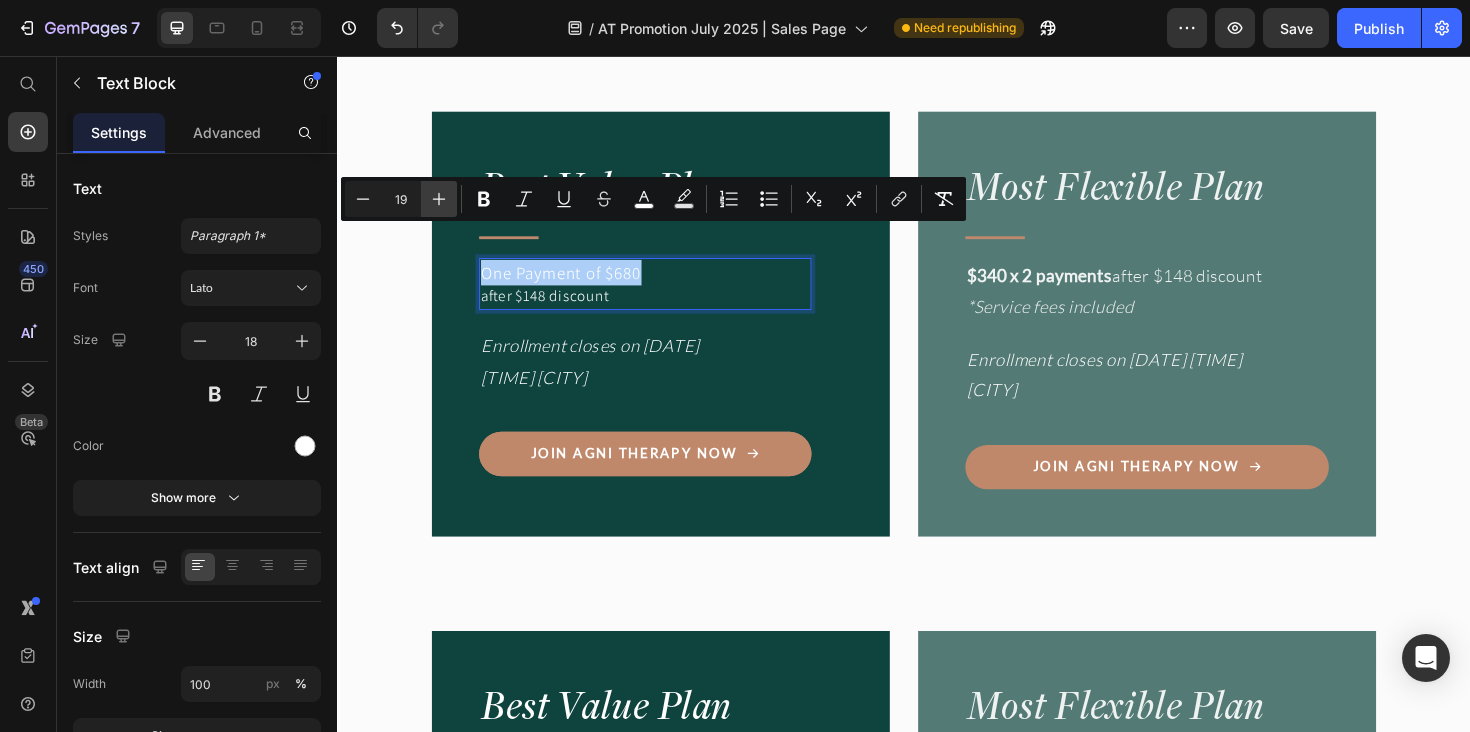 click on "Plus" at bounding box center (439, 199) 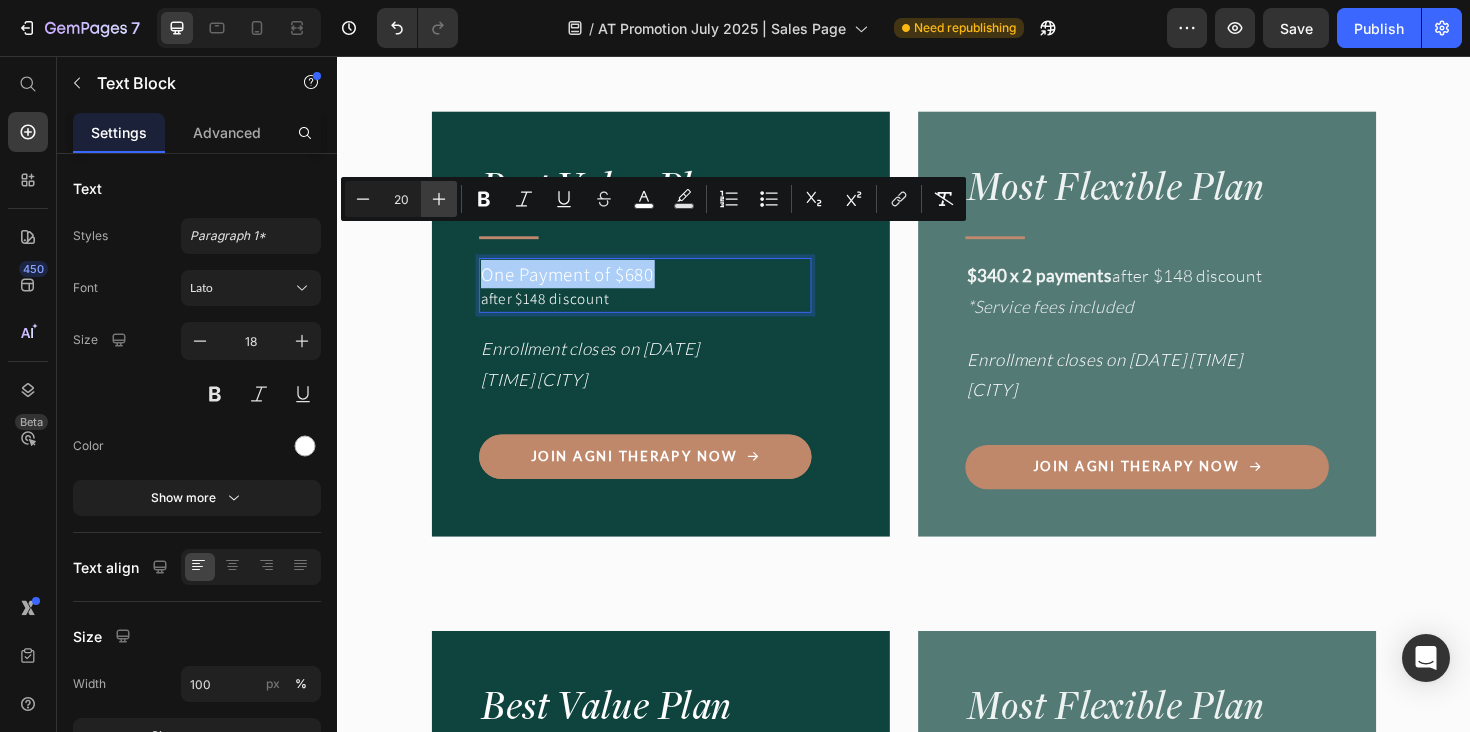 click on "Plus" at bounding box center [439, 199] 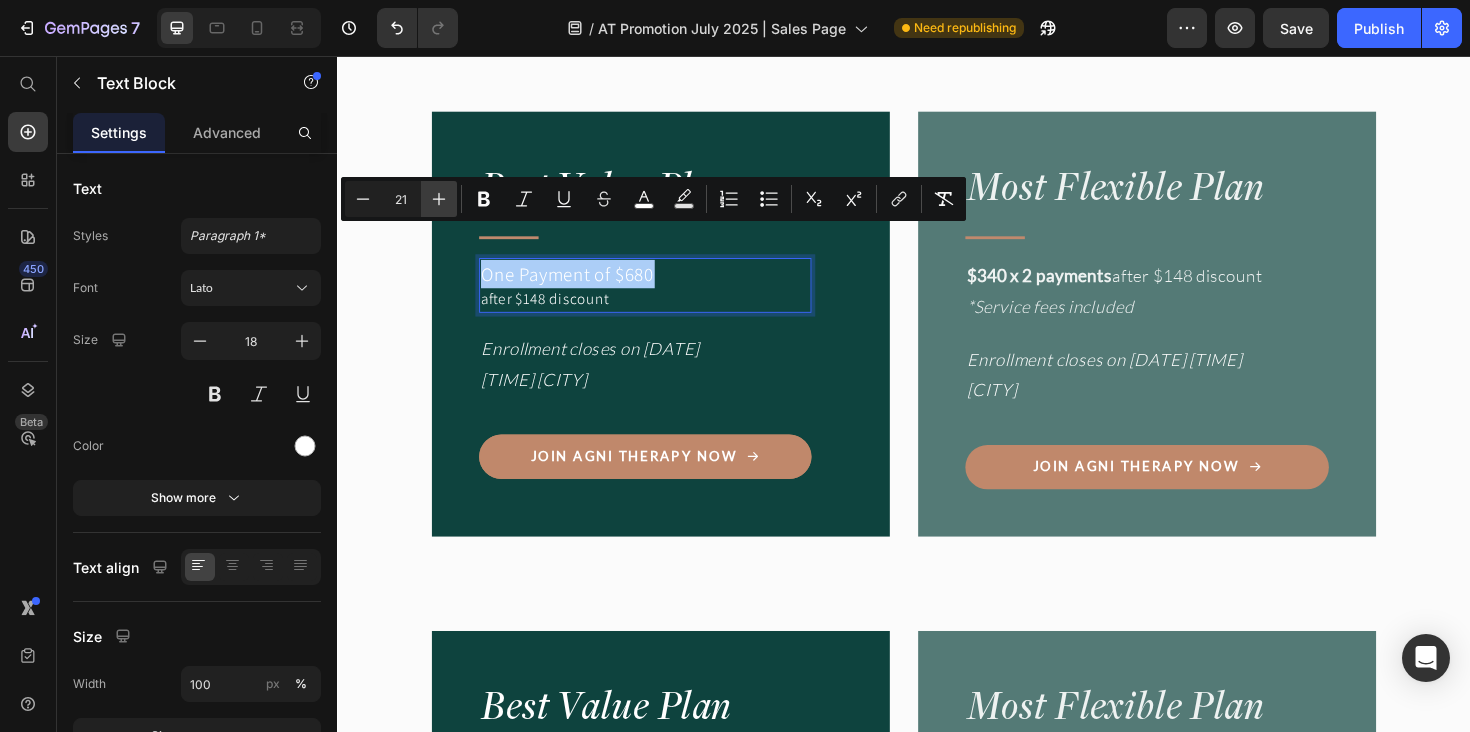 click on "Plus" at bounding box center (439, 199) 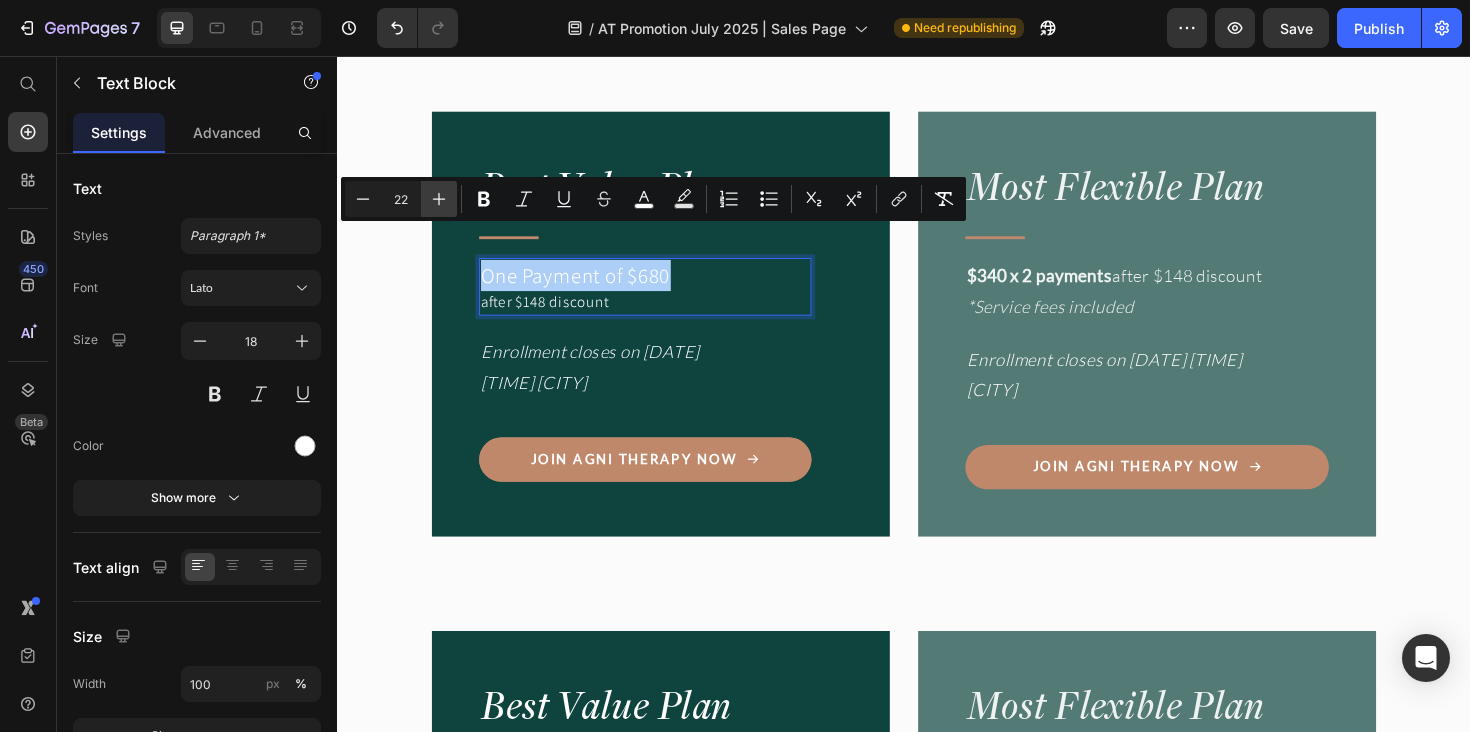click on "Plus" at bounding box center (439, 199) 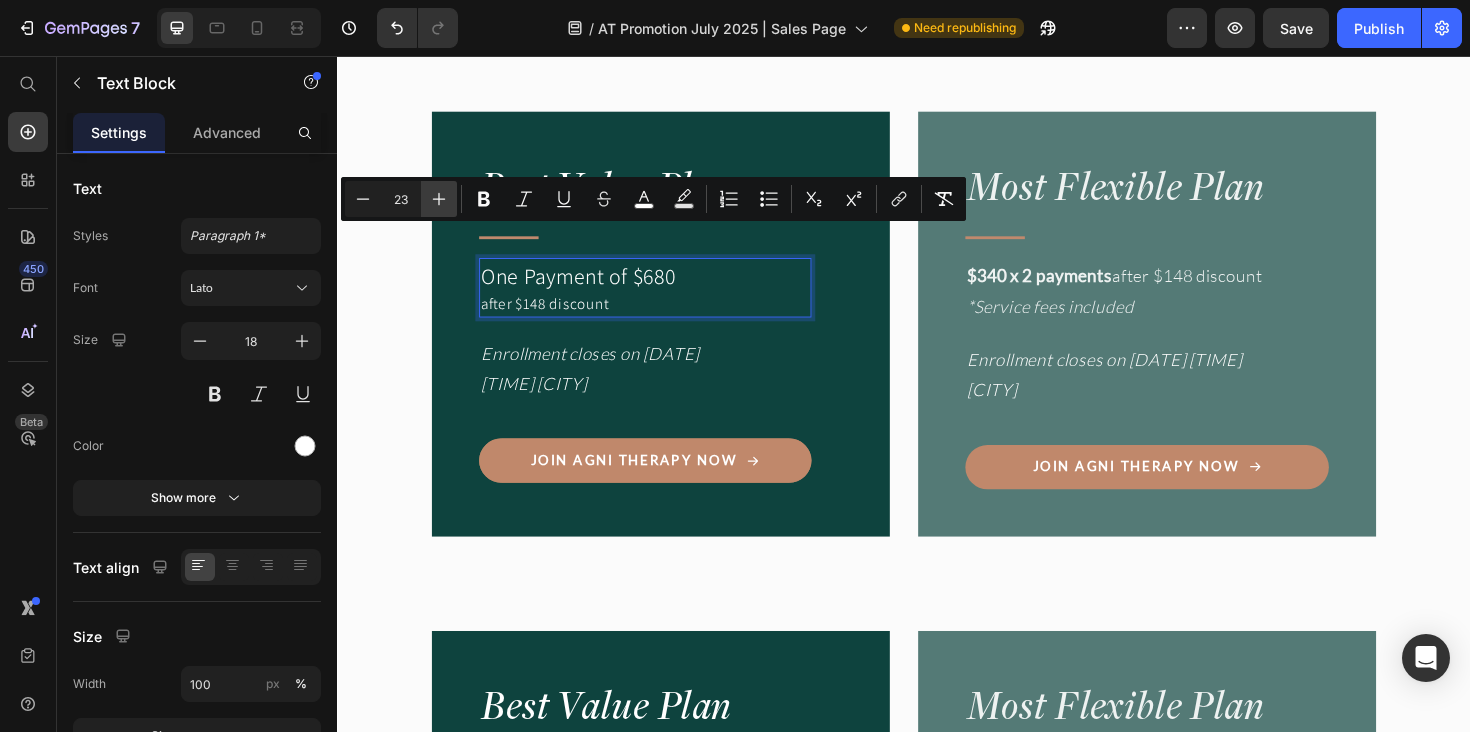 click on "Plus" at bounding box center [439, 199] 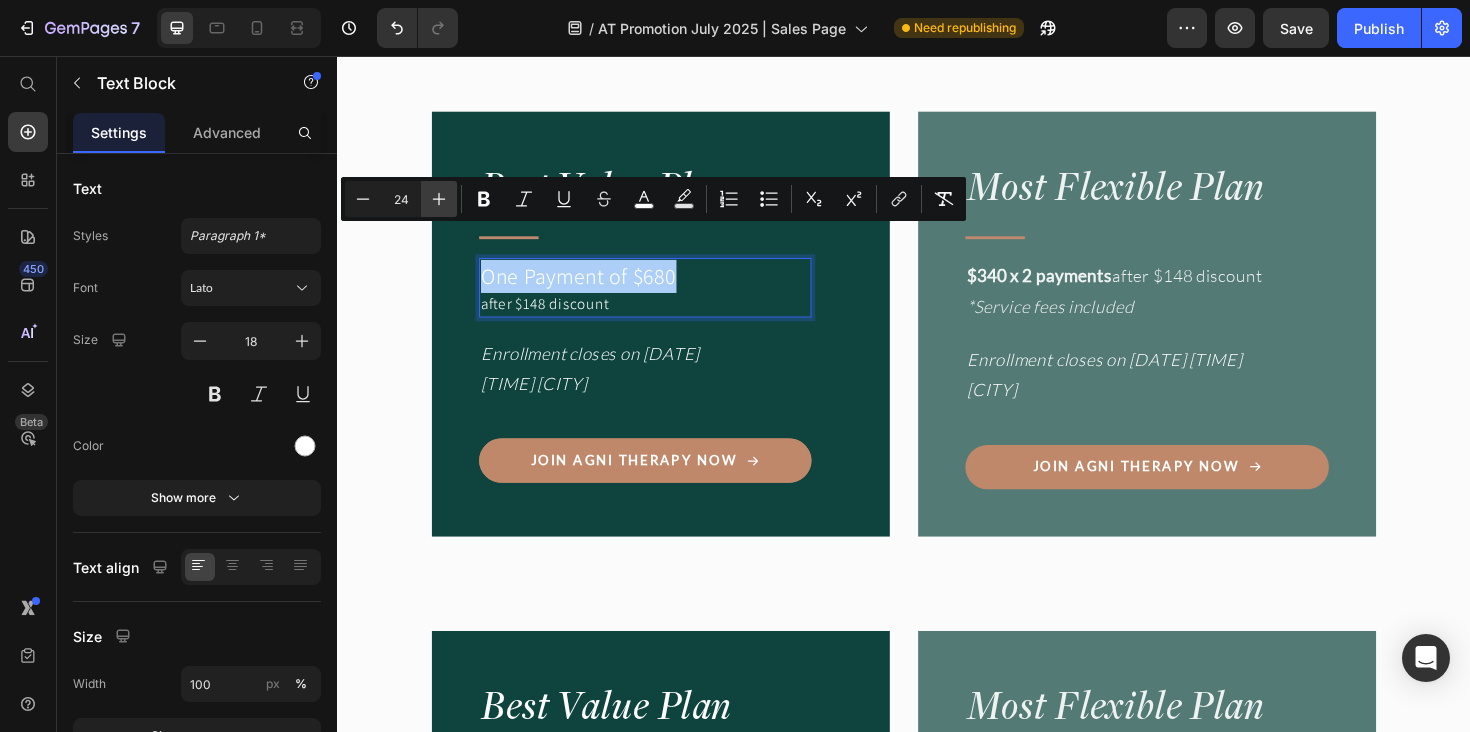 click on "Plus" at bounding box center (439, 199) 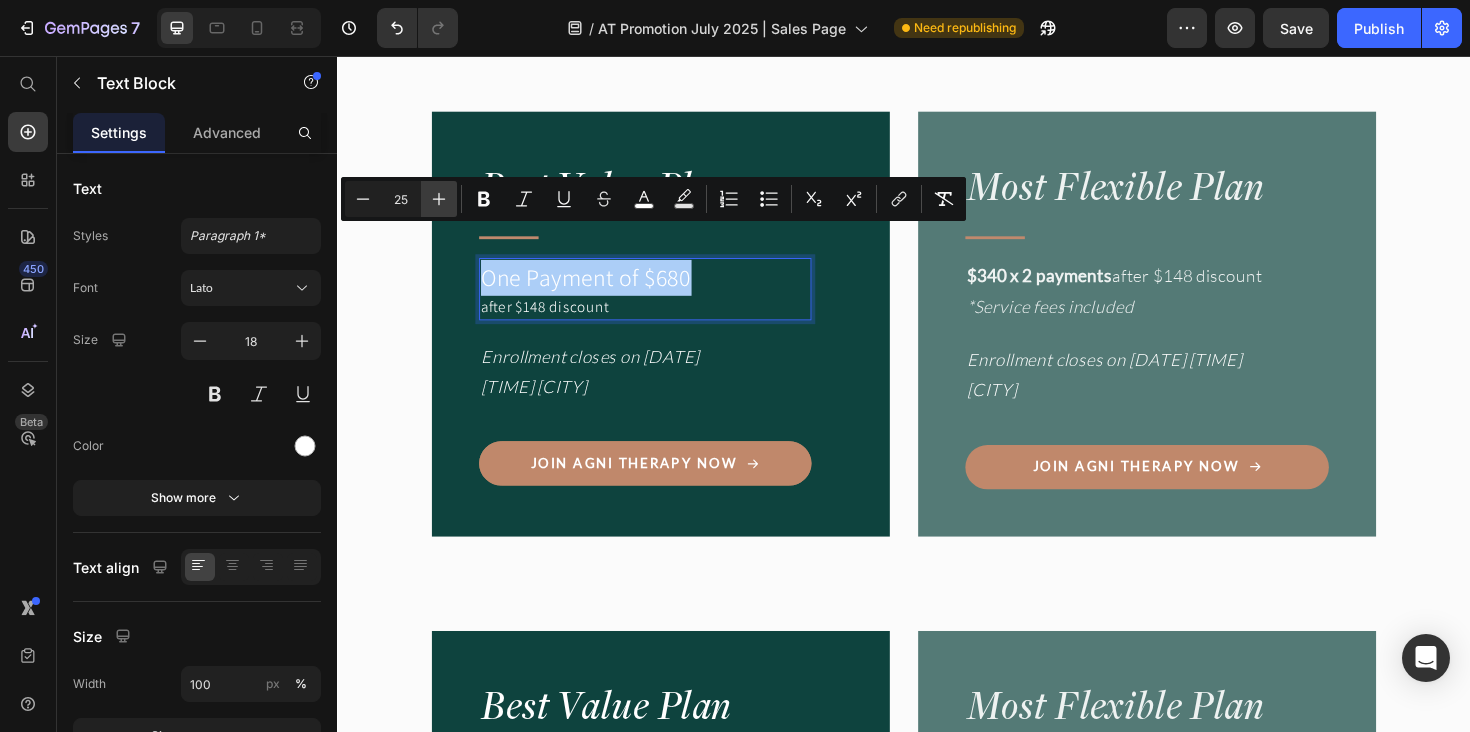 click on "Plus" at bounding box center (439, 199) 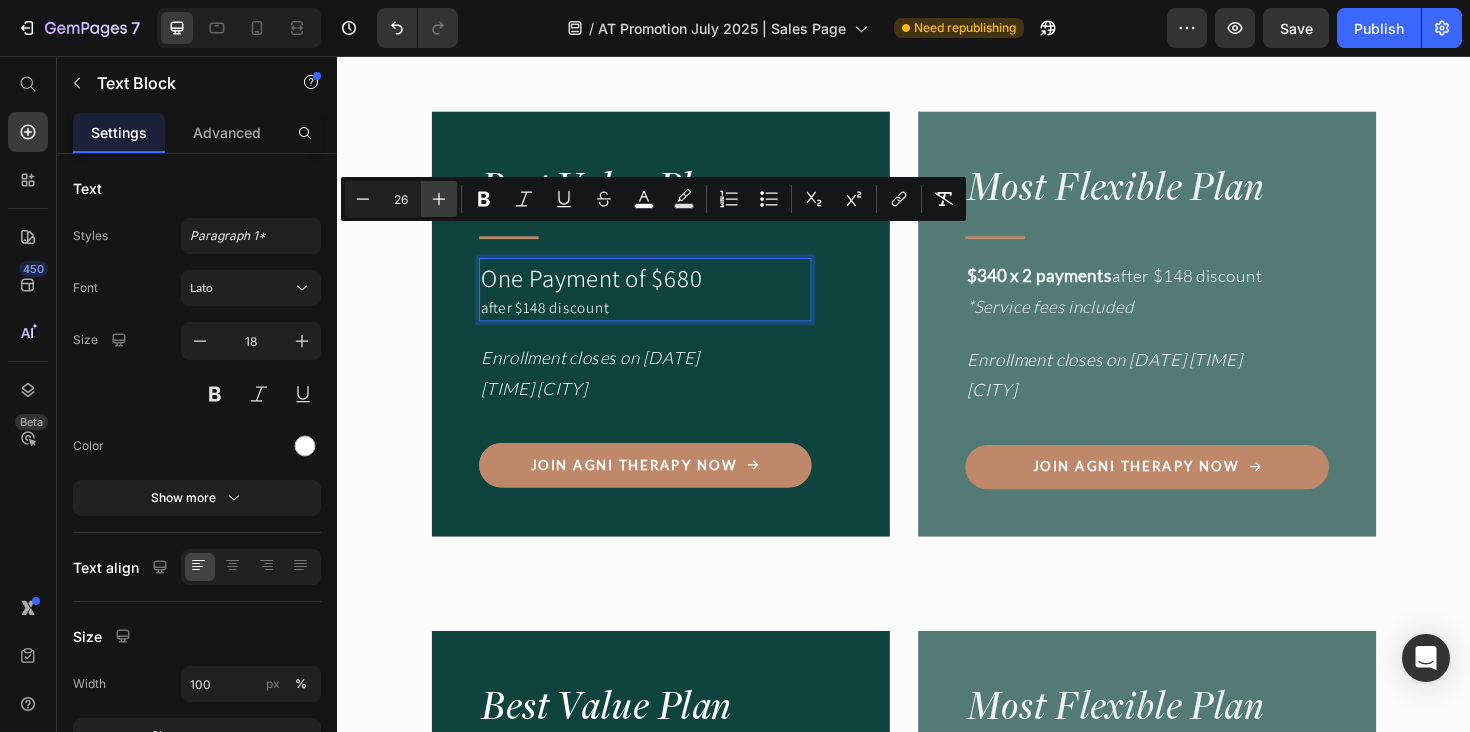 click on "Plus" at bounding box center (439, 199) 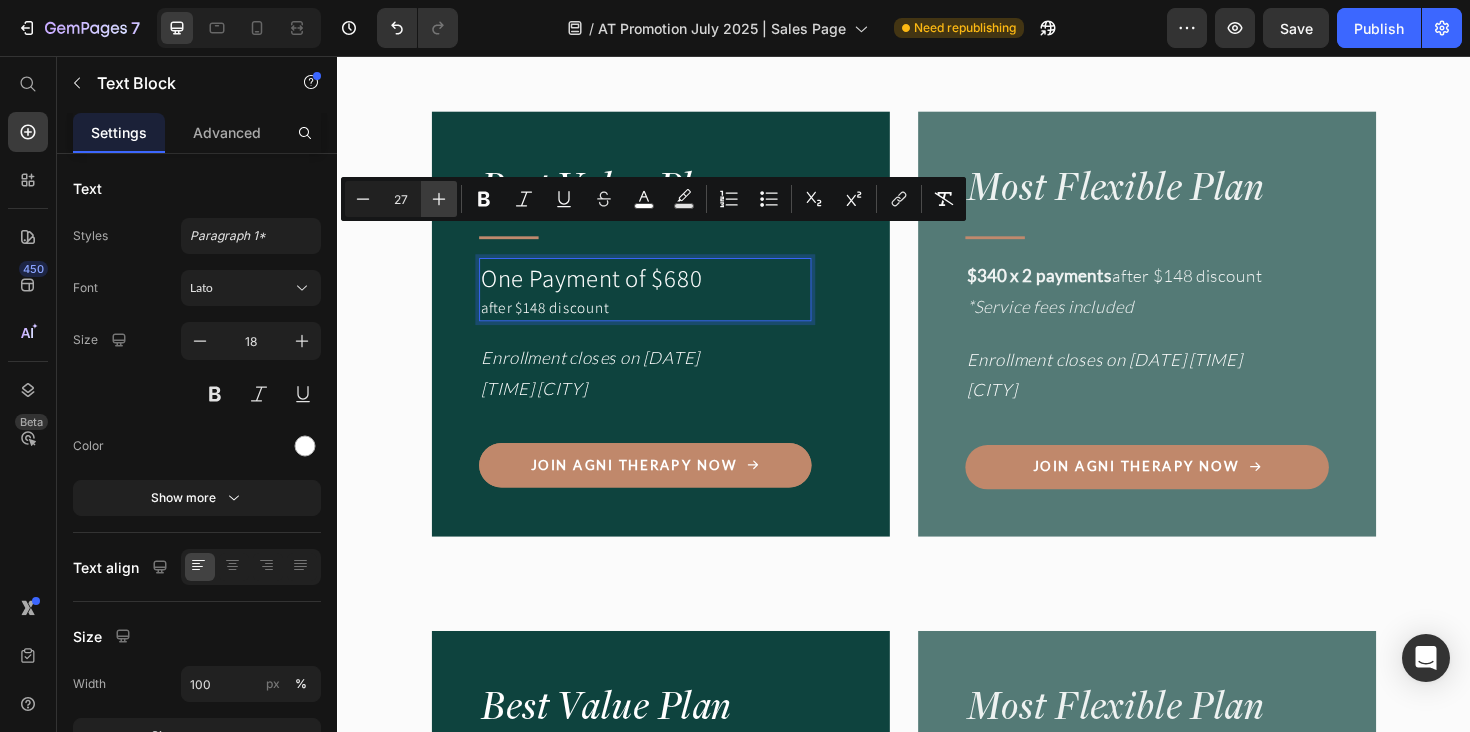 click on "Plus" at bounding box center (439, 199) 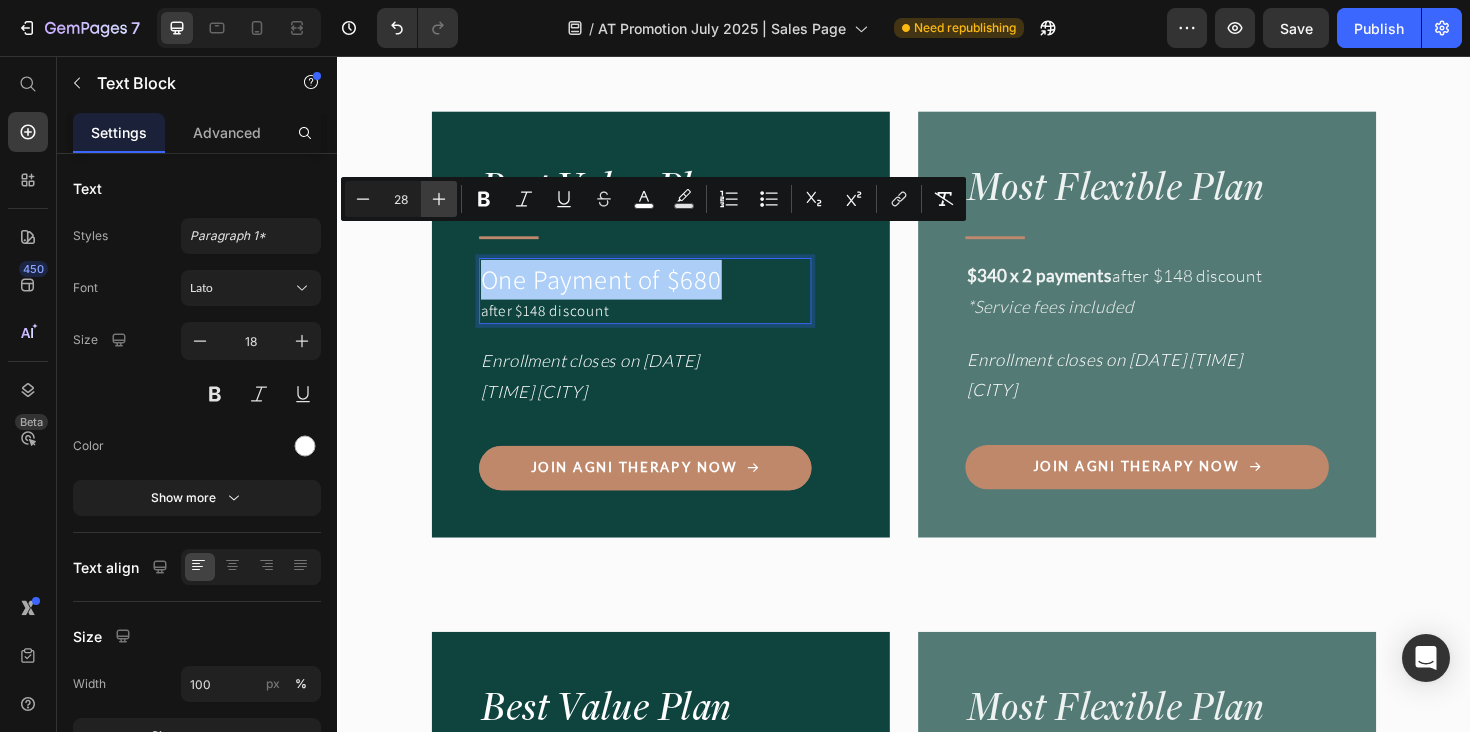 click on "Plus" at bounding box center (439, 199) 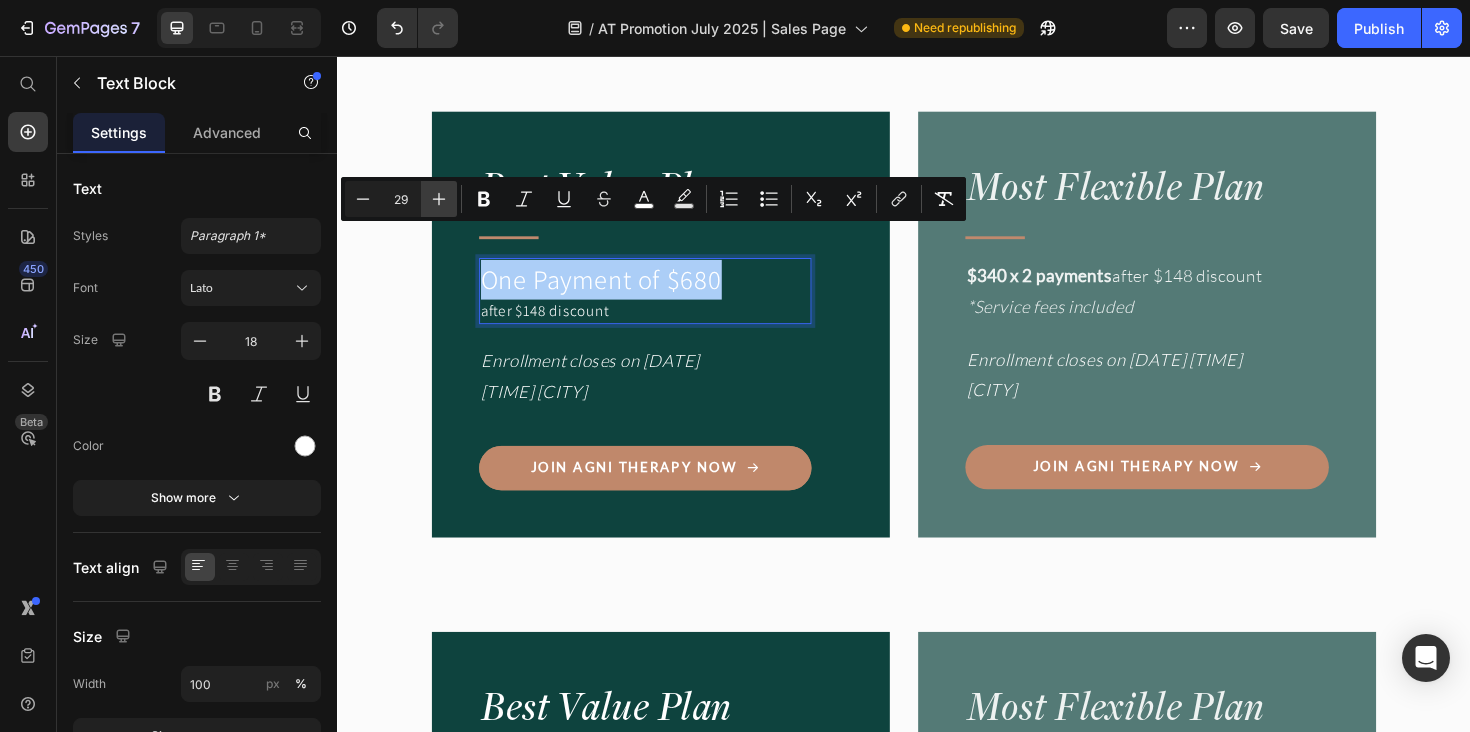 click on "Plus" at bounding box center [439, 199] 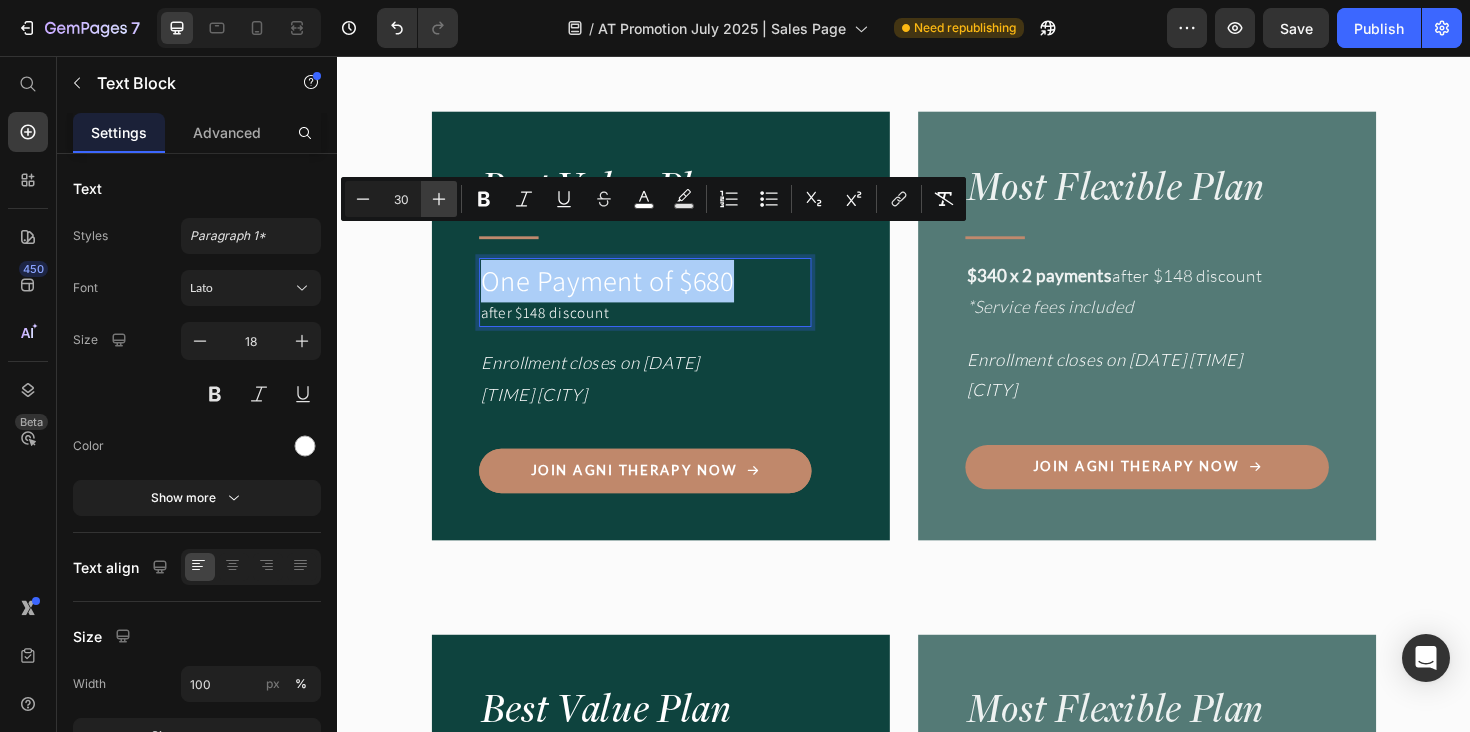click on "Plus" at bounding box center (439, 199) 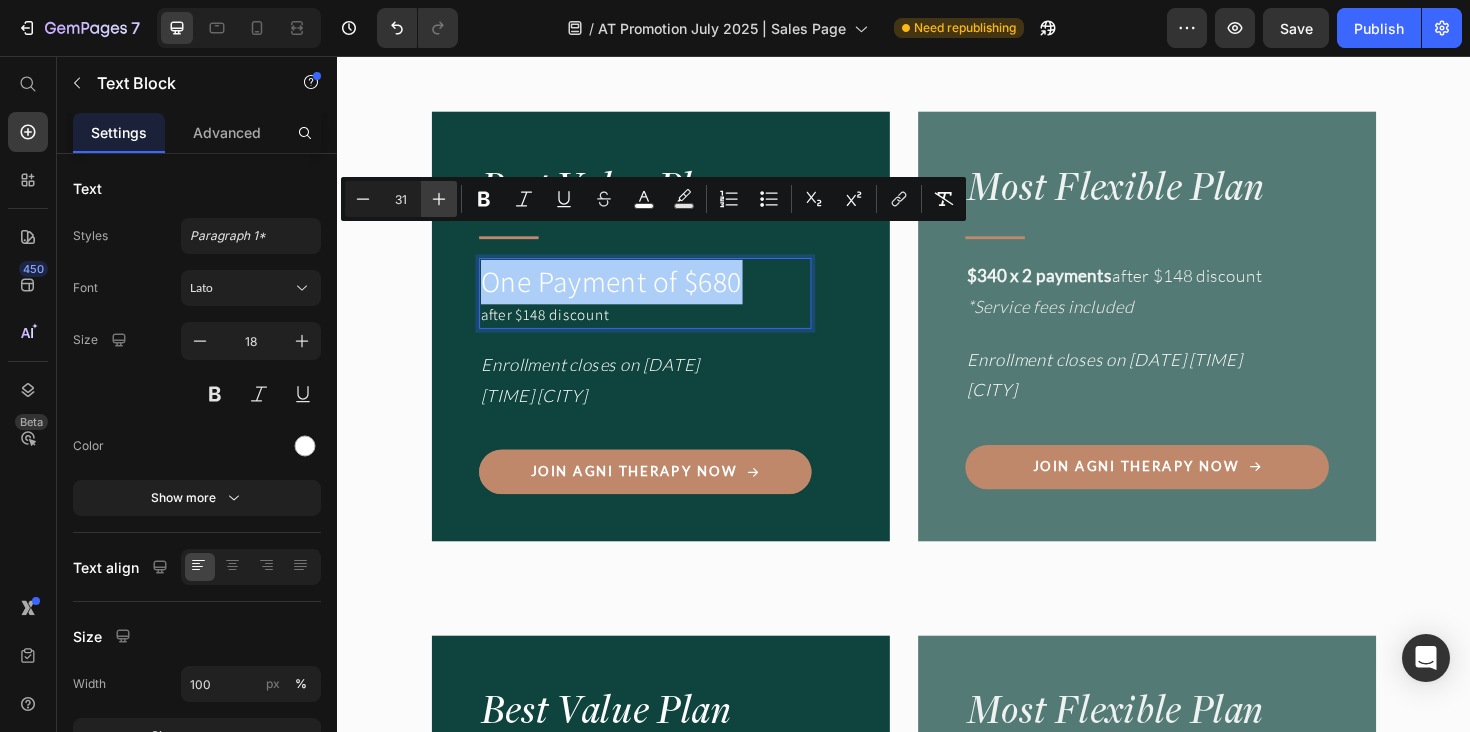 click on "Plus" at bounding box center [439, 199] 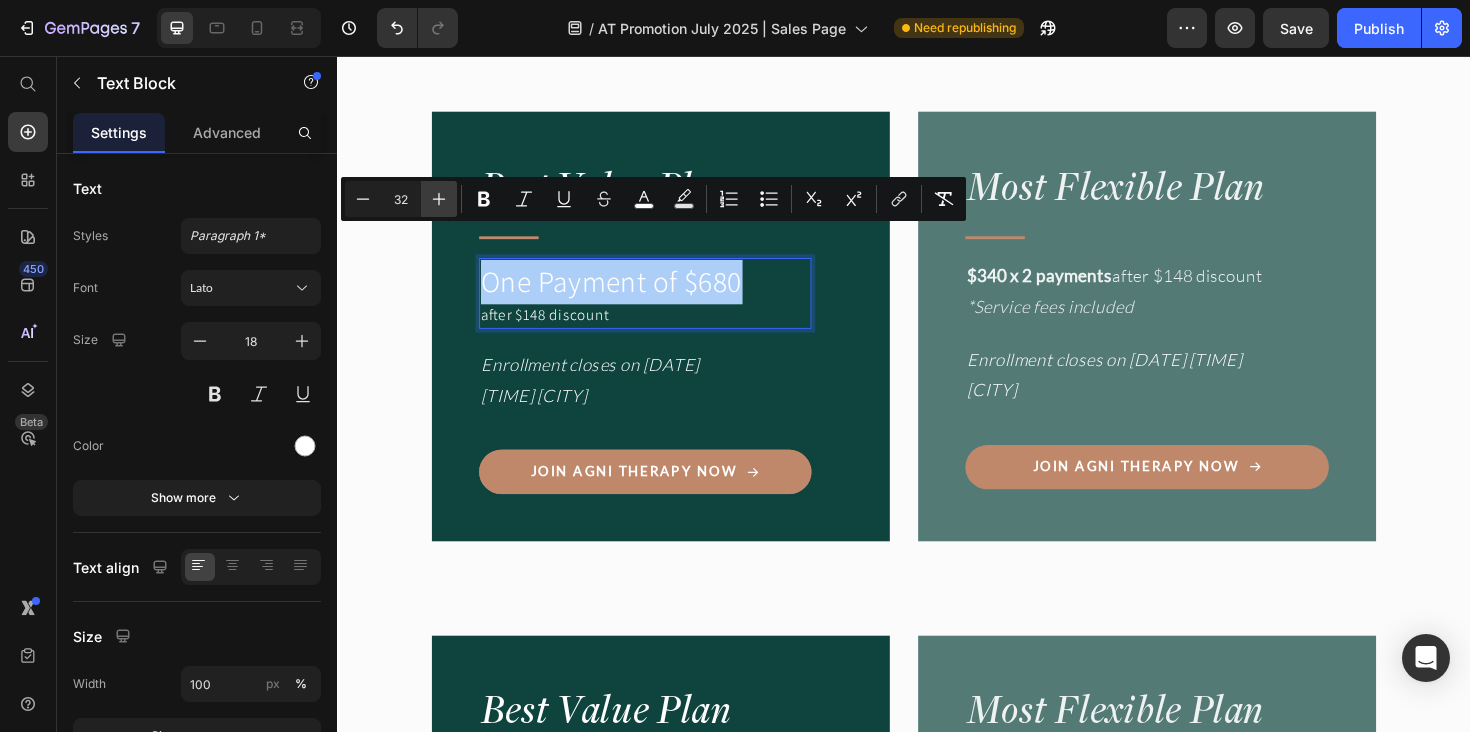 click on "Plus" at bounding box center (439, 199) 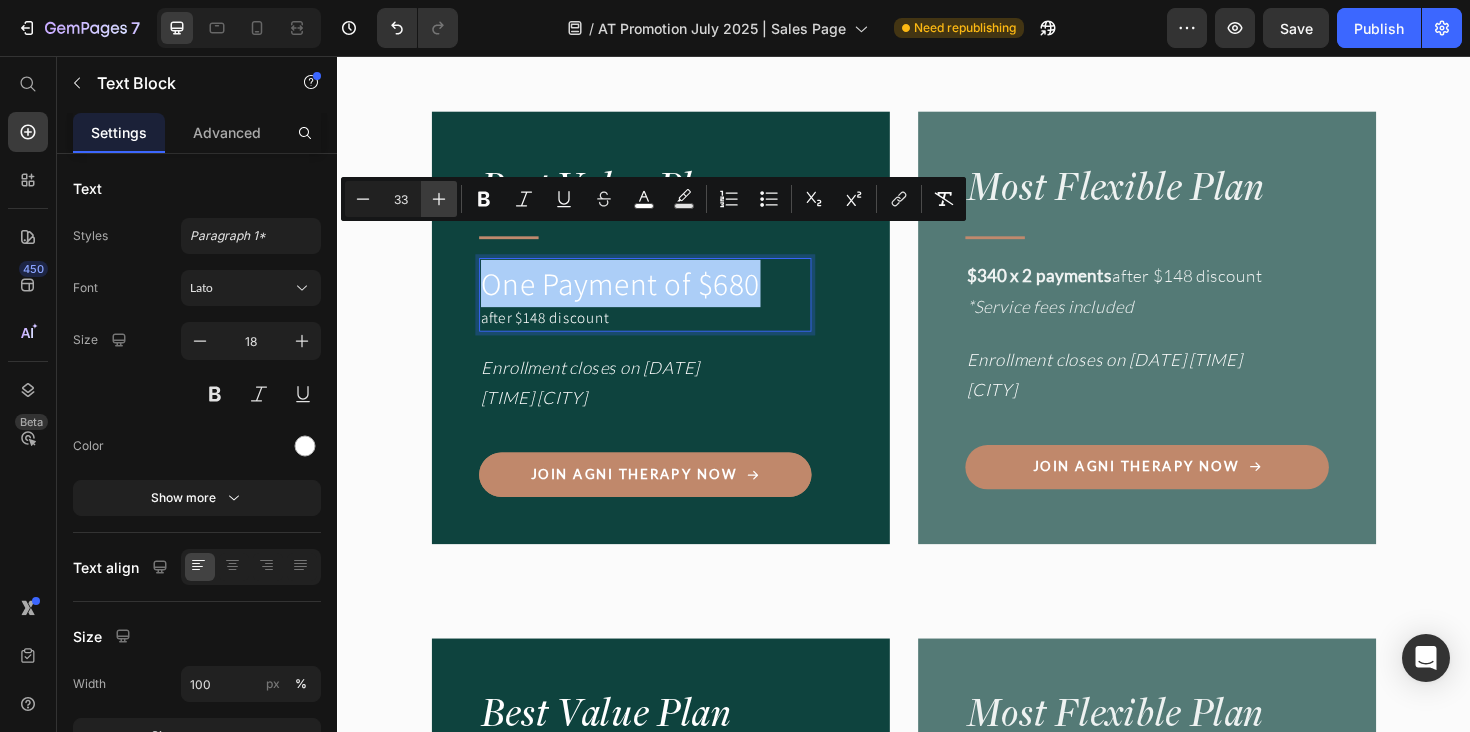 click on "Plus" at bounding box center (439, 199) 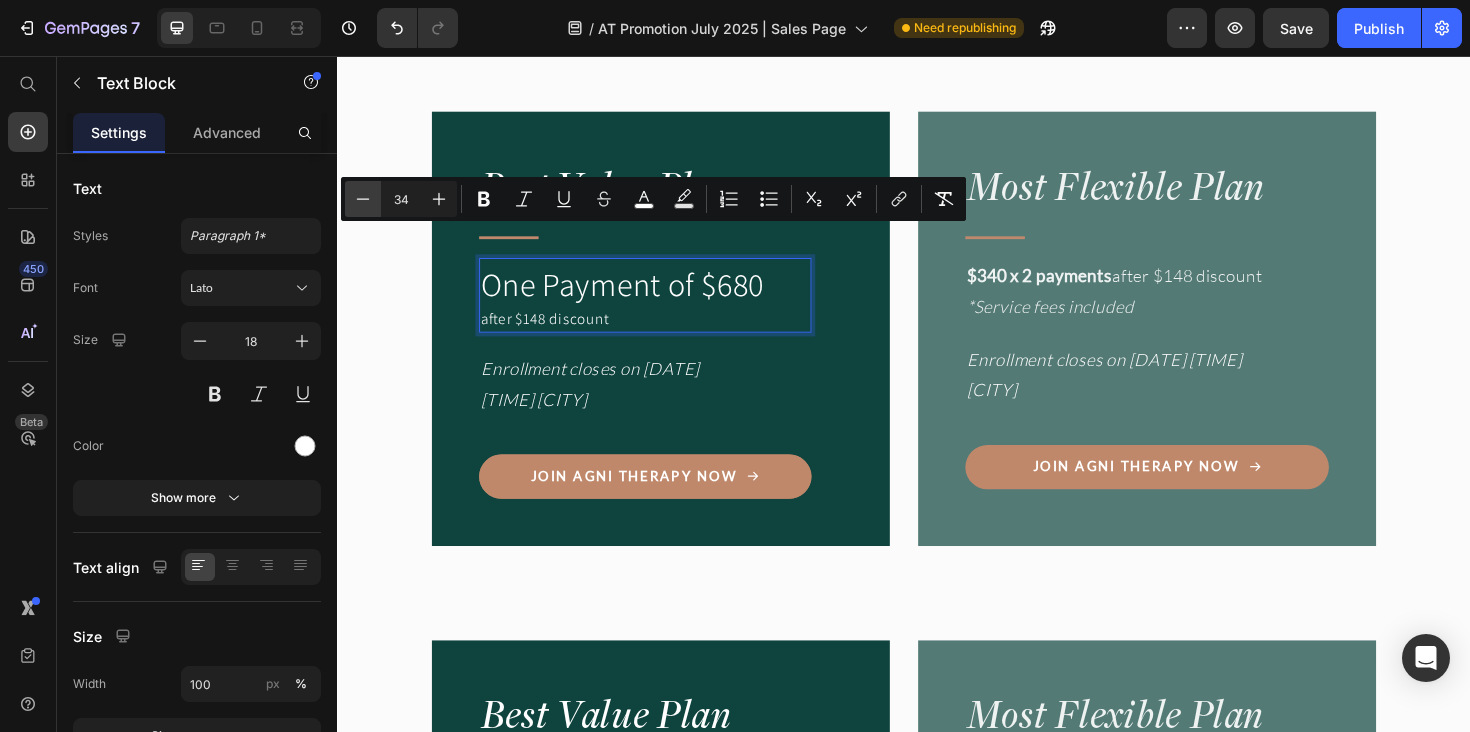 click 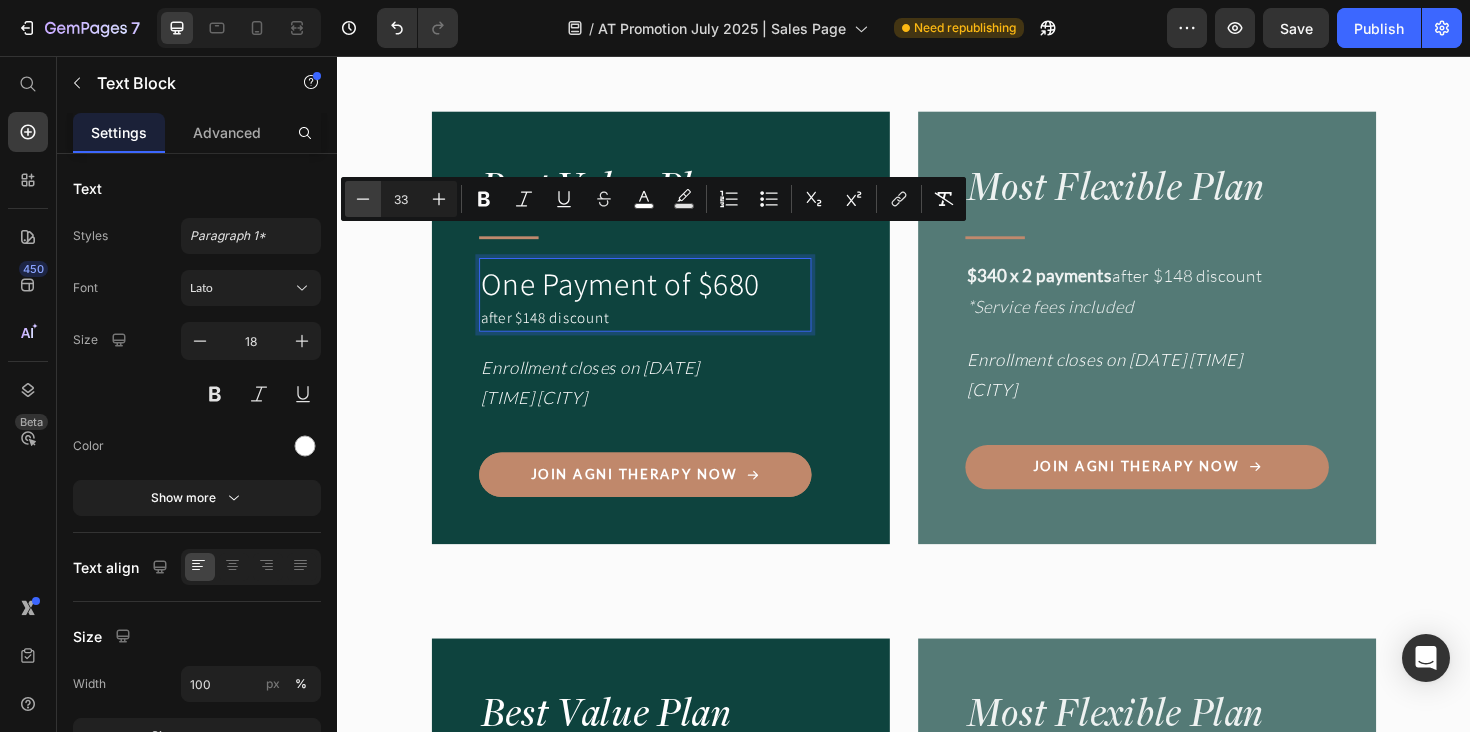 click 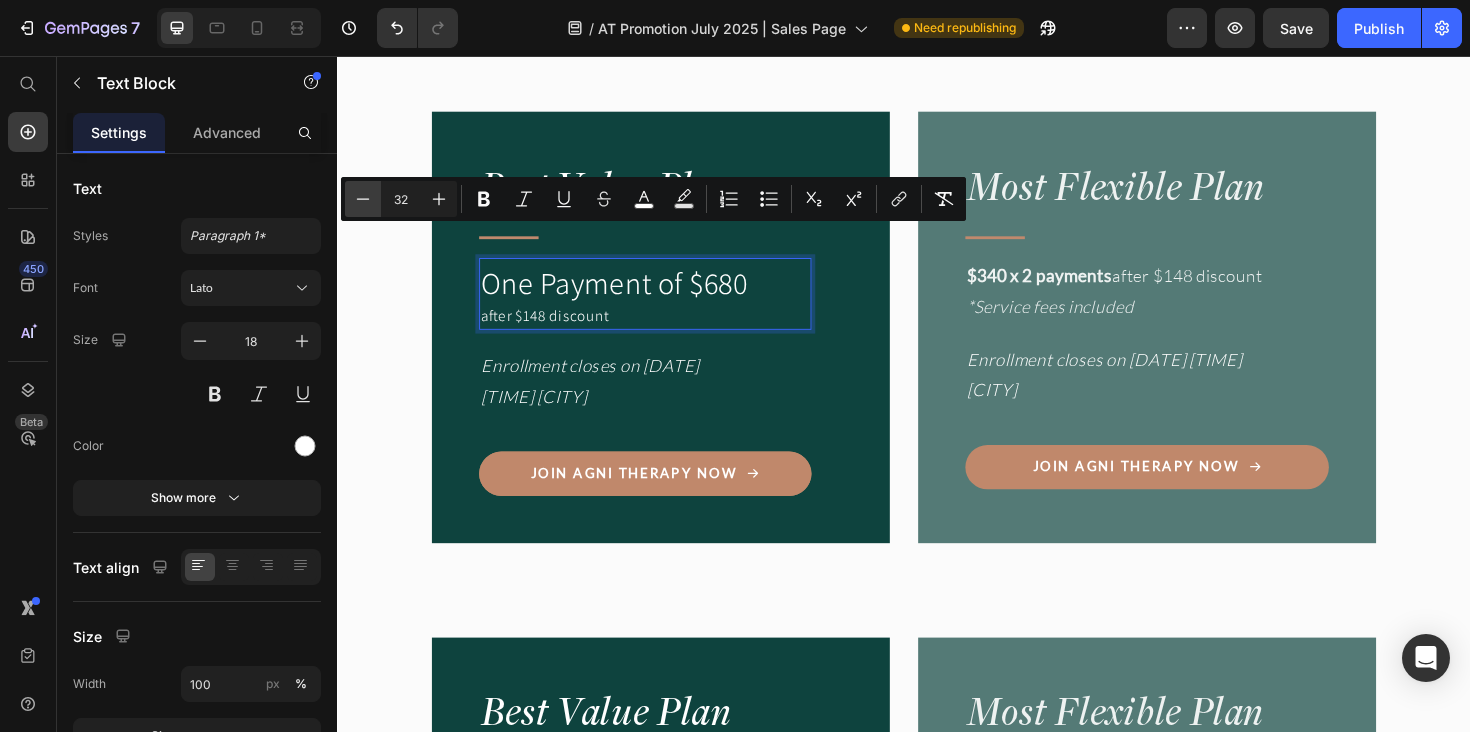 click 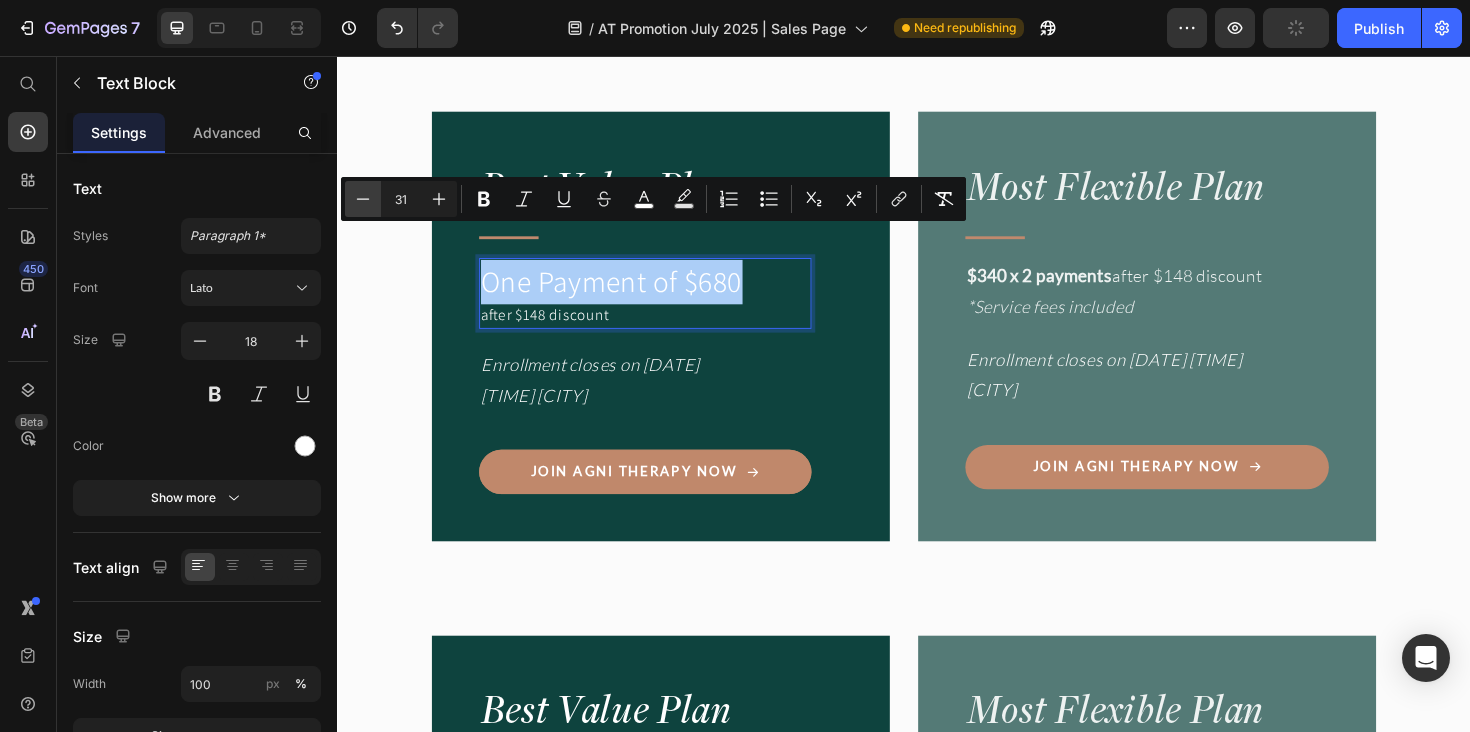 click 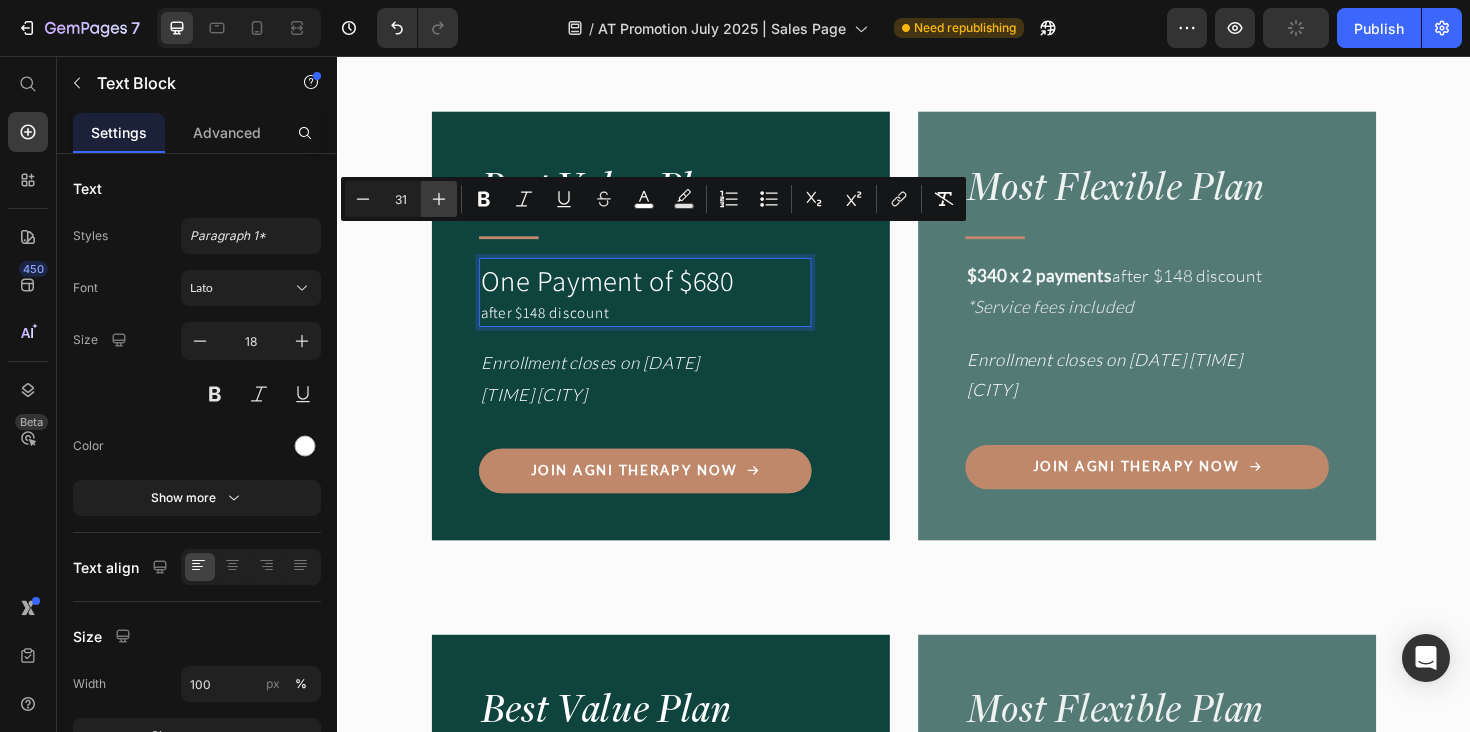 type on "30" 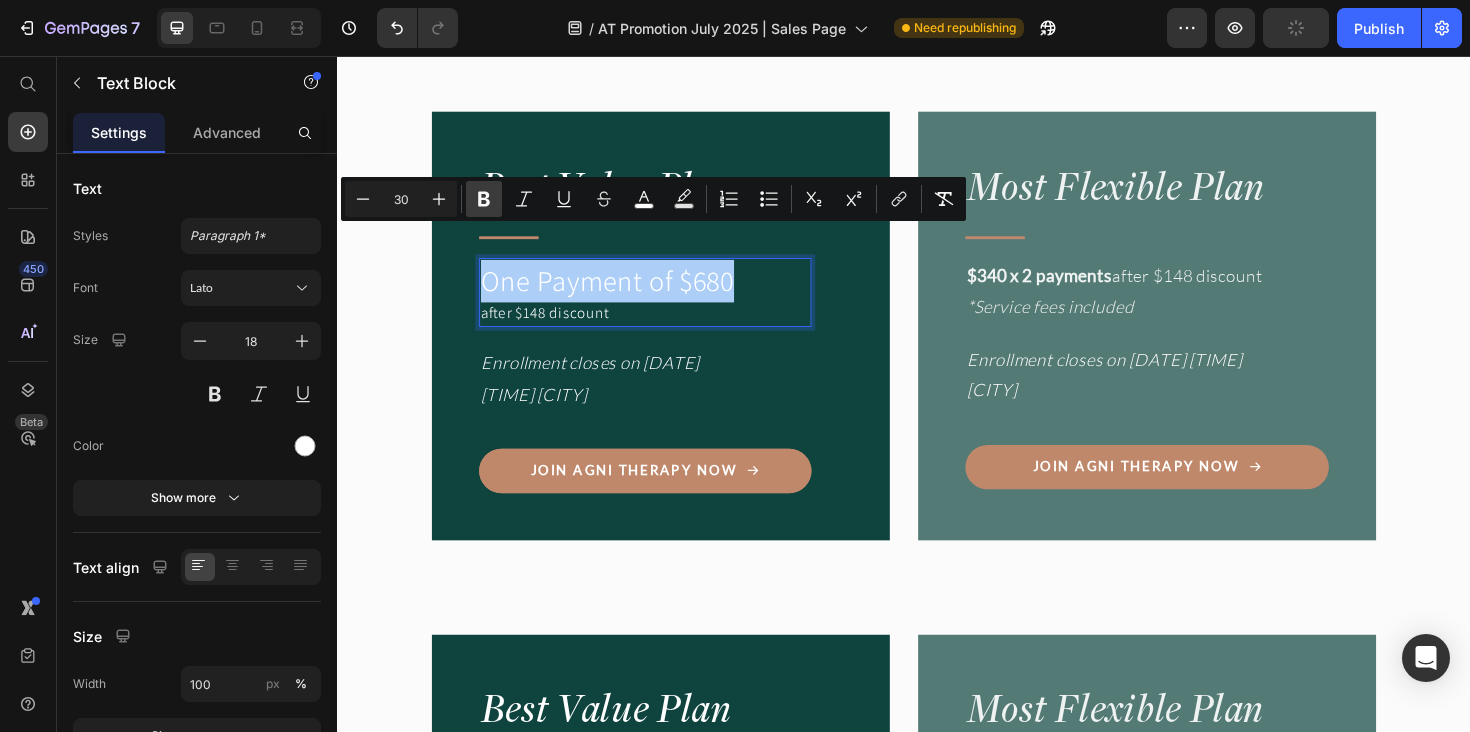 click 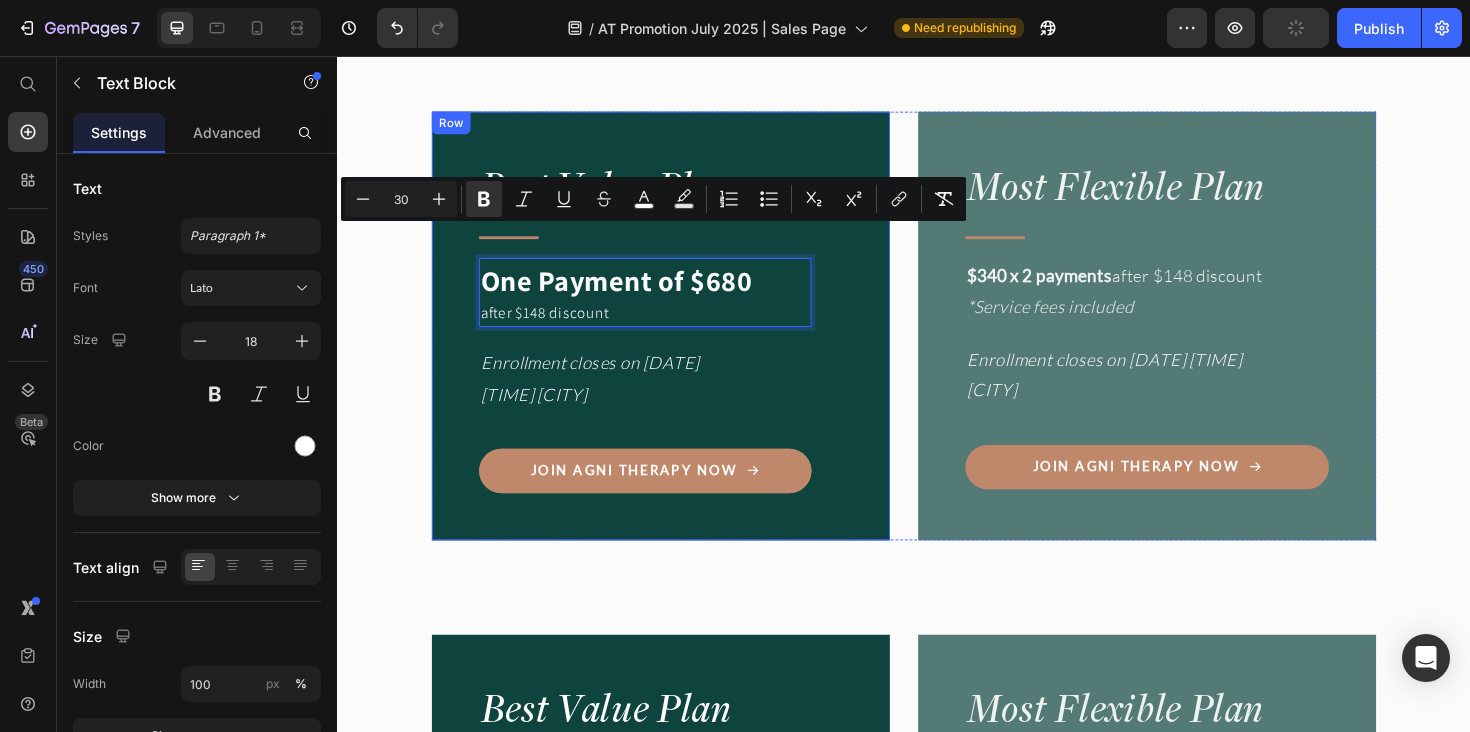 click on "Image "Even months after the program, I still feel supported." Heading "Every time I have a question, the community and team are there. It’s comforting to know I’m not alone on this journey." Text Block • [PERSON] Text Block Row Image Agni Therapy Text Block Row Title Line Your exclusive offer. Heading Join before [DATE] to receive a $[PRICE] USD discount to join our next cohort. Text Block Drop element here Row Row Row Best Value Plan Heading Title Line One Payment of $[PRICE] after $[PRICE] discount Text Block 0 Want a full breakdown of what’s included? (see further up for details) Item List Enrollment closes on [DATE] [TIME] [CITY] Text Block Join Agni Therapy Now Button Row Most Flexible Plan Heading Title Line $[PRICE] x 2 payments after $[PRICE] discount *Service fees included Text Block Enrollment closes on [DATE] [TIME] [CITY] Text Block Join Agni Therapy Now Button Row Row Best Value Plan Heading" at bounding box center (937, 1398) 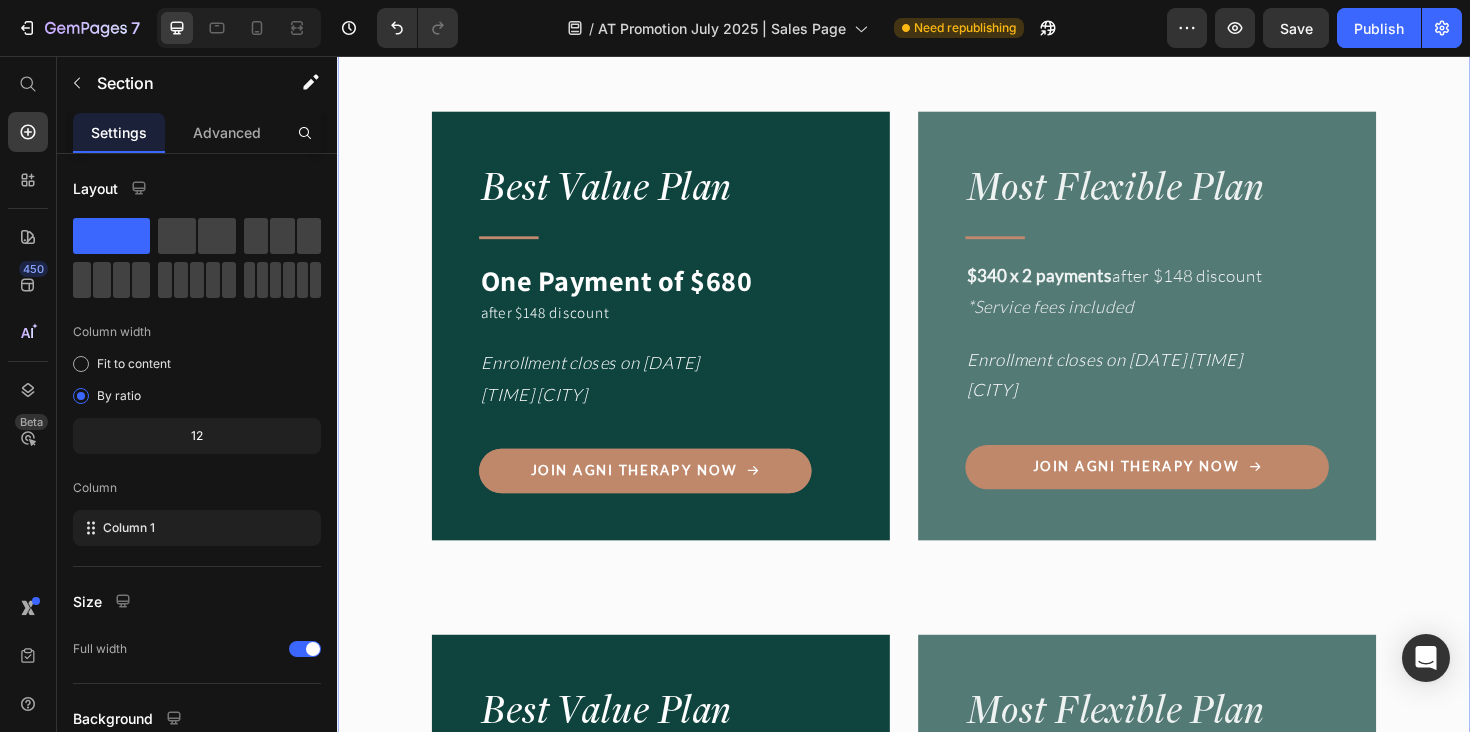 click on "Image "Even months after the program, I still feel supported." Heading "Every time I have a question, the community and team are there. It’s comforting to know I’m not alone on this journey." Text Block • [PERSON] Text Block Row Image Agni Therapy Text Block Row Title Line Your exclusive offer. Heading Join before [DATE] to receive a $[PRICE] USD discount to join our next cohort. Text Block Drop element here Row Row Row Best Value Plan Heading Title Line One Payment of $[PRICE] after $[PRICE] discount Text Block Want a full breakdown of what’s included? (see further up for details) Item List Enrollment closes on [DATE] [TIME] [CITY] Text Block Join Agni Therapy Now Button Row Most Flexible Plan Heading Title Line $[PRICE] x 2 payments after $[PRICE] discount *Service fees included Text Block Enrollment closes on [DATE] [TIME] [CITY] Text Block Join Agni Therapy Now Button Row Row Best Value Plan Heading Row" at bounding box center [937, 1398] 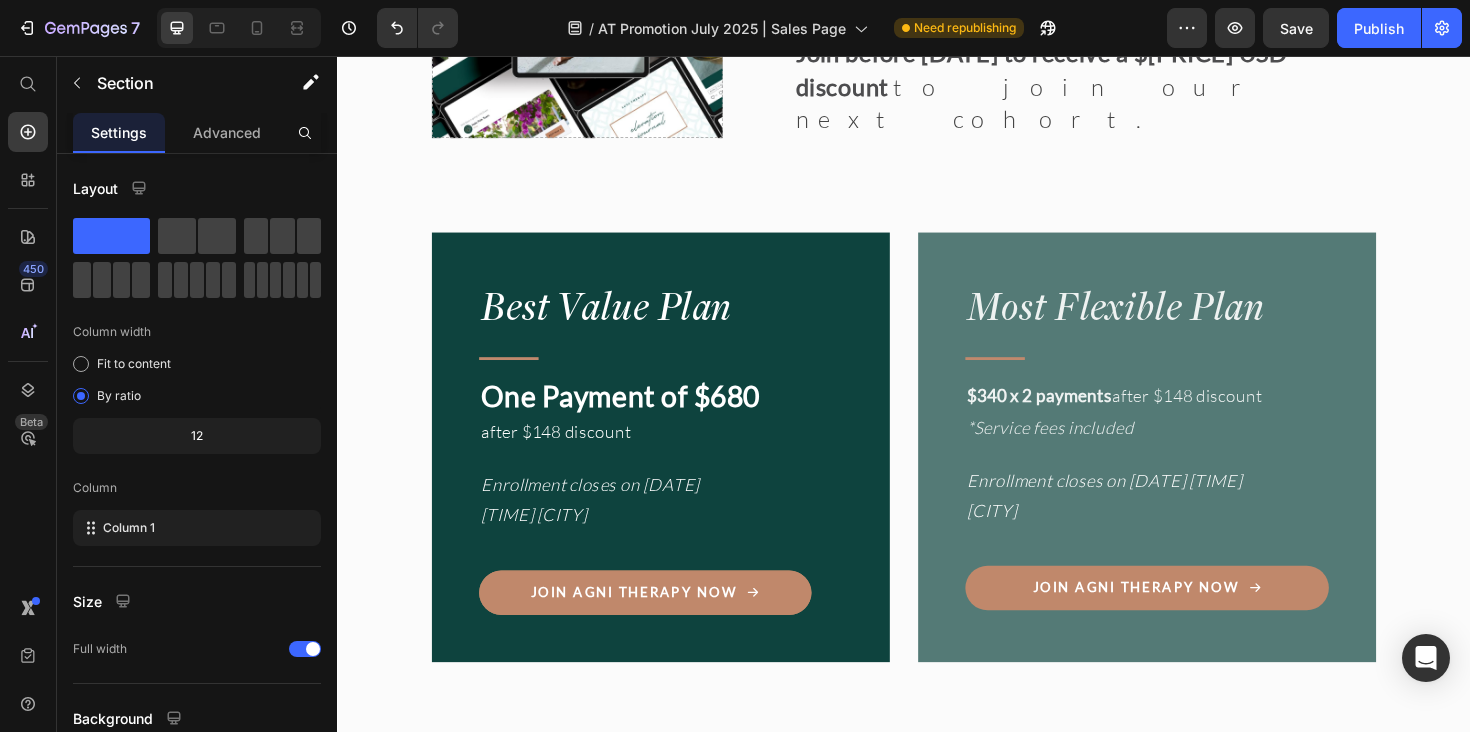 scroll, scrollTop: 17133, scrollLeft: 0, axis: vertical 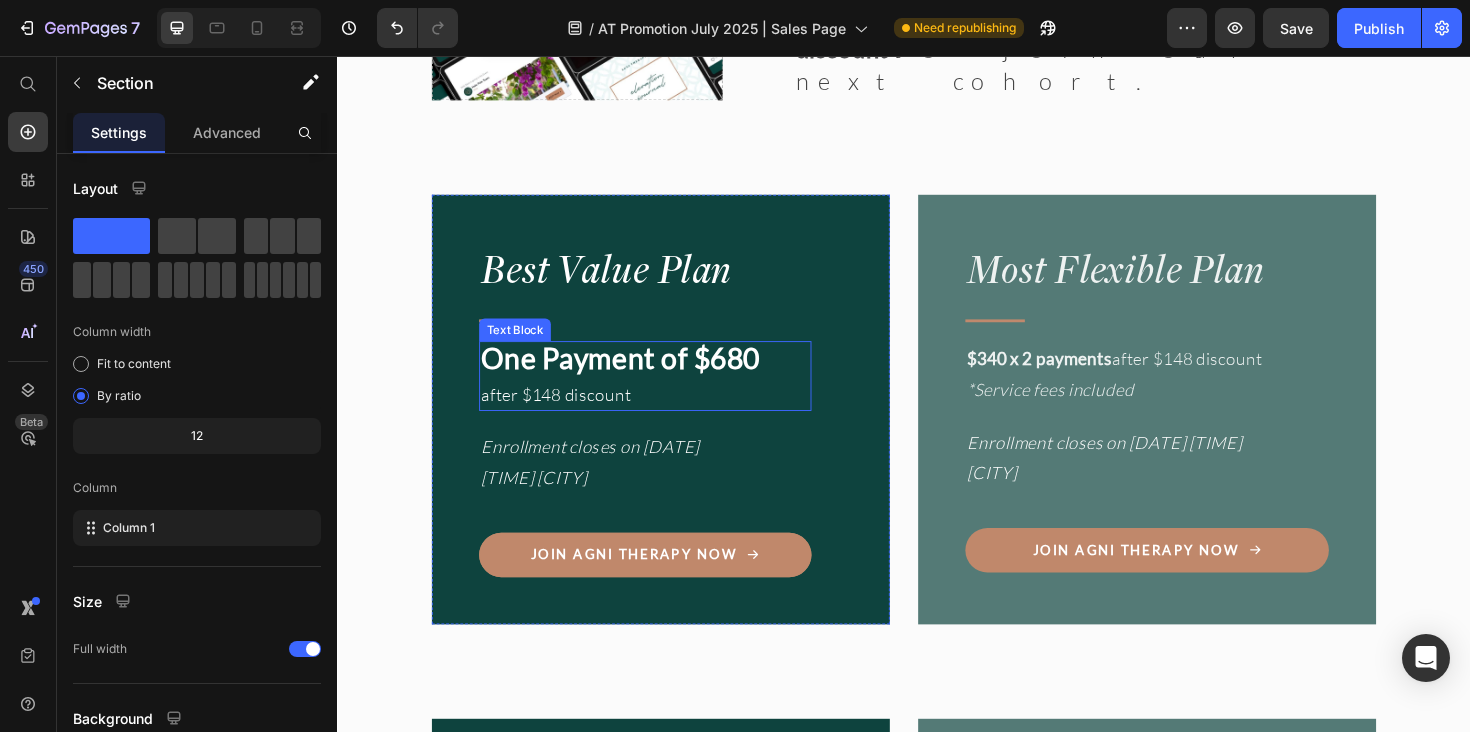 click on "One Payment of $[PRICE]" at bounding box center [663, 1049] 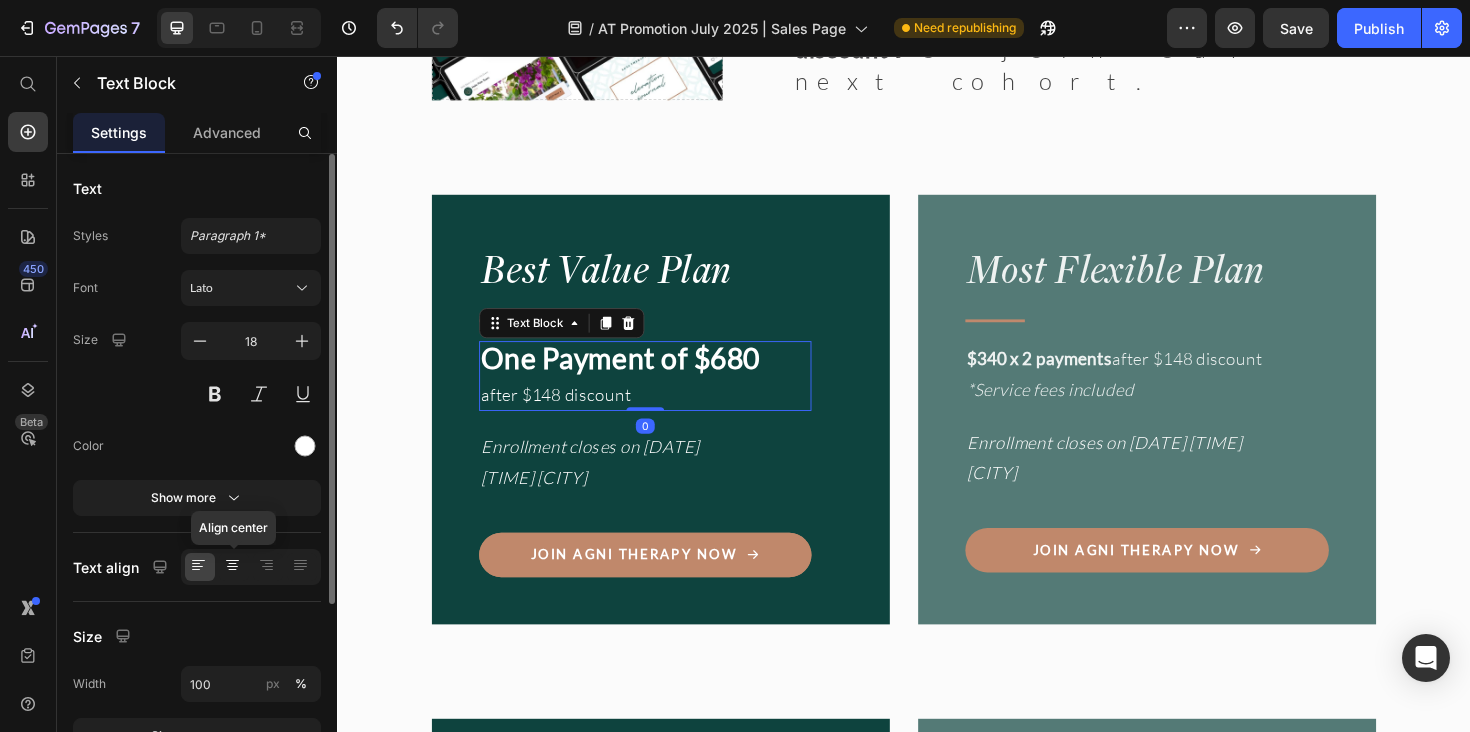 click 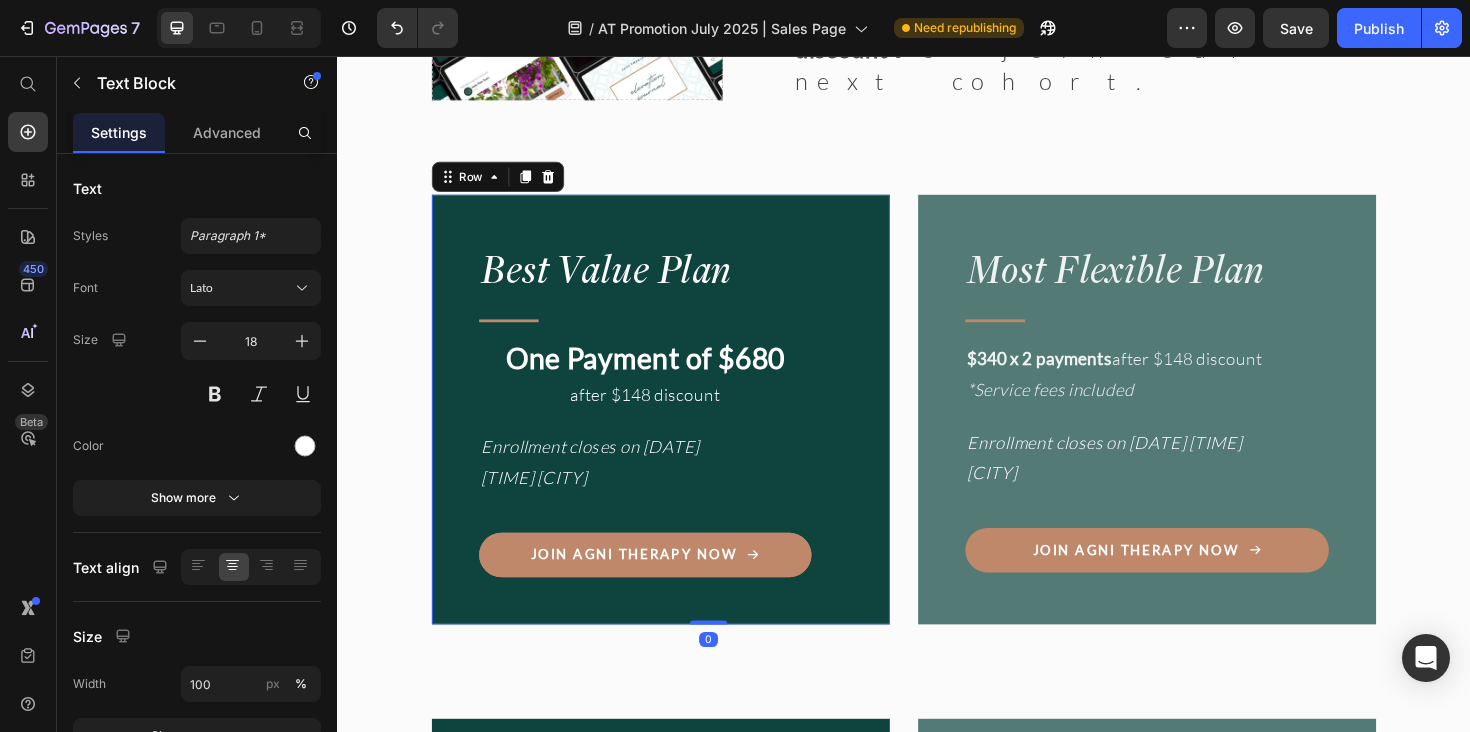 click on "Best Value Plan Heading                Title Line One Payment of $[PRICE]  after $[PRICE] discount Text Block
Want a full breakdown of what’s included? (see further up for details) Item List Enrollment closes on [DATE] [TIME] [CITY] Text Block
Join Agni Therapy Now Button Row   0" at bounding box center (679, 1103) 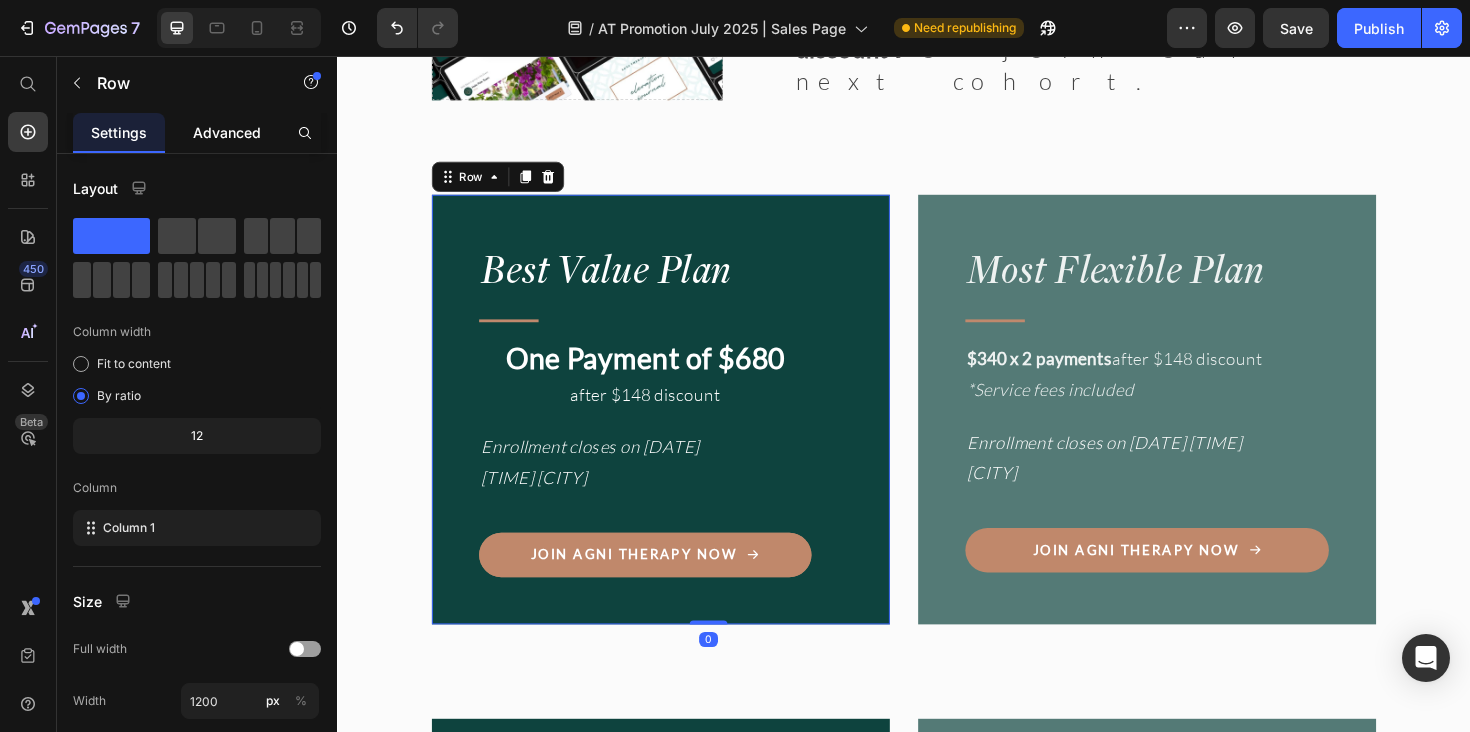 click on "Advanced" at bounding box center (227, 132) 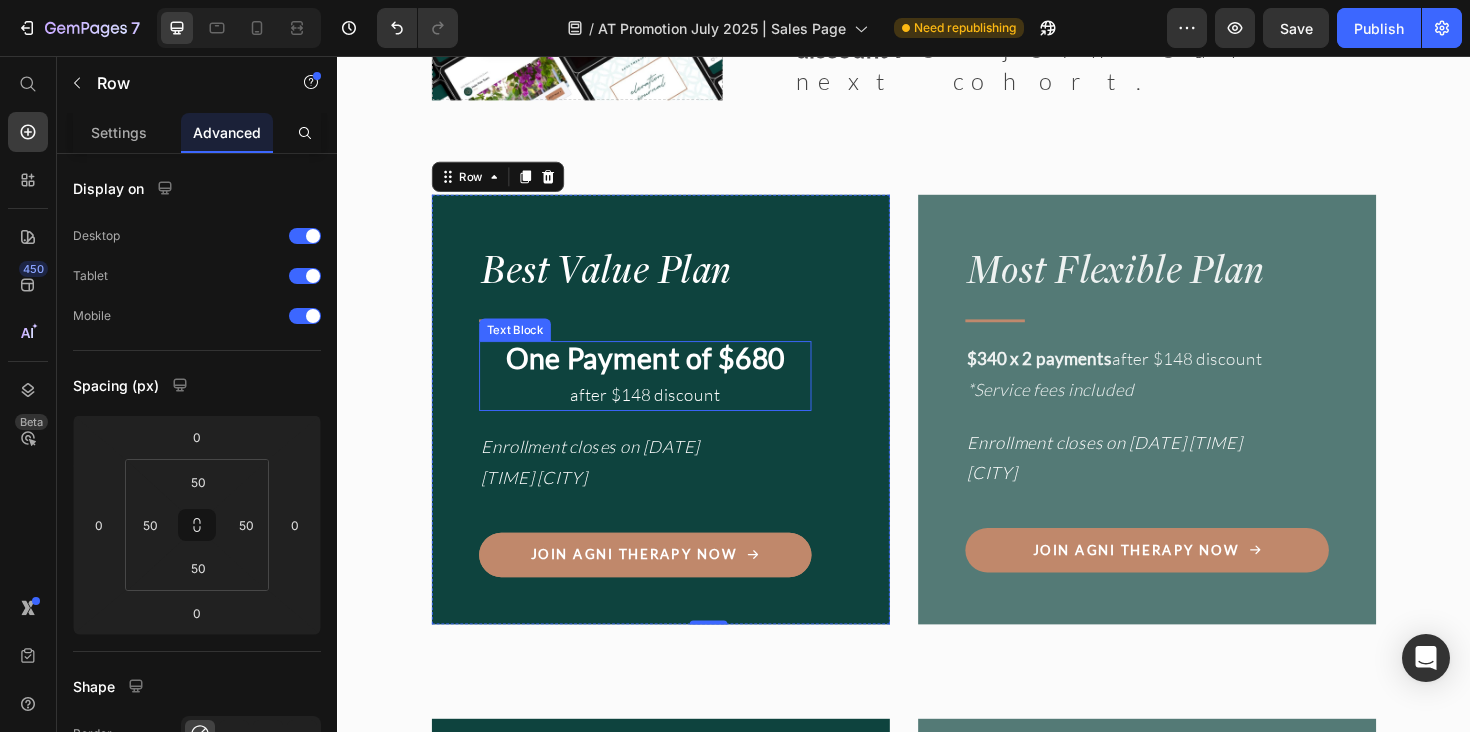 click on "One Payment of $[PRICE]" at bounding box center [663, 1049] 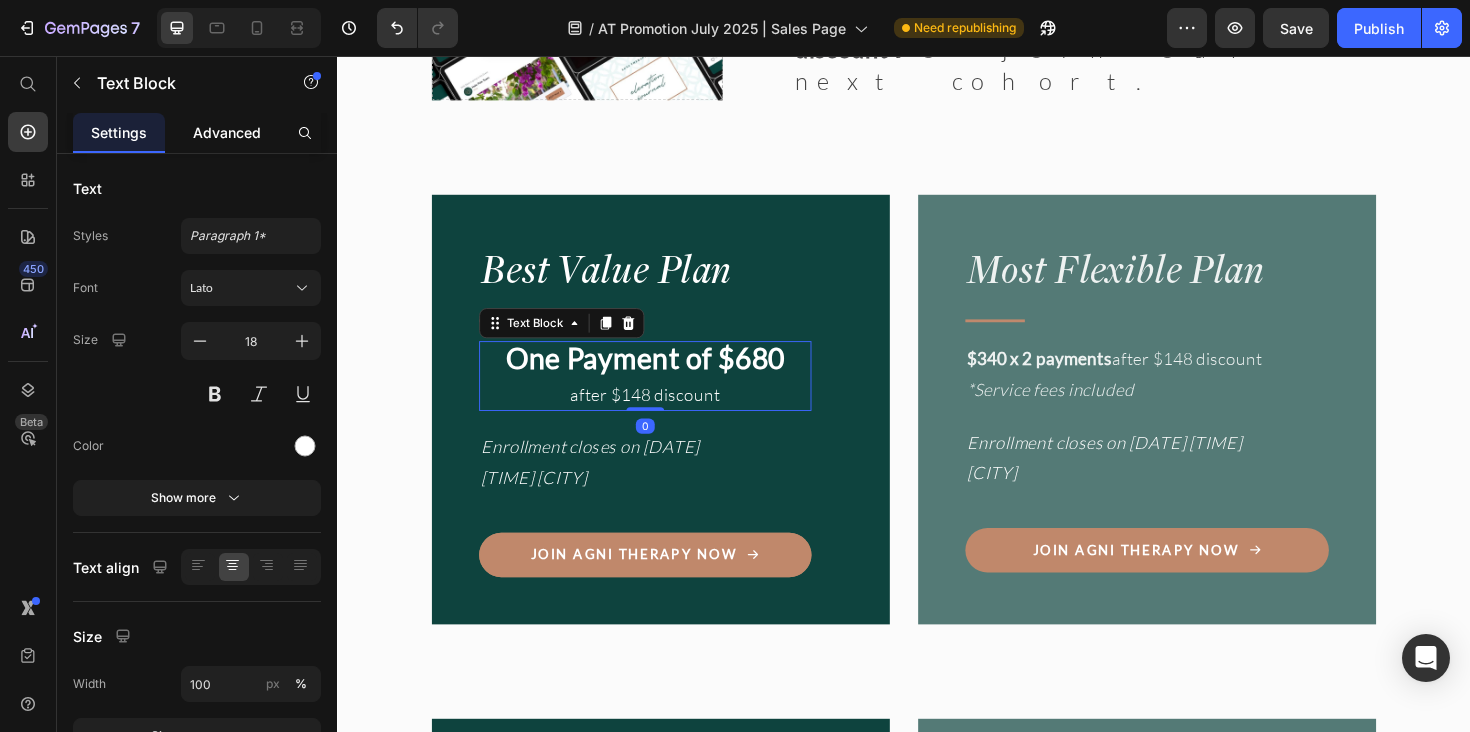 click on "Advanced" at bounding box center (227, 132) 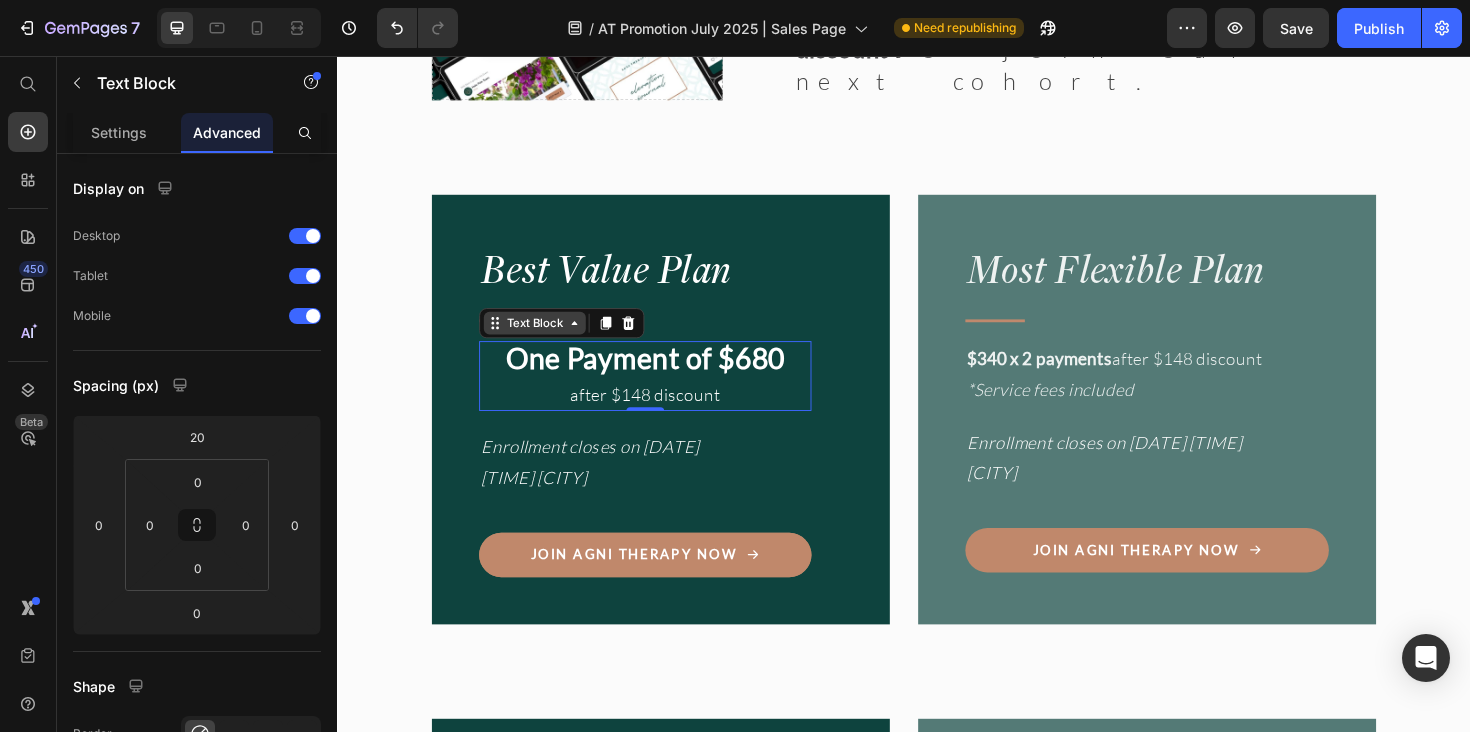 click on "Text Block" at bounding box center (546, 1012) 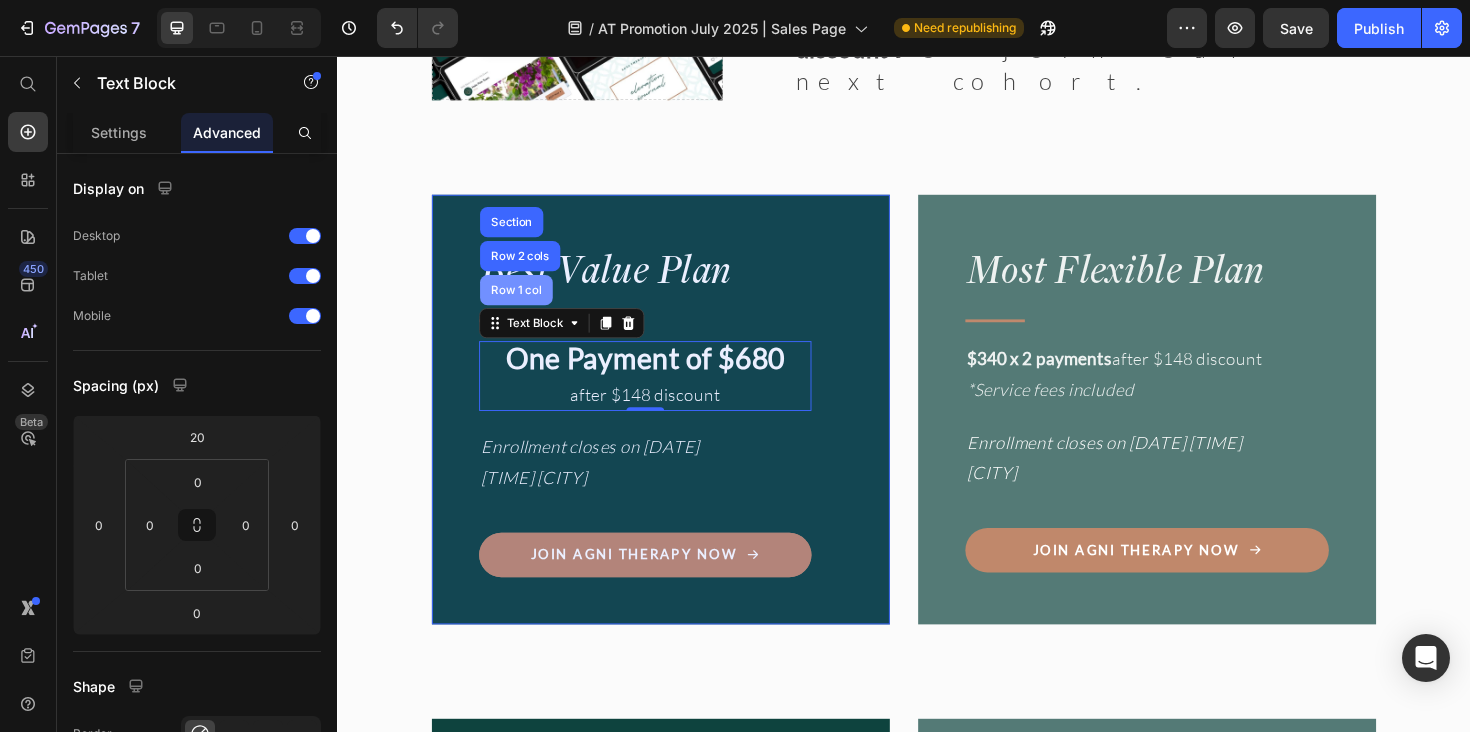 click on "Row 1 col" at bounding box center (526, 977) 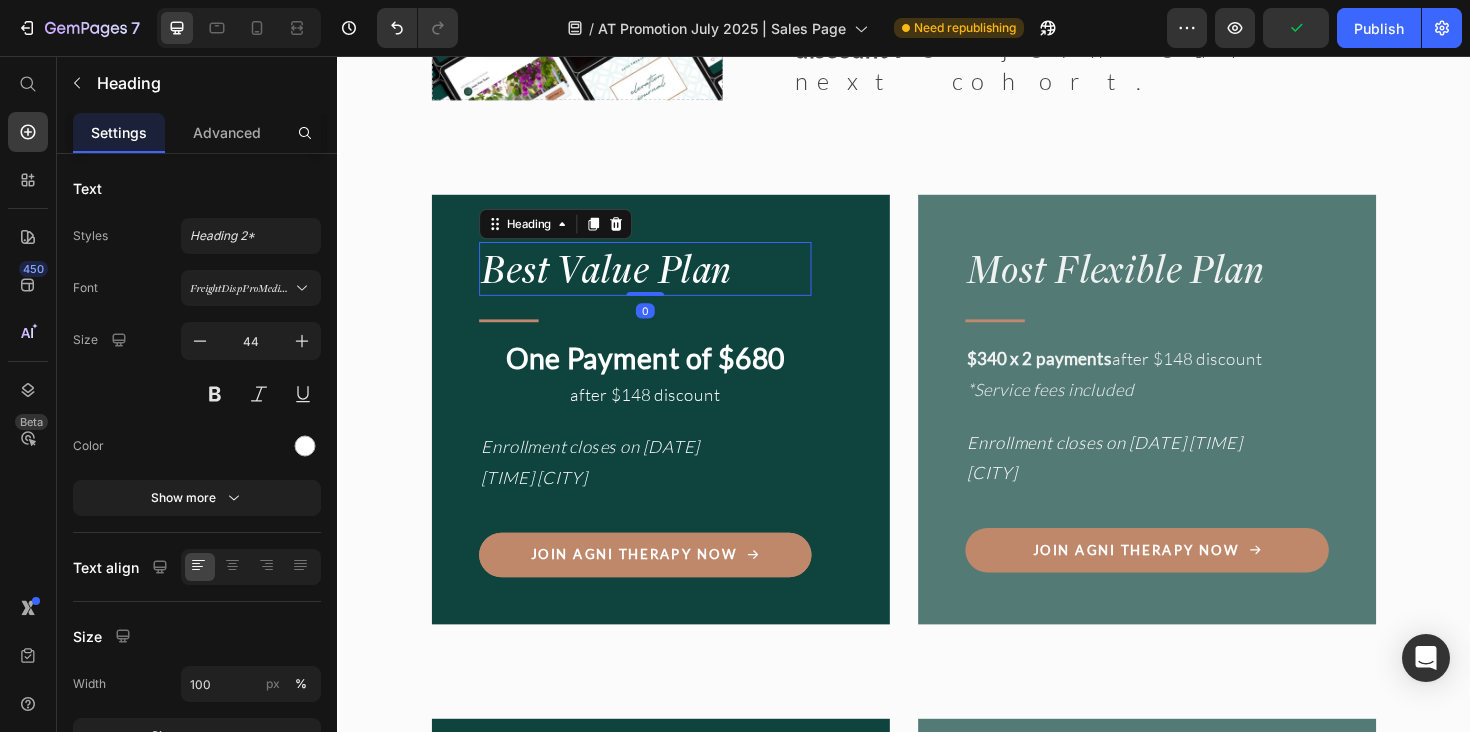 click on "Best Value Plan" at bounding box center [663, 954] 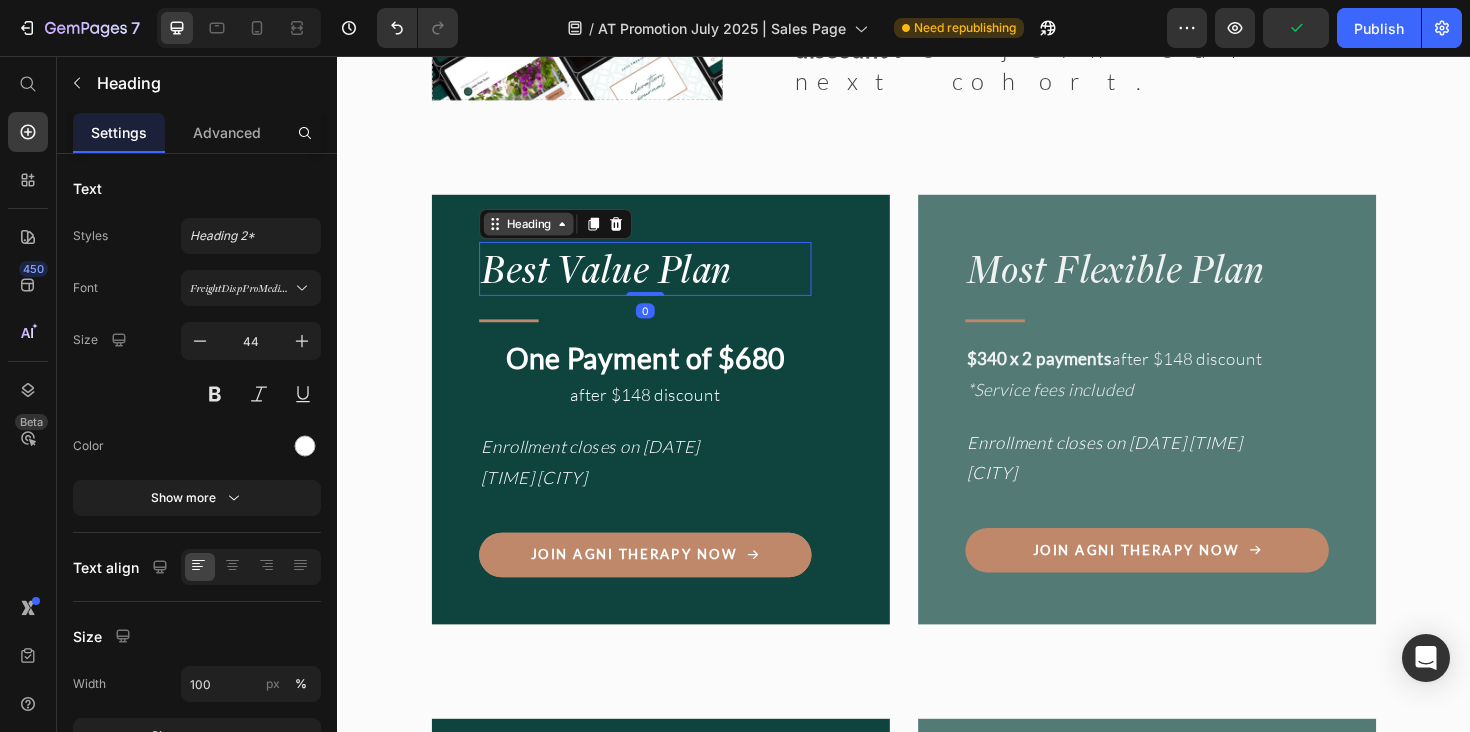 click on "Heading" at bounding box center [539, 907] 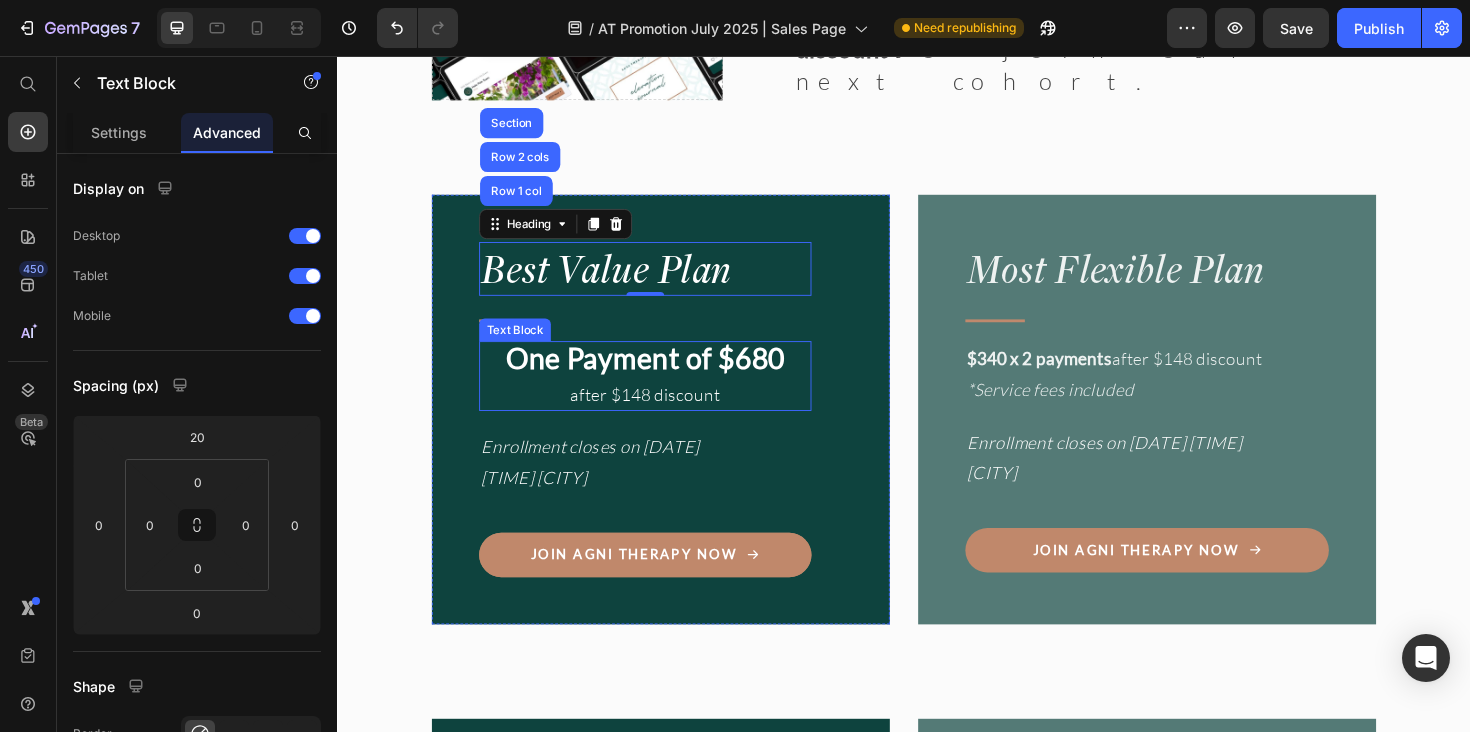 click on "One Payment of $[PRICE]" at bounding box center (663, 1049) 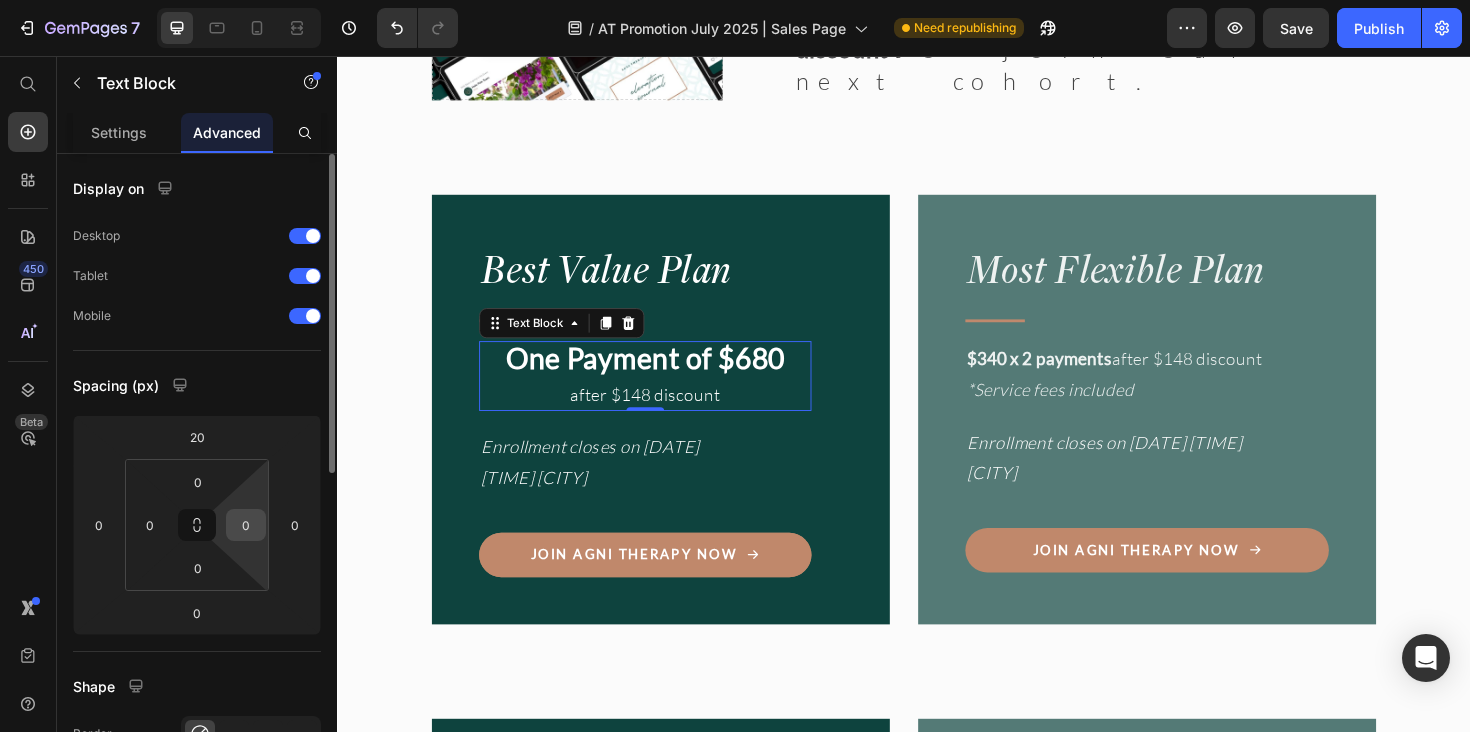 click on "0" at bounding box center [246, 525] 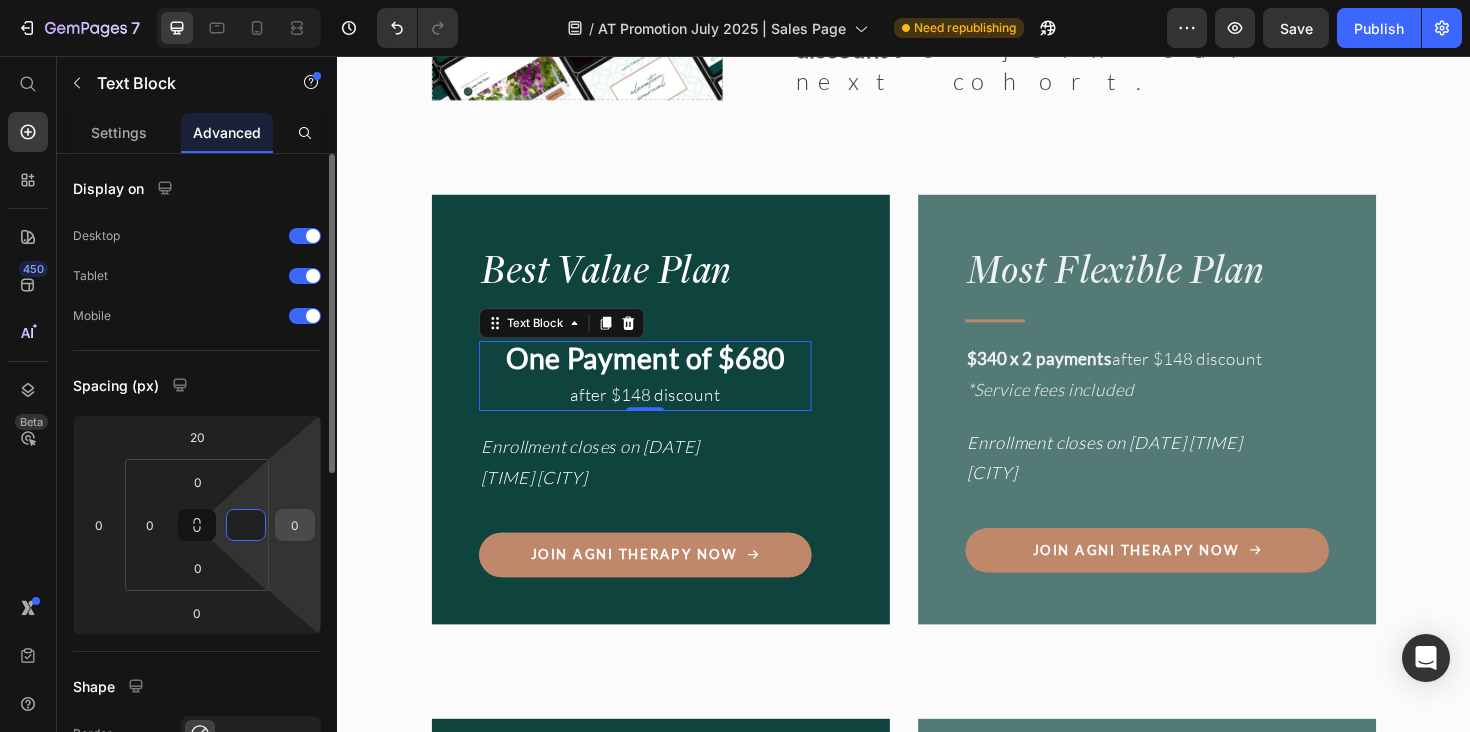 click on "0" at bounding box center [295, 525] 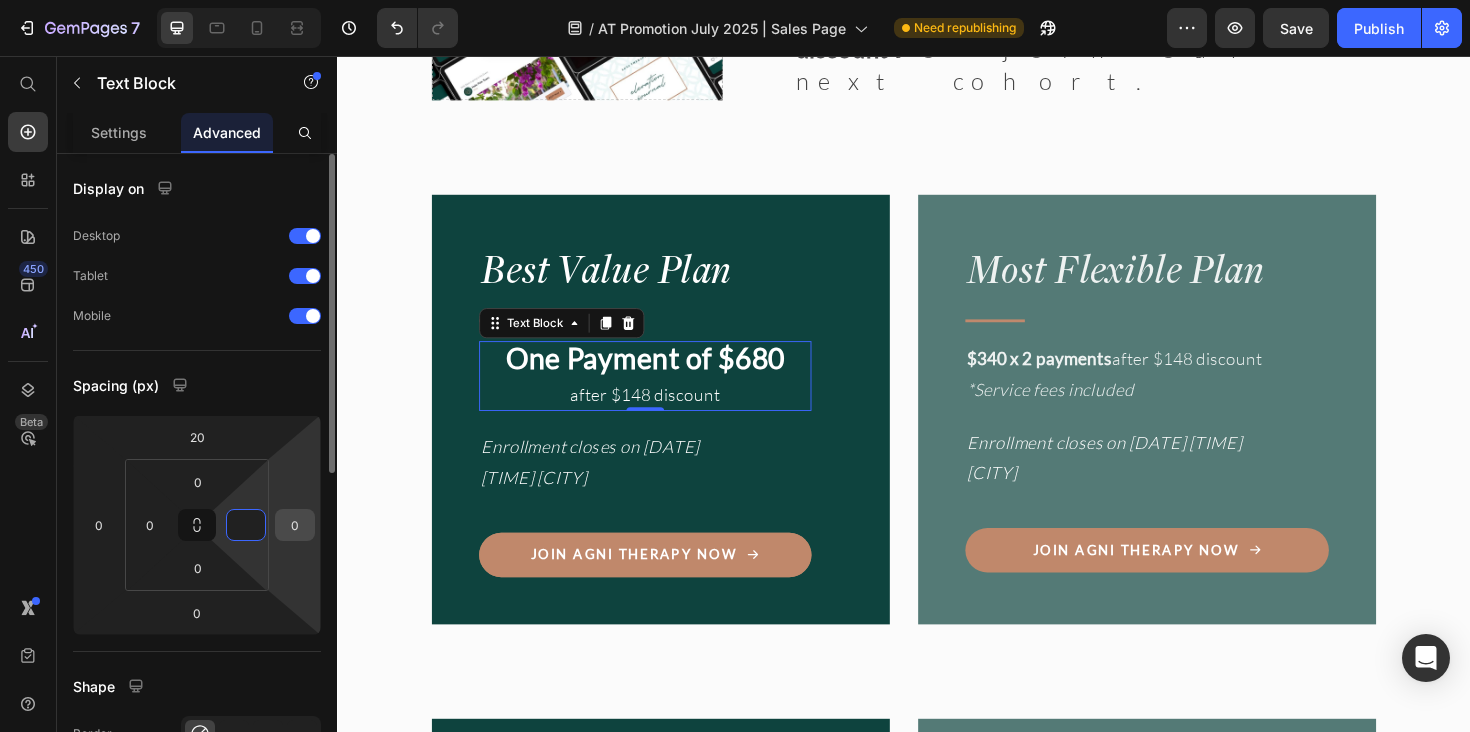 type on "0" 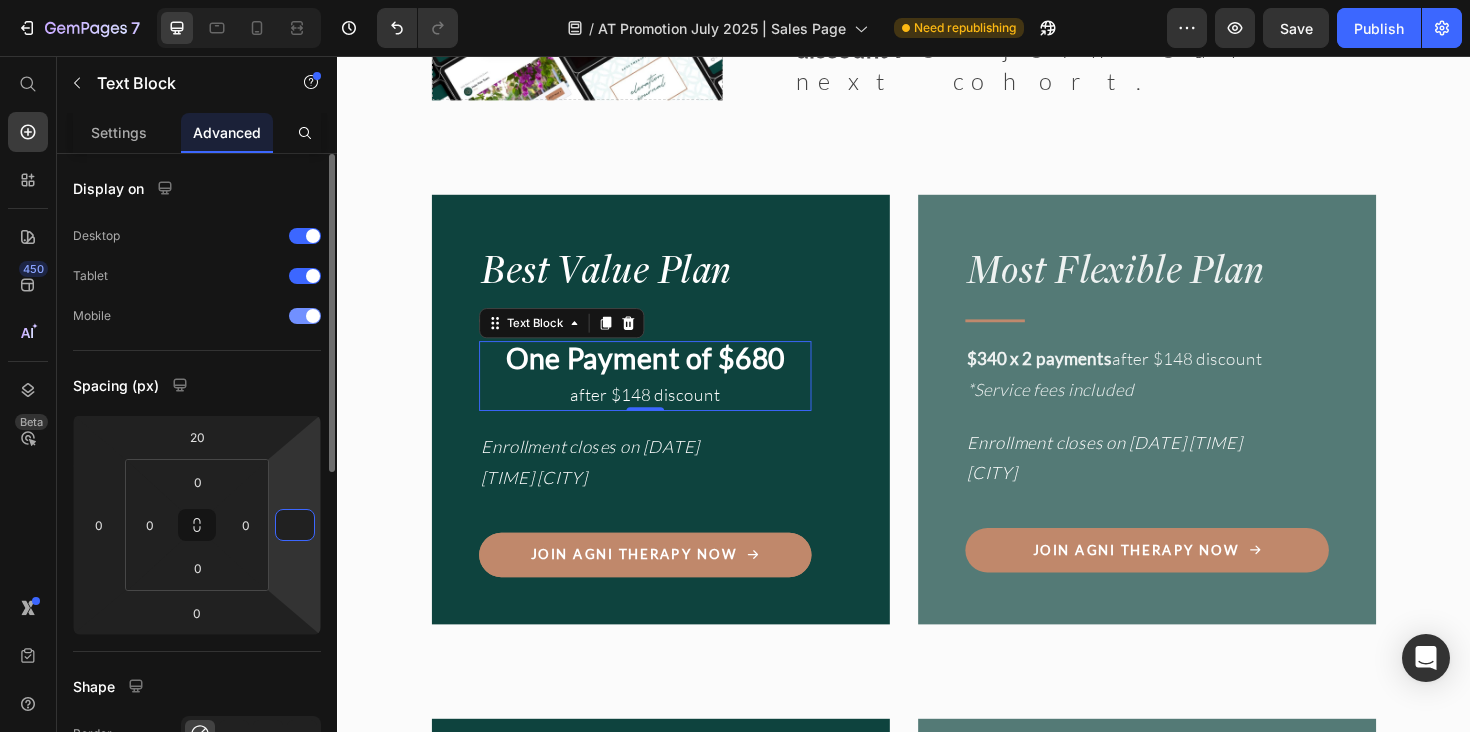 click on "Mobile" at bounding box center (197, 316) 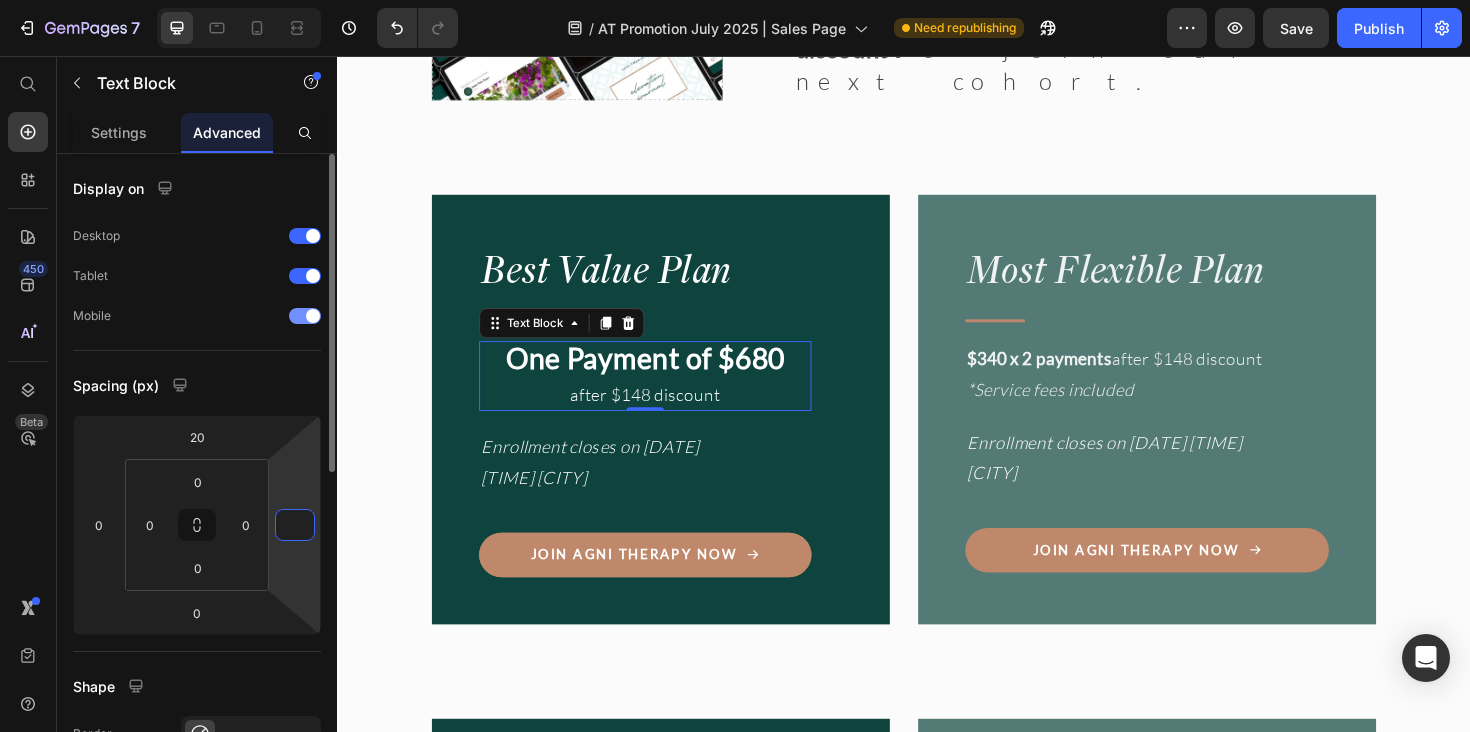 type on "0" 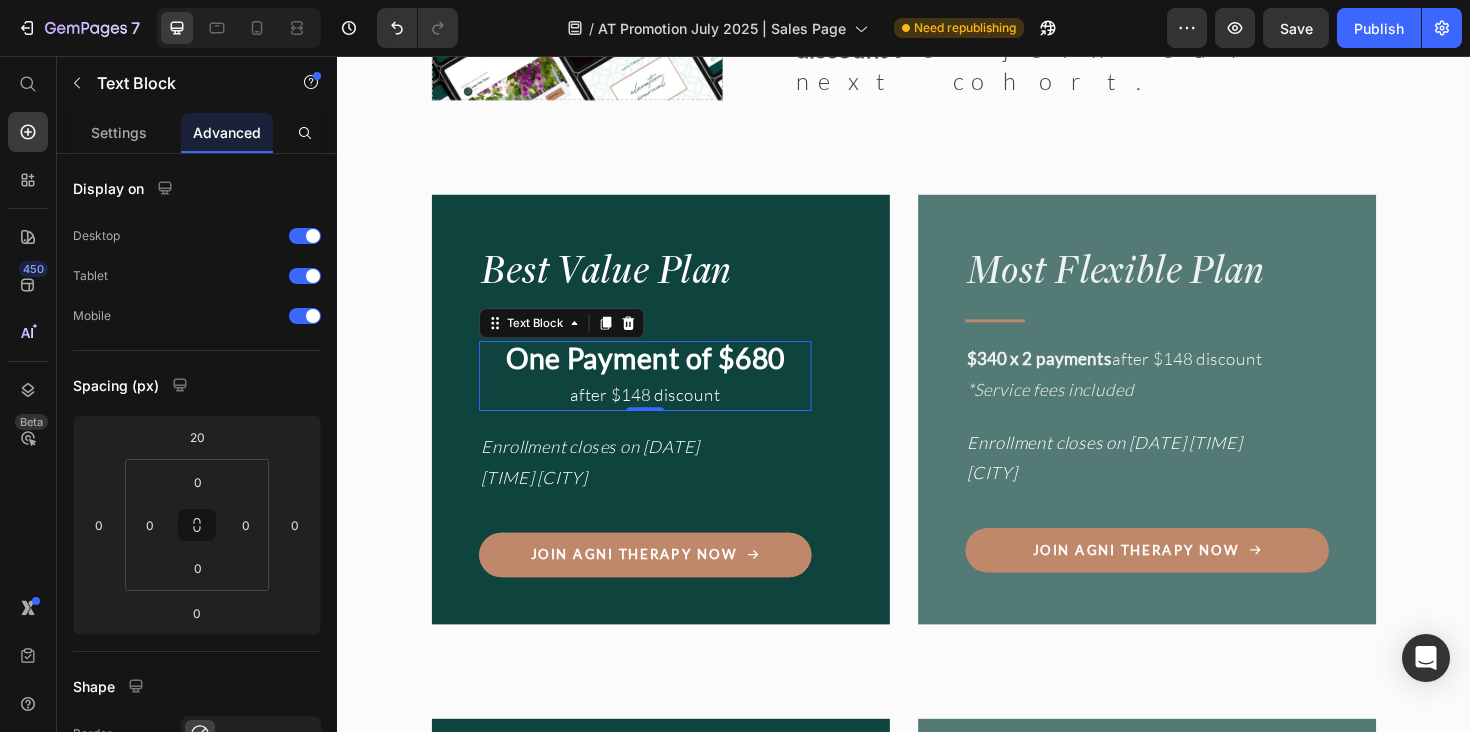 click on "after $148 discount" at bounding box center [663, 1086] 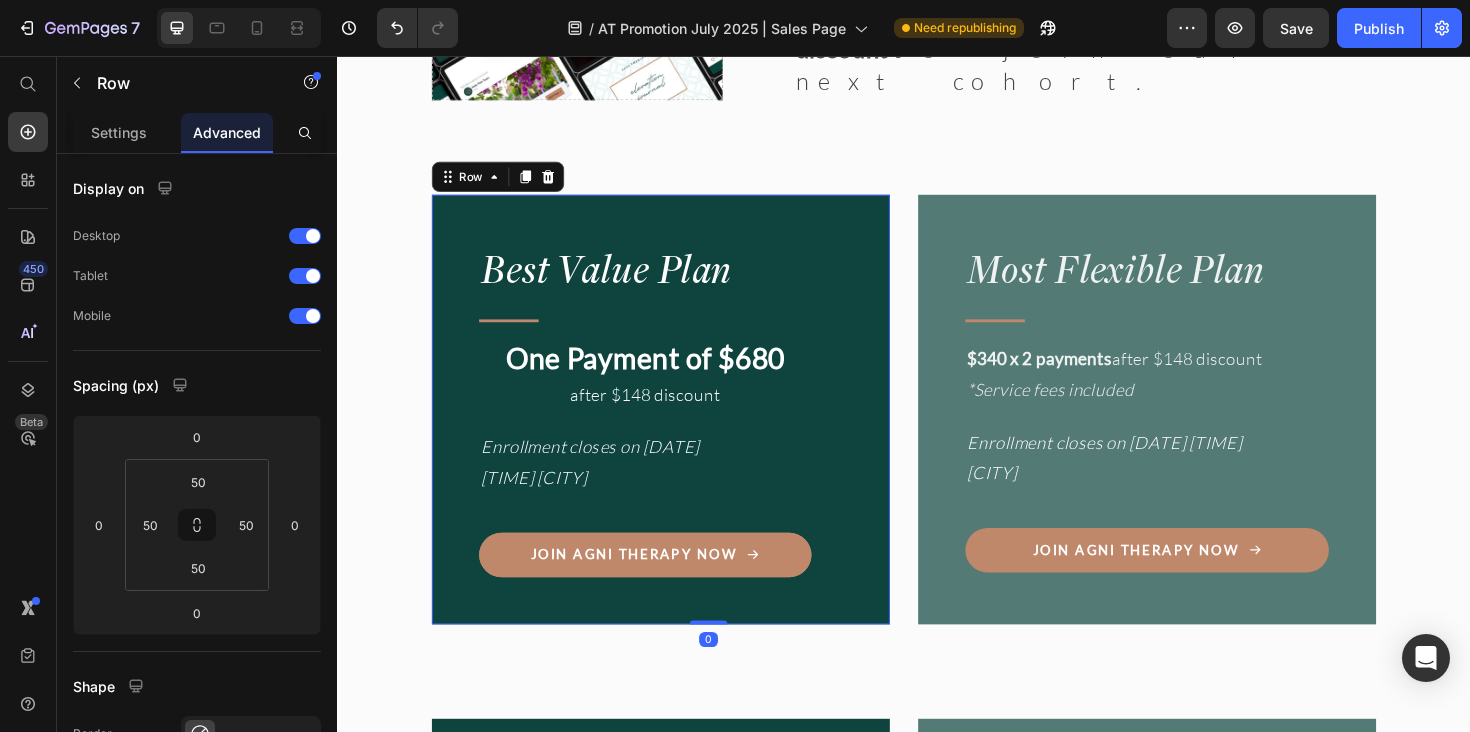 click on "Best Value Plan Heading                Title Line One Payment of $[PRICE]  after $[PRICE] discount Text Block
Want a full breakdown of what’s included? (see further up for details) Item List Enrollment closes on [DATE] [TIME] [CITY] Text Block
Join Agni Therapy Now Button Row   0" at bounding box center (679, 1103) 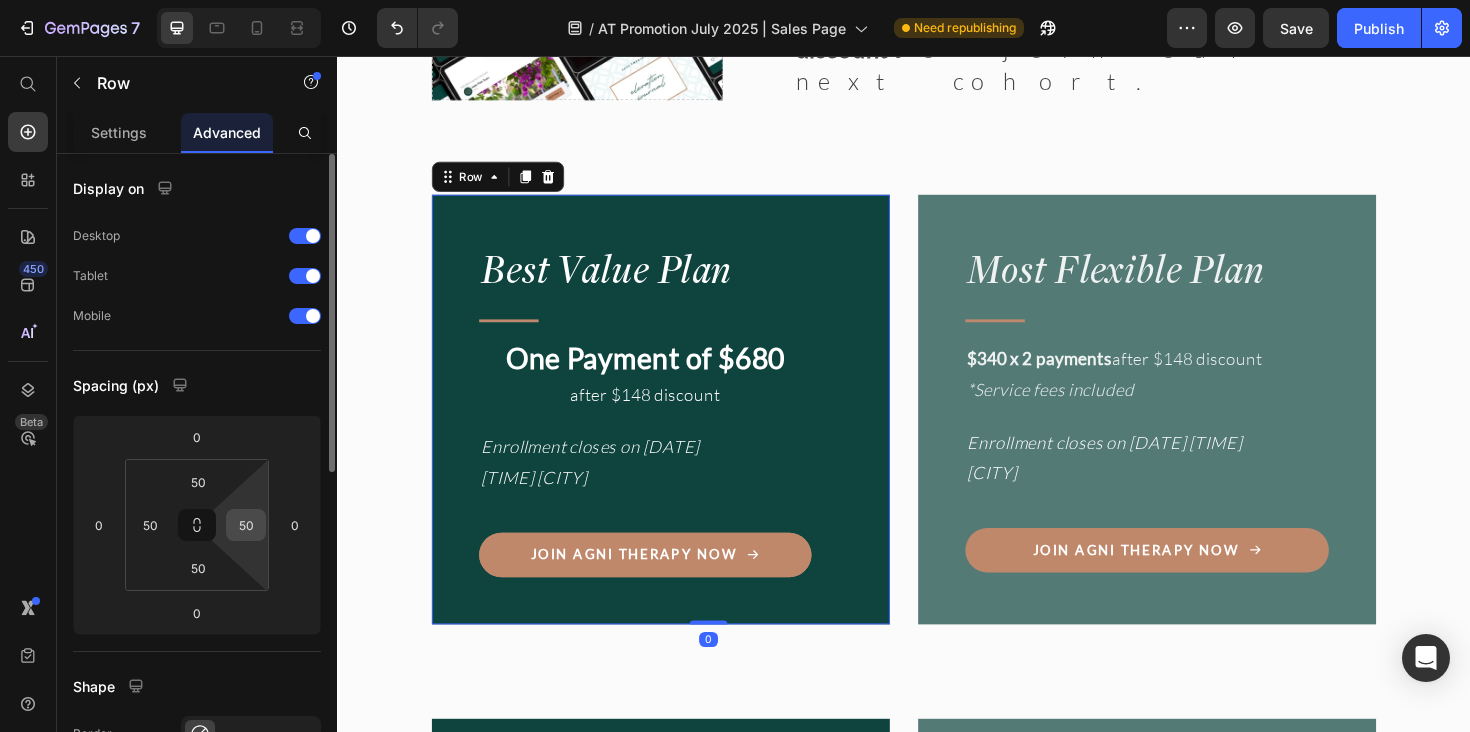 click on "50" at bounding box center [246, 525] 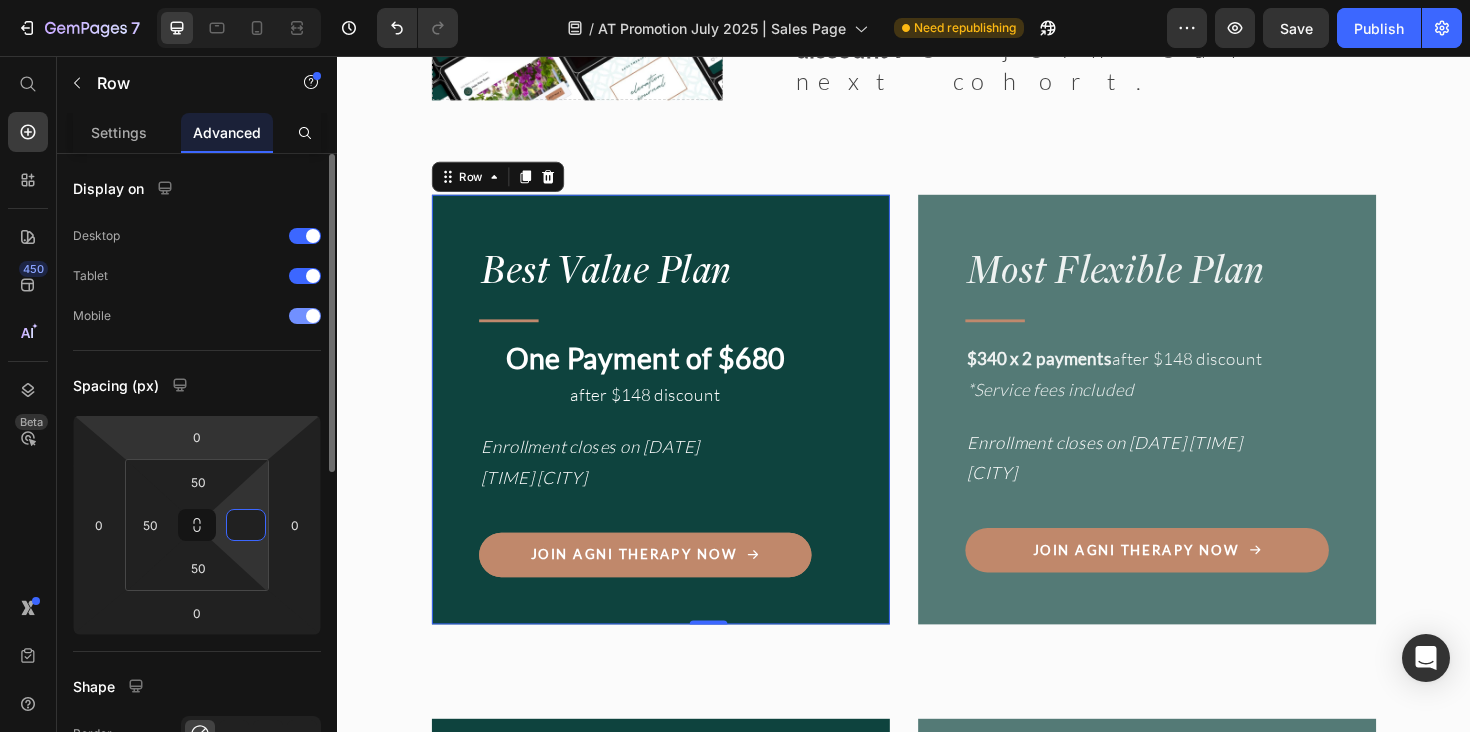 type on "0" 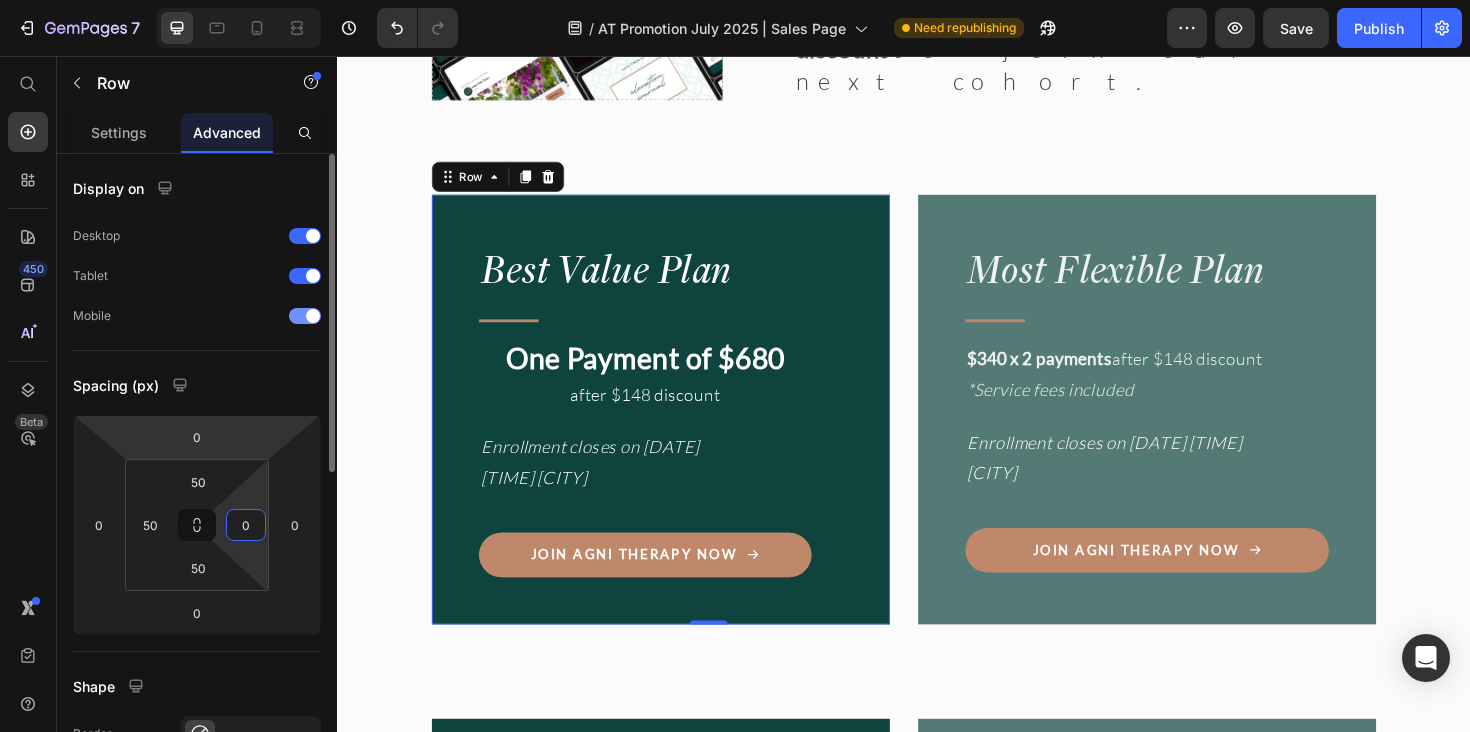 click at bounding box center [216, 316] 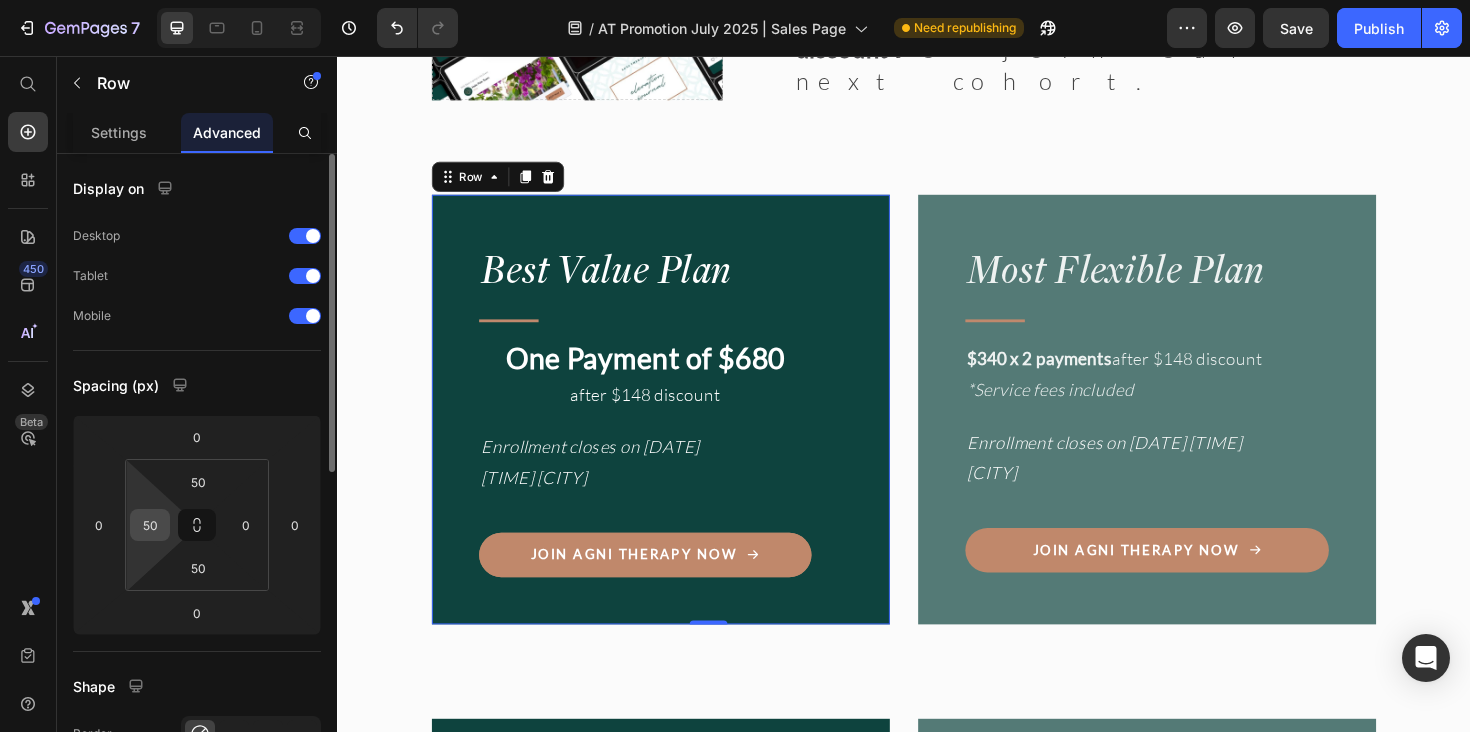 click on "50" at bounding box center [150, 525] 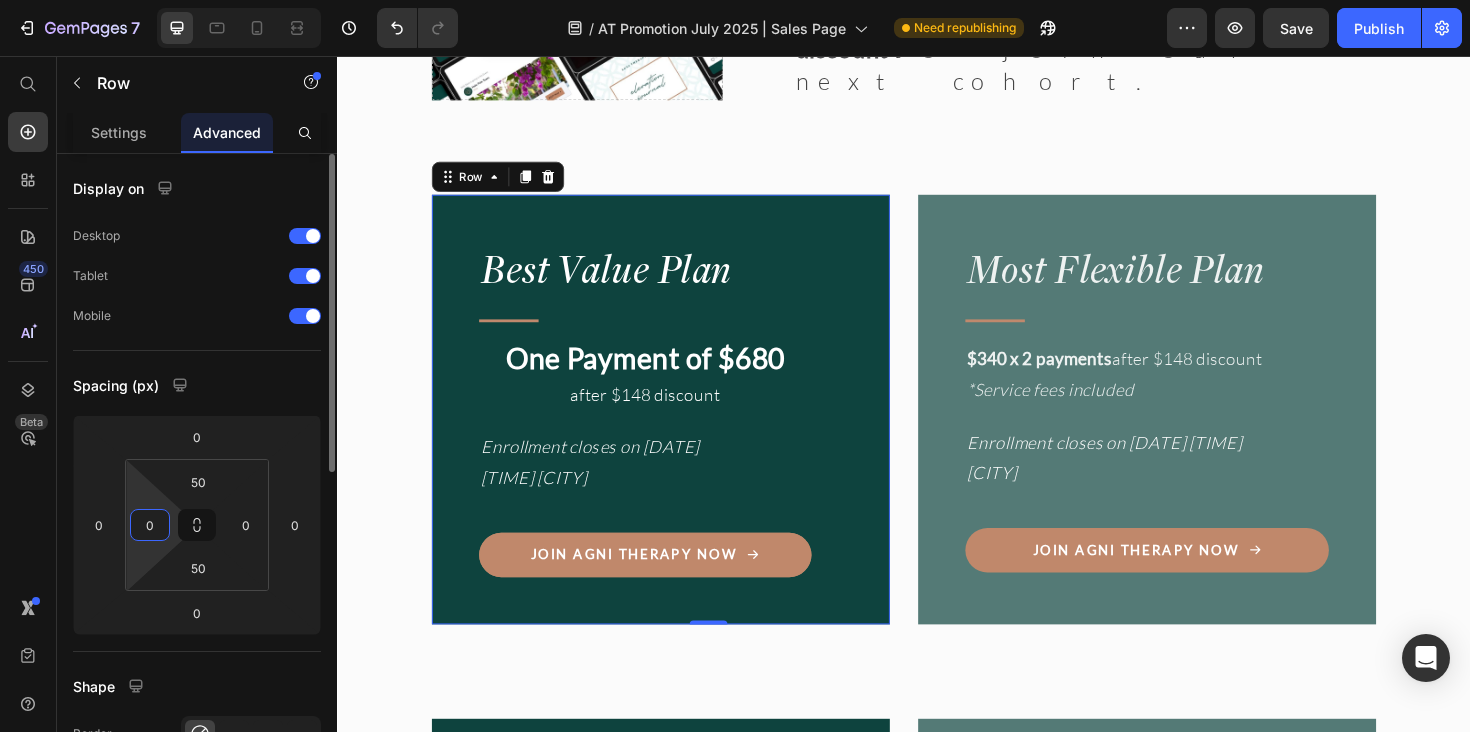 click on "Autoimmune disorders or fatigue" at bounding box center (197, 737) 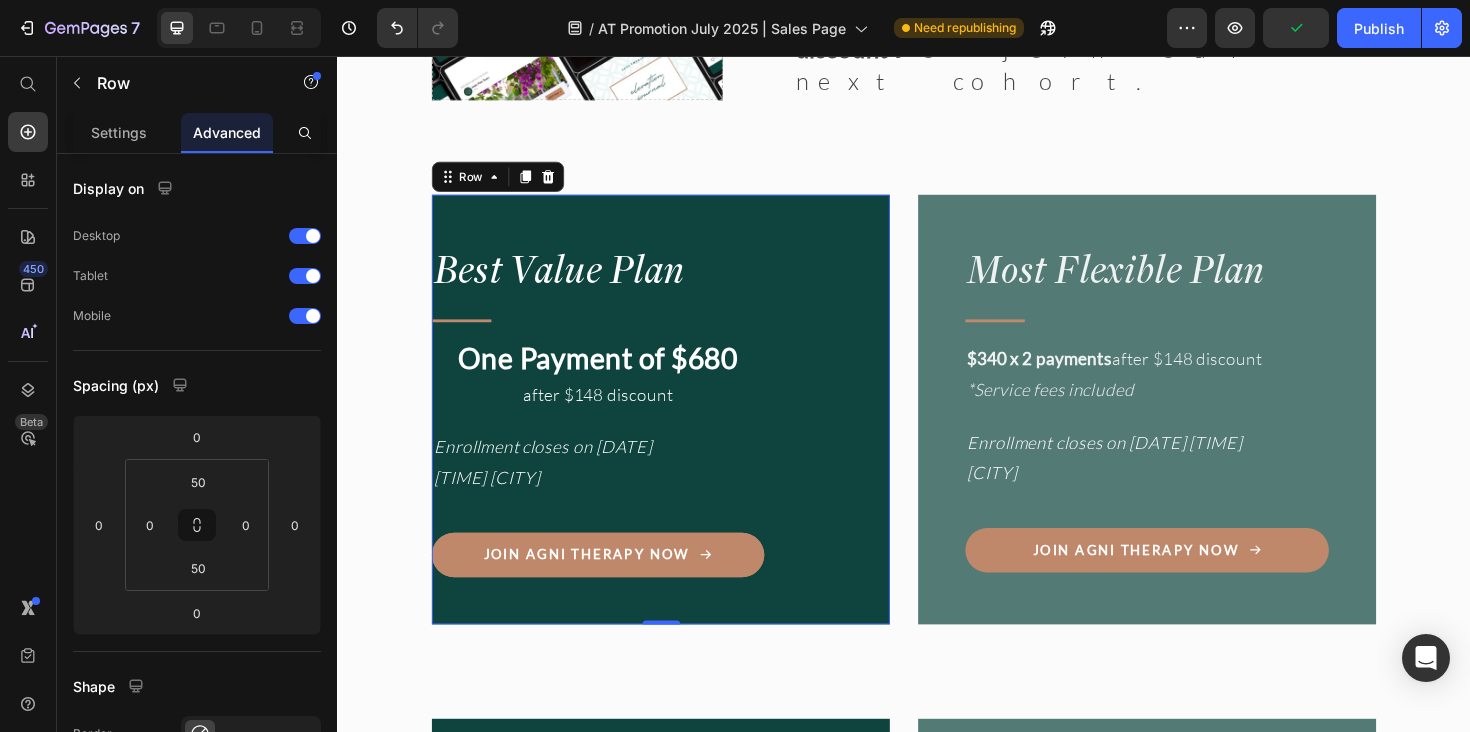 click on "Best Value Plan Heading                Title Line One Payment of $[PRICE]  after $[PRICE] discount Text Block
Want a full breakdown of what’s included? (see further up for details) Item List Enrollment closes on [DATE] [TIME] [CITY] Text Block
Join Agni Therapy Now Button Row   0" at bounding box center [679, 1103] 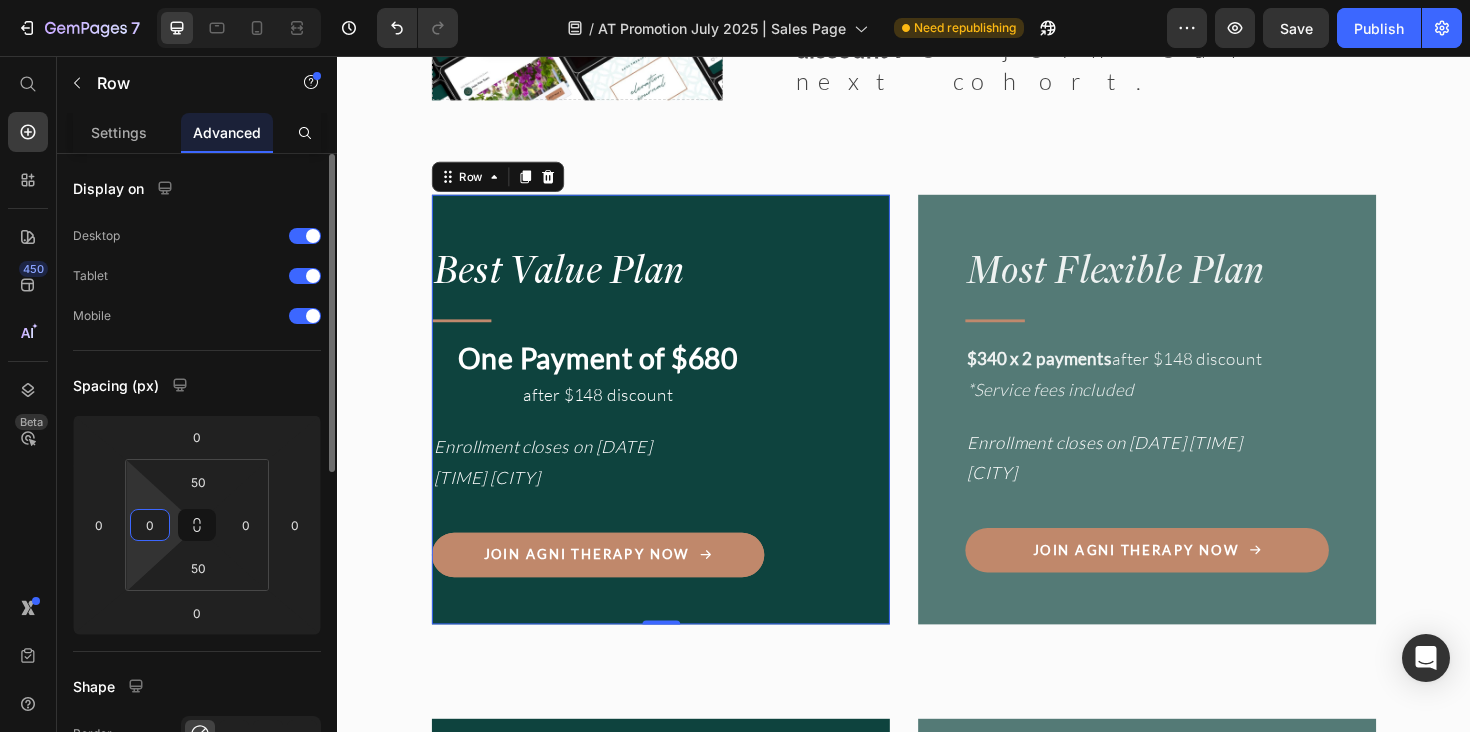 click on "0" at bounding box center [150, 525] 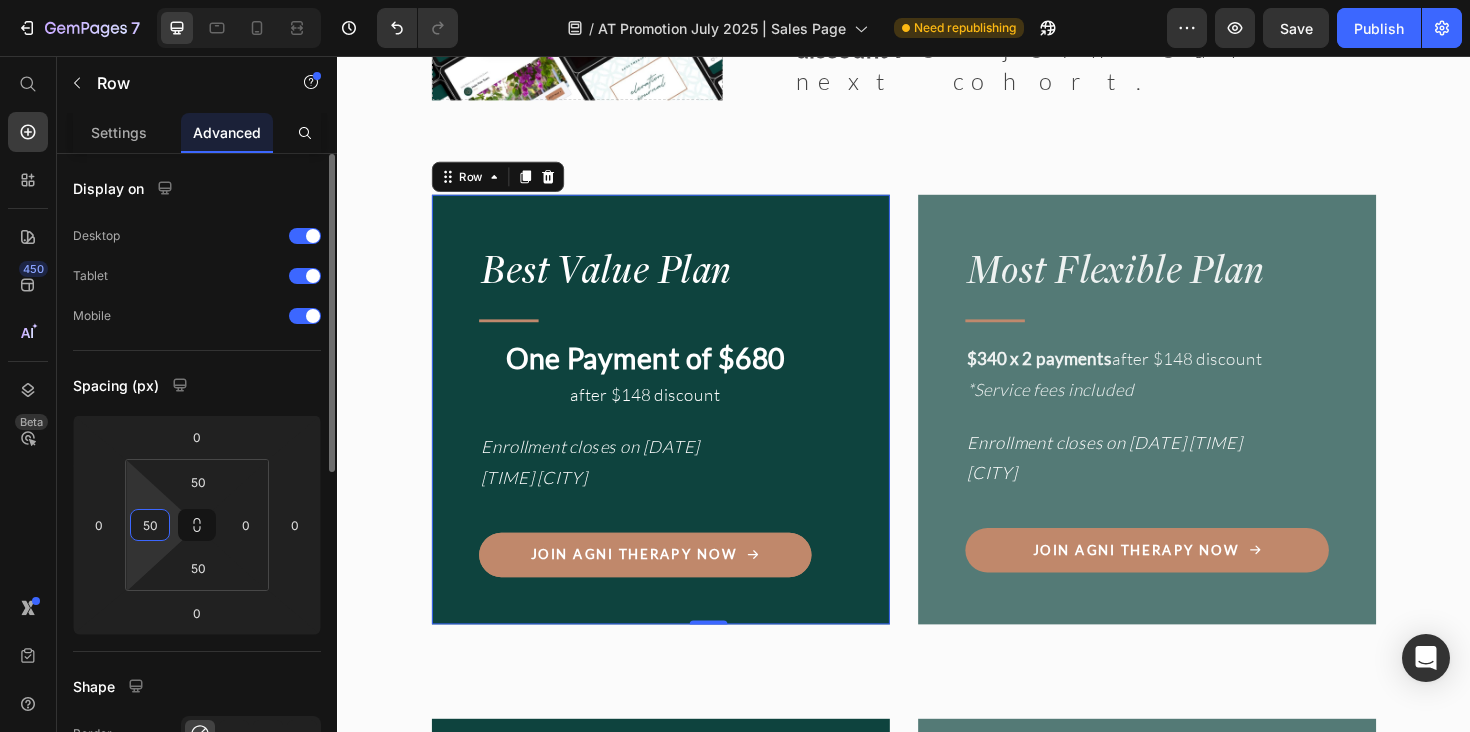 type on "5" 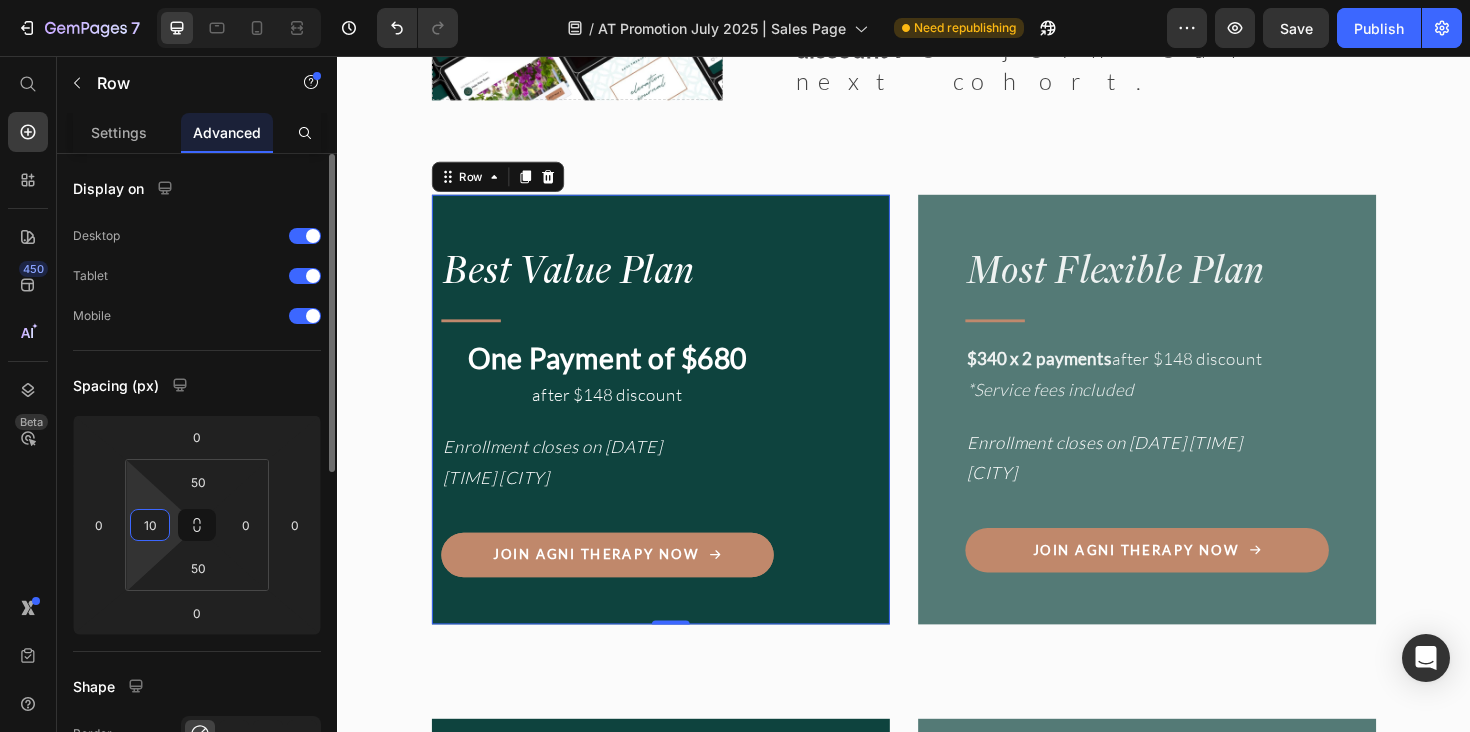 type on "1" 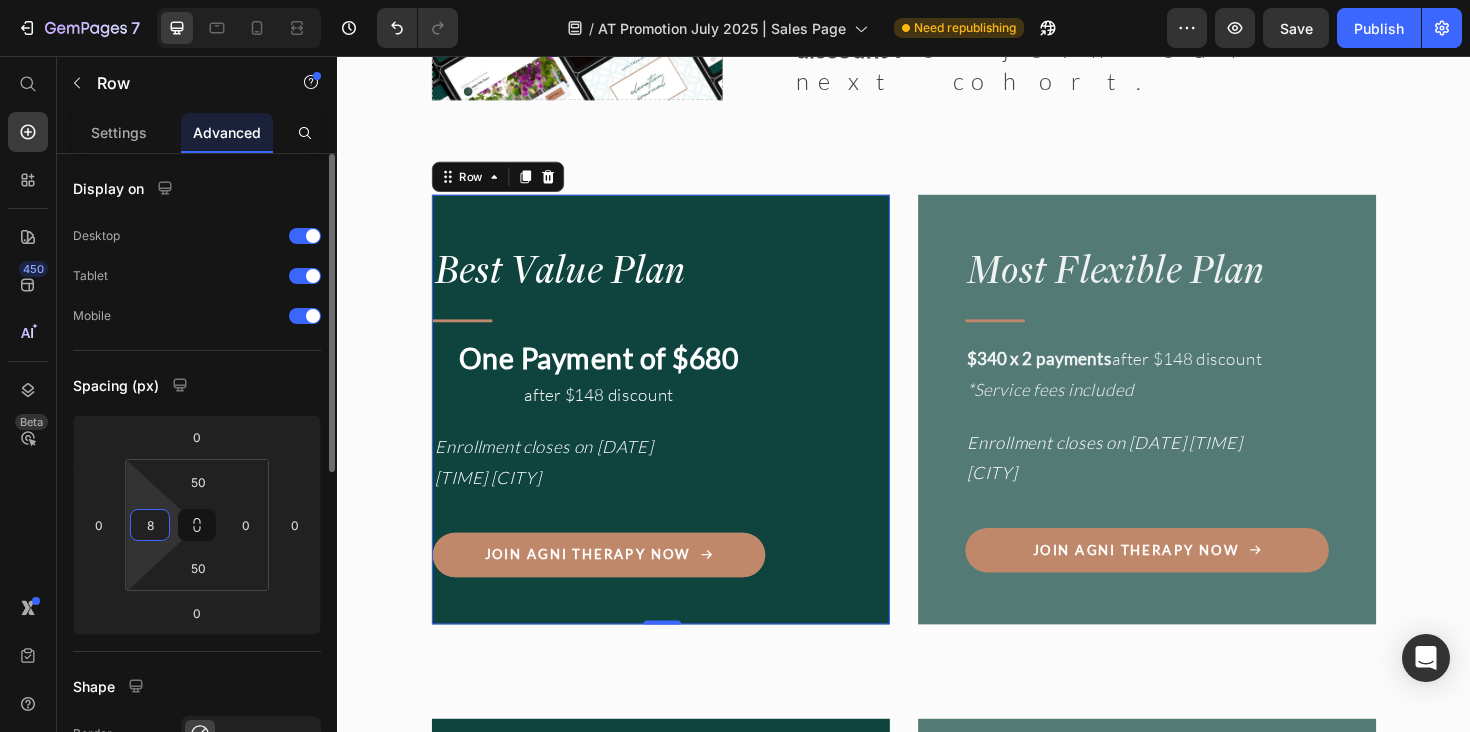 type on "80" 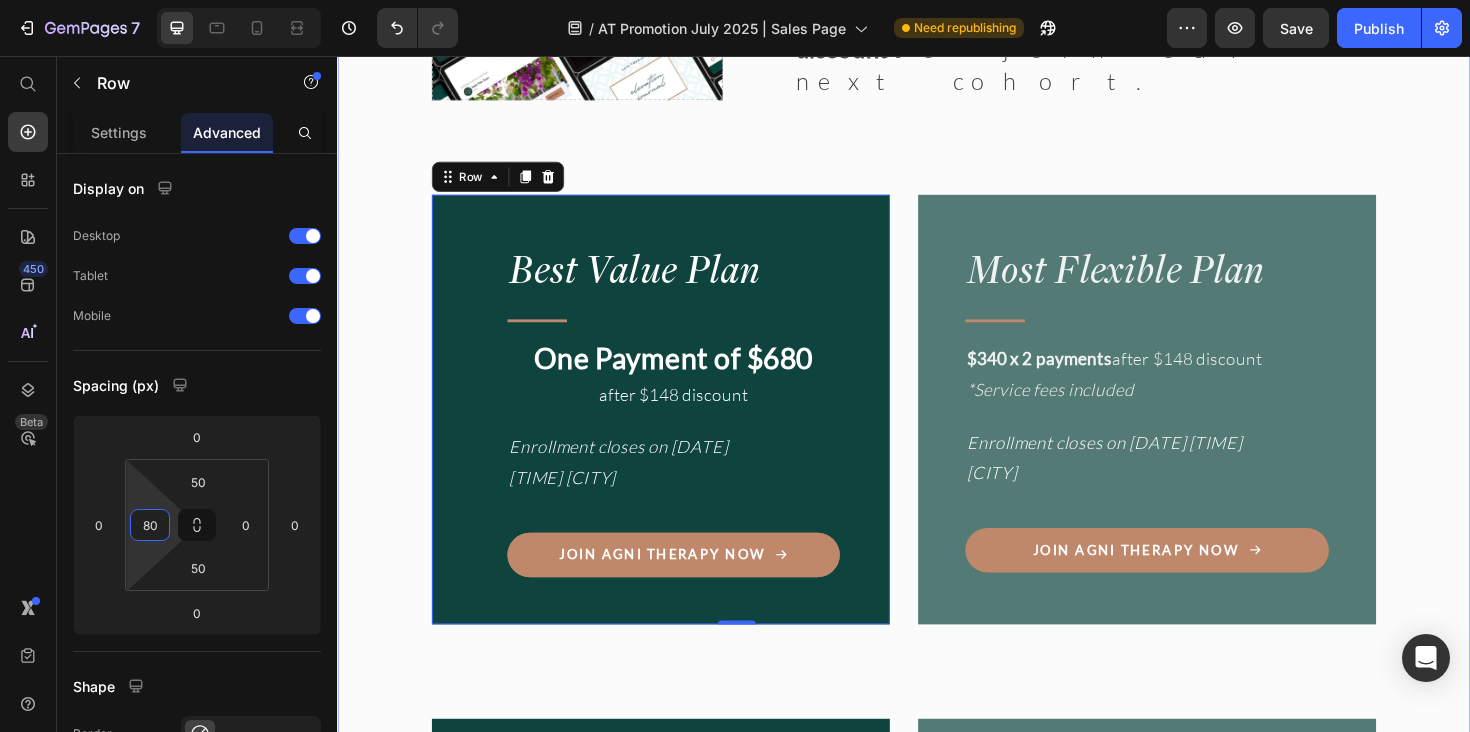 click on "Most Flexible Plan Heading Title Line $[PRICE] x 2 payments after $[PRICE] discount *Service fees included Text Block 0 Enrollment closes on [DATE] [TIME] [CITY] Text Block Join Agni Therapy Now Button Row" at bounding box center (937, 1487) 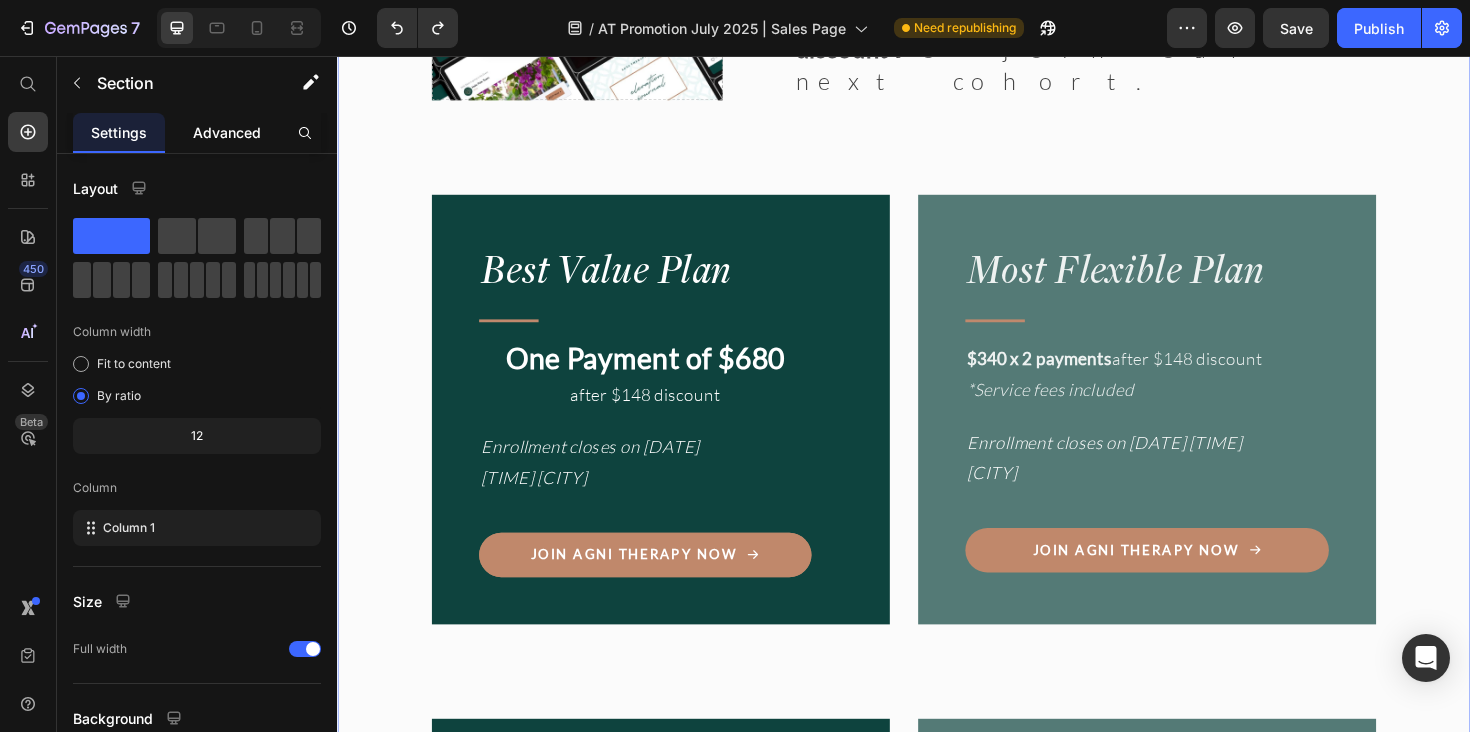 click on "Advanced" at bounding box center (227, 132) 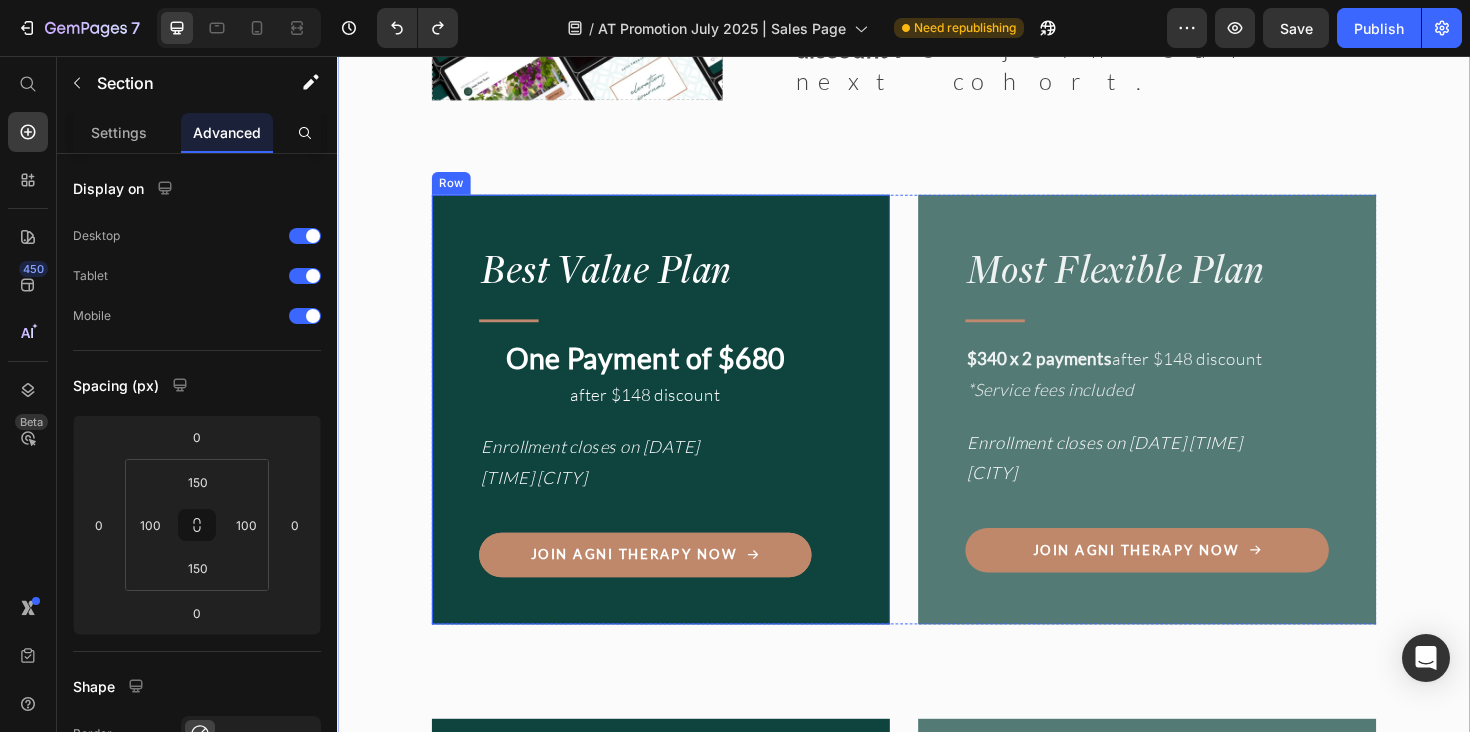 click on "Best Value Plan Heading                Title Line One Payment of $[PRICE]  after $[PRICE] discount Text Block
Want a full breakdown of what’s included? (see further up for details) Item List Enrollment closes on [DATE] [TIME] [CITY] Text Block
Join Agni Therapy Now Button Row" at bounding box center (679, 1103) 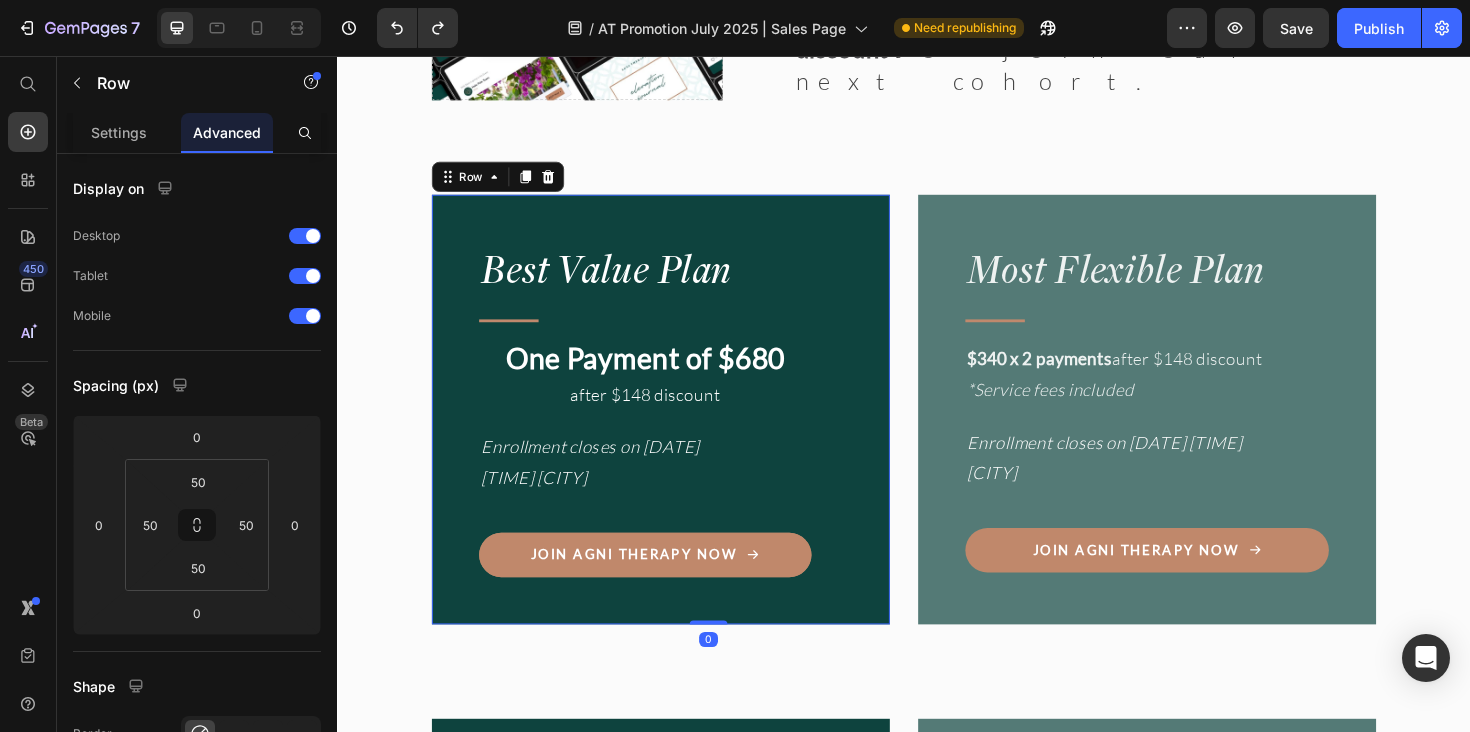 click on "Best Value Plan Heading                Title Line One Payment of $[PRICE]  after $[PRICE] discount Text Block
Want a full breakdown of what’s included? (see further up for details) Item List Enrollment closes on [DATE] [TIME] [CITY] Text Block
Join Agni Therapy Now Button" at bounding box center [663, 1103] 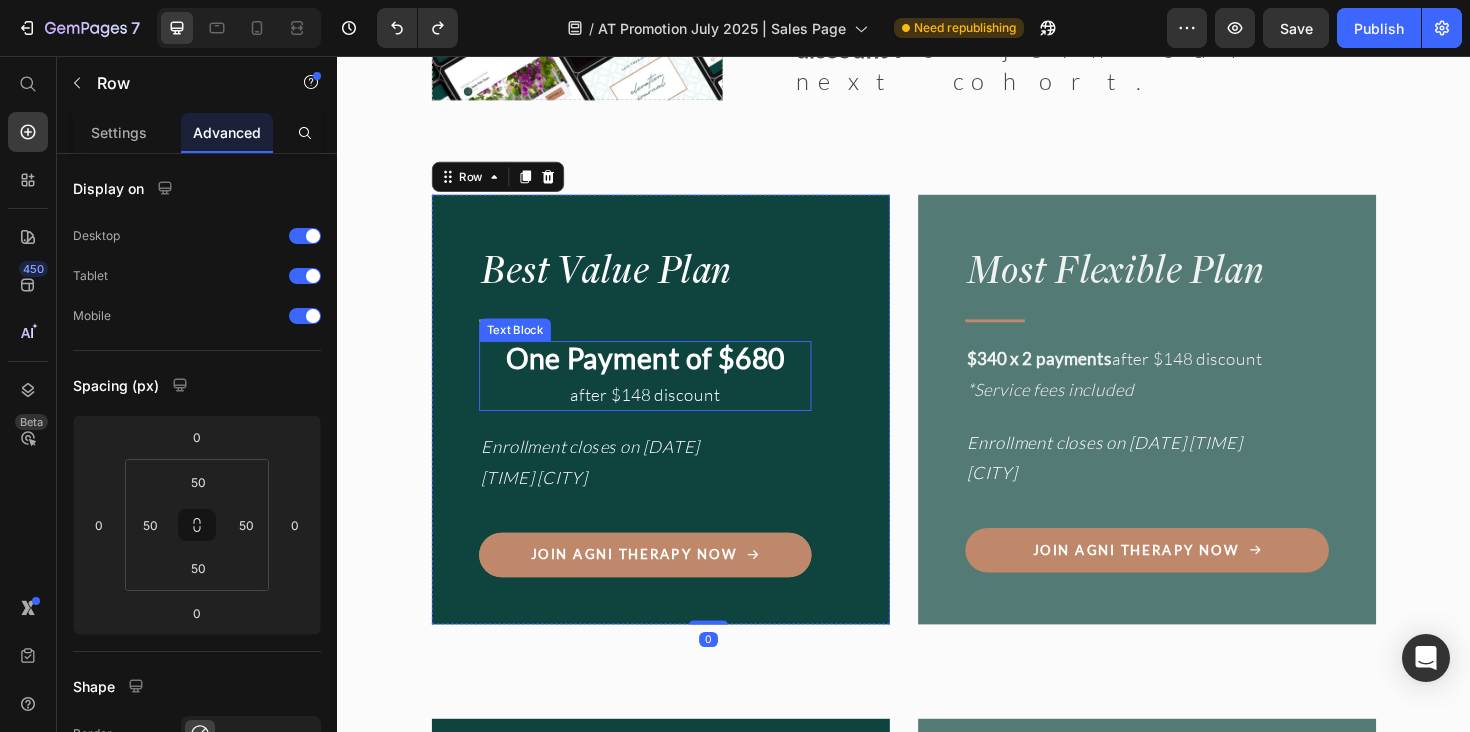 click on "One Payment of $[PRICE]" at bounding box center (663, 1049) 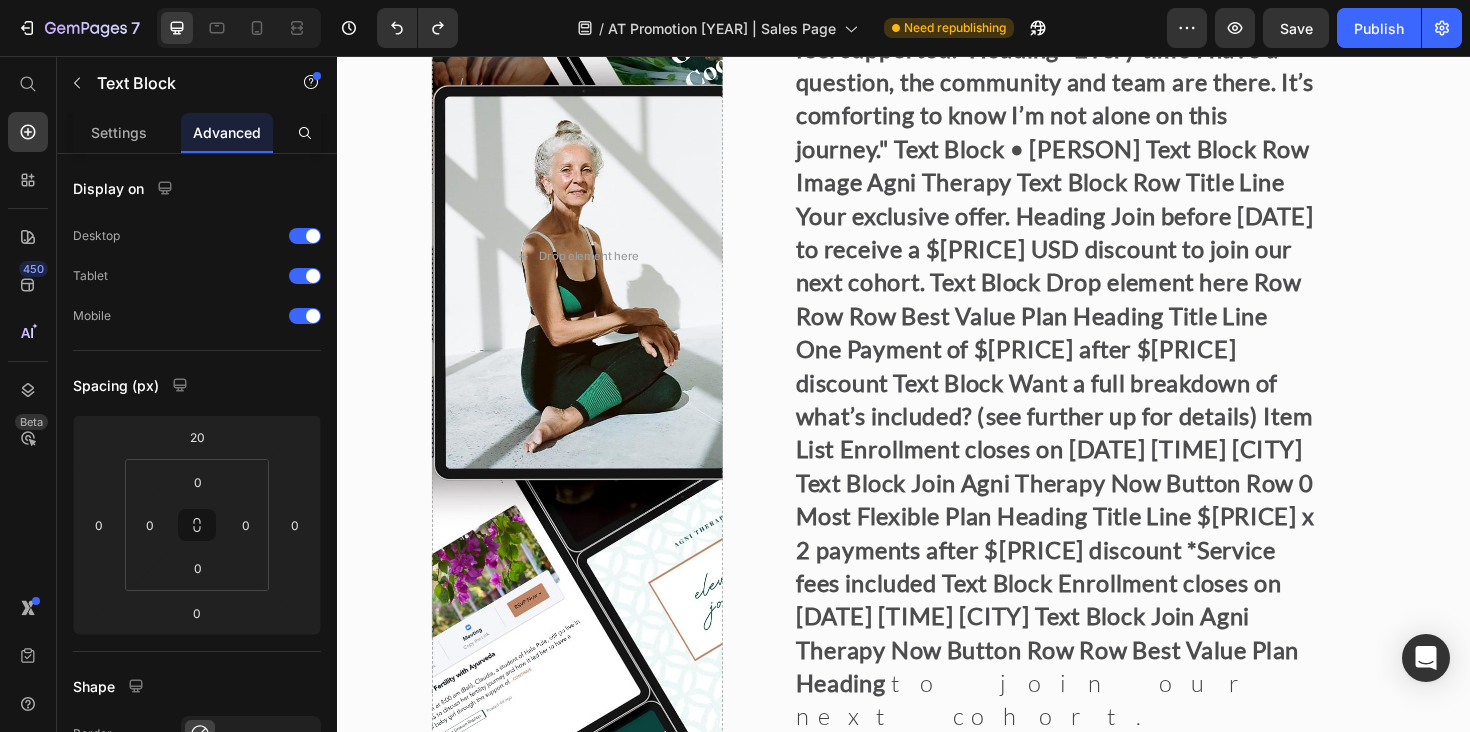 click on "One Payment of $[PRICE]" at bounding box center [663, 1049] 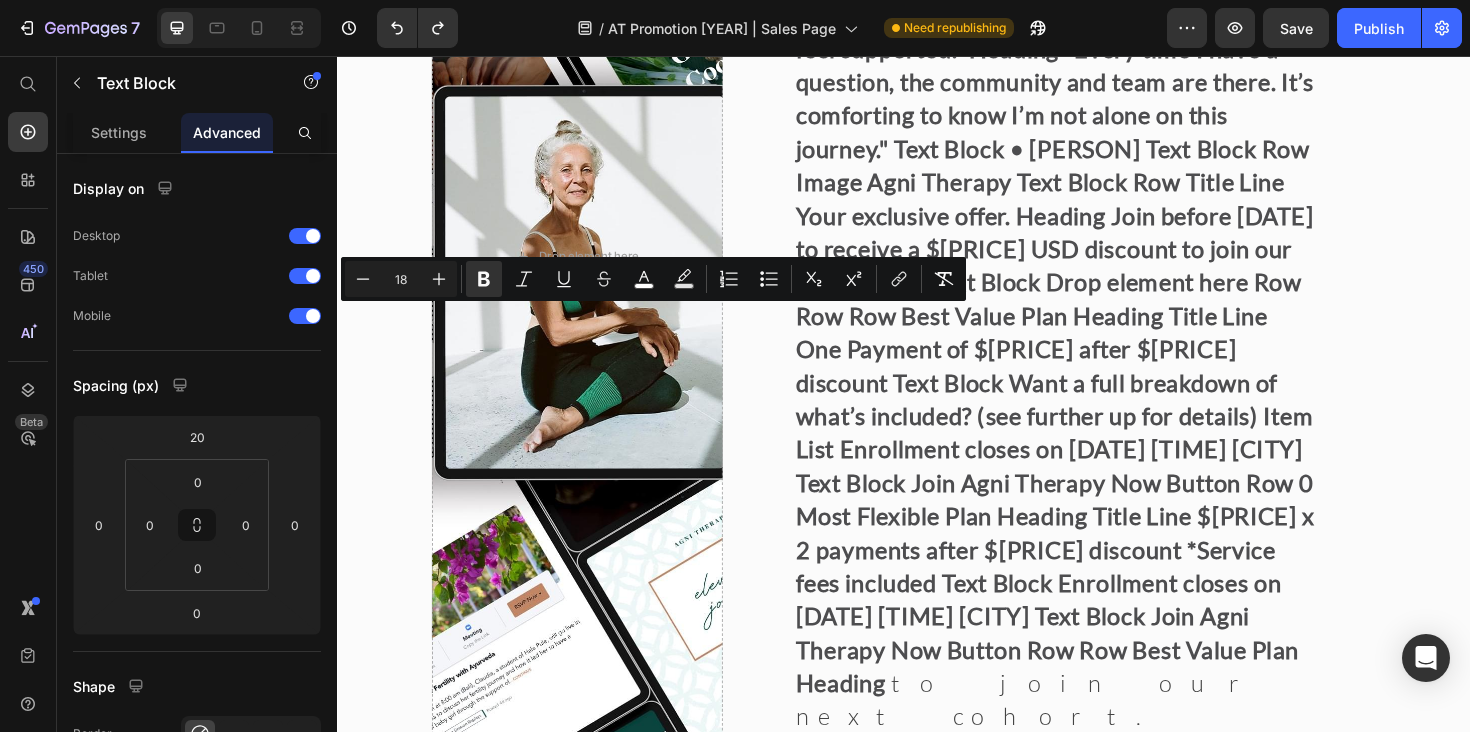 click on "after $148 discount" at bounding box center [663, 1086] 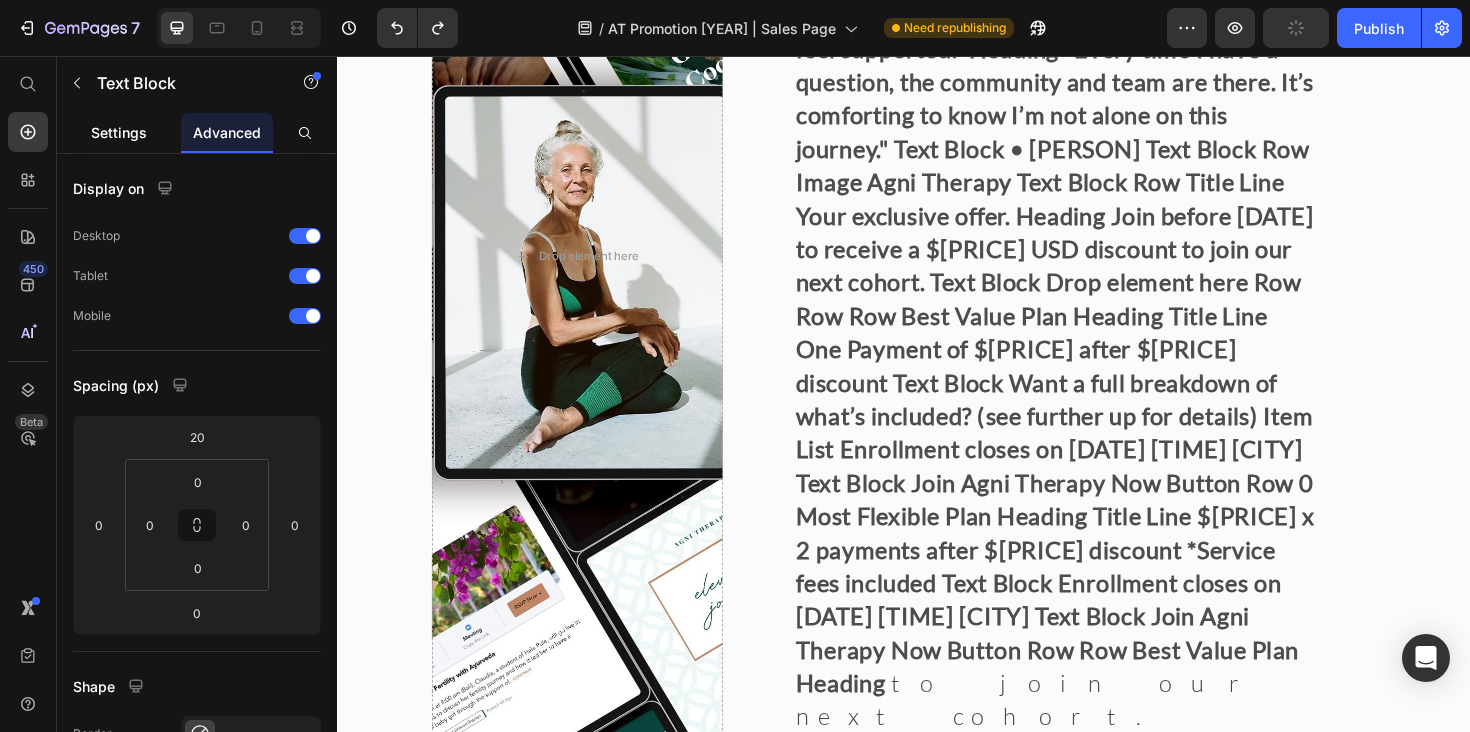 click on "Settings" at bounding box center [119, 132] 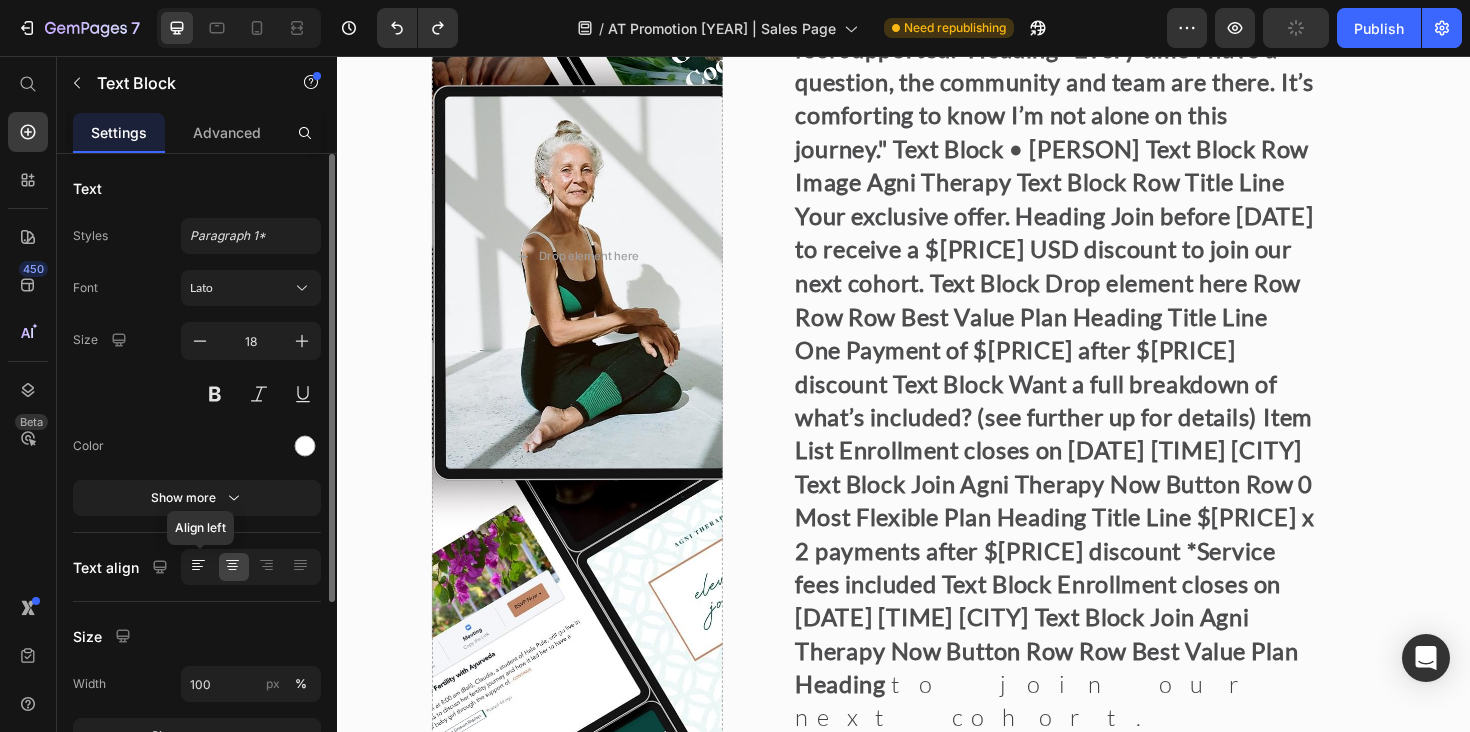 click 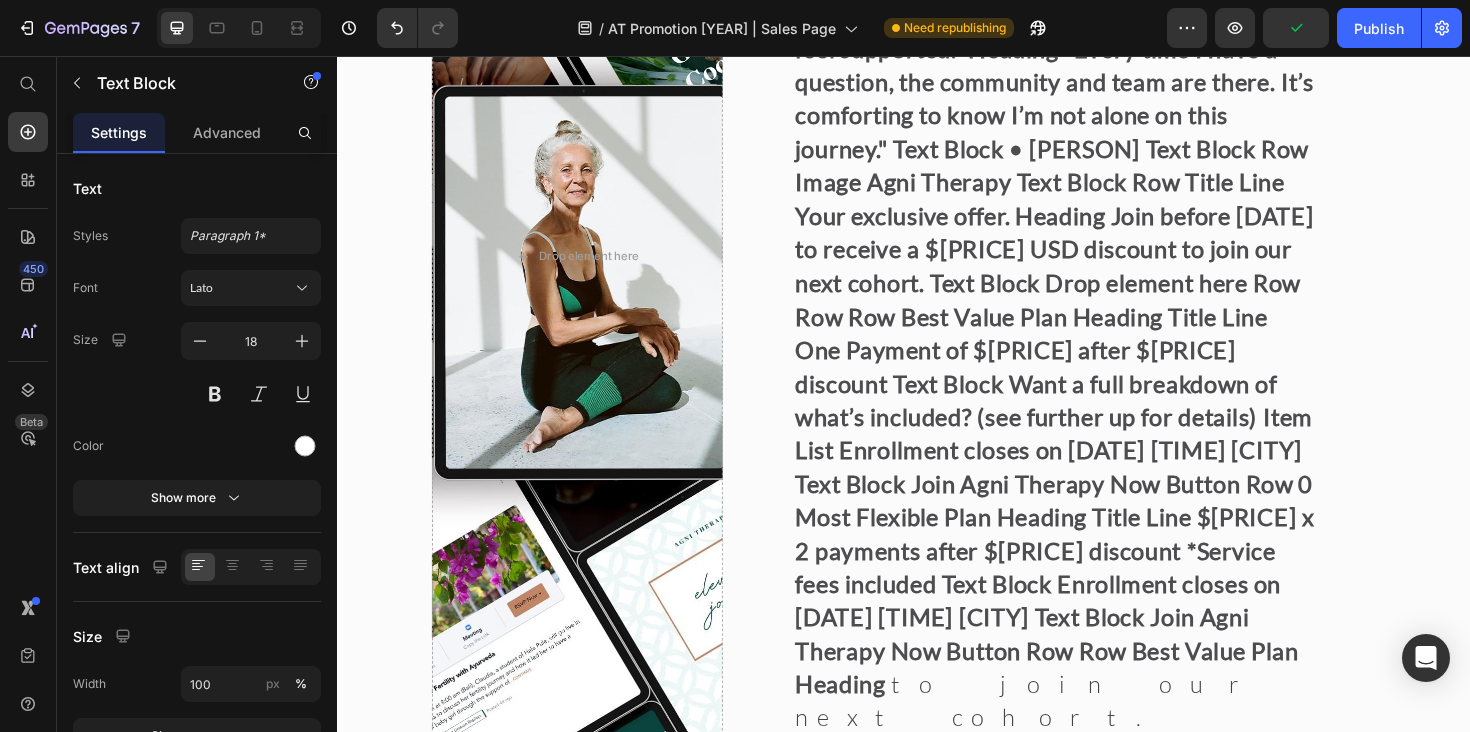 click on "Best Value Plan Heading                Title Line One Payment of $[PRICE]  after $[PRICE] discount Text Block
Want a full breakdown of what’s included? (see further up for details) Item List Enrollment closes on [DATE] [TIME] [CITY] Text Block
Join Agni Therapy Now Button" at bounding box center (663, 1103) 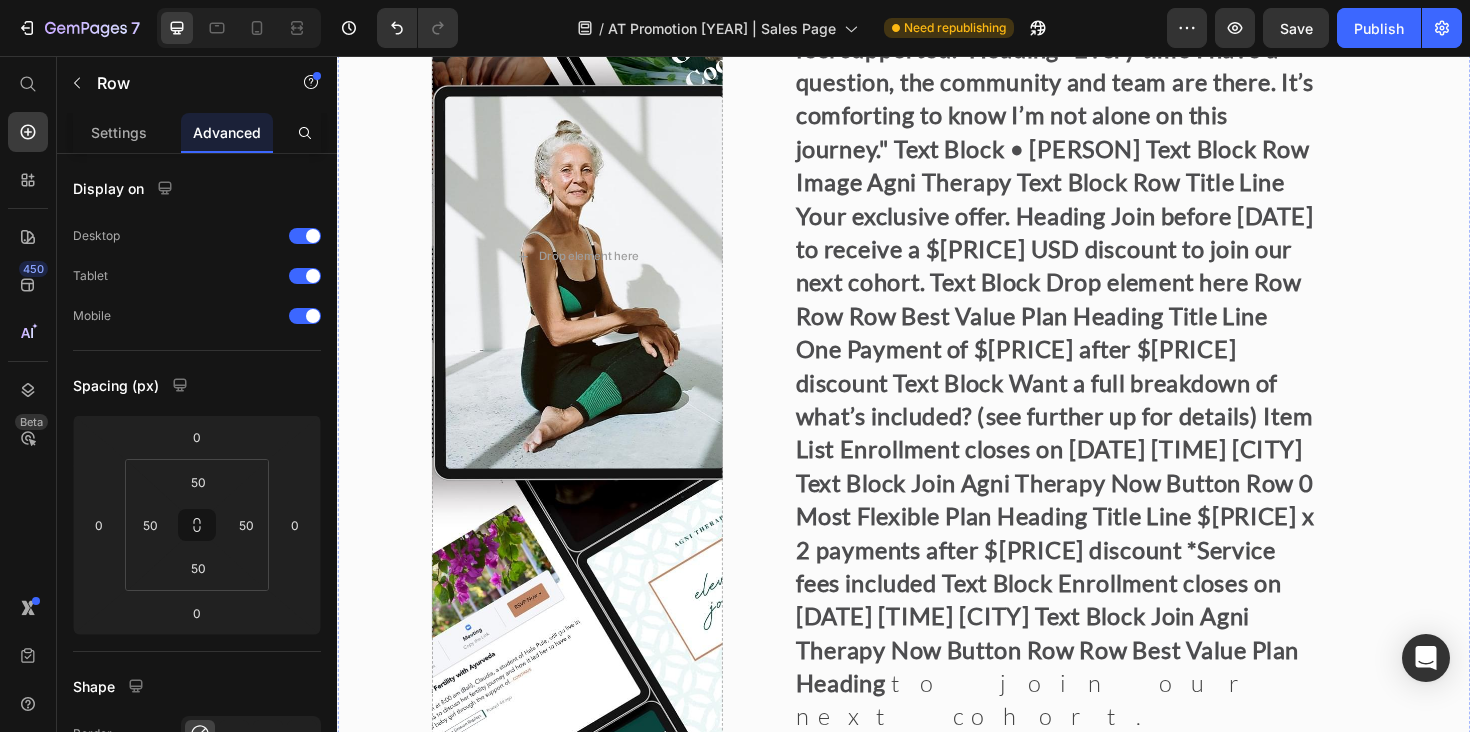 click on "Best Value Plan Heading                Title Line One Payment of $680  after $148 discount Text Block
Want a full breakdown of what’s included? (see further up for details) Item List Enrollment closes on July 26 12 a.m. [CITY] Text Block
Join Agni Therapy Now Button Row   0 Most Flexible Plan Heading                Title Line $340 x 2 payments  after $148 discount  *Service fees included Text Block Enrollment closes on July 26 12 a.m. [CITY] Text Block
Join Agni Therapy Now Button Row Row" at bounding box center [937, 1103] 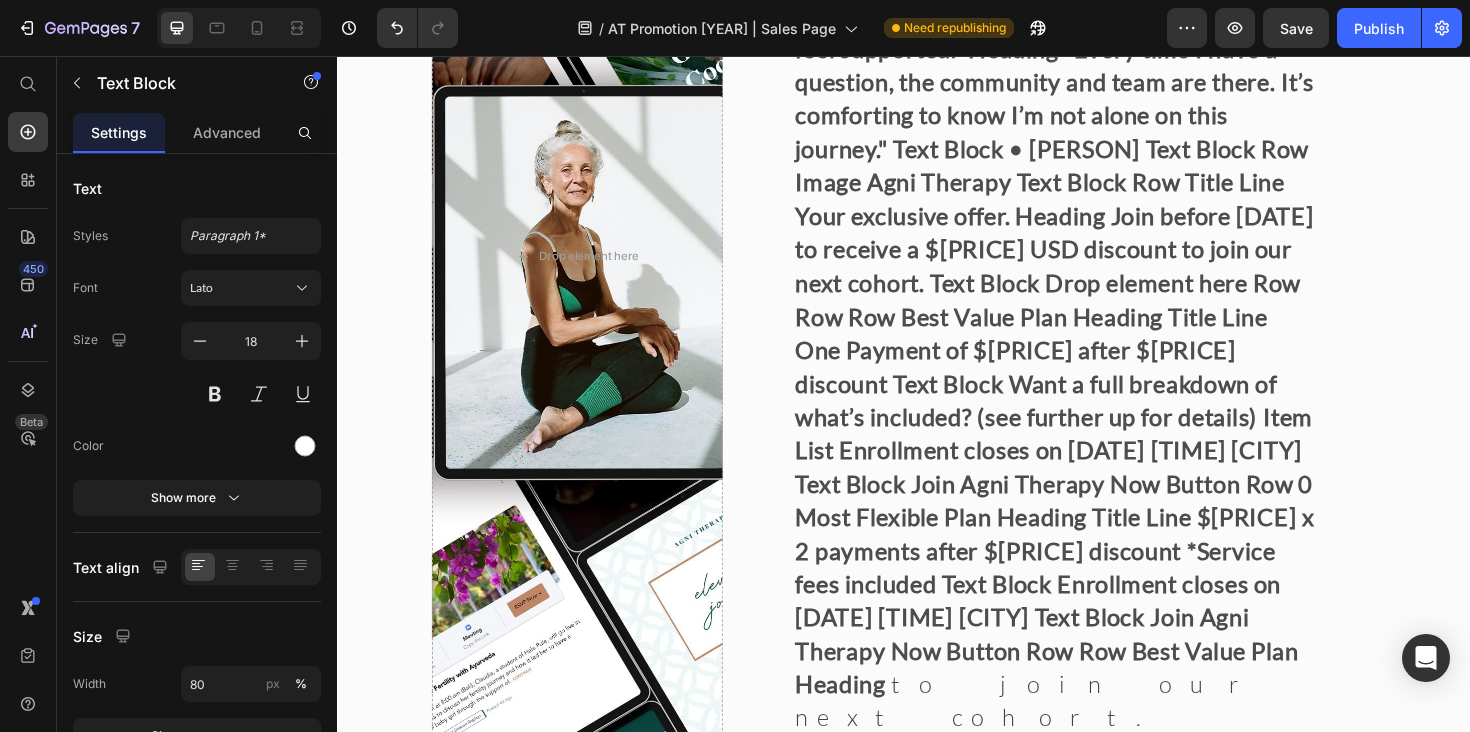 click on "Enrollment closes on [DATE] [TIME] [CITY]" at bounding box center (605, 1159) 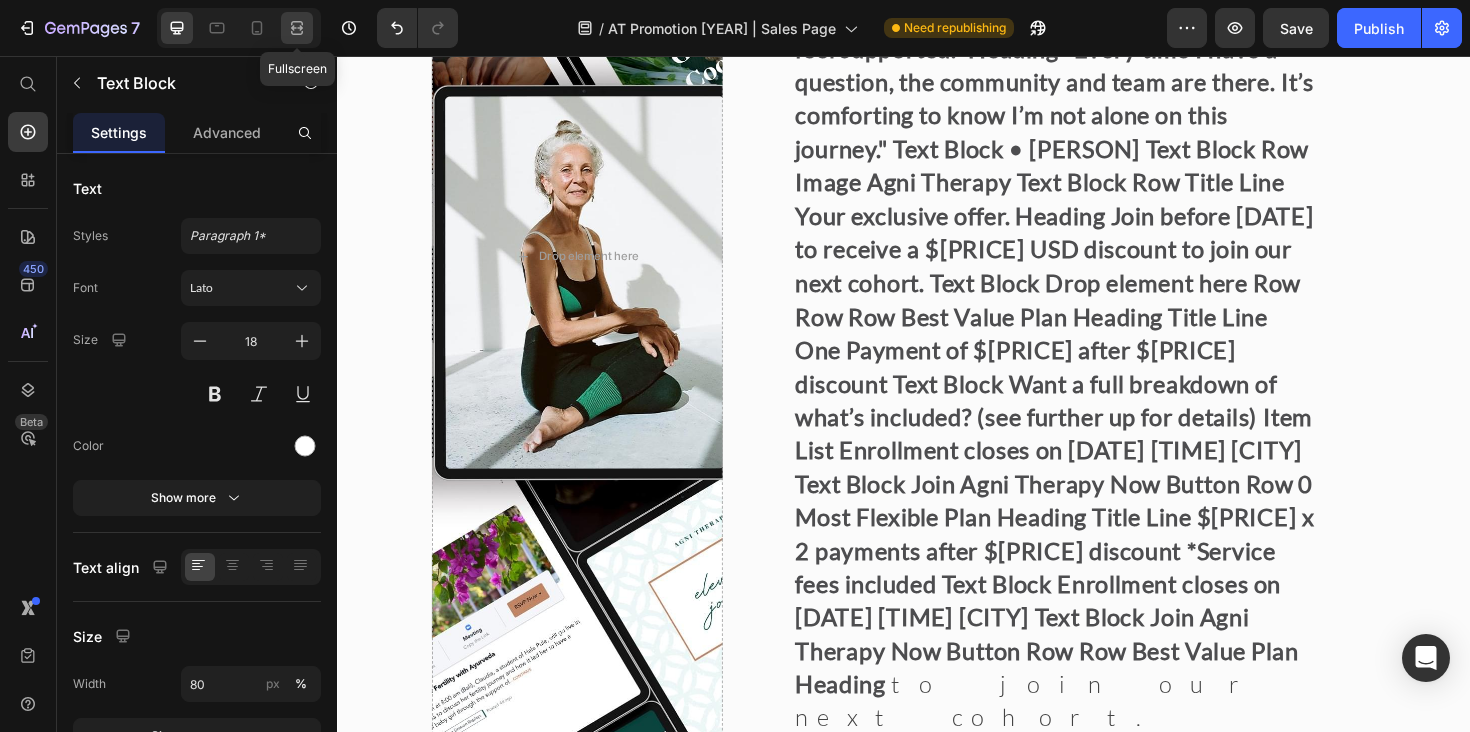 click 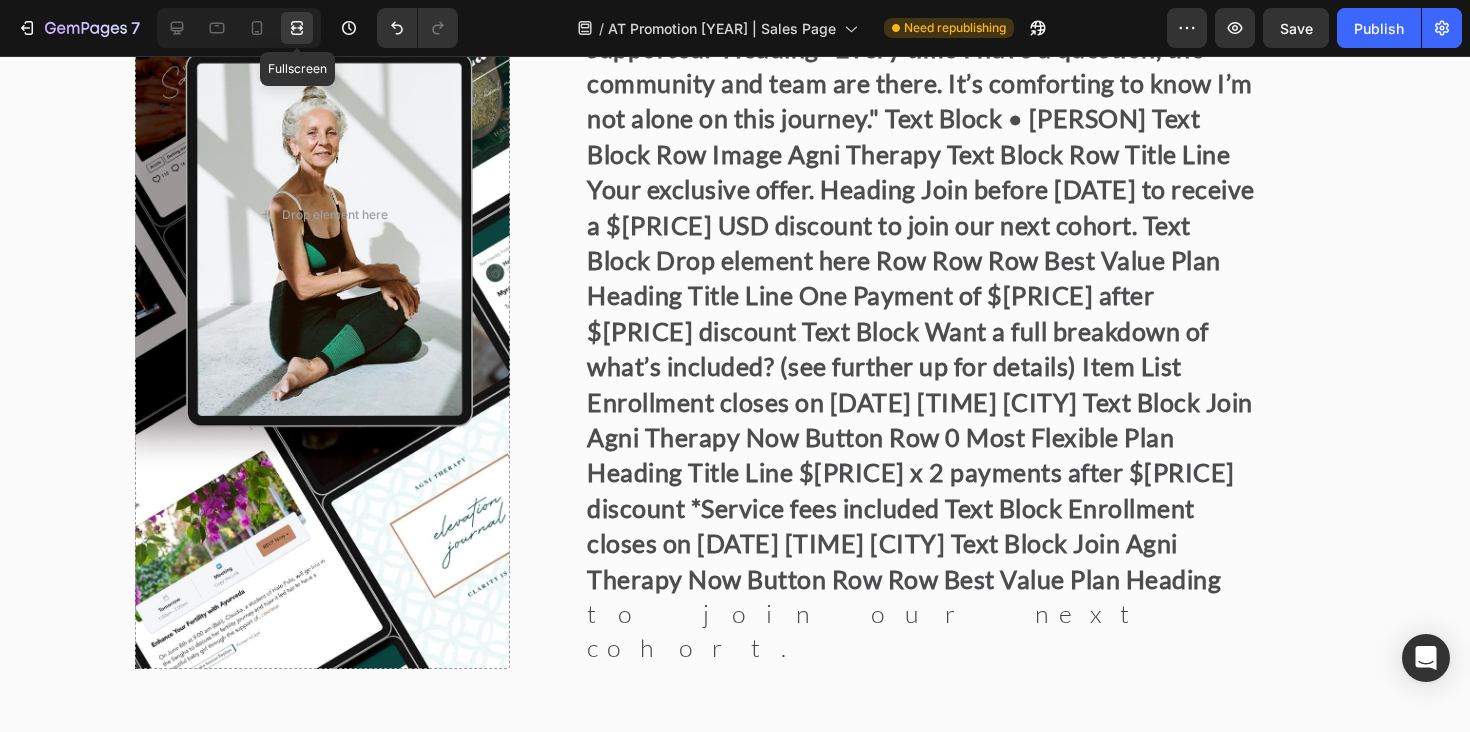 scroll, scrollTop: 17167, scrollLeft: 0, axis: vertical 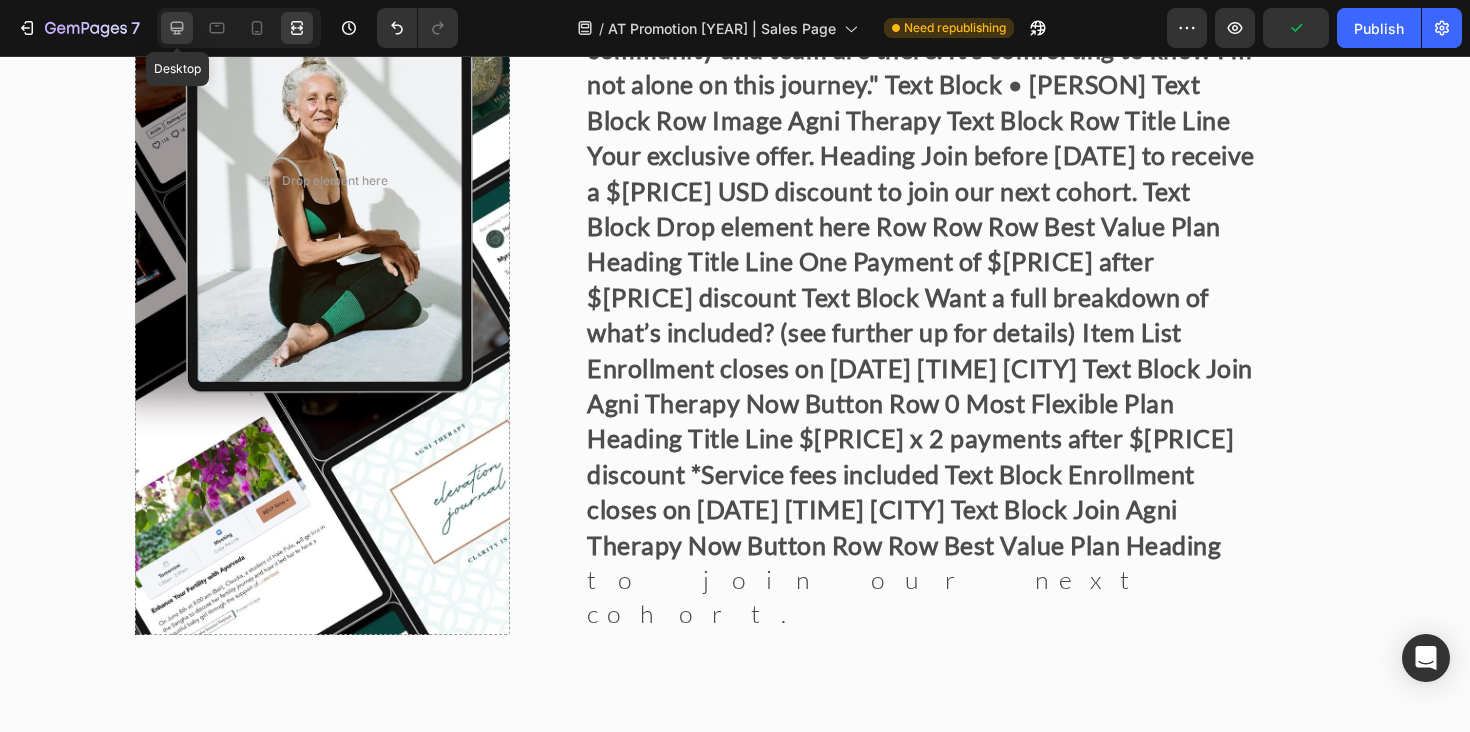 drag, startPoint x: 174, startPoint y: 37, endPoint x: 323, endPoint y: 41, distance: 149.05368 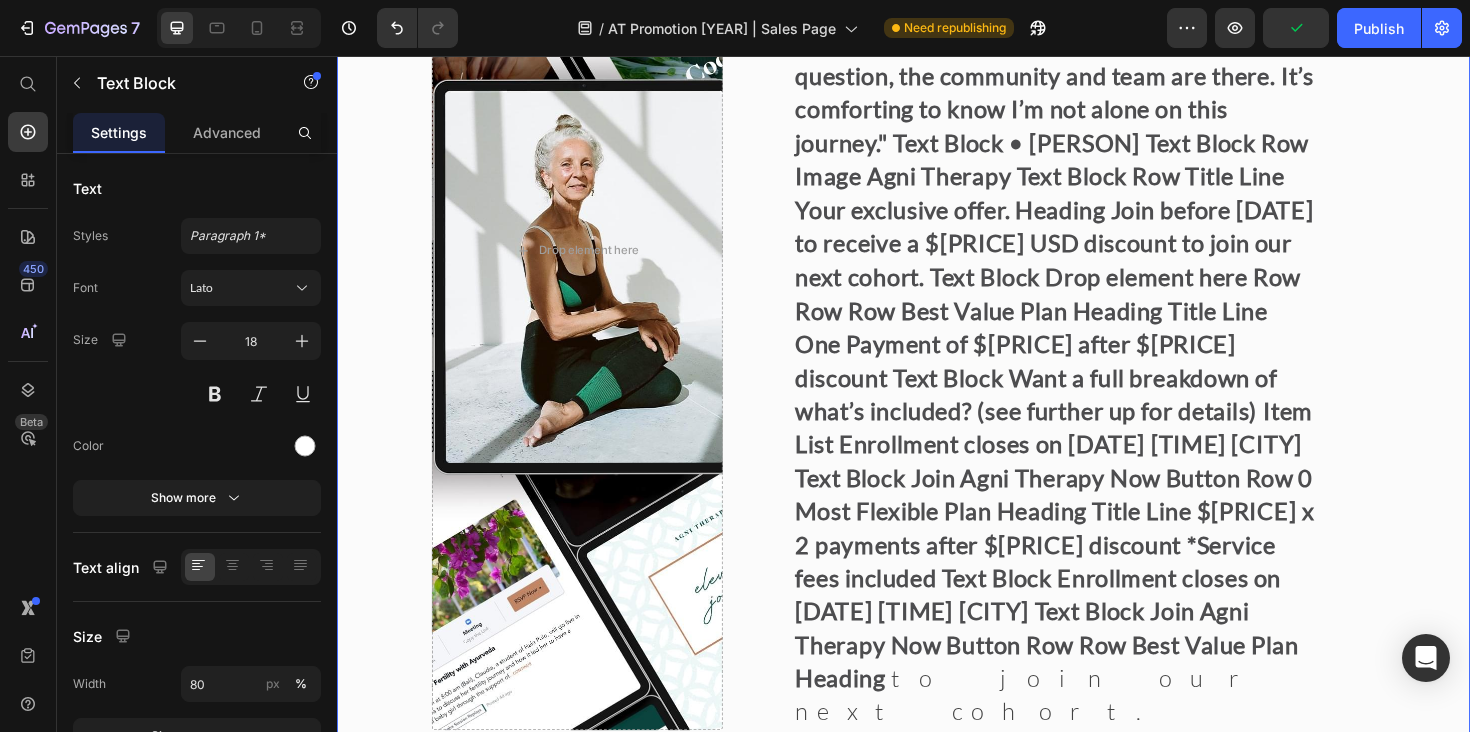 scroll, scrollTop: 17133, scrollLeft: 0, axis: vertical 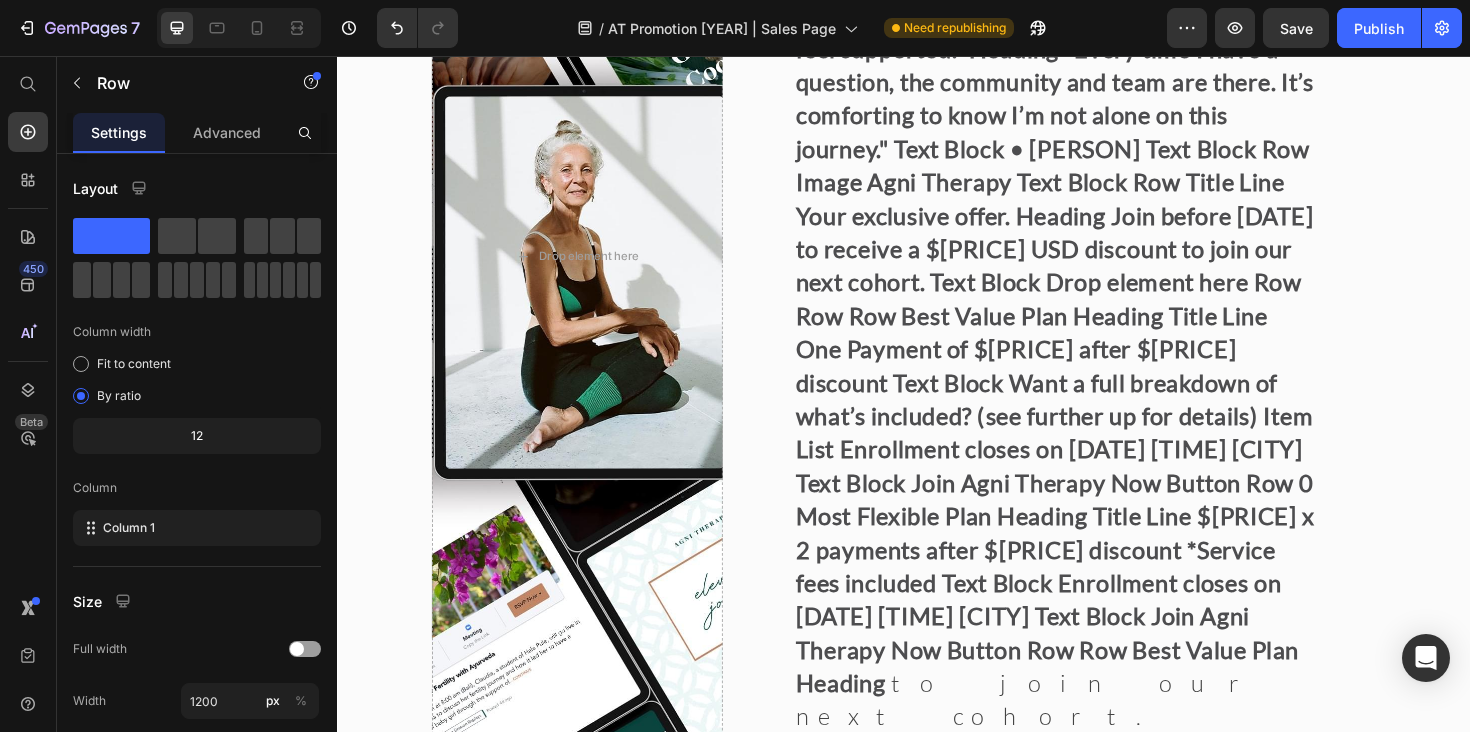 click on "Most Flexible Plan Heading                Title Line $[PRICE] x 2 payments  after $[PRICE] discount  *Service fees included Text Block Enrollment closes on [DATE] [TIME] [CITY] Text Block
Join Agni Therapy Now Button Row   0" at bounding box center [1194, 1103] 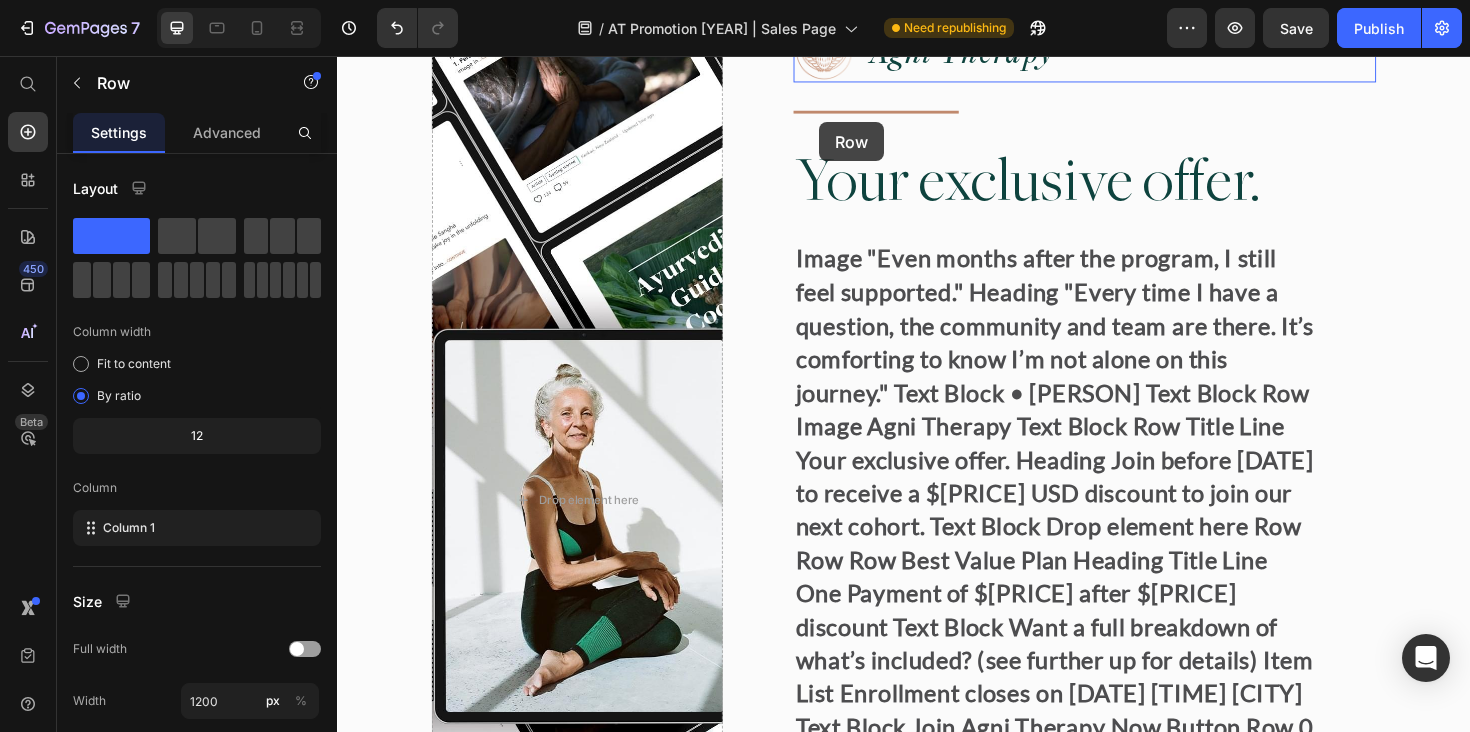 scroll, scrollTop: 16767, scrollLeft: 0, axis: vertical 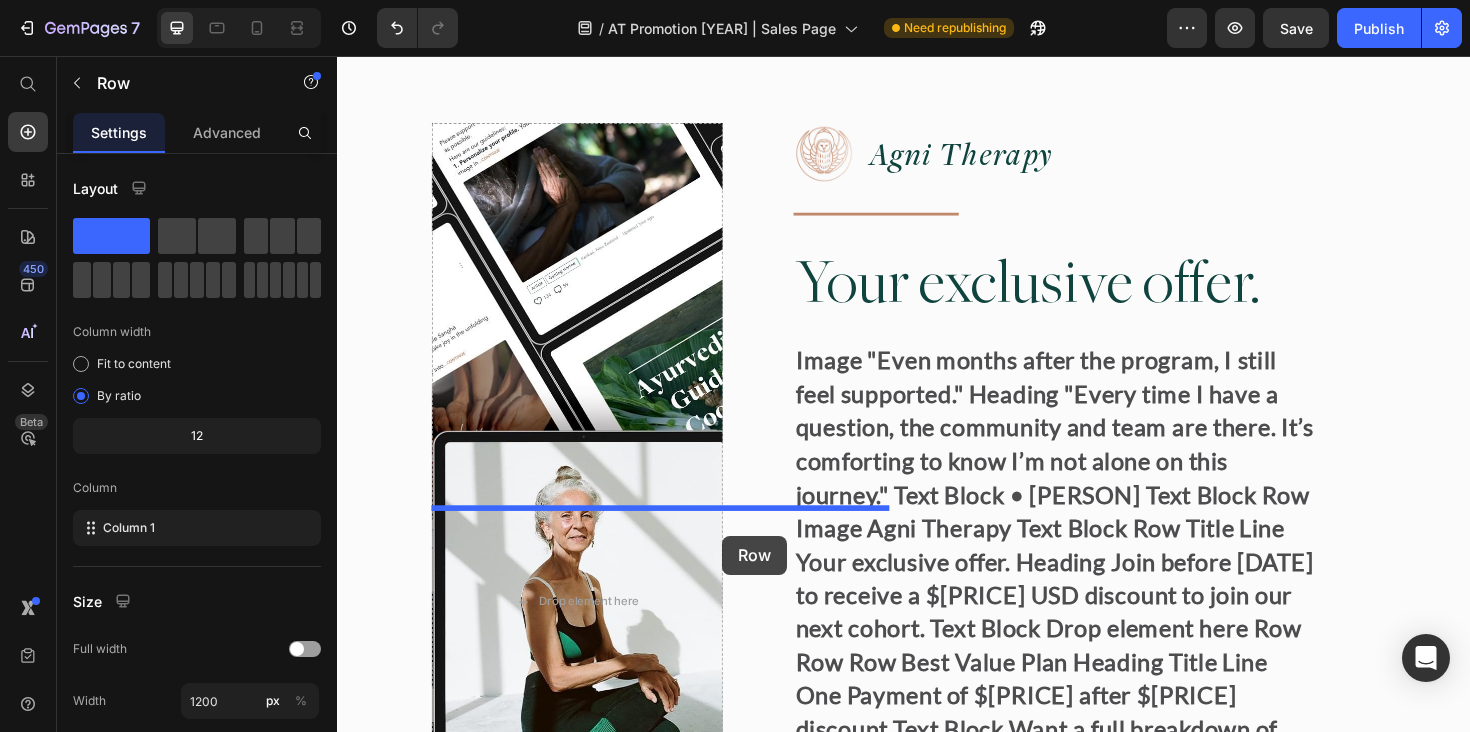drag, startPoint x: 996, startPoint y: 227, endPoint x: 745, endPoint y: 564, distance: 420.20233 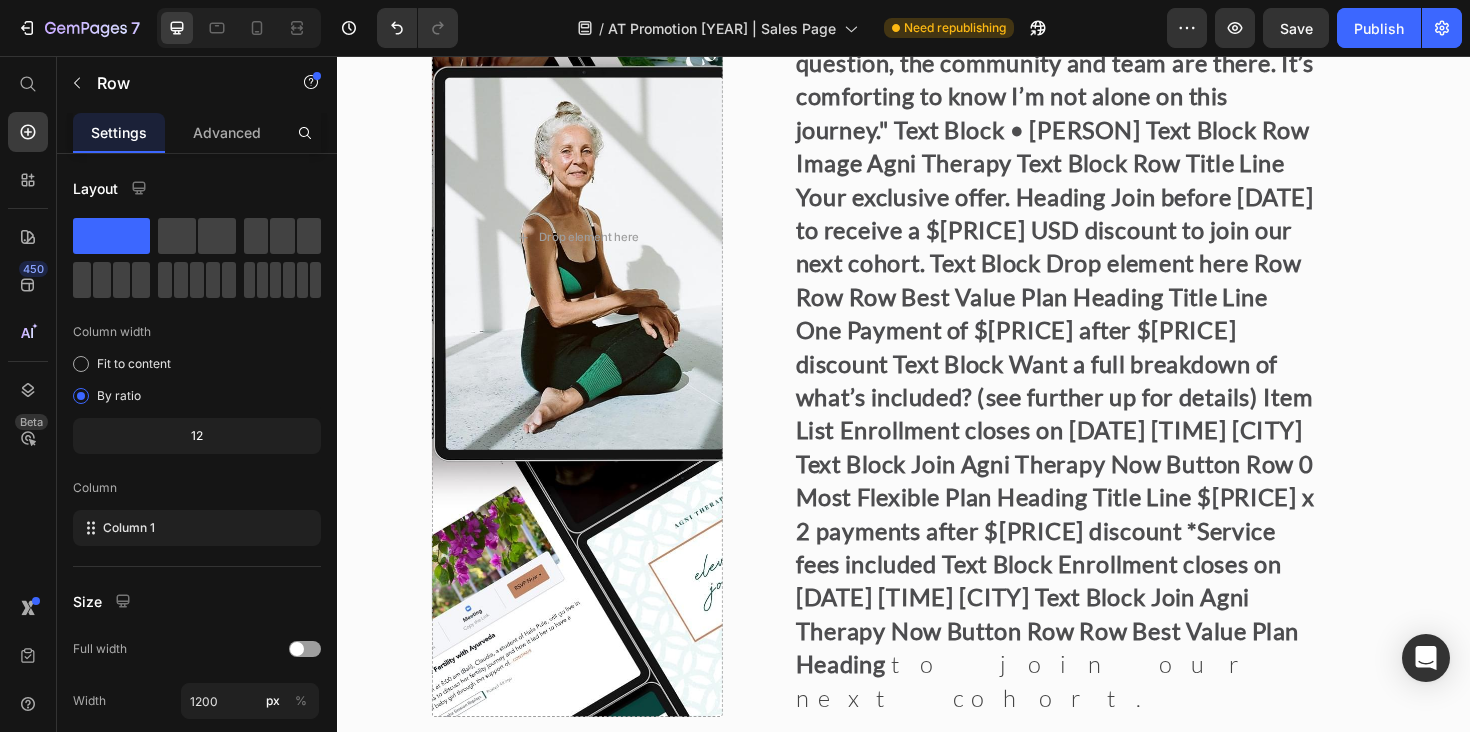 scroll, scrollTop: 17188, scrollLeft: 0, axis: vertical 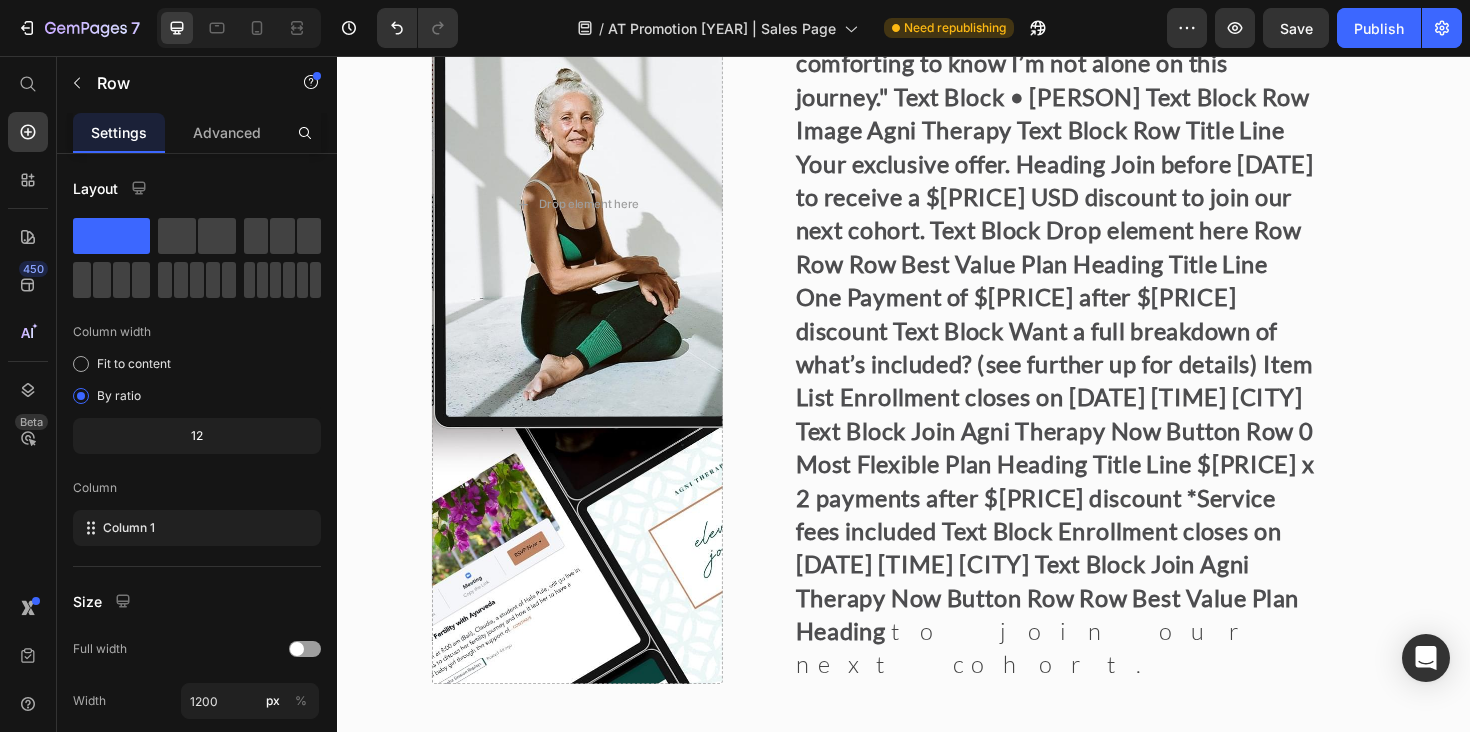 click on "Most Flexible Plan Heading                Title Line $[PRICE] x 2 payments  after $[PRICE] discount  *Service fees included Text Block Enrollment closes on [DATE] [TIME] [CITY] Text Block
Join Agni Therapy Now Button Row   16" at bounding box center [679, 1045] 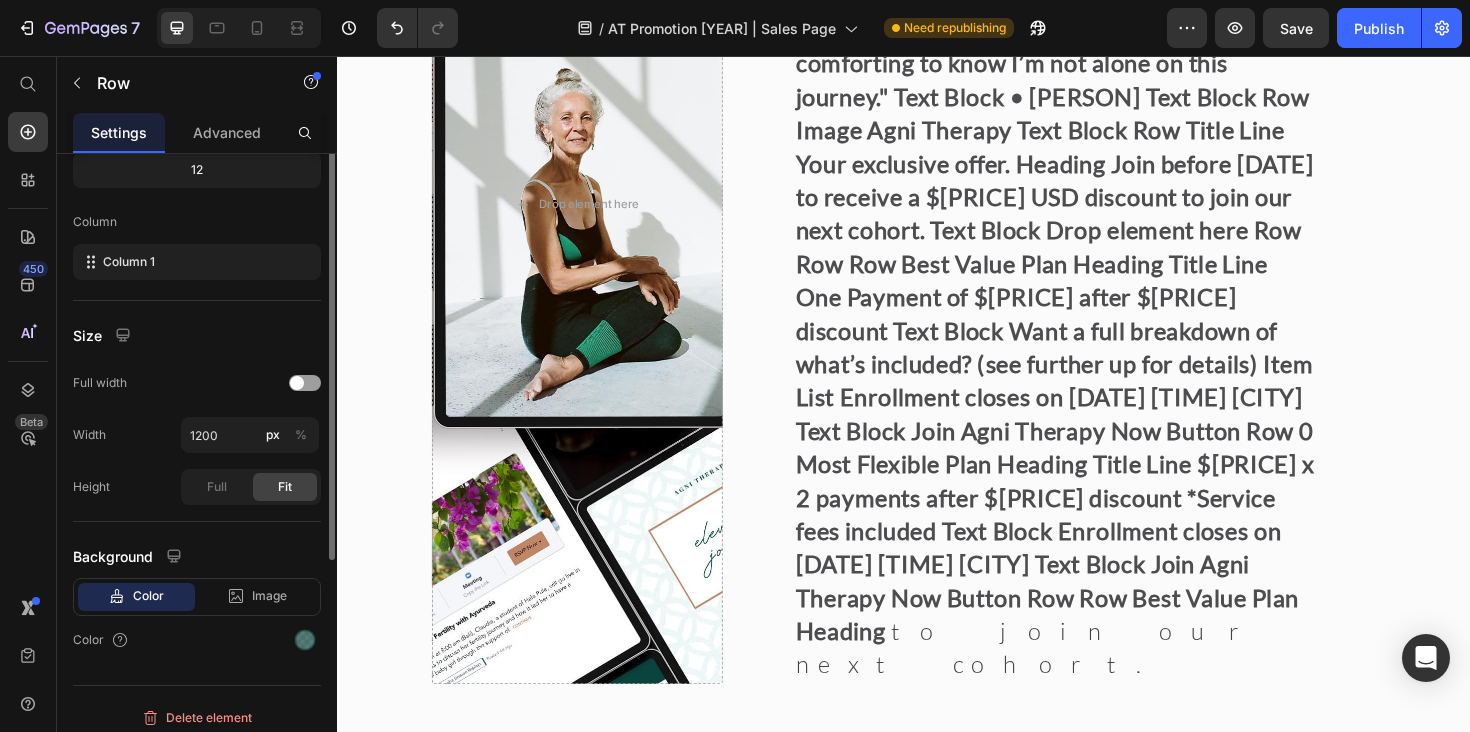scroll, scrollTop: 277, scrollLeft: 0, axis: vertical 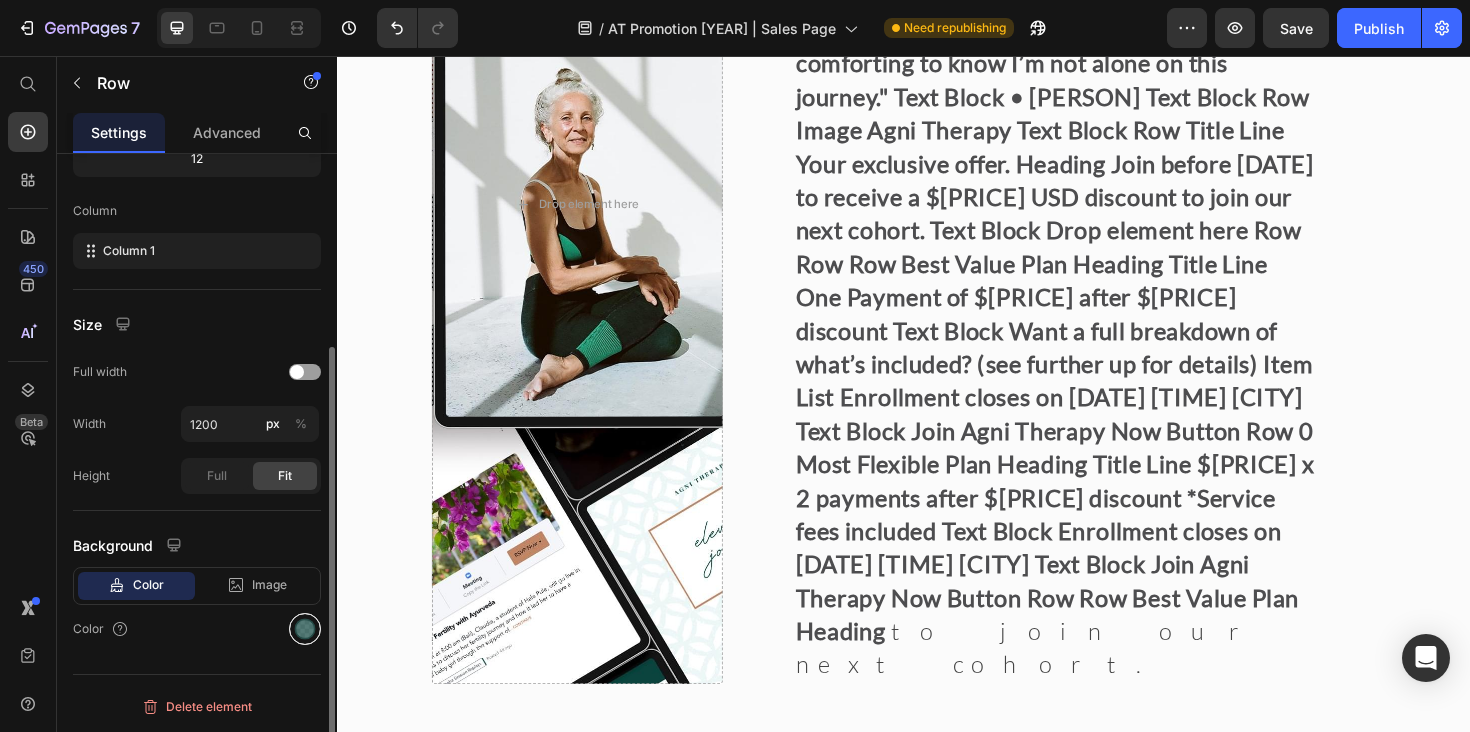 click at bounding box center [305, 629] 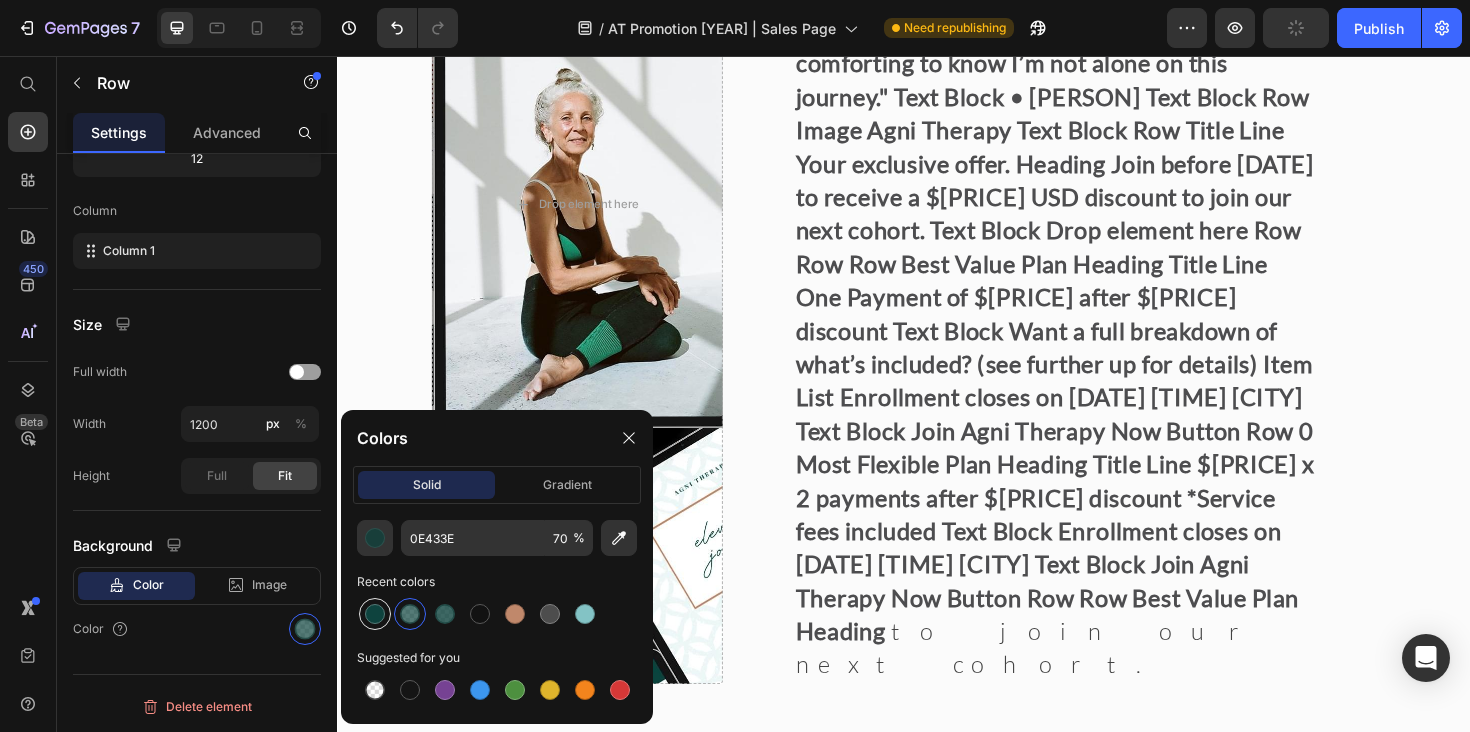 click at bounding box center (375, 614) 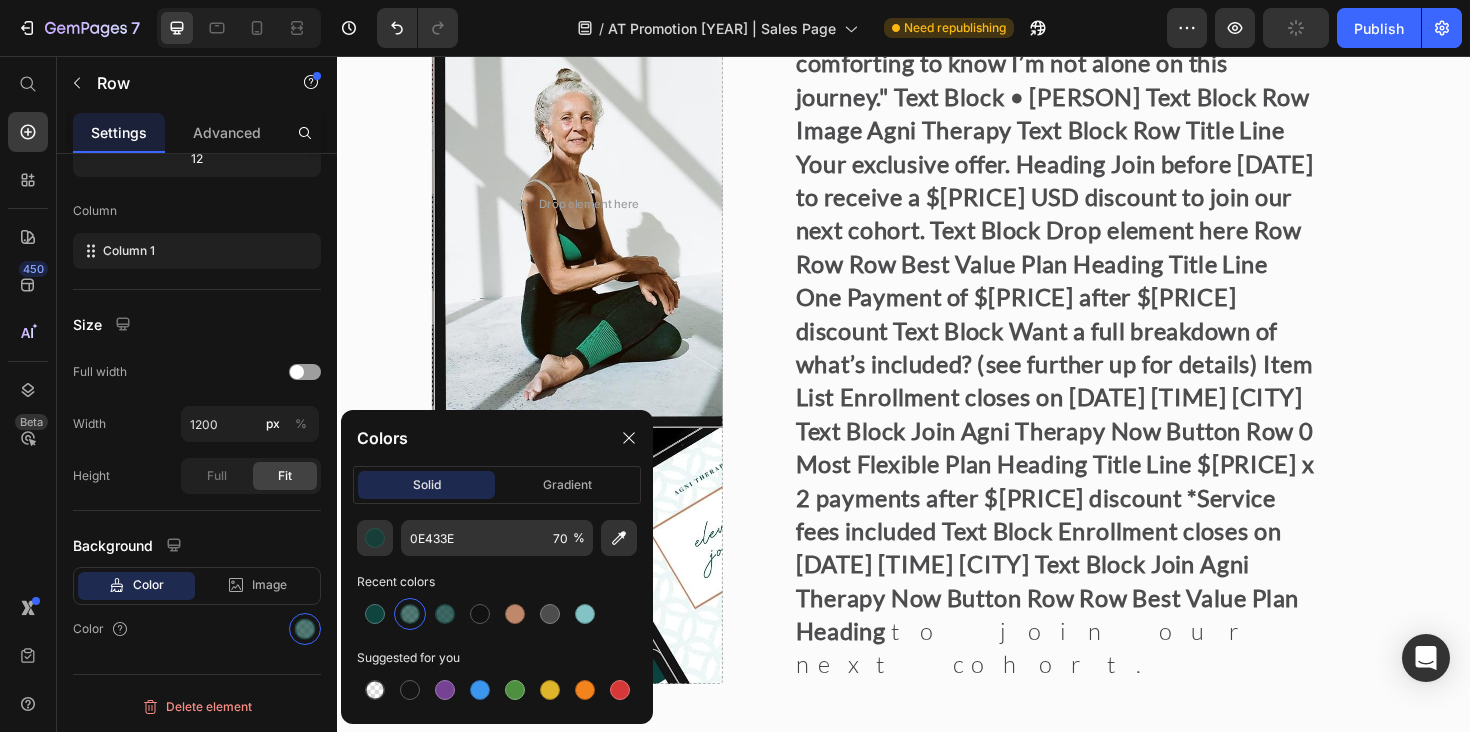 type on "100" 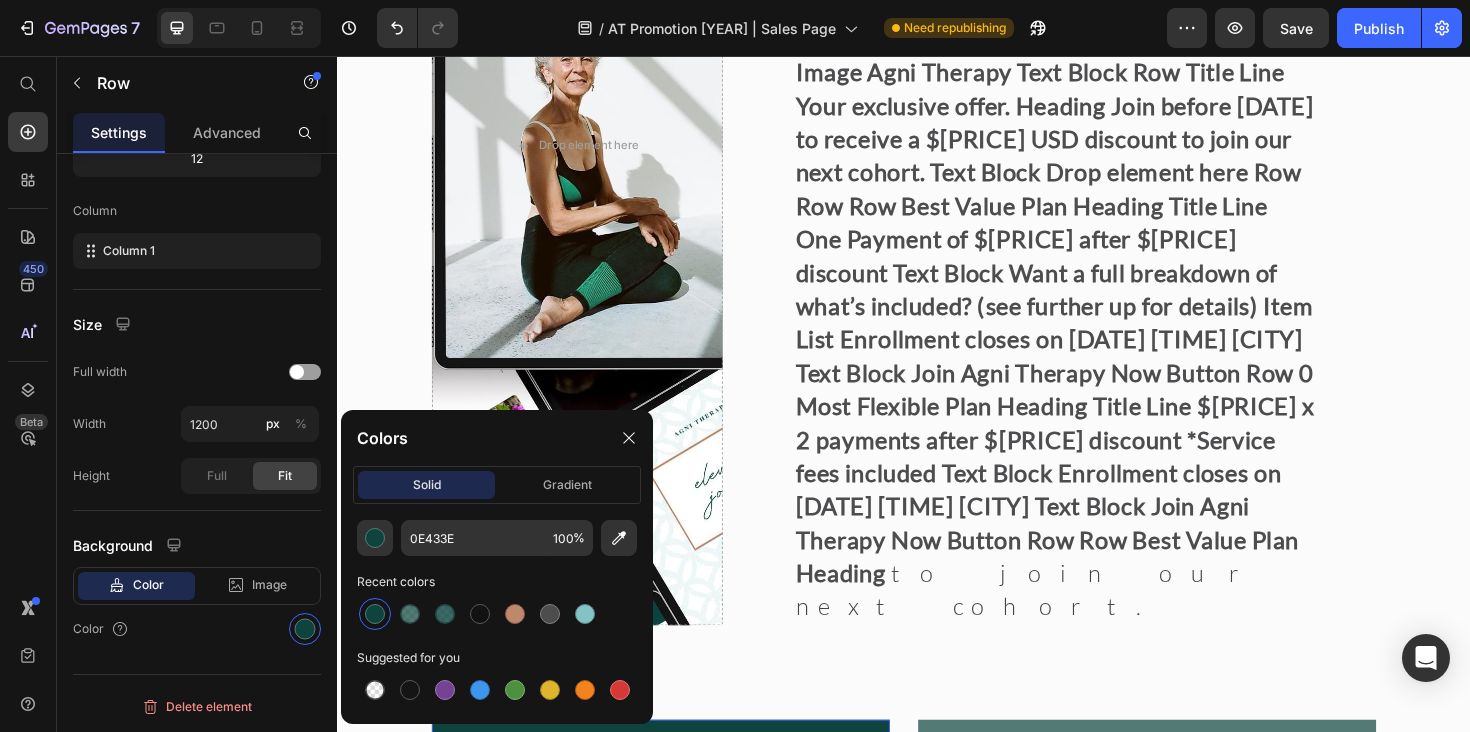scroll, scrollTop: 17301, scrollLeft: 0, axis: vertical 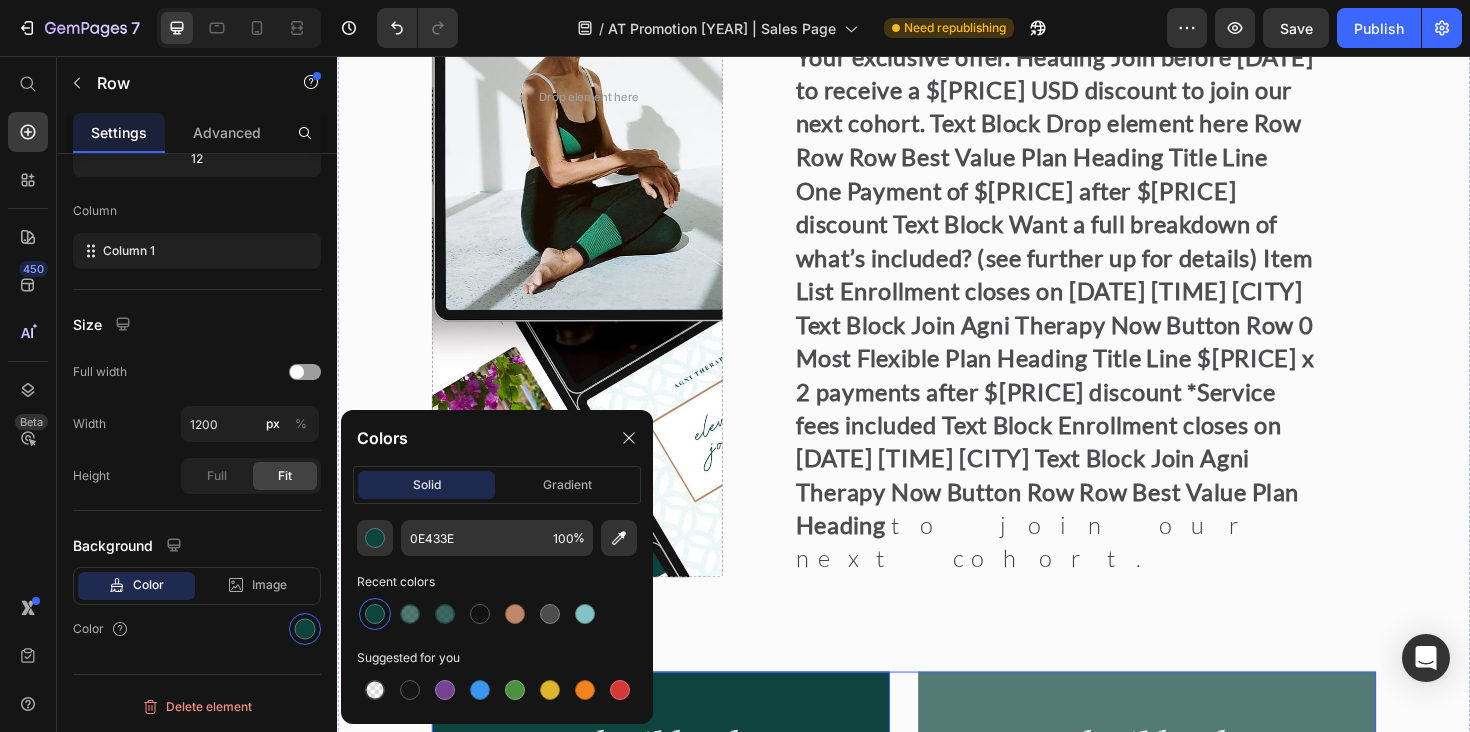 click on "Most Flexible Plan Heading                Title Line $[PRICE] x 2 payments  after $[PRICE] discount  *Service fees included Text Block Enrollment closes on [DATE] [TIME] [CITY] Text Block
Join Agni Therapy Now Button Row   16 Best Value Plan Heading                Title Line One Payment of $[PRICE]  after $[PRICE] discount Text Block
Want a full breakdown of what’s included? (see further up for details) Item List Enrollment closes on [DATE] [TIME] [CITY] Text Block
Join Agni Therapy Now Button Row Most Flexible Plan Heading                Title Line $[PRICE] x 2 payments  after $[PRICE] discount  *Service fees included Text Block Enrollment closes on [DATE] [TIME] [CITY] Text Block
Join Agni Therapy Now Button Row Row" at bounding box center (937, 1167) 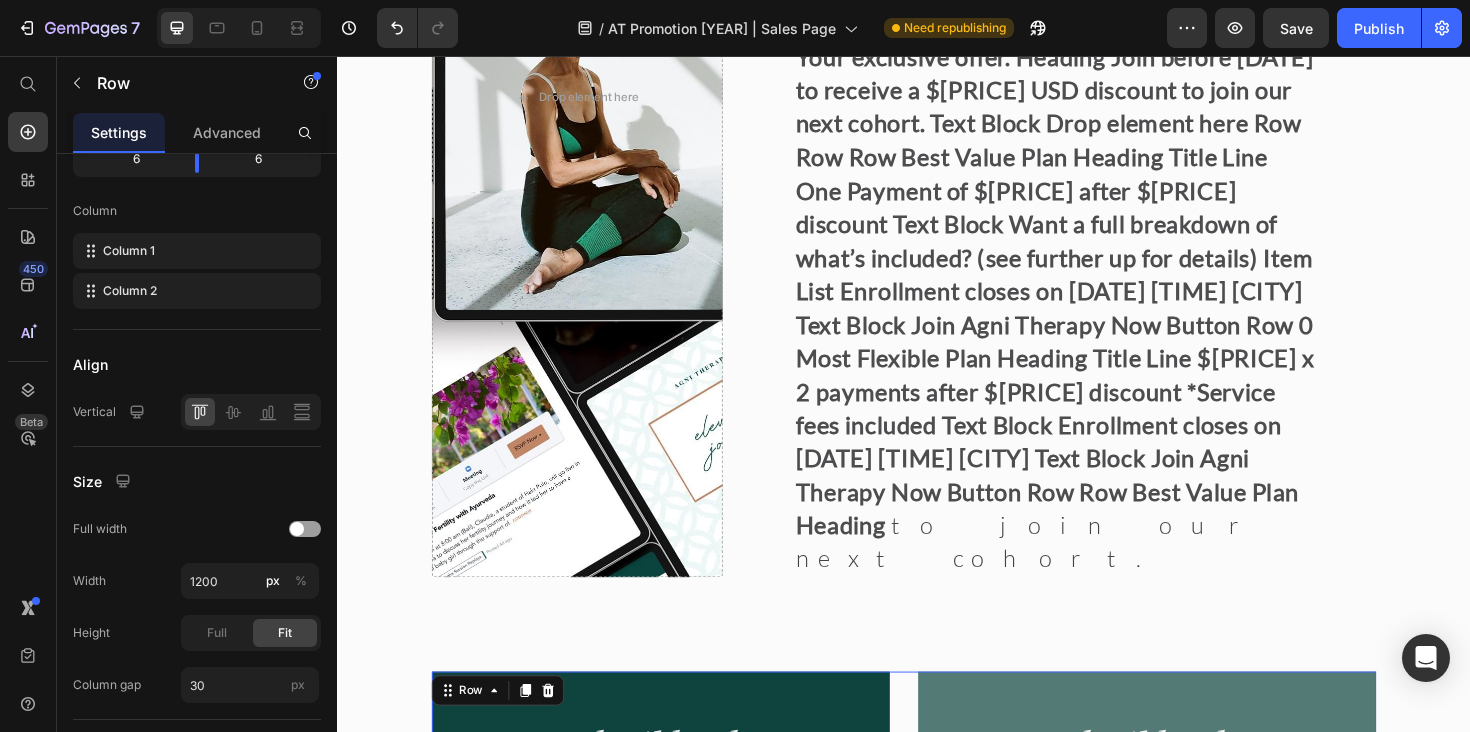 click on "Best Value Plan" at bounding box center (663, 1251) 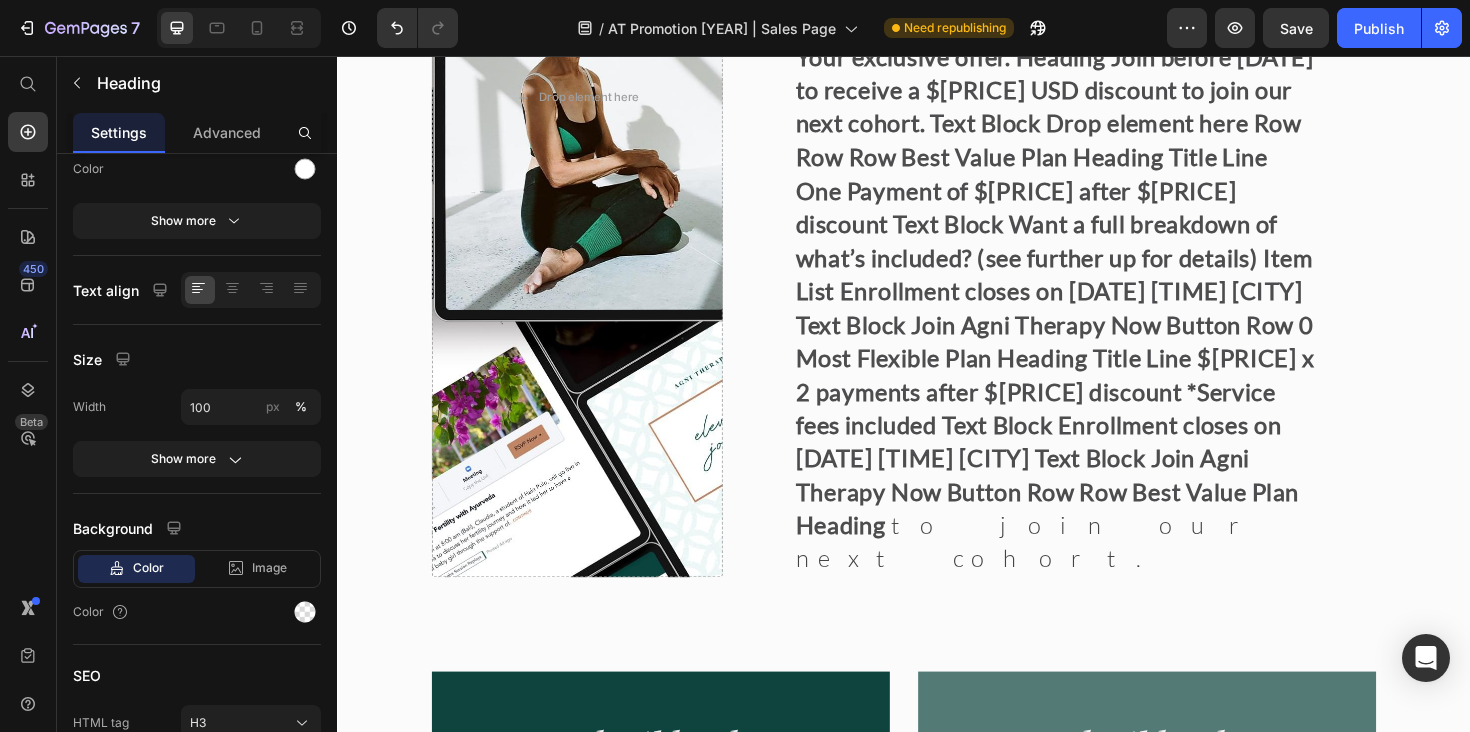 scroll, scrollTop: 0, scrollLeft: 0, axis: both 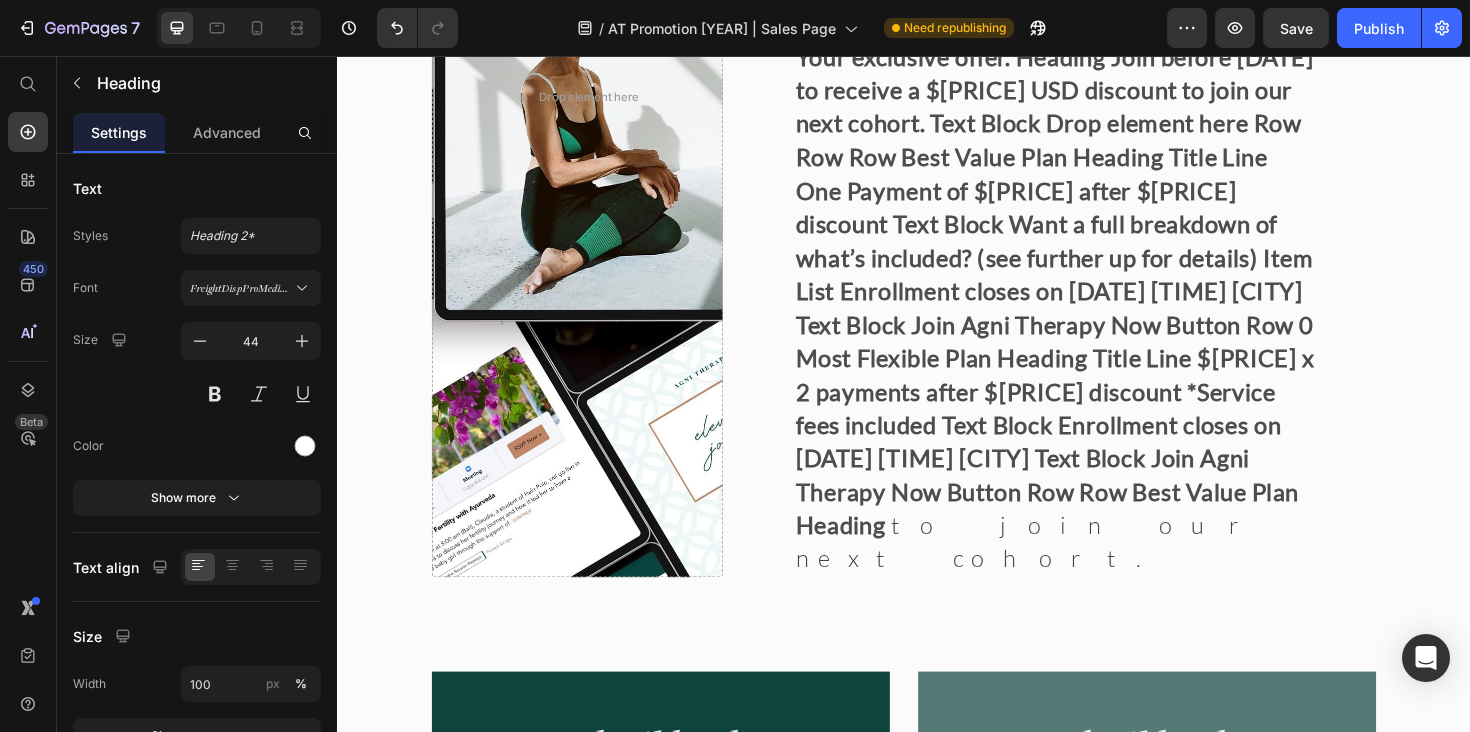 click on "Best Value Plan" at bounding box center [663, 1251] 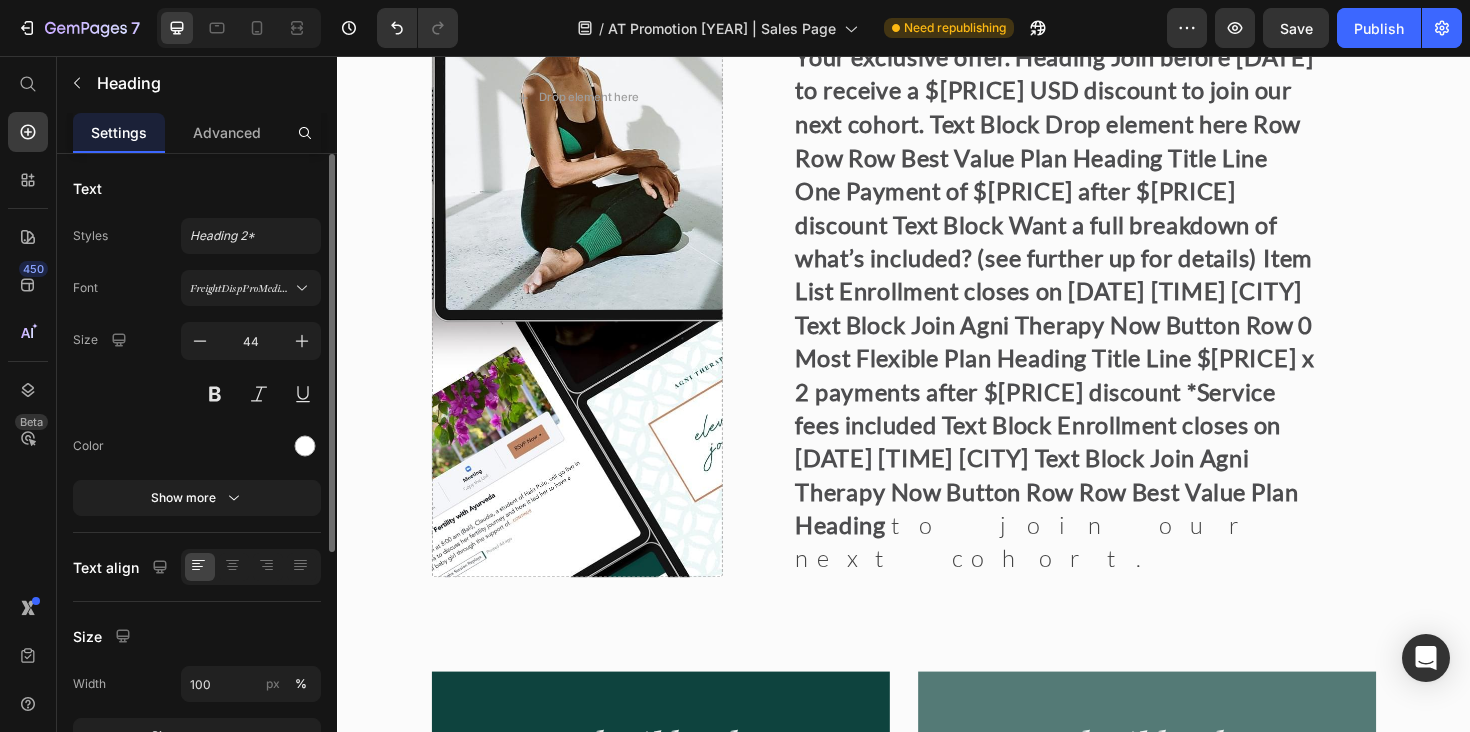click on "Best Value Plan" at bounding box center [663, 1251] 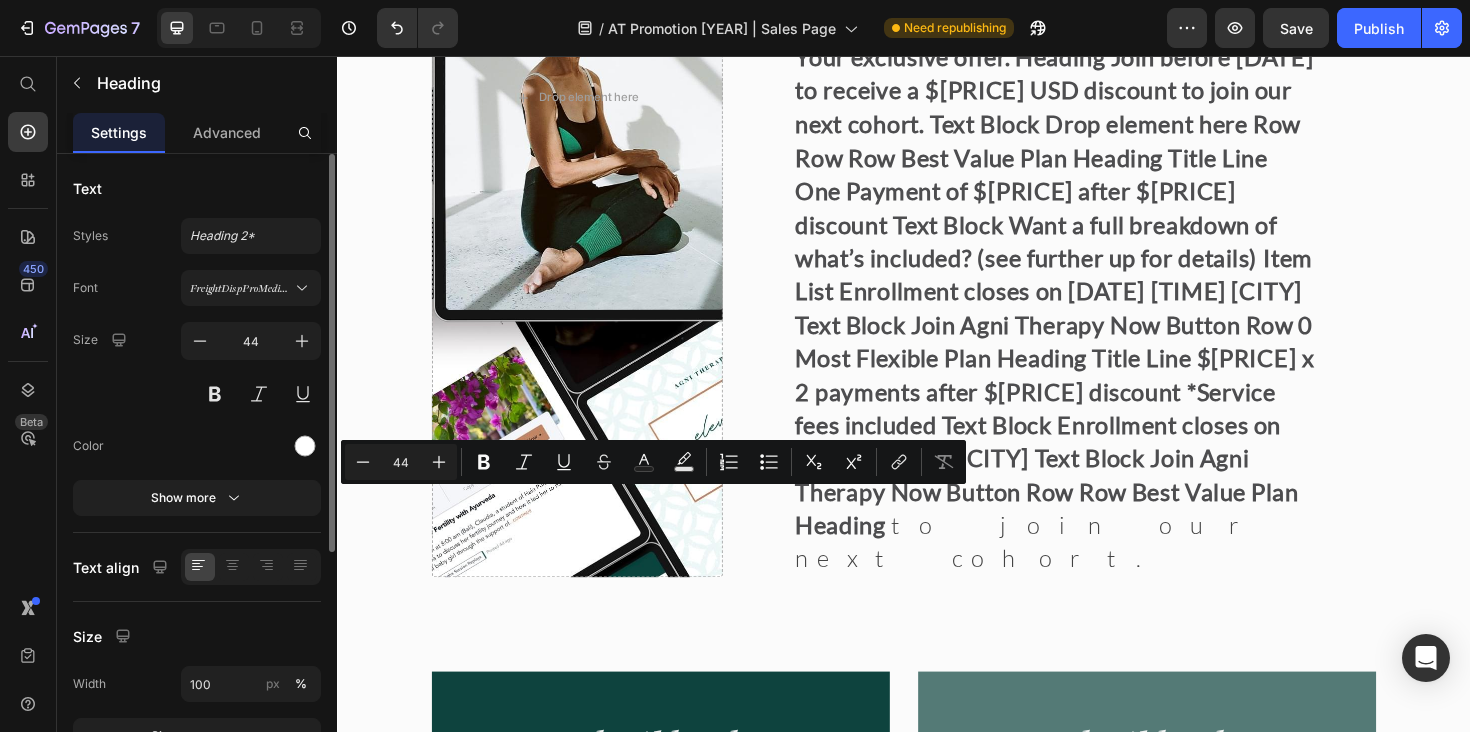 click on "Best Value Plan" at bounding box center [663, 1251] 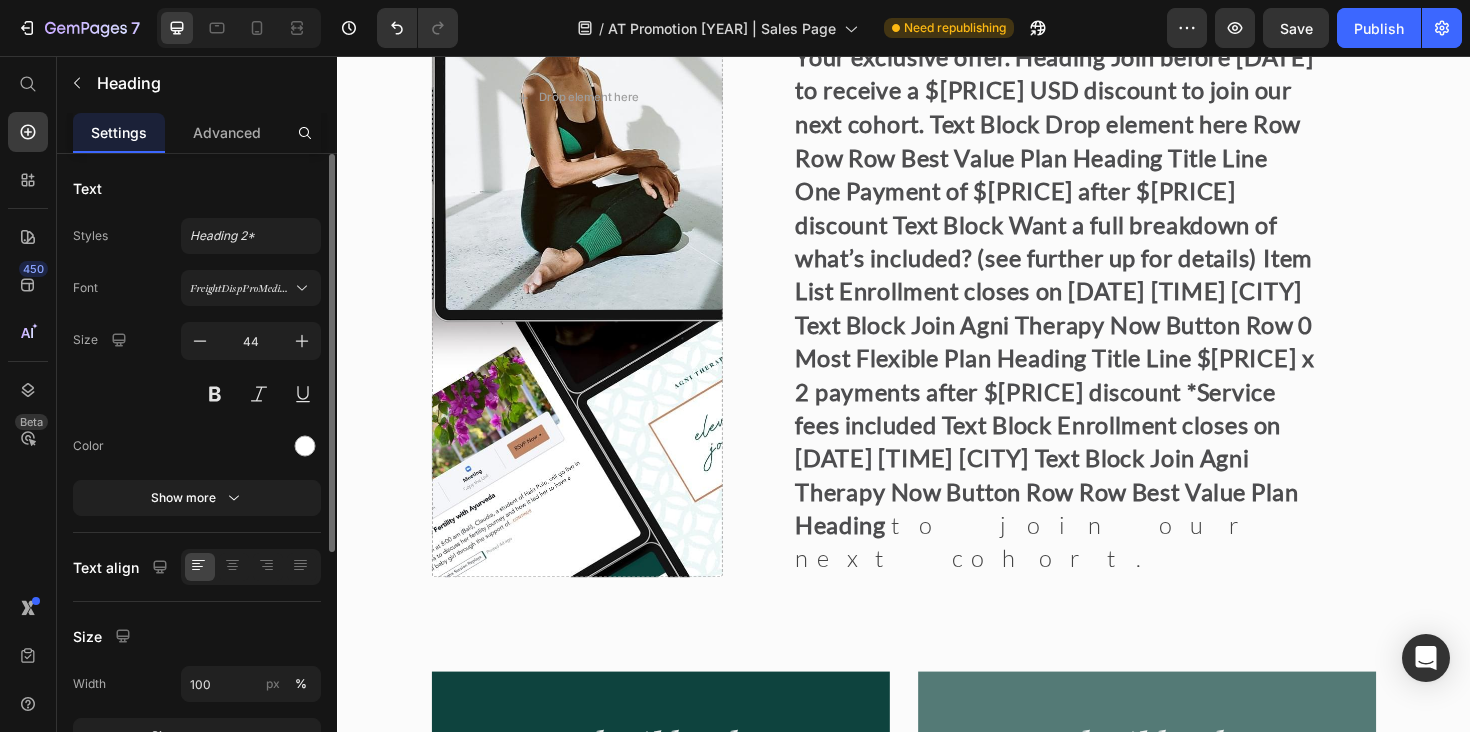 click on "Best Value Plan" at bounding box center (663, 1251) 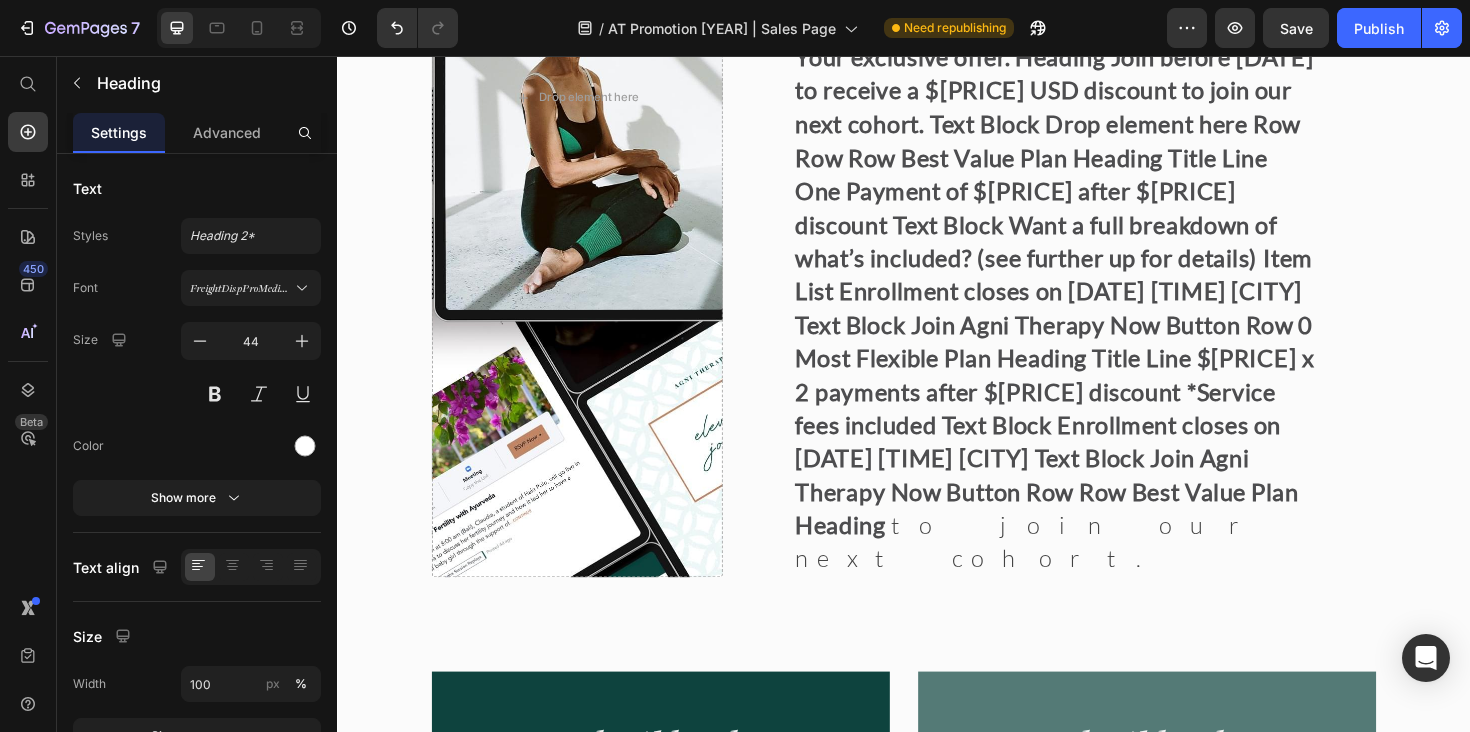 drag, startPoint x: 661, startPoint y: 544, endPoint x: 499, endPoint y: 544, distance: 162 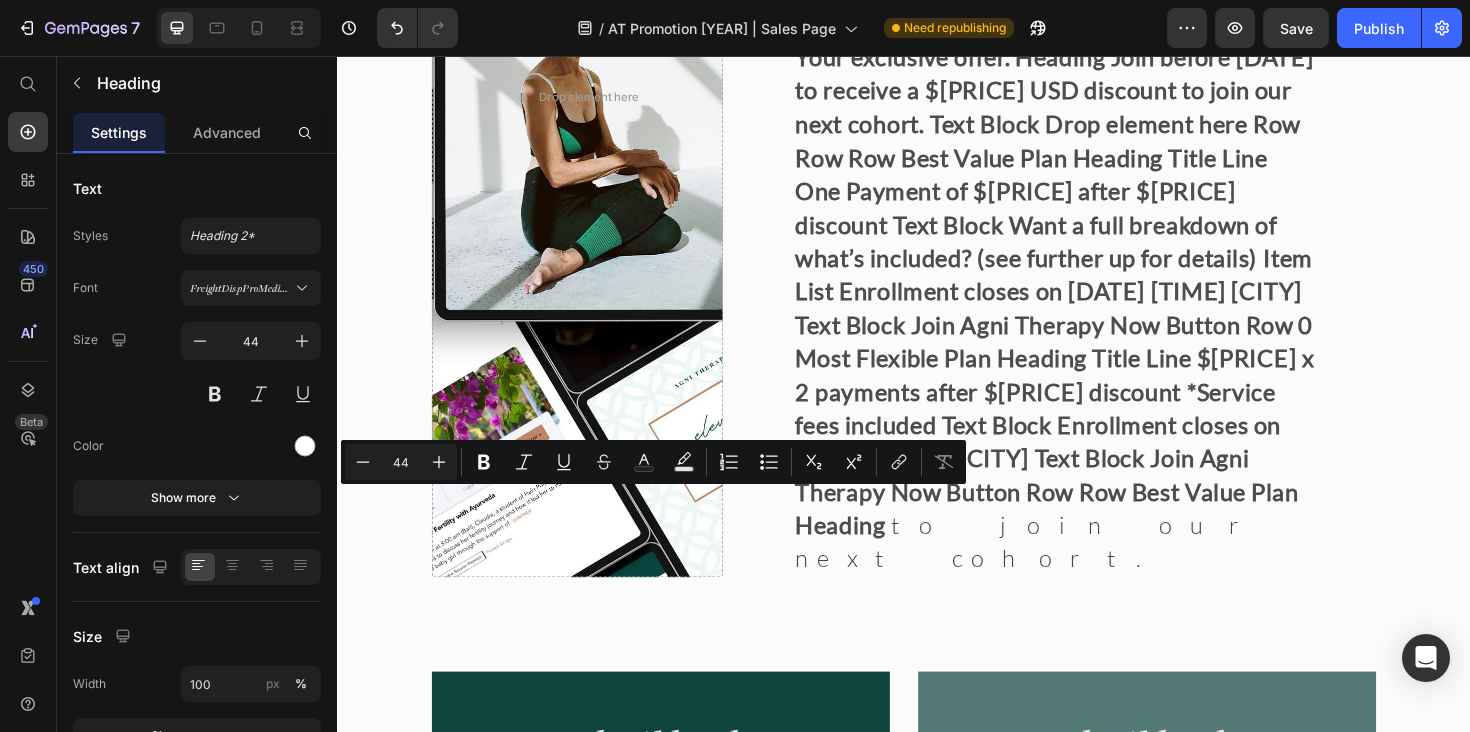 copy on "Best Value" 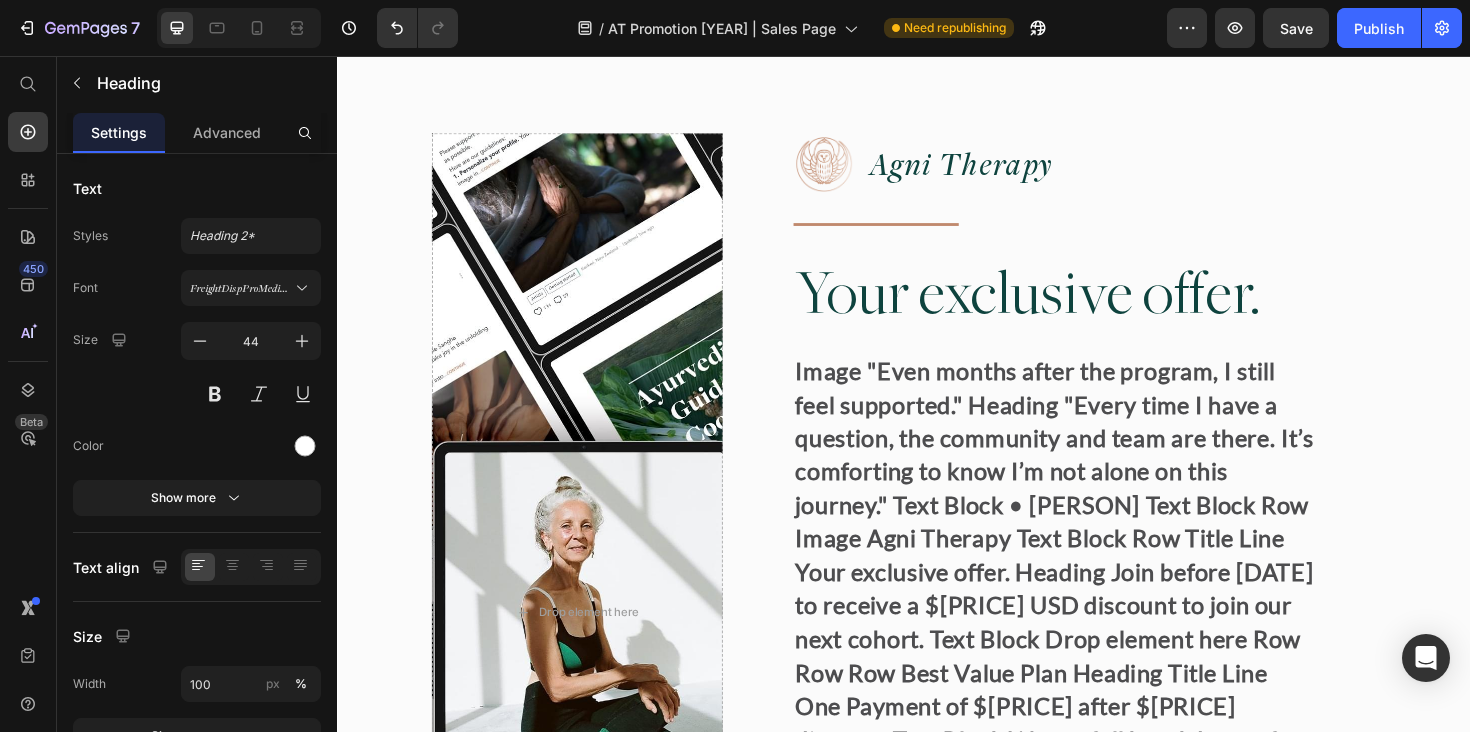 scroll, scrollTop: 16871, scrollLeft: 0, axis: vertical 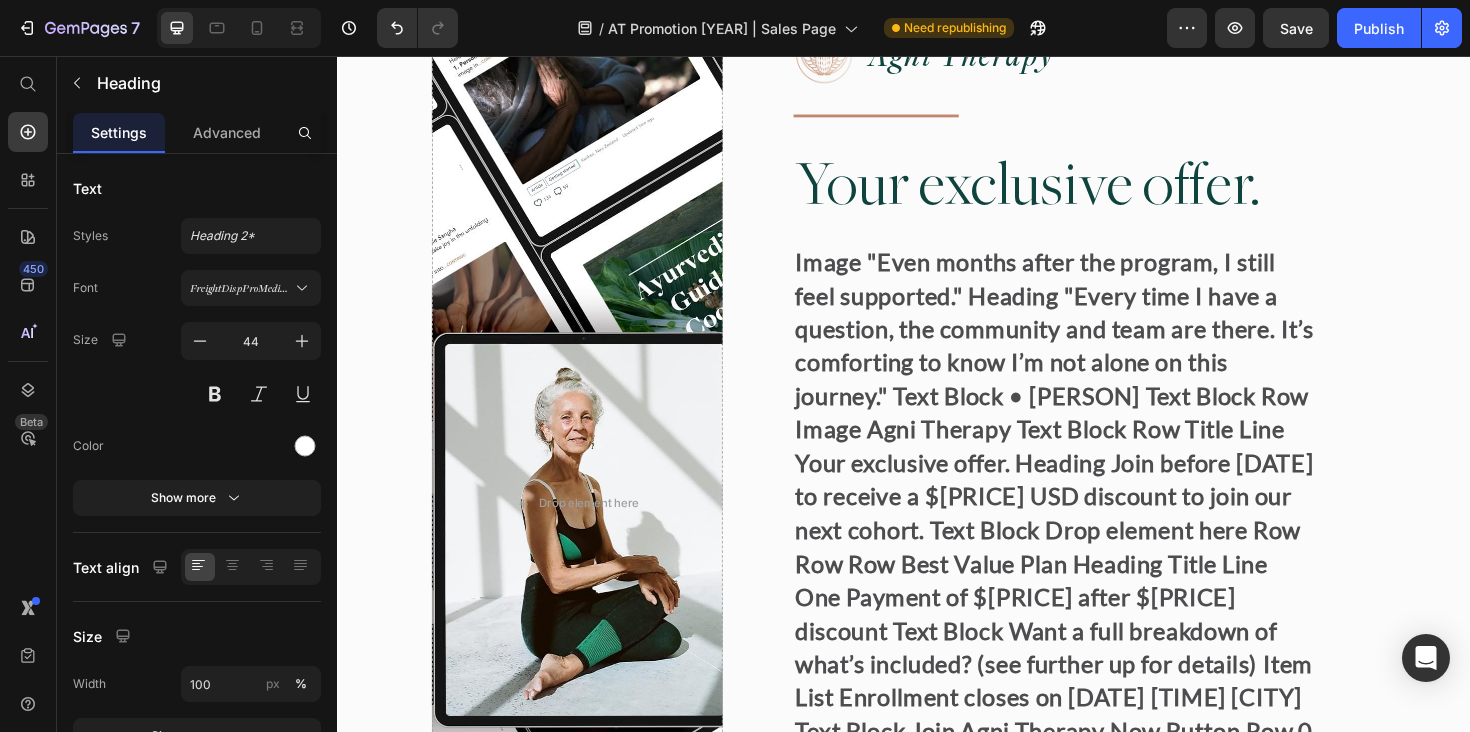 click on "Most Flexible Plan" at bounding box center [679, 1216] 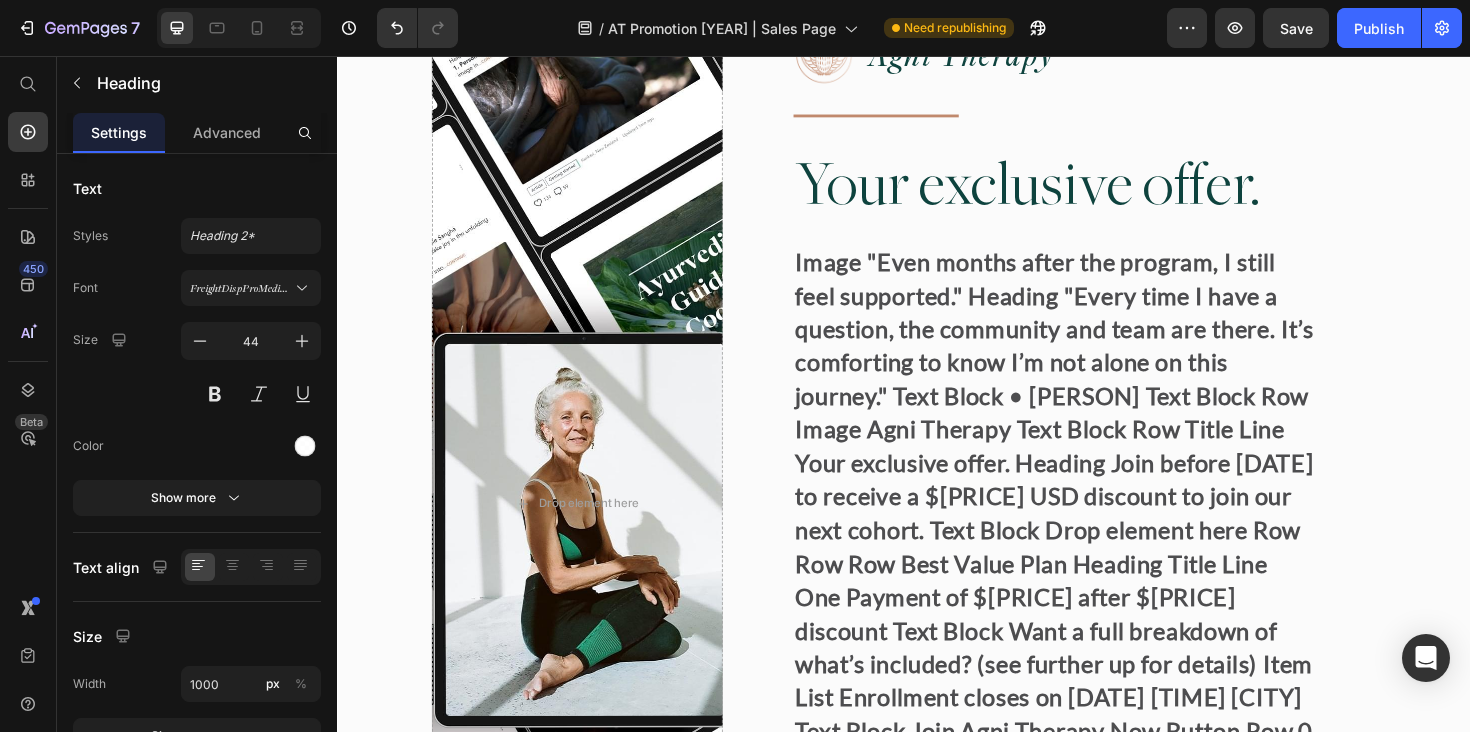 click on "Most Flexible Plan" at bounding box center [679, 1216] 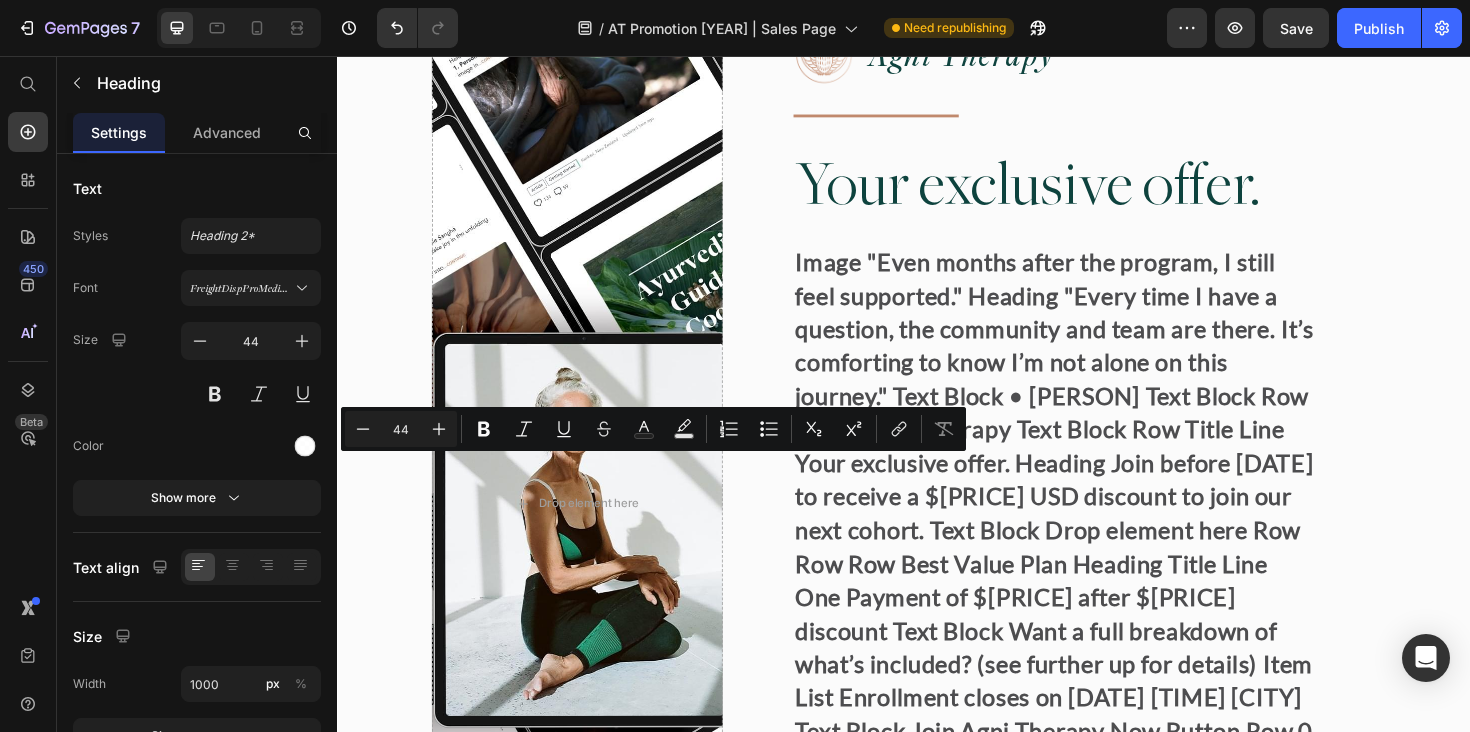click on "Most Flexible Plan" at bounding box center (679, 1216) 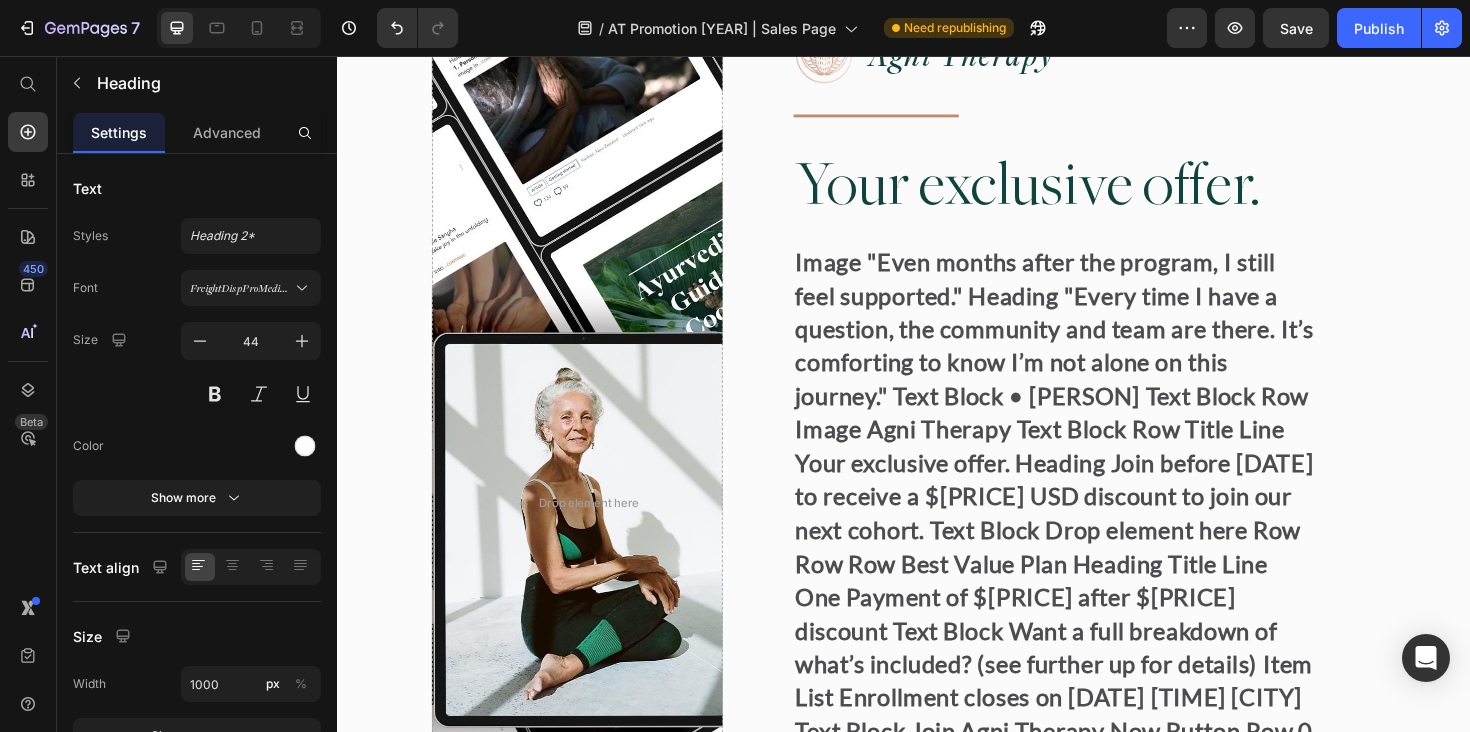 drag, startPoint x: 714, startPoint y: 517, endPoint x: 499, endPoint y: 517, distance: 215 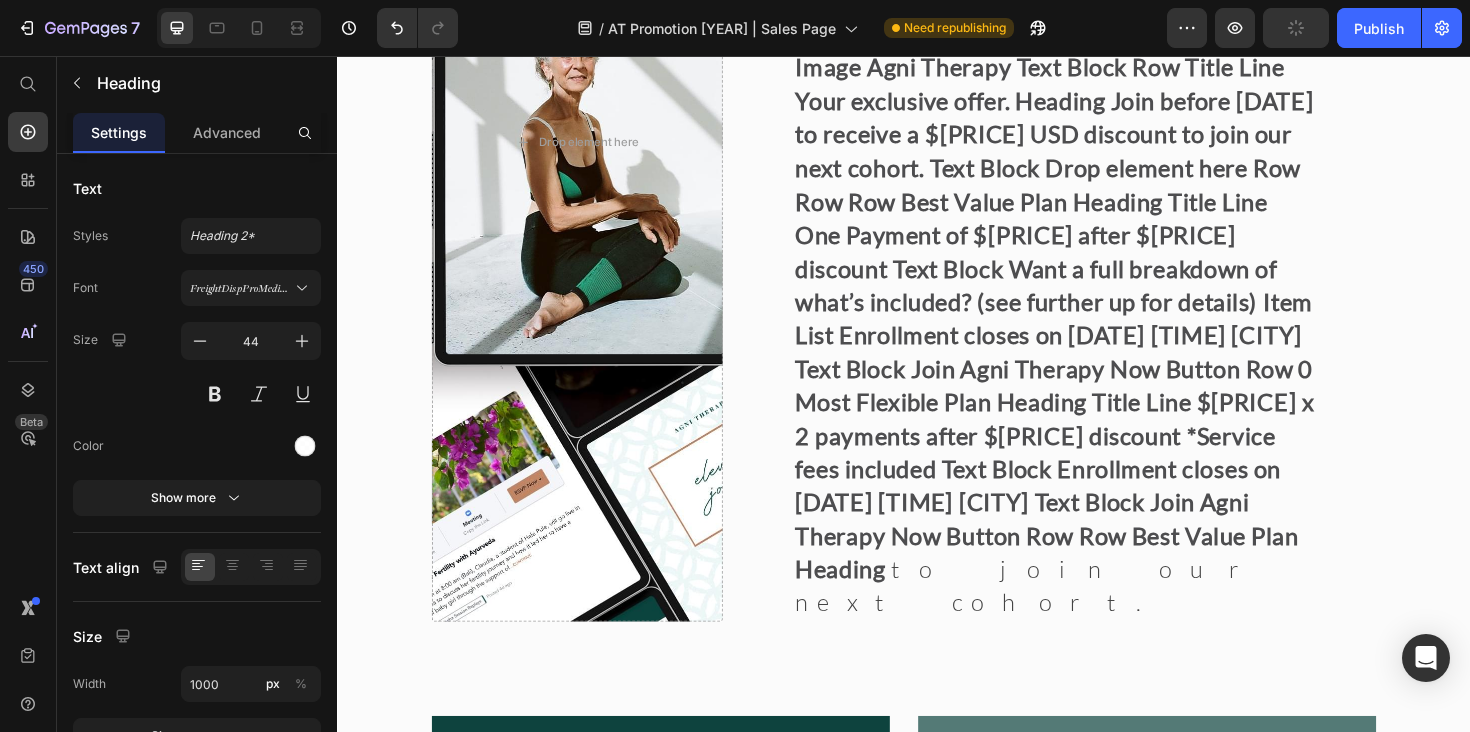 scroll, scrollTop: 17318, scrollLeft: 0, axis: vertical 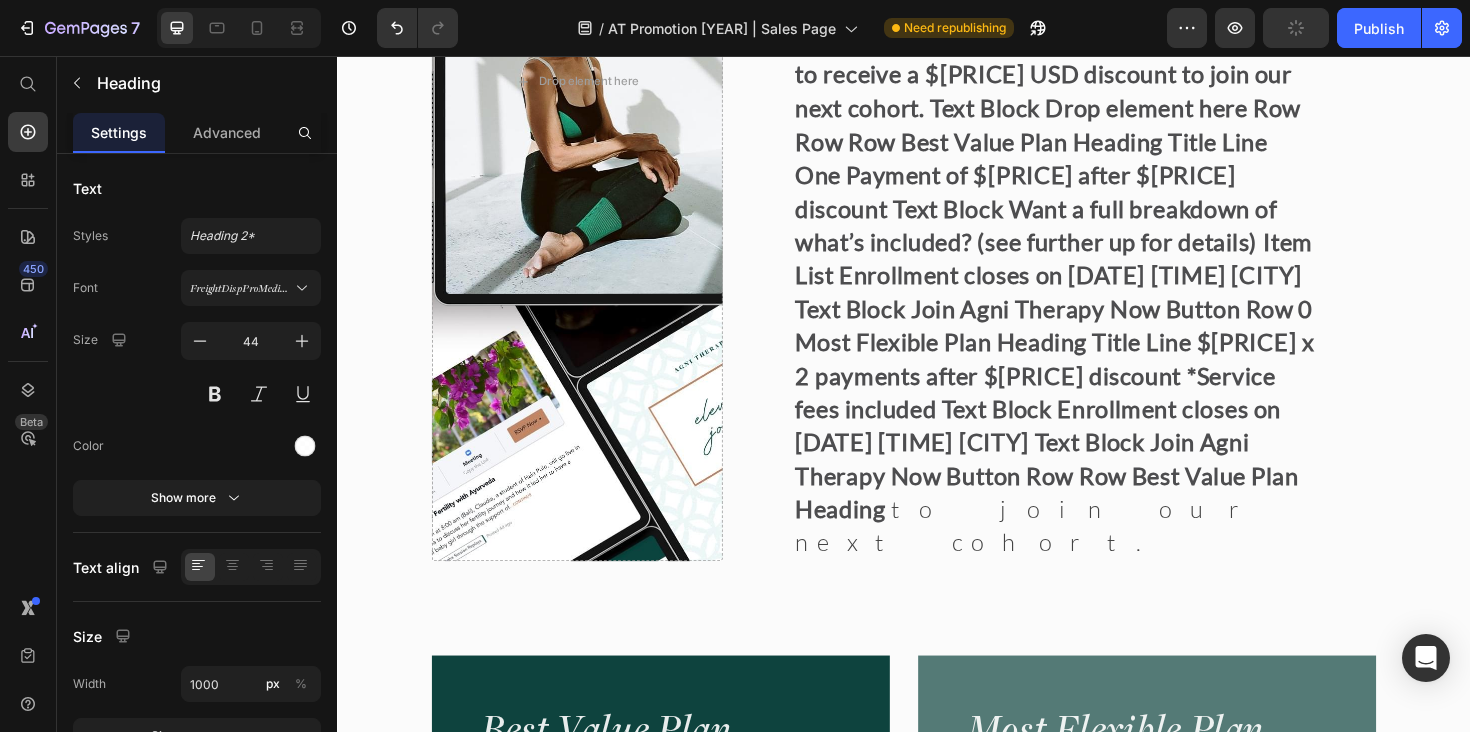 click on "One Payment of $[PRICE]" at bounding box center [663, 1329] 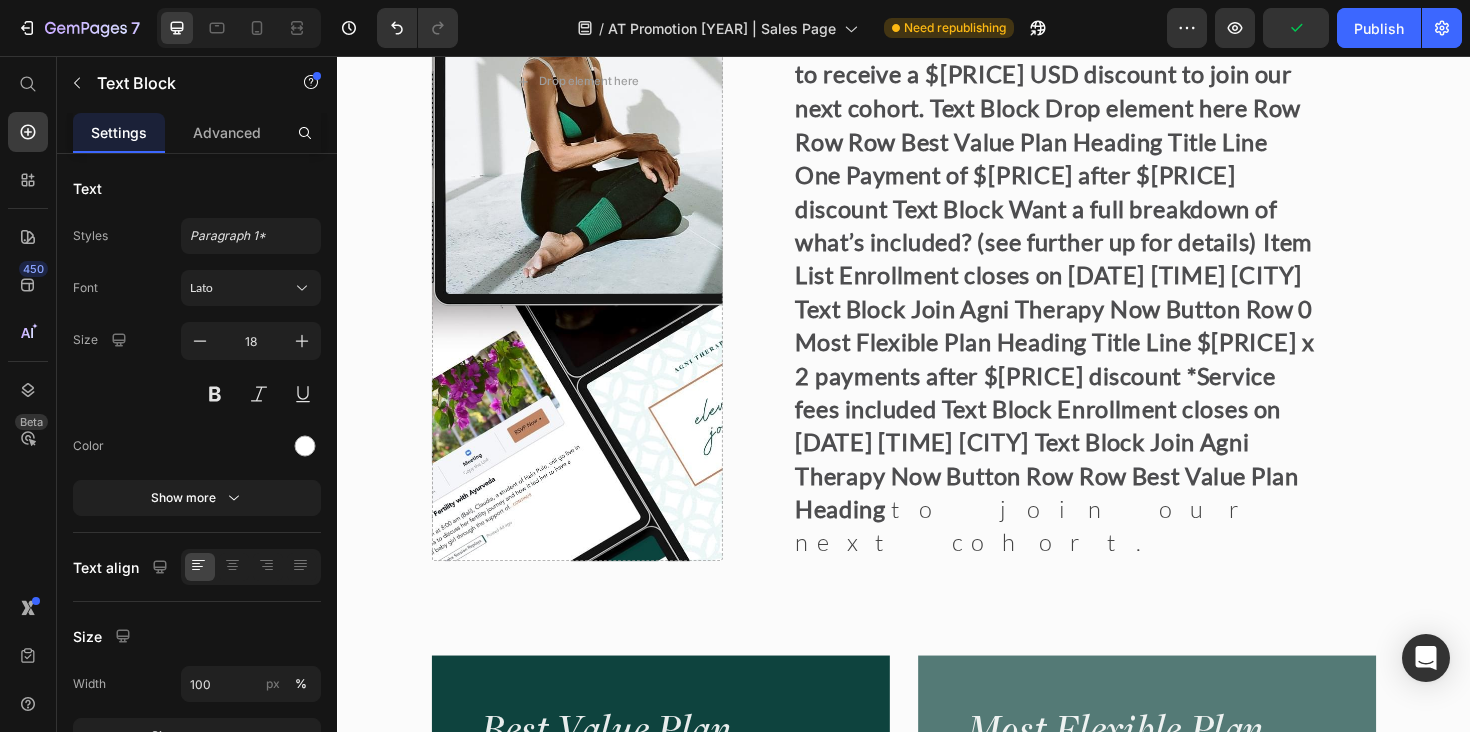 click on "One Payment of $[PRICE]" at bounding box center [663, 1329] 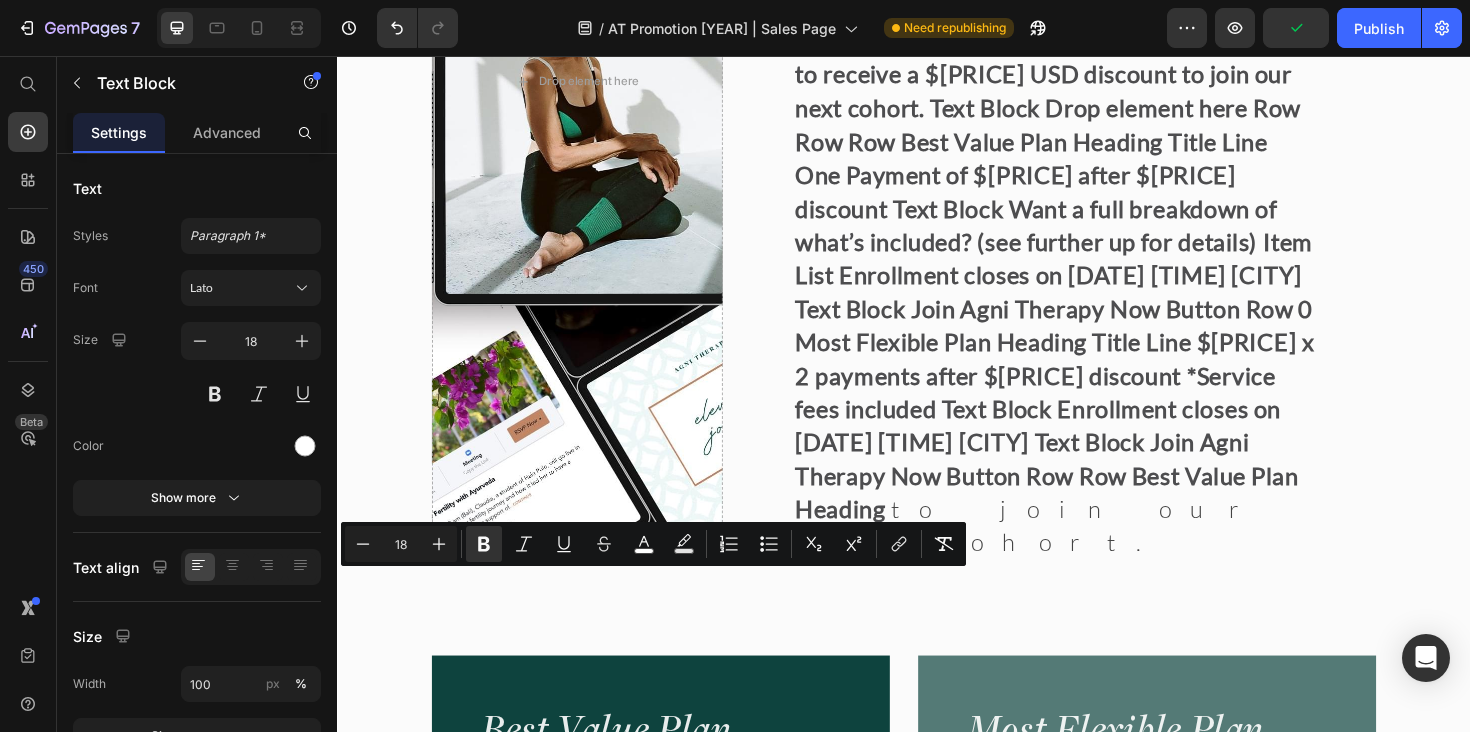 click on "after $148 discount" at bounding box center [568, 1367] 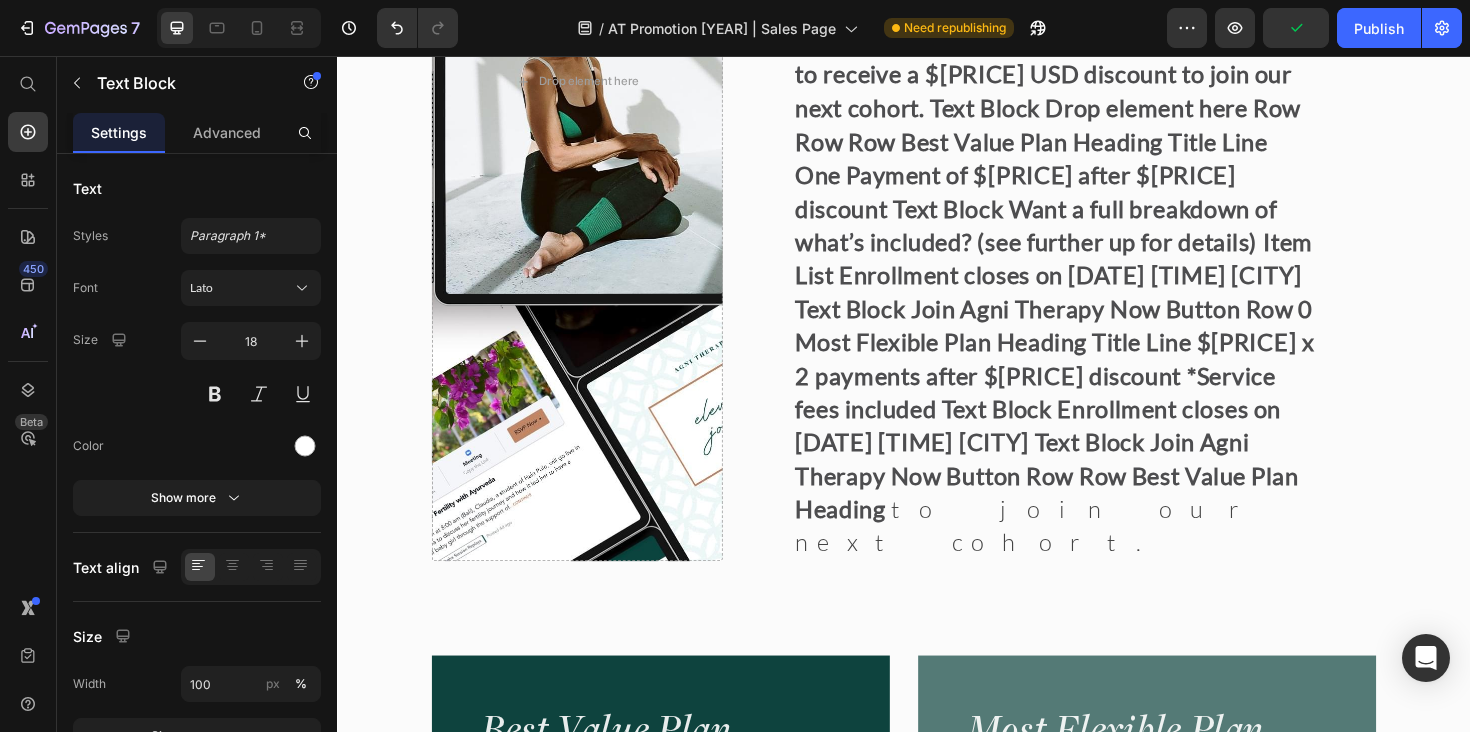 click on "after $148 discount" at bounding box center (568, 1367) 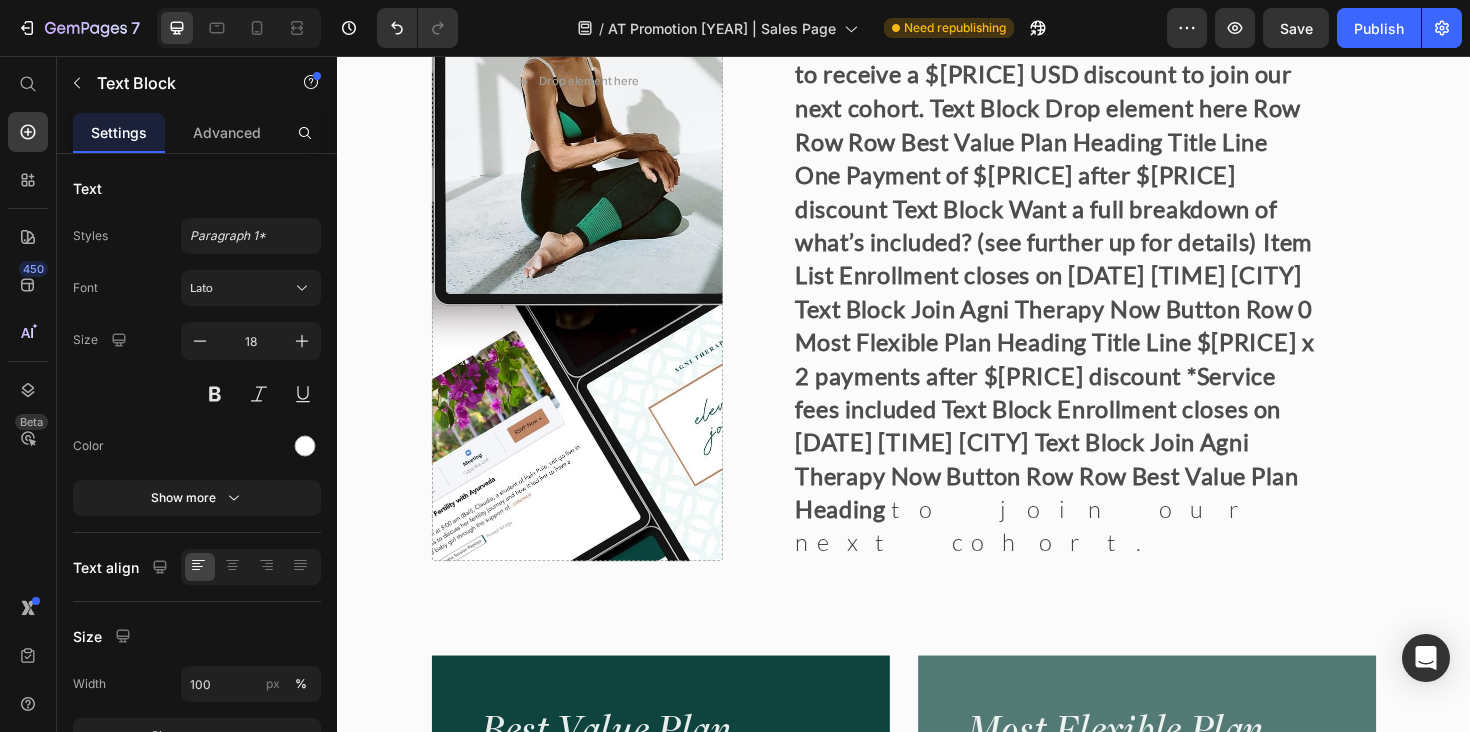 drag, startPoint x: 659, startPoint y: 663, endPoint x: 496, endPoint y: 626, distance: 167.14664 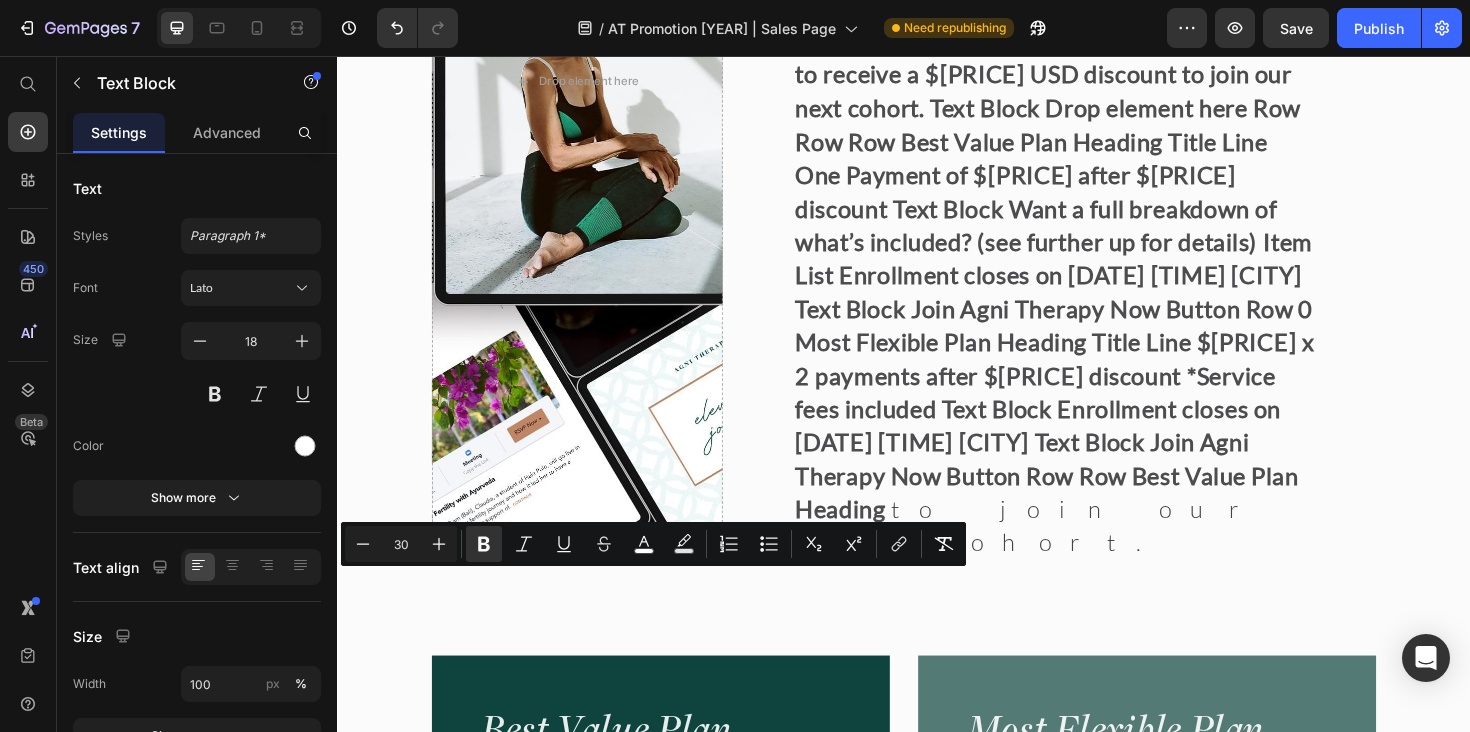 copy on "One Payment of $[PRICE]  after $[PRICE] discount" 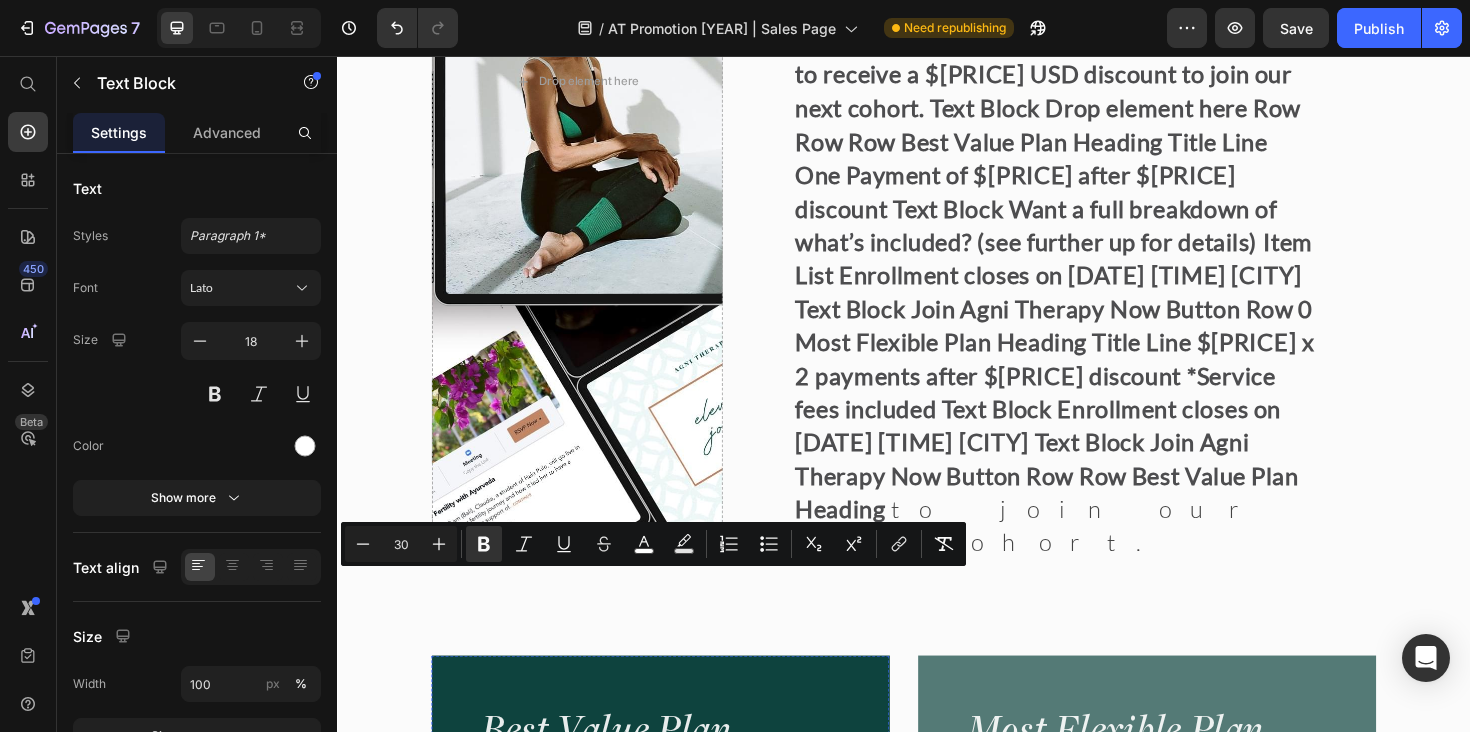 click on "*Service fees included" at bounding box center (577, 896) 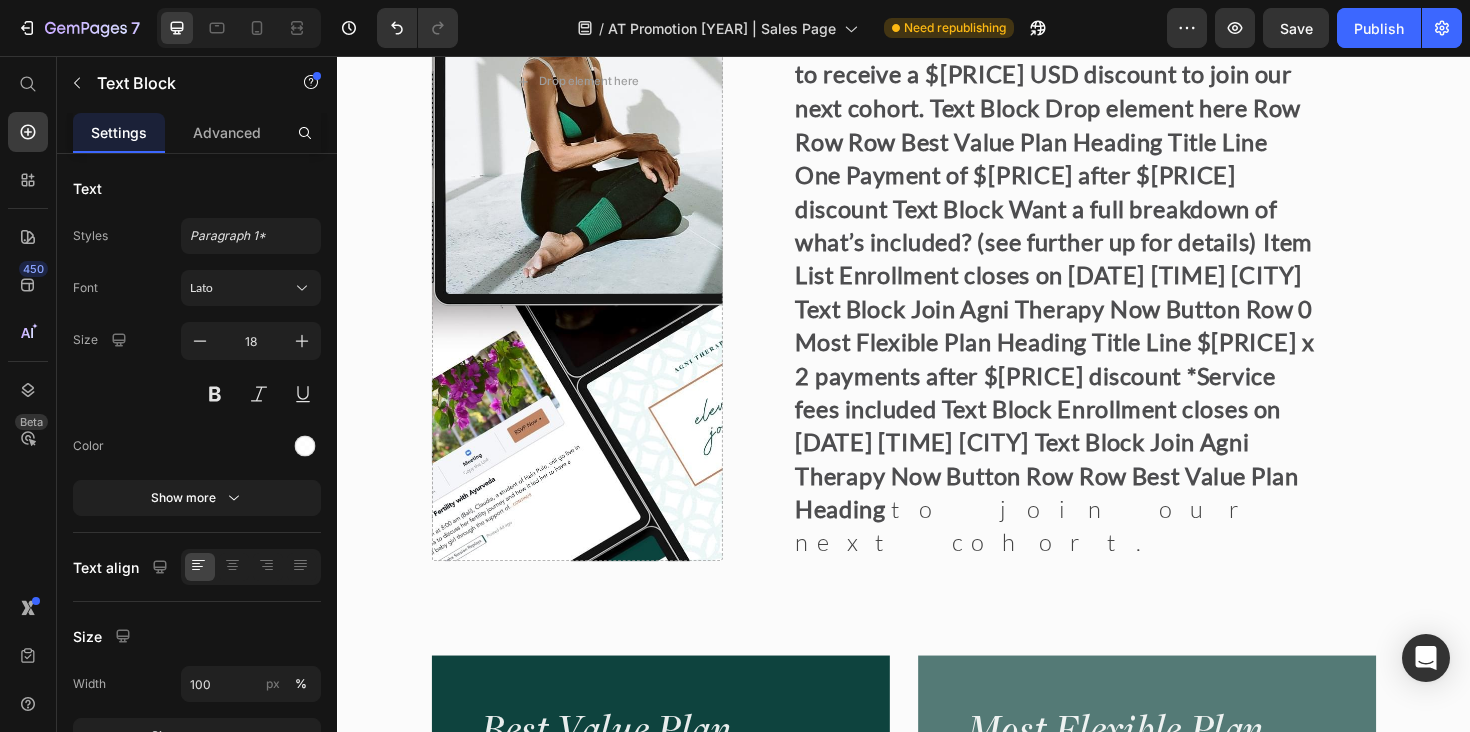 click on "*Service fees included" at bounding box center (577, 896) 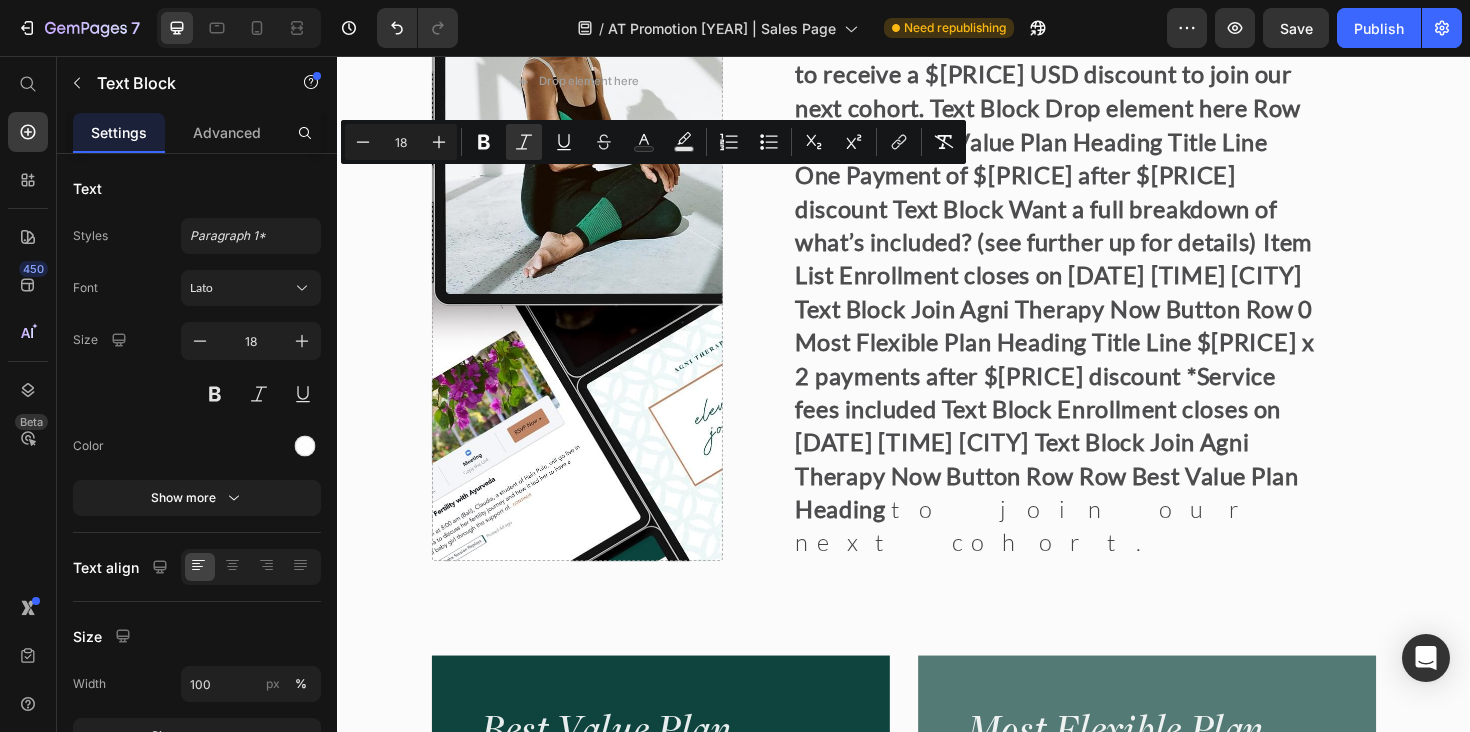 click on "*Service fees included" at bounding box center (679, 896) 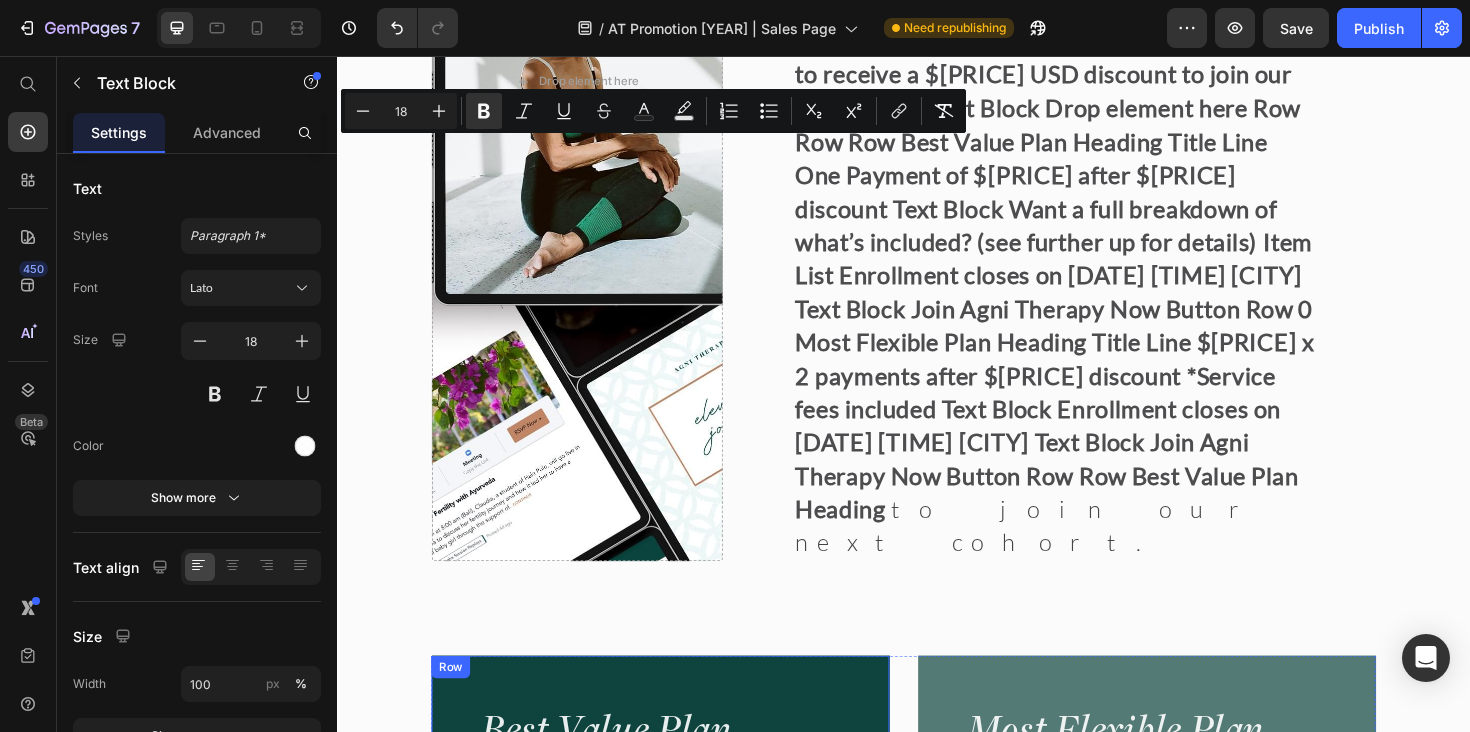 drag, startPoint x: 688, startPoint y: 190, endPoint x: 484, endPoint y: 159, distance: 206.34195 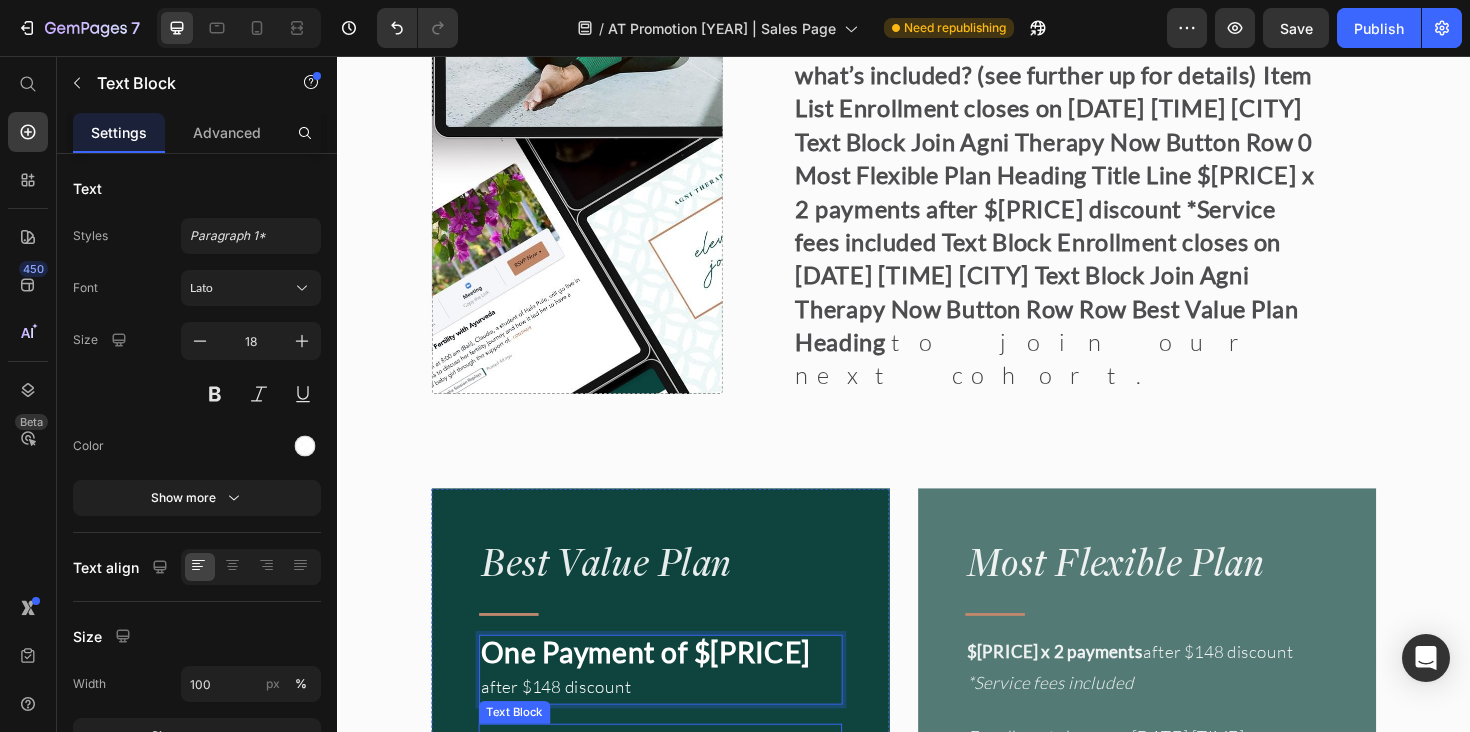 scroll, scrollTop: 17512, scrollLeft: 0, axis: vertical 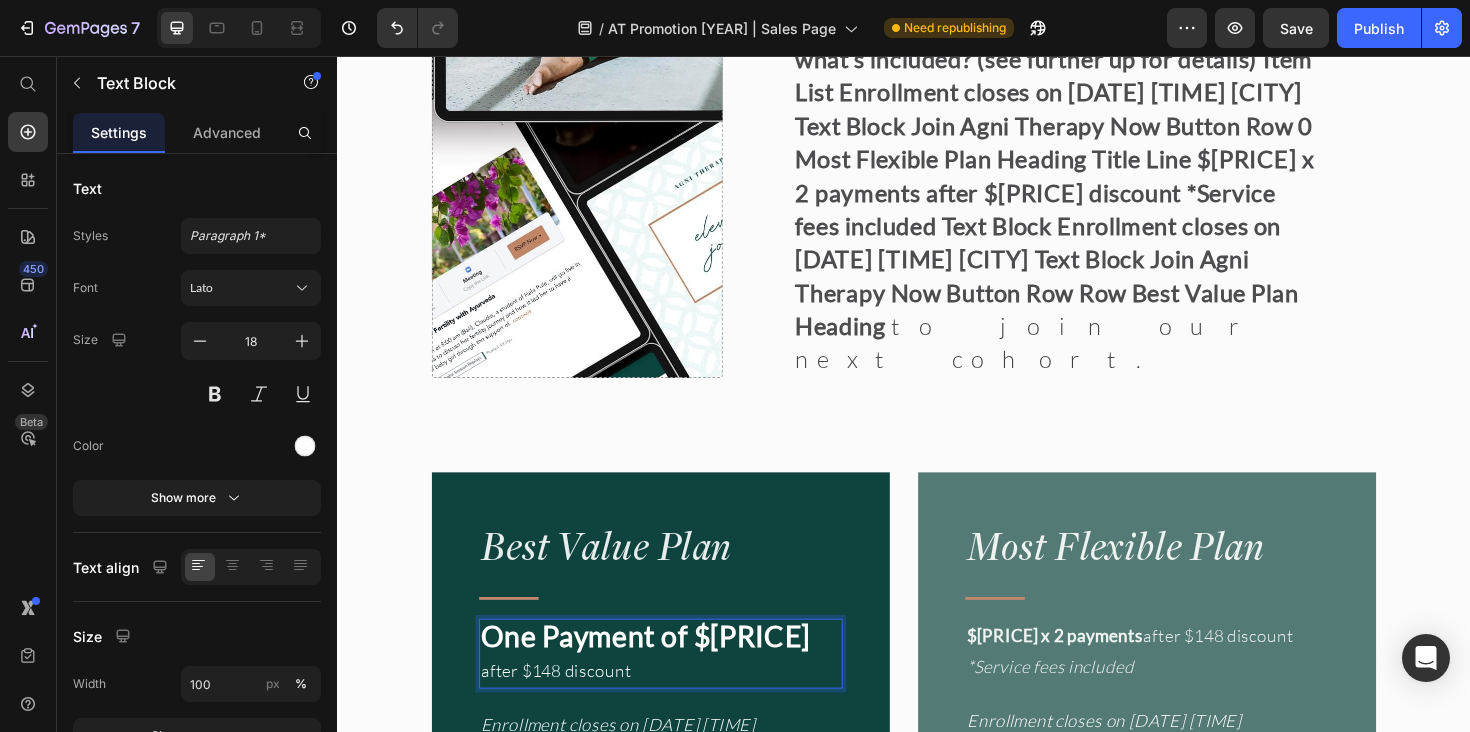 click on "Join Agni Therapy Now" at bounding box center [651, 1348] 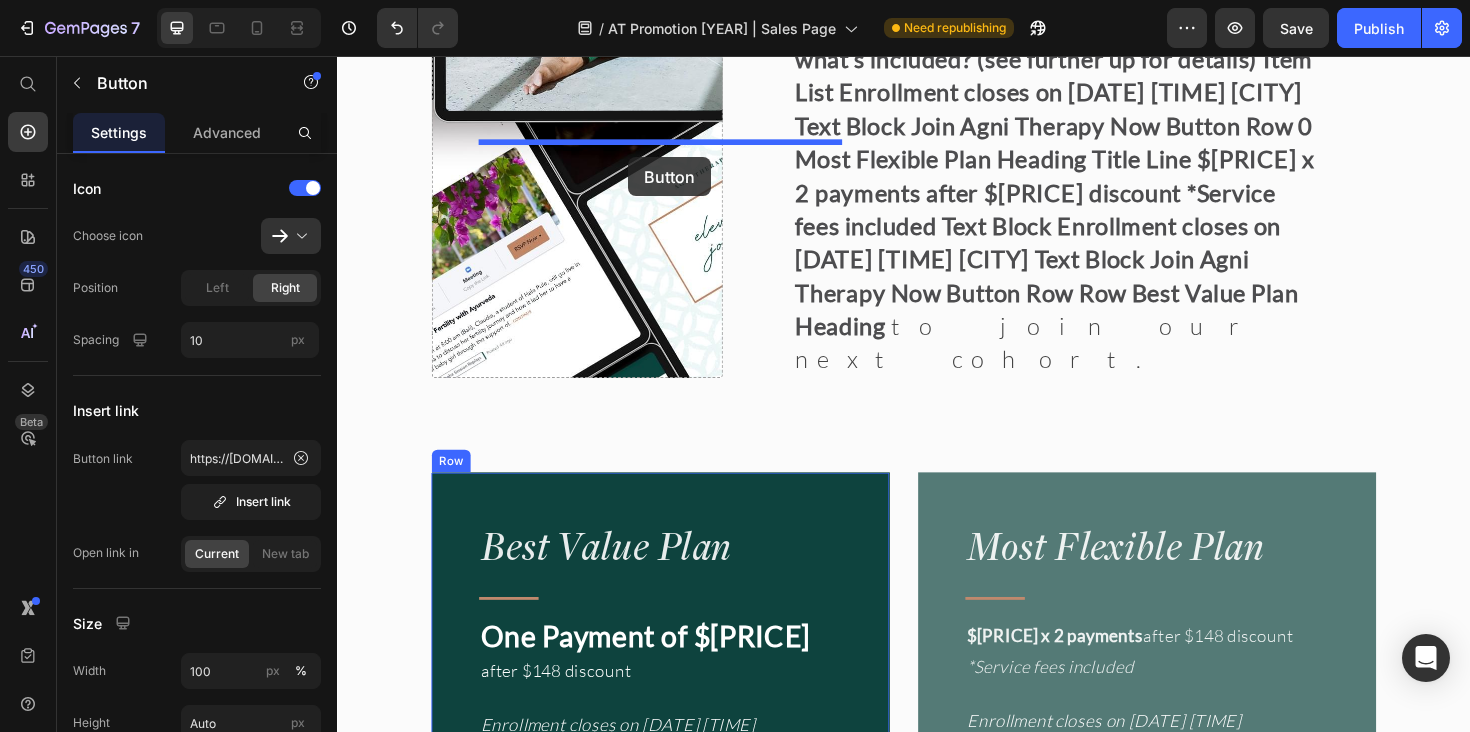 drag, startPoint x: 536, startPoint y: 594, endPoint x: 645, endPoint y: 163, distance: 444.56946 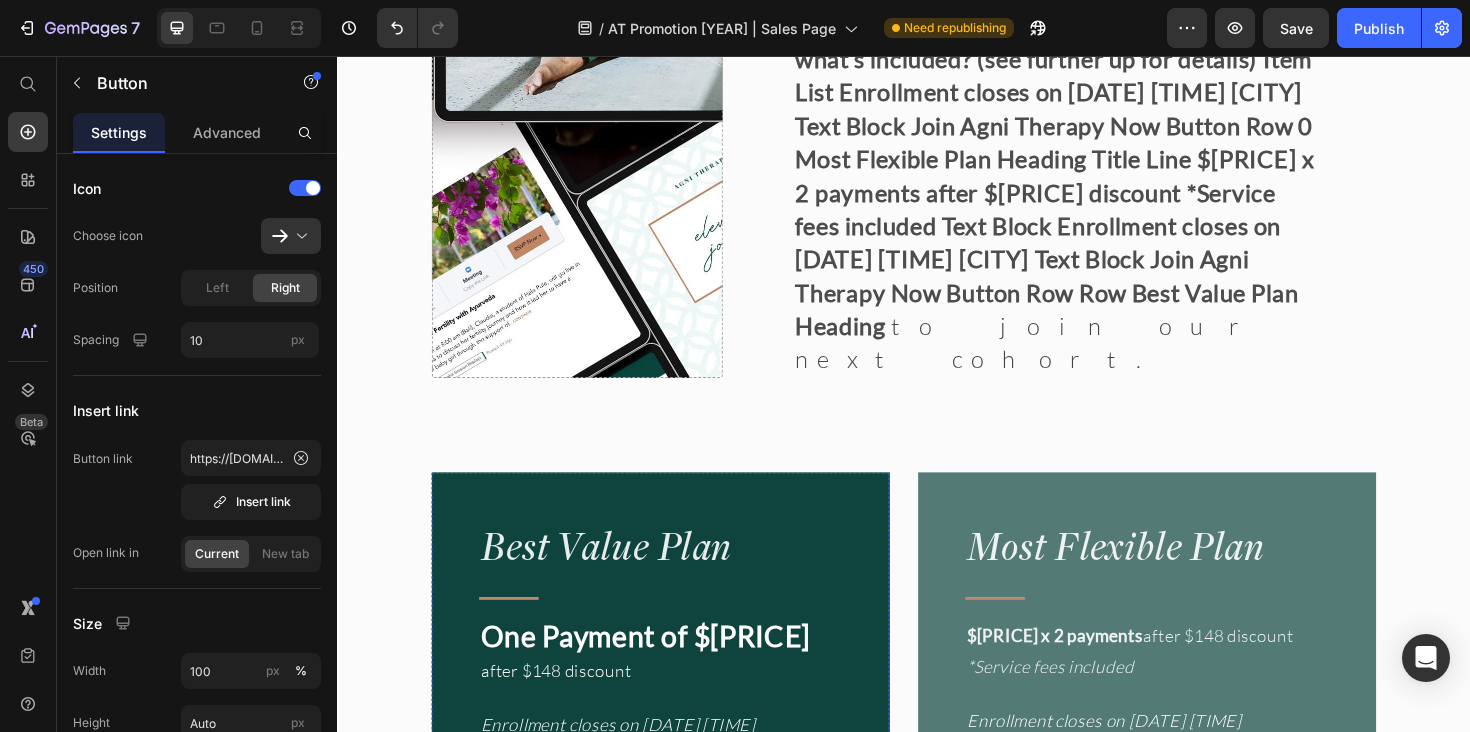click on "Join Agni Therapy Now" at bounding box center (679, 964) 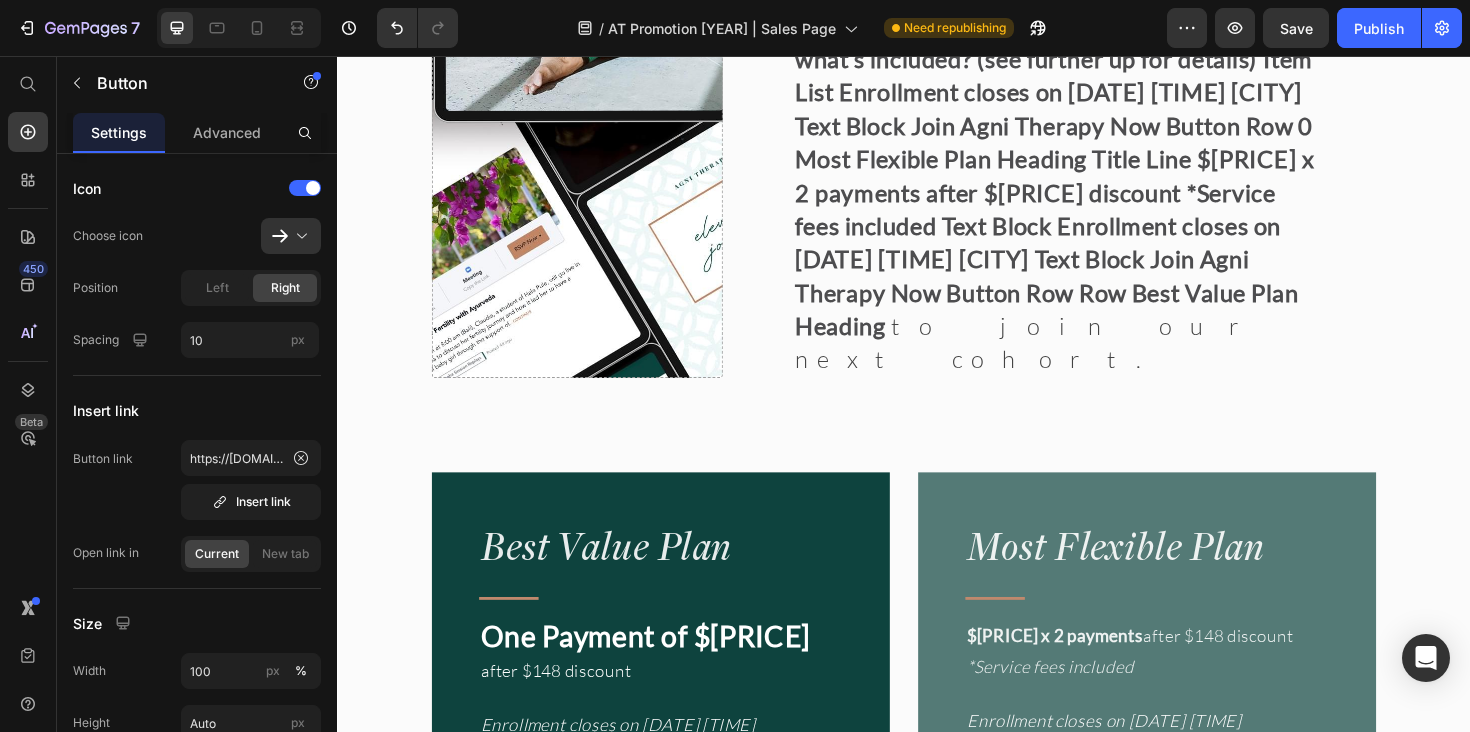 click 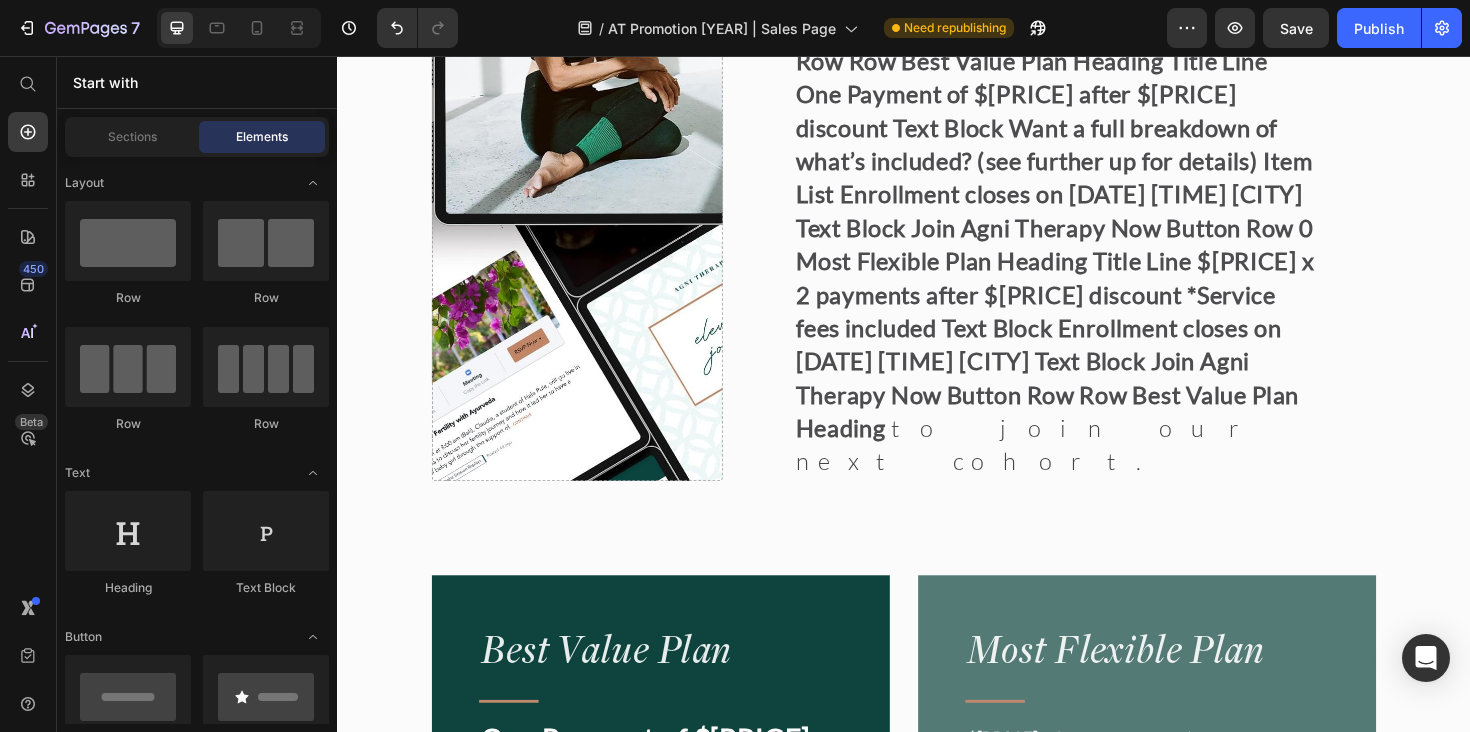 scroll, scrollTop: 17400, scrollLeft: 0, axis: vertical 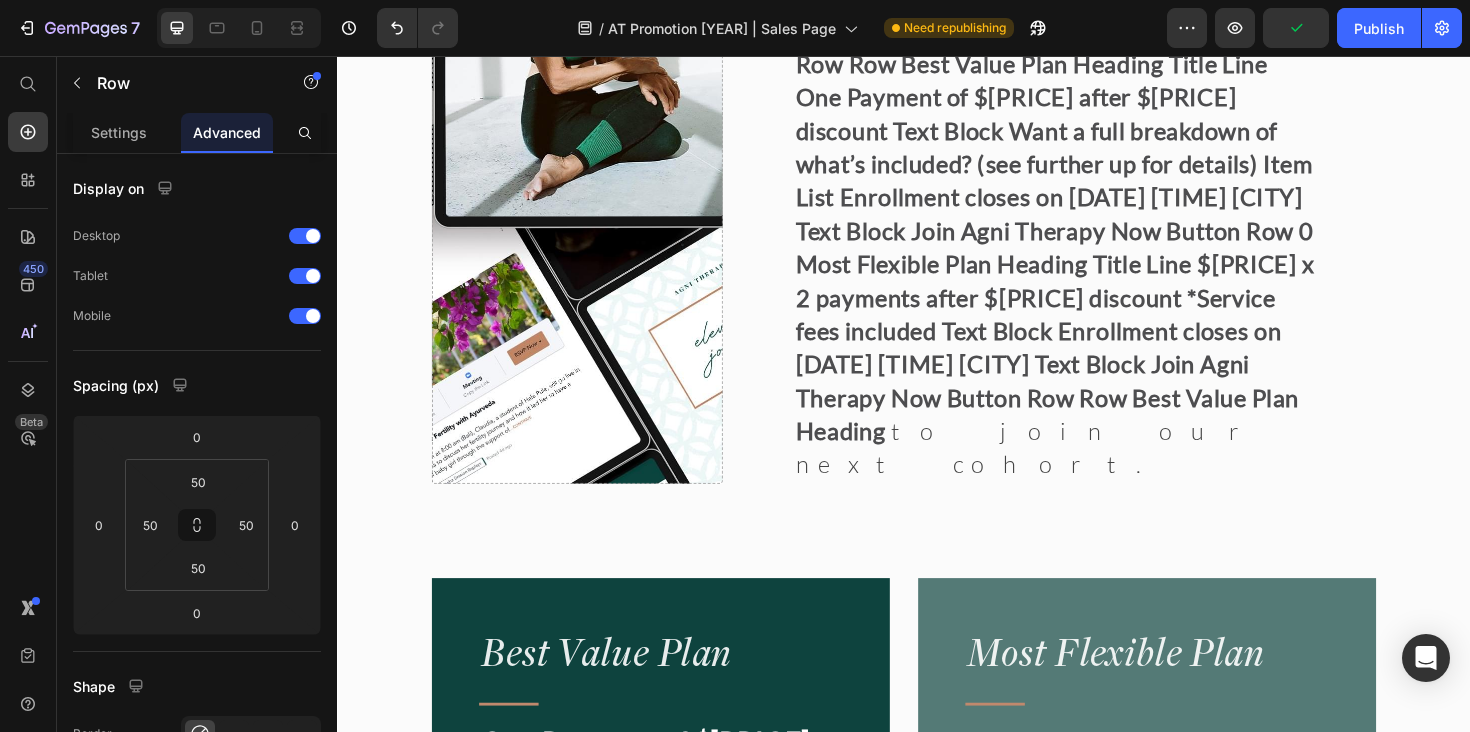 click on "Best Value Plan Heading                Title Line One Payment of $[PRICE]  after $[PRICE] discount Text Block
Want a full breakdown of what’s included? (see further up for details) Item List Enrollment closes on [DATE] [TIME] [CITY] Text Block Row   0" at bounding box center [679, 1262] 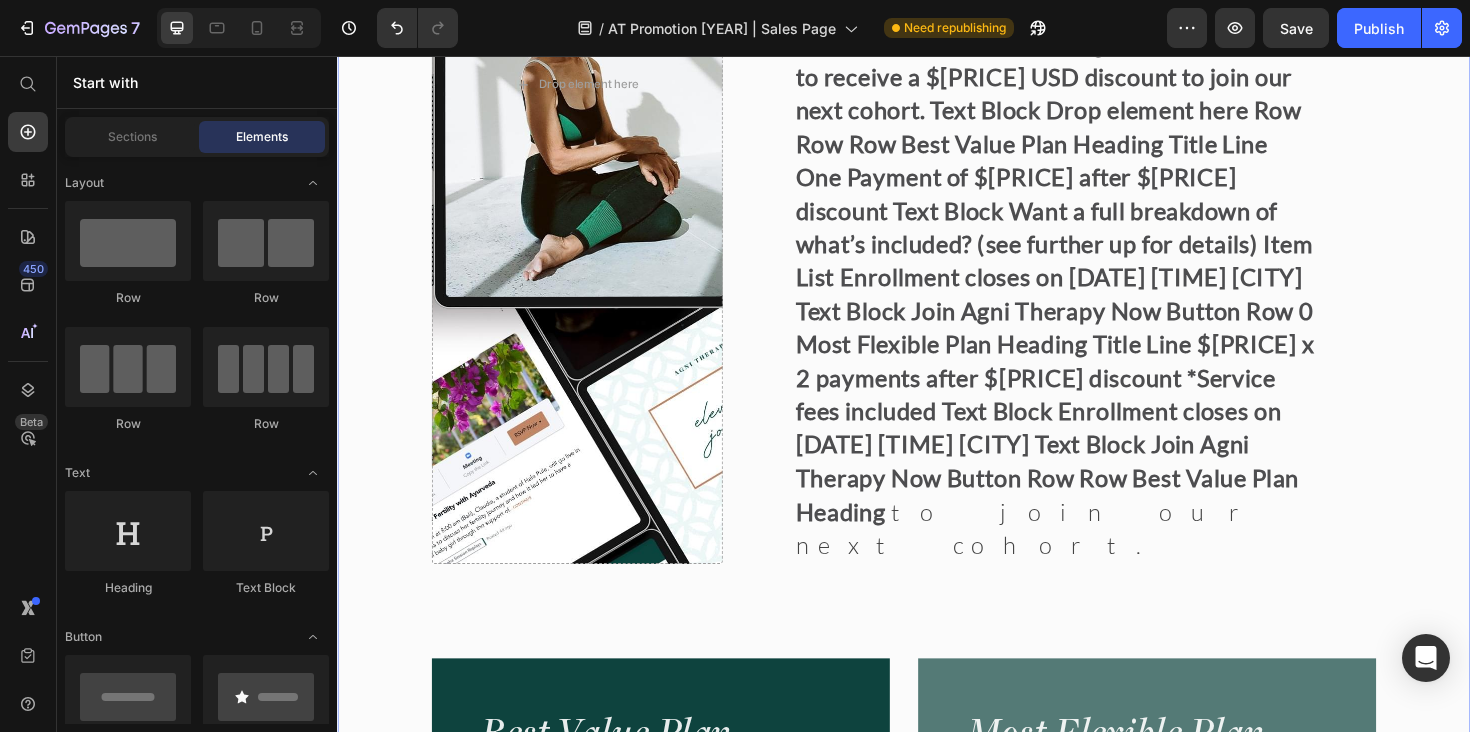 scroll, scrollTop: 17199, scrollLeft: 0, axis: vertical 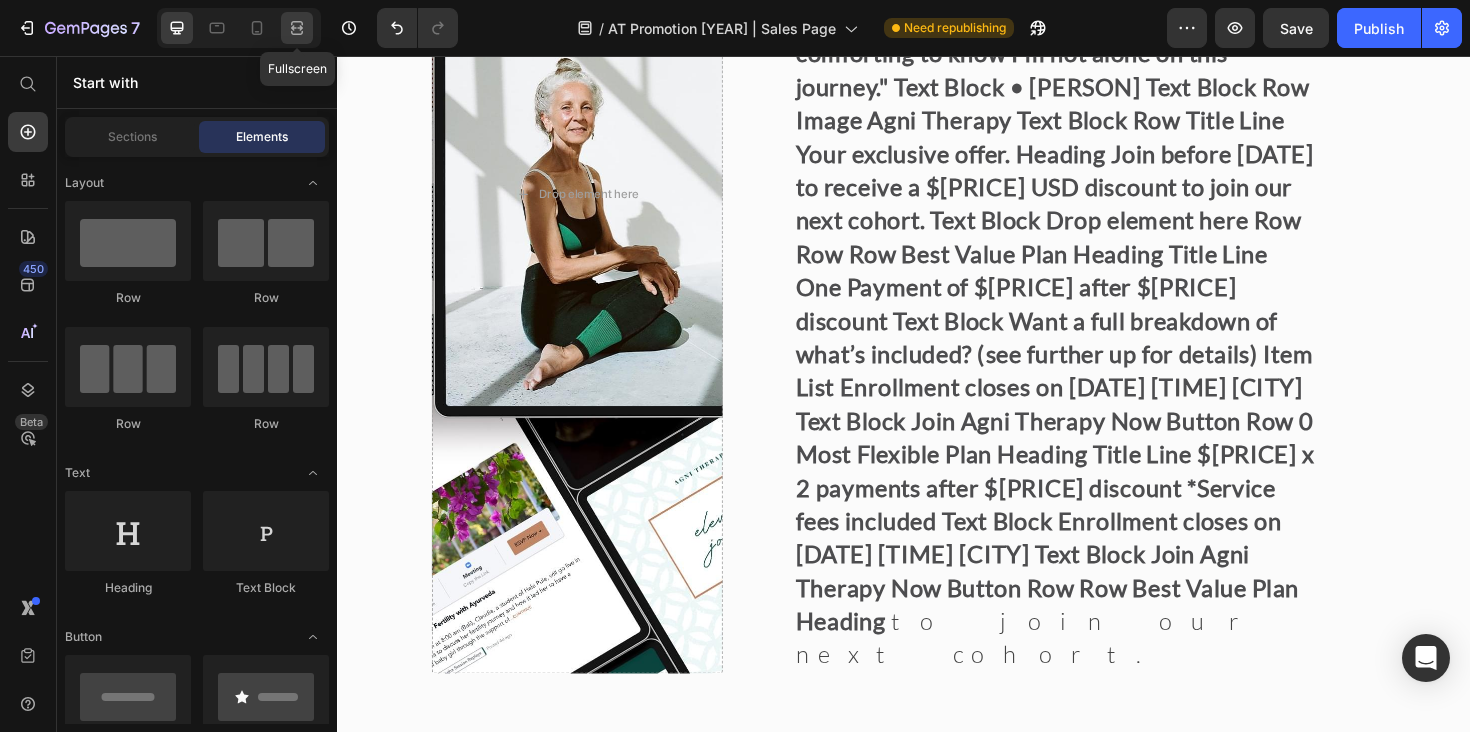 click 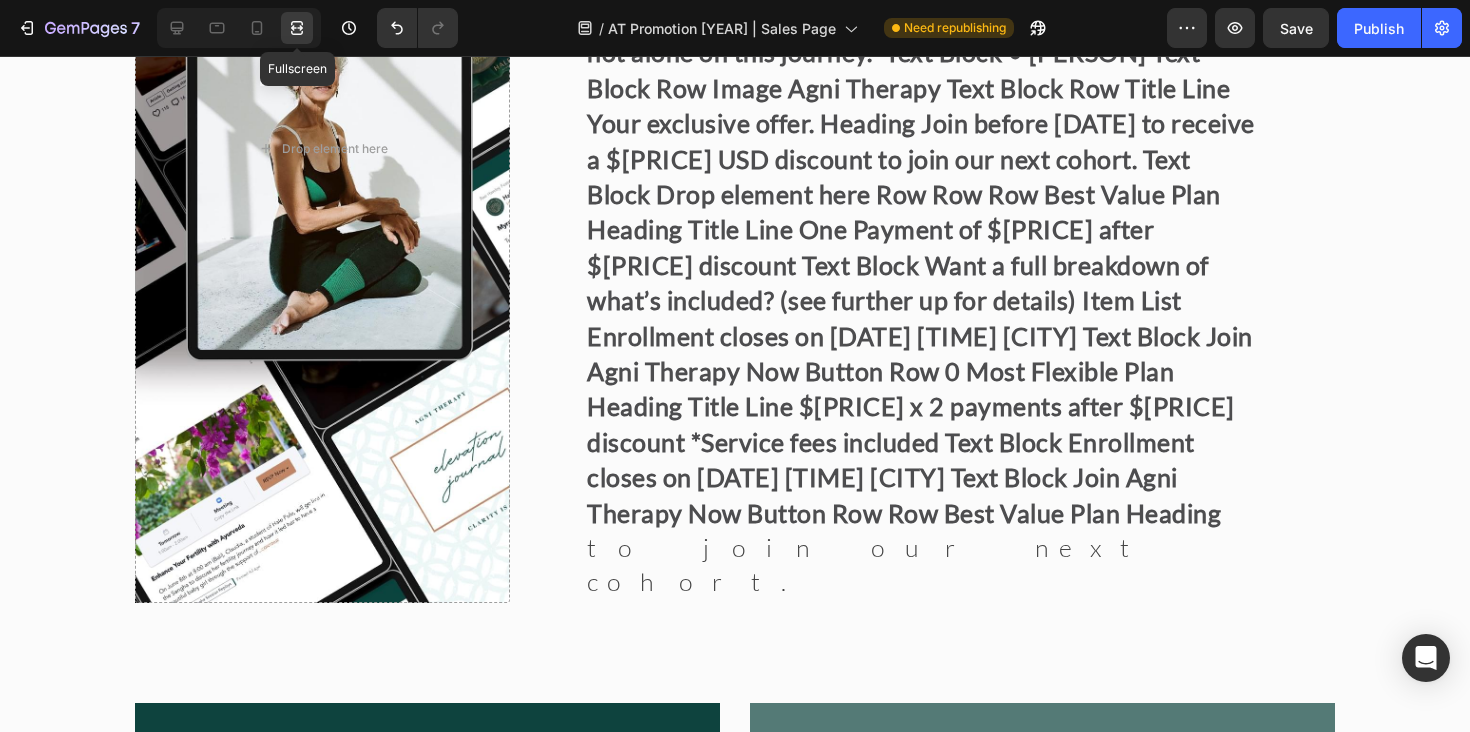 scroll, scrollTop: 17265, scrollLeft: 0, axis: vertical 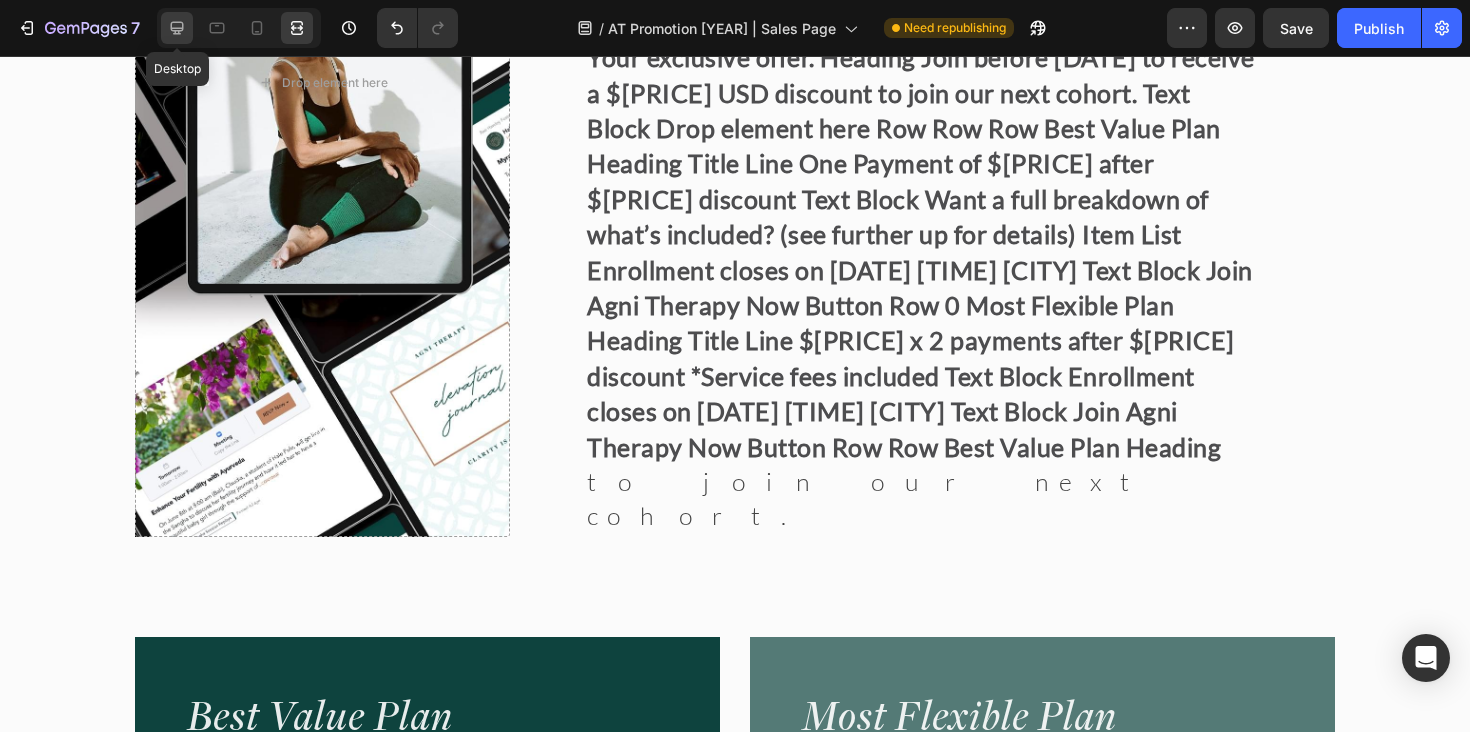 click 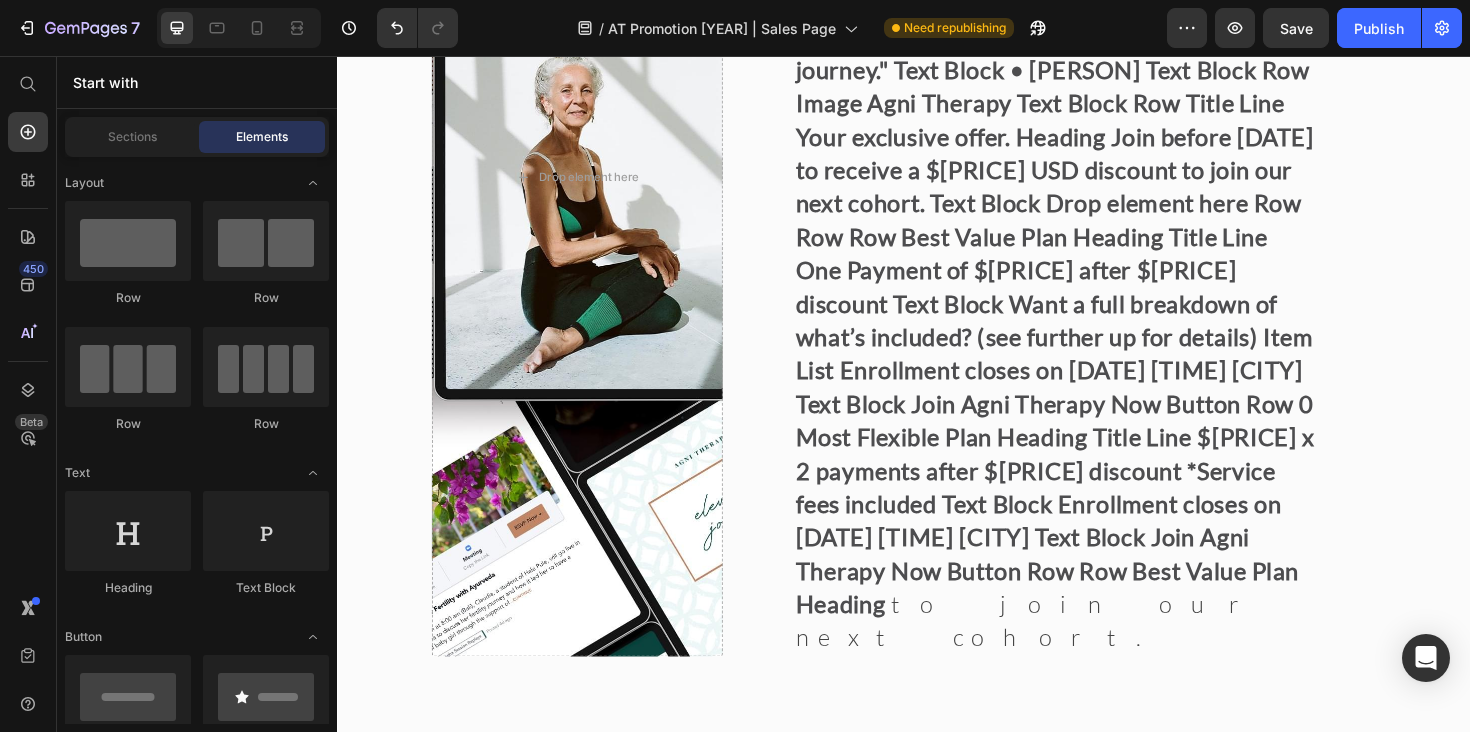 scroll, scrollTop: 17199, scrollLeft: 0, axis: vertical 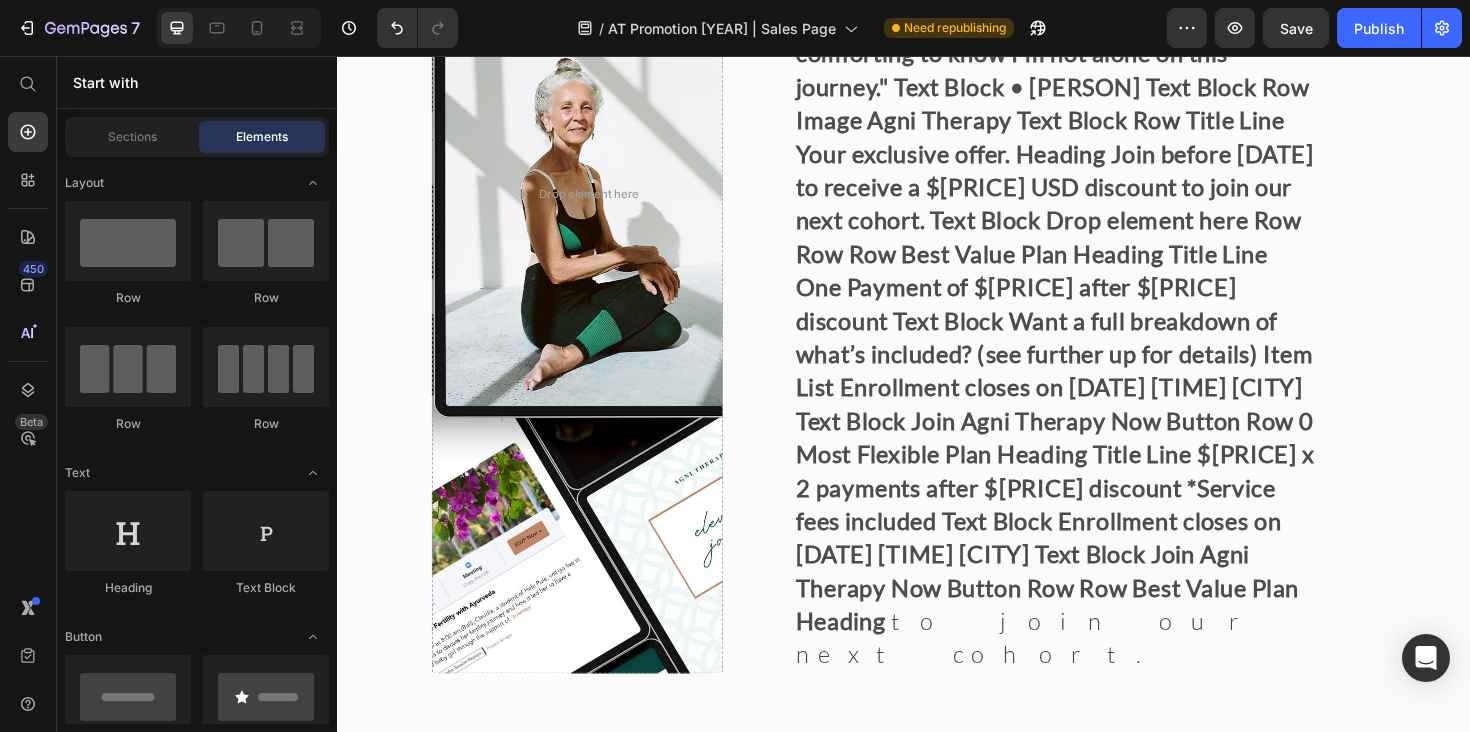 click on "$[PRICE] x 2 payments" at bounding box center (1097, 983) 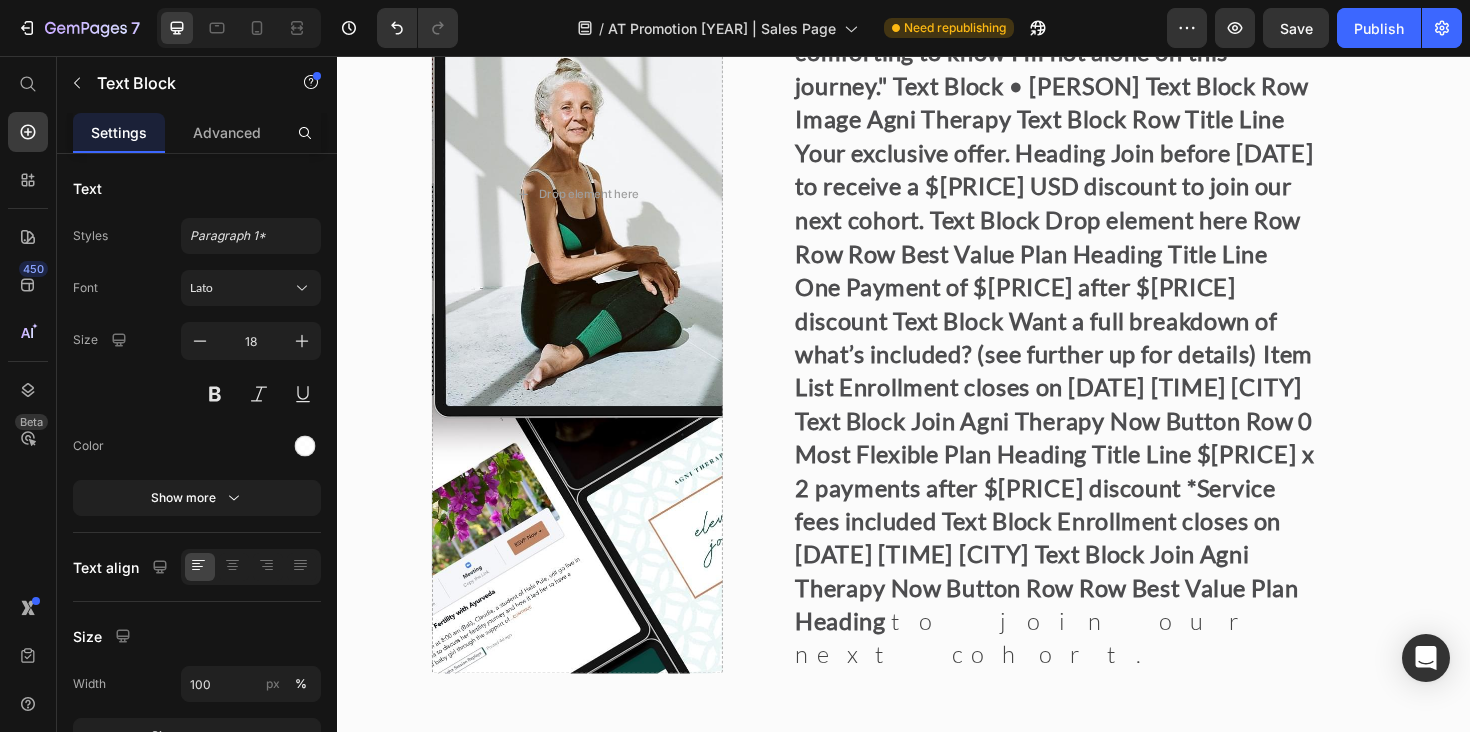 click on "$[PRICE] x 2 payments" at bounding box center [1097, 983] 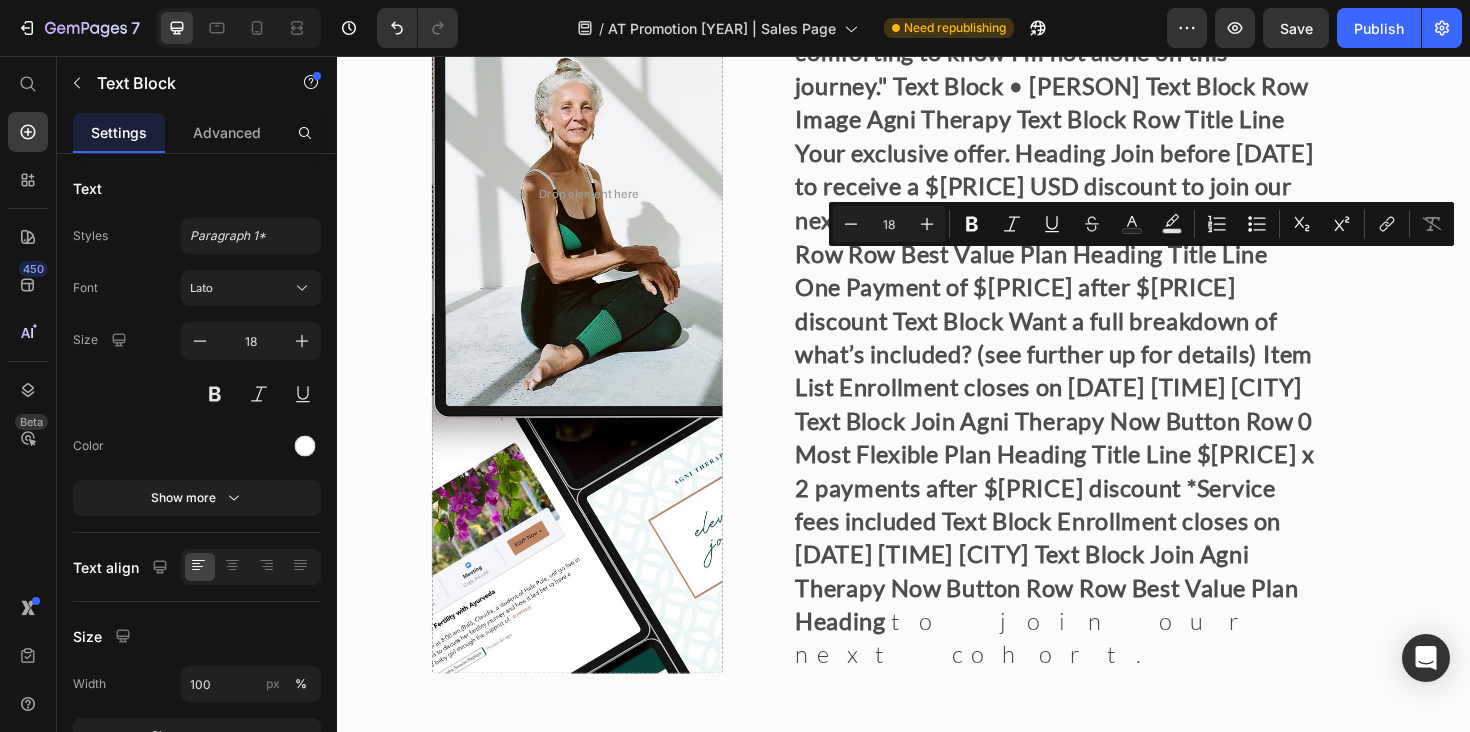 click on "$340 x 2 payments  after $148 discount" at bounding box center [1194, 983] 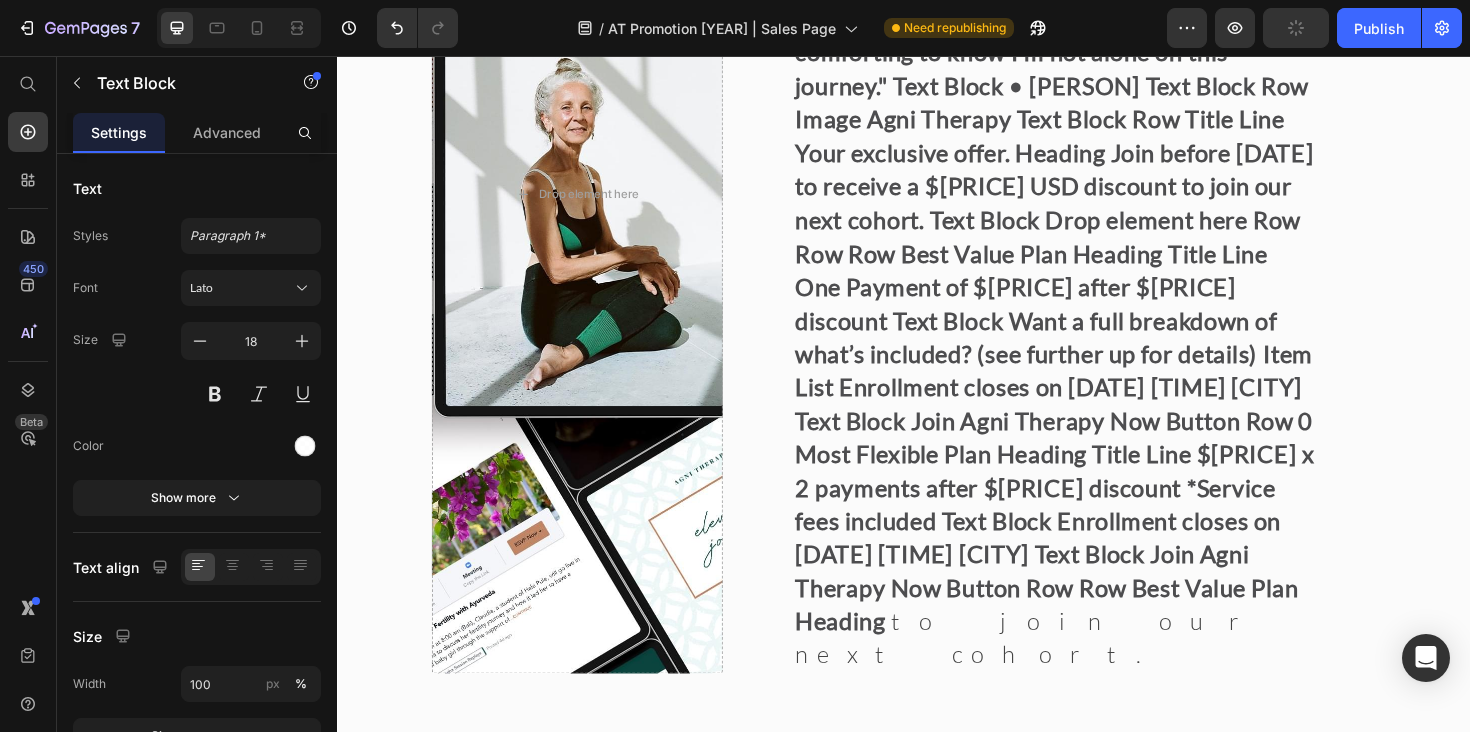 click on "$340 x 2 payments  after $148 discount" at bounding box center [1194, 983] 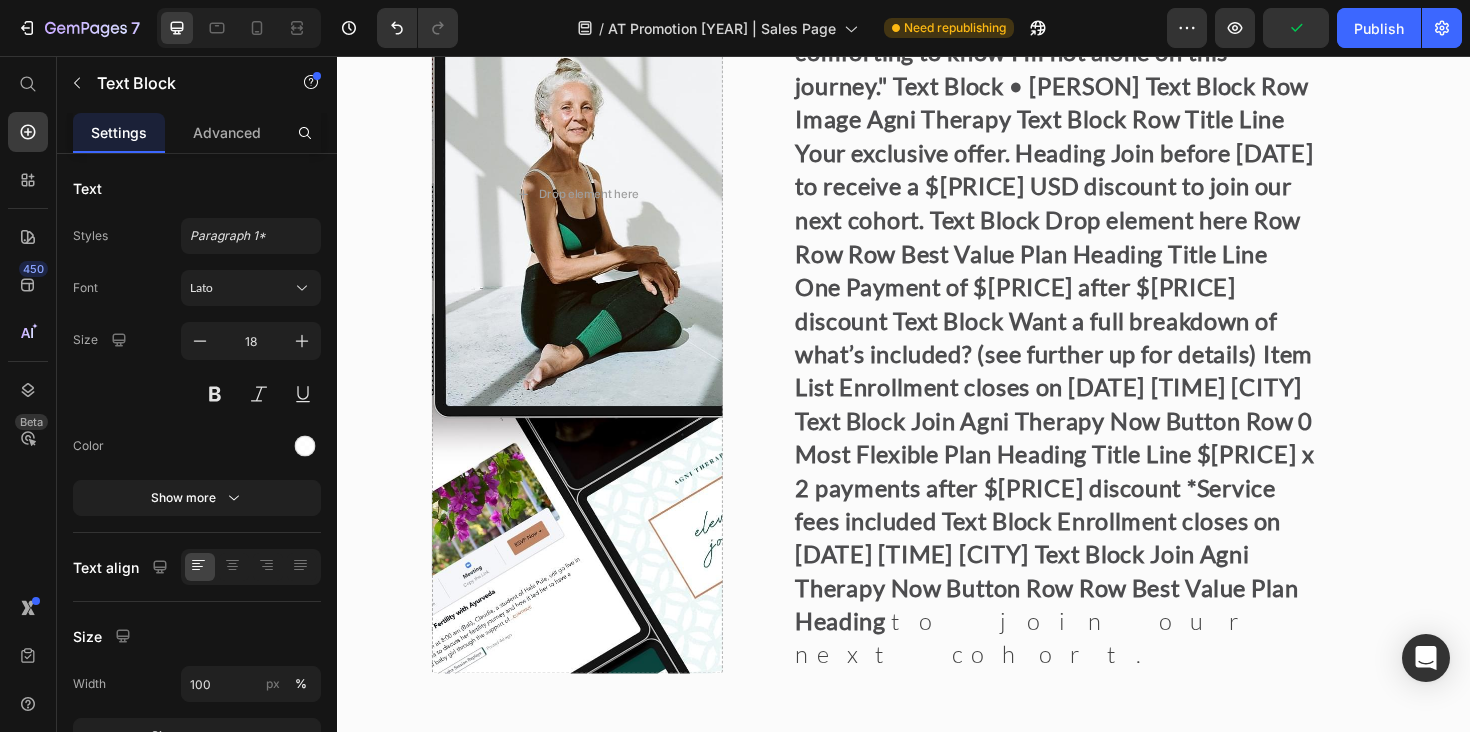 click on "$[PRICE] x 2 payments" at bounding box center [1097, 983] 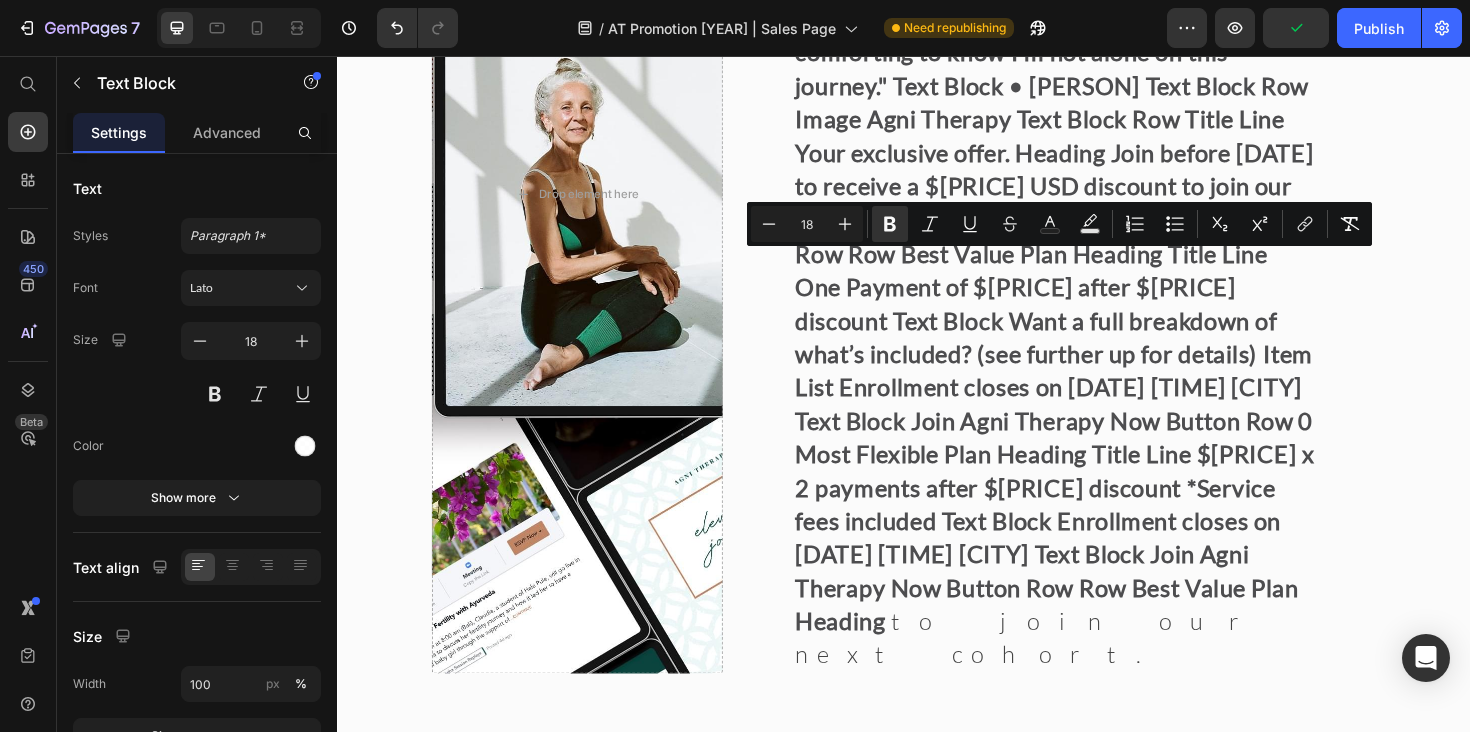click on "18" at bounding box center [807, 224] 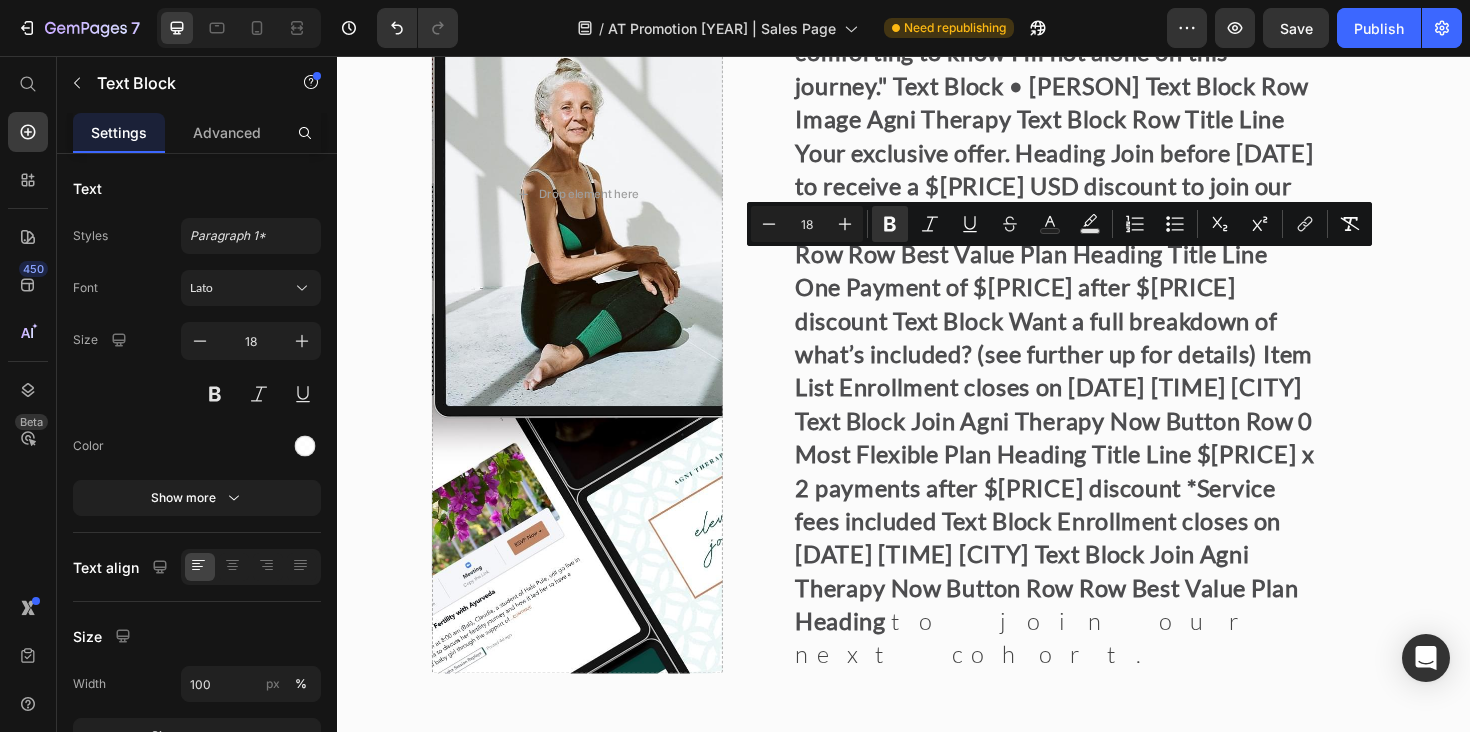 click on "18" at bounding box center [807, 224] 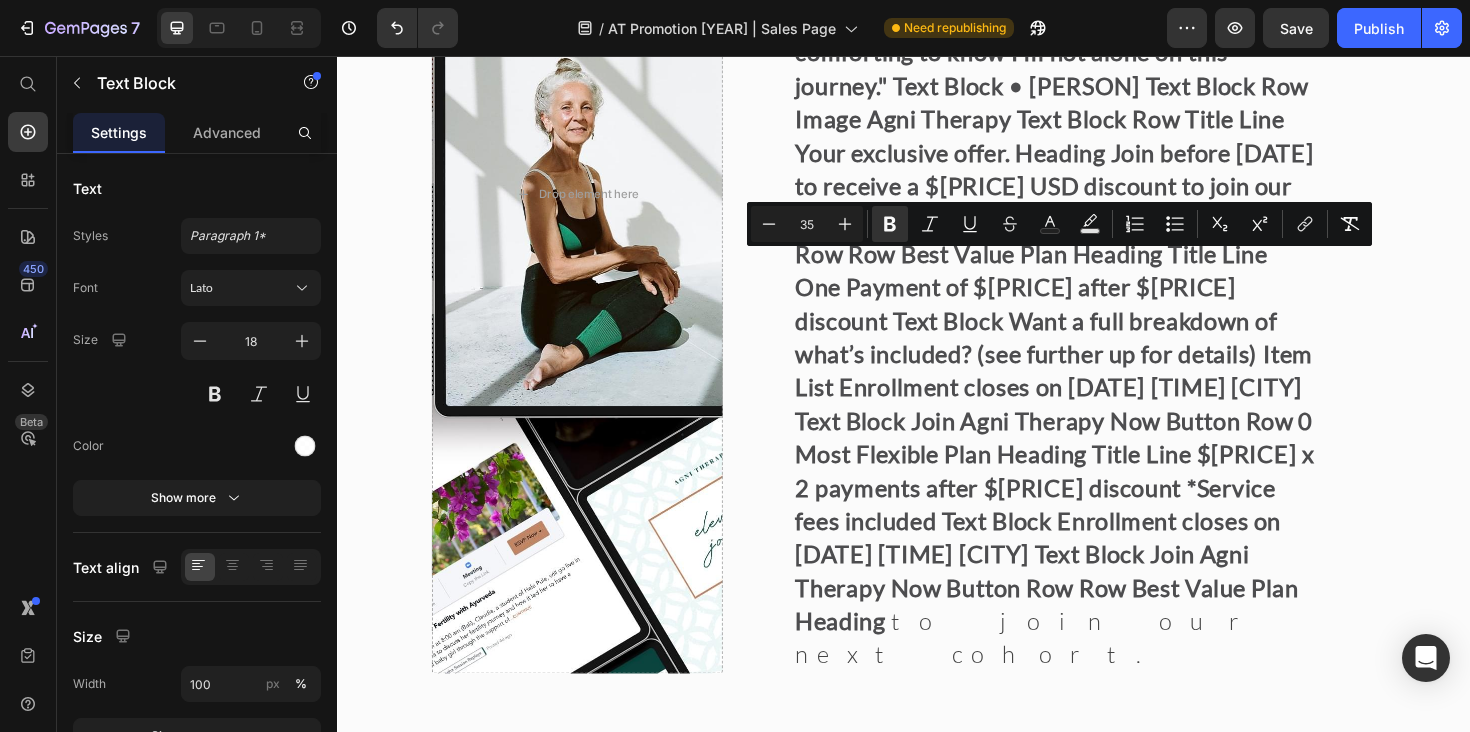 type on "18" 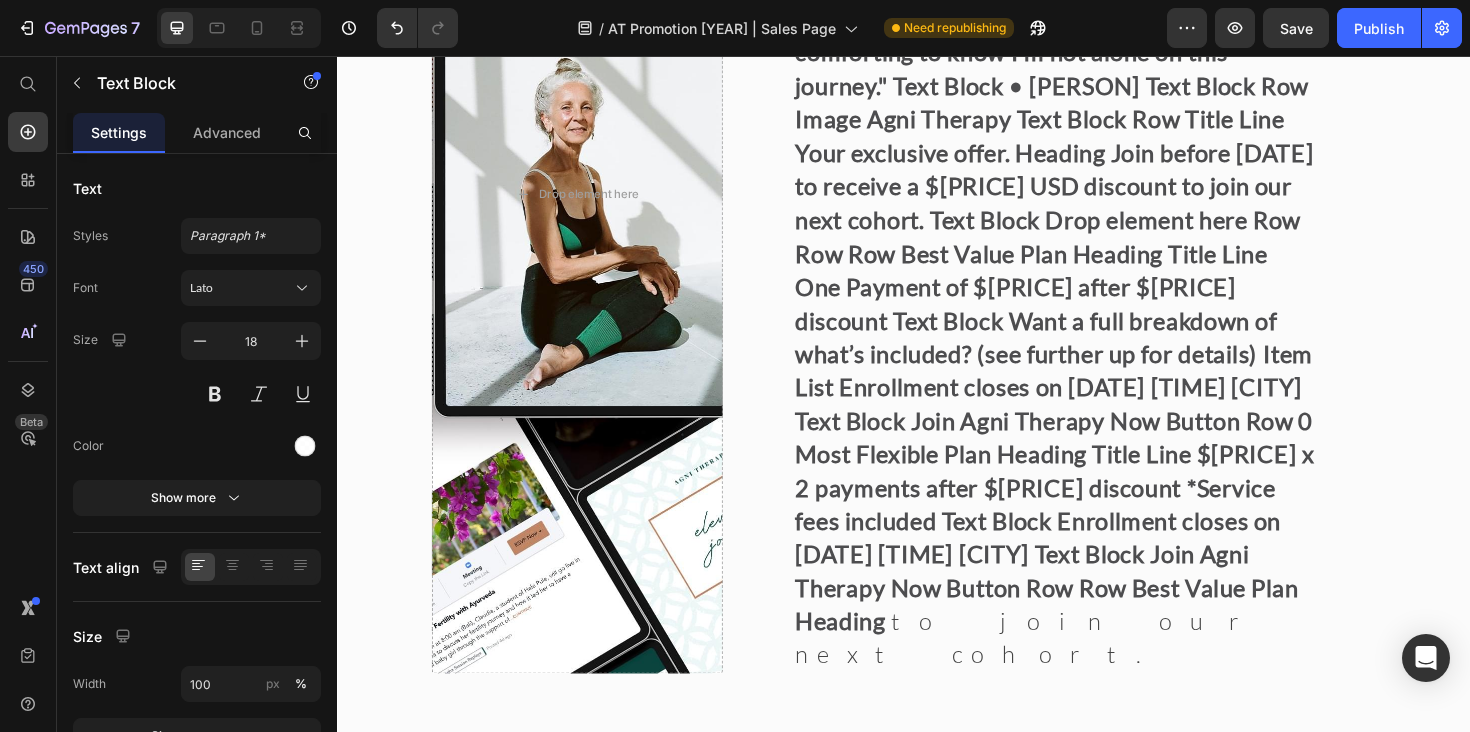 click at bounding box center [1194, 983] 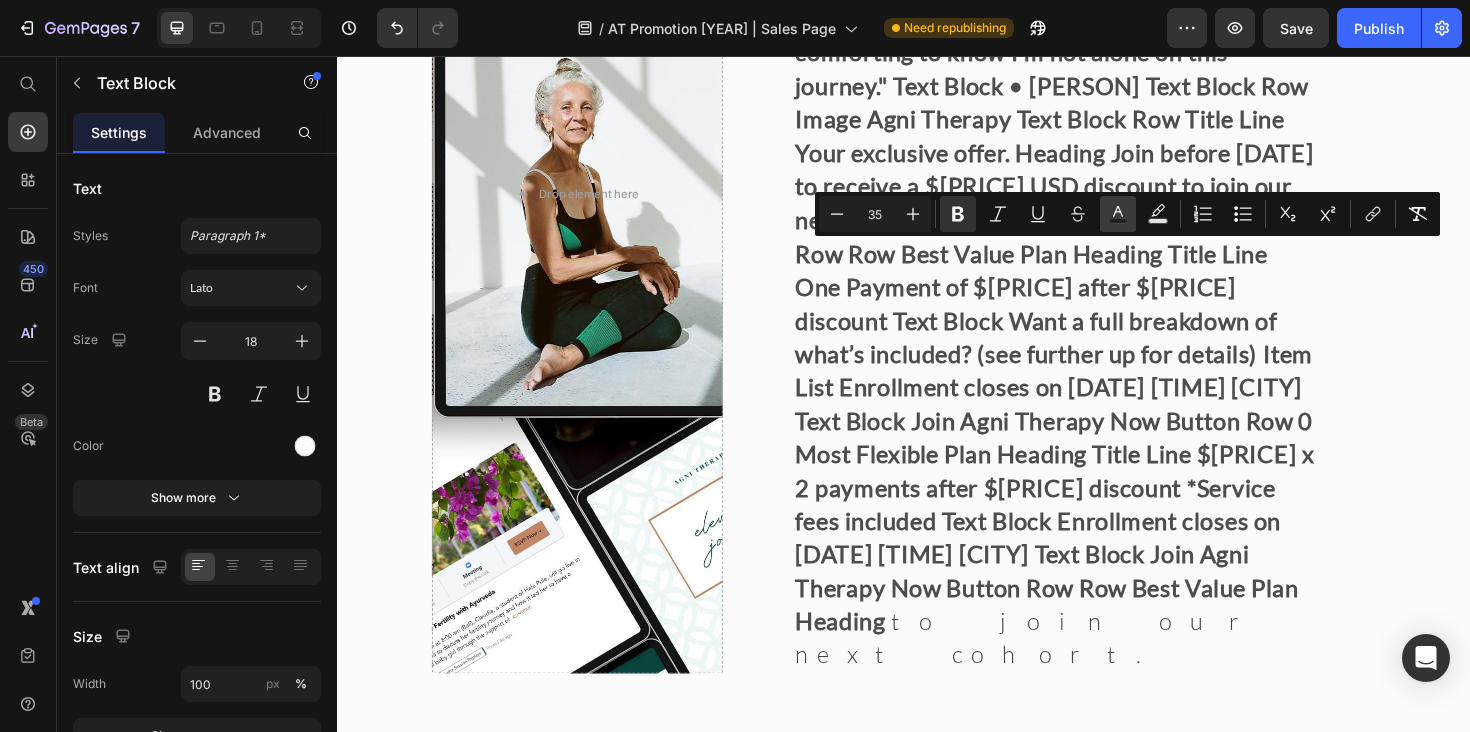 click 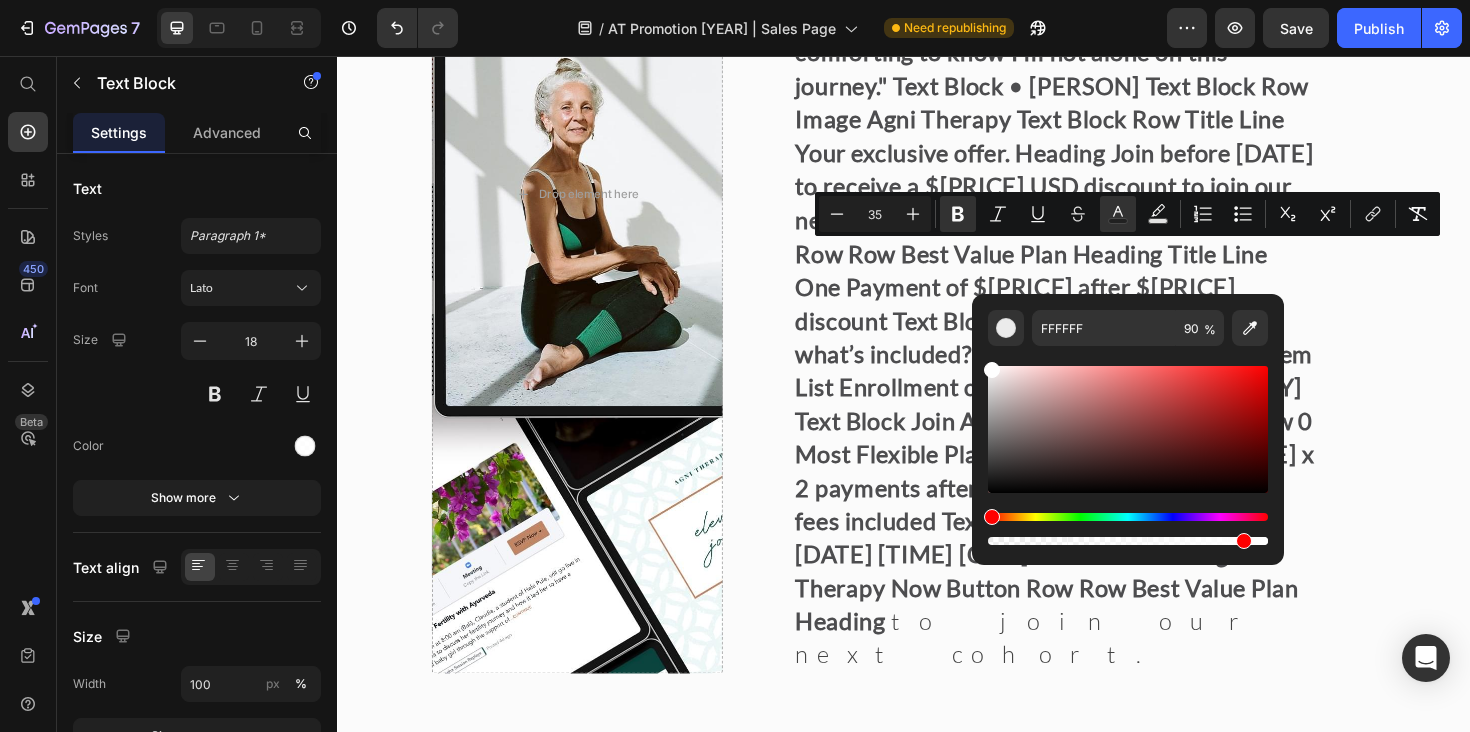 drag, startPoint x: 1354, startPoint y: 463, endPoint x: 960, endPoint y: 348, distance: 410.44 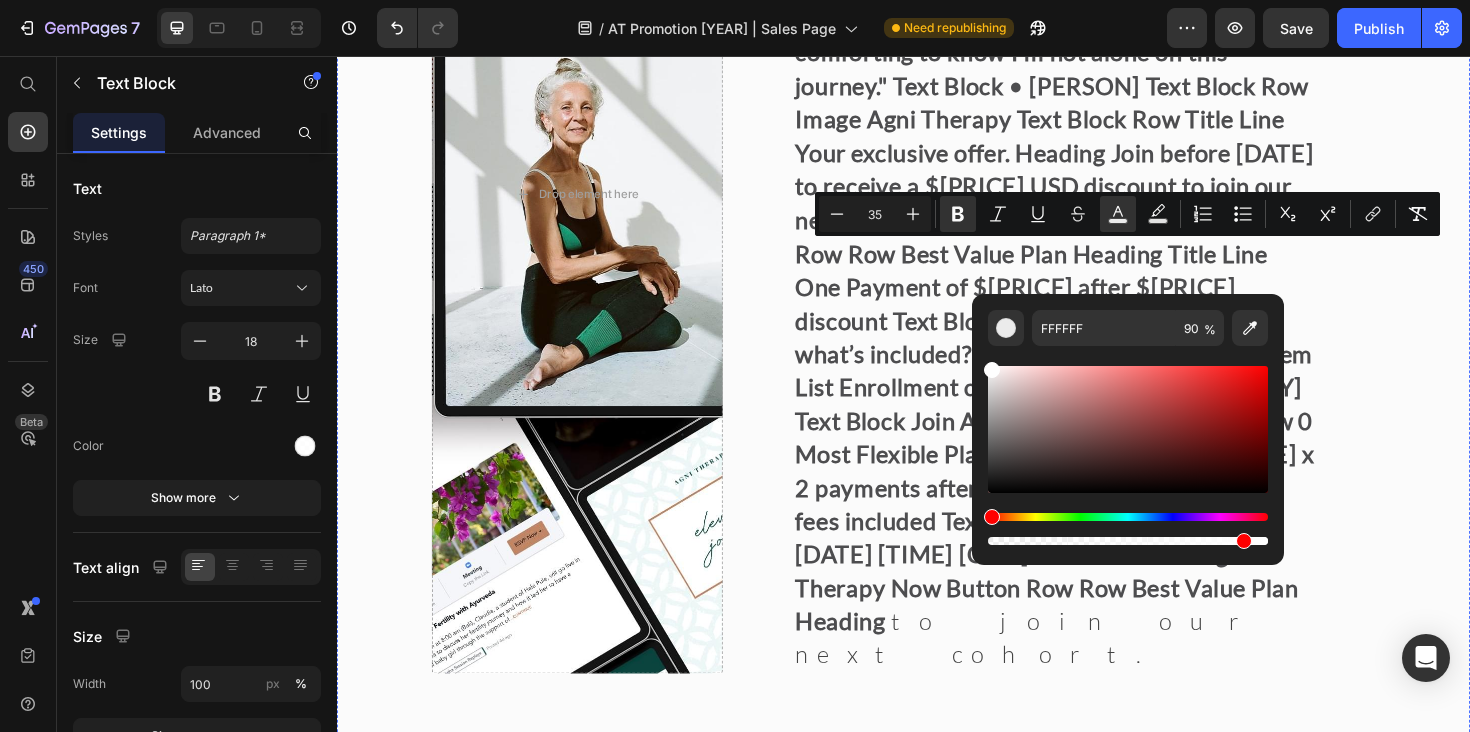 click on "Best Value Plan Heading                Title Line One Payment of $[PRICE]  after $[PRICE] discount Text Block Enrollment closes on [DATE] [TIME] [CITY] Text Block
Join Agni Therapy Now Button Row Most Flexible Plan Heading                Title Line $[PRICE] x 2 payments  after $[PRICE] discount  *Service fees included Text Block   0 Enrollment closes on [DATE] [TIME] [CITY] Text Block
Join Agni Therapy Now Button Row Row" at bounding box center (937, 1054) 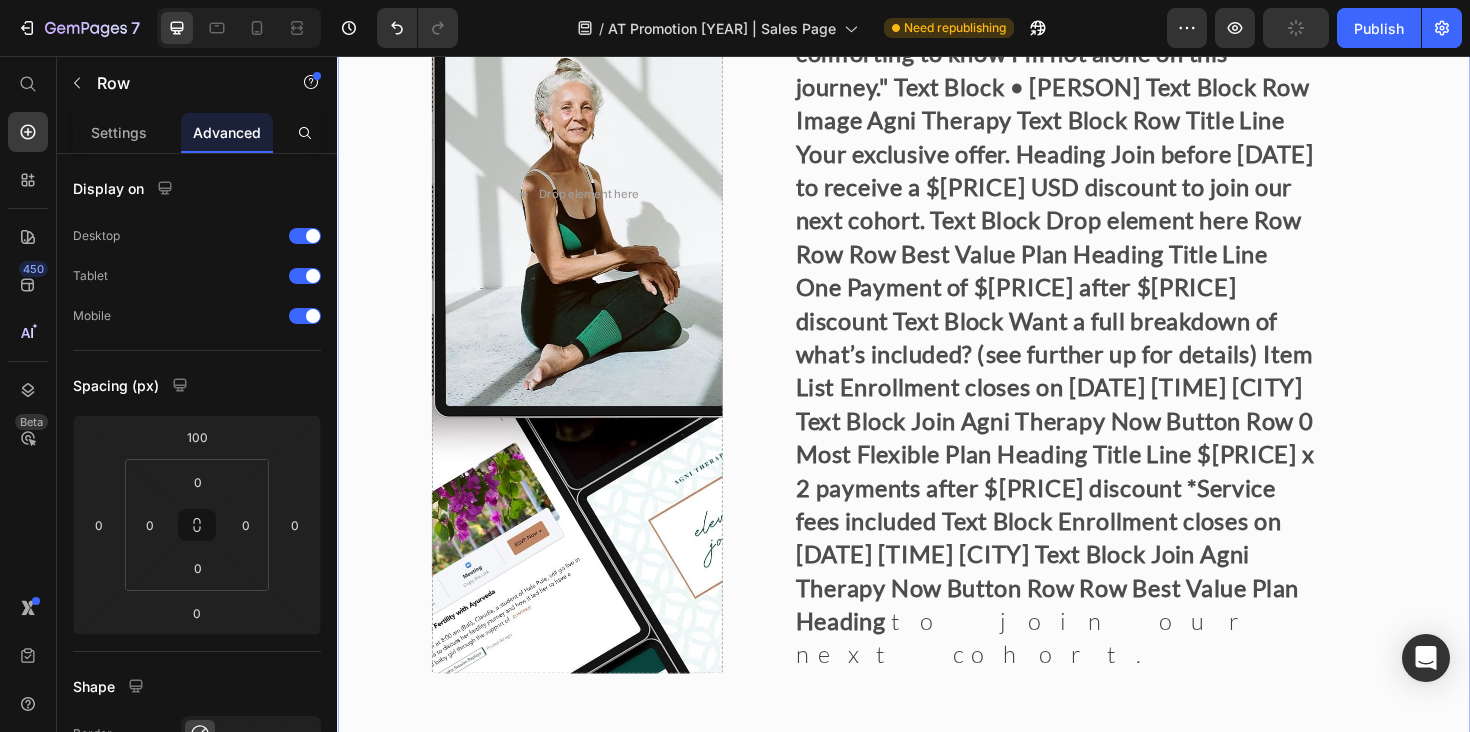 click on "Image "Even months after the program, I still feel supported." Heading "Every time I have a question, the community and team are there. It’s comforting to know I’m not alone on this journey." Text Block • [NAME] Text Block Row Image Agni Therapy Text Block Row                Title Line Your exclusive offer. Heading Join before [DATE] to receive a $[PRICE] USD discount   to join our next cohort. Text Block
Drop element here Row Row Row Best Value Plan Heading                Title Line One Payment of $[PRICE]  after $[PRICE] discount Text Block Enrollment closes on [DATE] [TIME] [CITY] Text Block
Join Agni Therapy Now Button Row Most Flexible Plan Heading                Title Line $[PRICE] x 2 payments  after $[PRICE] discount  *Service fees included Text Block Enrollment closes on [DATE] [TIME] [CITY] Text Block
Join Agni Therapy Now Button Row Row   0 Best Value Plan Heading                Title Line One Payment of $[PRICE]  after $[PRICE] discount Text Block
Row" at bounding box center (937, 1438) 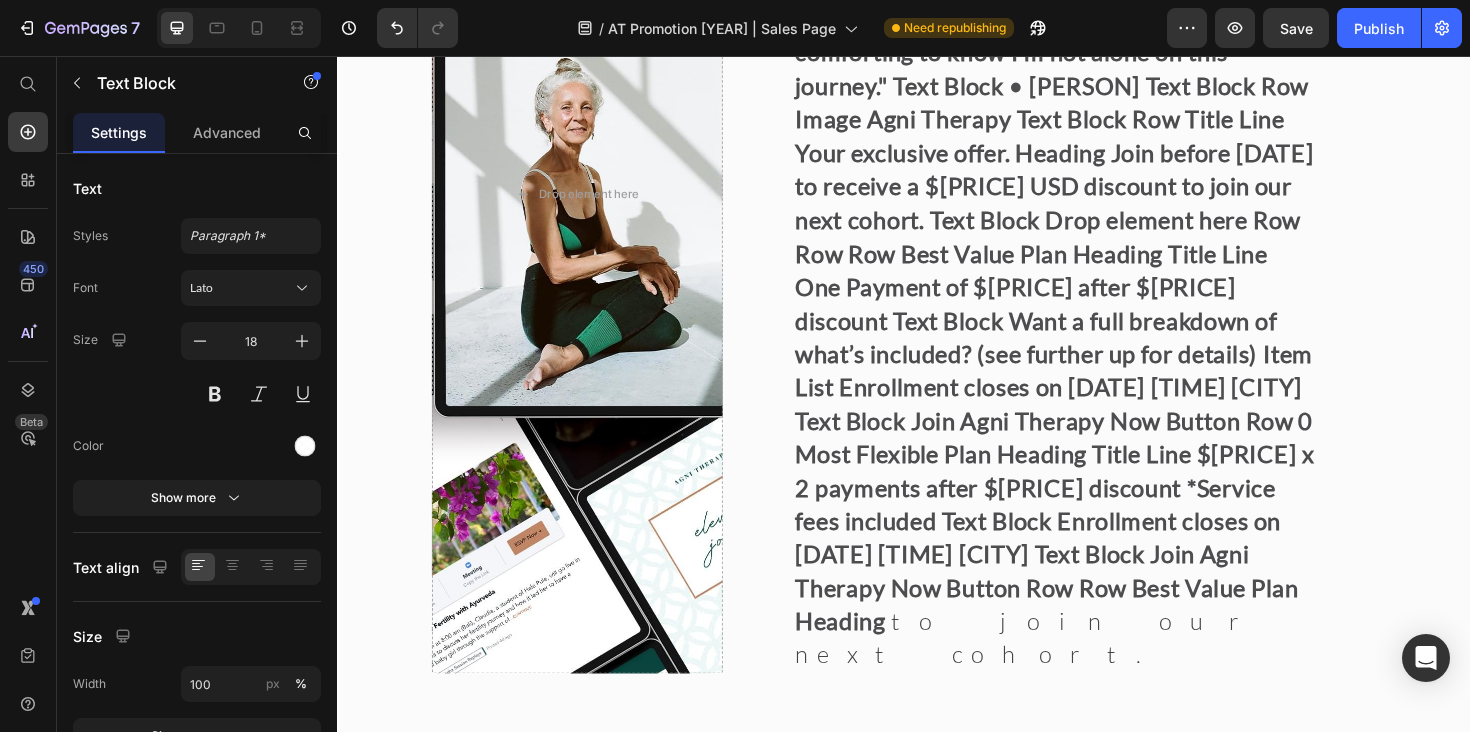 click on "One Payment of $[PRICE]" at bounding box center (663, 983) 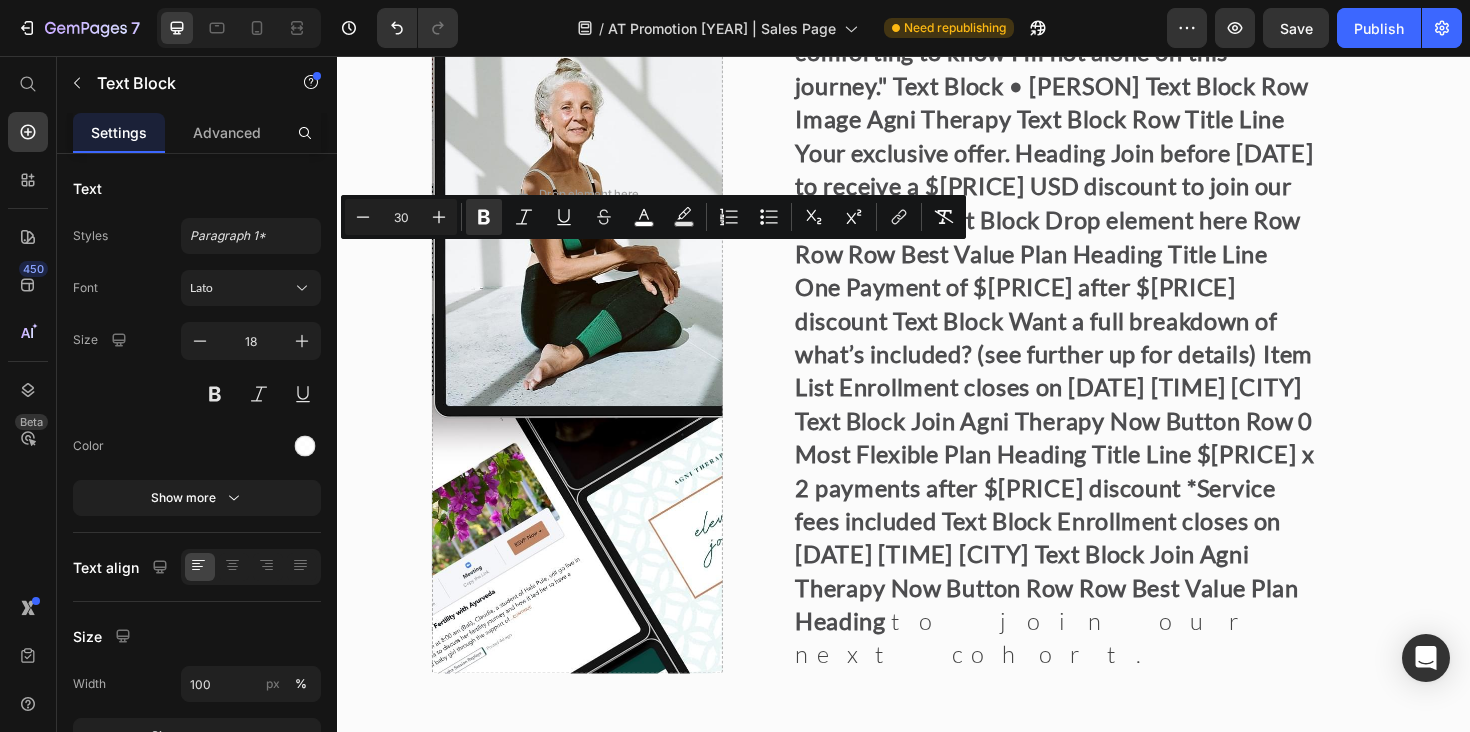 click on "$[PRICE] x 2 payments" at bounding box center (1183, 983) 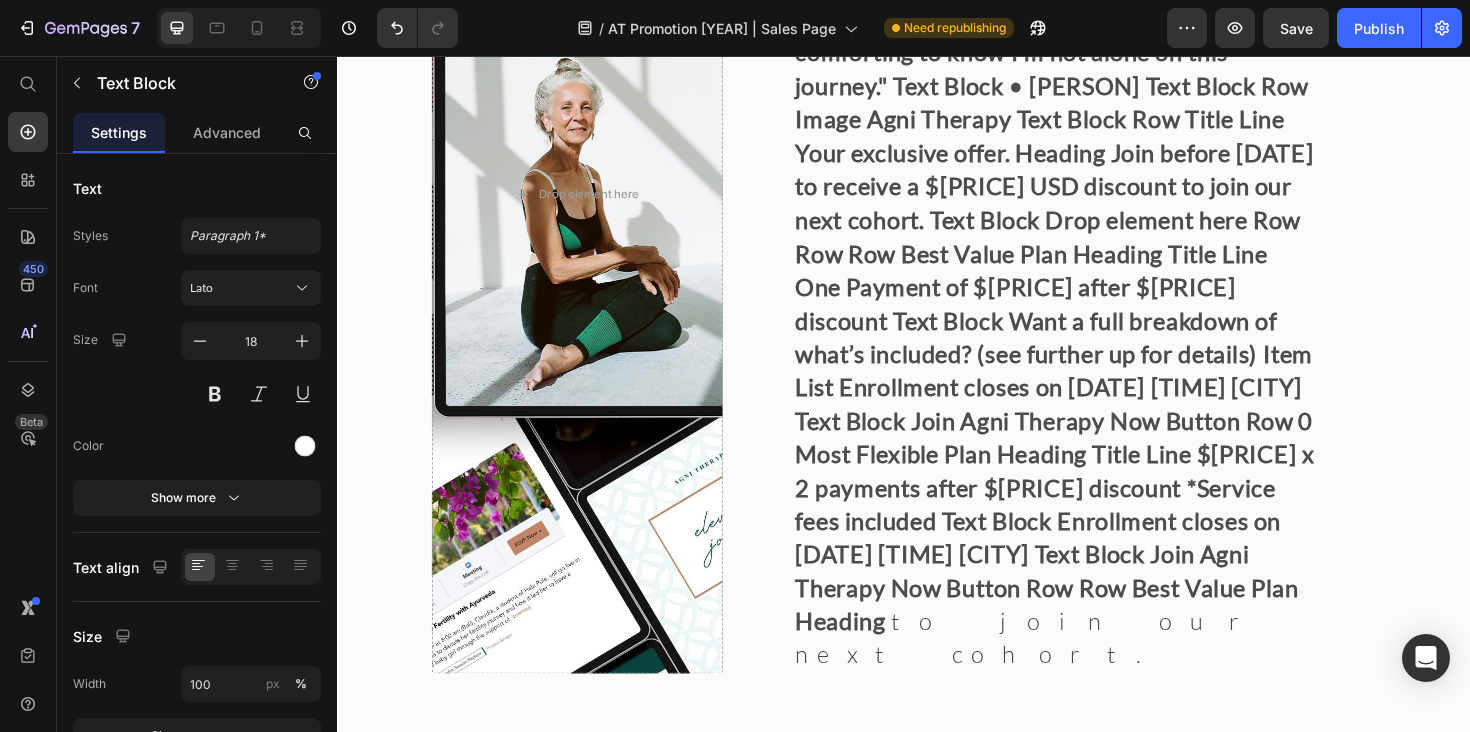 click on "$[PRICE] x 2 payments" at bounding box center (1183, 983) 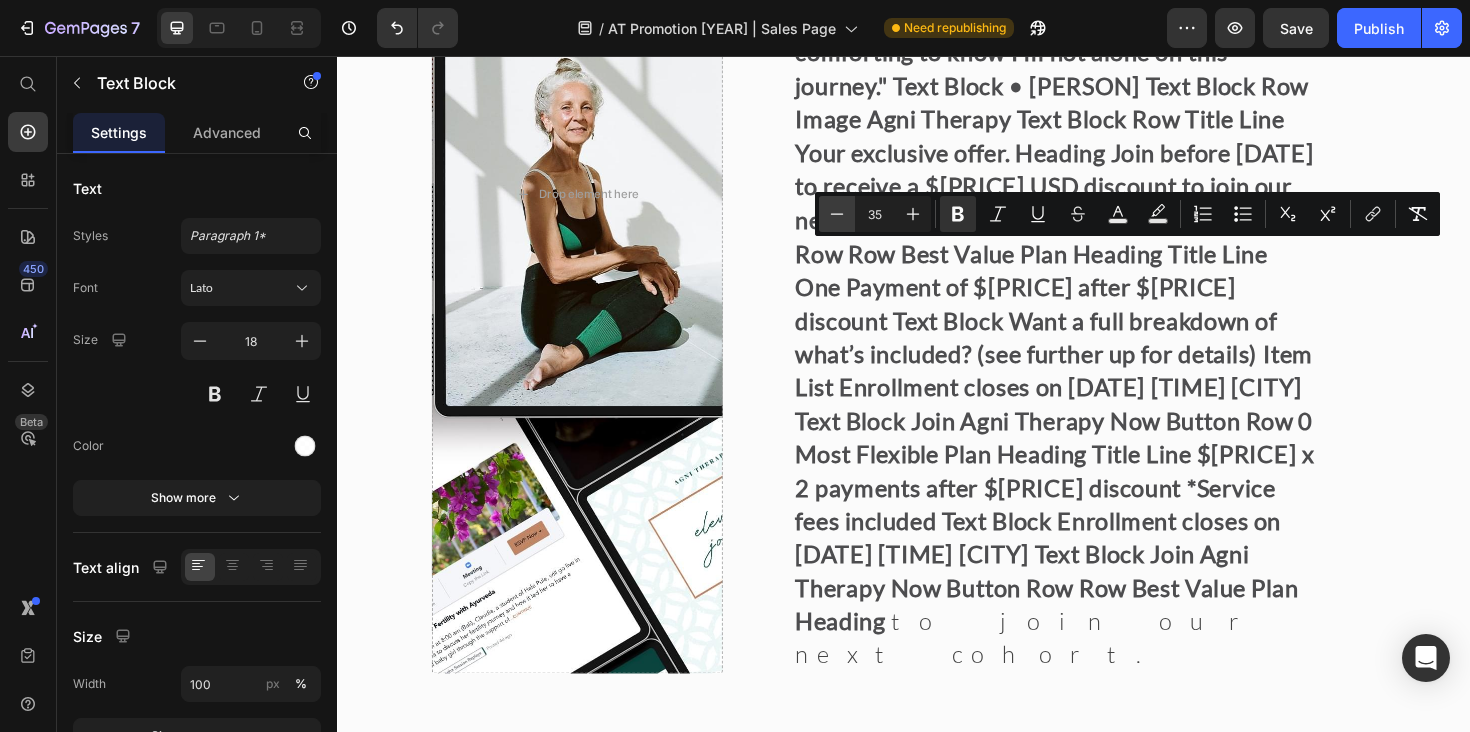 click 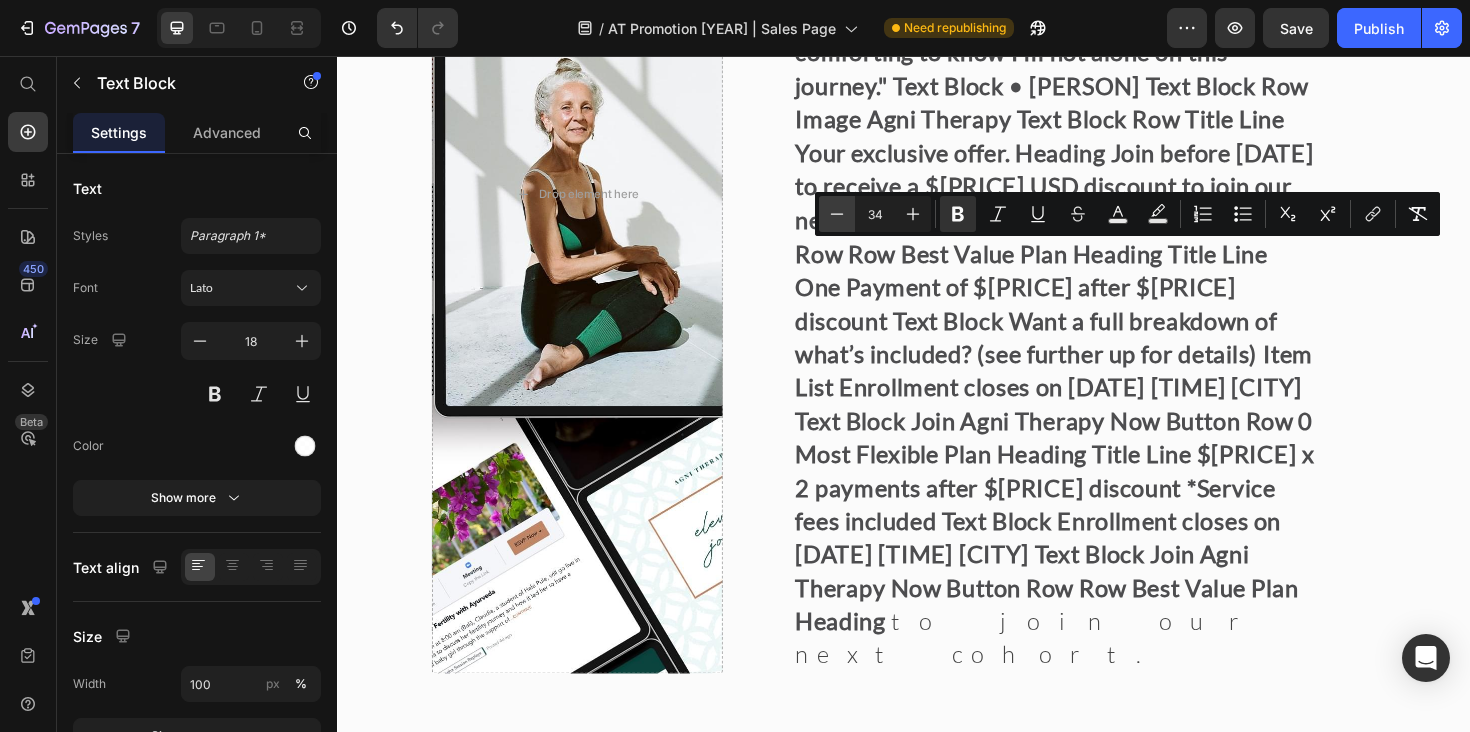 click 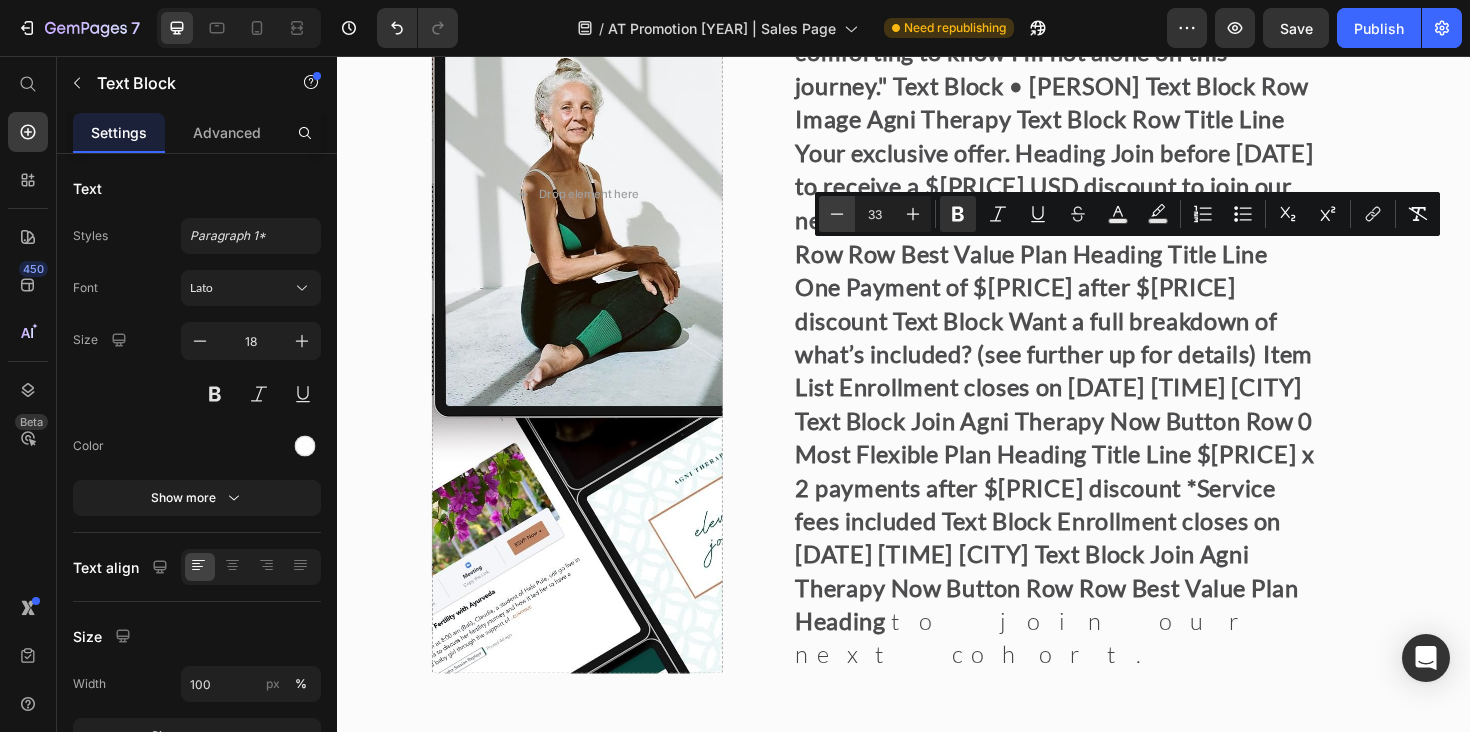 click 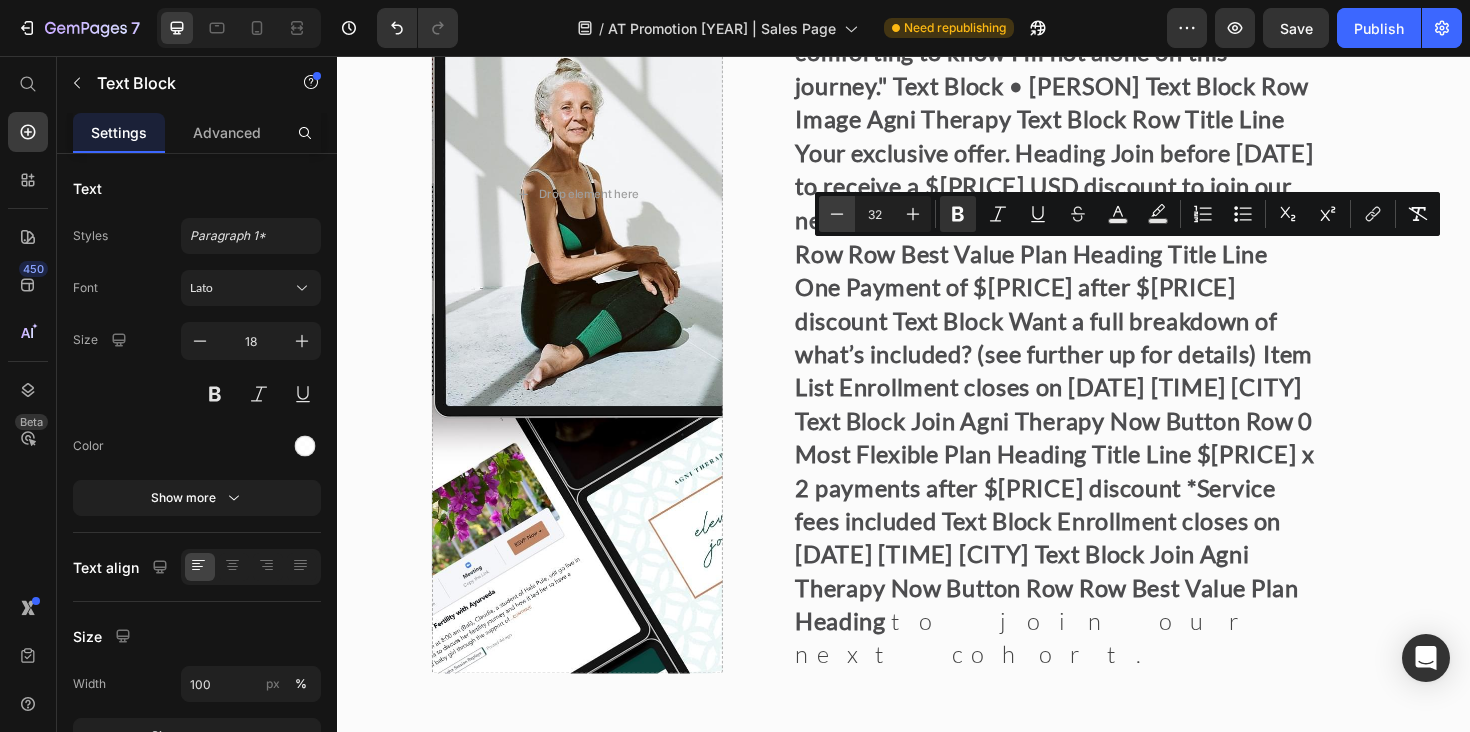 click 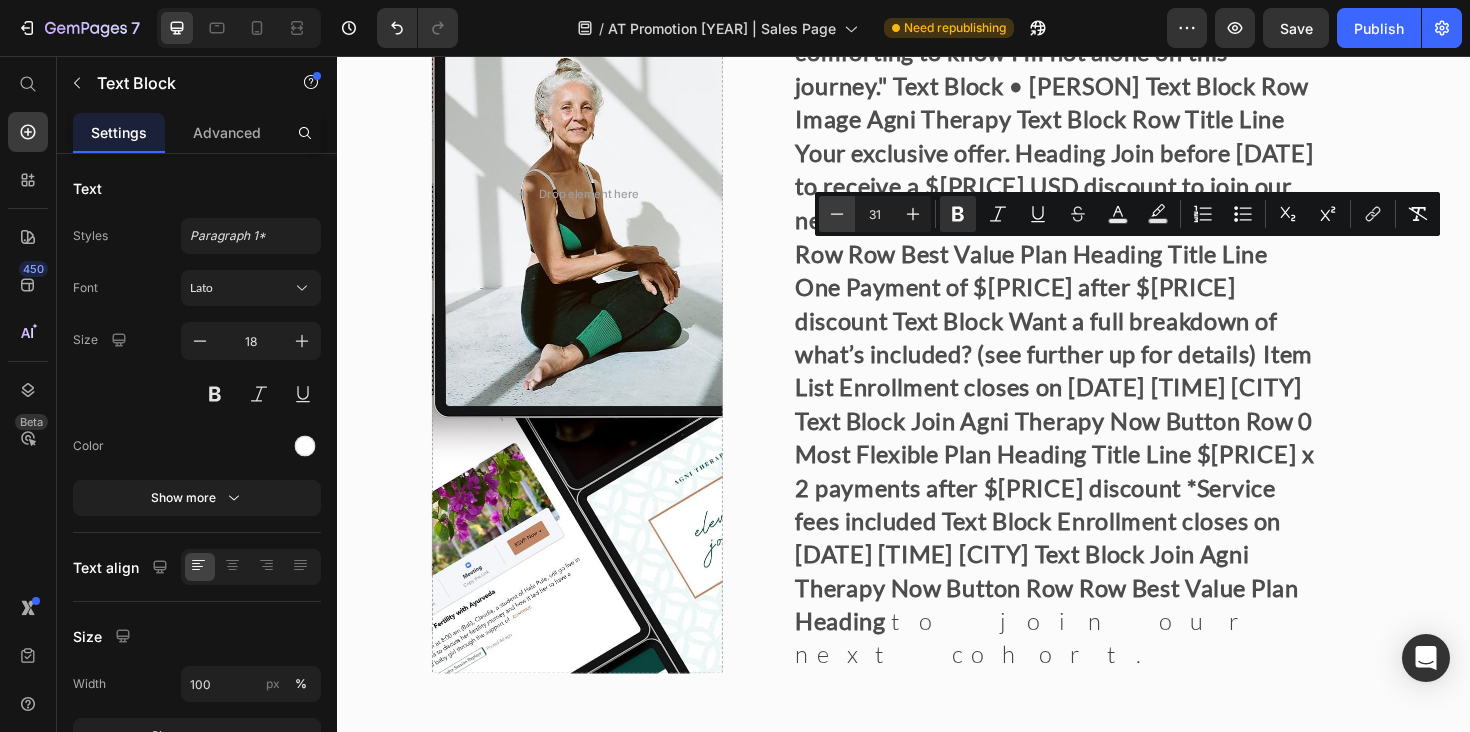 click 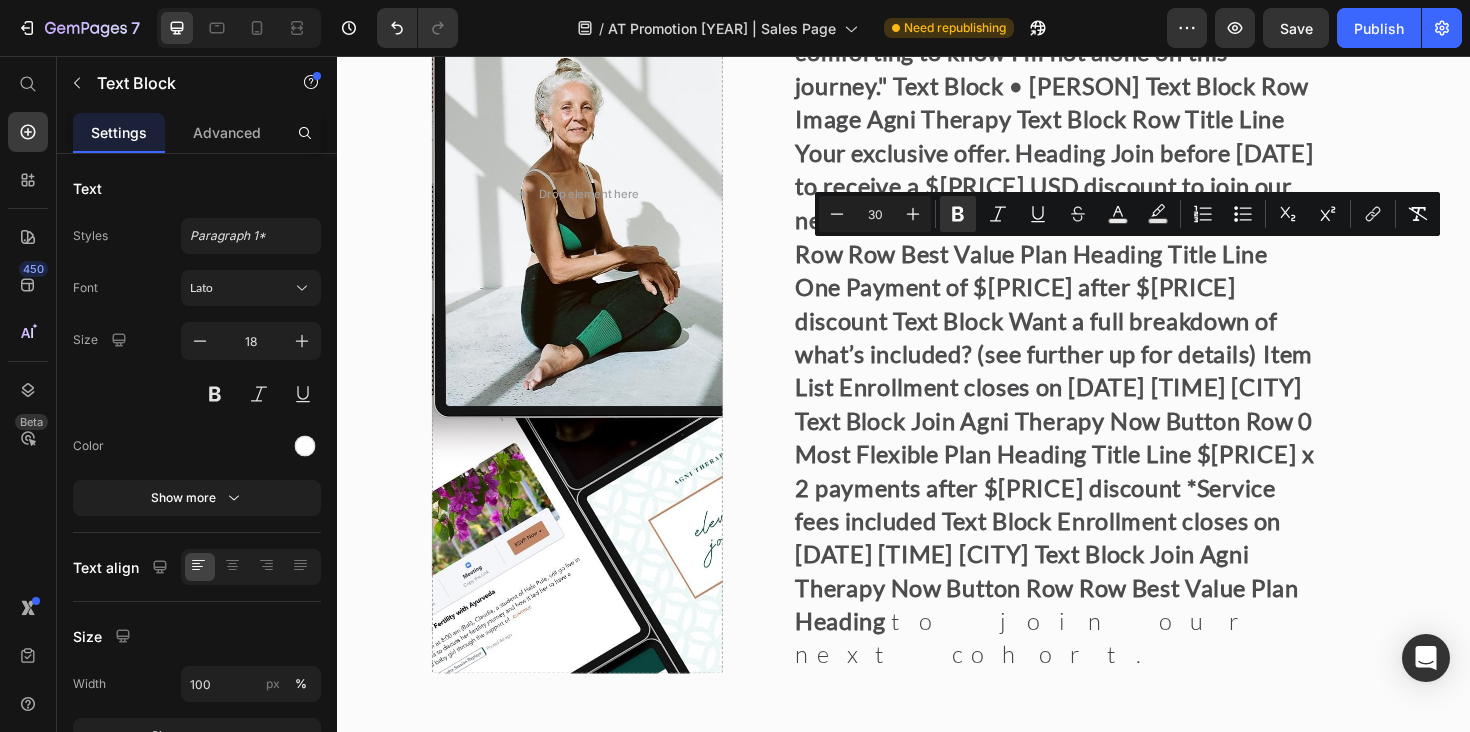 click on "Most Flexible Plan Heading Title Line $[PRICE] x 2 payments after $[PRICE] discount *Service fees included Text Block 0 Enrollment closes on [DATE] [TIME] Bali Text Block Join Agni Therapy Now Button Row" at bounding box center [1194, 1053] 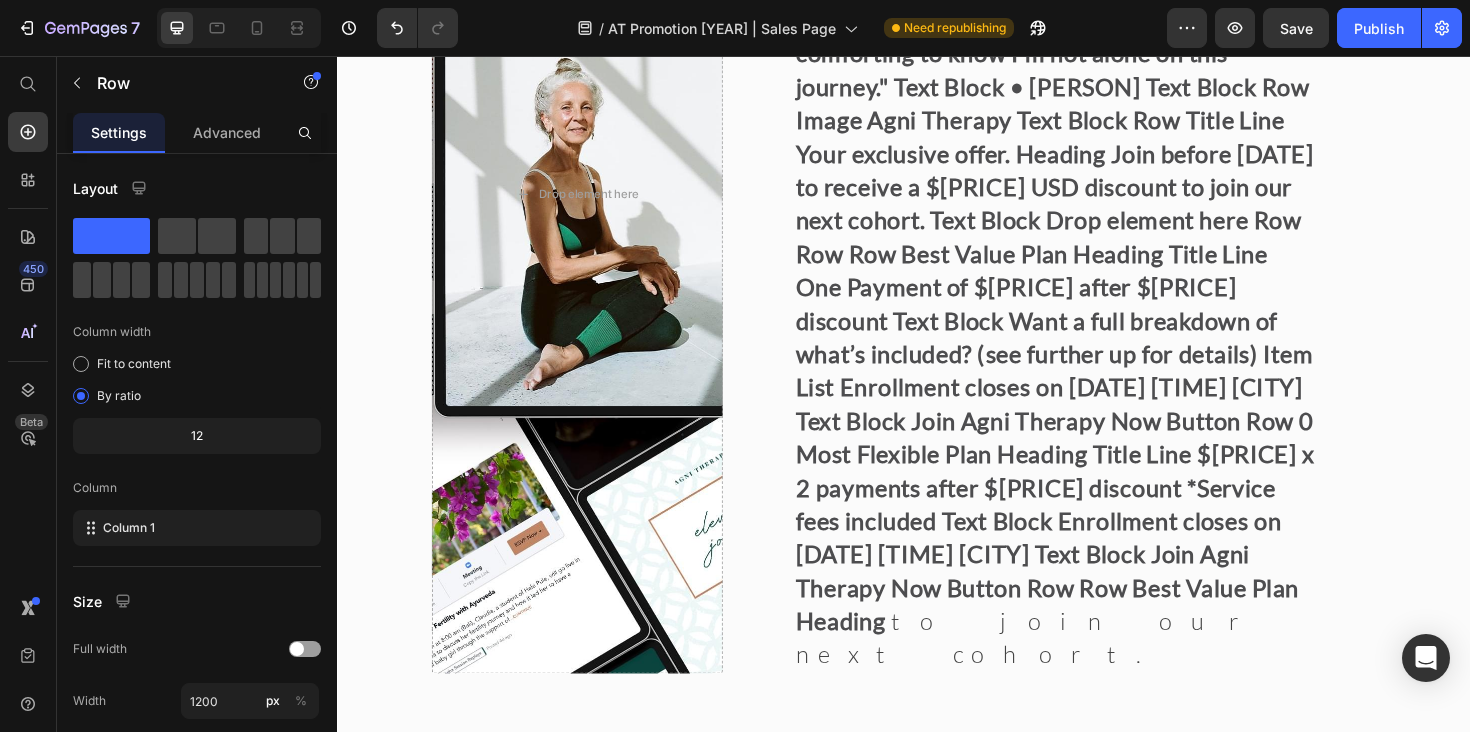 click on "*Service fees included" at bounding box center (1092, 1053) 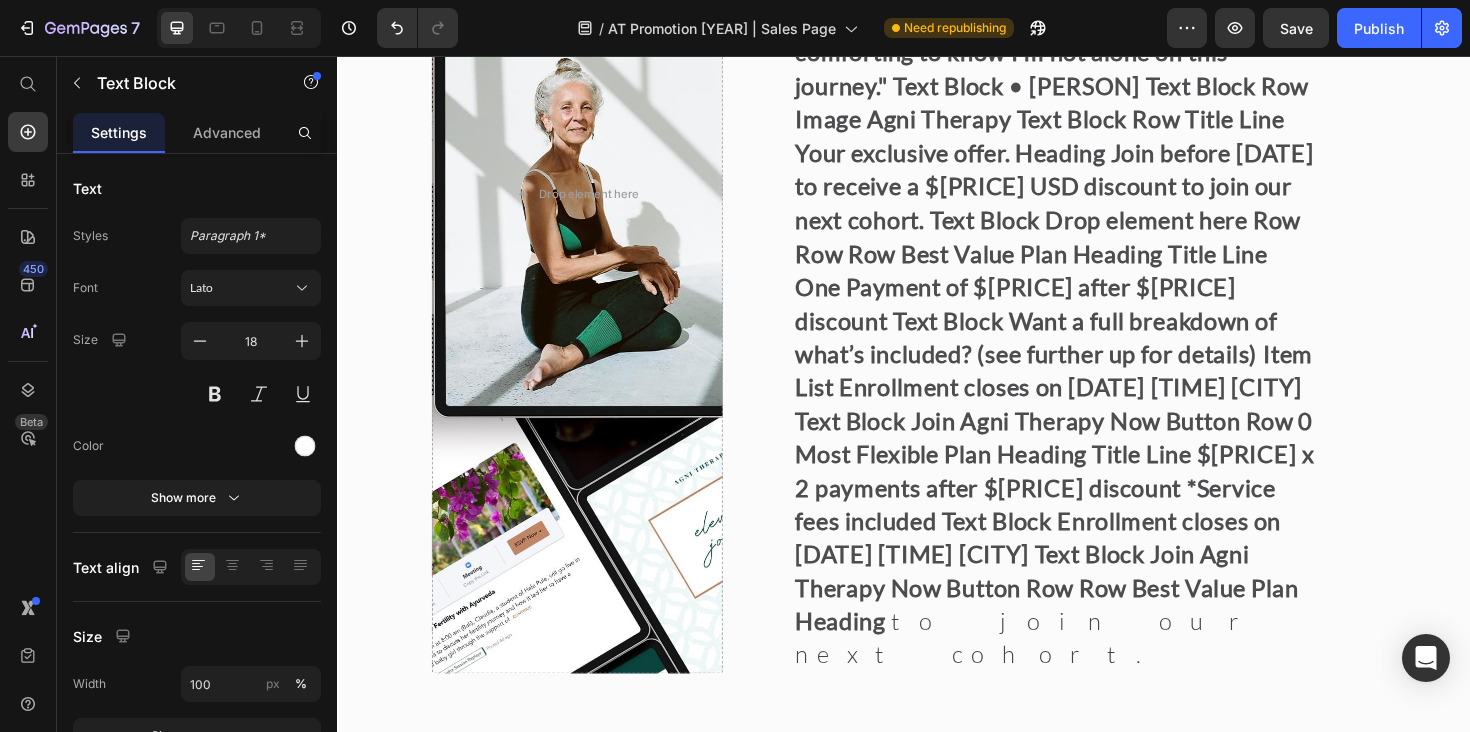 click on "*Service fees included" at bounding box center [1092, 1053] 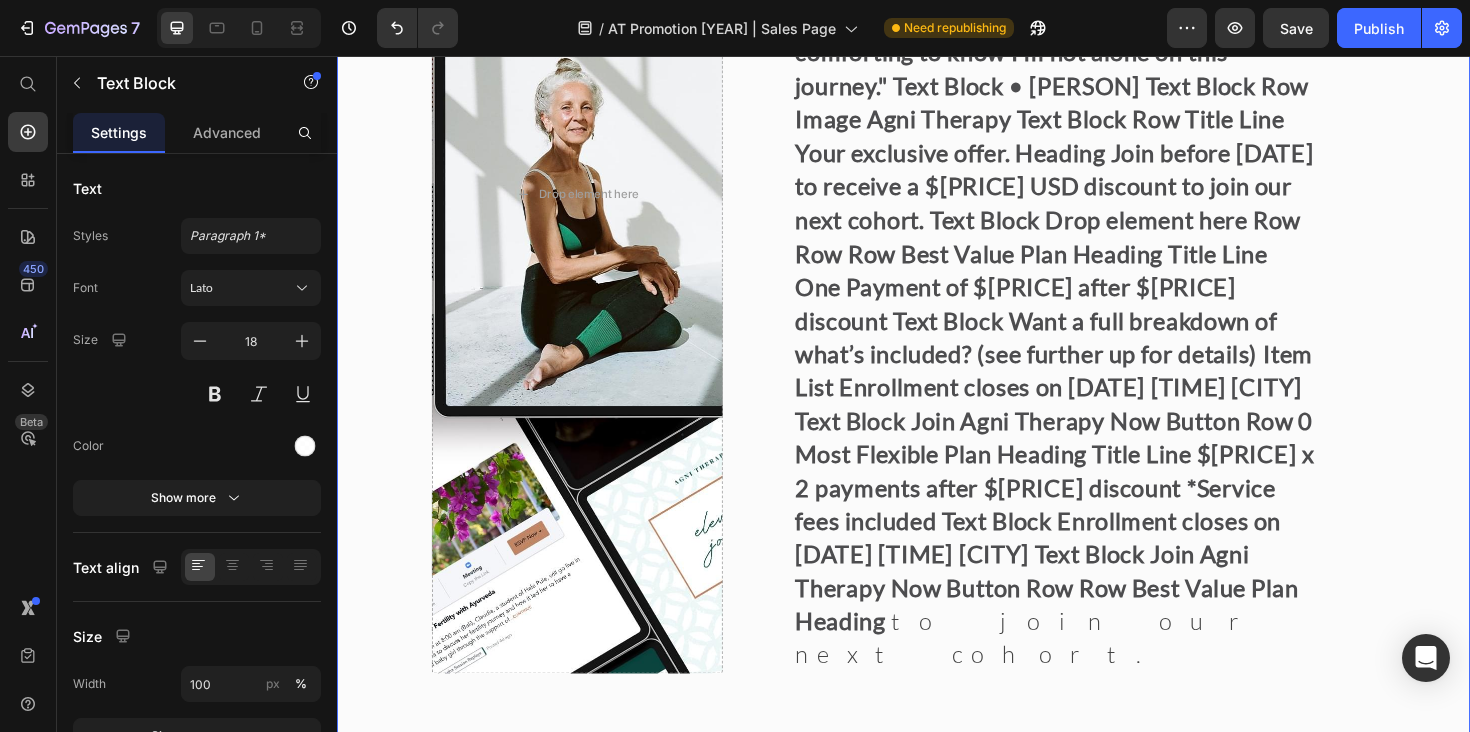 click on "Image "Even months after the program, I still feel supported." Heading "Every time I have a question, the community and team are there. It’s comforting to know I’m not alone on this journey." Text Block • [NAME] Text Block Row Image Agni Therapy Text Block Row                Title Line Your exclusive offer. Heading Join before [DATE] to receive a $[PRICE] USD discount   to join our next cohort. Text Block
Drop element here Row Row Row Best Value Plan Heading                Title Line One Payment of $[PRICE]  after $[PRICE] discount Text Block Enrollment closes on [DATE] [TIME] [CITY] Text Block
Join Agni Therapy Now Button Row Most Flexible Plan Heading                Title Line $[PRICE] x 2 payments  after $[PRICE] discount  *Service fees included Text Block   0 Enrollment closes on [DATE] [TIME] [CITY] Text Block
Join Agni Therapy Now Button Row Row Best Value Plan Heading                Title Line One Payment of $[PRICE]  after $[PRICE] discount Text Block
Line" at bounding box center [937, 1421] 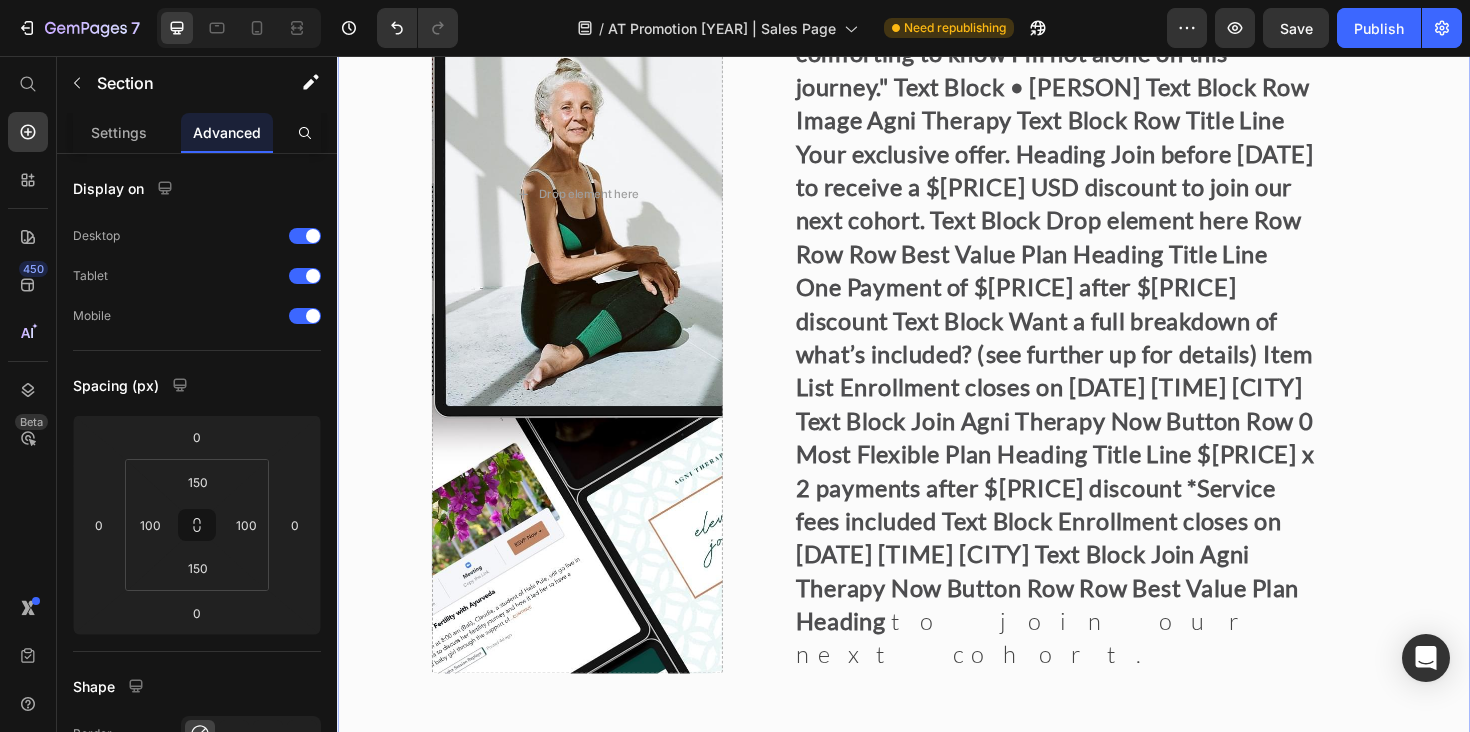 click on "after $[PRICE] discount  *Service fees included" at bounding box center [1194, 1020] 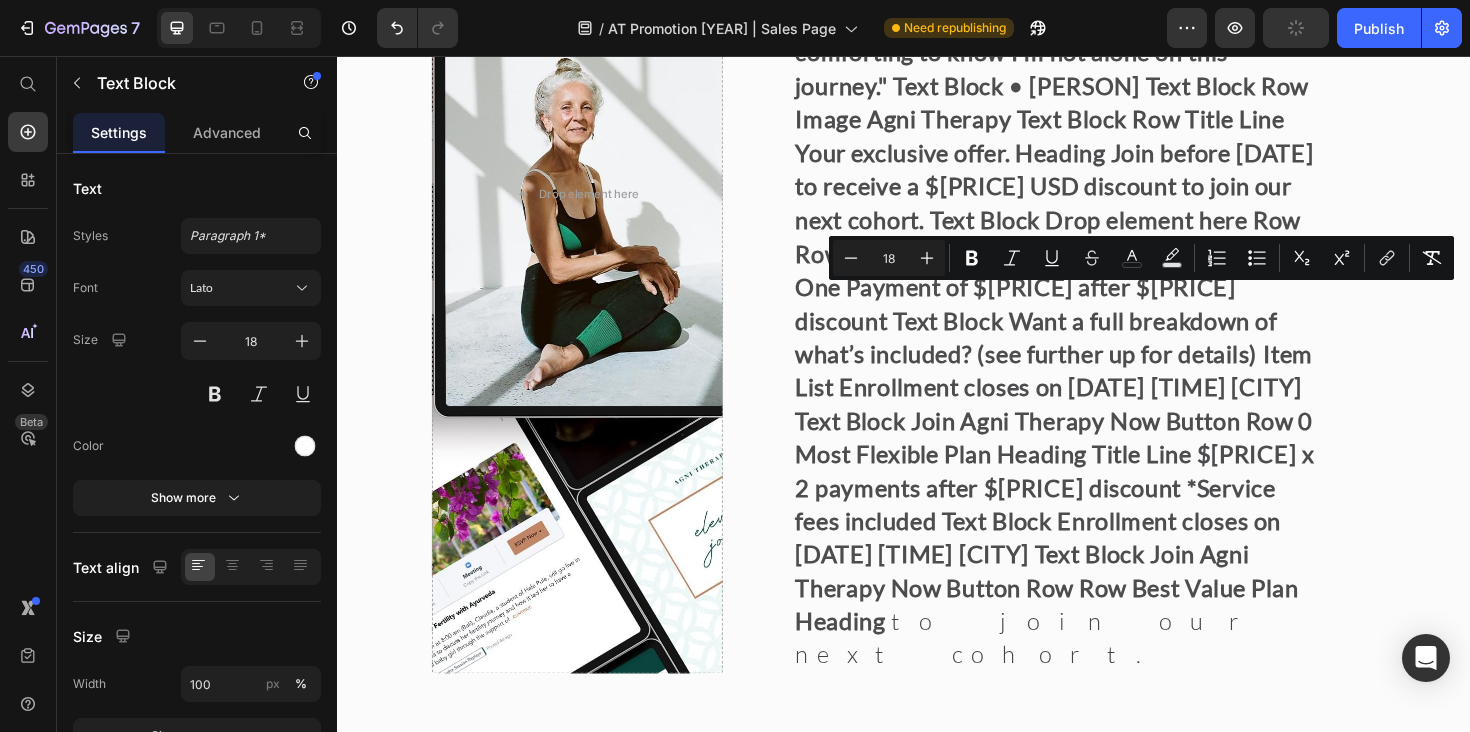 click on "after $[PRICE] discount  *Service fees included" at bounding box center (1194, 1020) 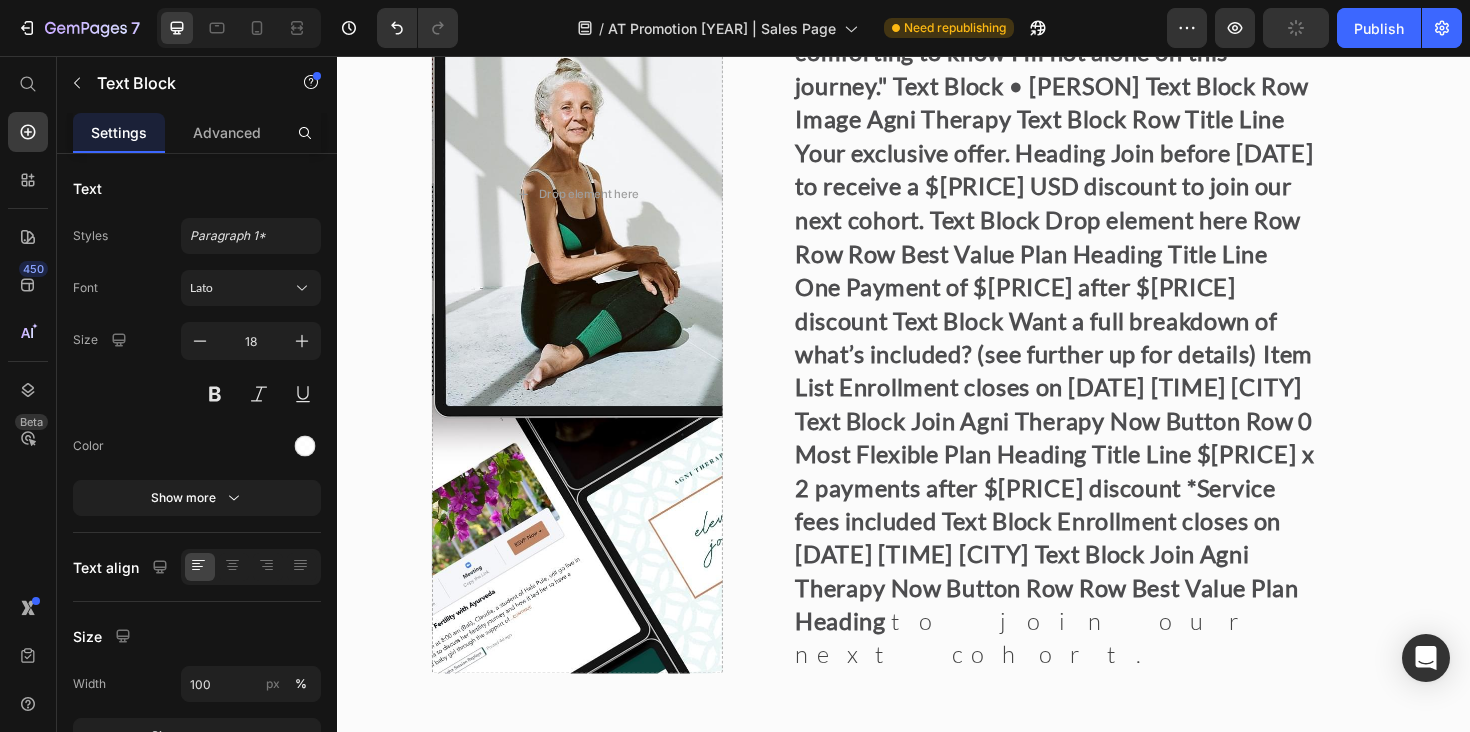 drag, startPoint x: 1161, startPoint y: 316, endPoint x: 1119, endPoint y: 314, distance: 42.047592 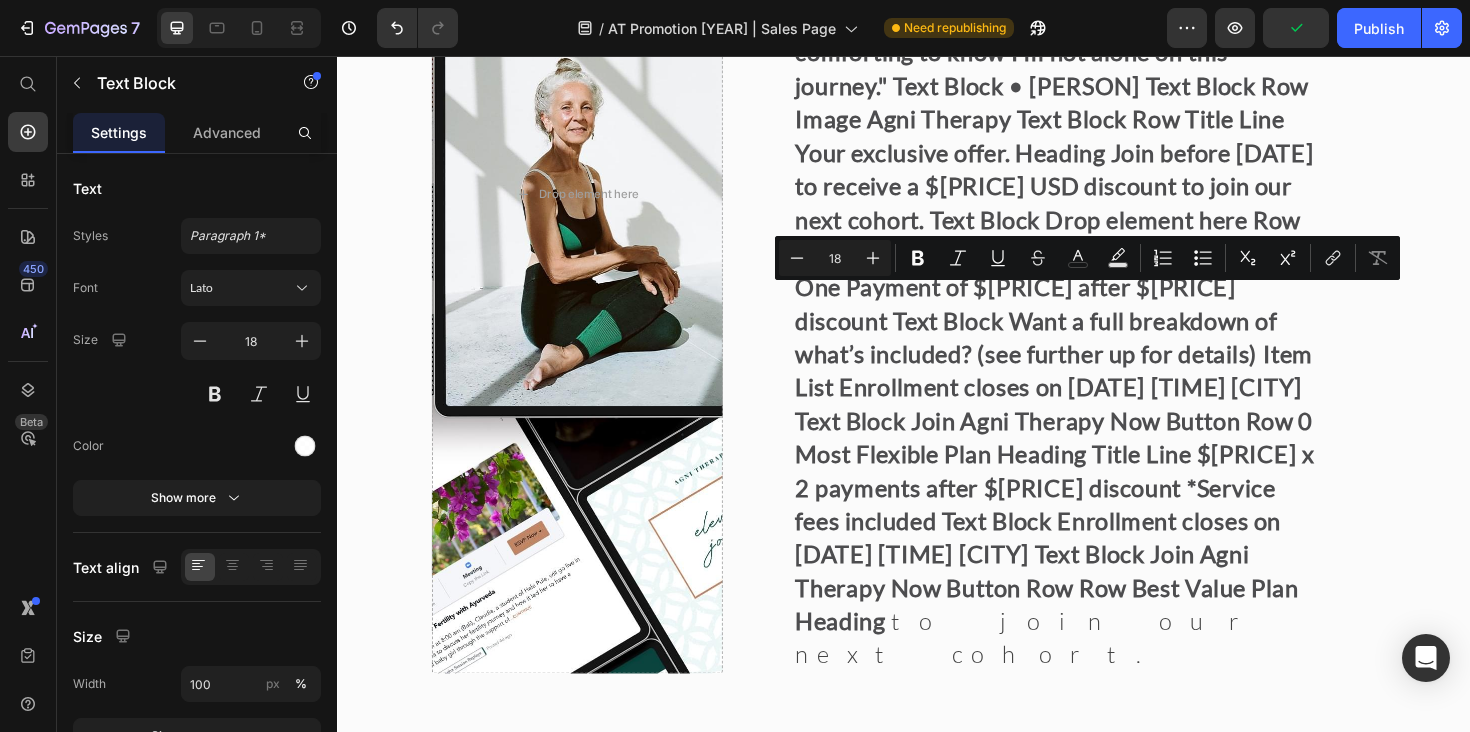 click on "*Service fees included" at bounding box center [1251, 1020] 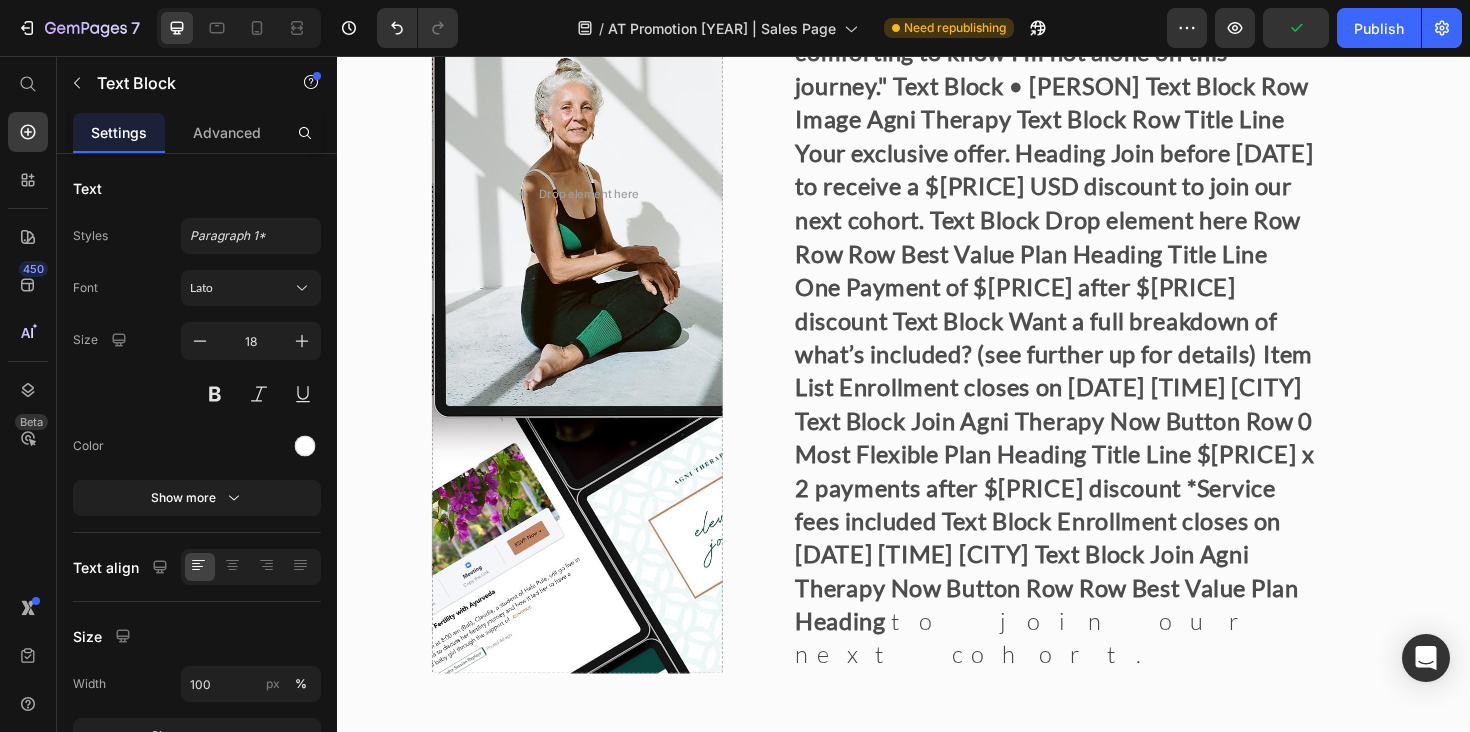 click on "*Service fees included" at bounding box center [1251, 1020] 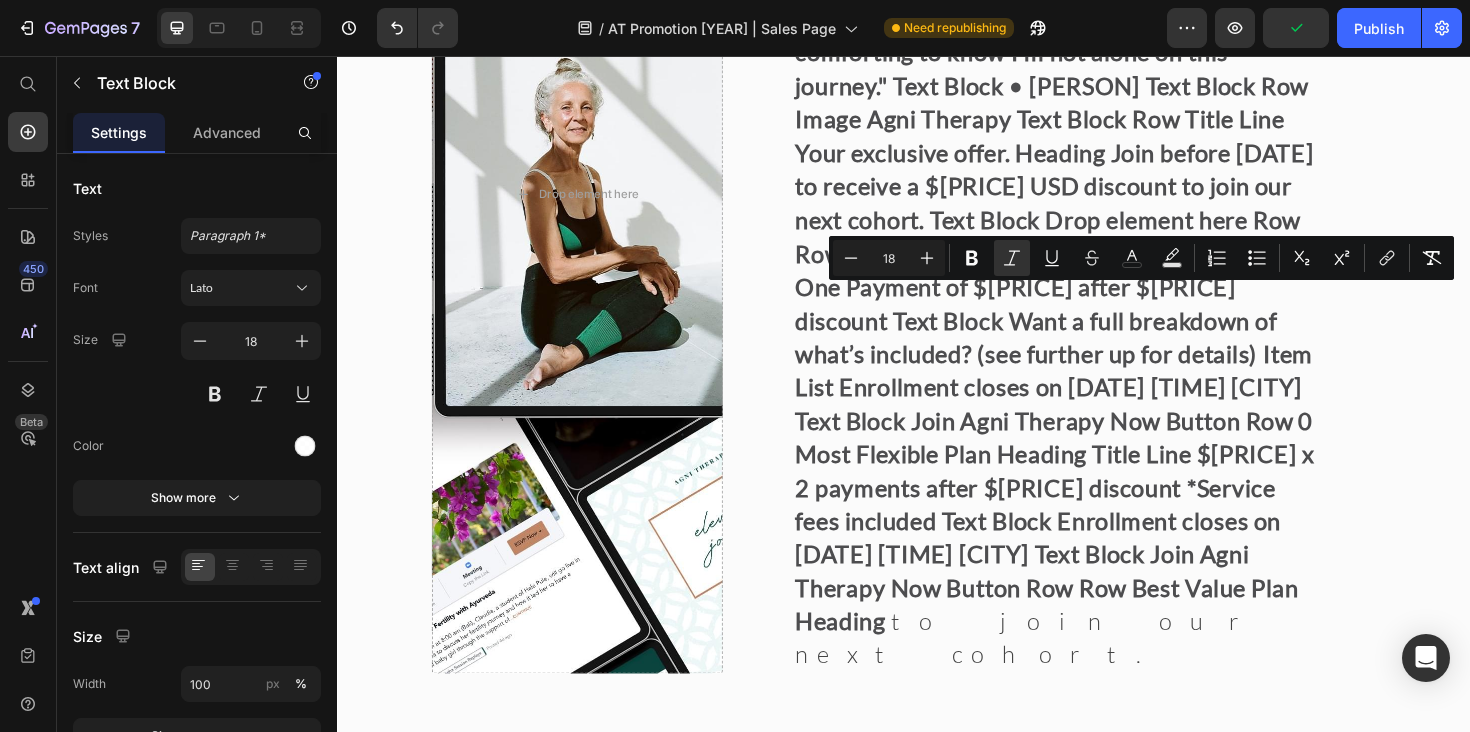 click on "*Service fees included" at bounding box center [1251, 1020] 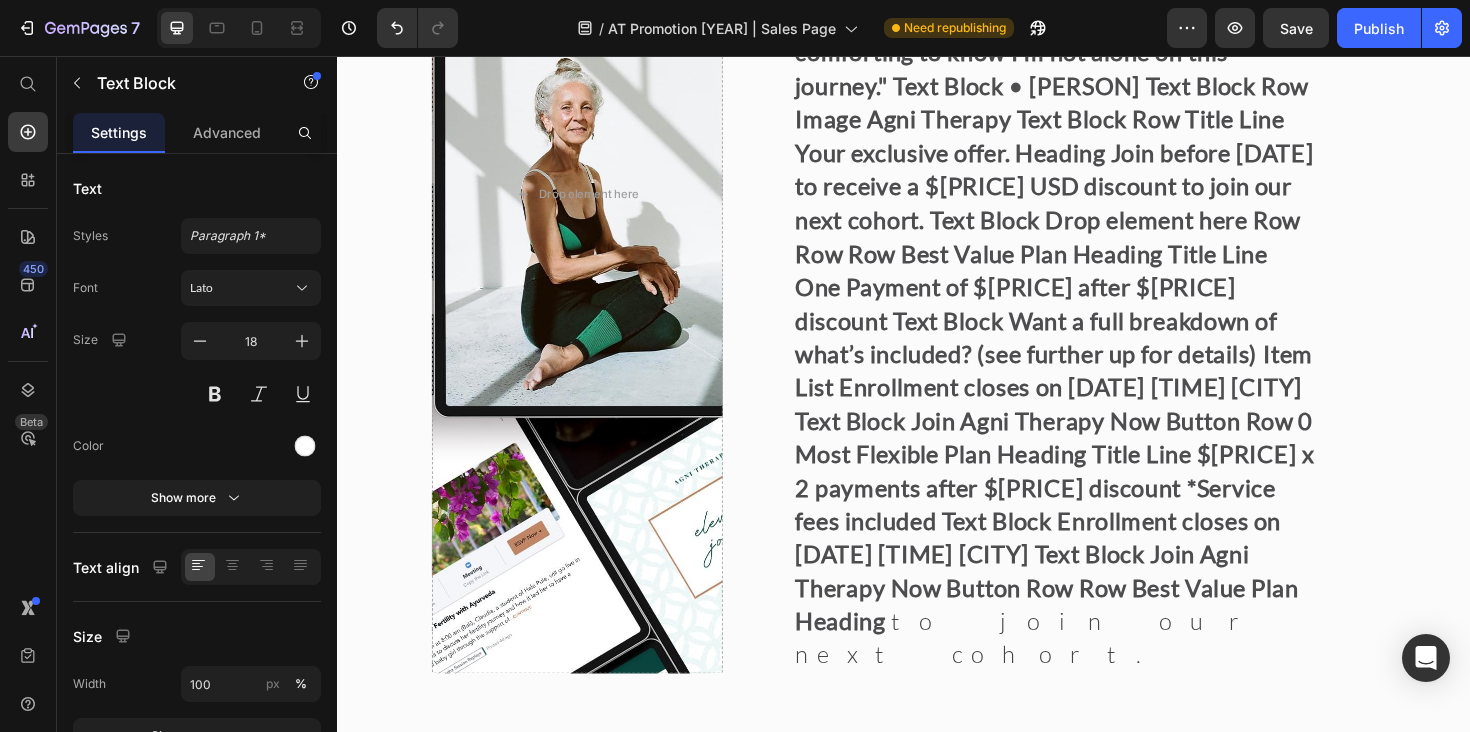 click on "*Service fees included" at bounding box center [1251, 1020] 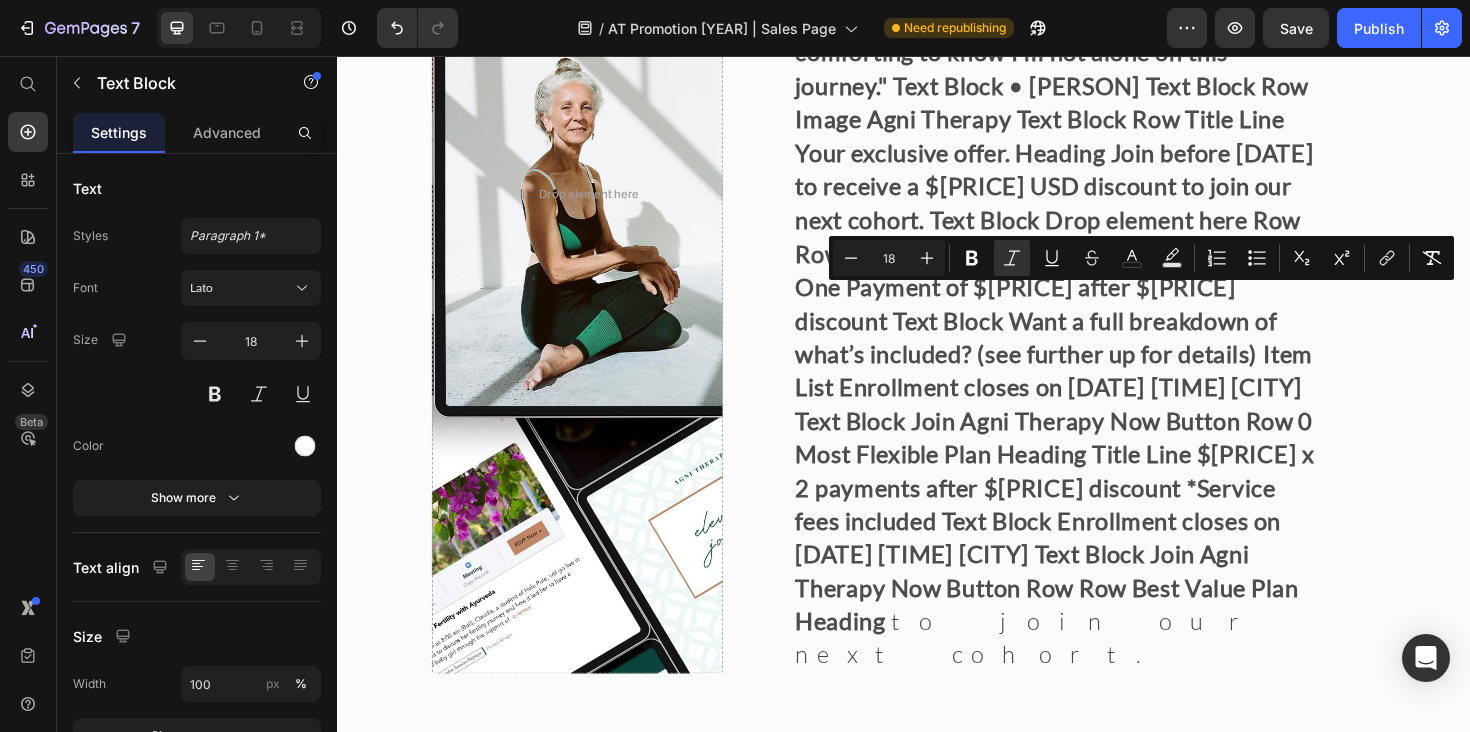 click on "*Service fees included" at bounding box center [1251, 1020] 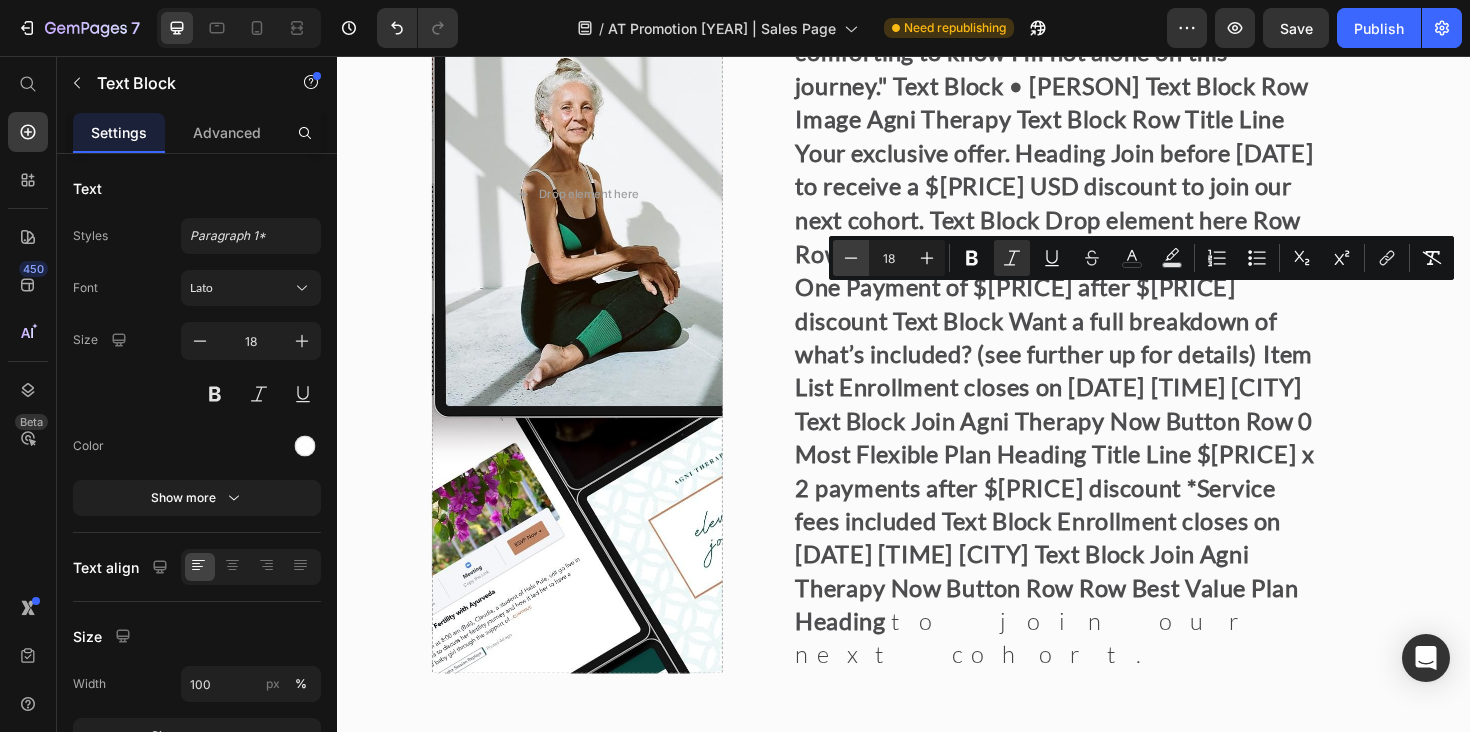 click 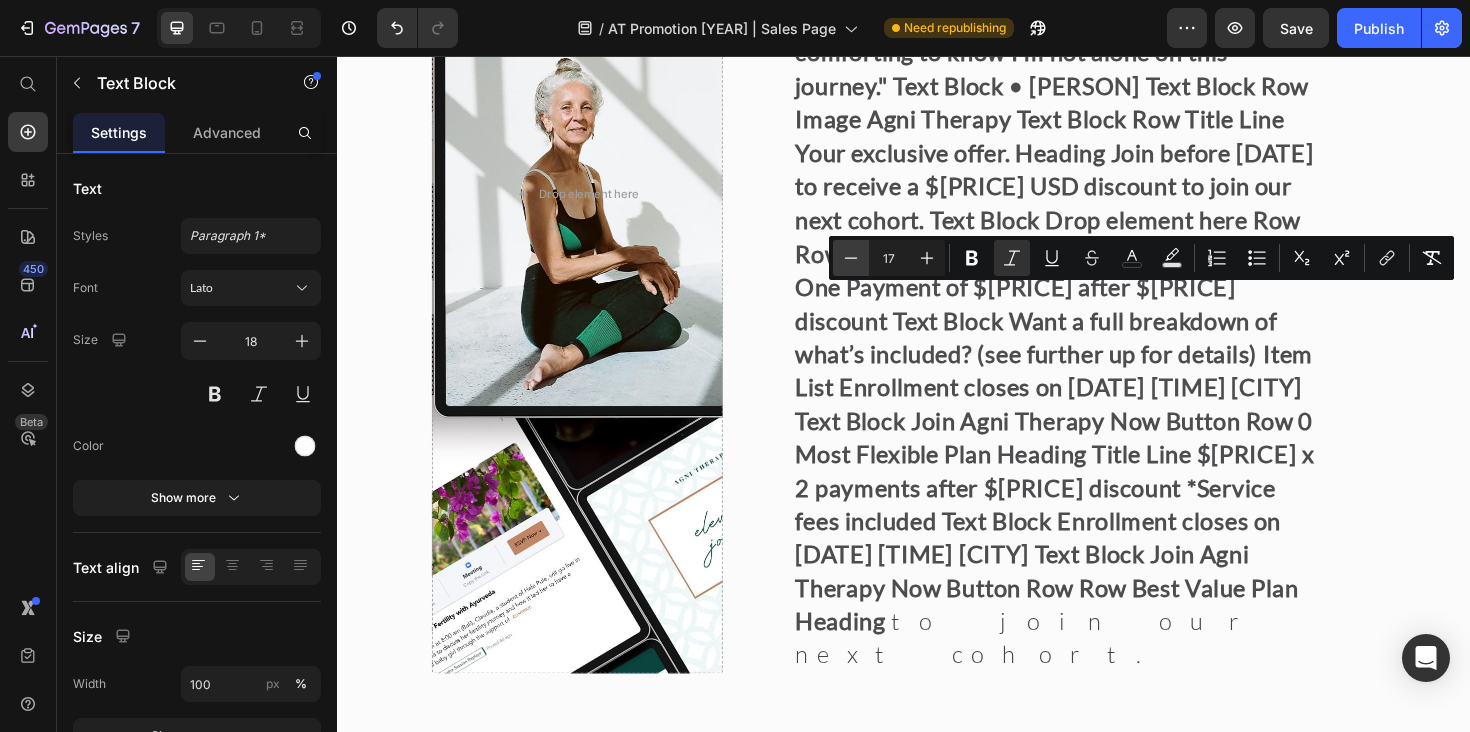 click 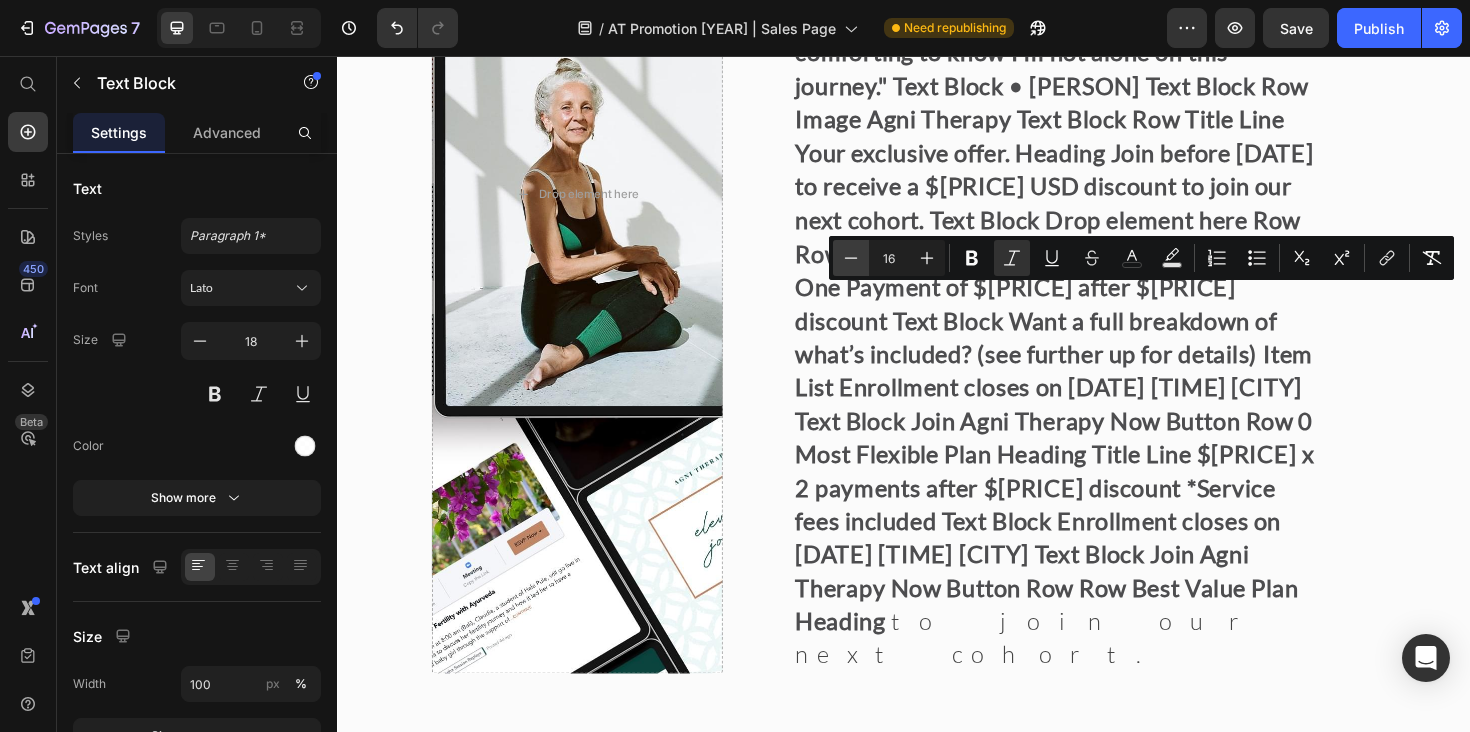 click 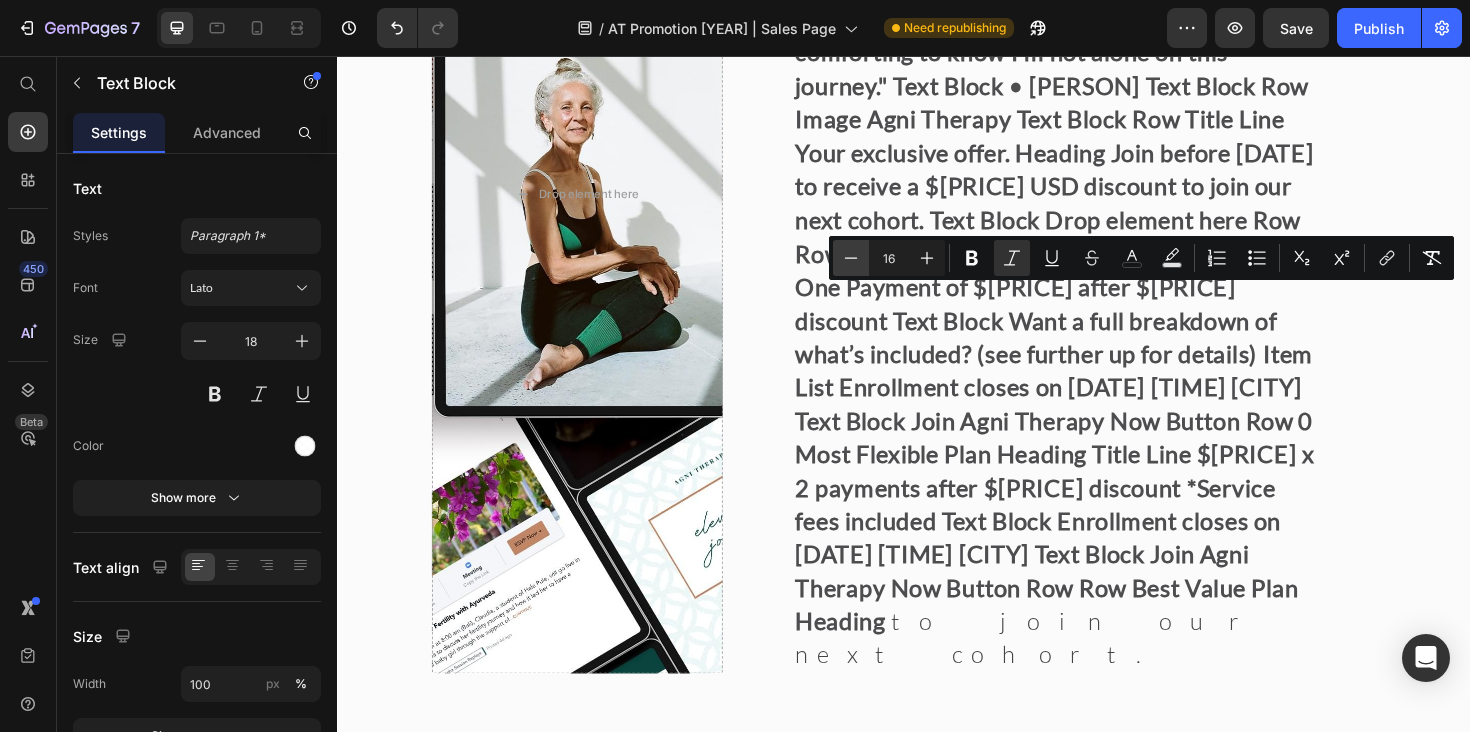 type on "15" 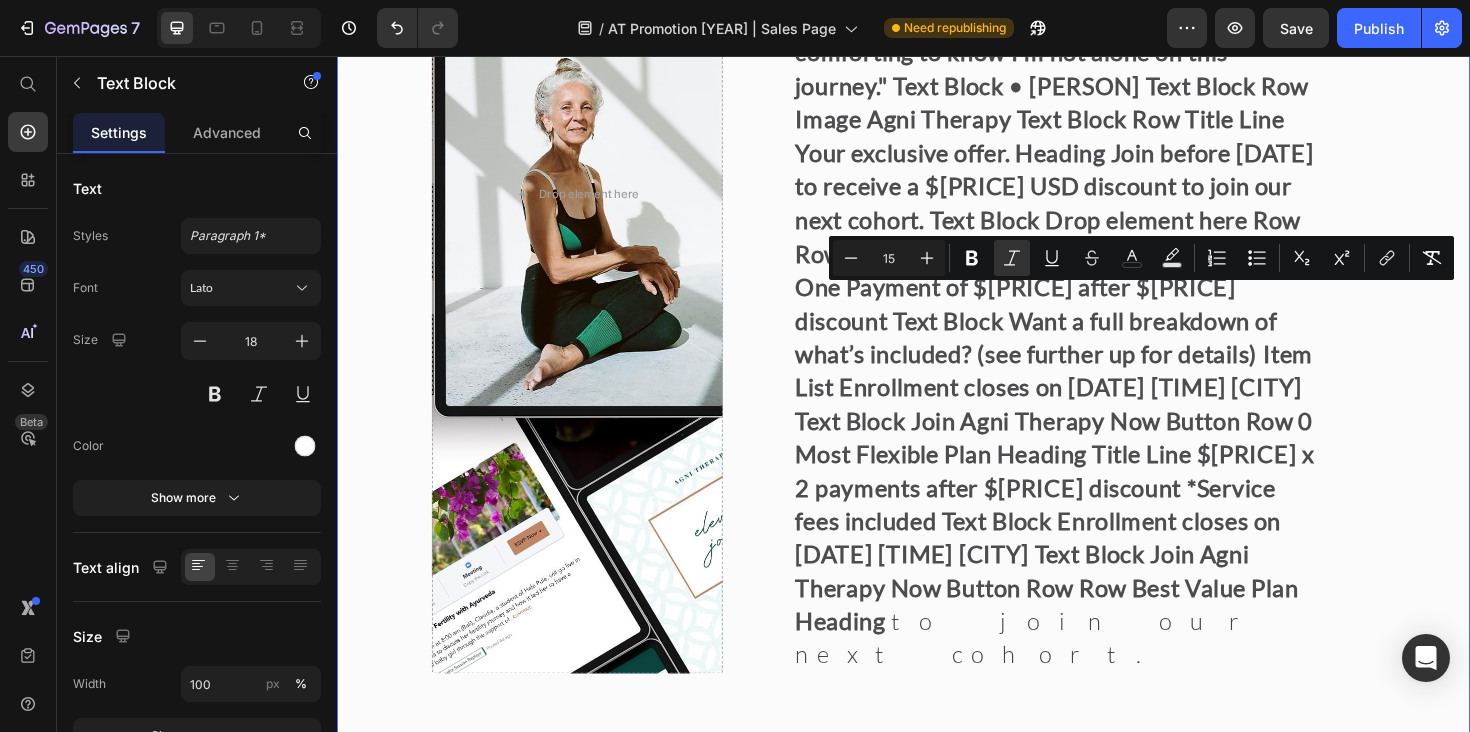 click on "Image "Even months after the program, I still feel supported." Heading "Every time I have a question, the community and team are there. It’s comforting to know I’m not alone on this journey." Text Block • [NAME] Text Block Row Image Agni Therapy Text Block Row                Title Line Your exclusive offer. Heading Join before [DATE] to receive a $[PRICE] USD discount   to join our next cohort. Text Block
Drop element here Row Row Row Best Value Plan Heading                Title Line One Payment of $[PRICE]  after $[PRICE] discount Text Block Enrollment closes on [DATE] [TIME] [CITY] Text Block
Join Agni Therapy Now Button Row Most Flexible Plan Heading                Title Line $[PRICE] x 2 payments  after $[PRICE] discount  *Service fees included Text Block   0 Enrollment closes on [DATE] [TIME] [CITY] Text Block
Join Agni Therapy Now Button Row Row Best Value Plan Heading                Title Line One Payment of $[PRICE]  after $[PRICE] discount Text Block
Line" at bounding box center [937, 1422] 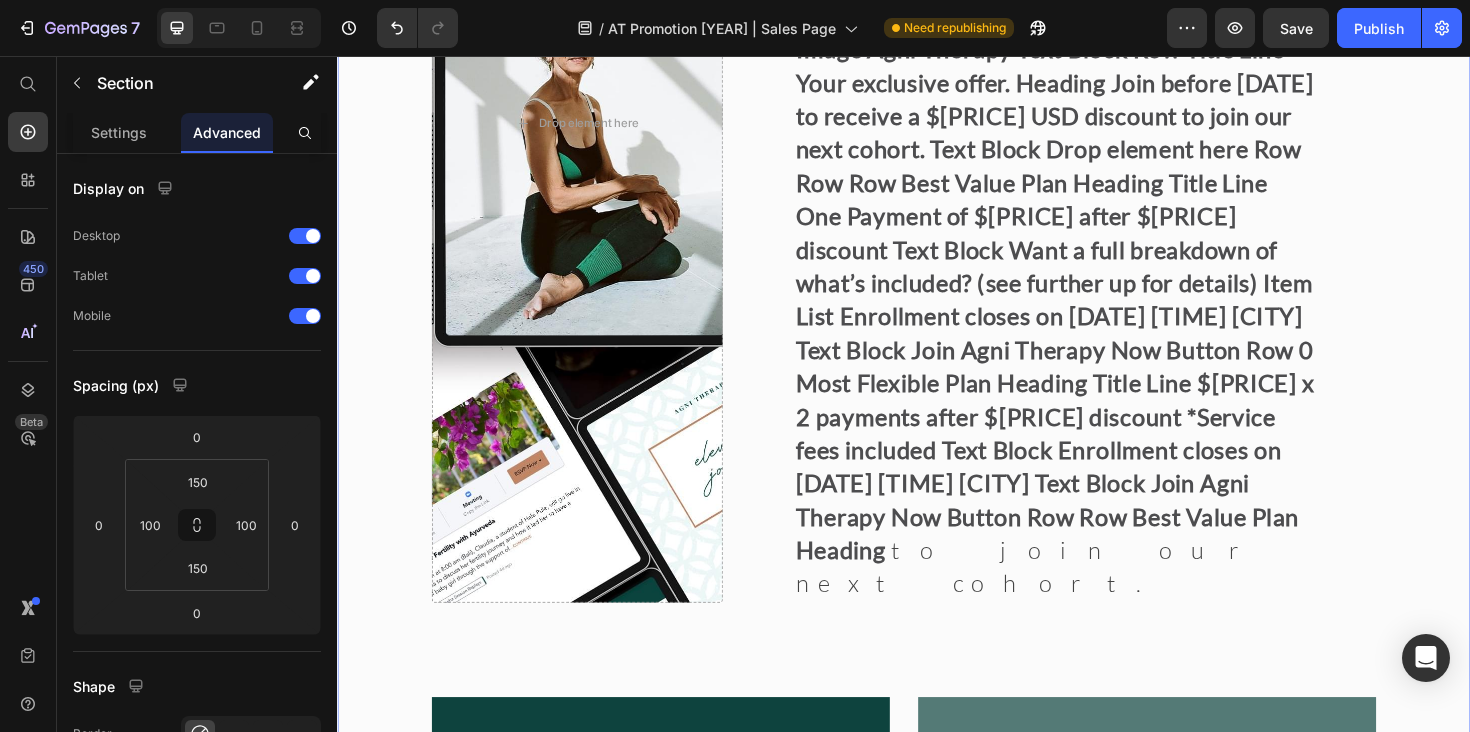 scroll, scrollTop: 17283, scrollLeft: 0, axis: vertical 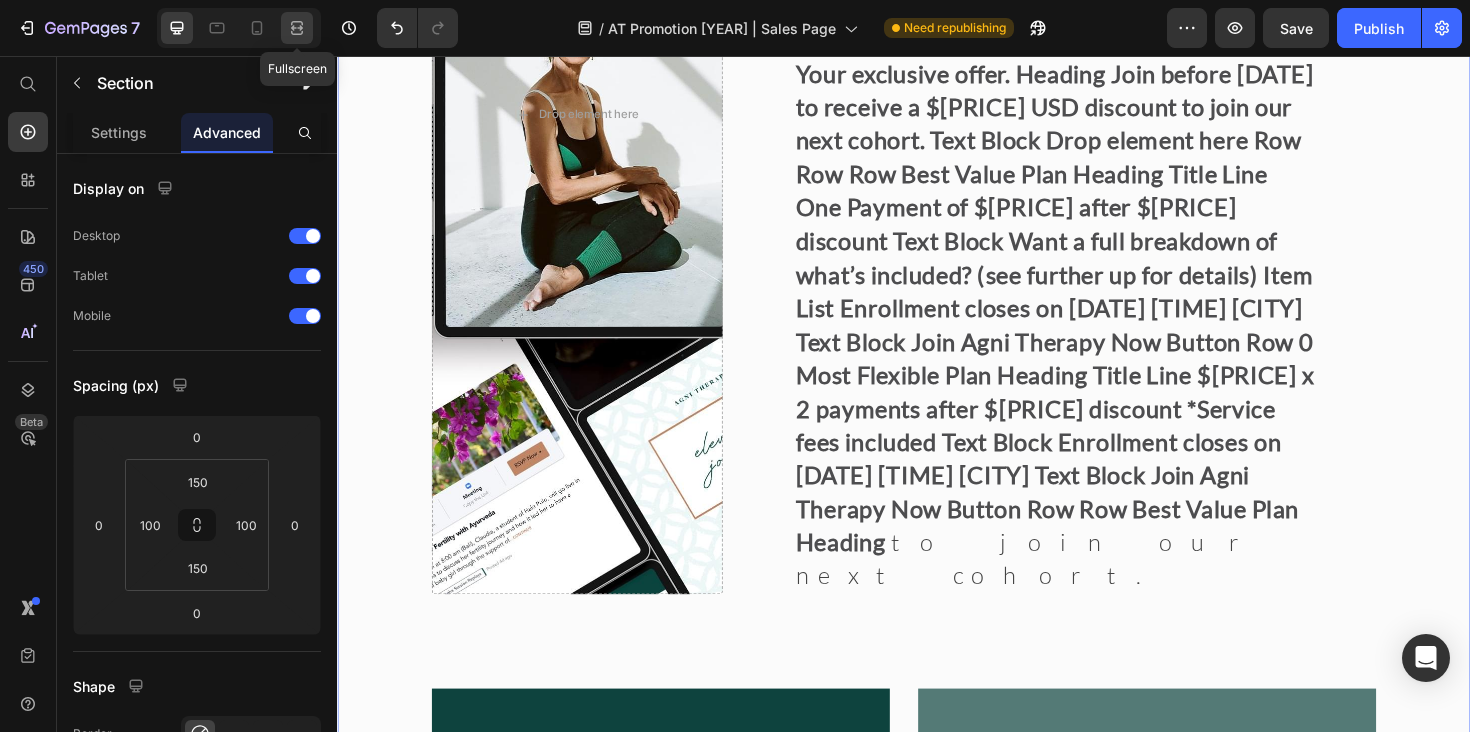 click 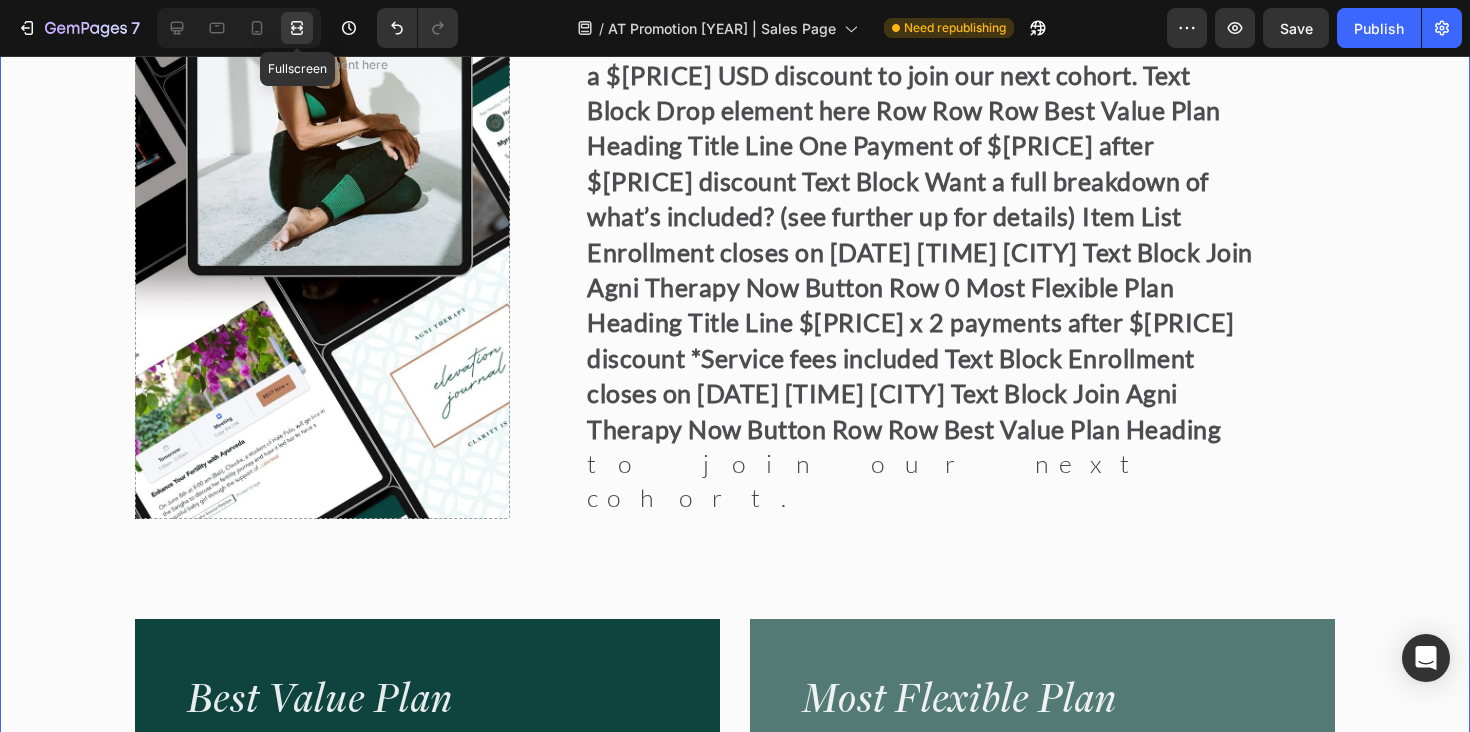 scroll, scrollTop: 17349, scrollLeft: 0, axis: vertical 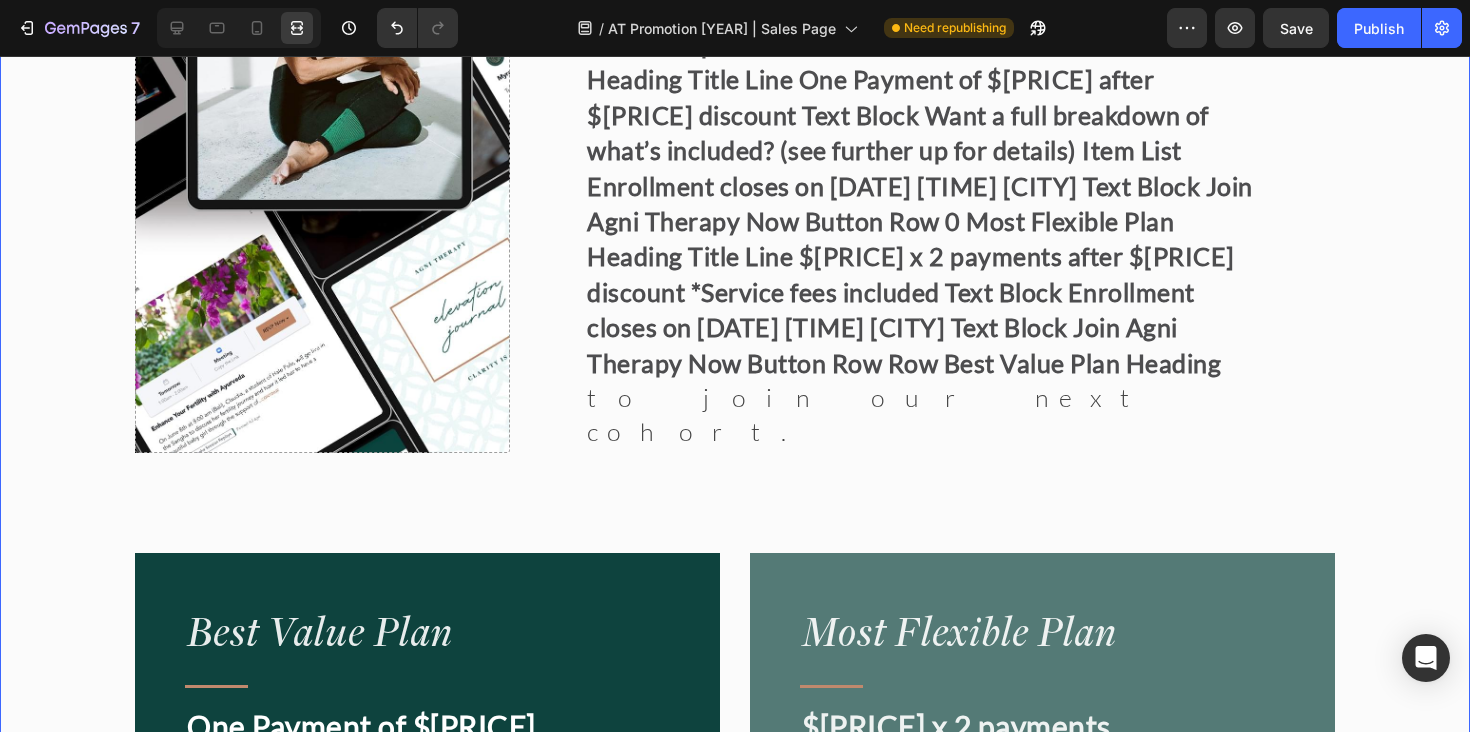 click on "Image "Even months after the program, I still feel supported." Heading "Every time I have a question, the community and team are there. It’s comforting to know I’m not alone on this journey." Text Block • [PERSON] Text Block Row Image Agni Therapy Text Block Row Title Line Your exclusive offer. Heading Join before [DATE] to receive a $[PRICE] USD discount to join our next cohort. Text Block Drop element here Row Row Row Best Value Plan Heading Title Line One Payment of $[PRICE] after $[PRICE] discount Text Block Enrollment closes on [DATE] [TIME] [CITY] Text Block Join Agni Therapy Now Button Row Most Flexible Plan Heading Title Line $[PRICE] x 2 payments after $[PRICE] discount *Service fees included Text Block Enrollment closes on [DATE] [TIME] [CITY] Text Block Join Agni Therapy Now Button Row Row" at bounding box center (735, 1170) 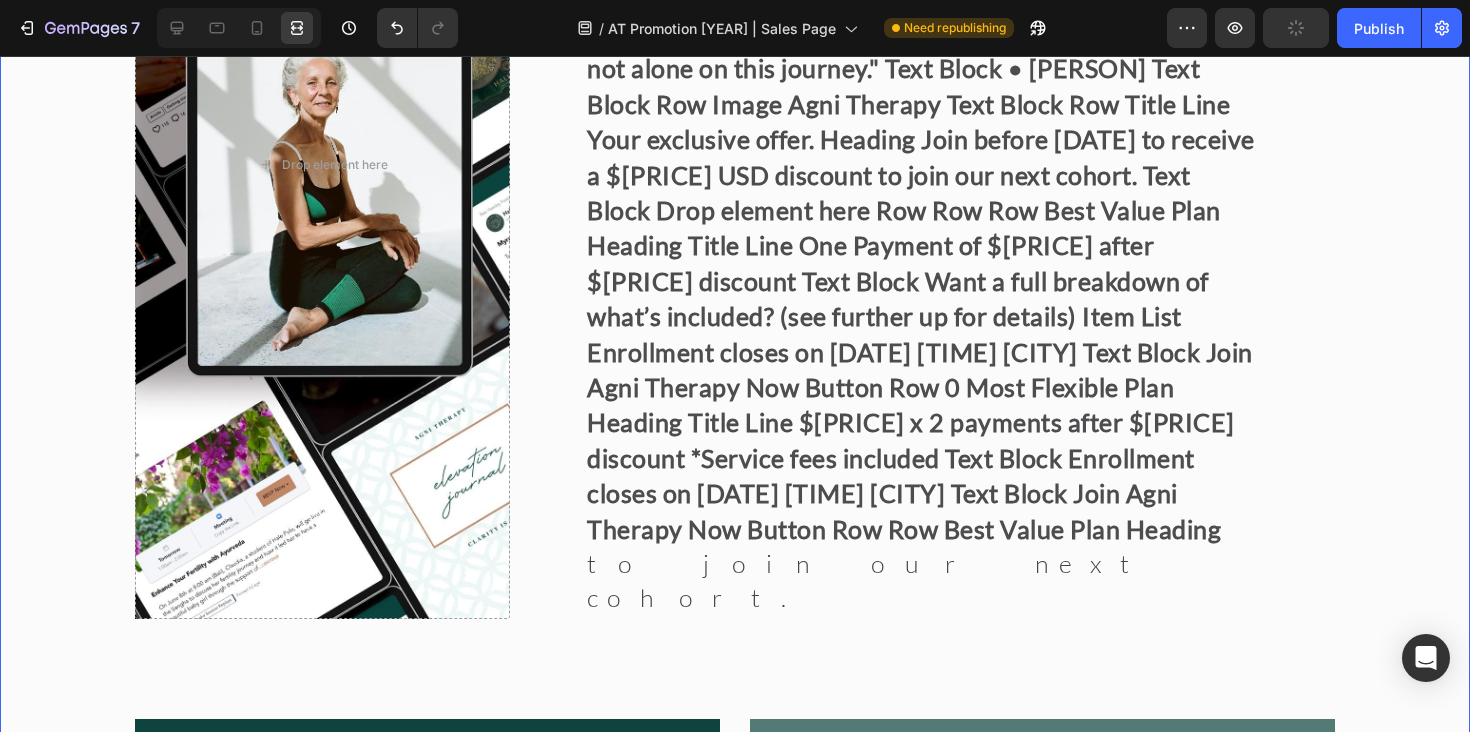 scroll, scrollTop: 17177, scrollLeft: 0, axis: vertical 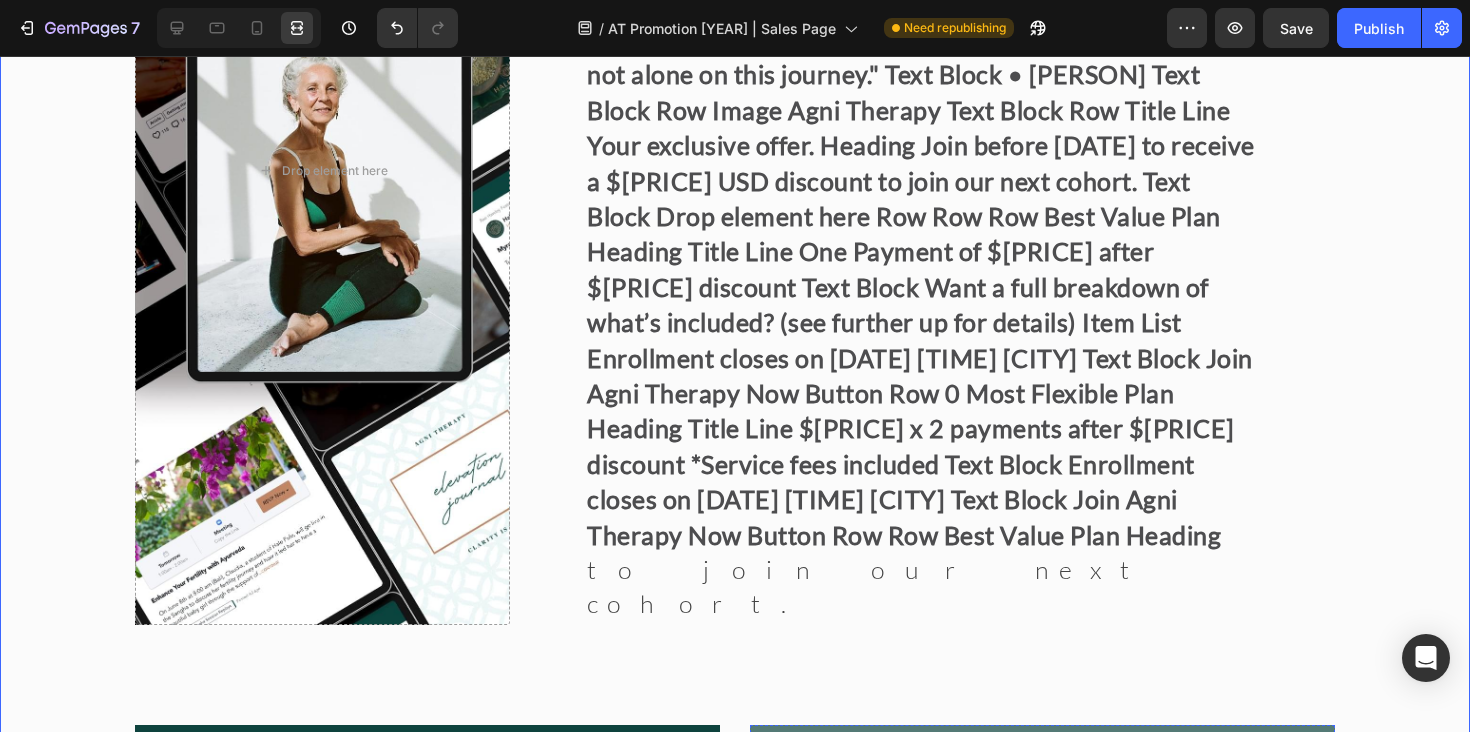 click on "Most Flexible Plan" at bounding box center [1042, 803] 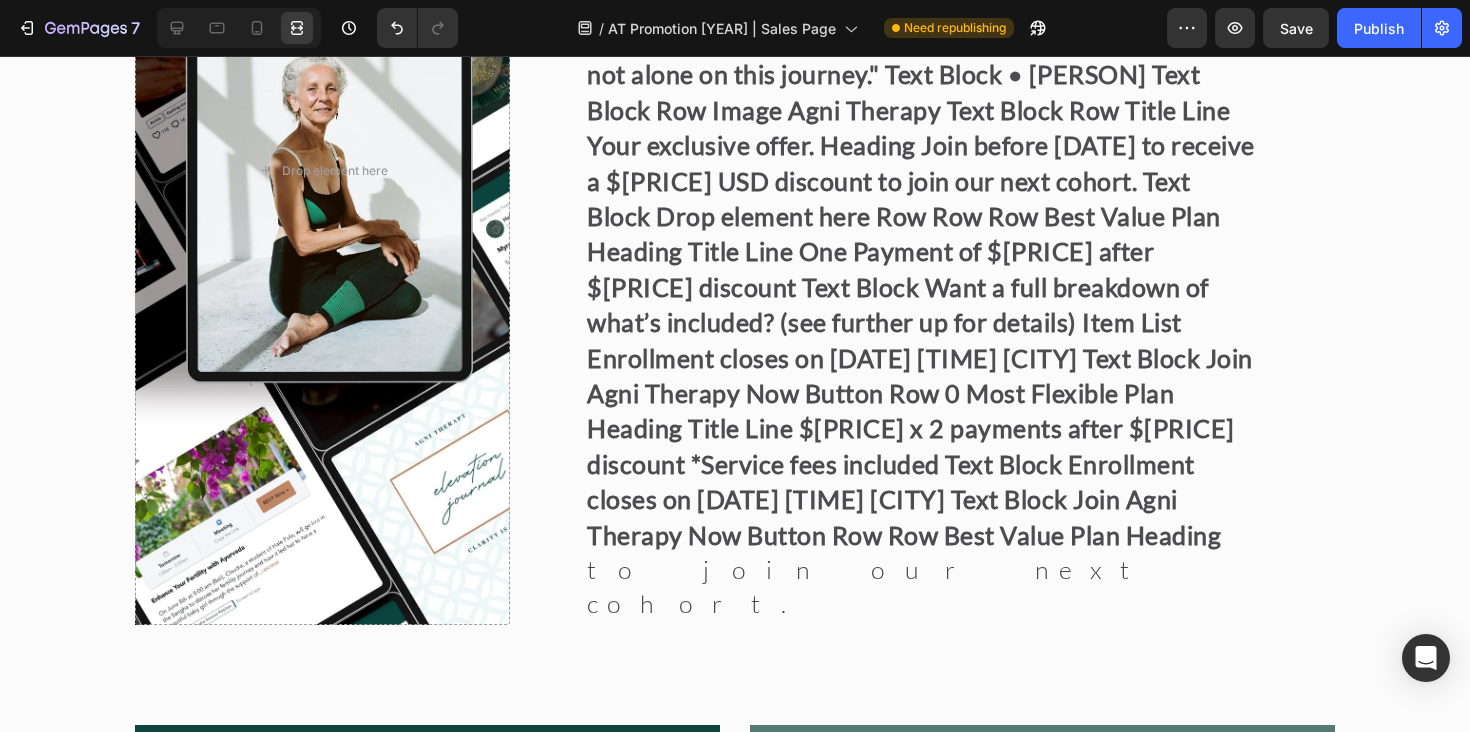 click on "Most Flexible Plan" at bounding box center [1042, 803] 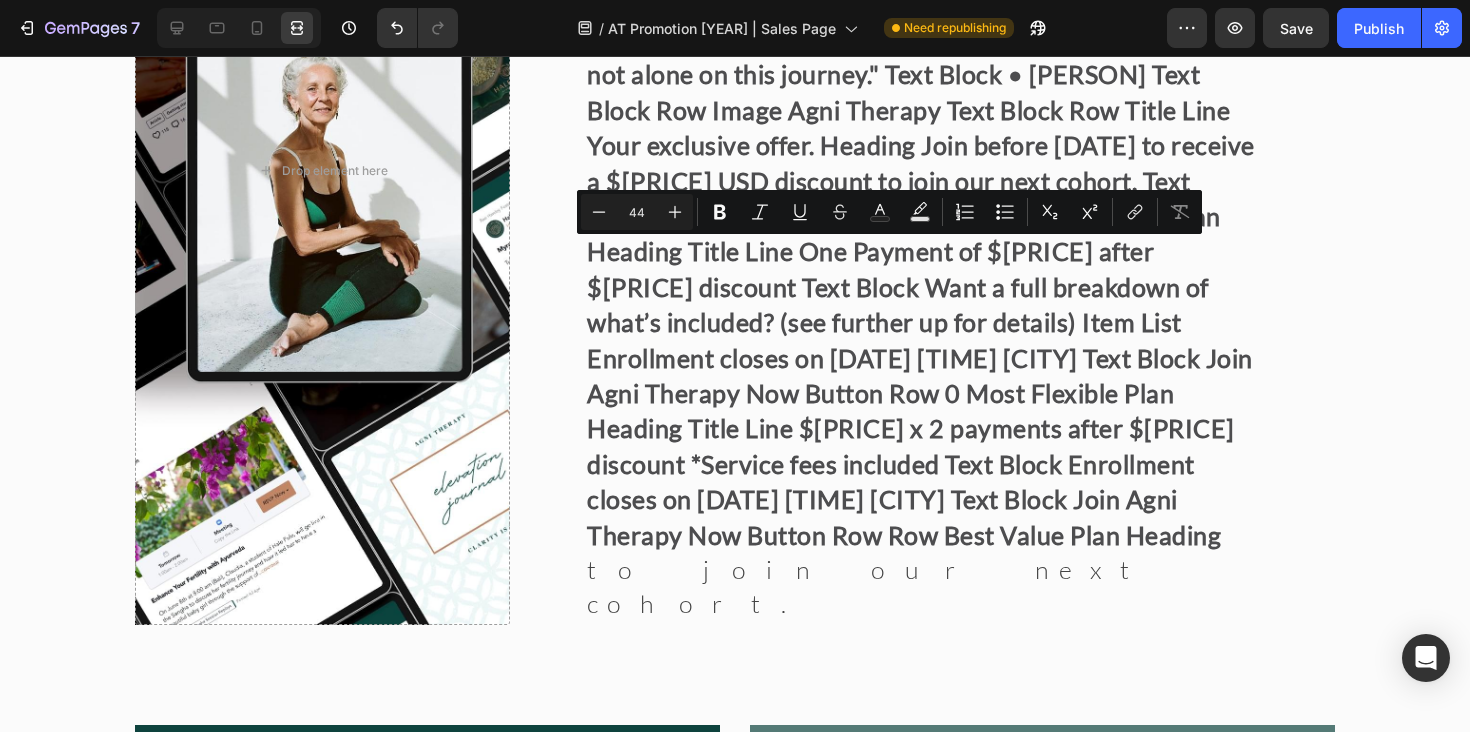 click on "Most Flexible Plan" at bounding box center (1042, 803) 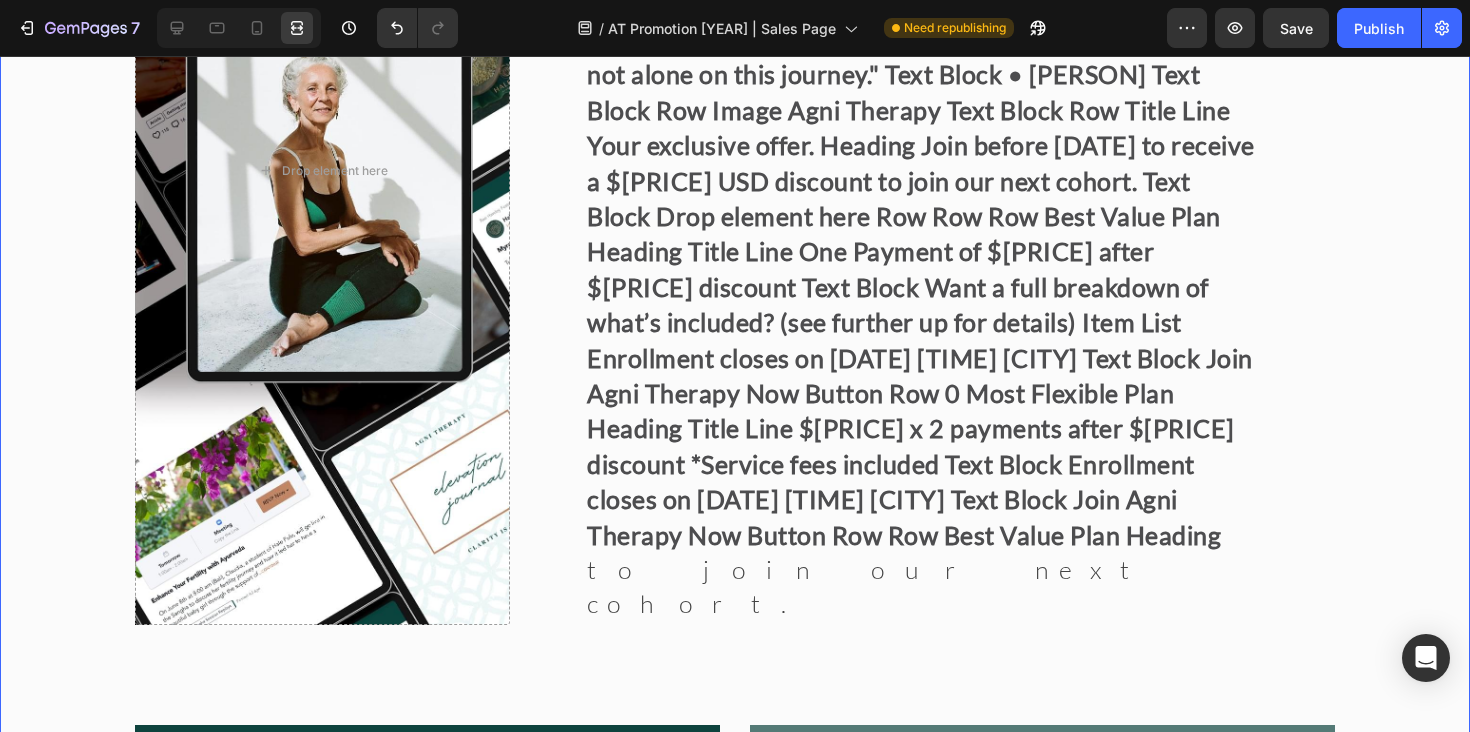 click on "Image "Even months after the program, I still feel supported." Heading "Every time I have a question, the community and team are there. It’s comforting to know I’m not alone on this journey." Text Block • [NAME] Text Block Row Image Agni Therapy Text Block Row                Title Line Your exclusive offer. Heading Join before [DATE] to receive a $[PRICE] USD discount   to join our next cohort. Text Block
Drop element here Row Row Row Best Value Plan Heading                Title Line One Payment of $[PRICE]  after $[PRICE] discount Text Block Enrollment closes on [DATE] [TIME] [CITY] Text Block
Join Agni Therapy Now Button Row Flexible Plan Heading   0                Title Line $[PRICE] x 2 payments  after $[PRICE] discount  *Service fees included Text Block Enrollment closes on [DATE] [TIME] [CITY] Text Block
Join Agni Therapy Now Button Row Row Best Value Plan Heading                Title Line One Payment of $[PRICE]  after $[PRICE] discount Text Block
Item List" at bounding box center [735, 1342] 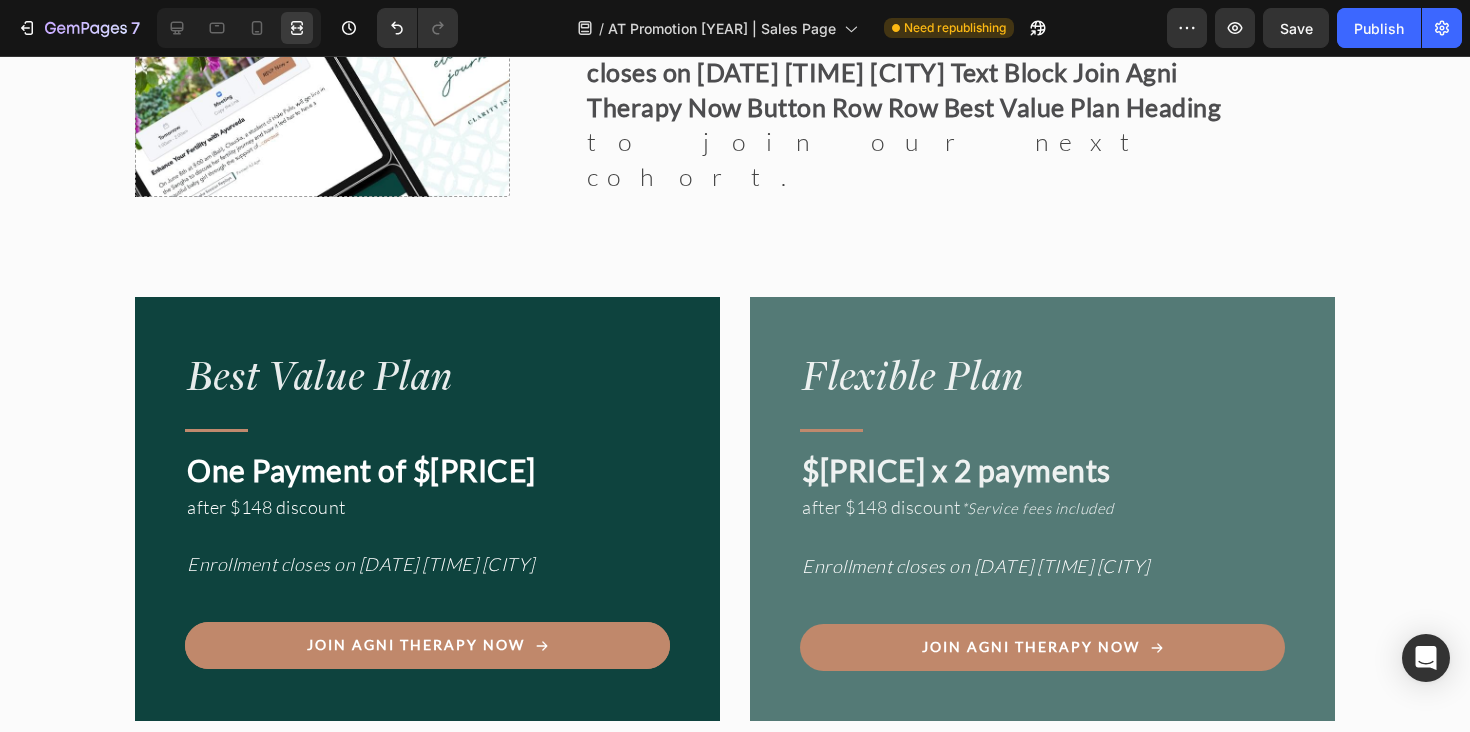 scroll, scrollTop: 17544, scrollLeft: 0, axis: vertical 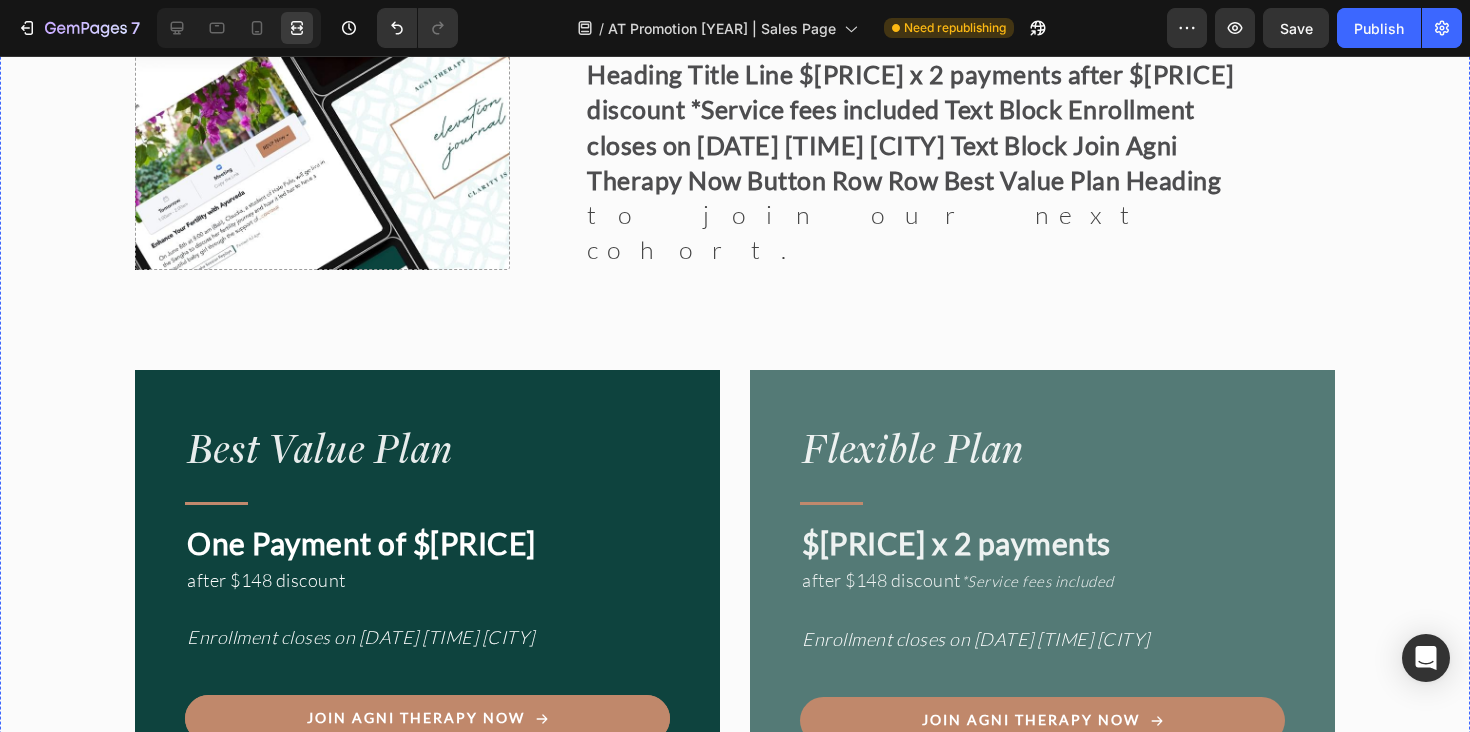 click on "Best Value Plan Heading Title Line One Payment of $[PRICE] after $[PRICE] discount Text Block 4-week guided Ayurvedic reset Ayurvedic cooking &amp; meal guidance Daily rhythms &amp; self-care practices Sustainable asana &amp; movement Pranayama &amp; meditation Item List Personalized Ayurvedic consultation Live Q&amp;A with [PERSON]'s team Supportive private community Item List Title Line Gifts to support your journey Text Block Dine with [PERSON] Out and About Guide Ayurvedic Home Remedies Item List One-time payment - no future charges The most committed way to begin Best value deal for your long-term health Item List Title Want a full breakdown of what’s included? (see further up for details) Item List Enrollment closes on [DATE] [TIME] [CITY] Button" at bounding box center (735, 1457) 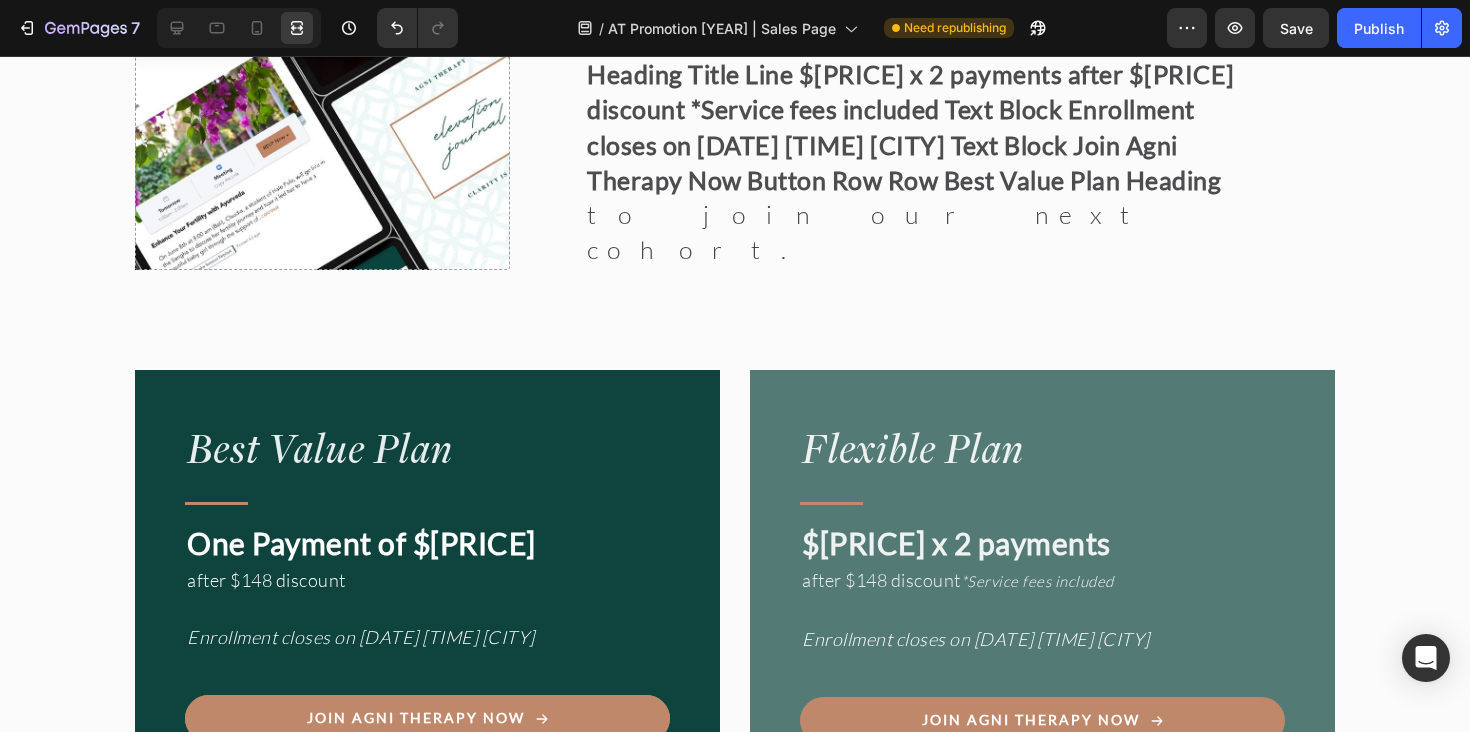 click 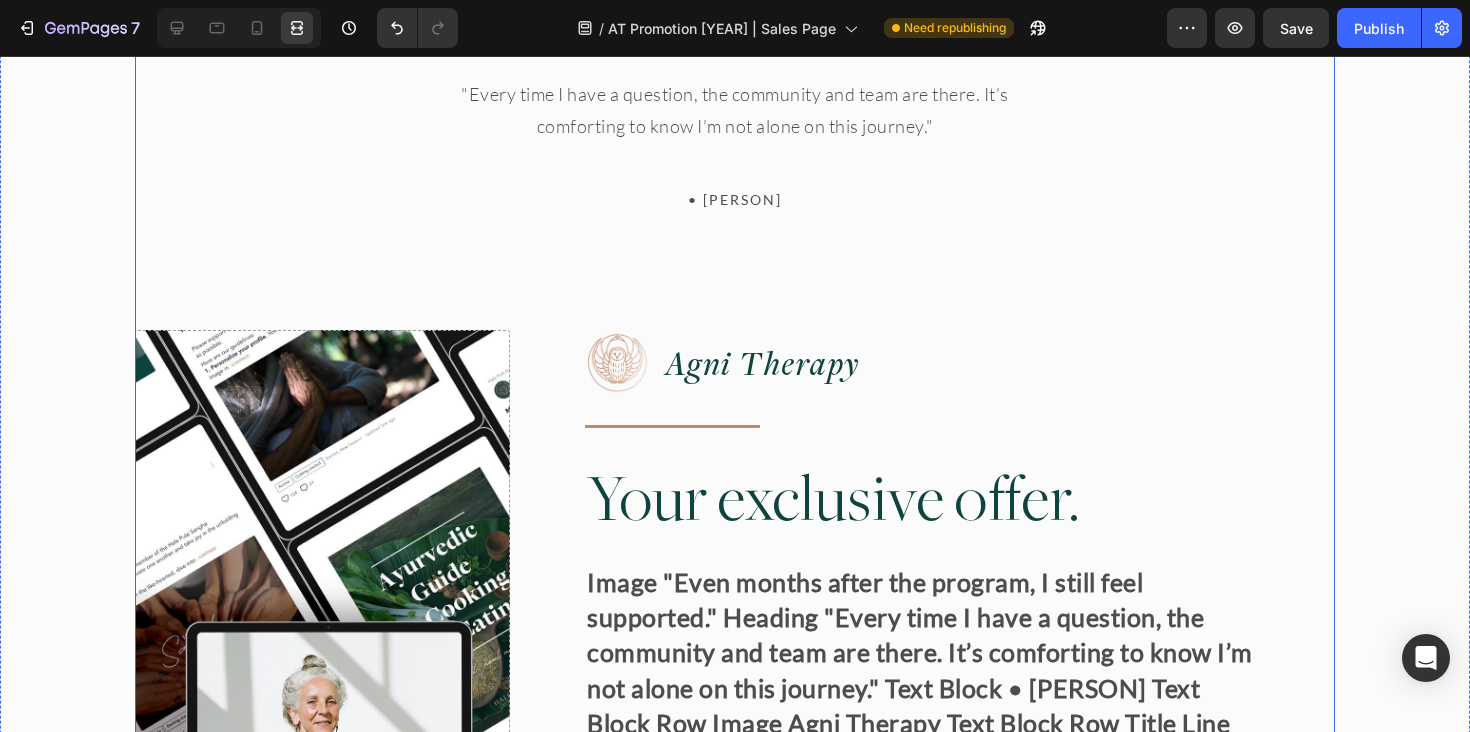 scroll, scrollTop: 16474, scrollLeft: 0, axis: vertical 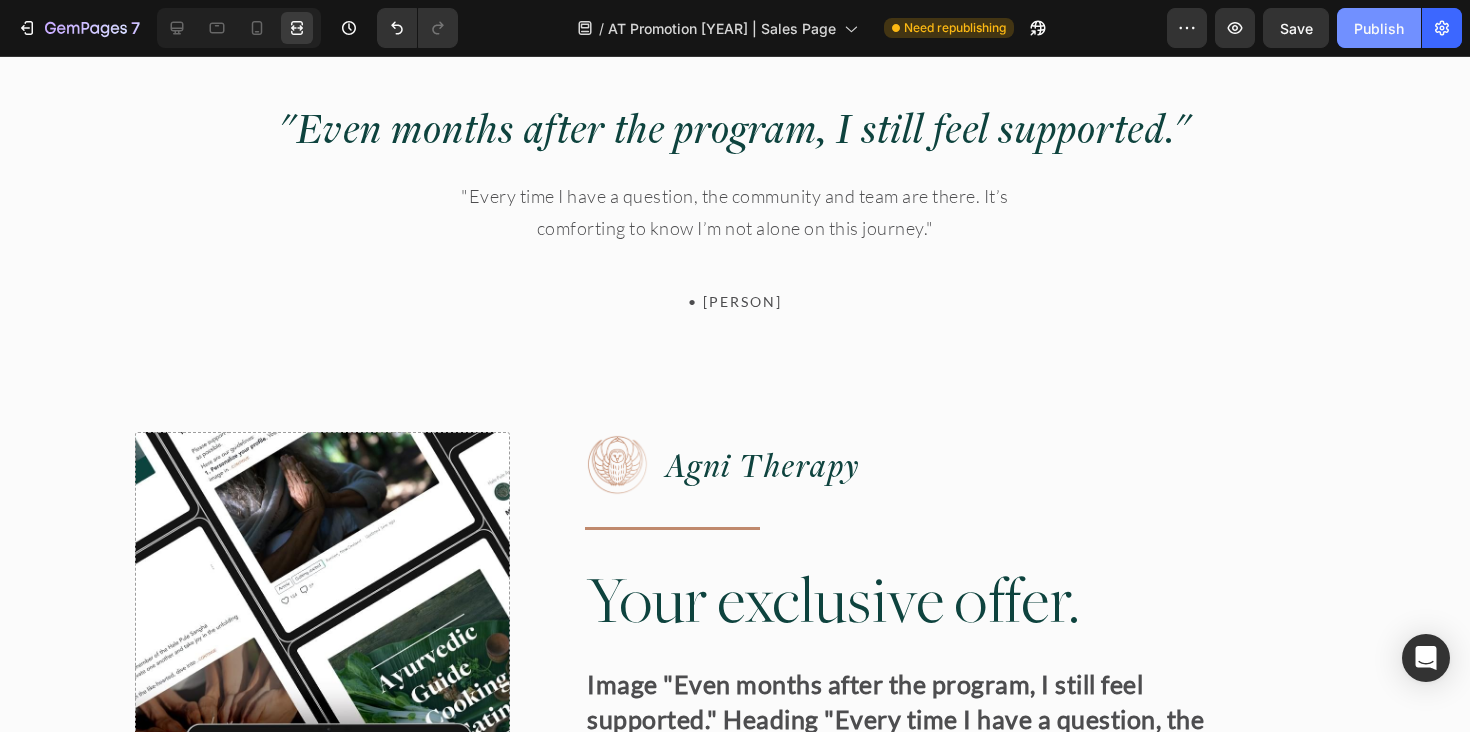 click on "Publish" at bounding box center (1379, 28) 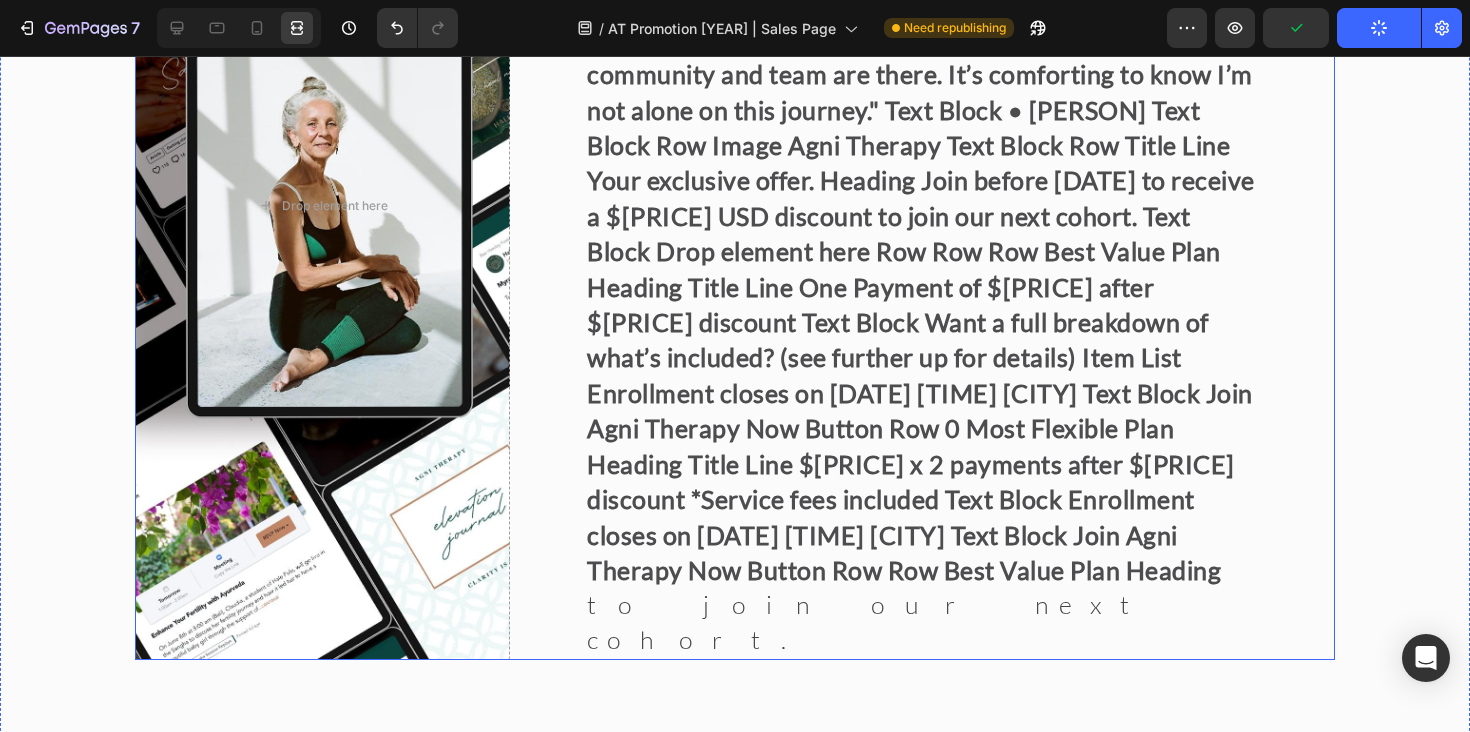 scroll, scrollTop: 17121, scrollLeft: 0, axis: vertical 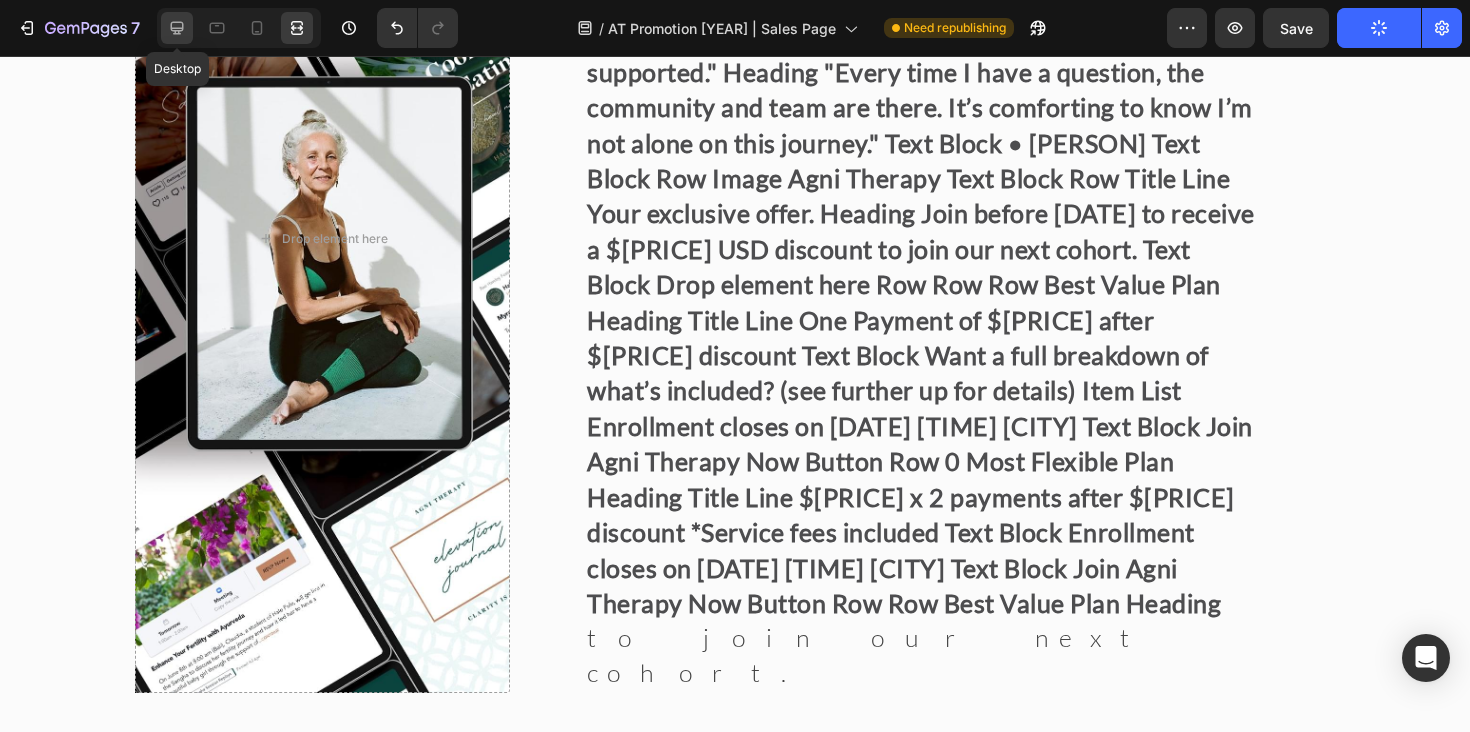 click 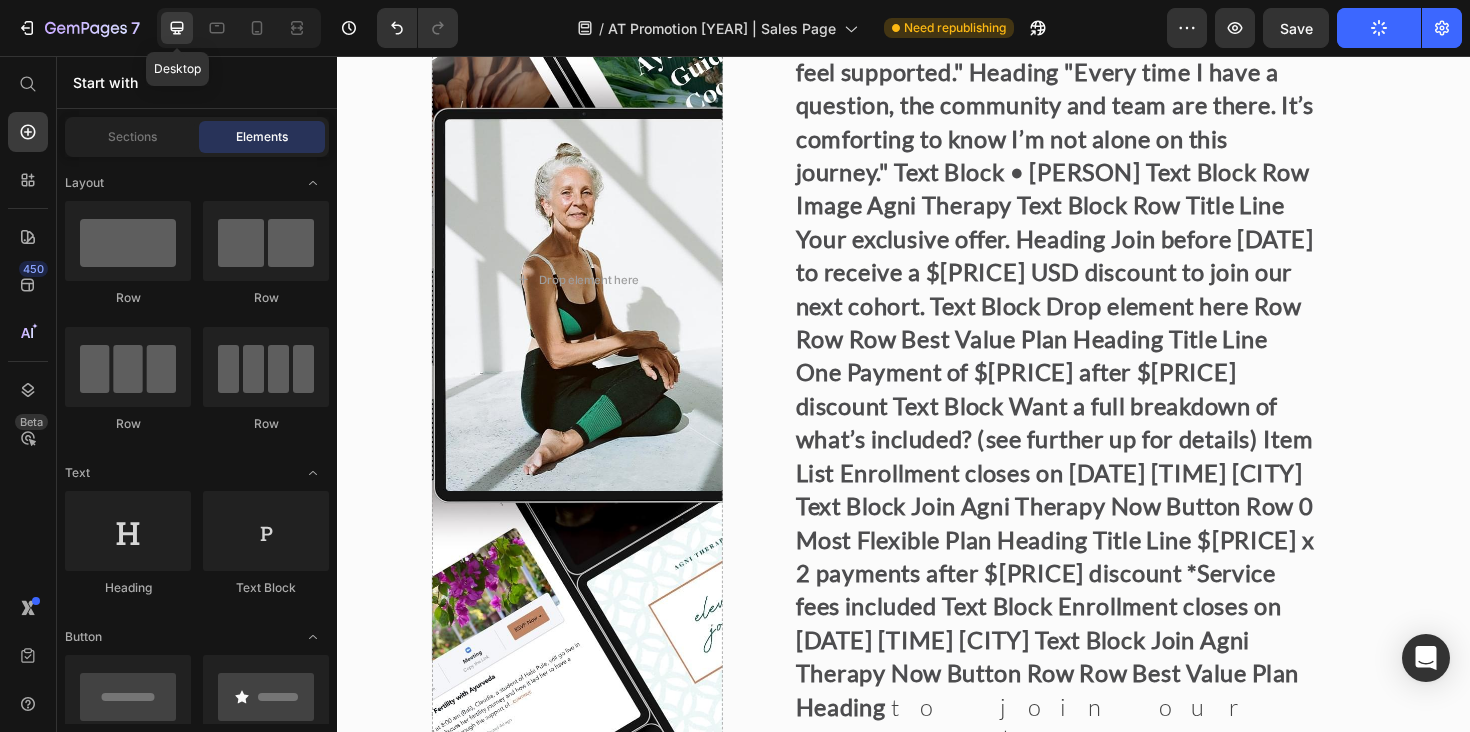 scroll, scrollTop: 17087, scrollLeft: 0, axis: vertical 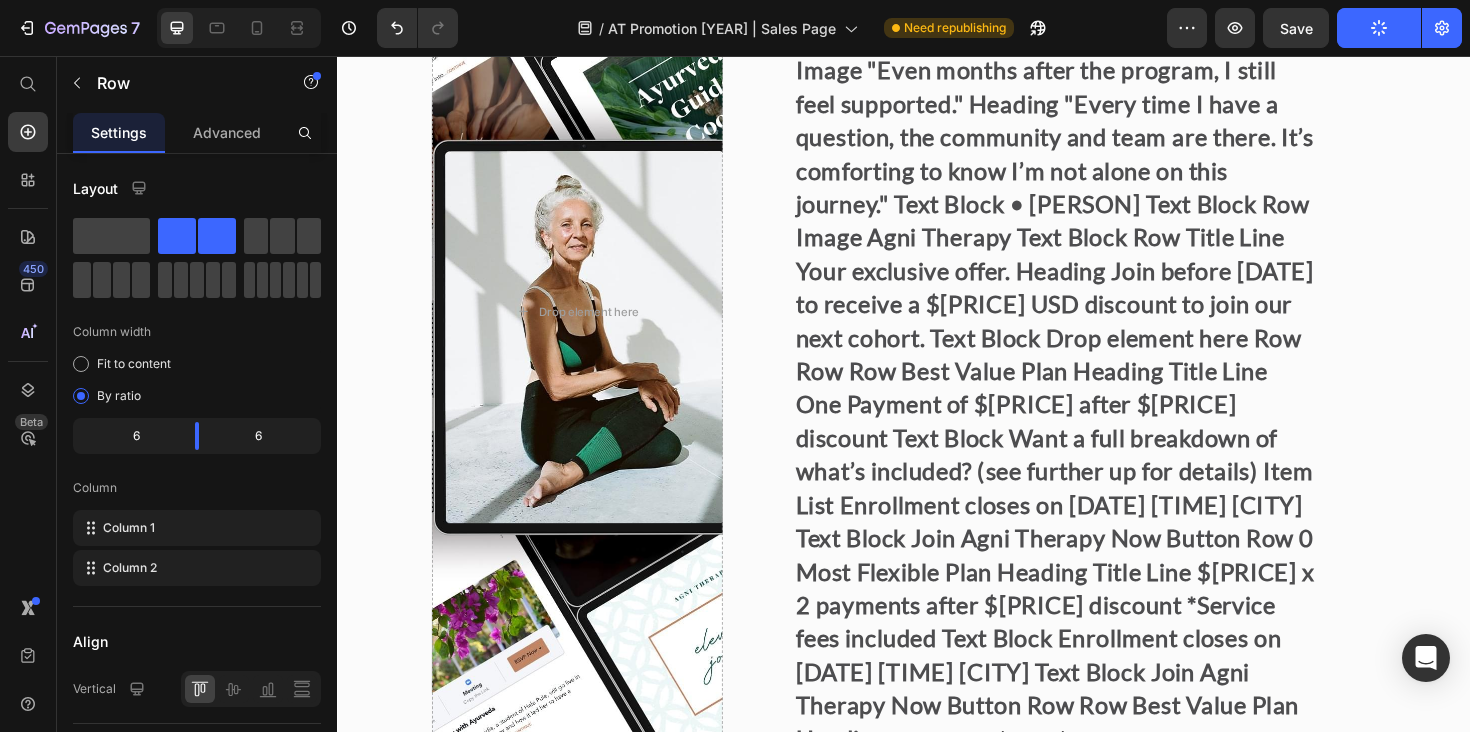 click on "Best Value Plan Heading                Title Line One Payment of $[PRICE]  after $[PRICE] discount Text Block Enrollment closes on [DATE] [TIME] [CITY] Text Block
Join Agni Therapy Now Button Row Flexible Plan Heading                Title Line $[PRICE] x 2 payments  after $[PRICE] discount  *Service fees included Text Block Enrollment closes on [DATE] [TIME] [CITY] Text Block
Join Agni Therapy Now Button Row" at bounding box center [937, 1162] 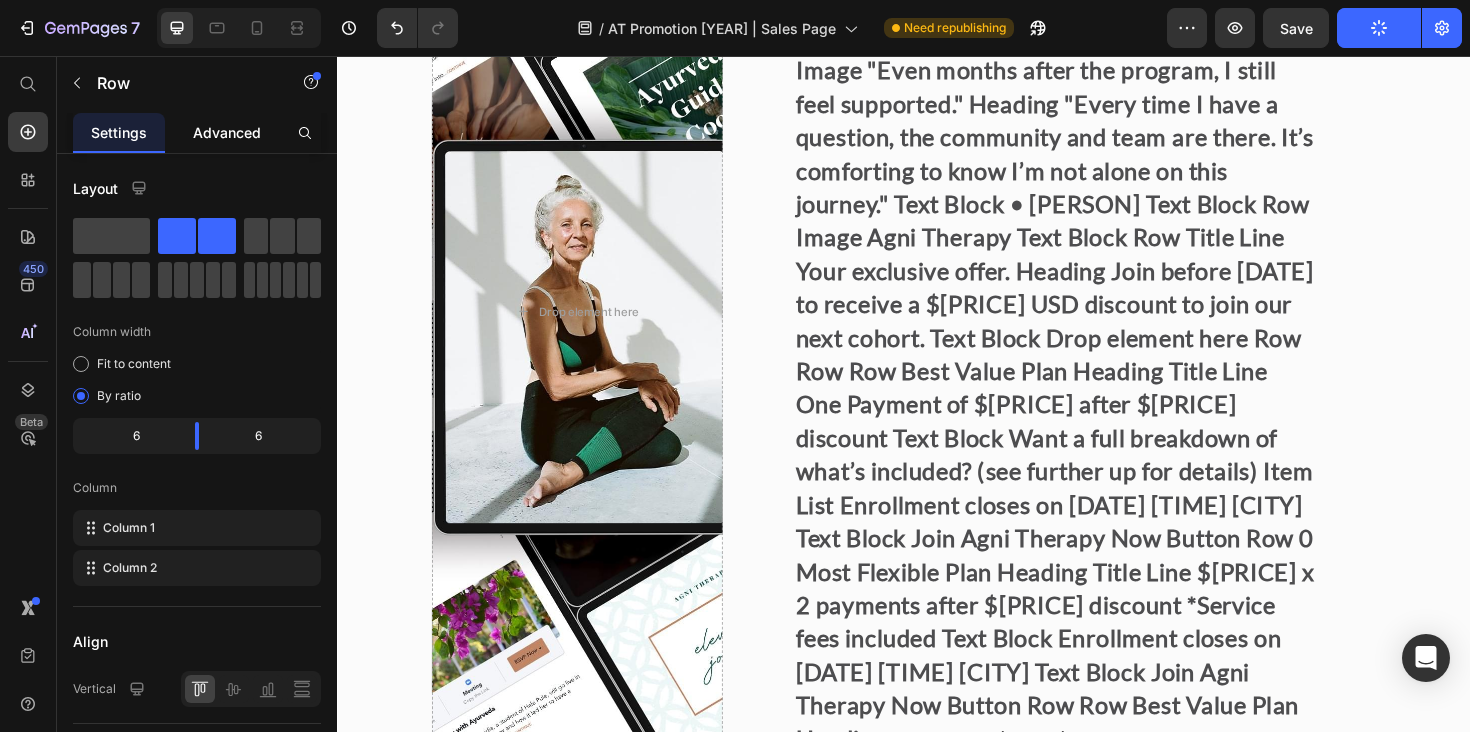 click on "Advanced" 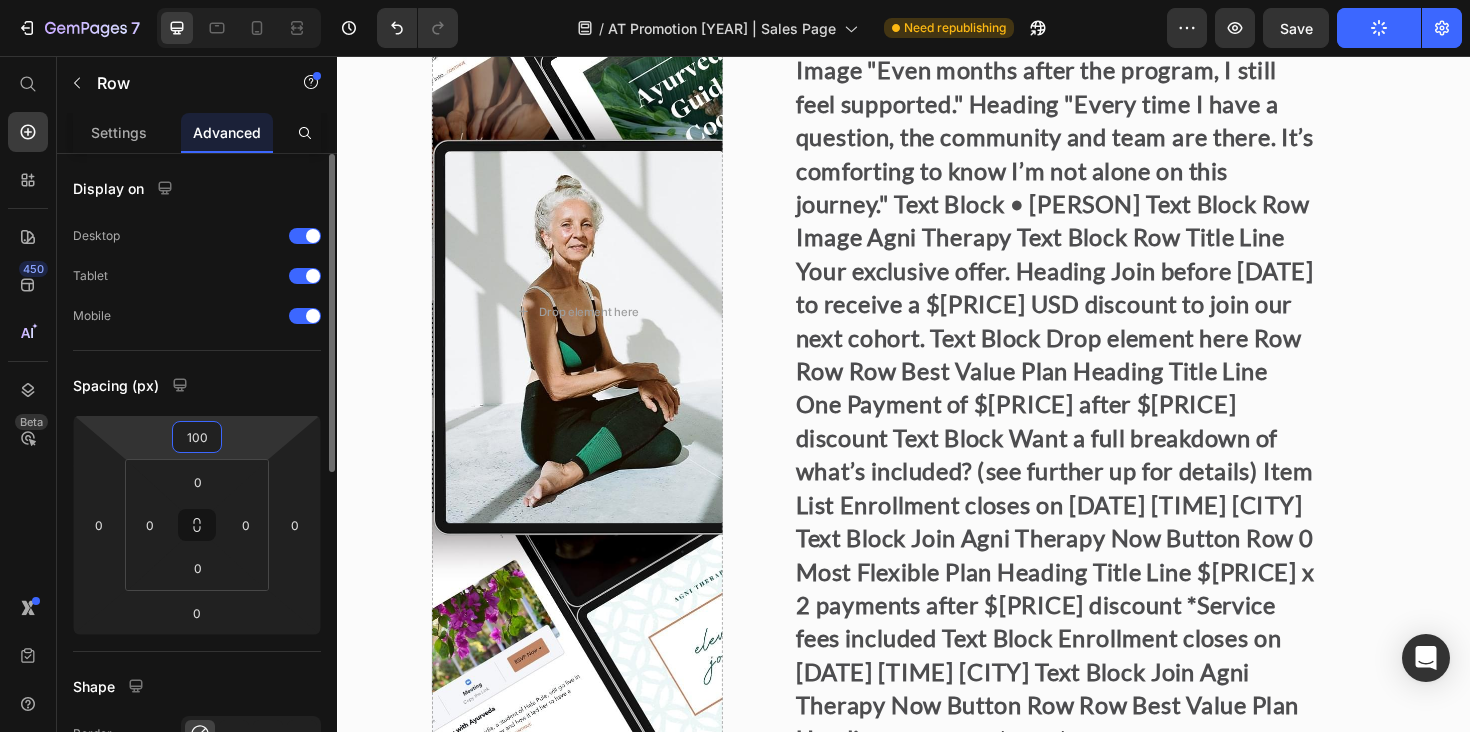click on "100" at bounding box center (197, 437) 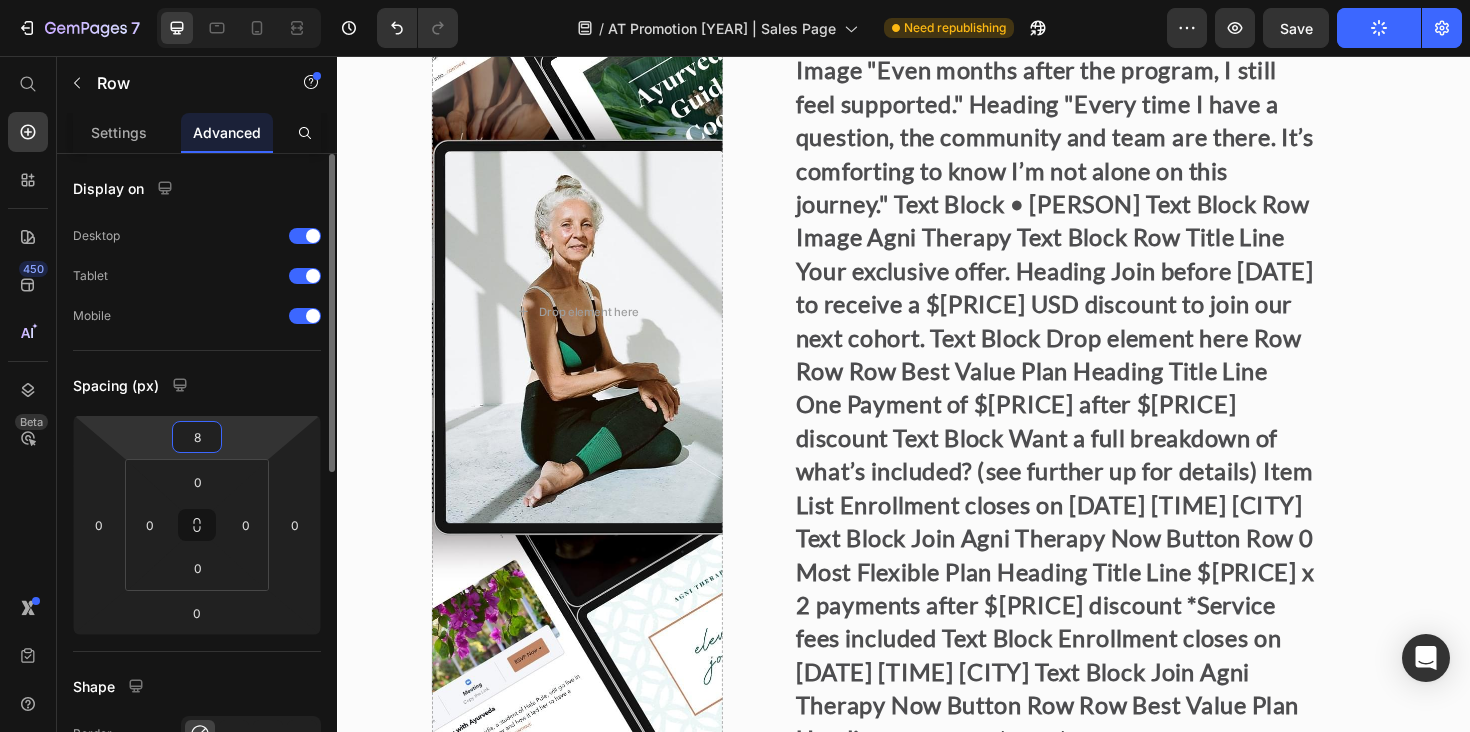 type on "80" 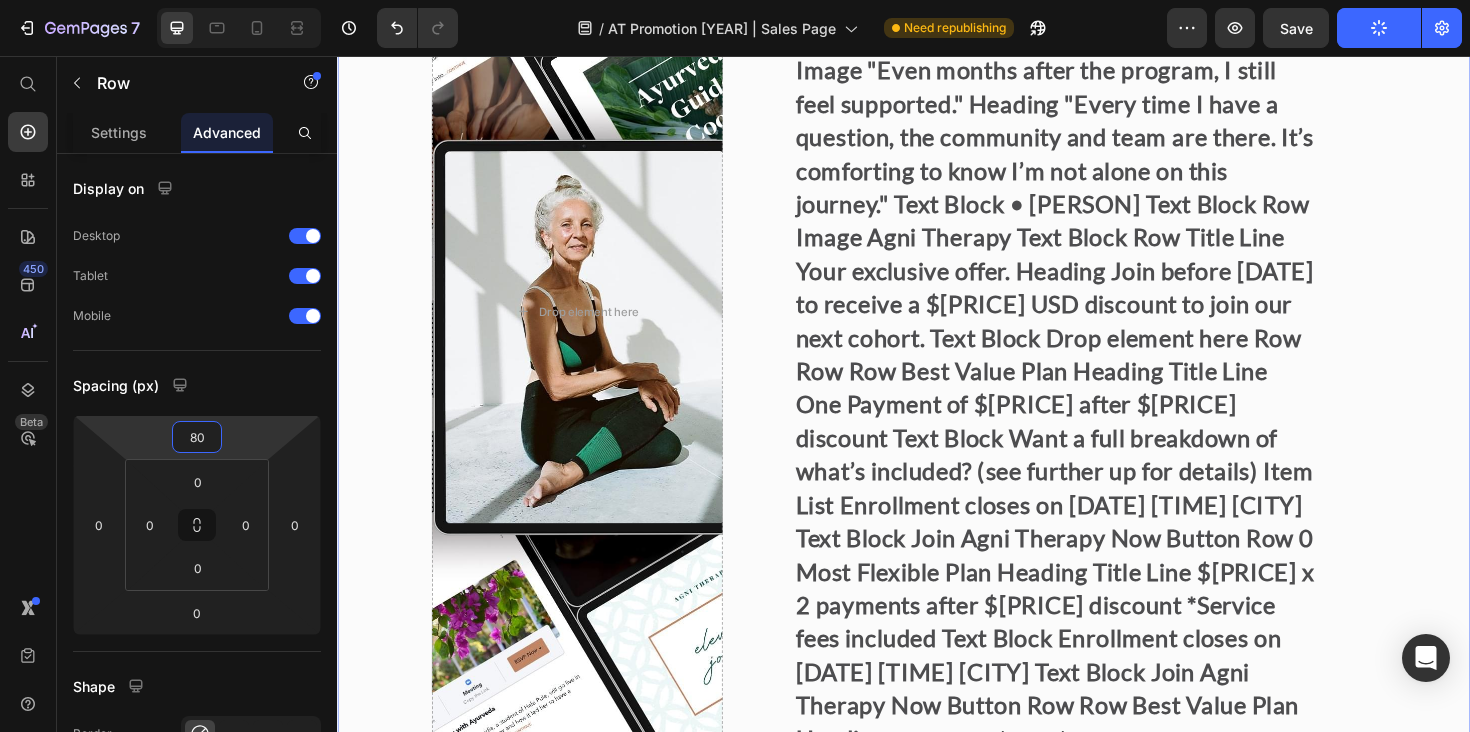click on "Image "Even months after the program, I still feel supported." Heading "Every time I have a question, the community and team are there. It’s comforting to know I’m not alone on this journey." Text Block • [NAME] Text Block Row Image Agni Therapy Text Block Row                Title Line Your exclusive offer. Heading Join before [DATE] to receive a $[PRICE] USD discount   to join our next cohort. Text Block
Drop element here Row Row Row Best Value Plan Heading                Title Line One Payment of $[PRICE]  after $[PRICE] discount Text Block Enrollment closes on [DATE] [TIME] [CITY] Text Block
Join Agni Therapy Now Button Row Flexible Plan Heading                Title Line $[PRICE] x 2 payments  after $[PRICE] discount  *Service fees included Text Block Enrollment closes on [DATE] [TIME] [CITY] Text Block
Join Agni Therapy Now Button Row Row   0 Most Flexible Plan Heading                Title Line $[PRICE]  $[PRICE] x 6 months  (save over $[PRICE]!) Text Block
Title" at bounding box center (937, 923) 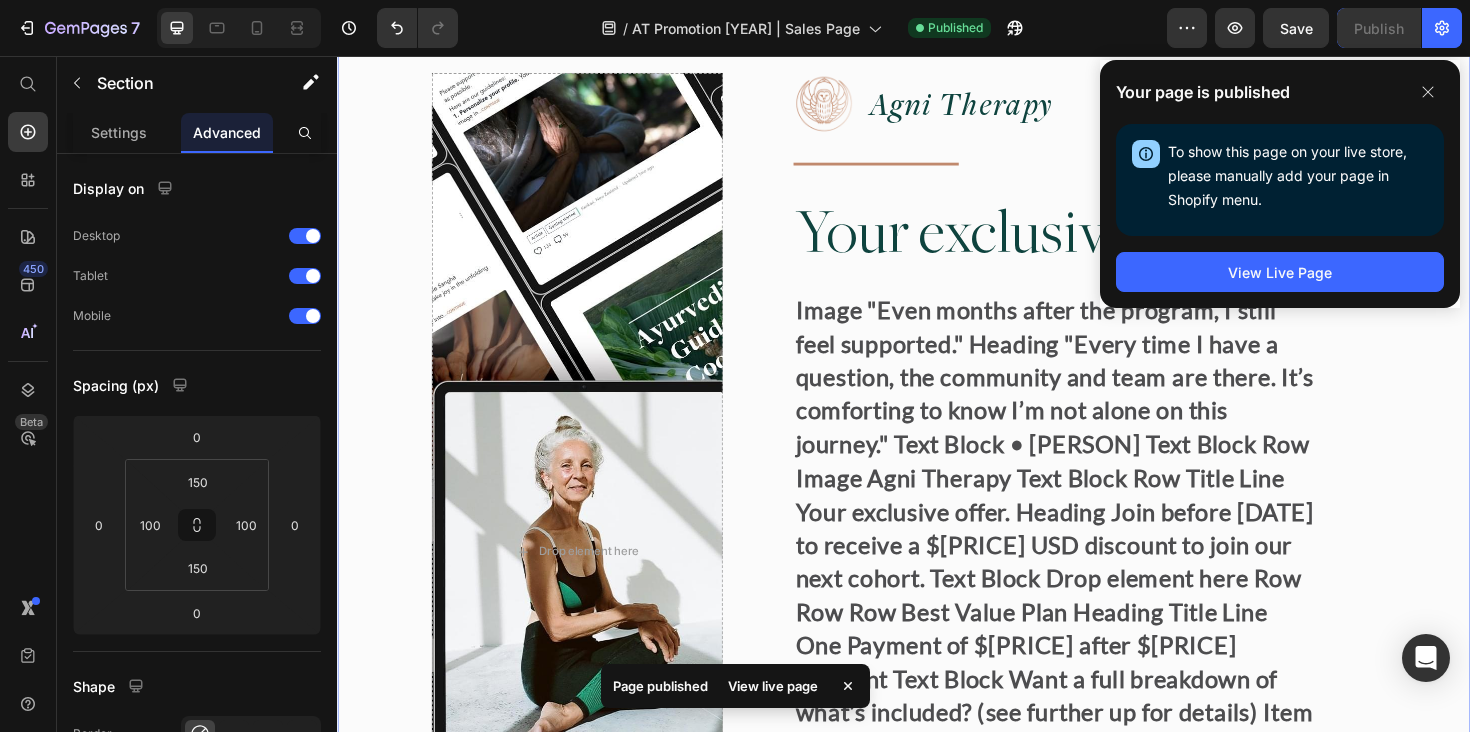 scroll, scrollTop: 16821, scrollLeft: 0, axis: vertical 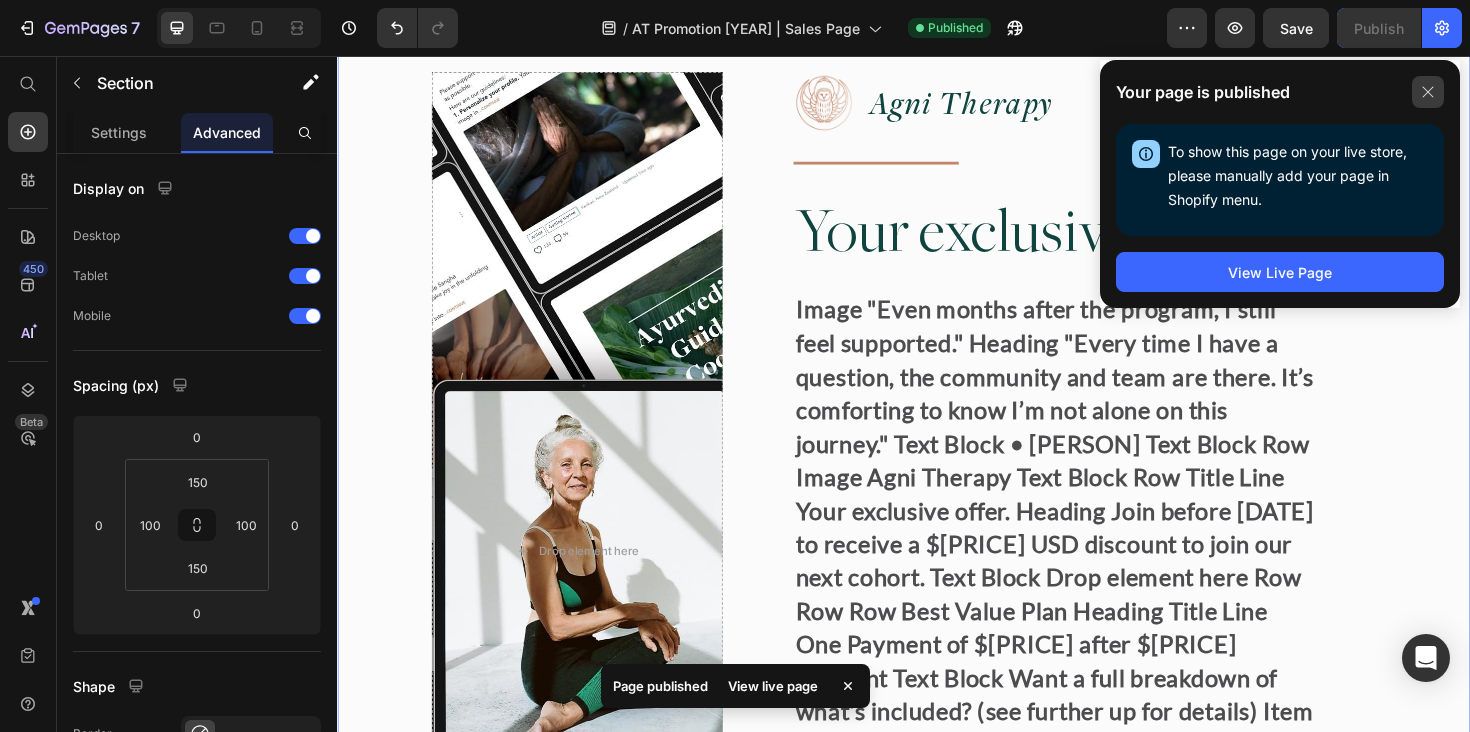 click 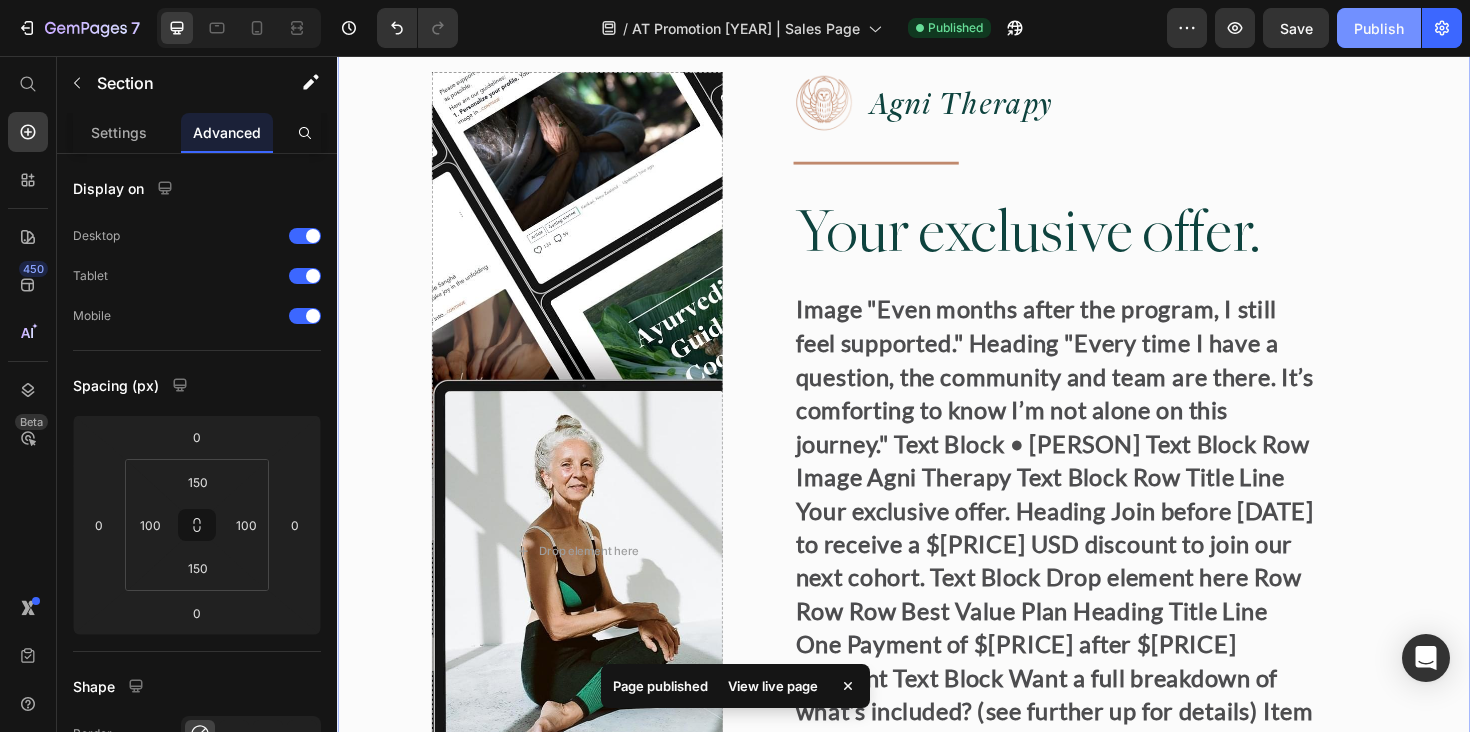 click on "Publish" at bounding box center [1379, 28] 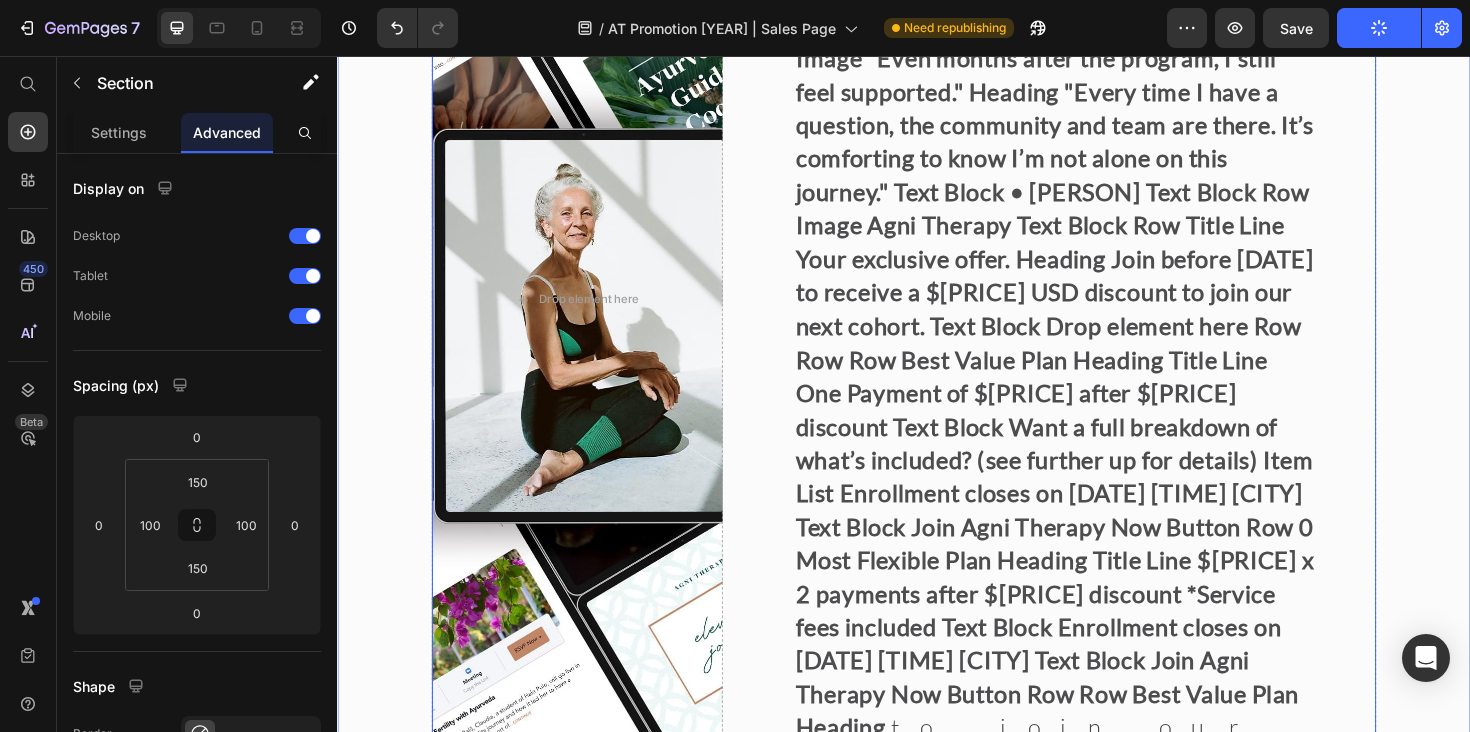 scroll, scrollTop: 17312, scrollLeft: 0, axis: vertical 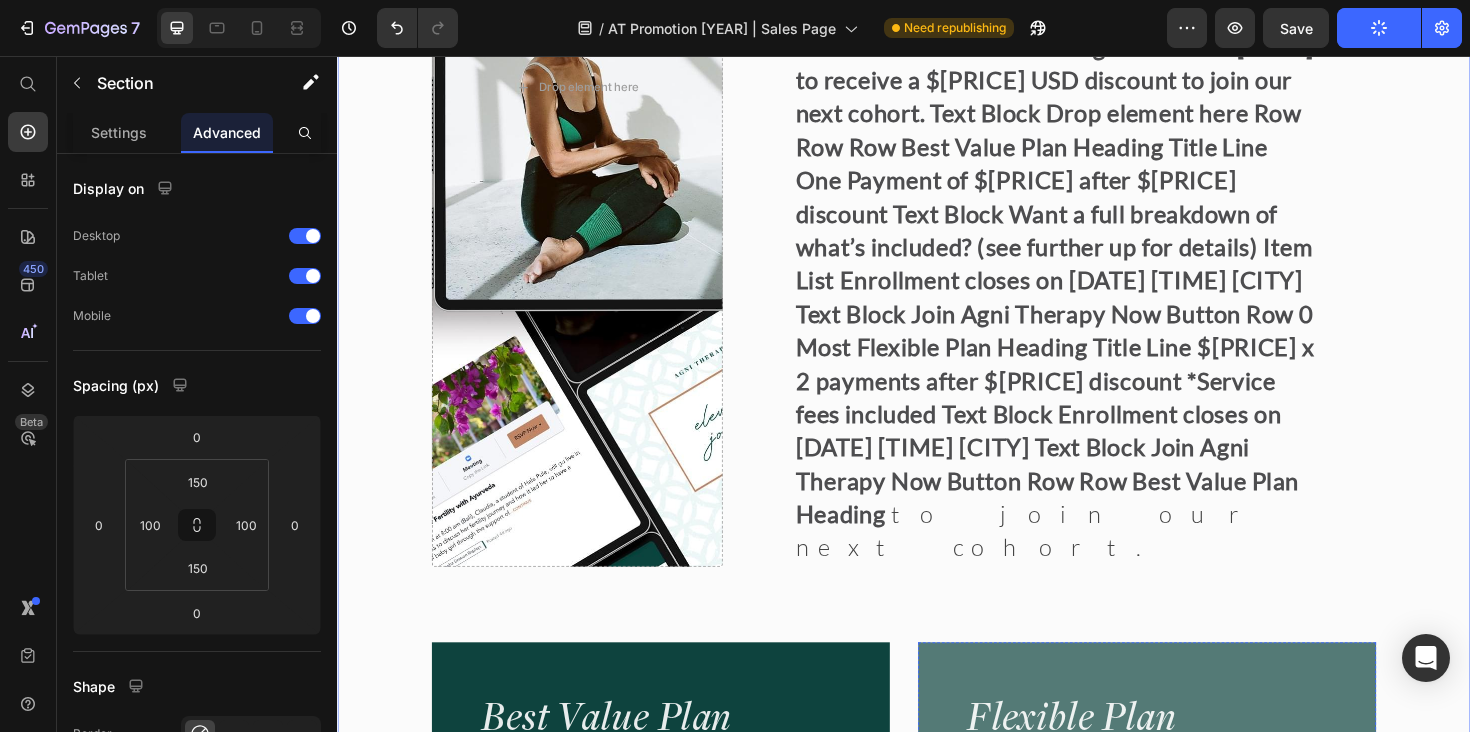 click on "Join Agni Therapy Now" at bounding box center [1194, 1060] 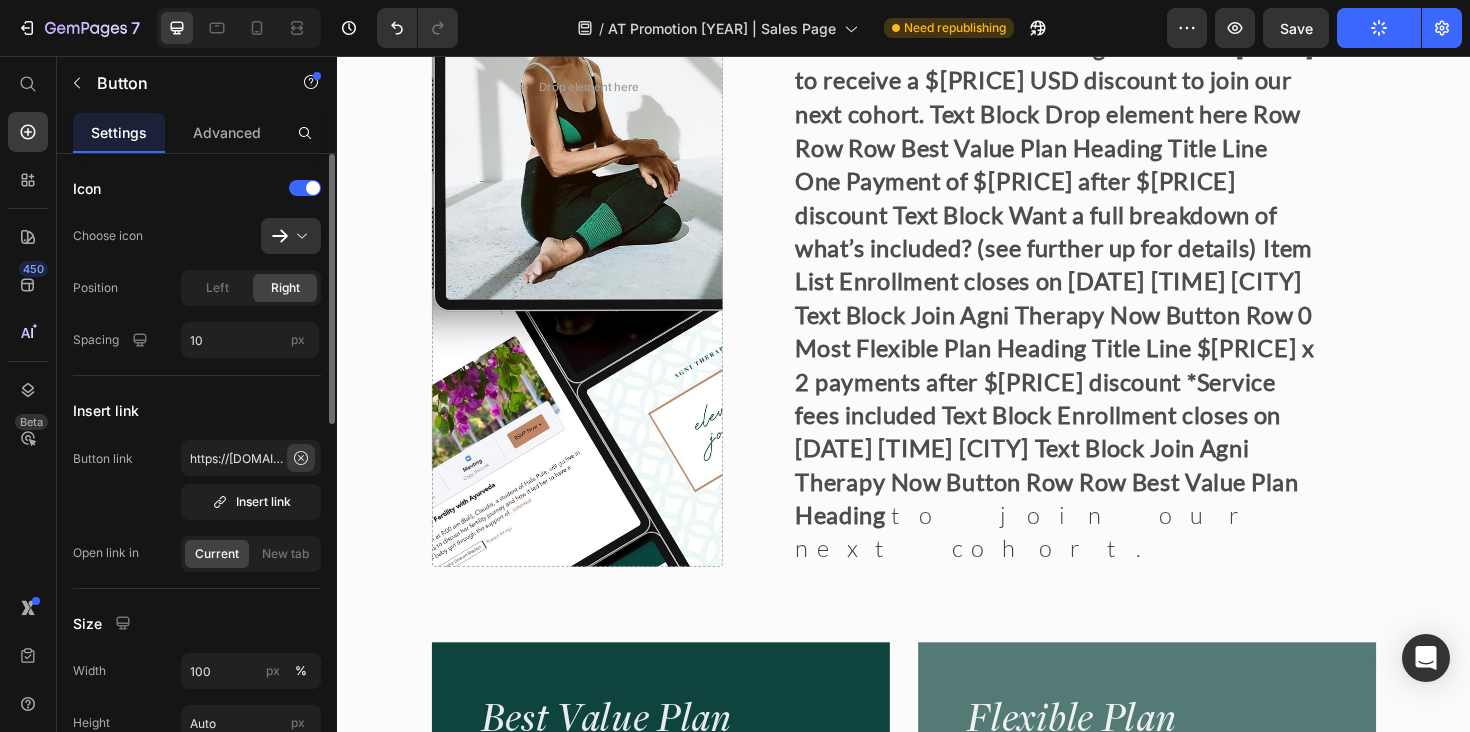 click 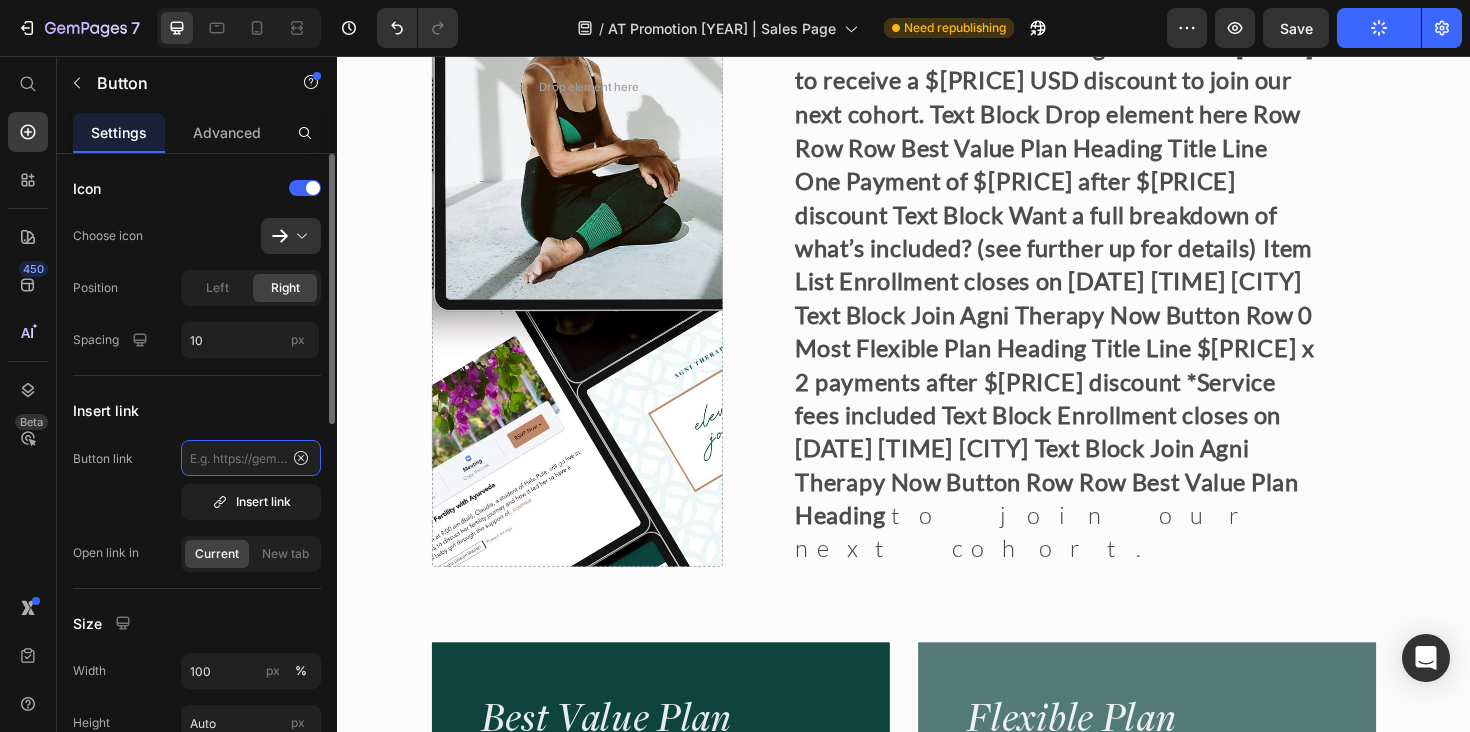 scroll, scrollTop: 0, scrollLeft: 0, axis: both 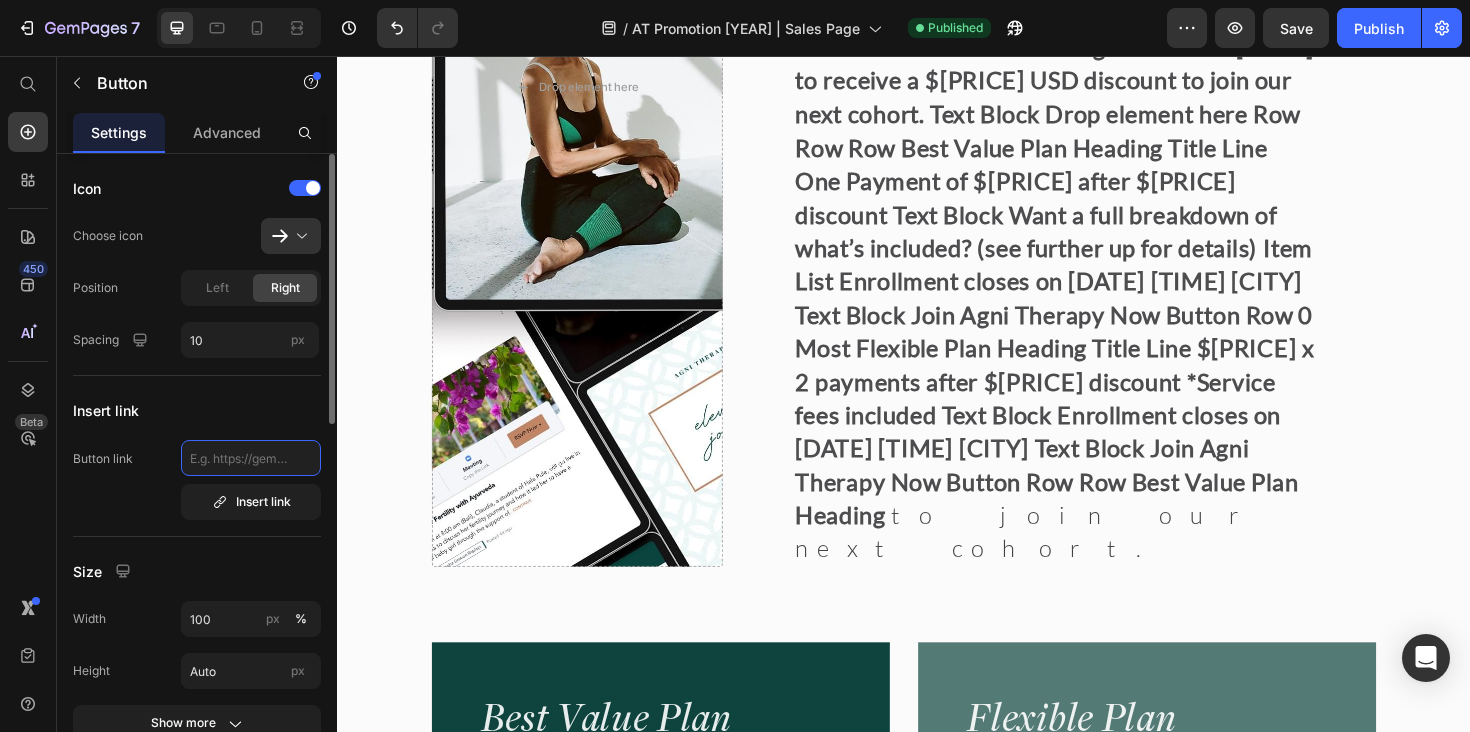 click 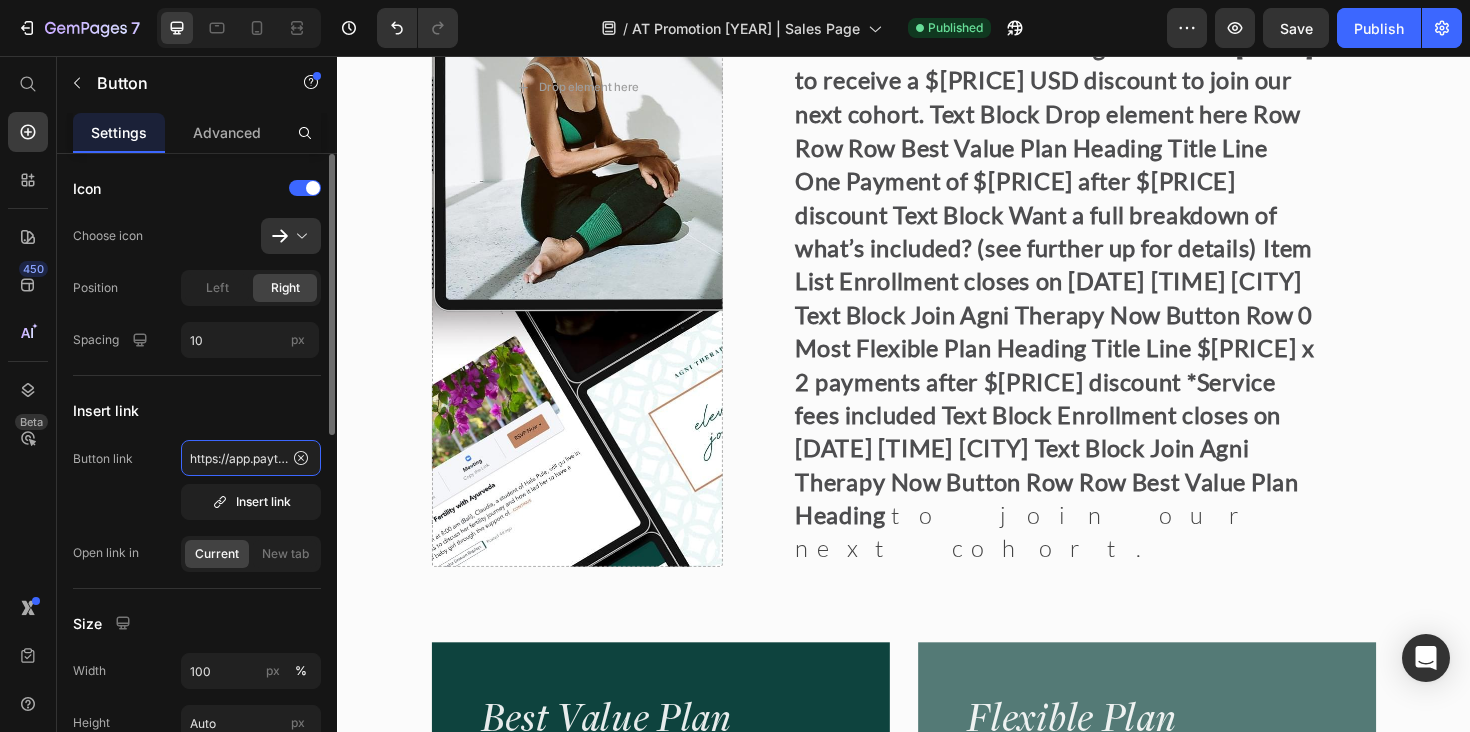 scroll, scrollTop: 0, scrollLeft: 244, axis: horizontal 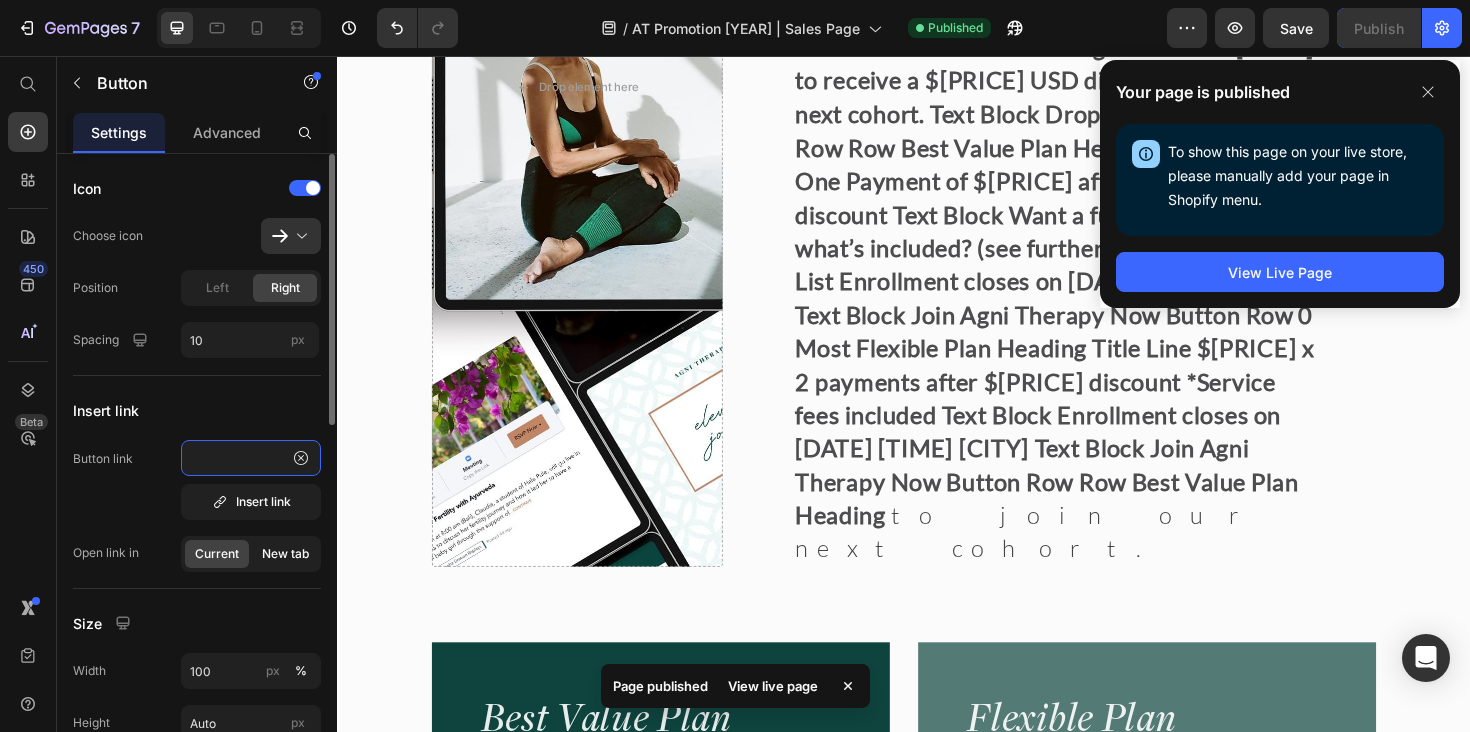 type on "https://app.paythen.co/company/halepule/plan/6e060tkw0p" 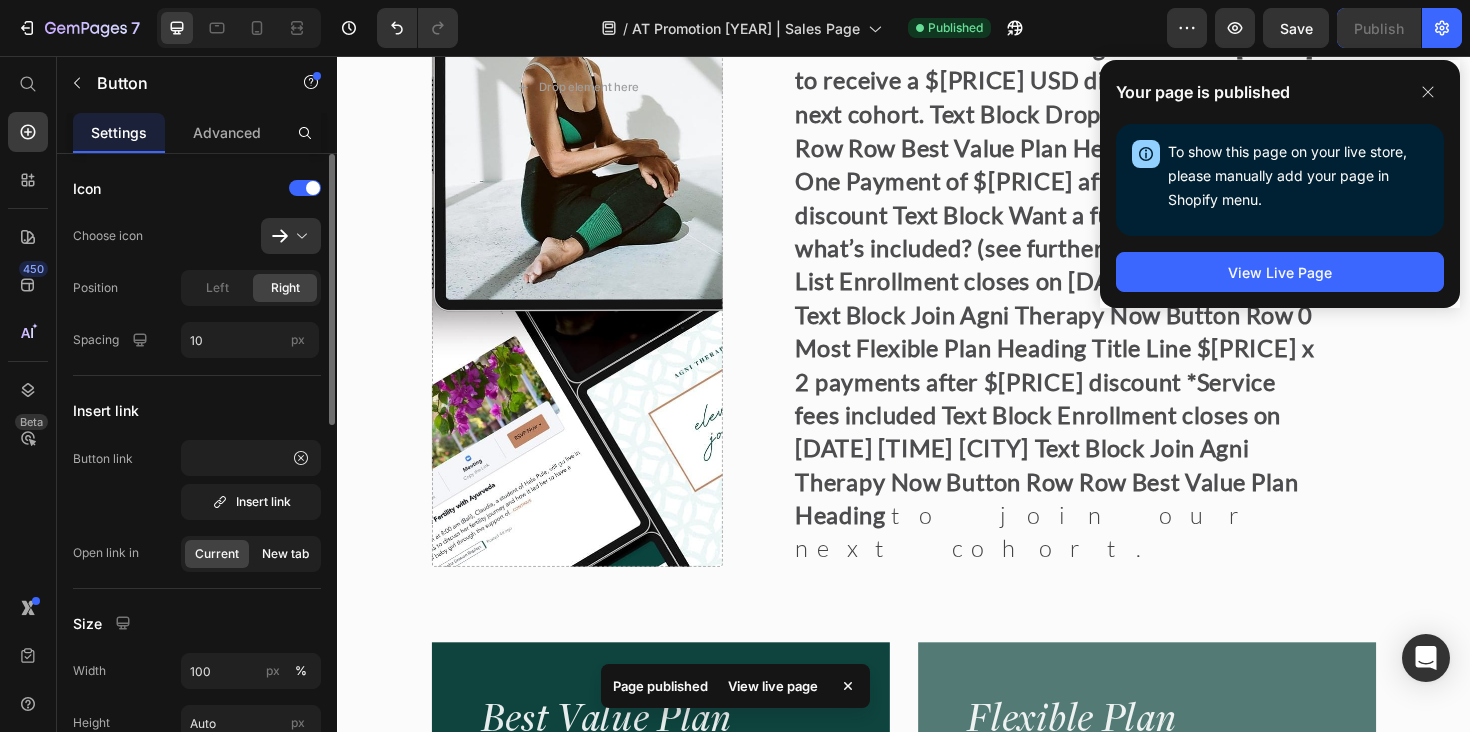 scroll, scrollTop: 0, scrollLeft: 0, axis: both 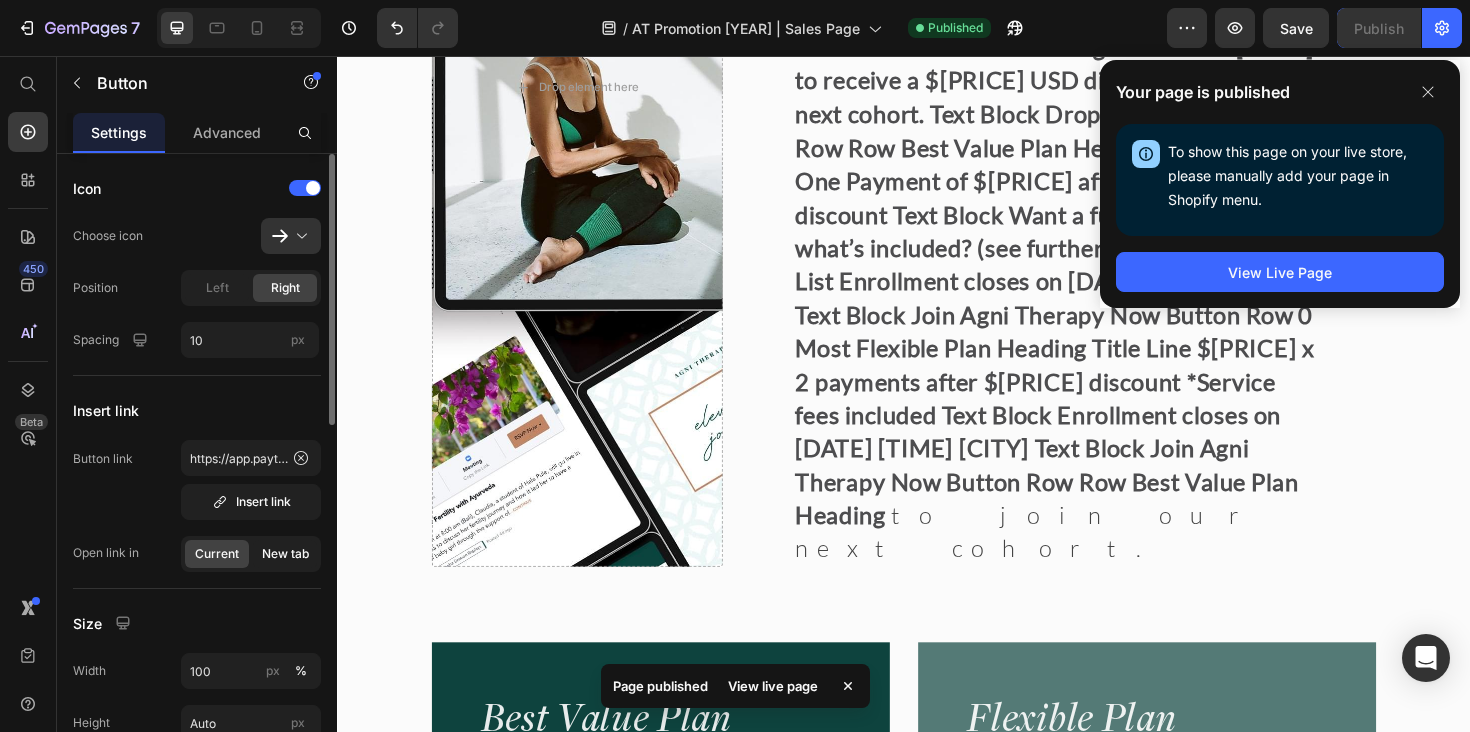 click on "New tab" 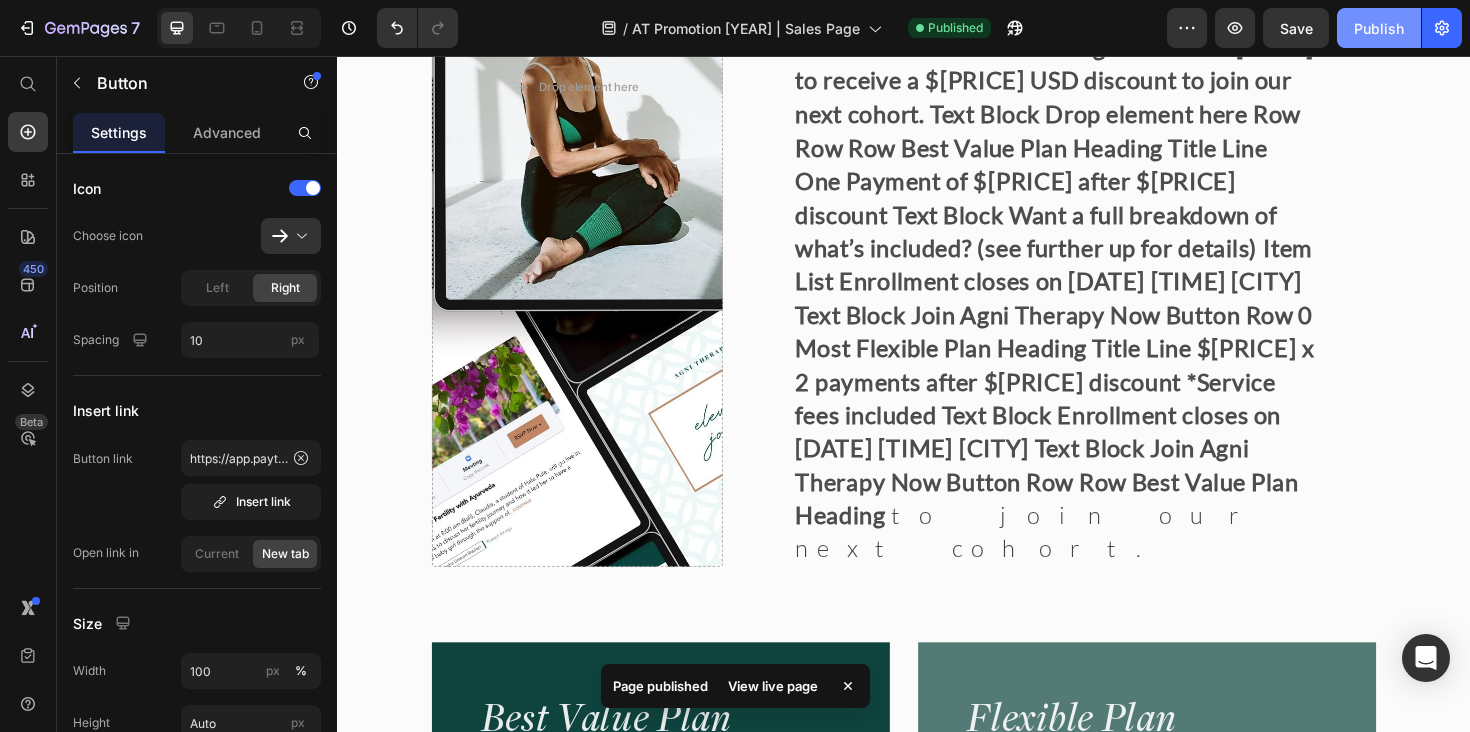 click on "Publish" at bounding box center (1379, 28) 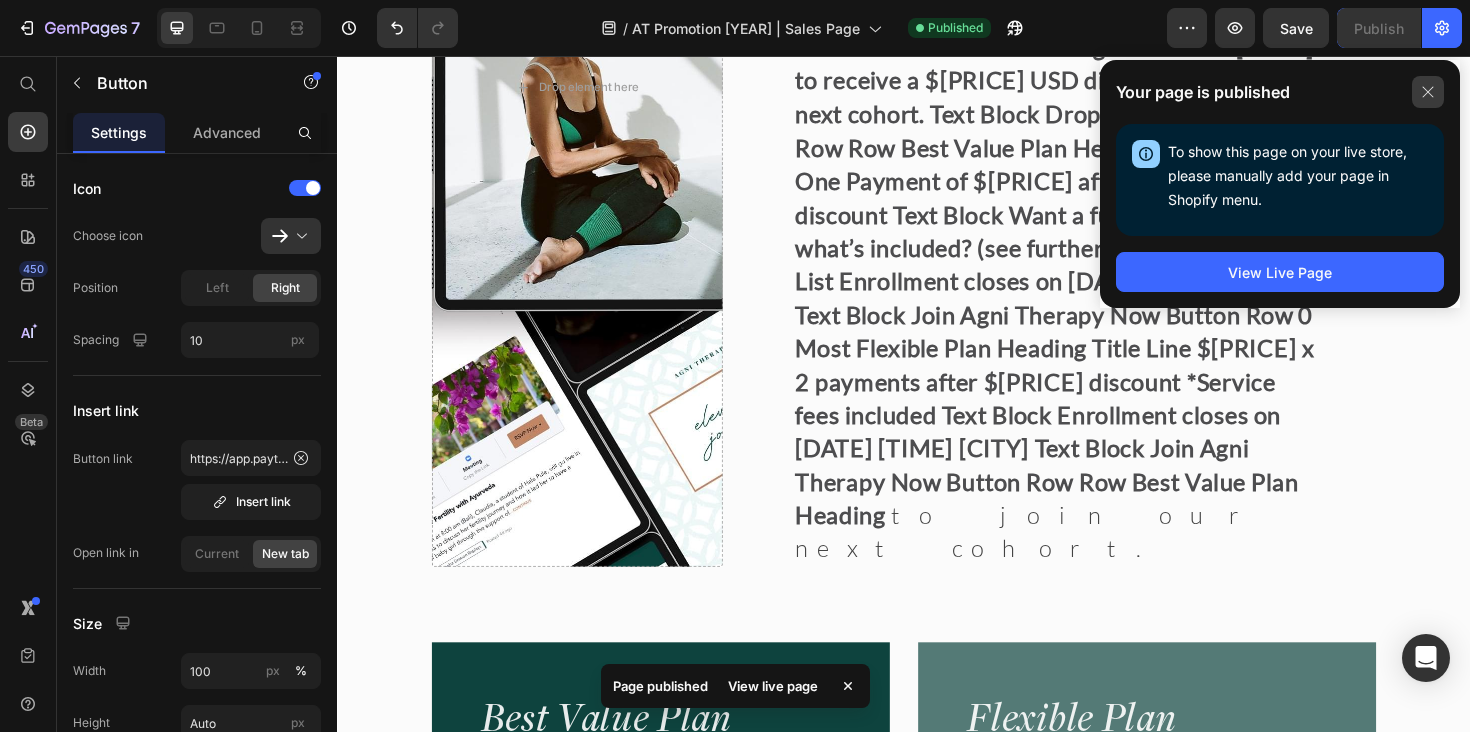 click 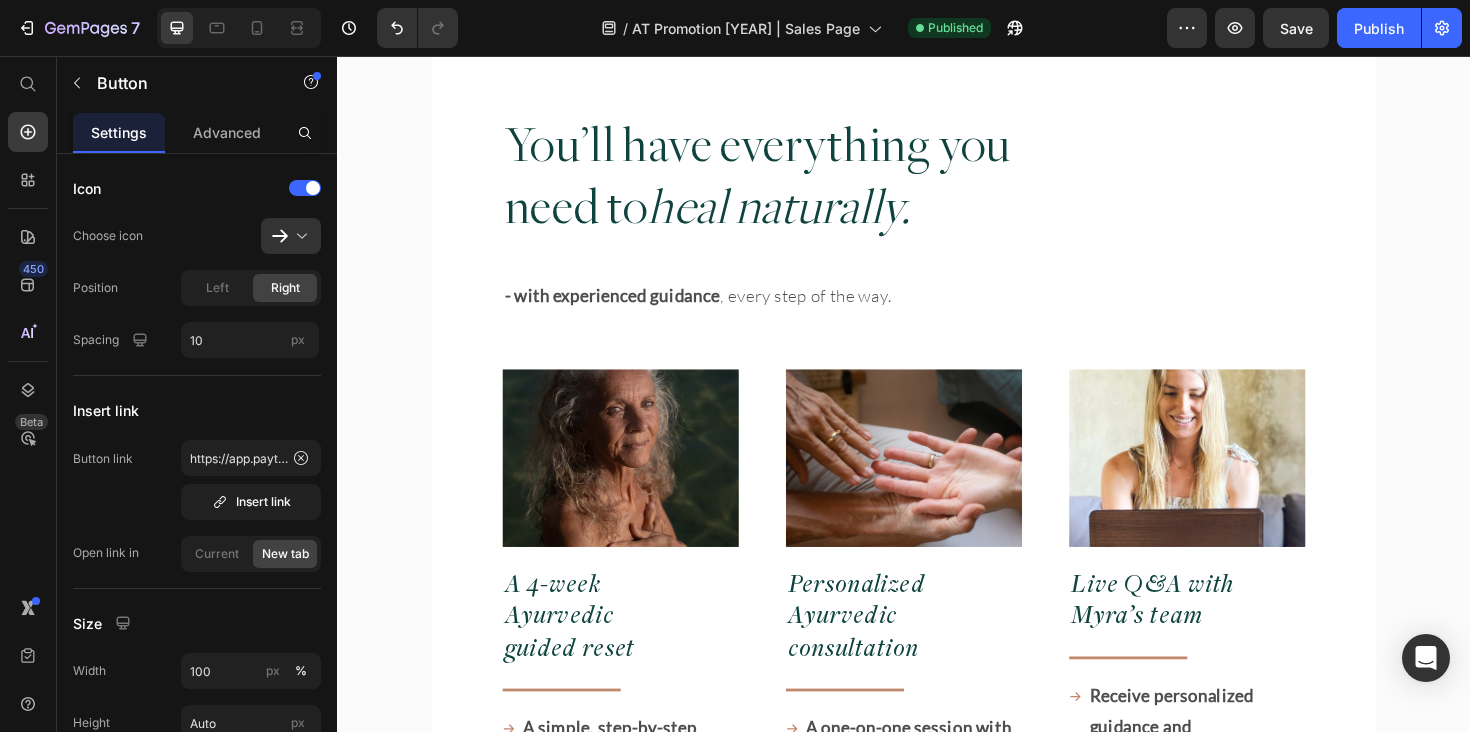 scroll, scrollTop: 12125, scrollLeft: 0, axis: vertical 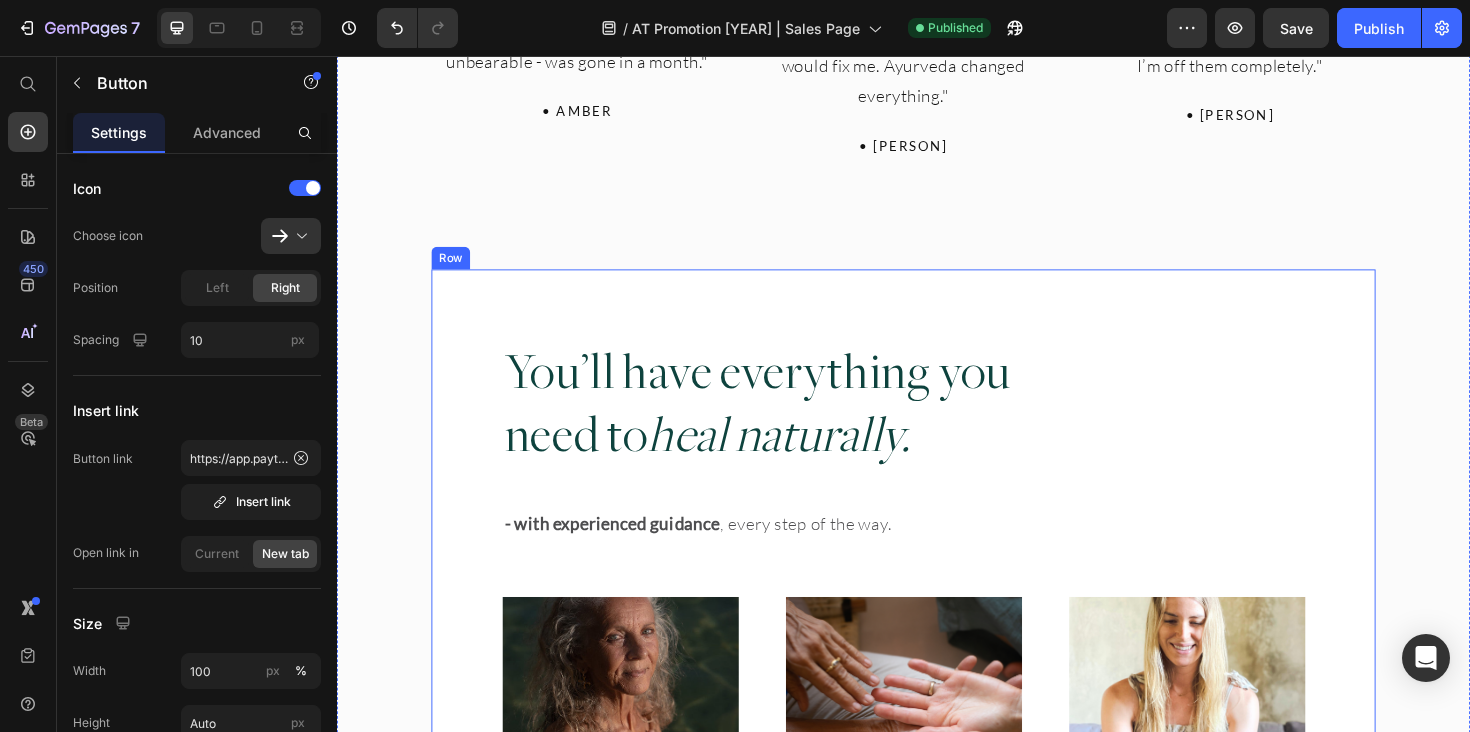 click on "You’ll have everything you need to  heal naturally." at bounding box center [788, 425] 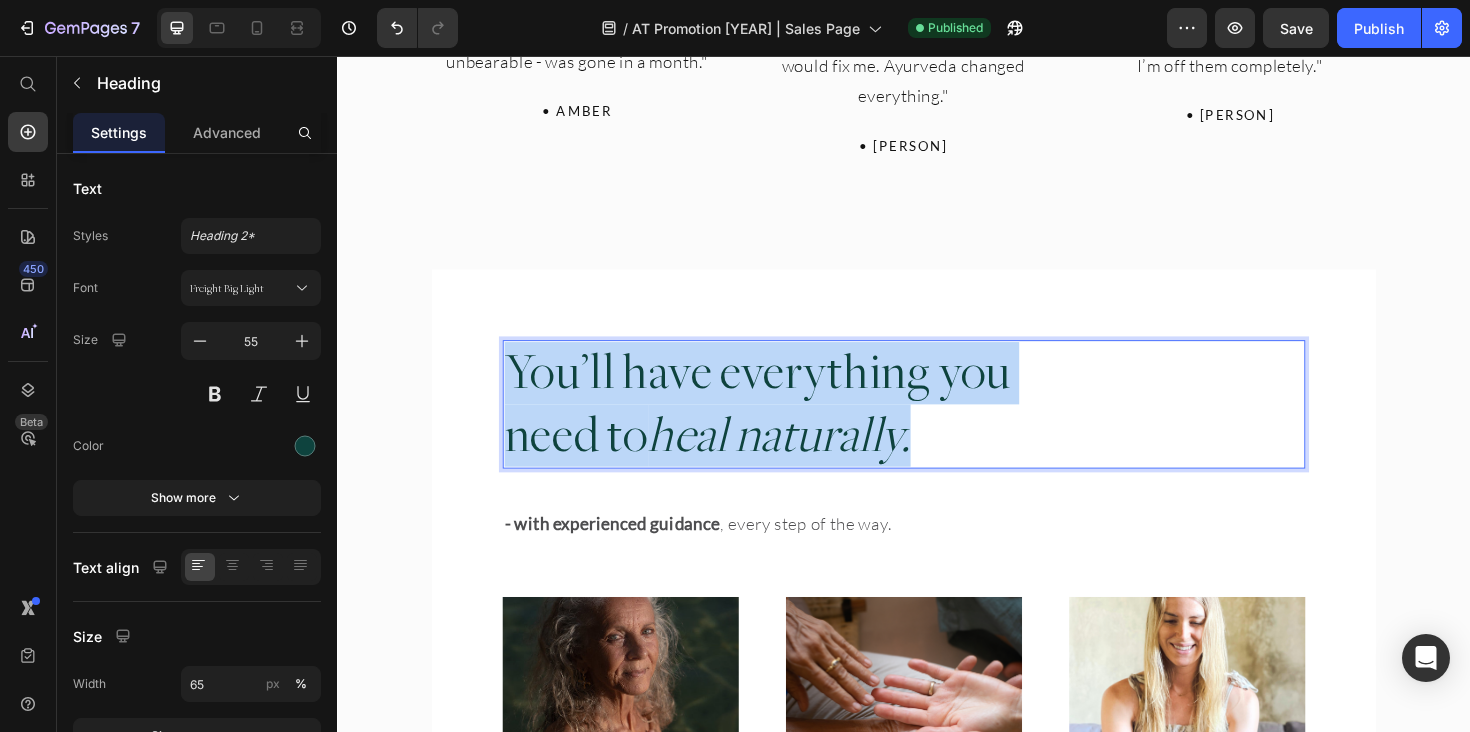 click on "You’ll have everything you need to  heal naturally." at bounding box center (788, 425) 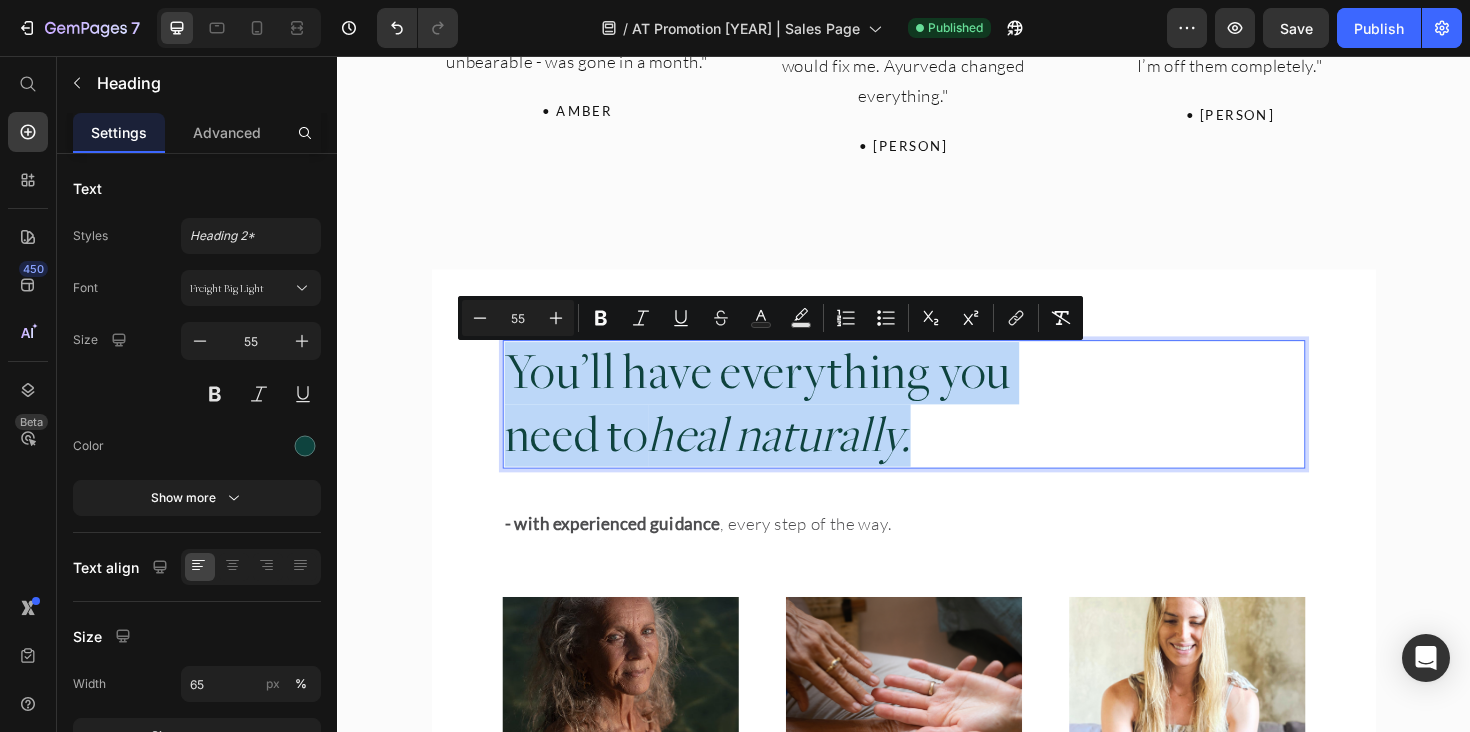 copy on "You’ll have everything you need to  heal naturally." 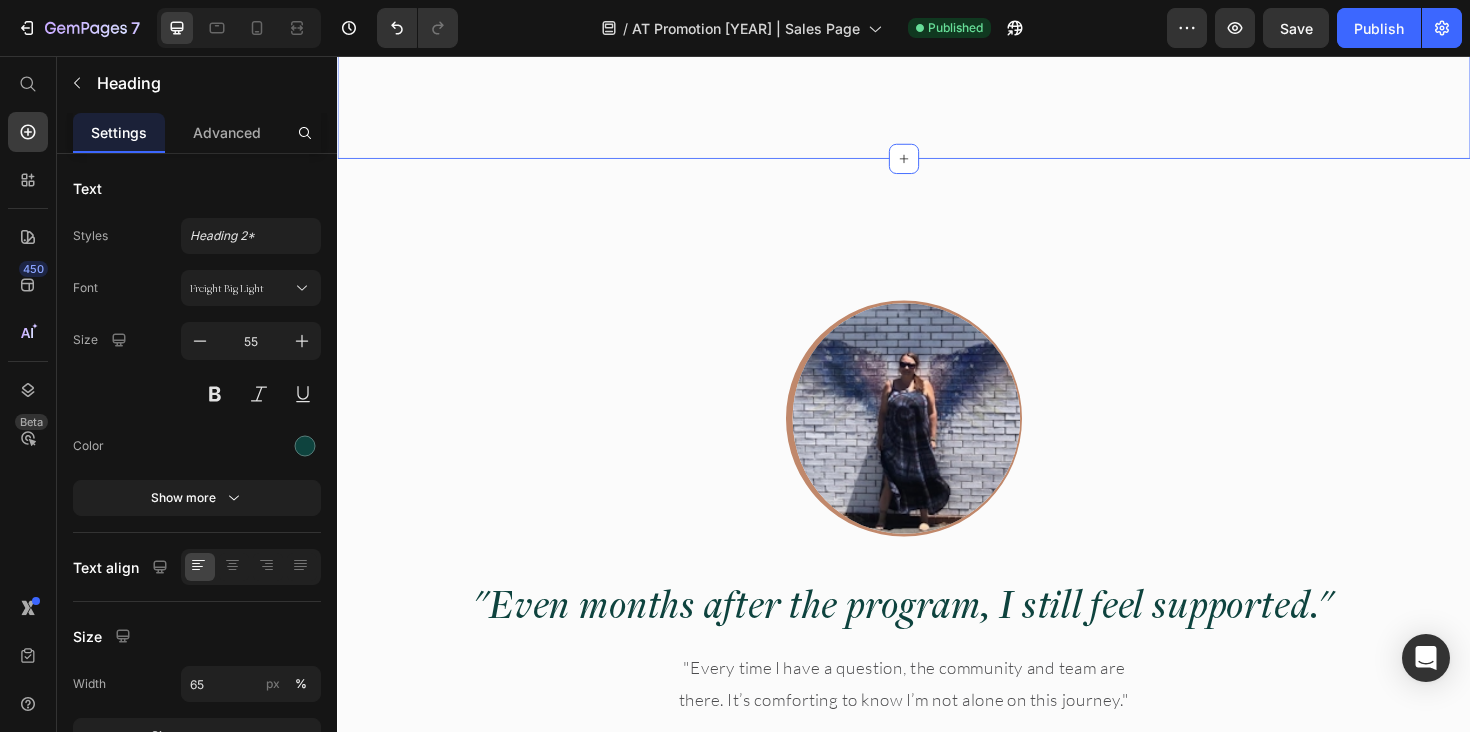 type on "16" 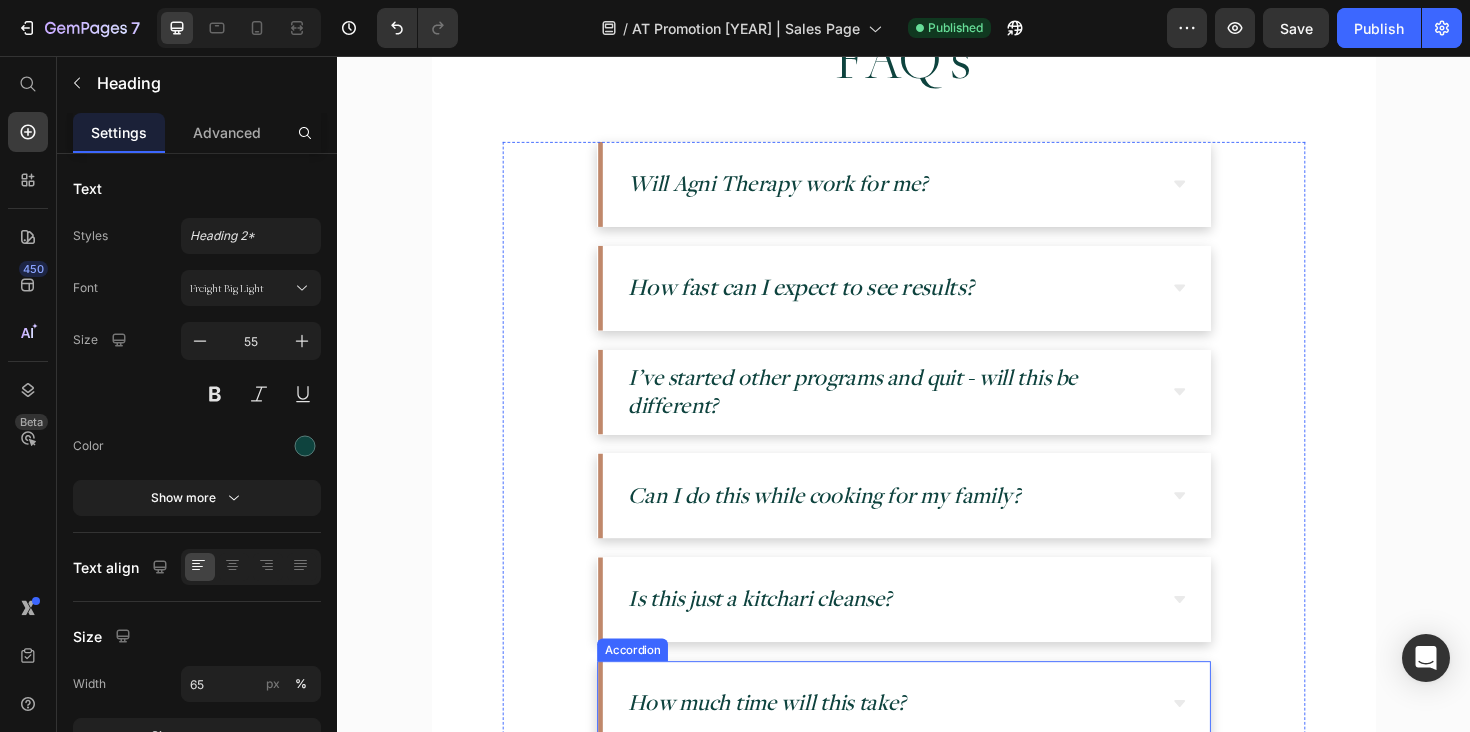 scroll, scrollTop: 21146, scrollLeft: 0, axis: vertical 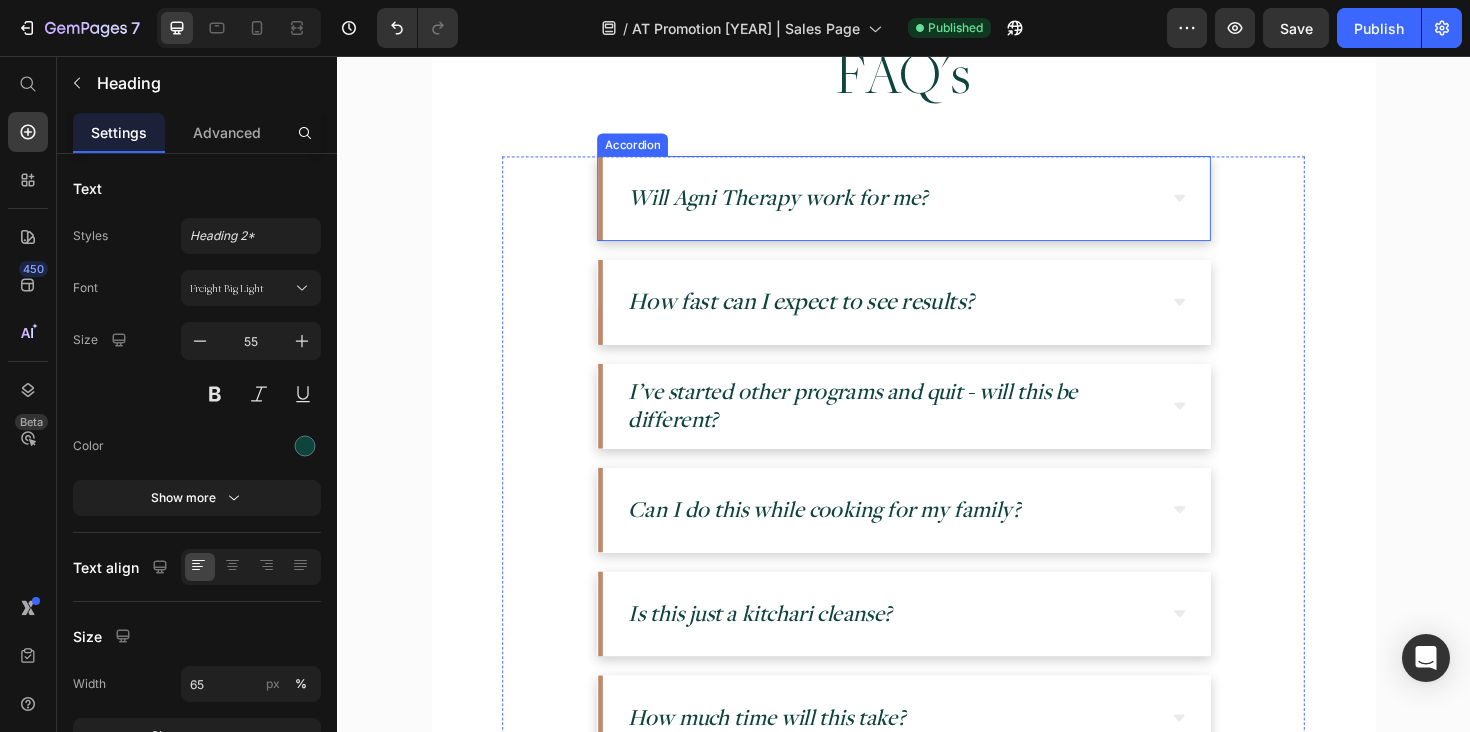 click on "Will Agni Therapy work for me?" at bounding box center (803, 205) 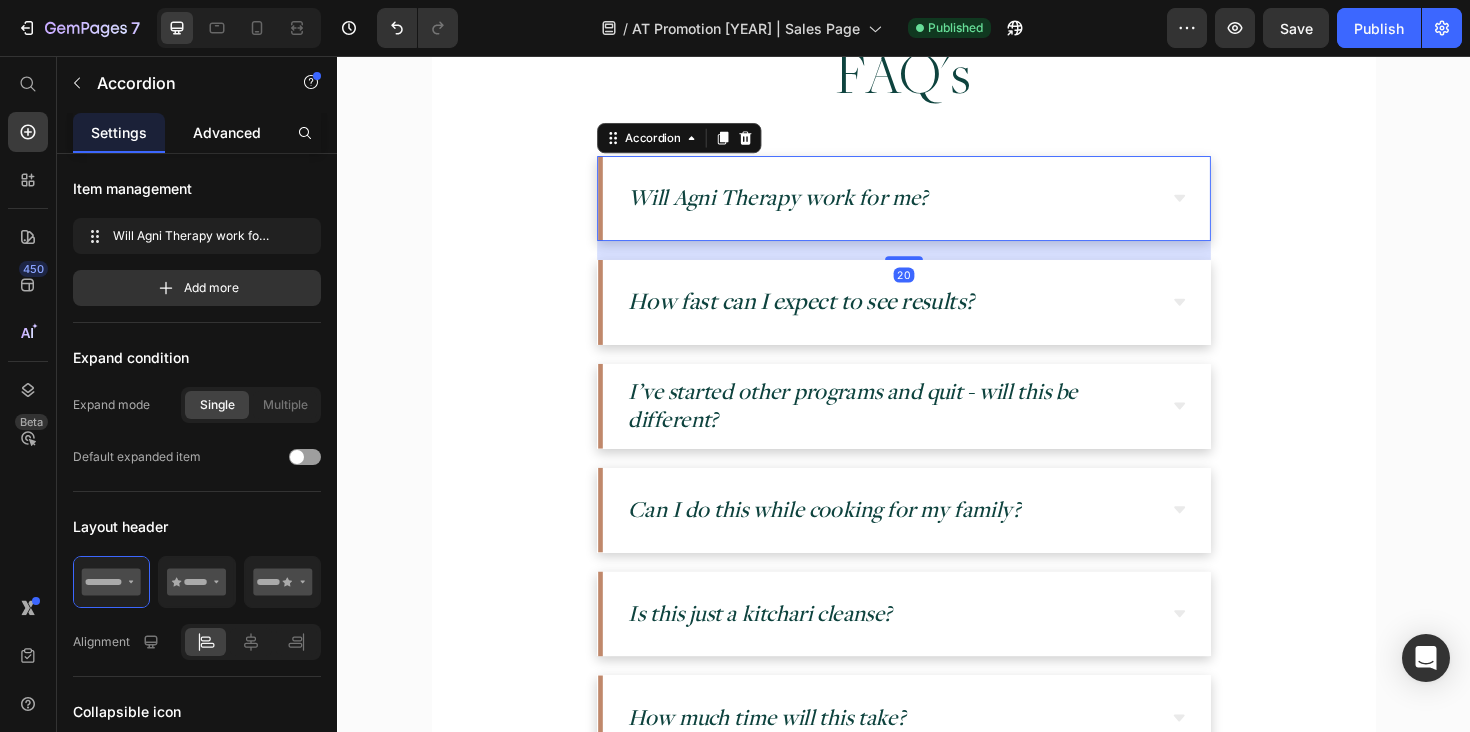 click on "Advanced" at bounding box center (227, 132) 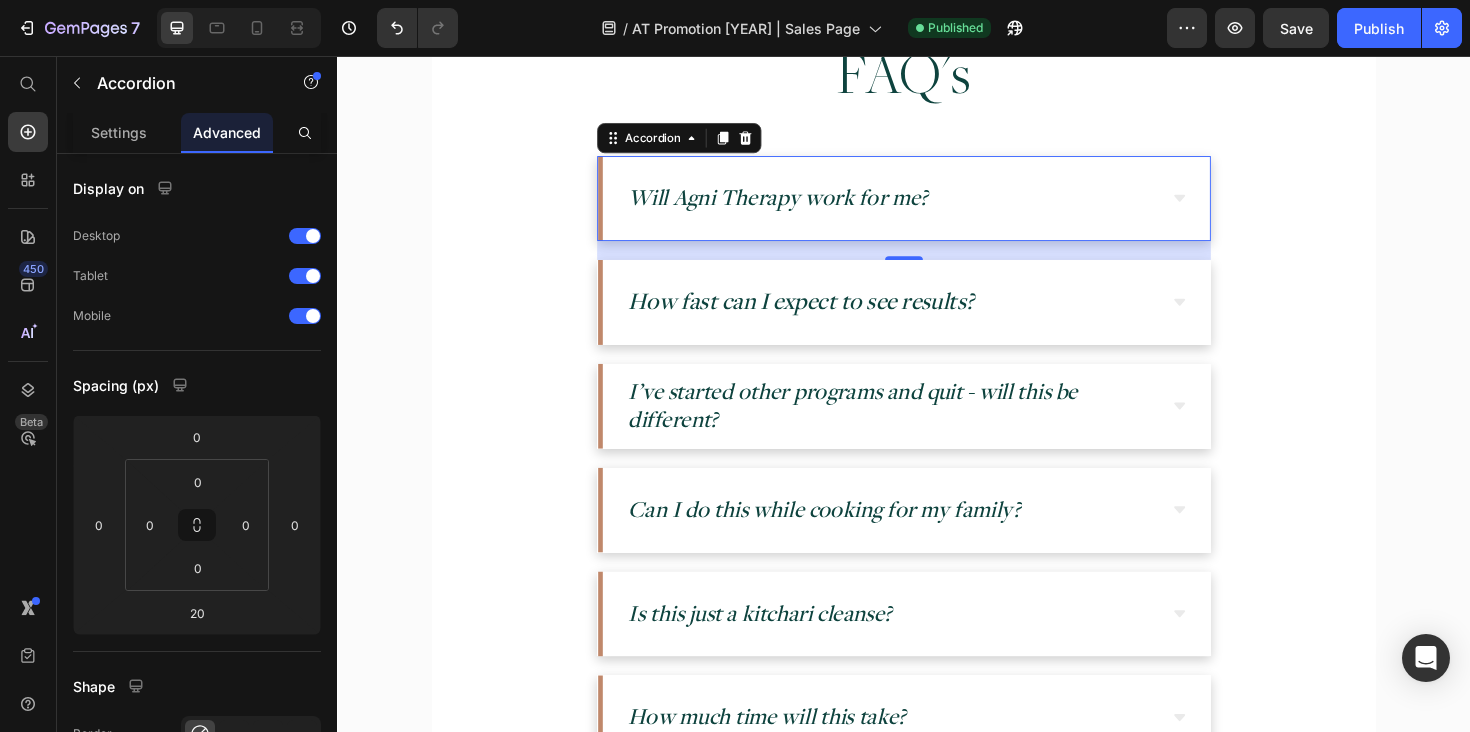 click on "Will Agni Therapy work for me?" at bounding box center [923, 207] 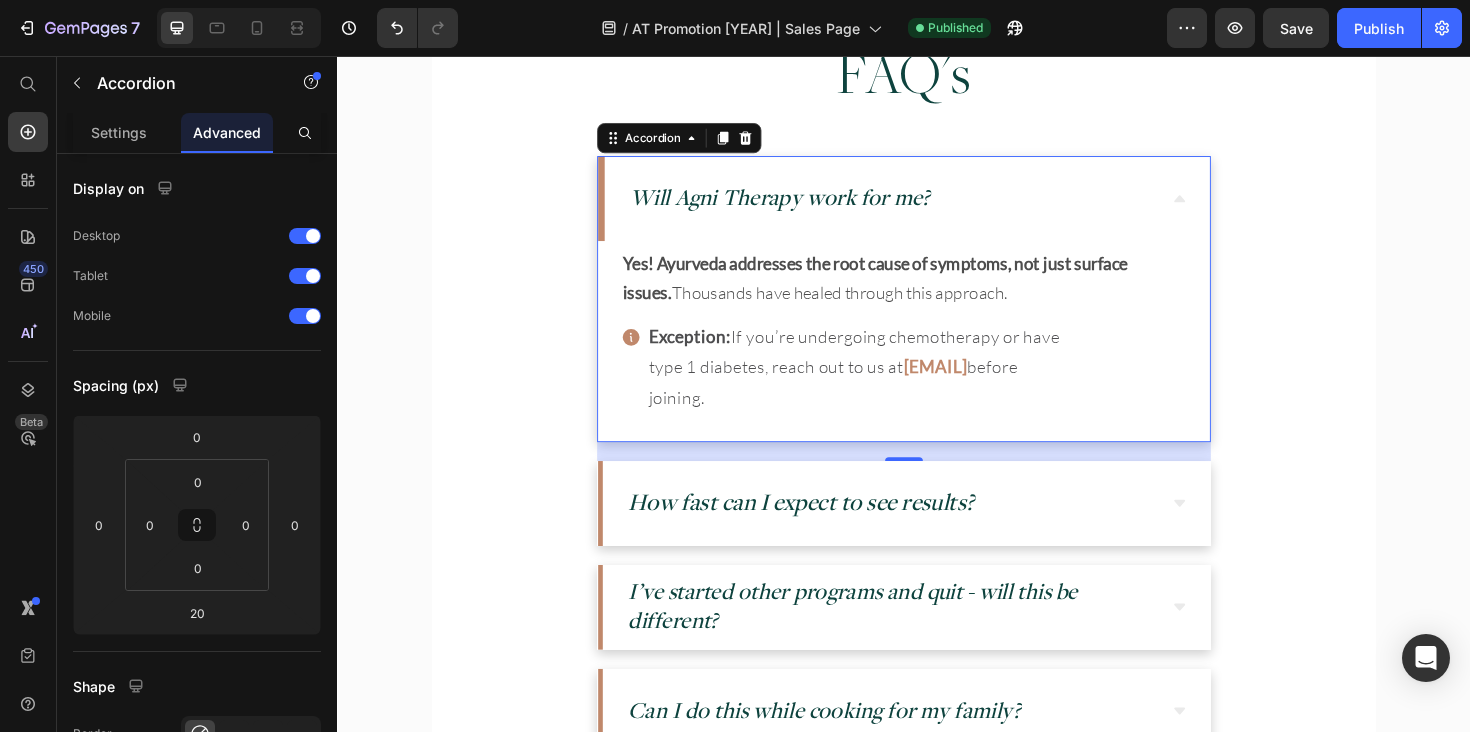 click on "Will Agni Therapy work for me?" at bounding box center (805, 205) 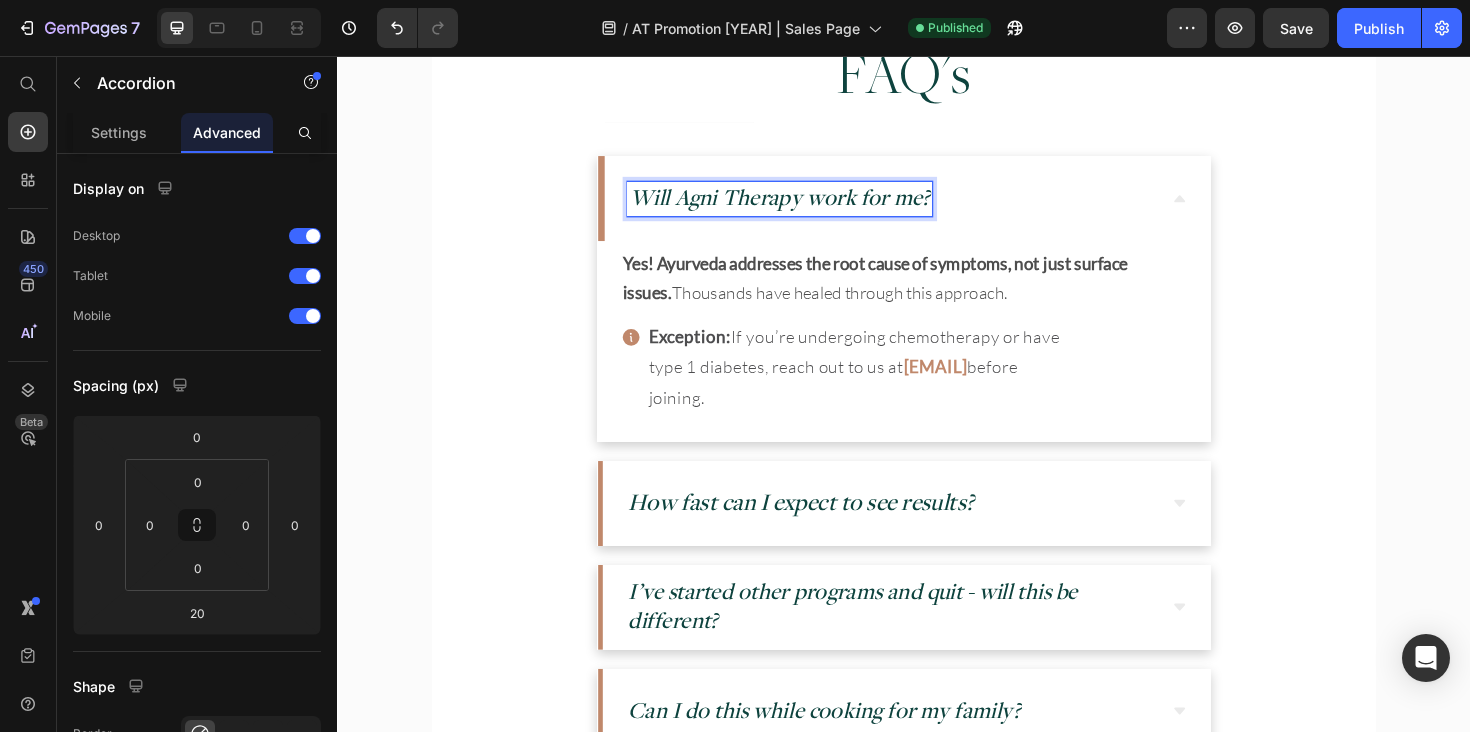 click on "Will Agni Therapy work for me?" at bounding box center [805, 205] 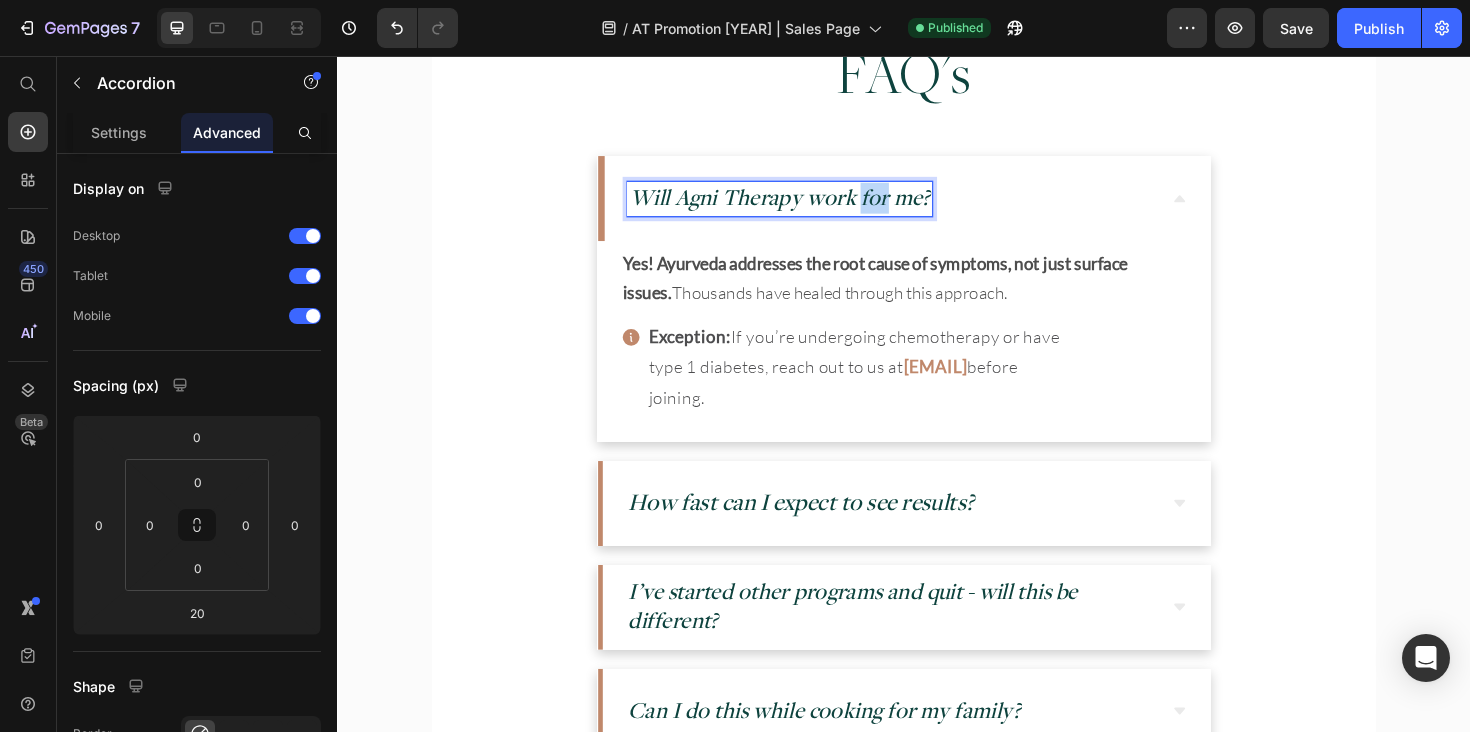 click on "Will Agni Therapy work for me?" at bounding box center [805, 205] 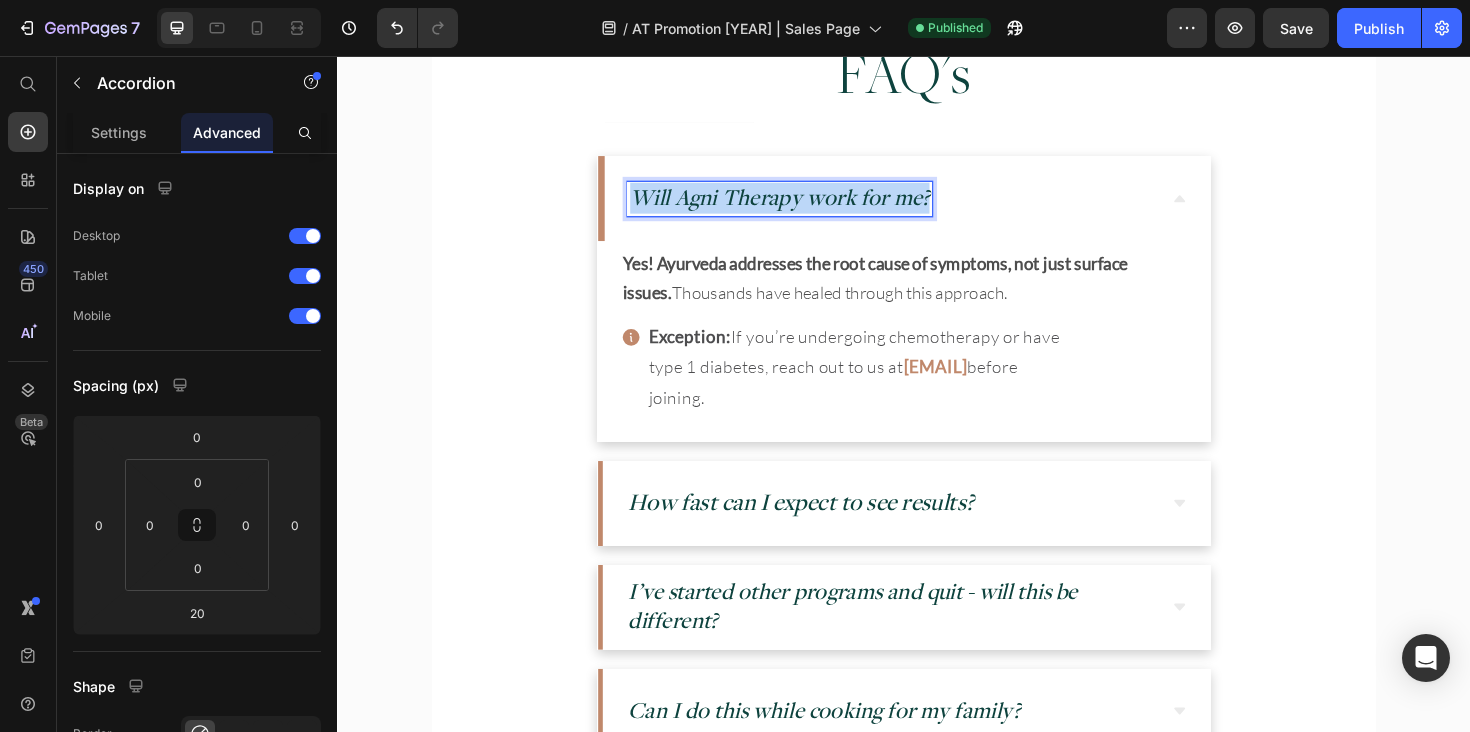 click on "Will Agni Therapy work for me?" at bounding box center [805, 205] 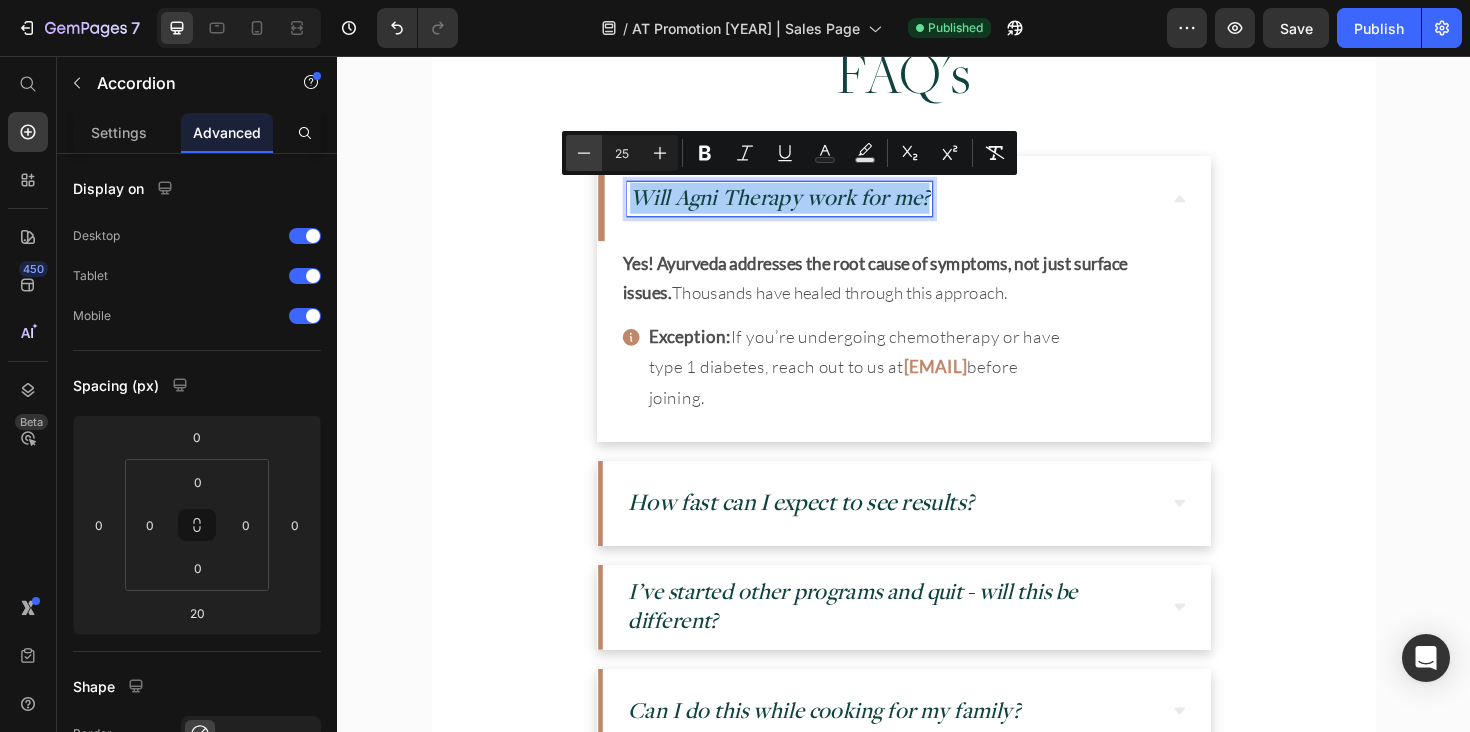 click 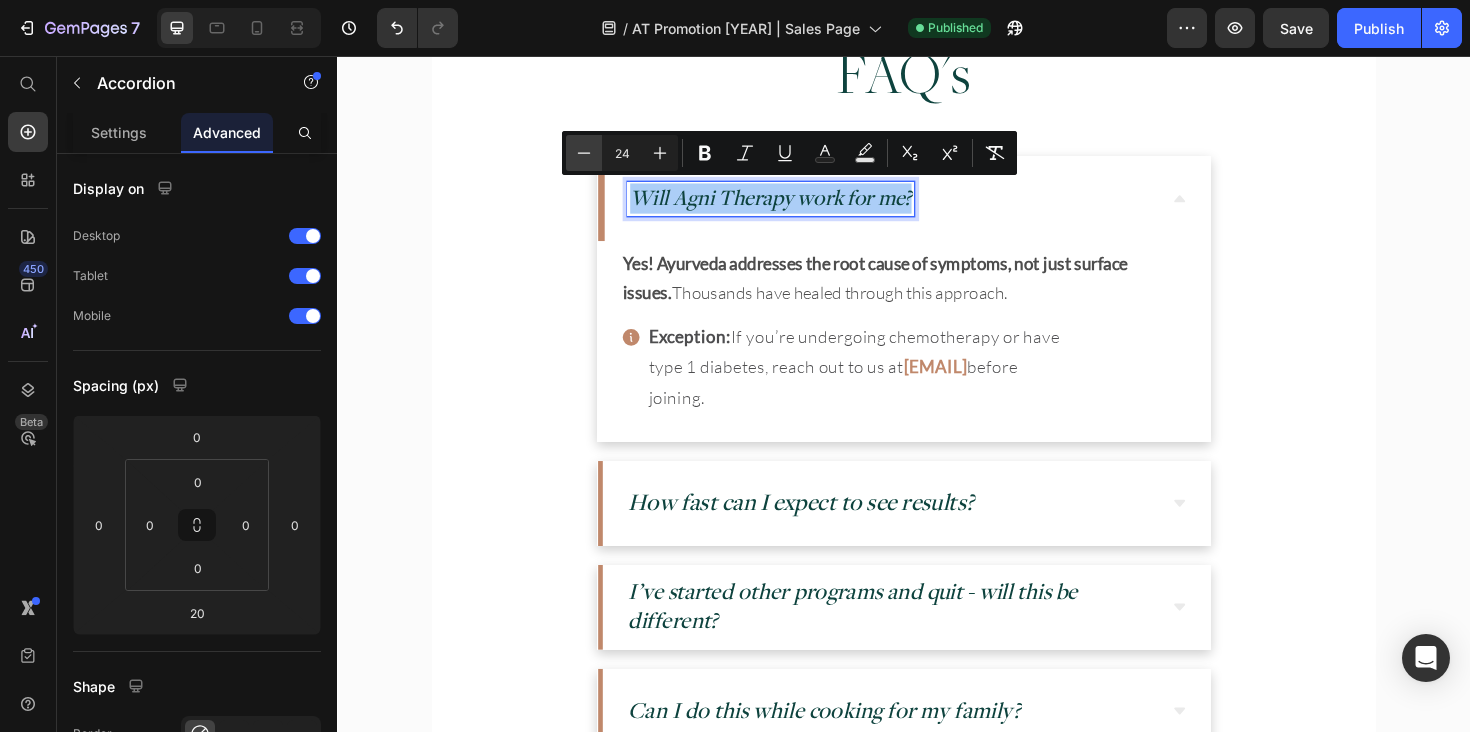 click 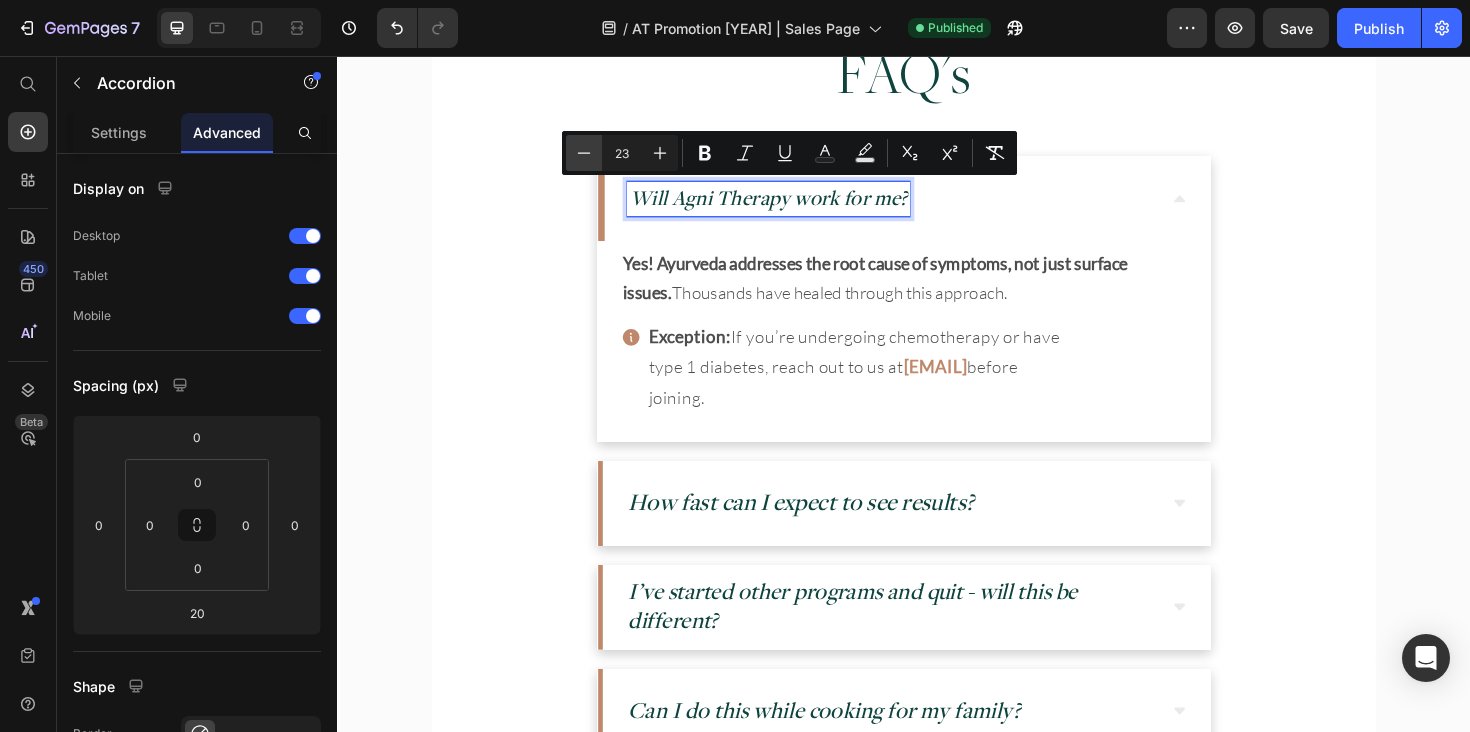 click 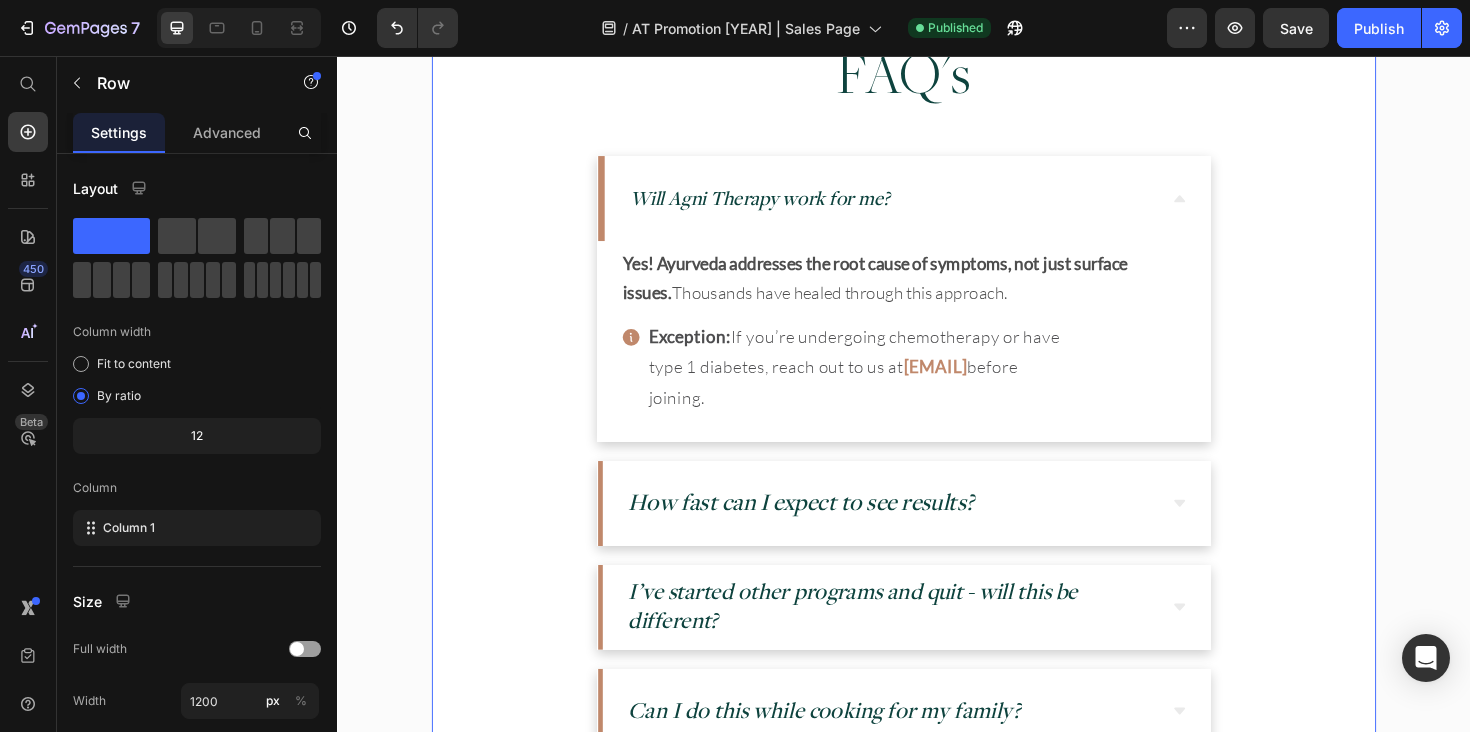 click on "FAQ's Heading
Will Agni Therapy work for me? Yes! Ayurveda addresses the root cause of symptoms, not just surface issues.  Thousands have healed through this approach. Text Block
Exception:  If you’re undergoing chemotherapy or have type 1 diabetes, reach out to us at  [EMAIL]  before joining. Item List Accordion
How fast can I expect to see results? Accordion
I’ve started other programs and quit - will this be different? Accordion
Can I do this while cooking for my family? Accordion
Is this just a kitchari cleanse? Accordion
How much time will this take? Accordion
What support is available if I need help? Accordion
JOIN NOW Button Row Row   0" at bounding box center [937, 646] 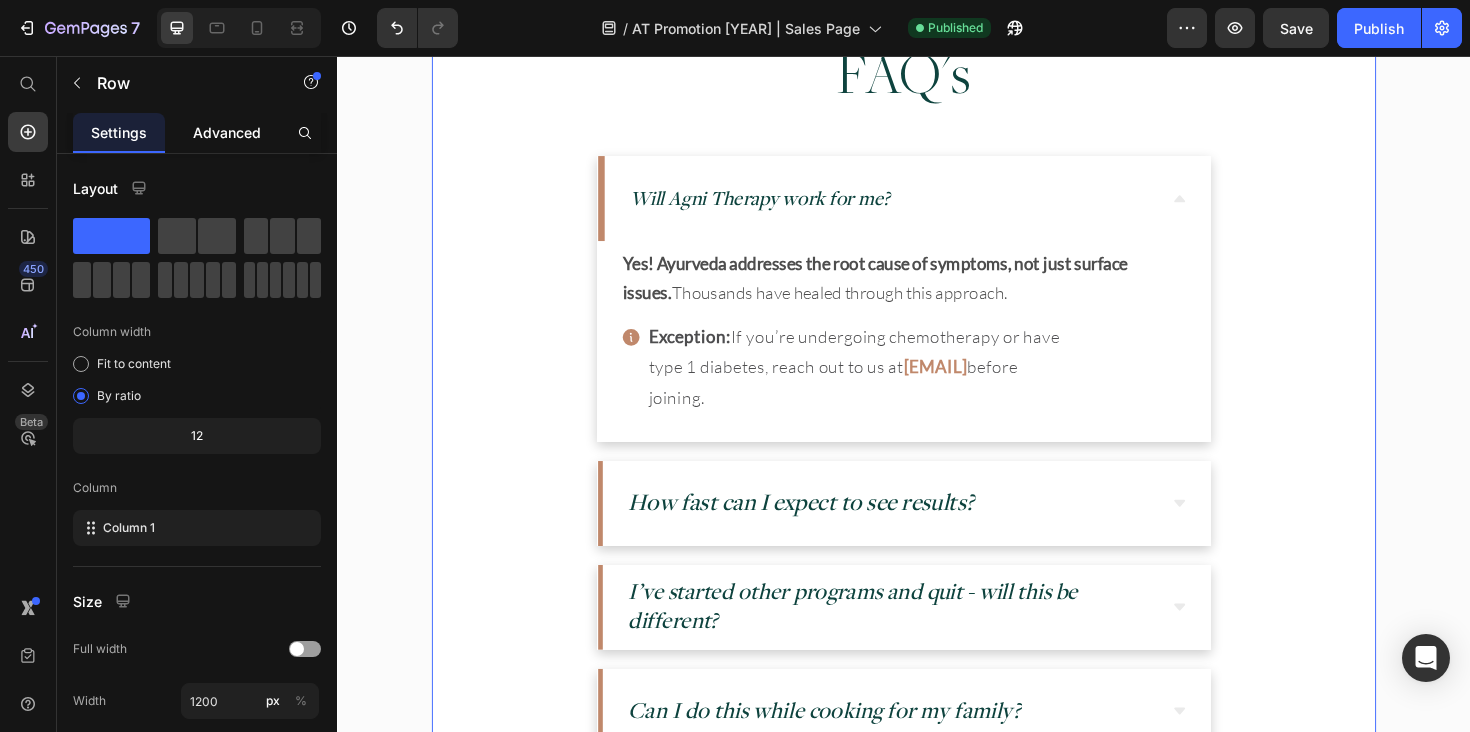 click on "Advanced" at bounding box center [227, 132] 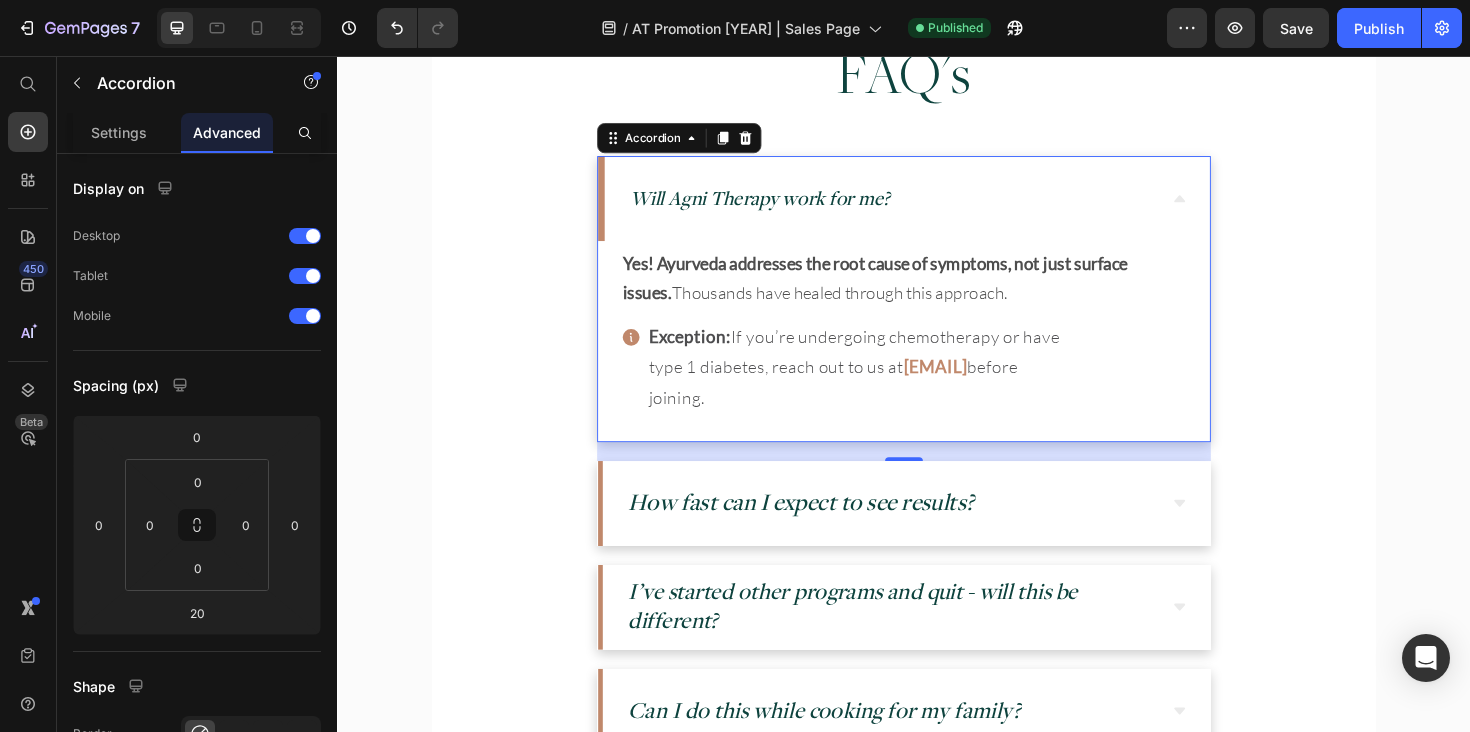 click on "Will Agni Therapy work for me?" at bounding box center [784, 206] 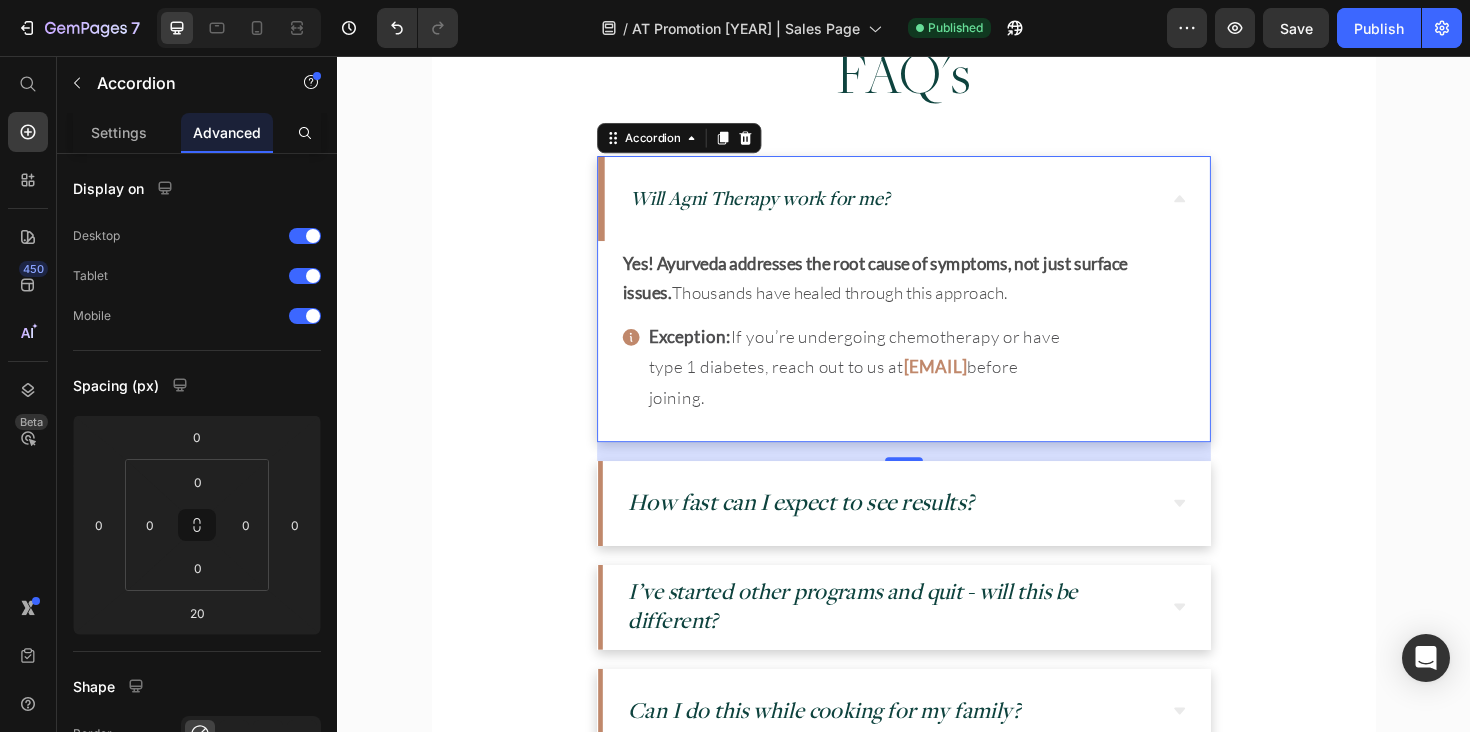 click on "Will Agni Therapy work for me?" at bounding box center (937, 207) 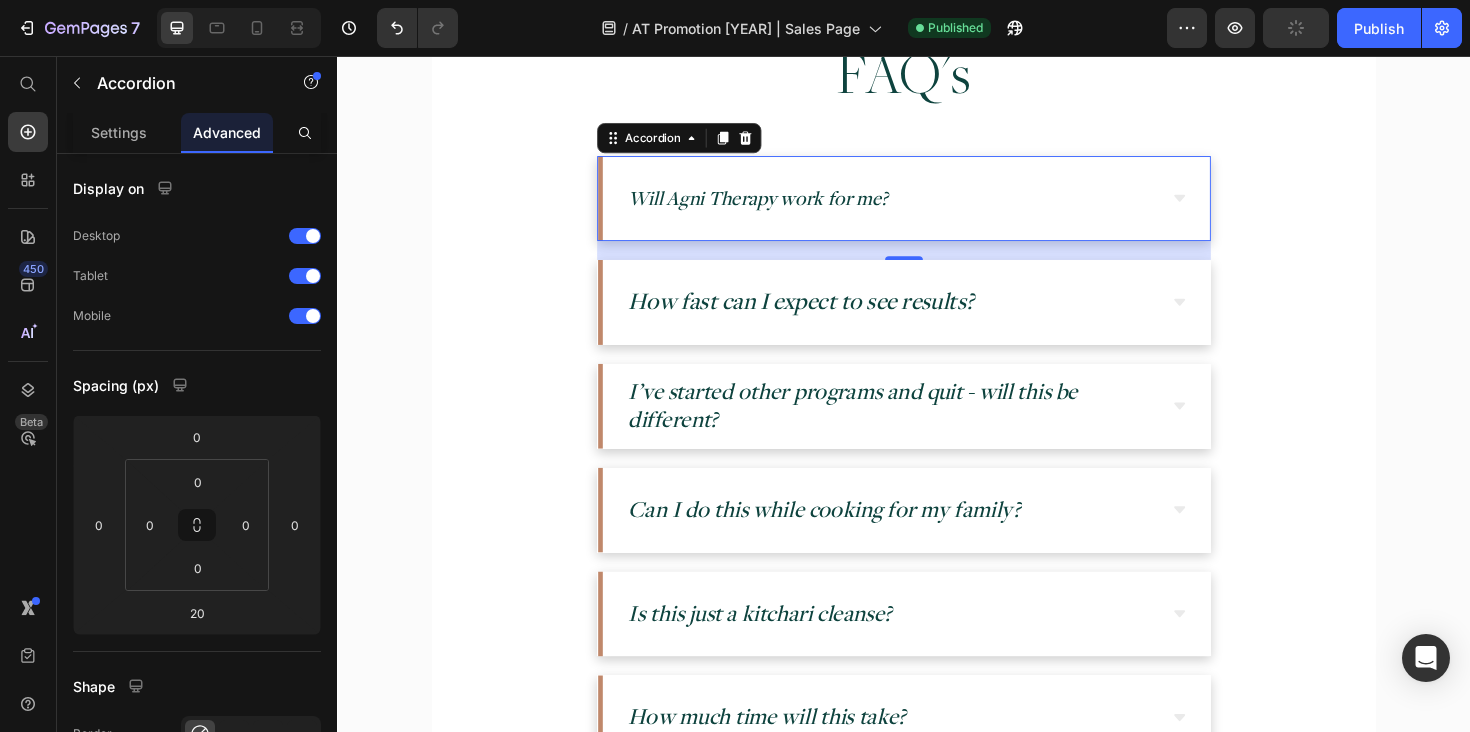 click on "Will Agni Therapy work for me?" at bounding box center (782, 207) 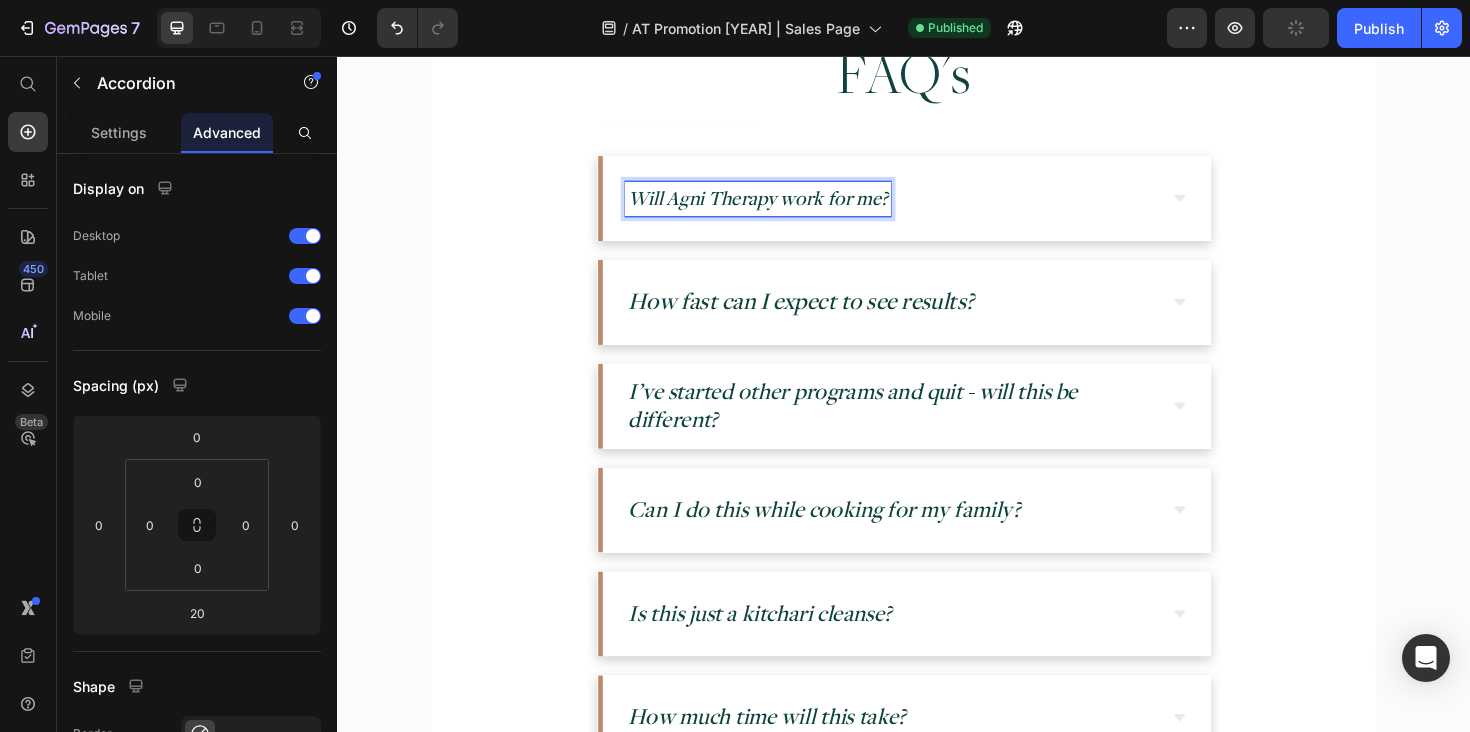 click on "Will Agni Therapy work for me?" at bounding box center (782, 206) 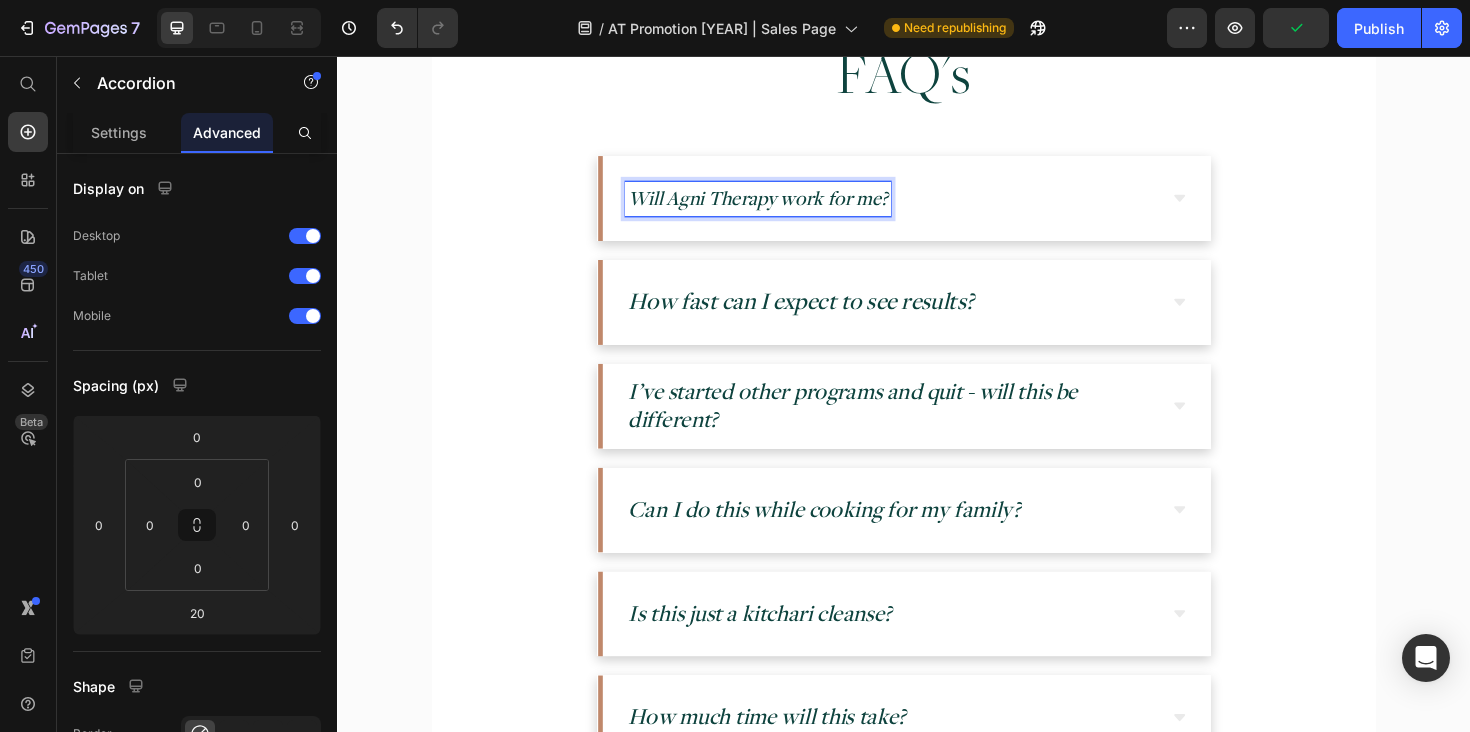 click on "Will Agni Therapy work for me?" at bounding box center (937, 207) 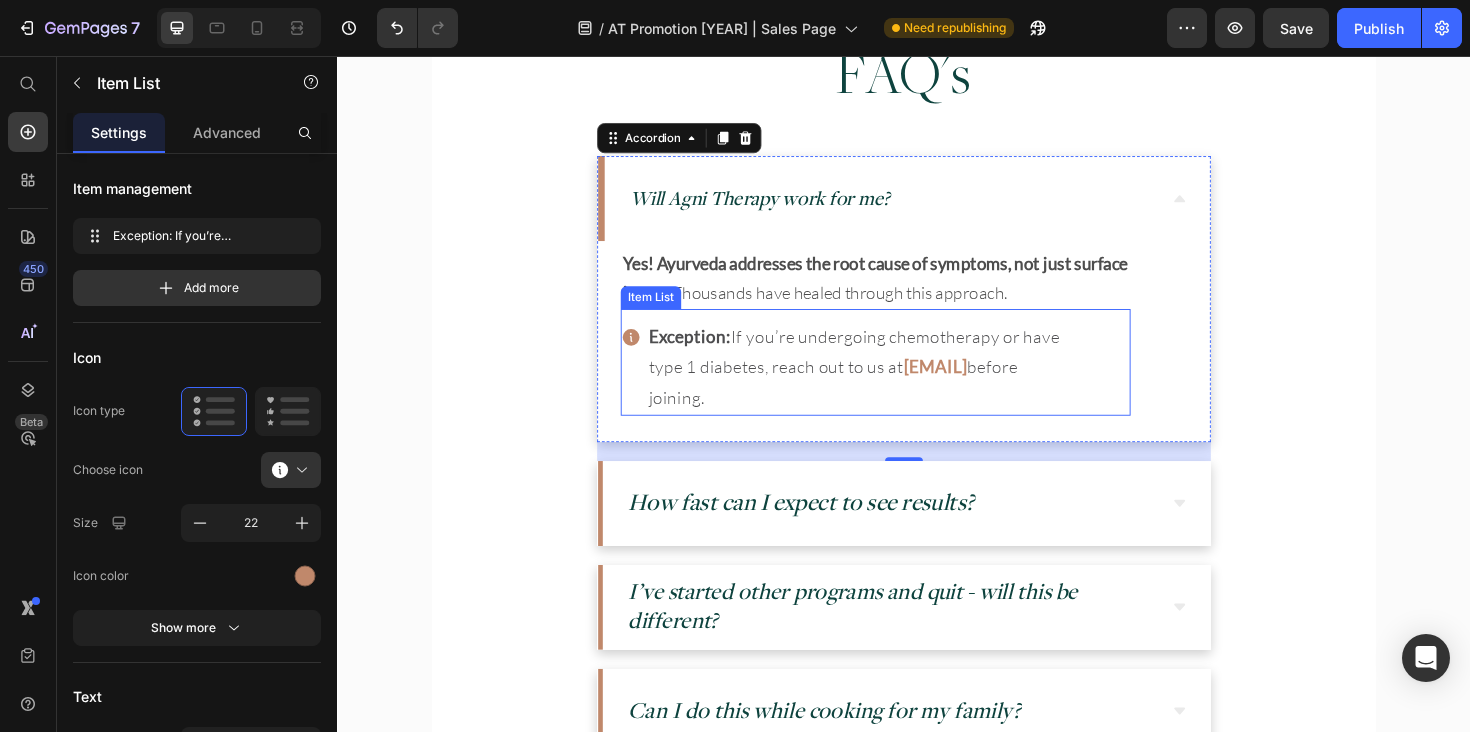 click on "Exception:  If you’re undergoing chemotherapy or have type 1 diabetes, reach out to us at" at bounding box center [885, 369] 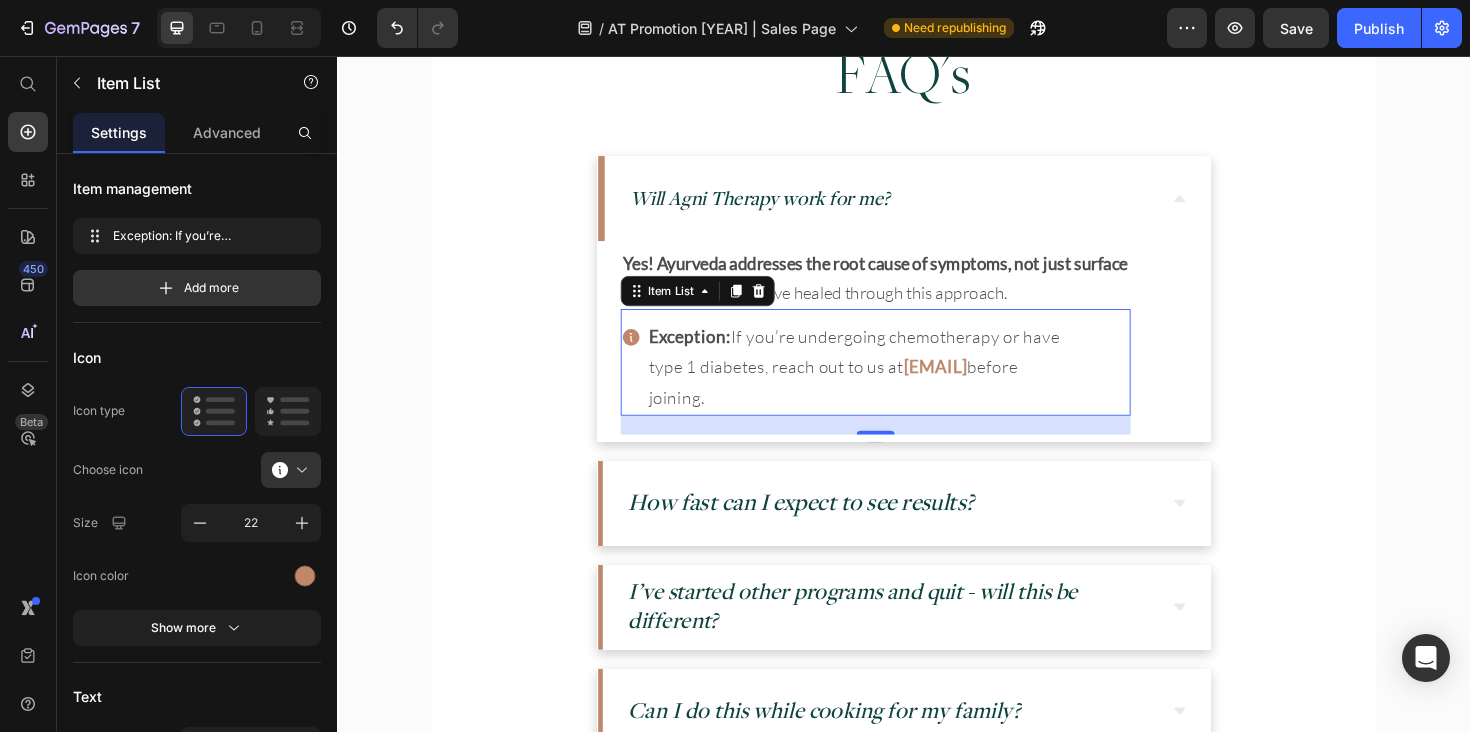 click on "Yes! Ayurveda addresses the root cause of symptoms, not just surface issues.  Thousands have healed through this approach." at bounding box center [937, 292] 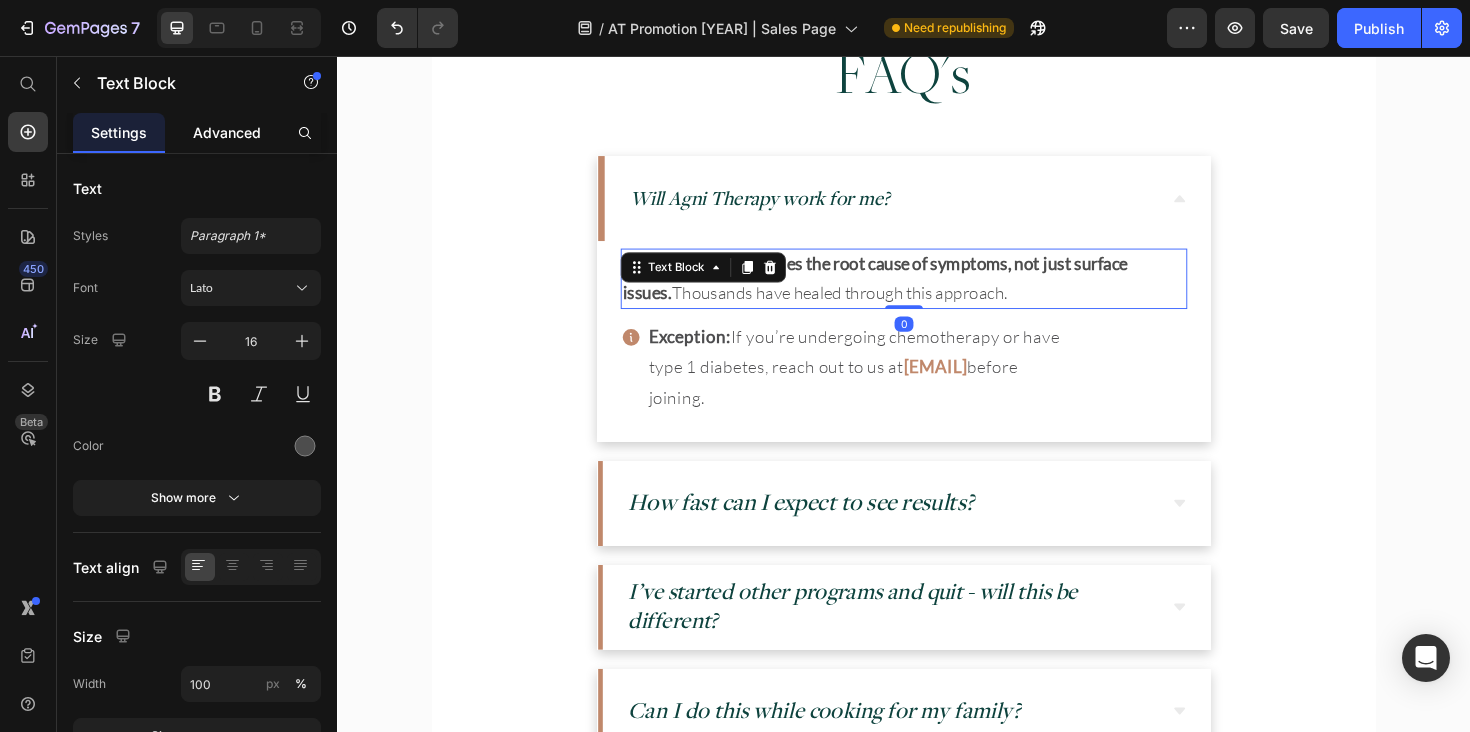click on "Advanced" at bounding box center (227, 132) 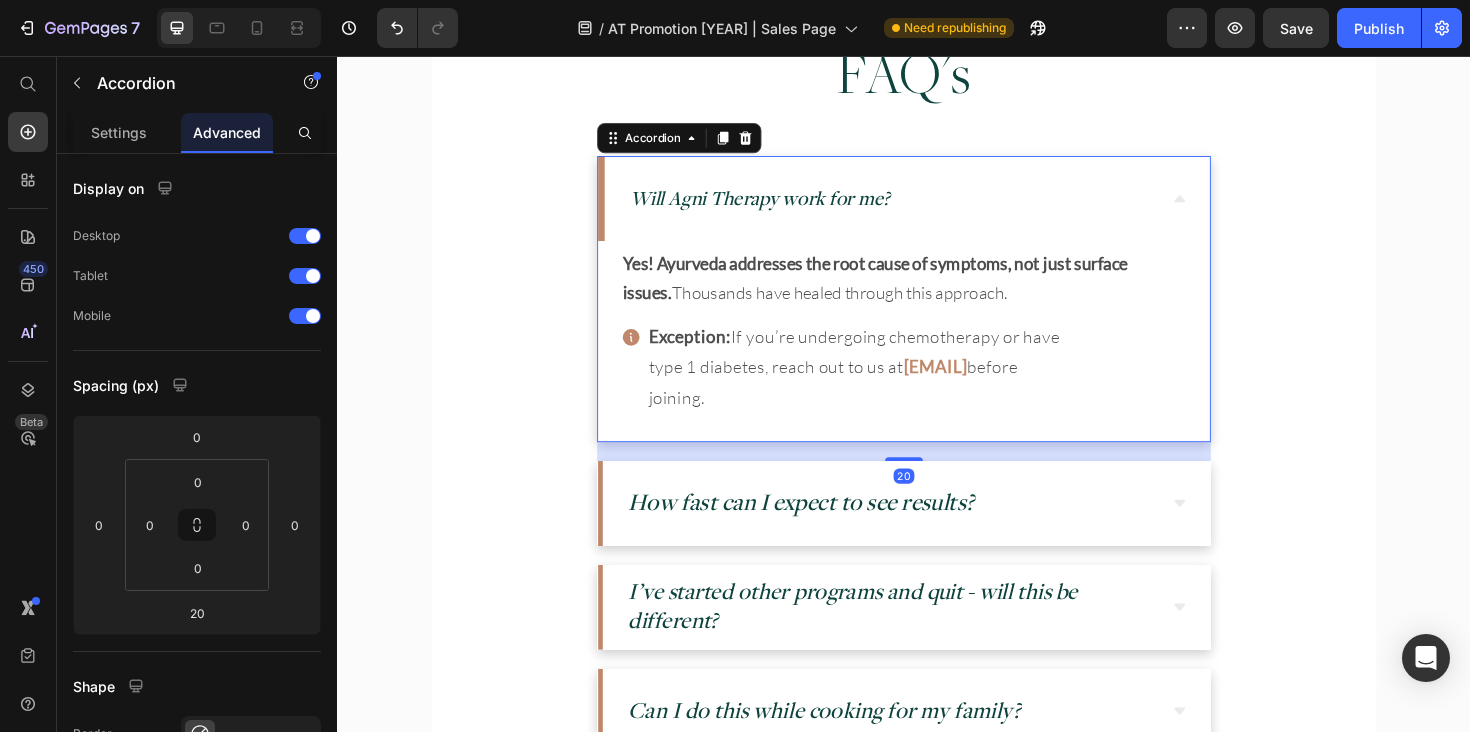 click on "Will Agni Therapy work for me?" at bounding box center (784, 206) 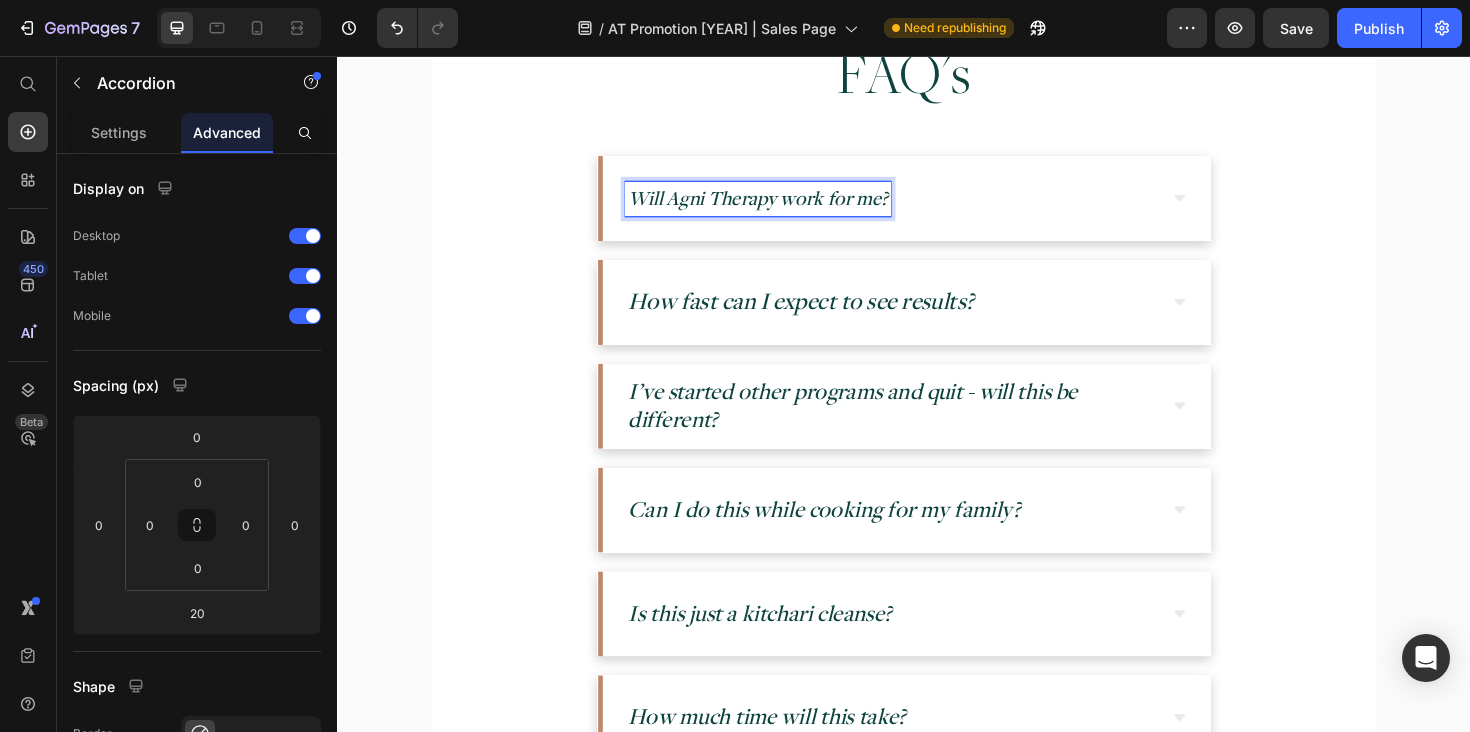 click on "Will Agni Therapy work for me?" at bounding box center [937, 207] 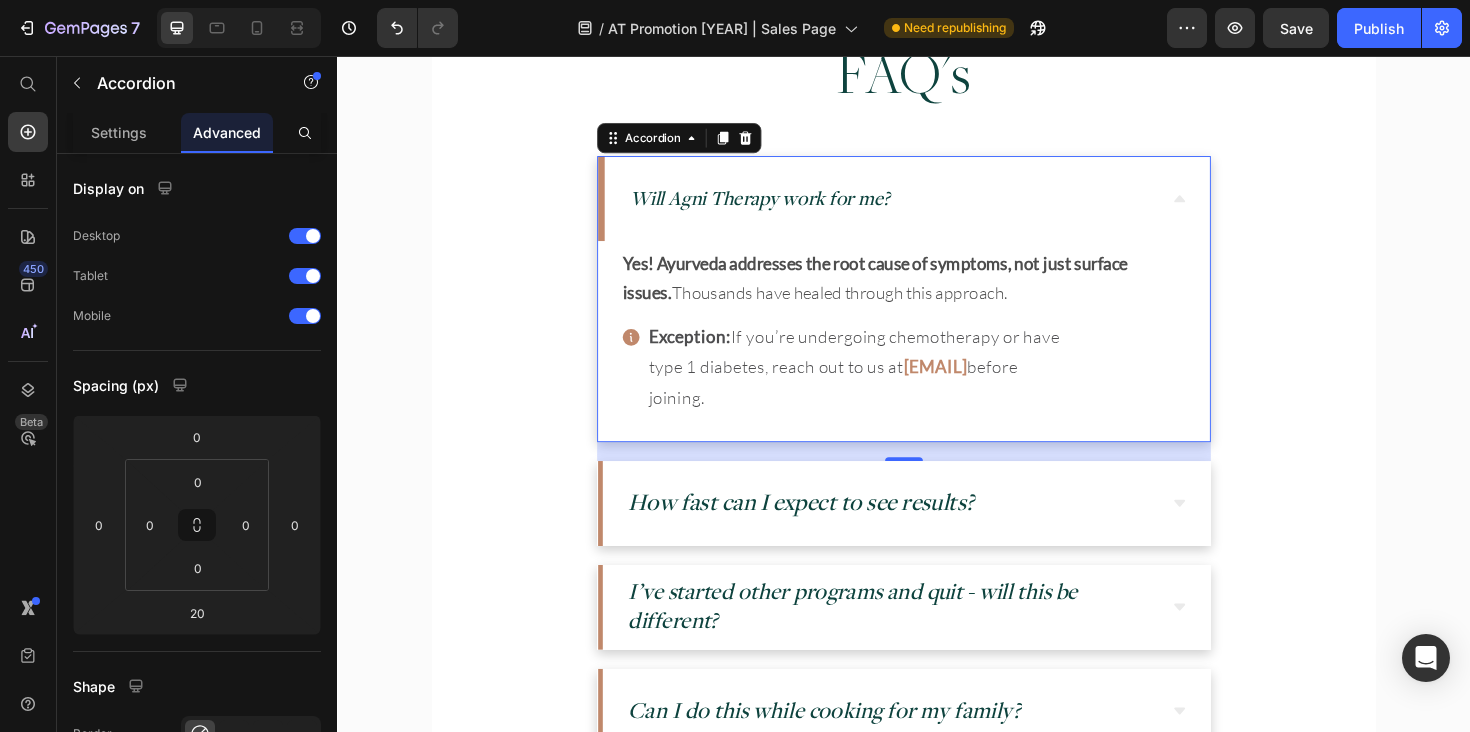click on "Will Agni Therapy work for me?" at bounding box center (784, 206) 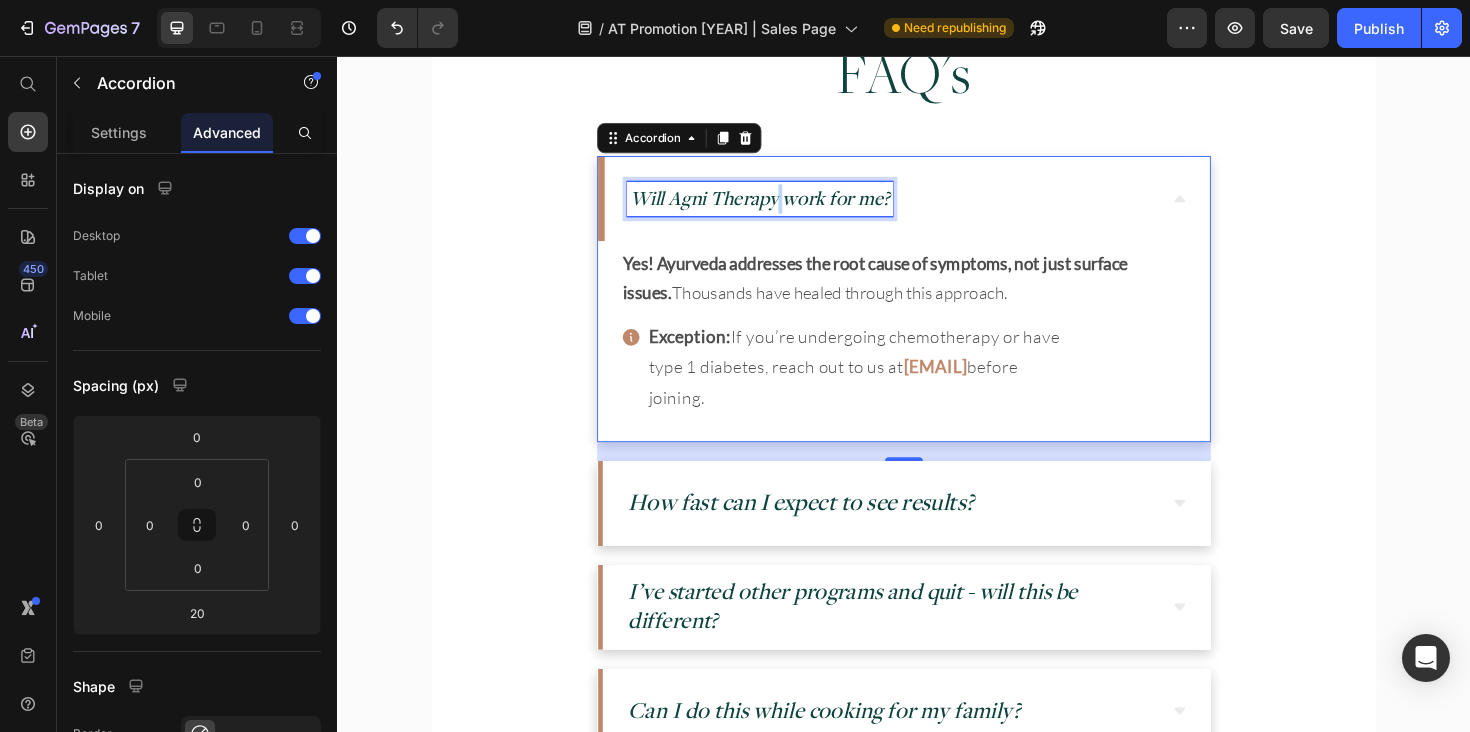 click on "Will Agni Therapy work for me?" at bounding box center [784, 206] 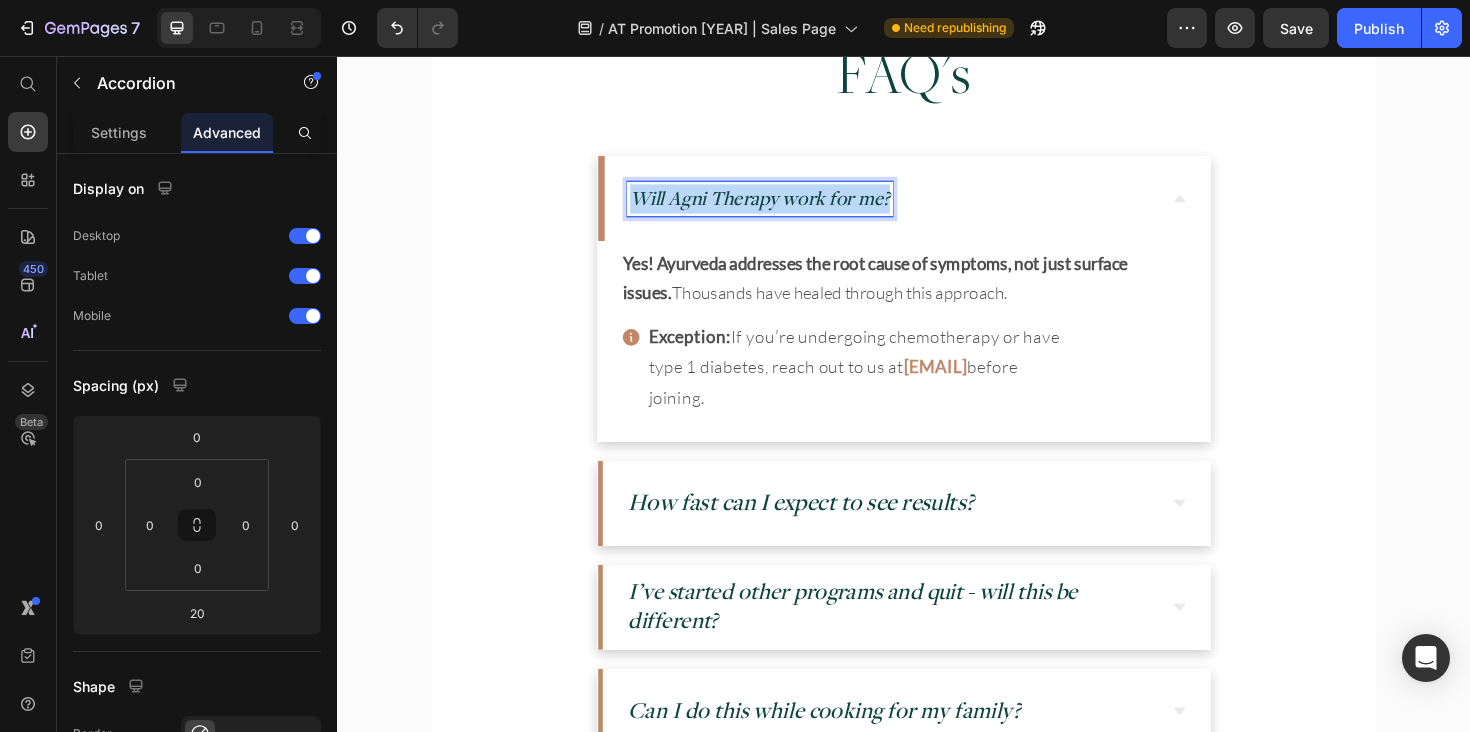 click on "Will Agni Therapy work for me?" at bounding box center (784, 206) 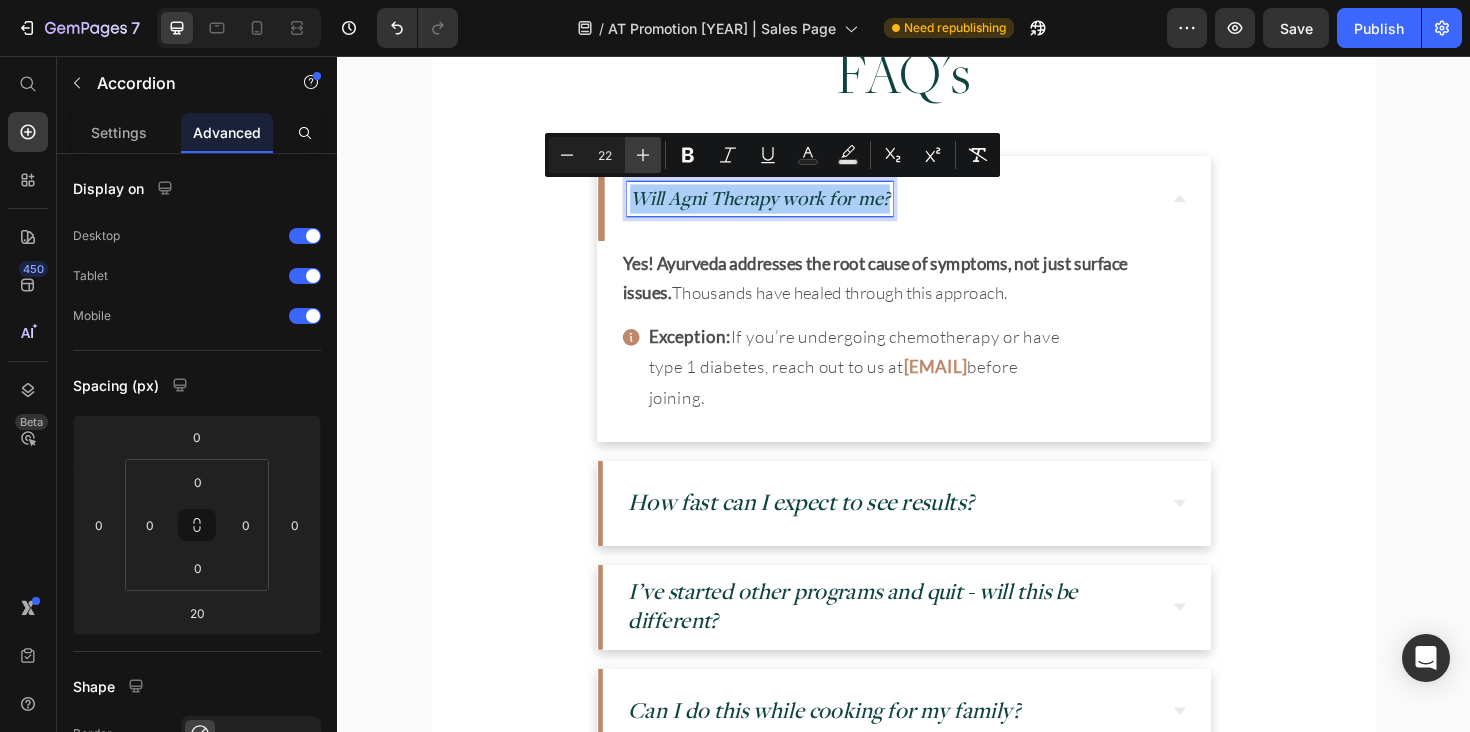 click 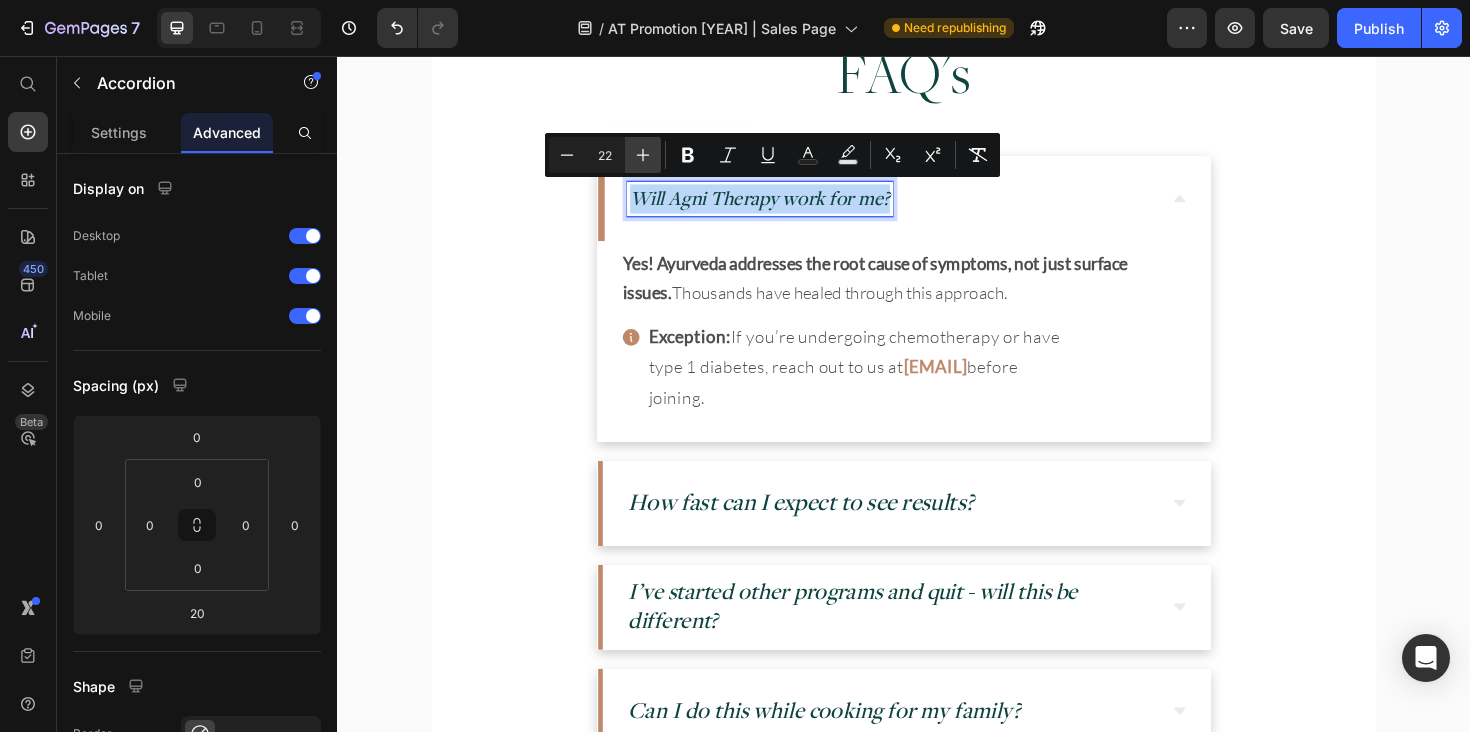 type on "23" 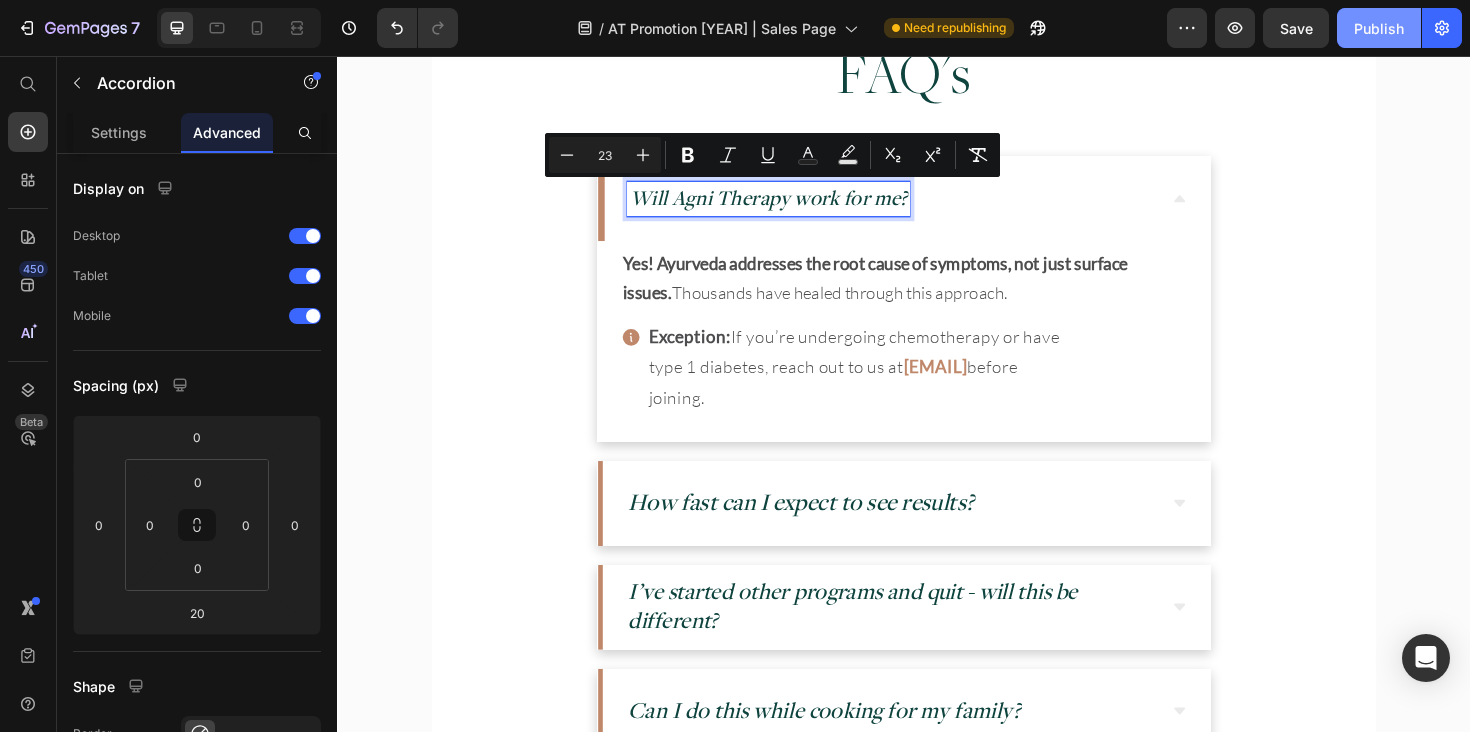 click on "Publish" 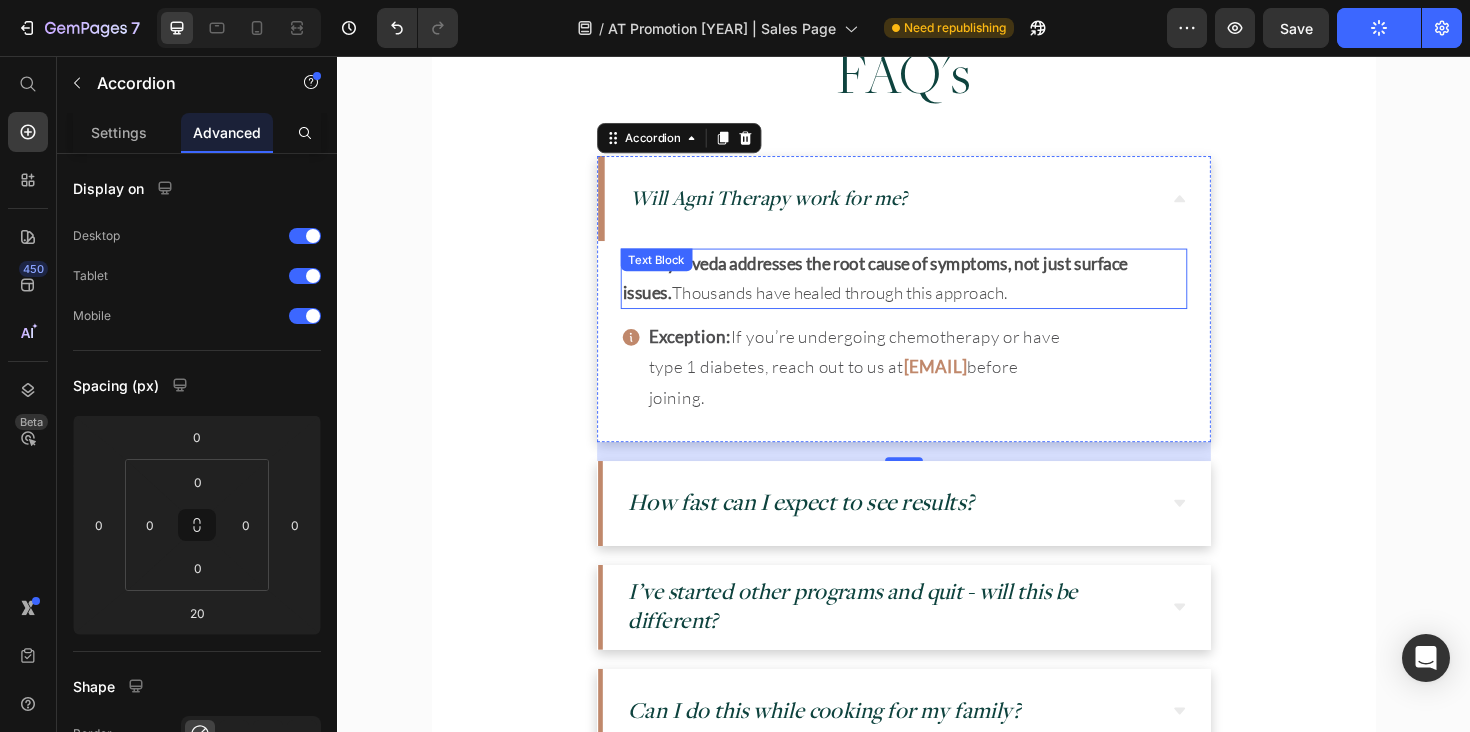 click on "Yes! Ayurveda addresses the root cause of symptoms, not just surface issues.  Thousands have healed through this approach." at bounding box center (906, 291) 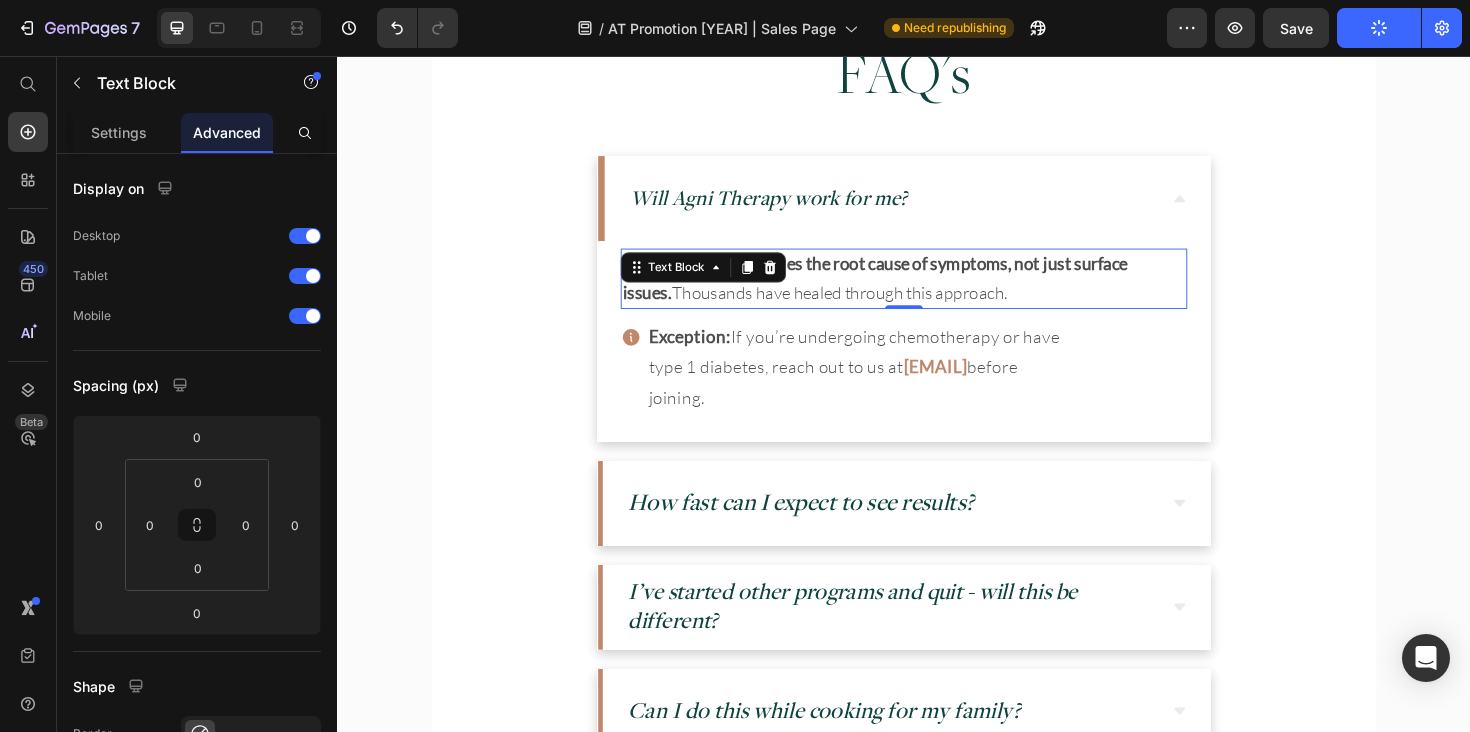 click on "Yes! Ayurveda addresses the root cause of symptoms, not just surface issues.  Thousands have healed through this approach." at bounding box center (906, 291) 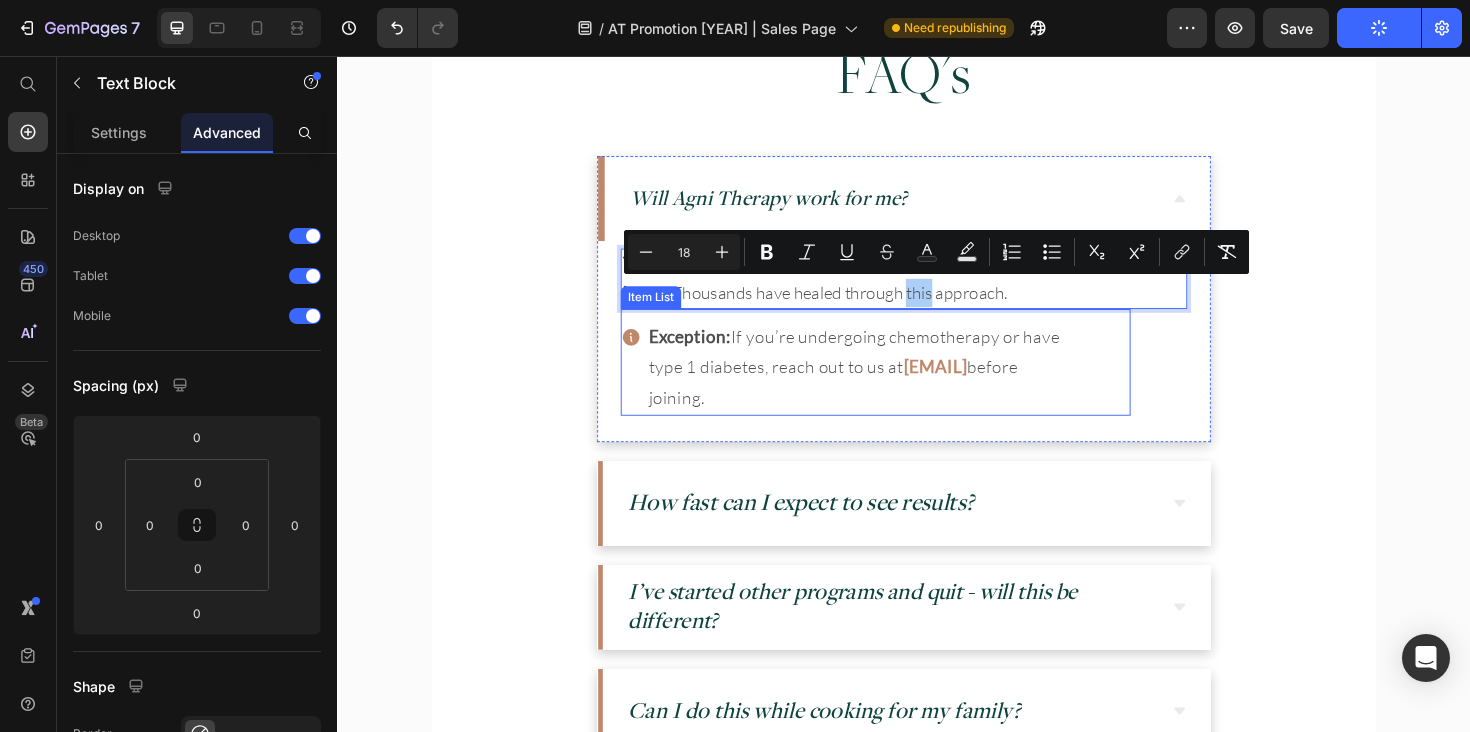 click on "Exception:  If you’re undergoing chemotherapy or have type 1 diabetes, reach out to us at" at bounding box center (885, 369) 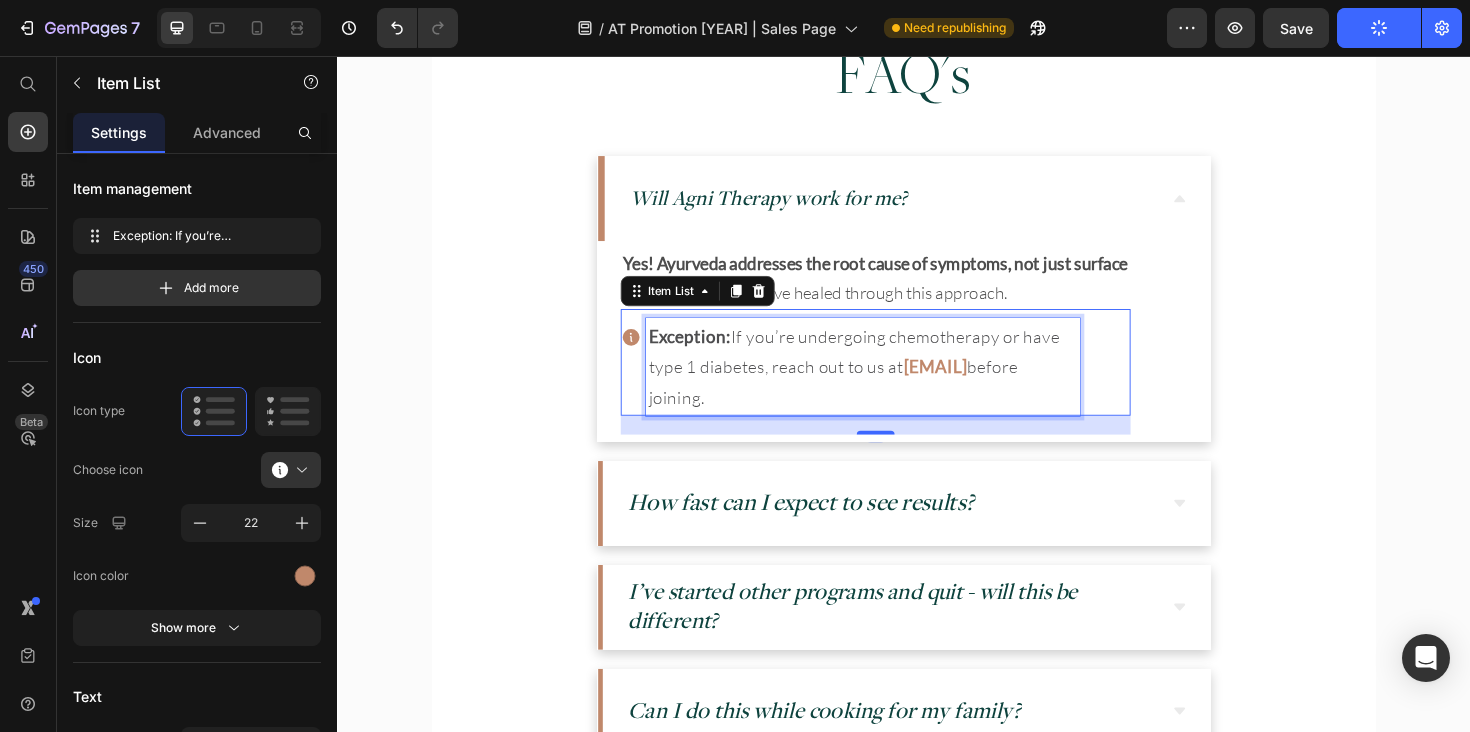 click on "Exception:  If you’re undergoing chemotherapy or have type 1 diabetes, reach out to us at" at bounding box center (885, 369) 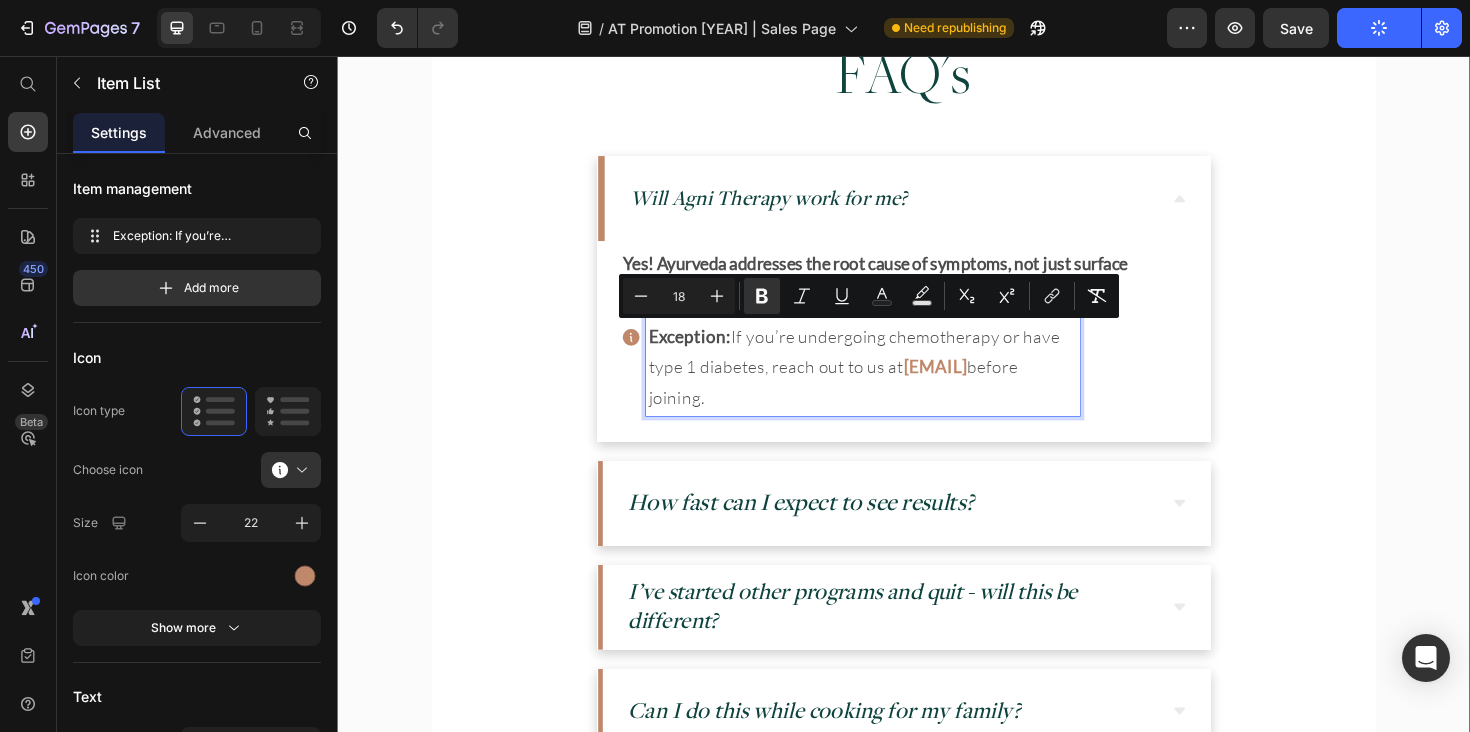 click on "FAQ's Heading
Will Agni Therapy work for me? Yes! Ayurveda addresses the root cause of symptoms, not just surface issues.  Thousands have healed through this approach. Text Block
Exception:  If you’re undergoing chemotherapy or have type 1 diabetes, reach out to us at  [EMAIL]  before joining. Item List   20 Accordion
How fast can I expect to see results? Accordion
I’ve started other programs and quit - will this be different? Accordion
Can I do this while cooking for my family? Accordion
Is this just a kitchari cleanse? Accordion
How much time will this take? Accordion
What support is available if I need help? Accordion
JOIN NOW Button Row Row Image Heading Text Block • [NAME] Text Block Row faqs" at bounding box center [937, 1054] 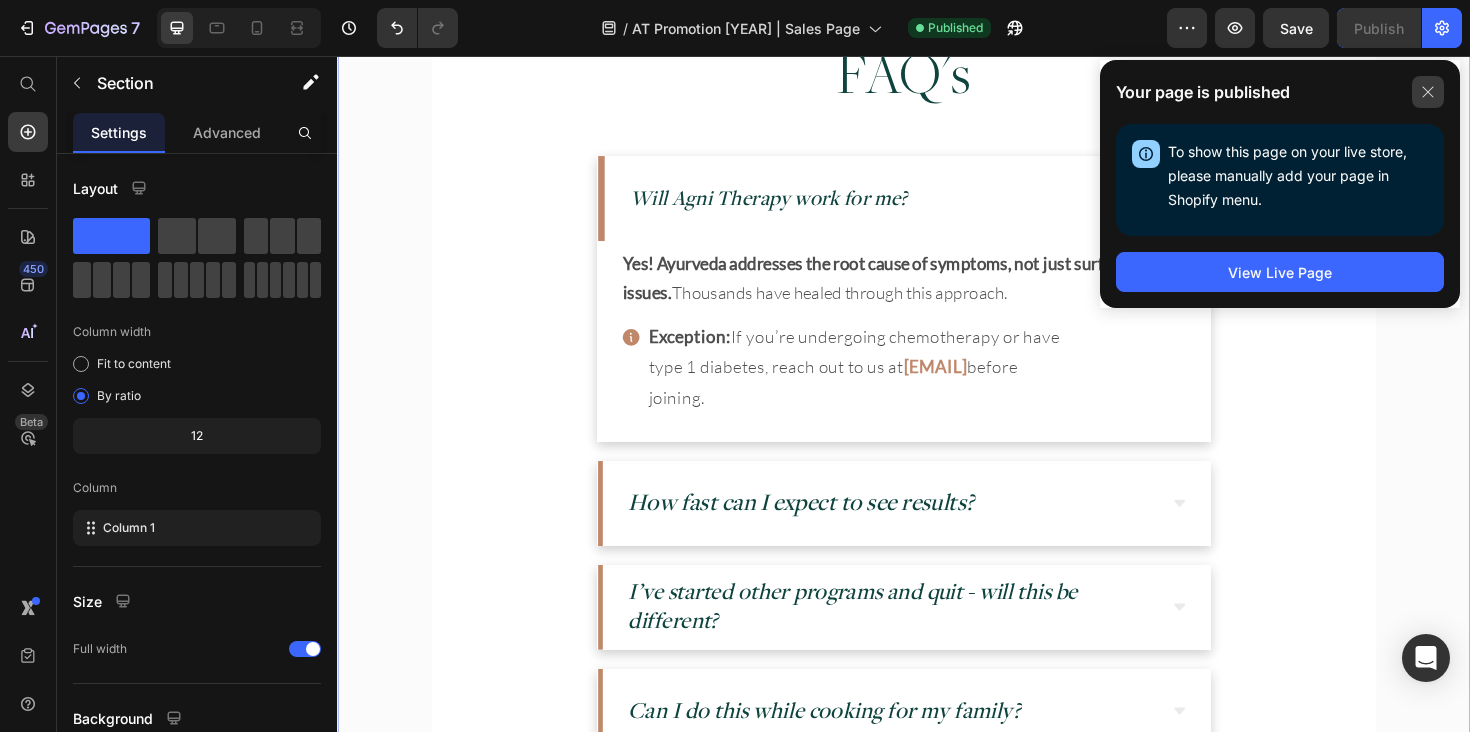 click 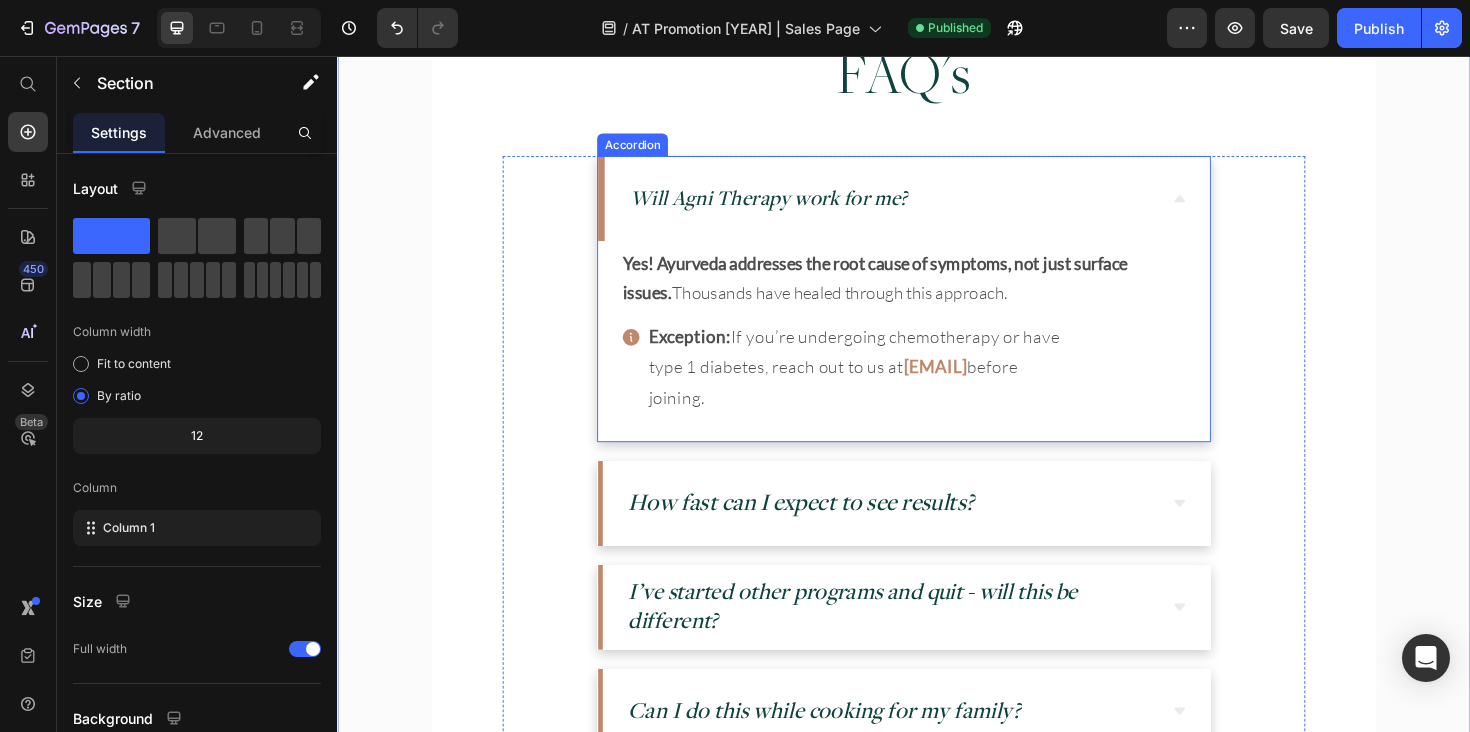 click on "Will Agni Therapy work for me?" at bounding box center [924, 207] 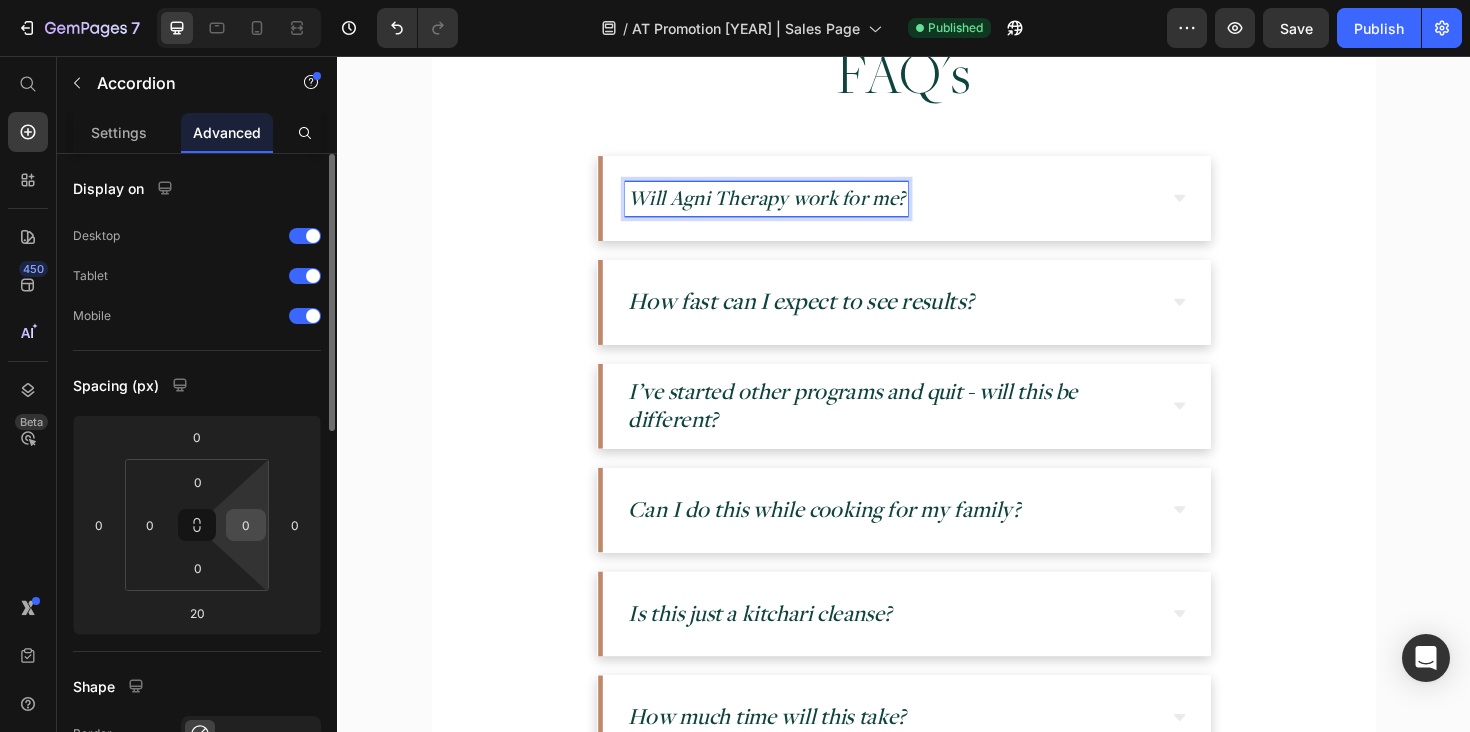 click on "0" at bounding box center [246, 525] 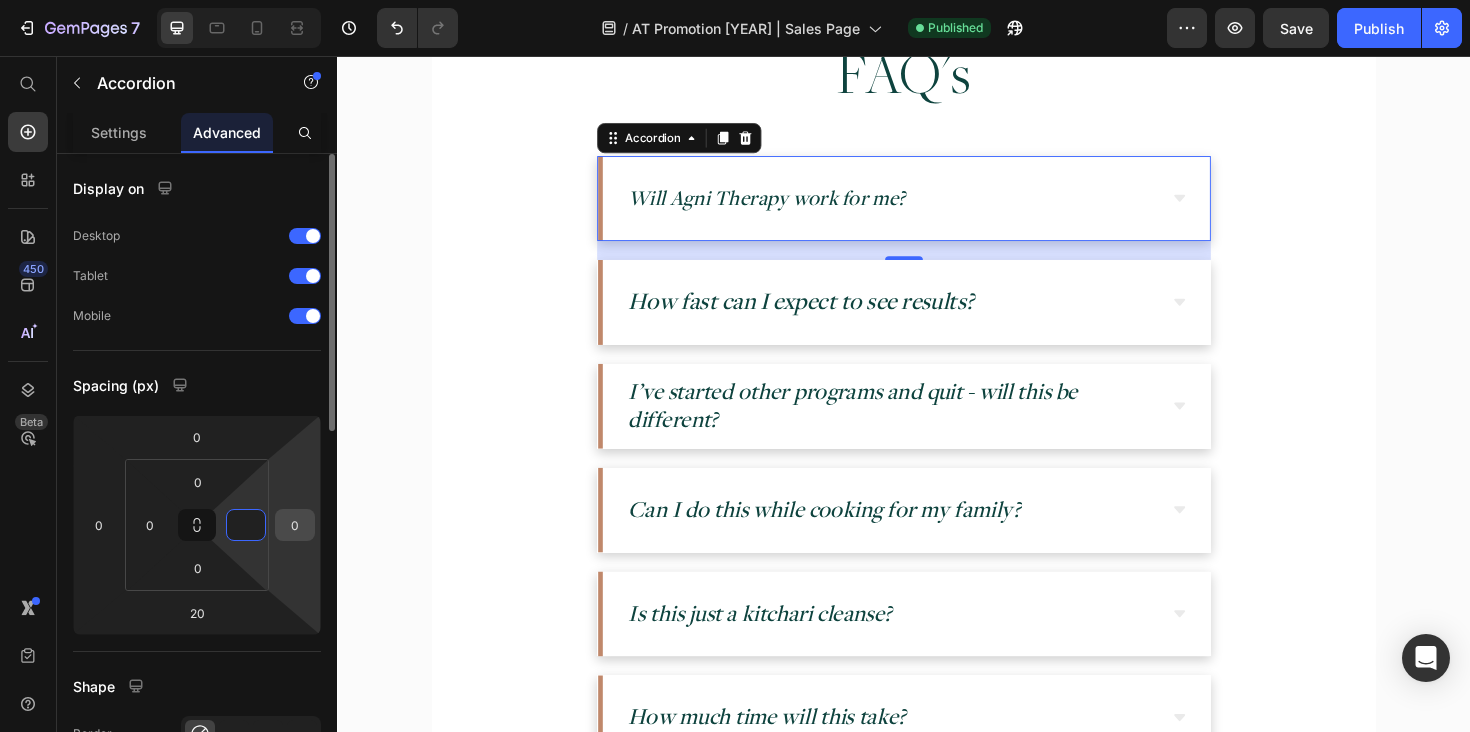 click on "0" at bounding box center [295, 525] 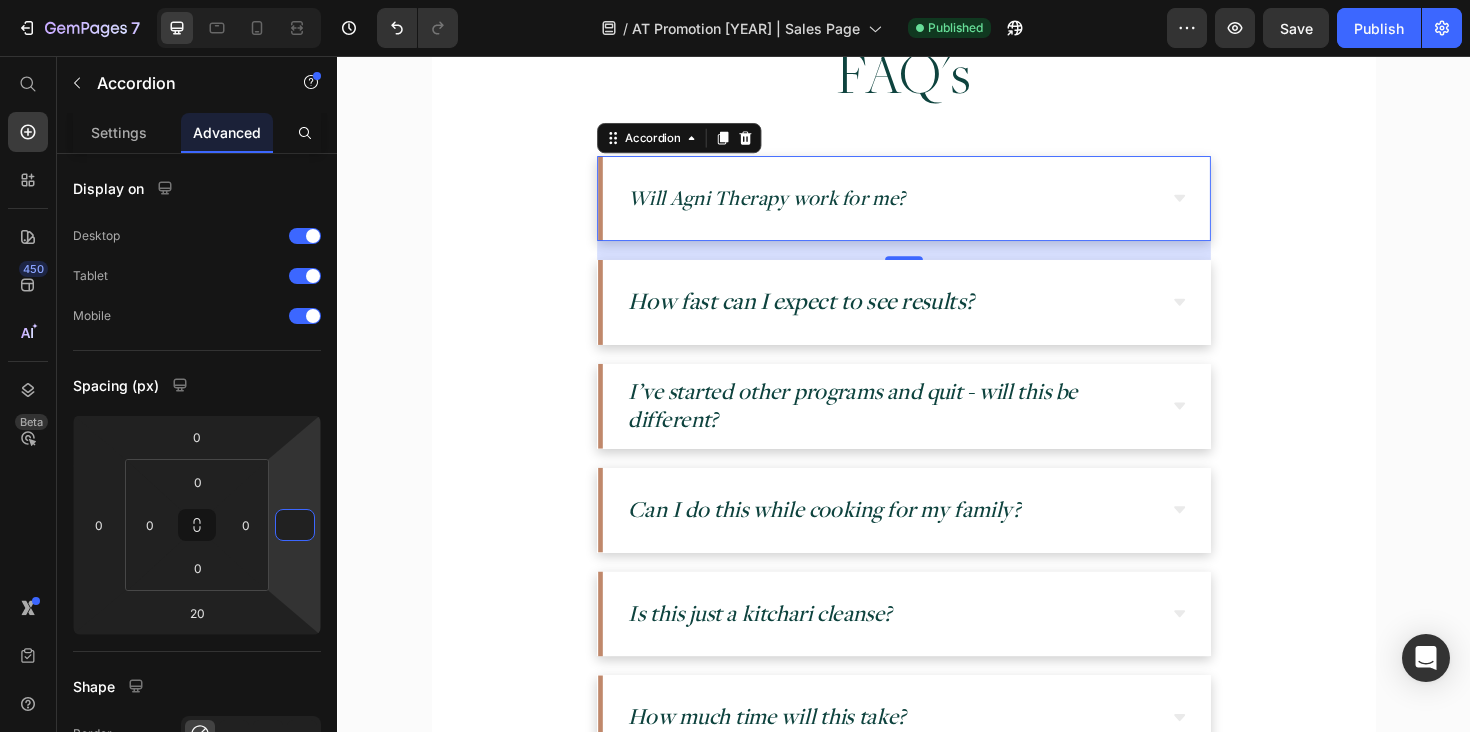 type on "0" 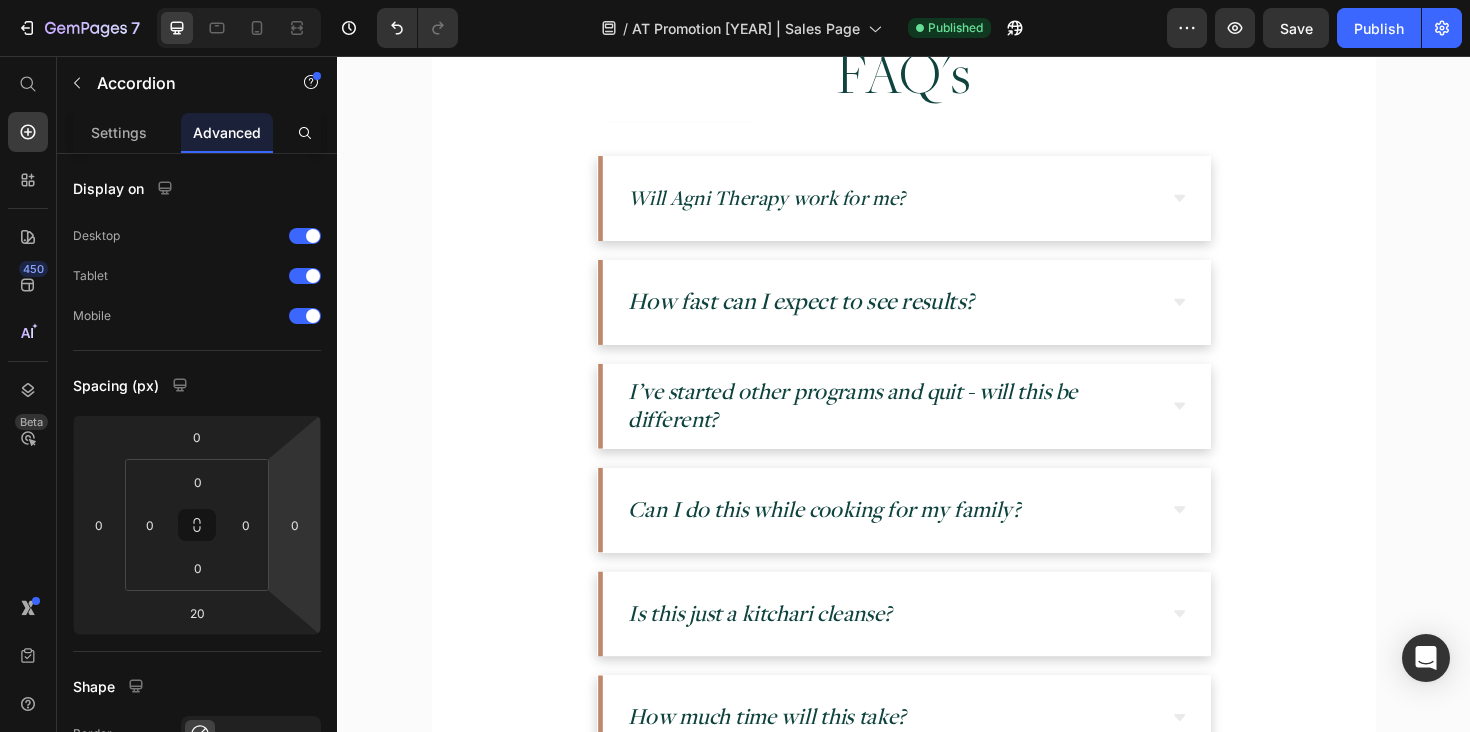 click on "Will Agni Therapy work for me?" at bounding box center [937, 207] 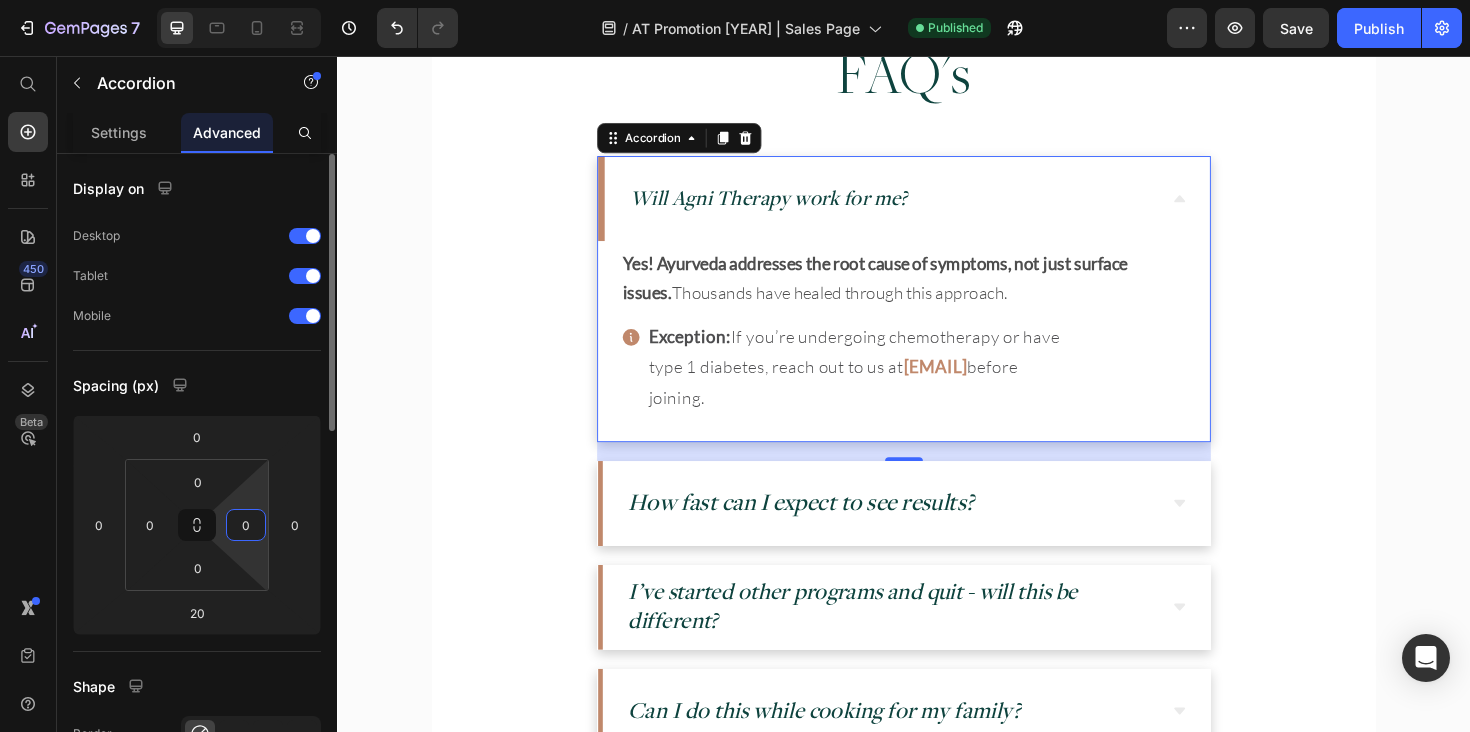 click on "0" at bounding box center (246, 525) 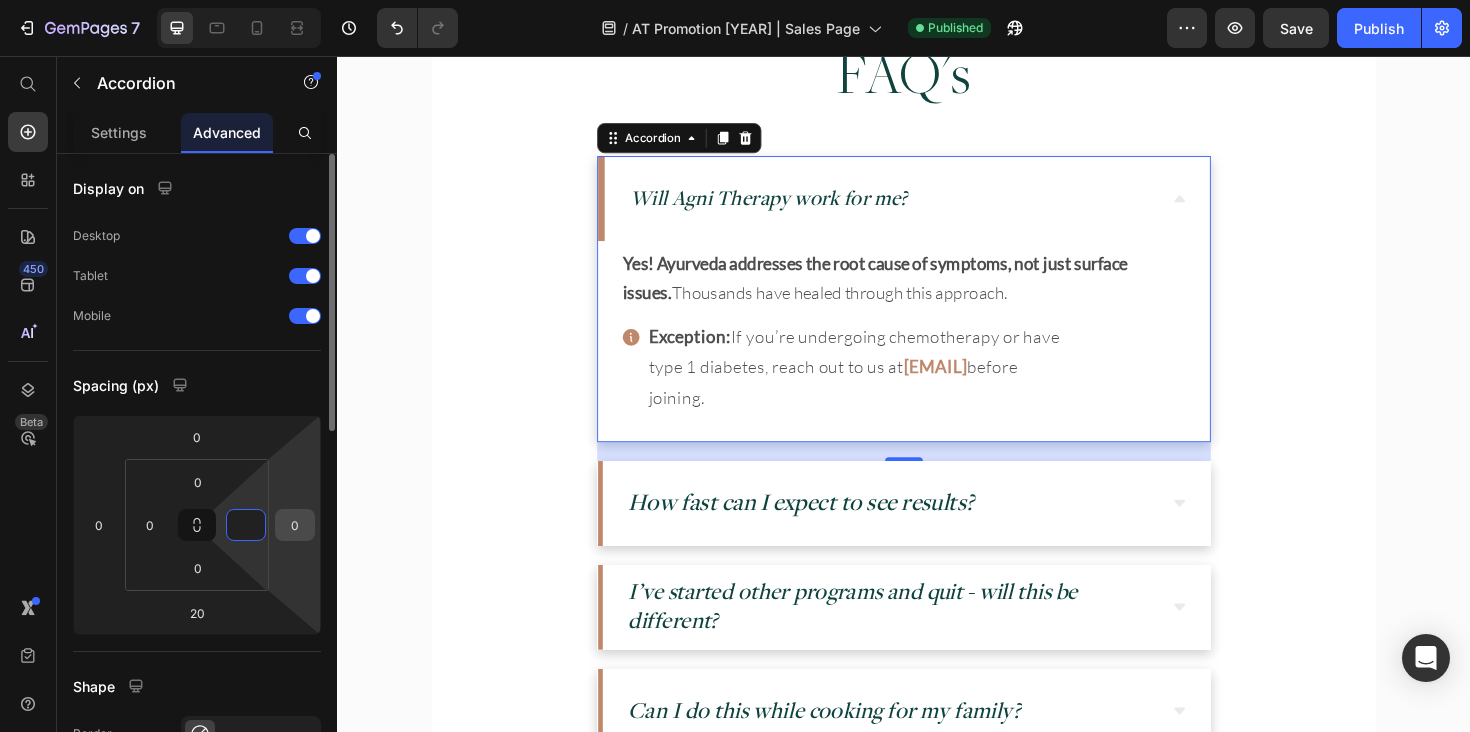 click on "0" at bounding box center (295, 525) 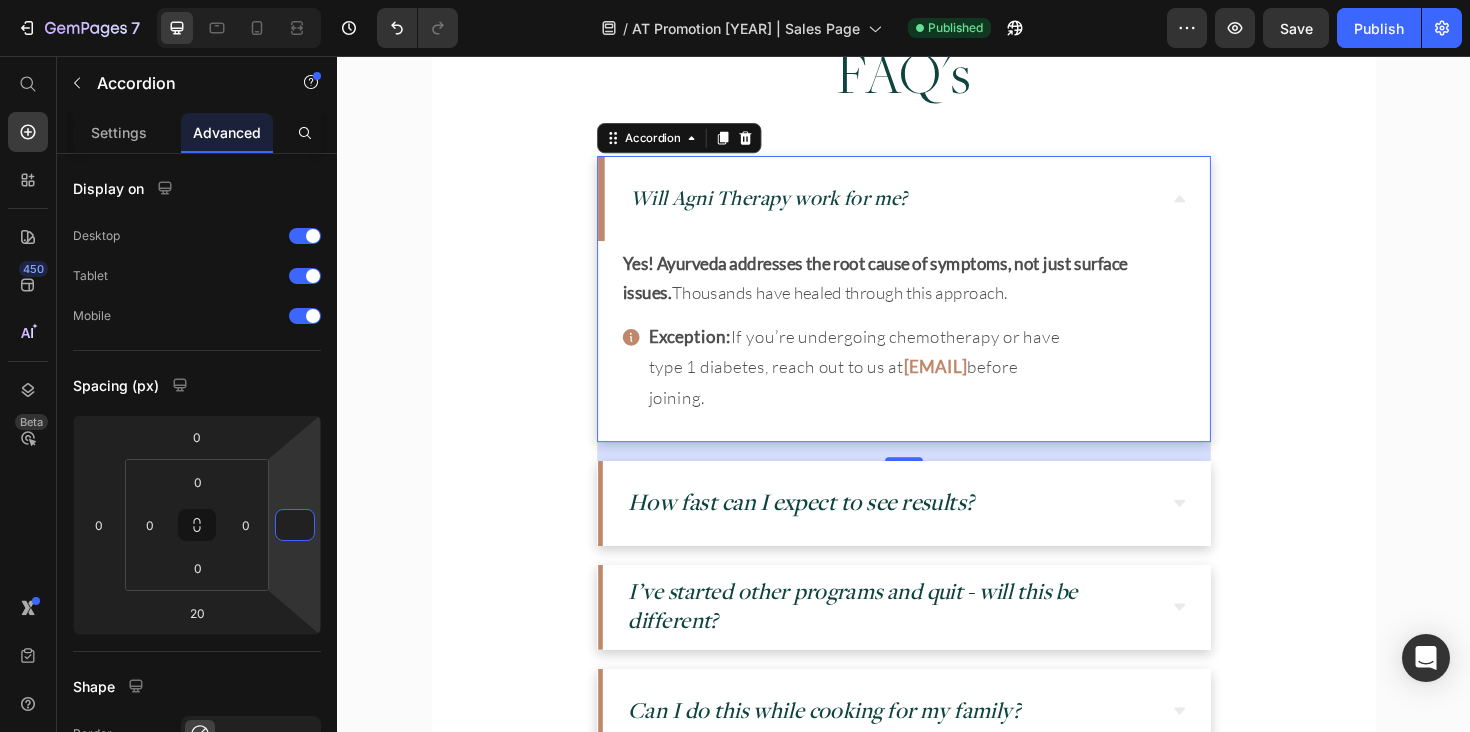 type on "0" 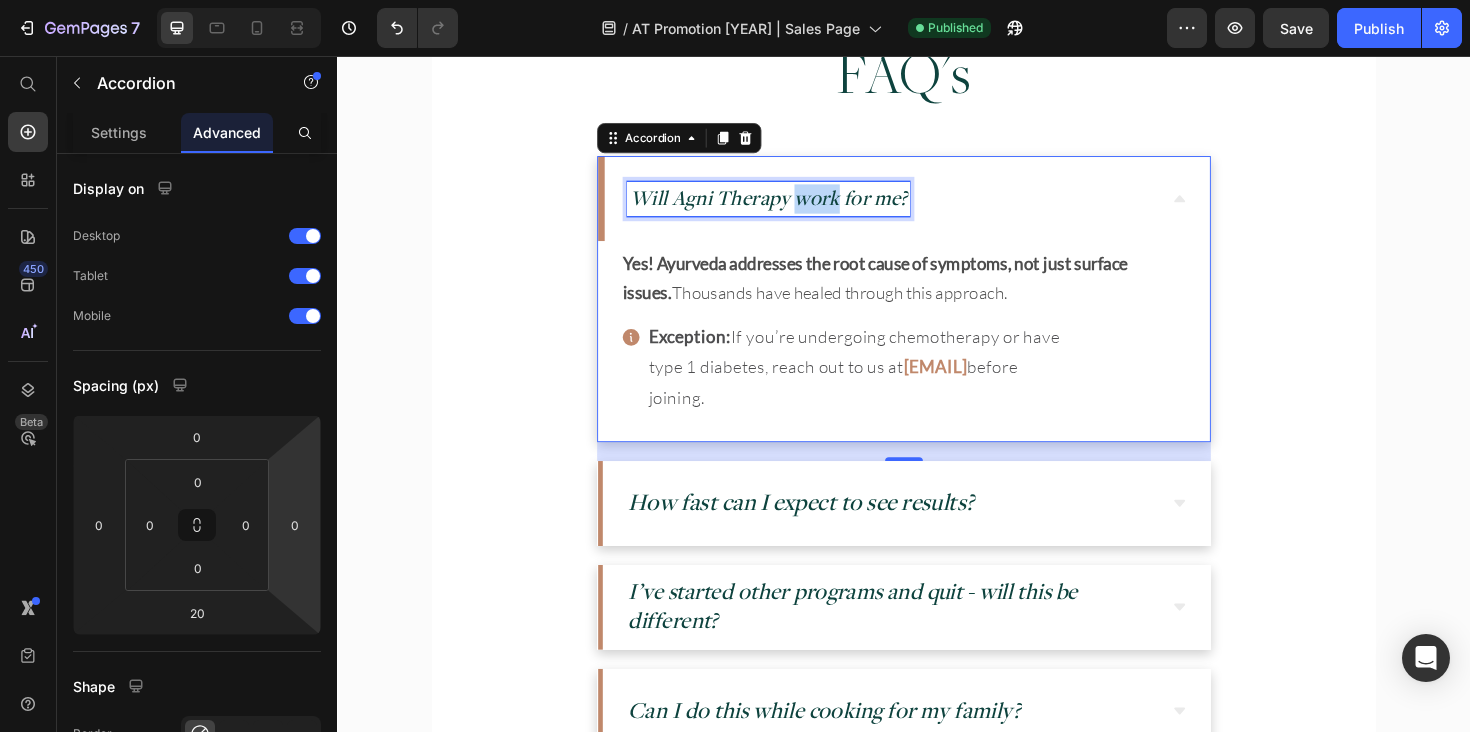 click on "Will Agni Therapy work for me?" at bounding box center (793, 206) 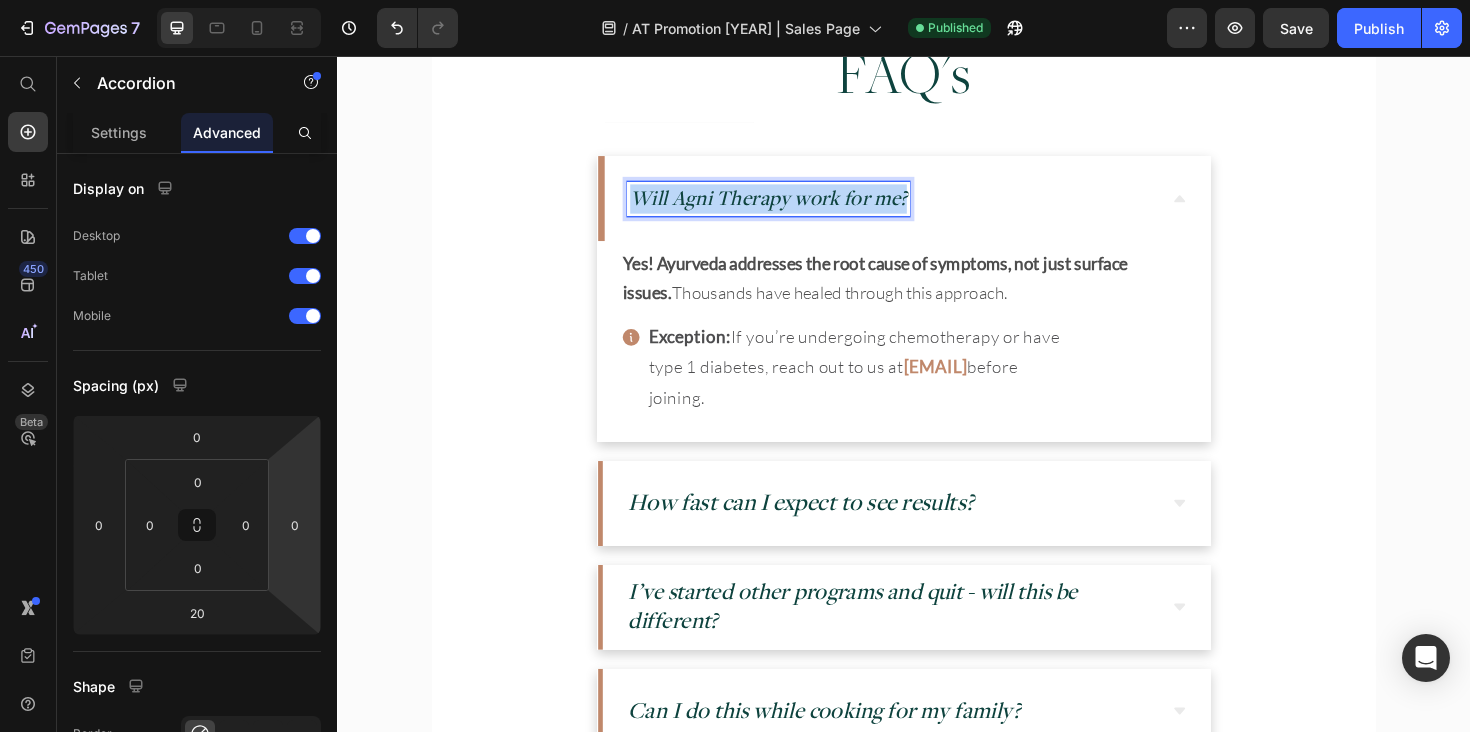 click on "Will Agni Therapy work for me?" at bounding box center (793, 206) 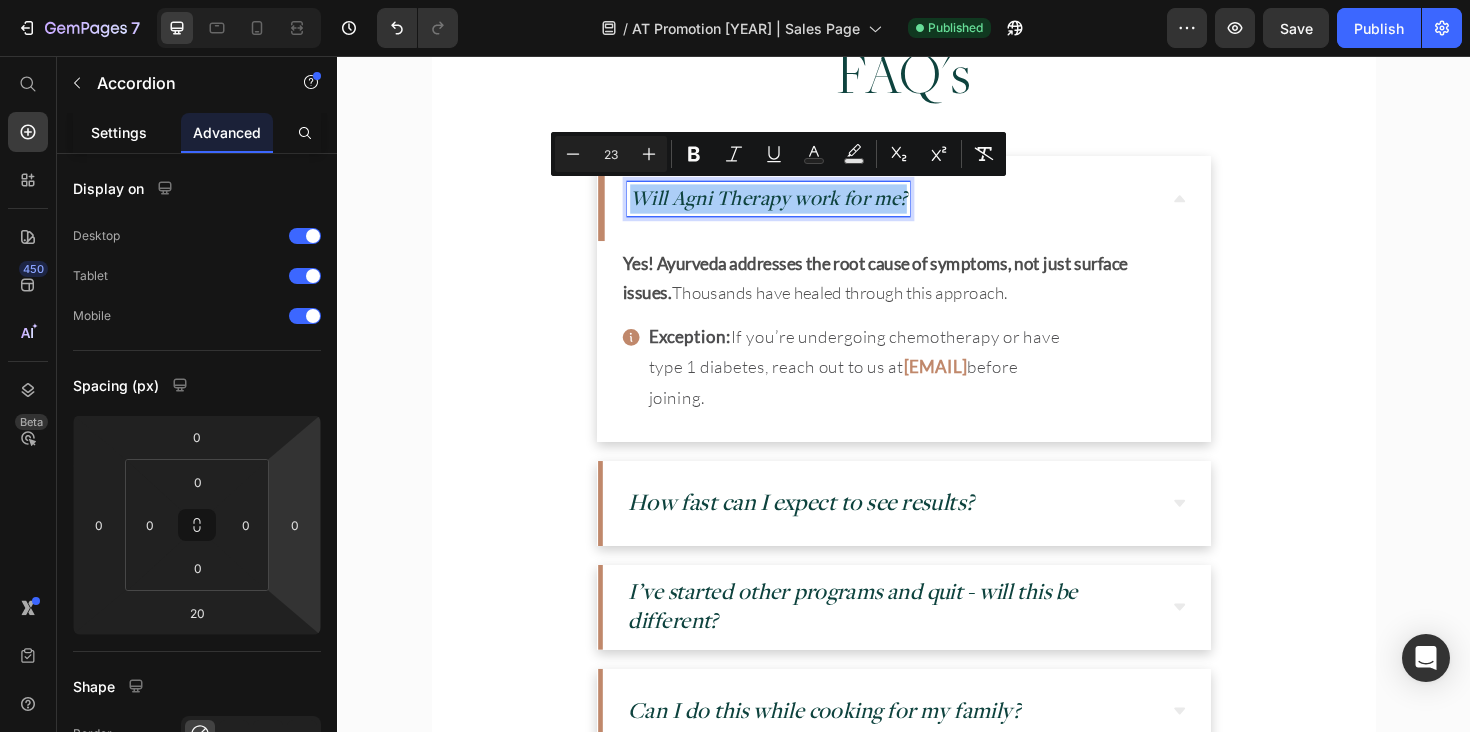 click on "Settings" at bounding box center (119, 132) 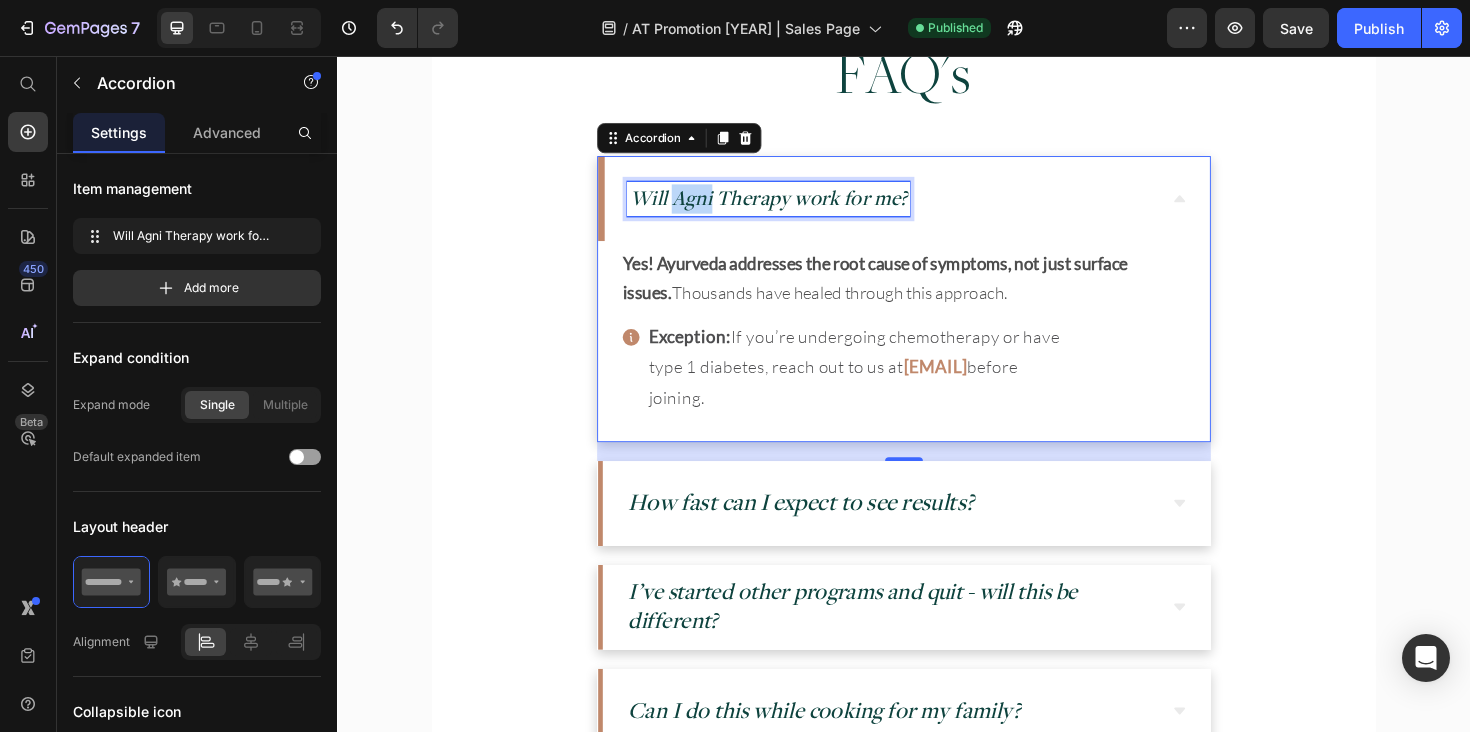 click on "Will Agni Therapy work for me?" at bounding box center [793, 206] 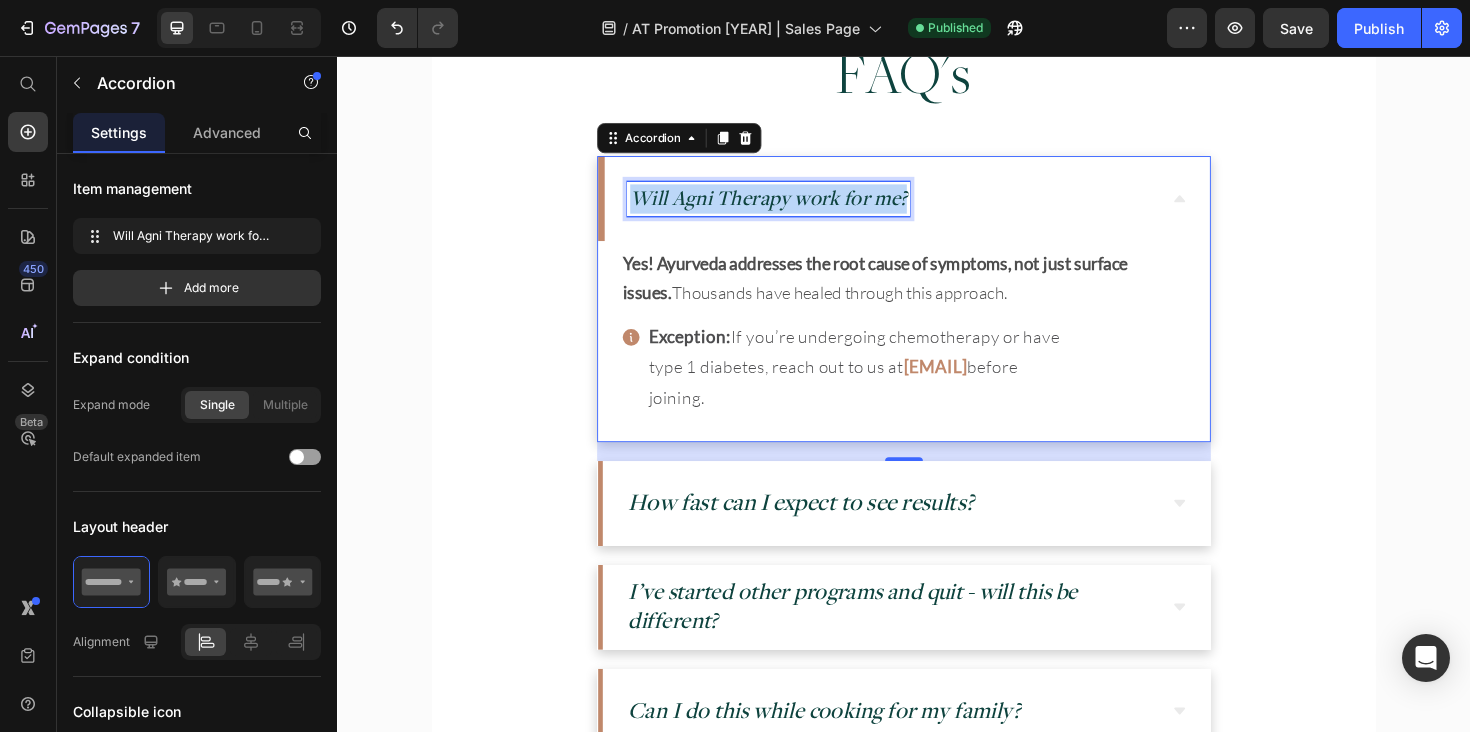 click on "Will Agni Therapy work for me?" at bounding box center [793, 206] 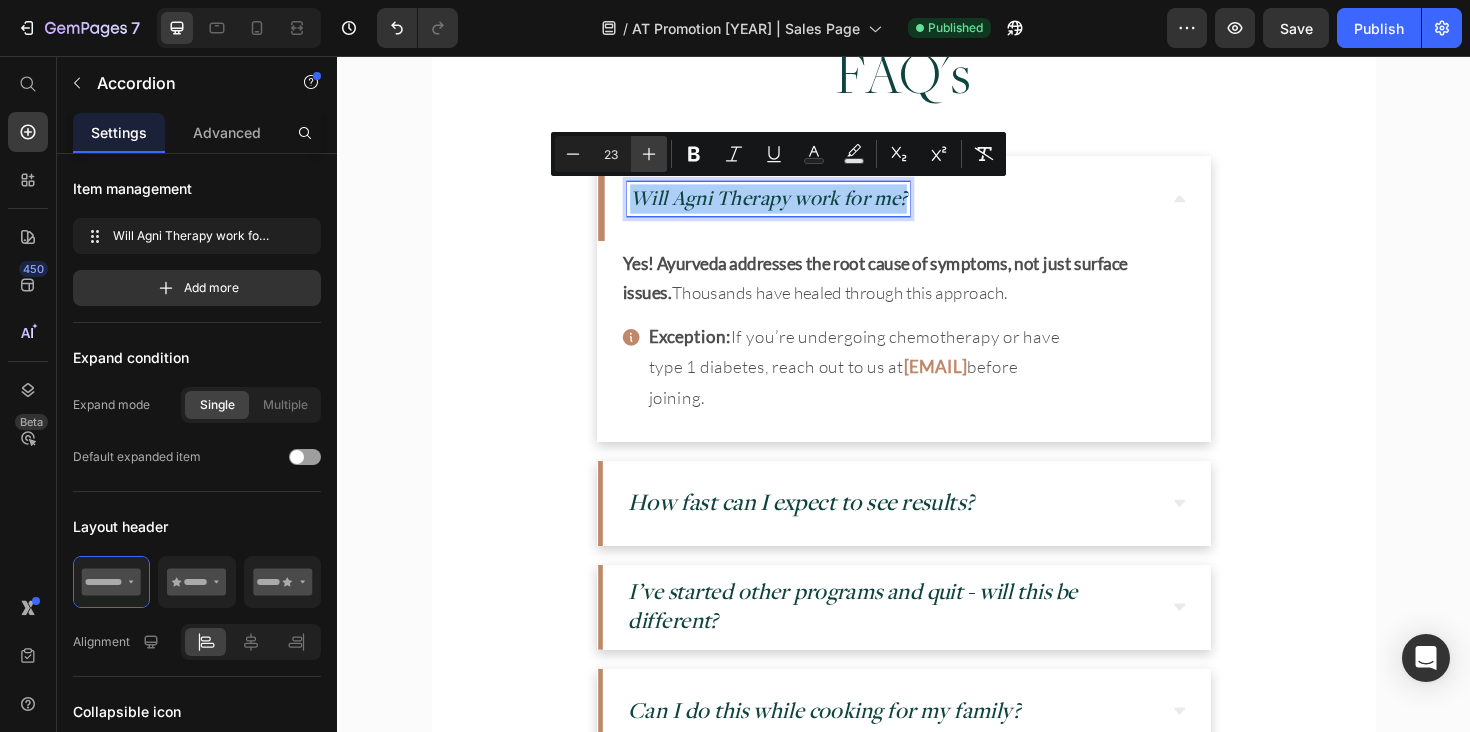 click 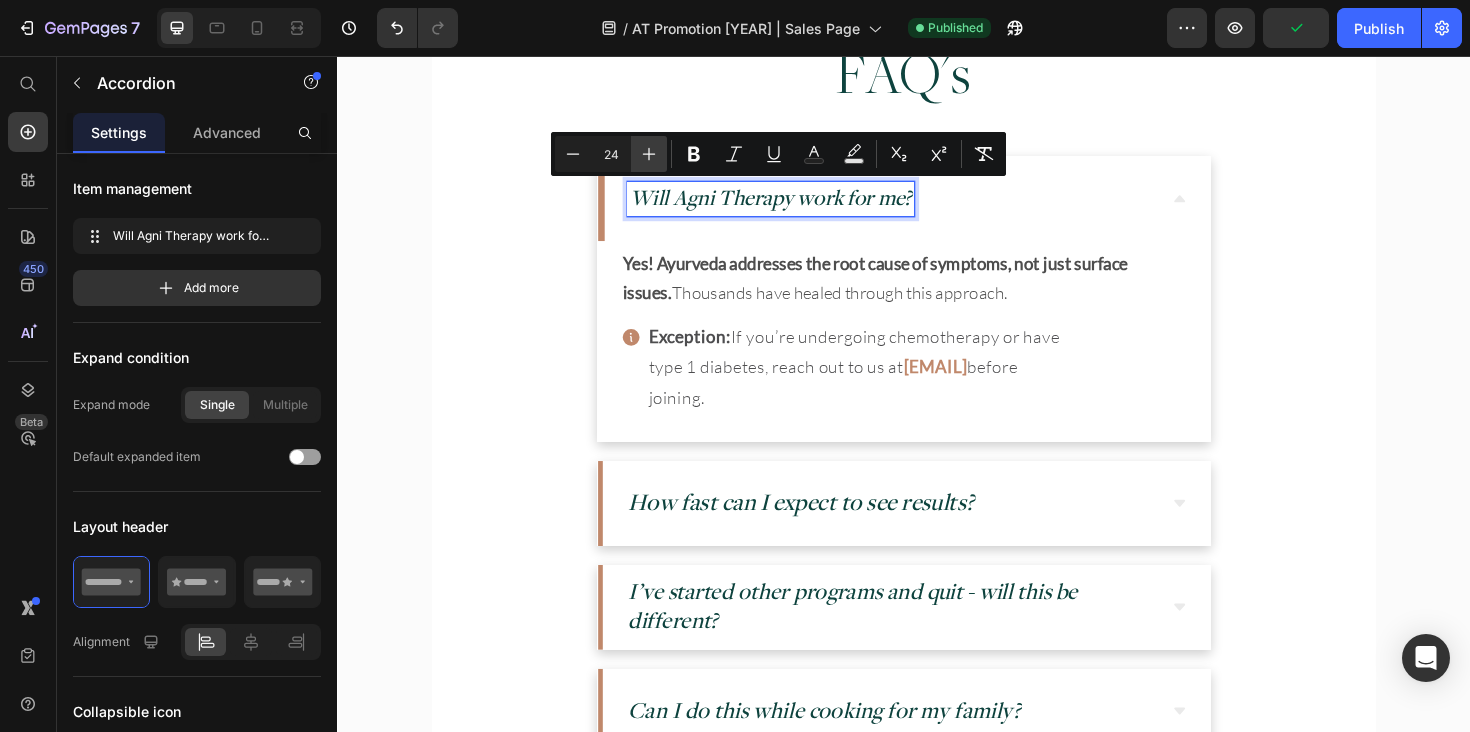 click 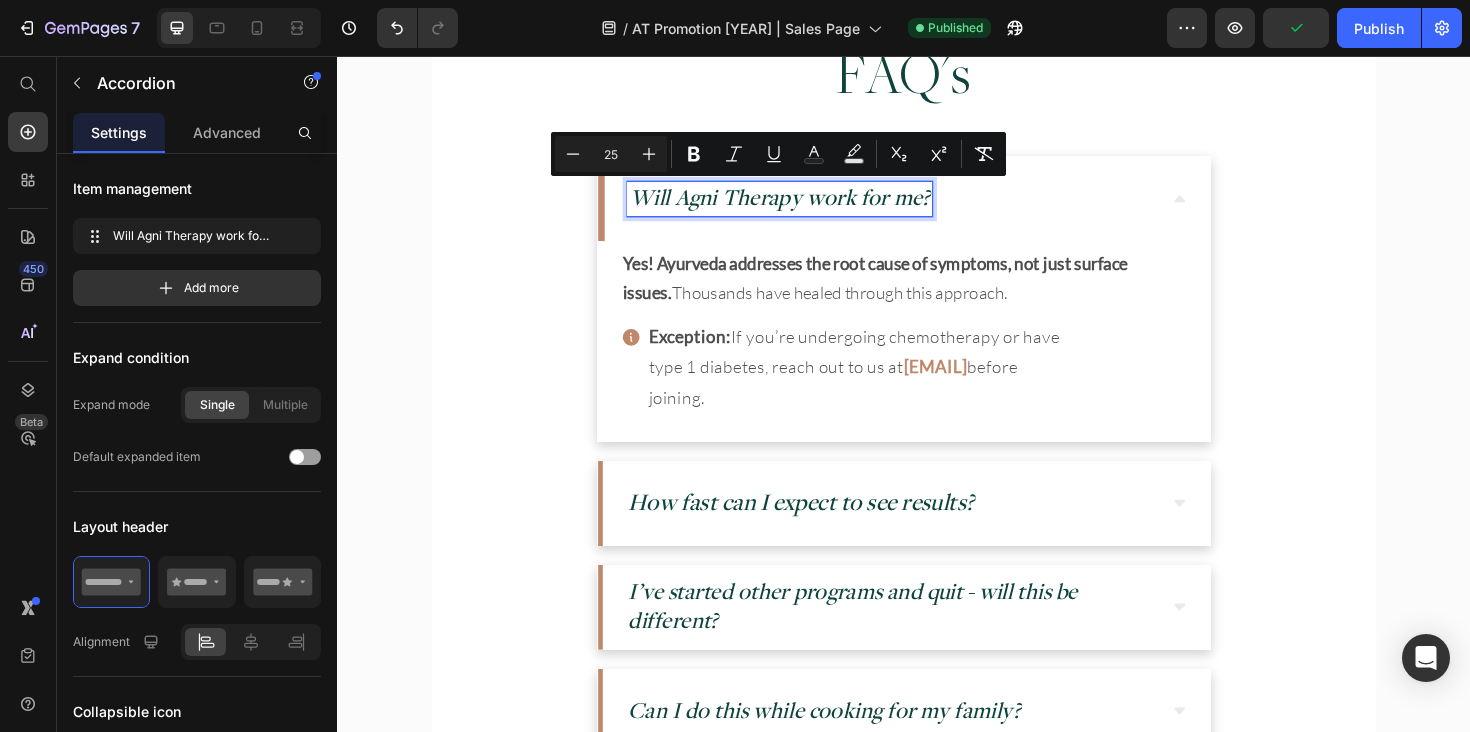 click on "Will Agni Therapy work for me?" at bounding box center (805, 205) 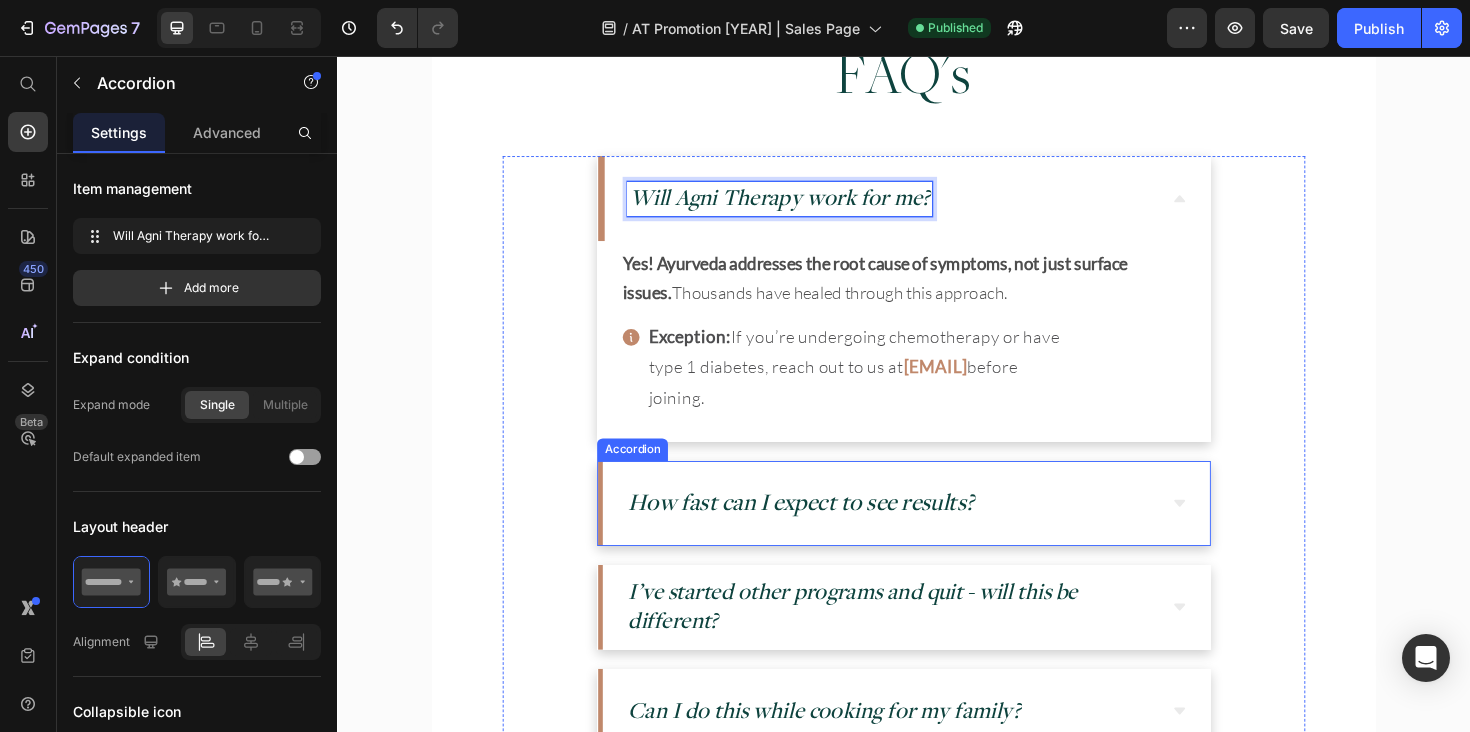 click on "How fast can I expect to see results?" at bounding box center (828, 528) 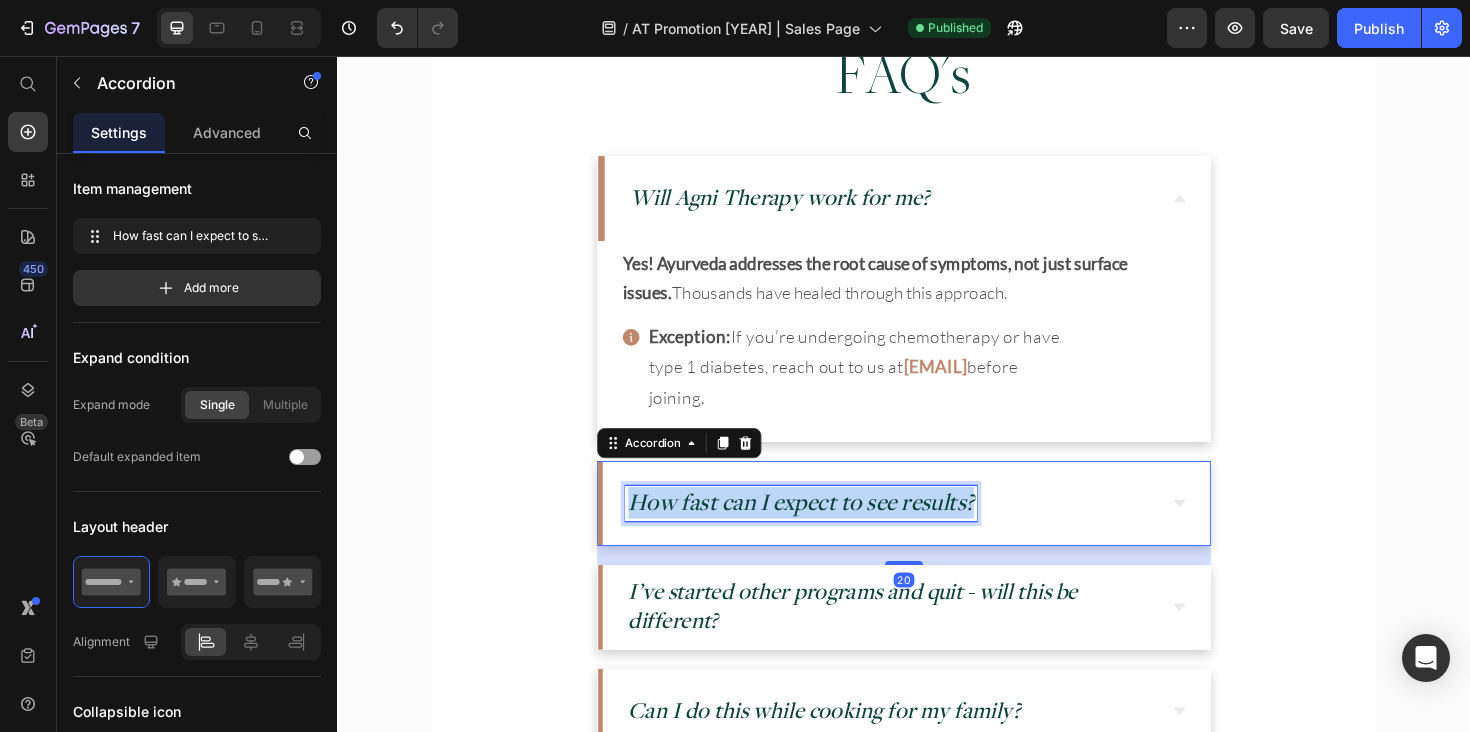 click on "How fast can I expect to see results?" at bounding box center (828, 528) 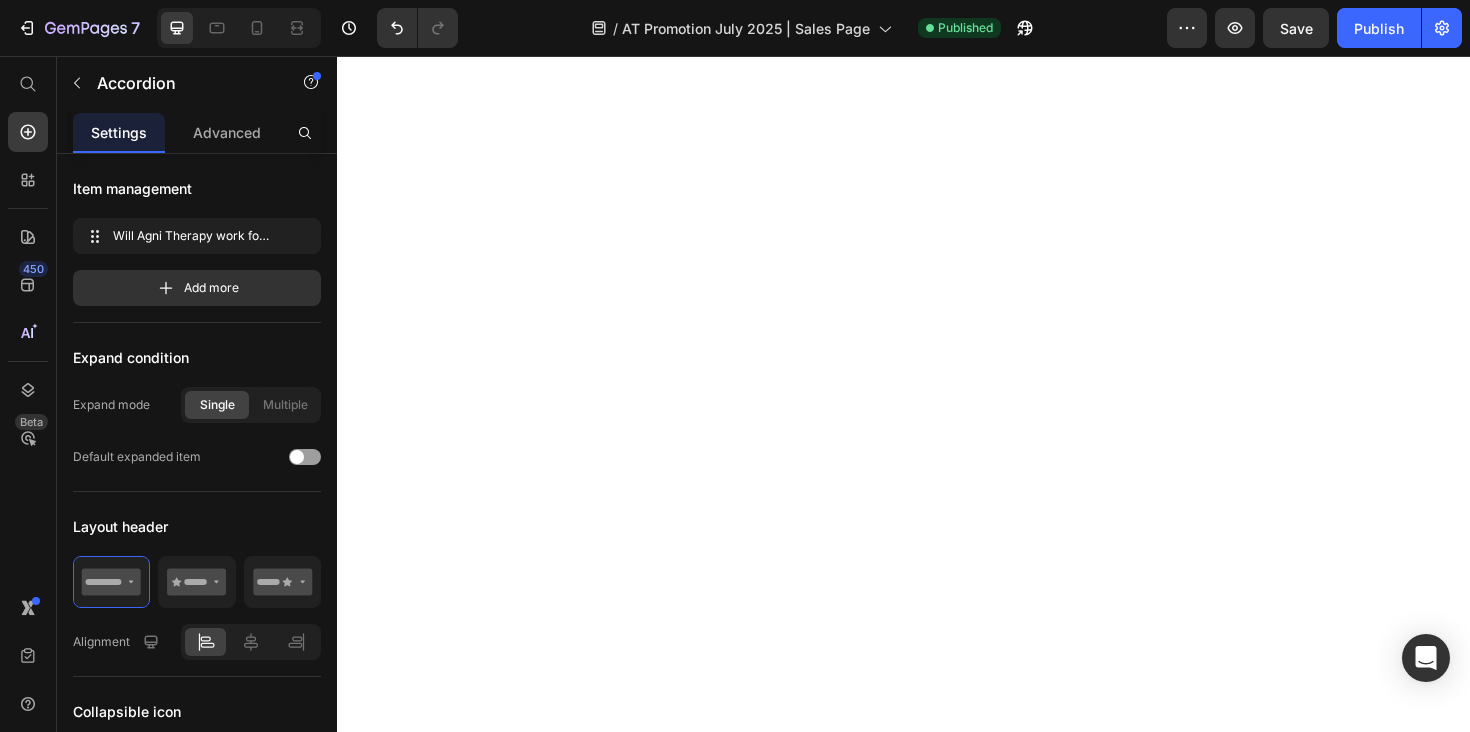 scroll, scrollTop: 0, scrollLeft: 0, axis: both 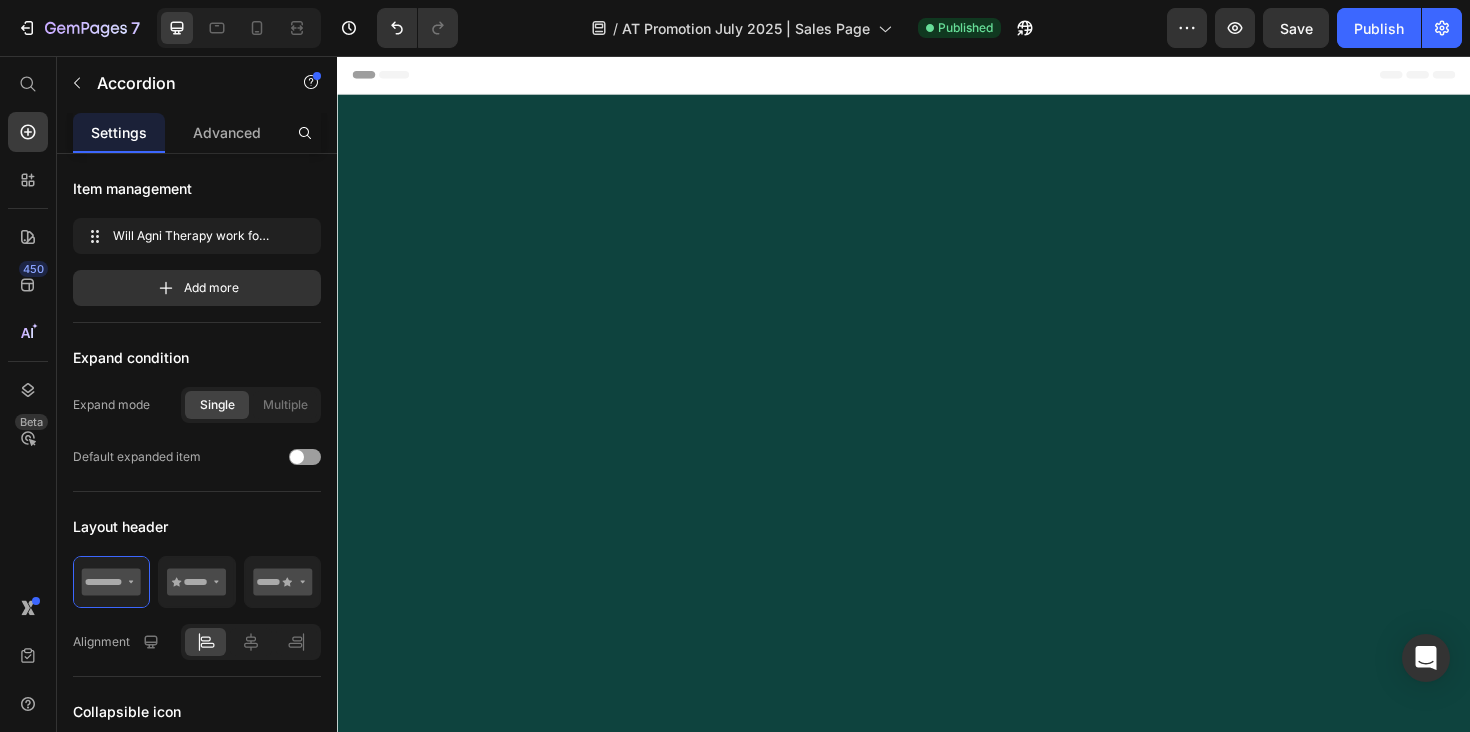 click on "Will Agni Therapy work for me?" at bounding box center [805, 21351] 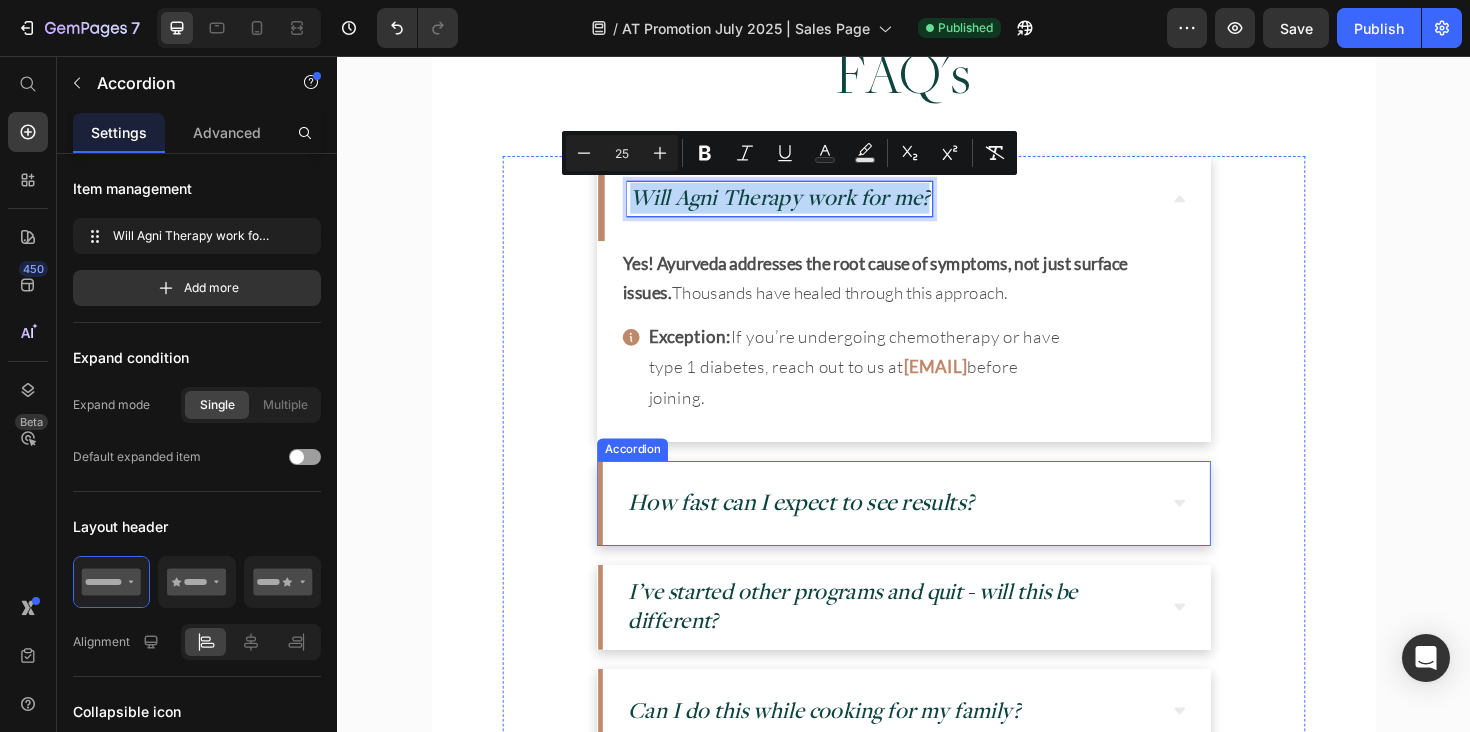 click on "How fast can I expect to see results?" at bounding box center [828, 528] 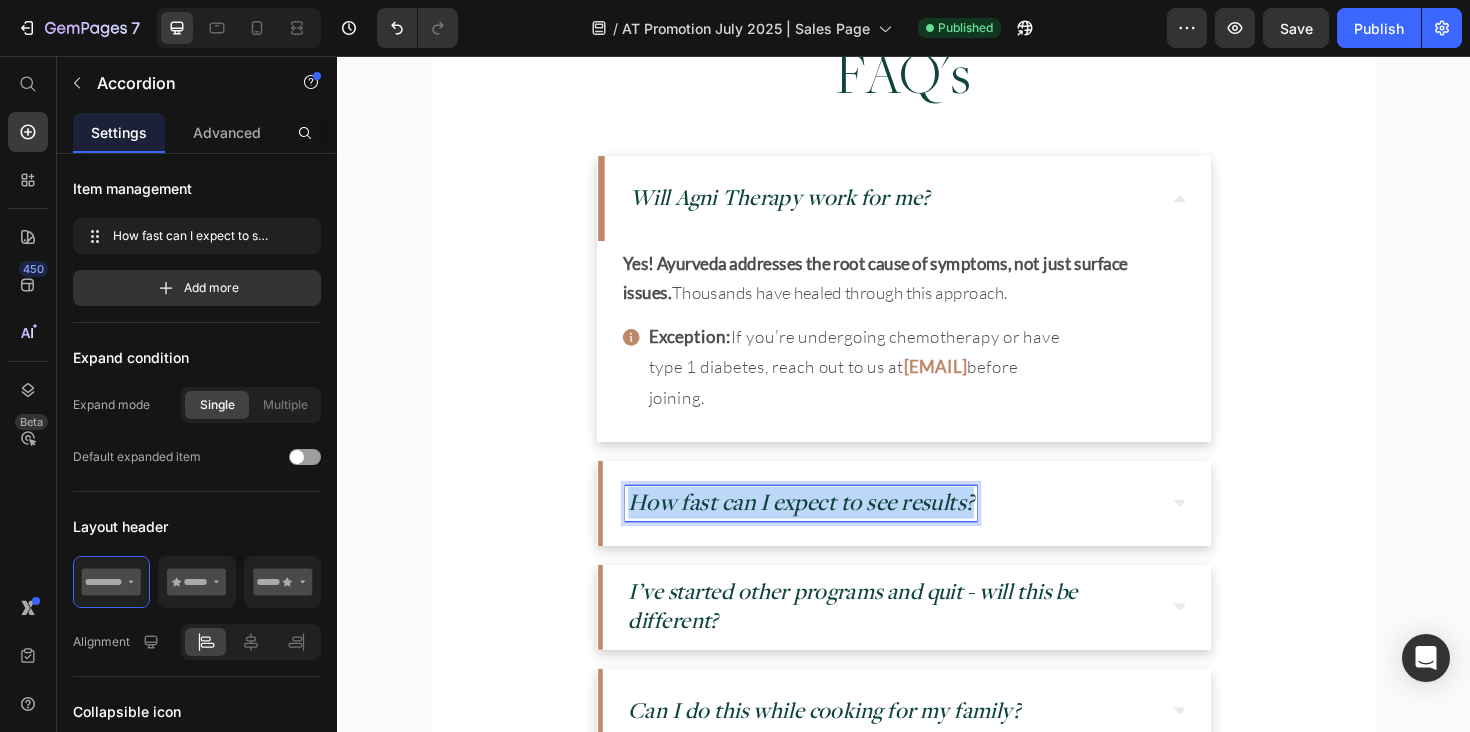 click on "How fast can I expect to see results?" at bounding box center (828, 528) 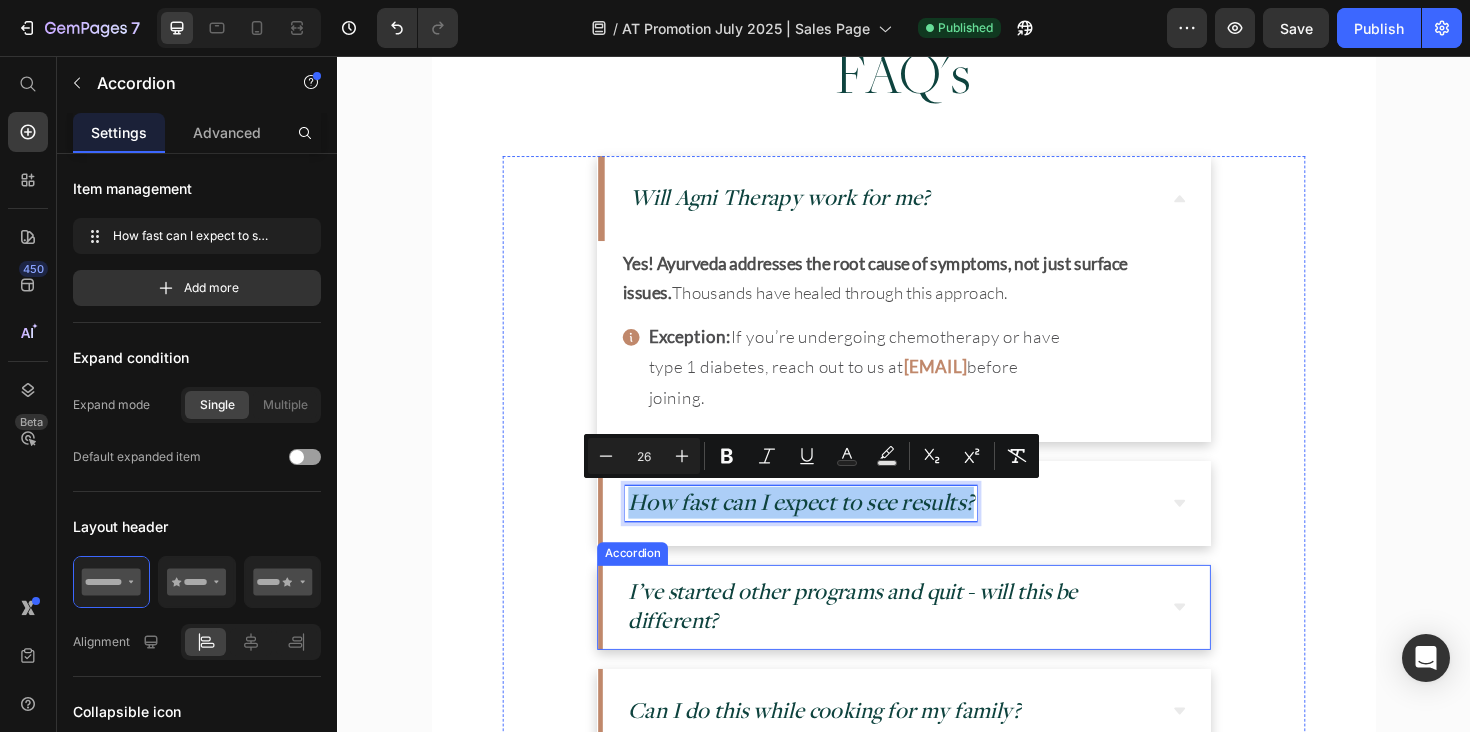 click on "I’ve started other programs and quit - will this be different?" at bounding box center (883, 638) 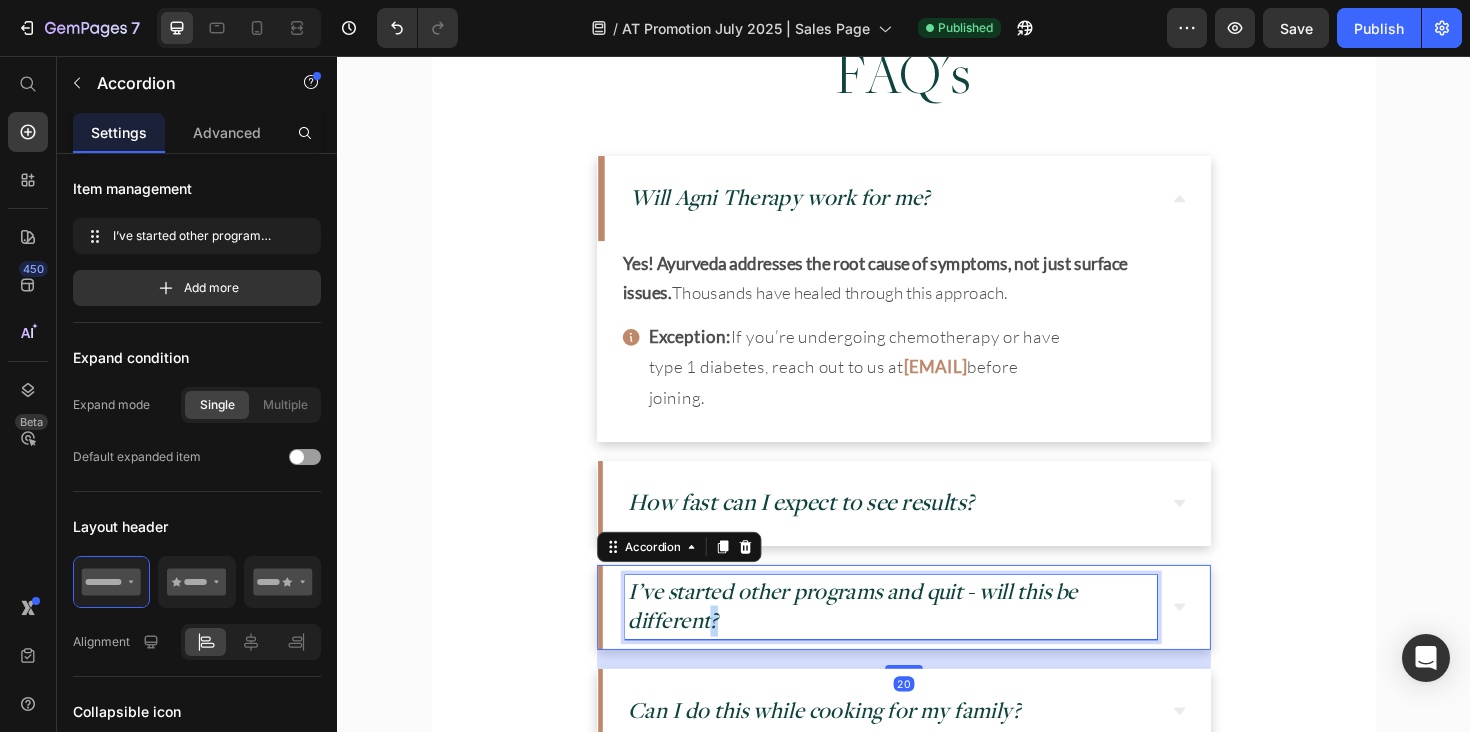 click on "I’ve started other programs and quit - will this be different?" at bounding box center [883, 638] 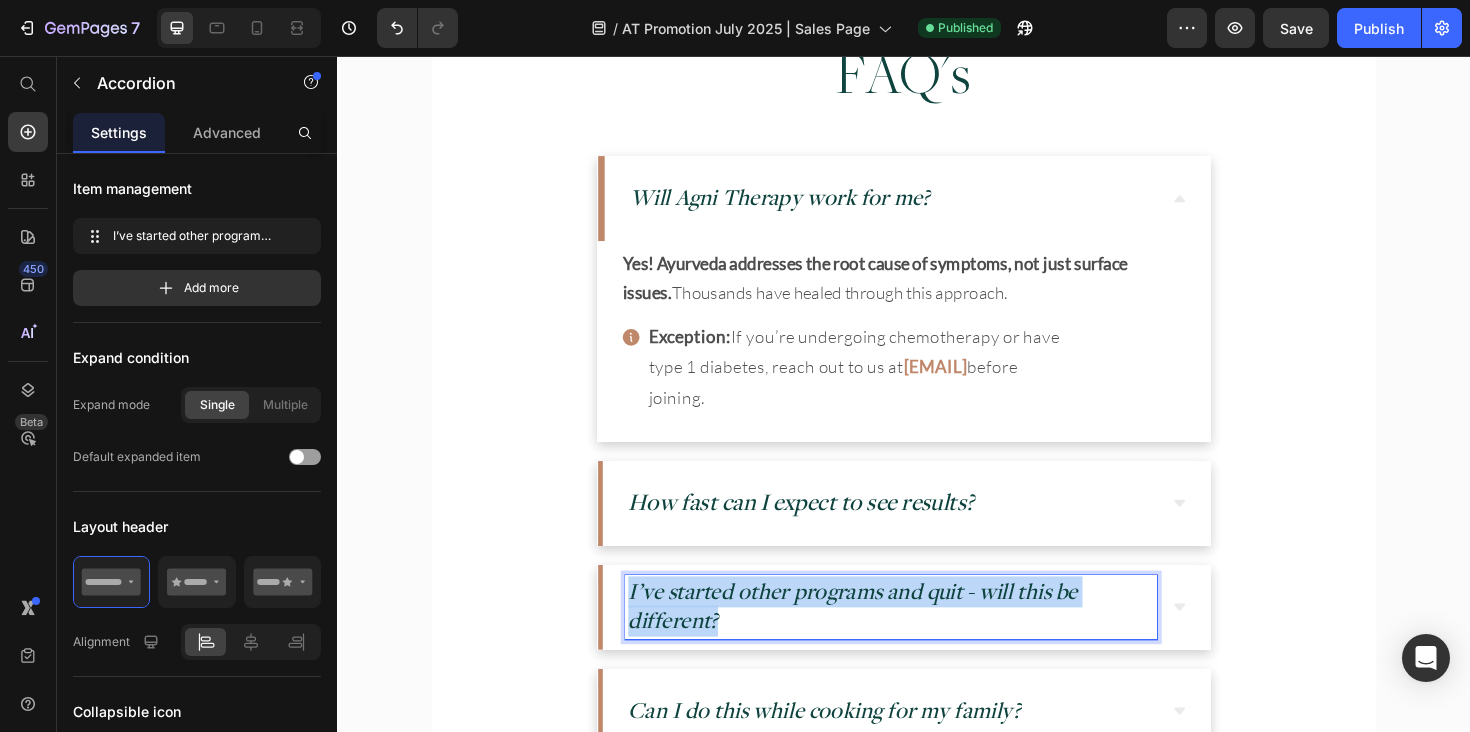 click on "I’ve started other programs and quit - will this be different?" at bounding box center [883, 638] 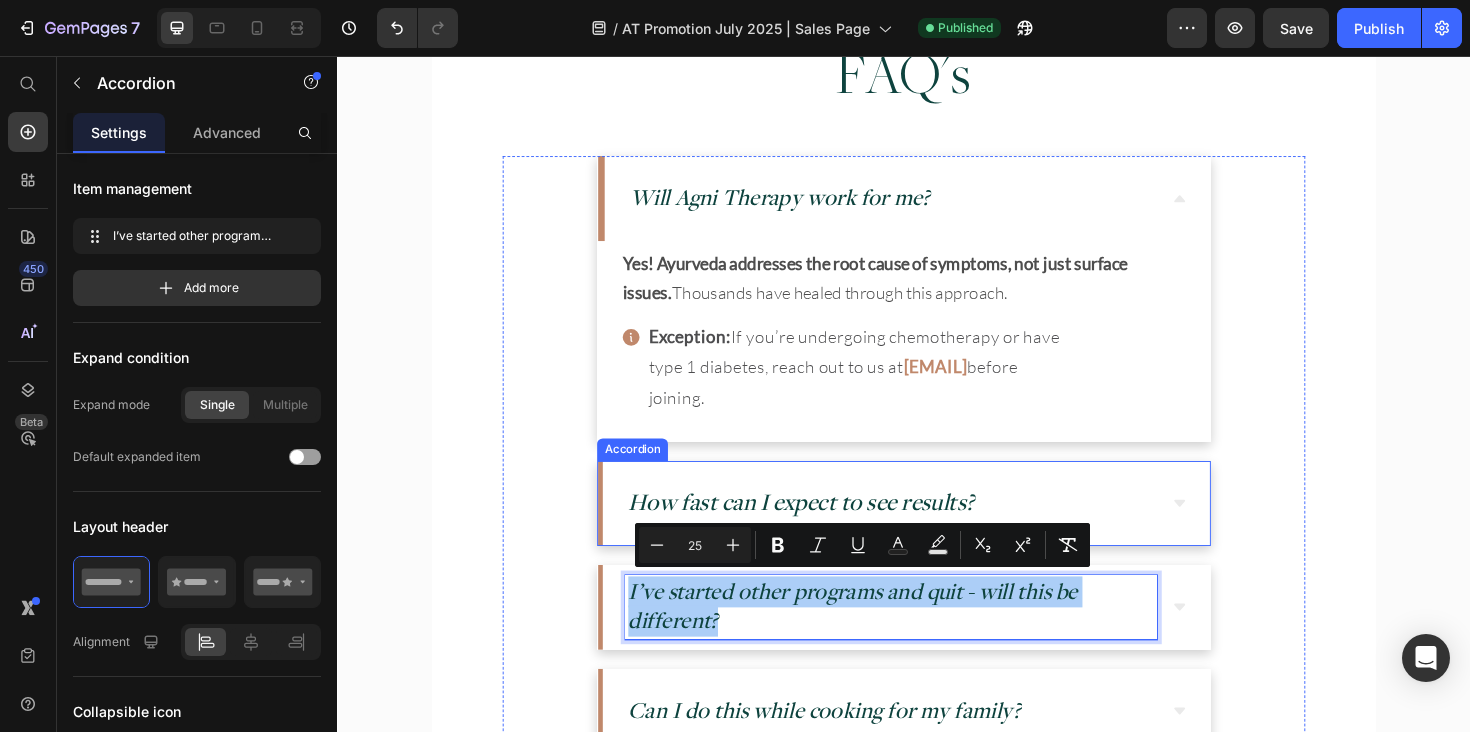 click on "How fast can I expect to see results?" at bounding box center [828, 528] 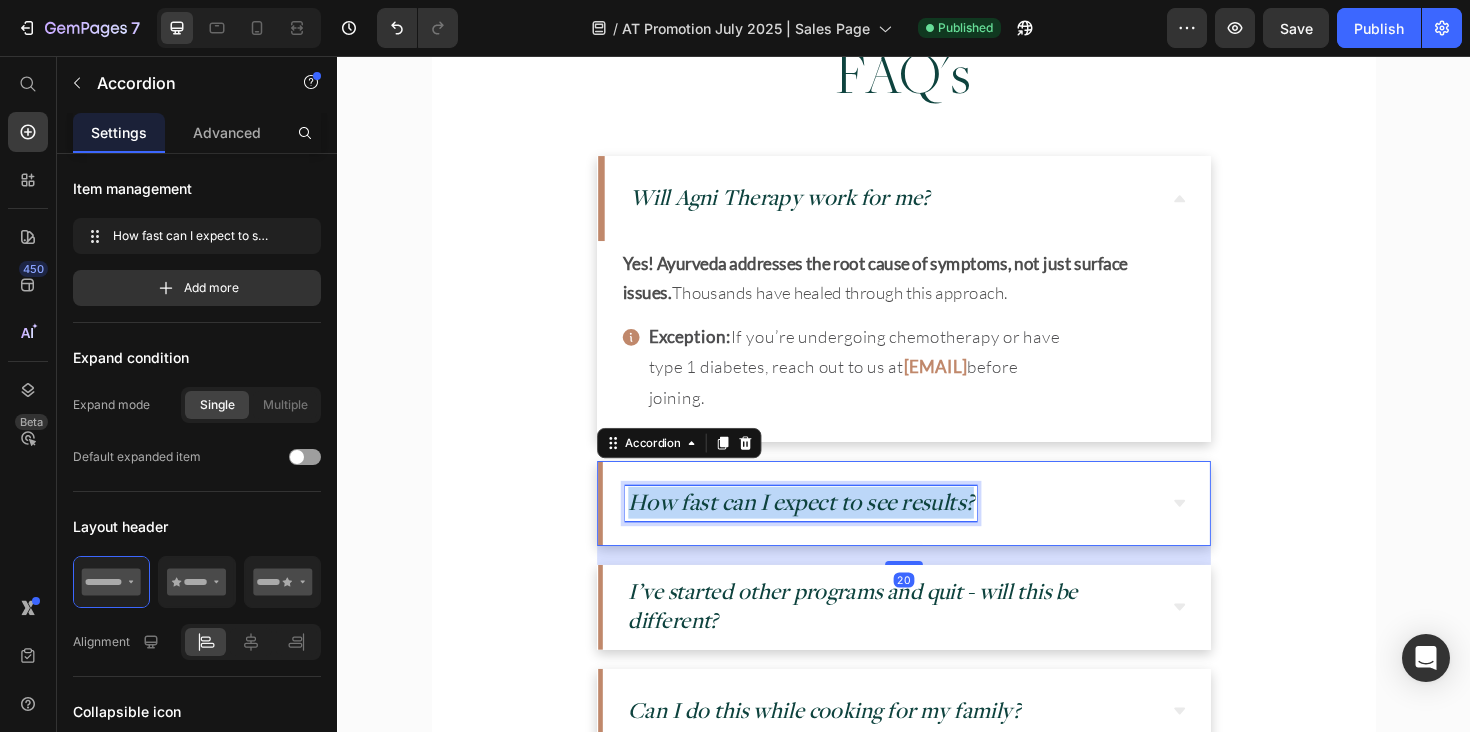 click on "How fast can I expect to see results?" at bounding box center [828, 528] 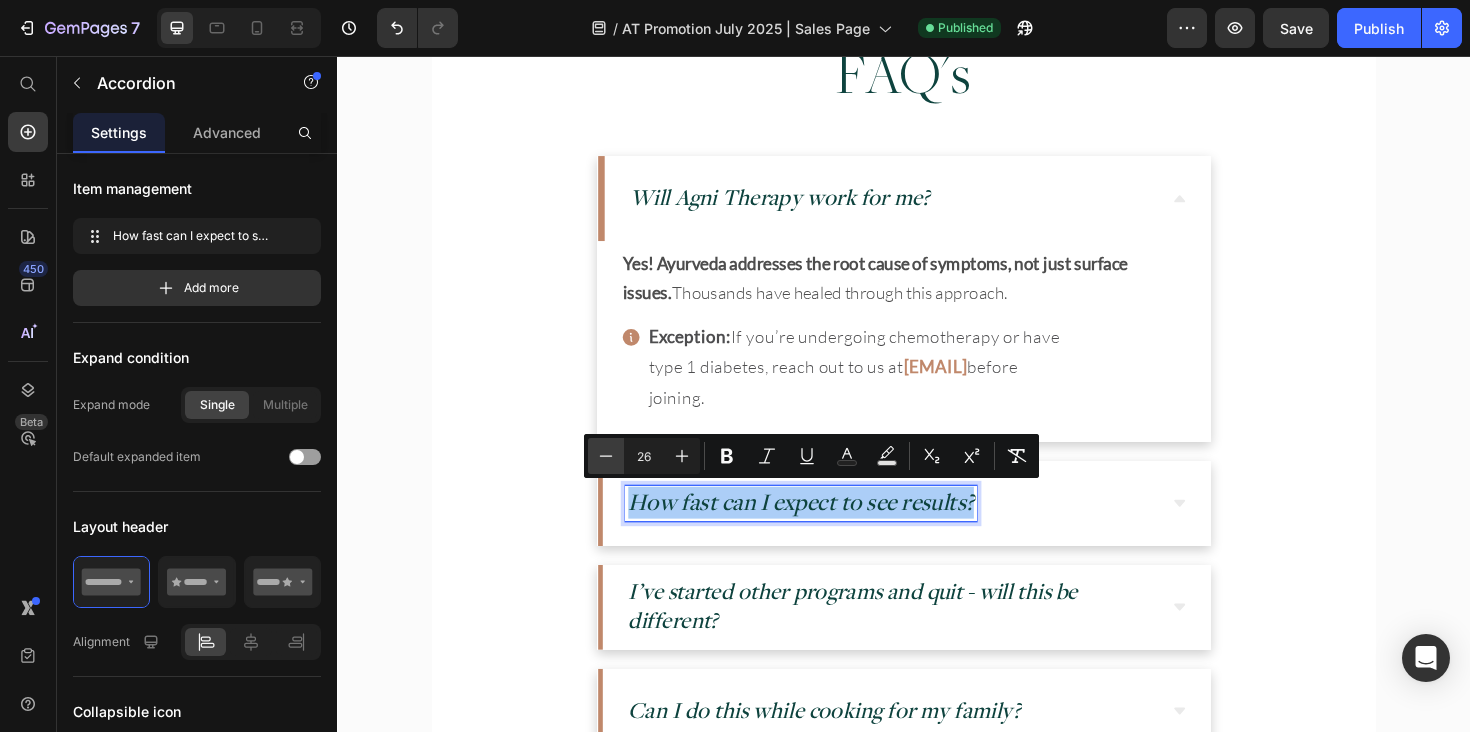 click 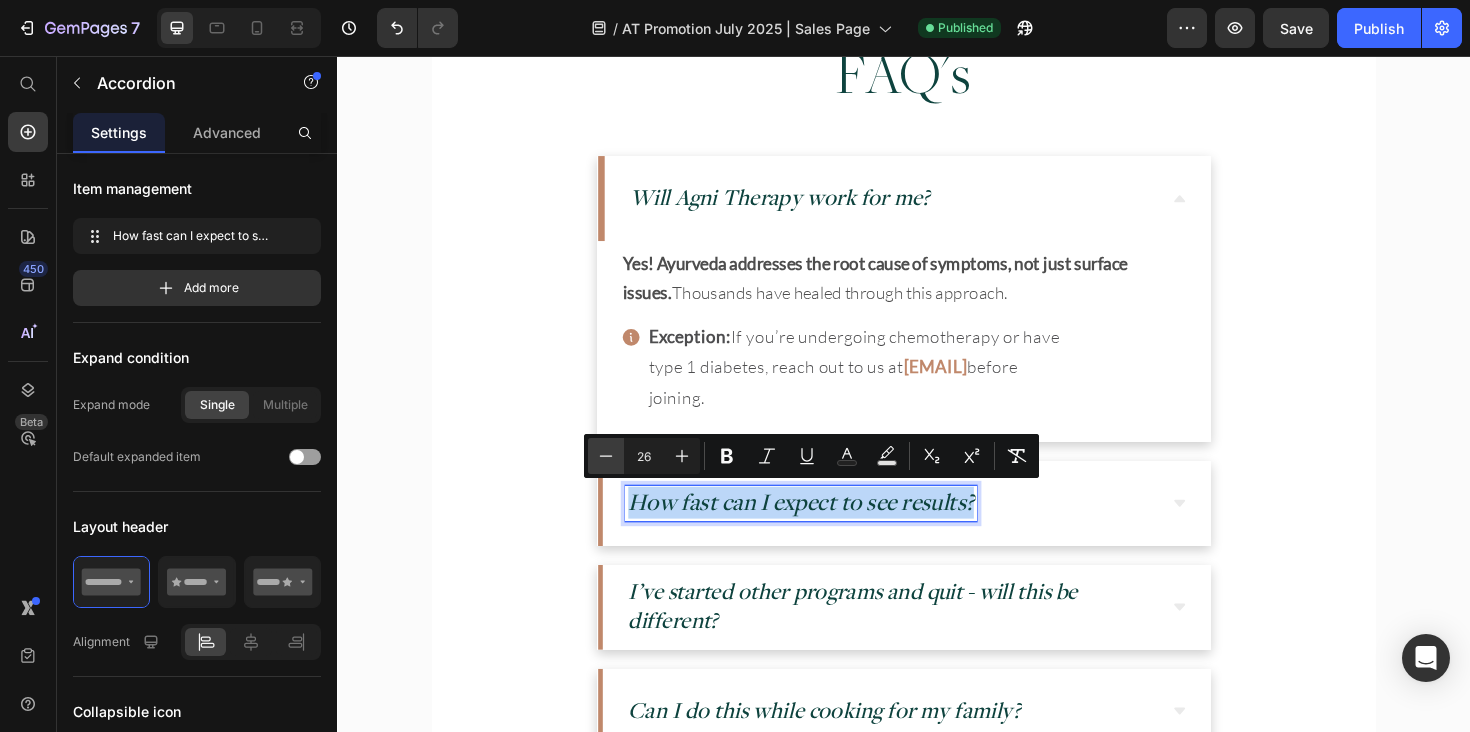 type on "25" 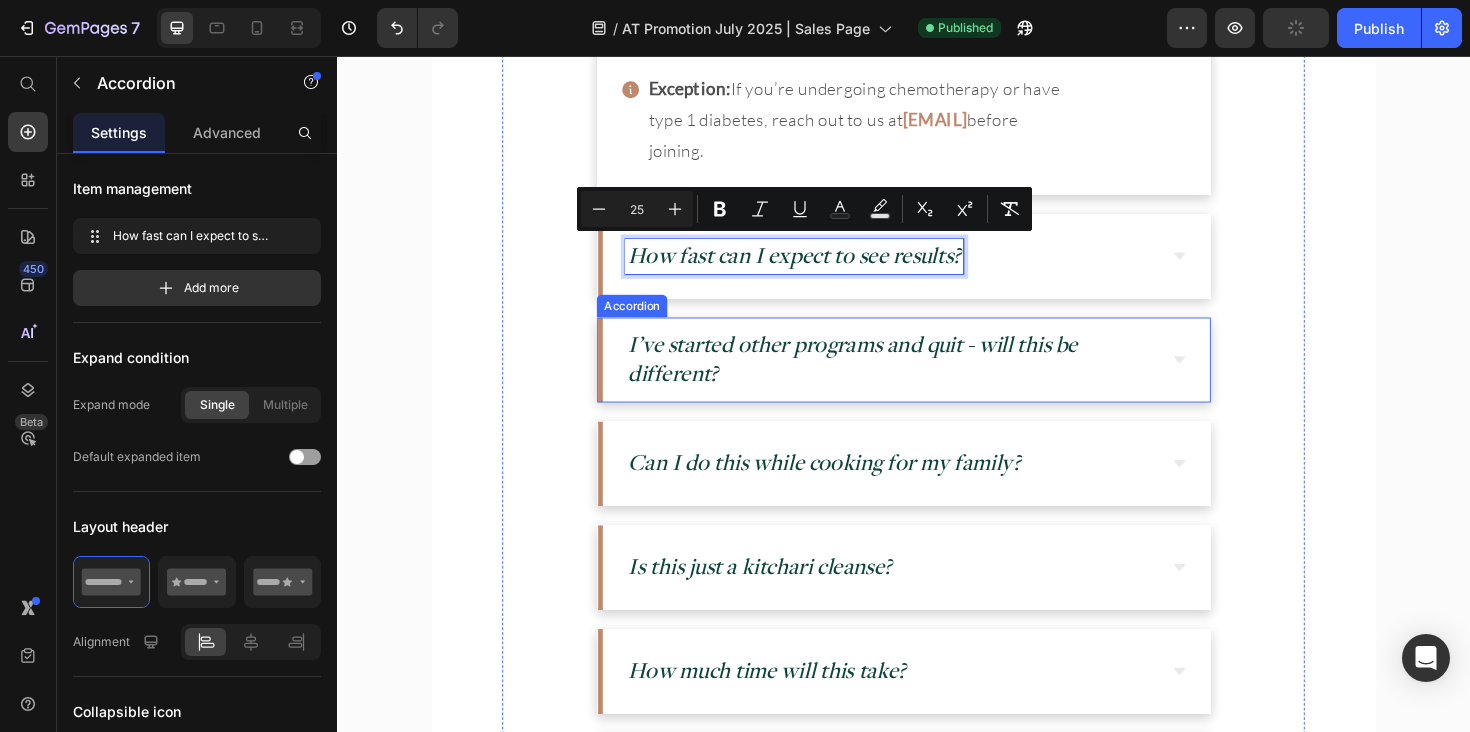 scroll, scrollTop: 21531, scrollLeft: 0, axis: vertical 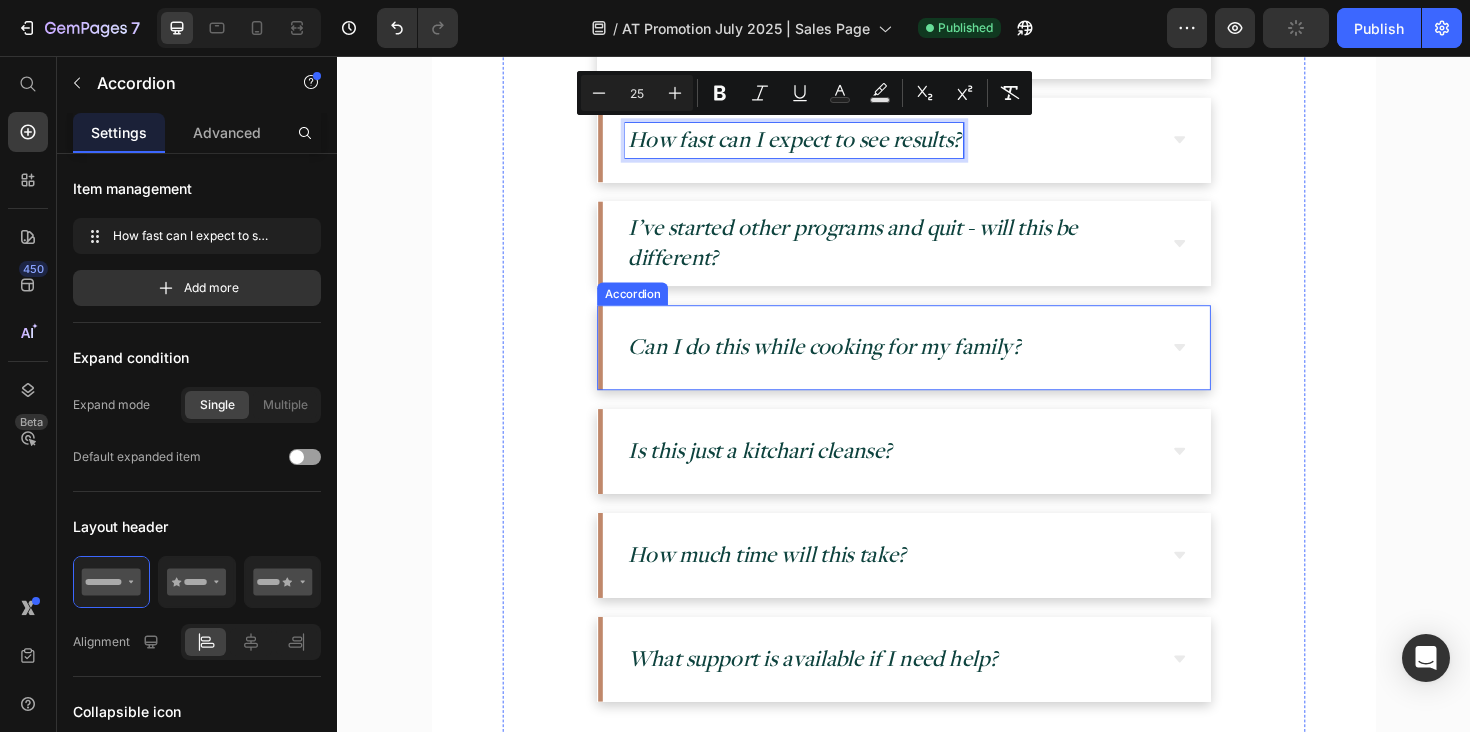 click on "Can I do this while cooking for my family?" at bounding box center [852, 363] 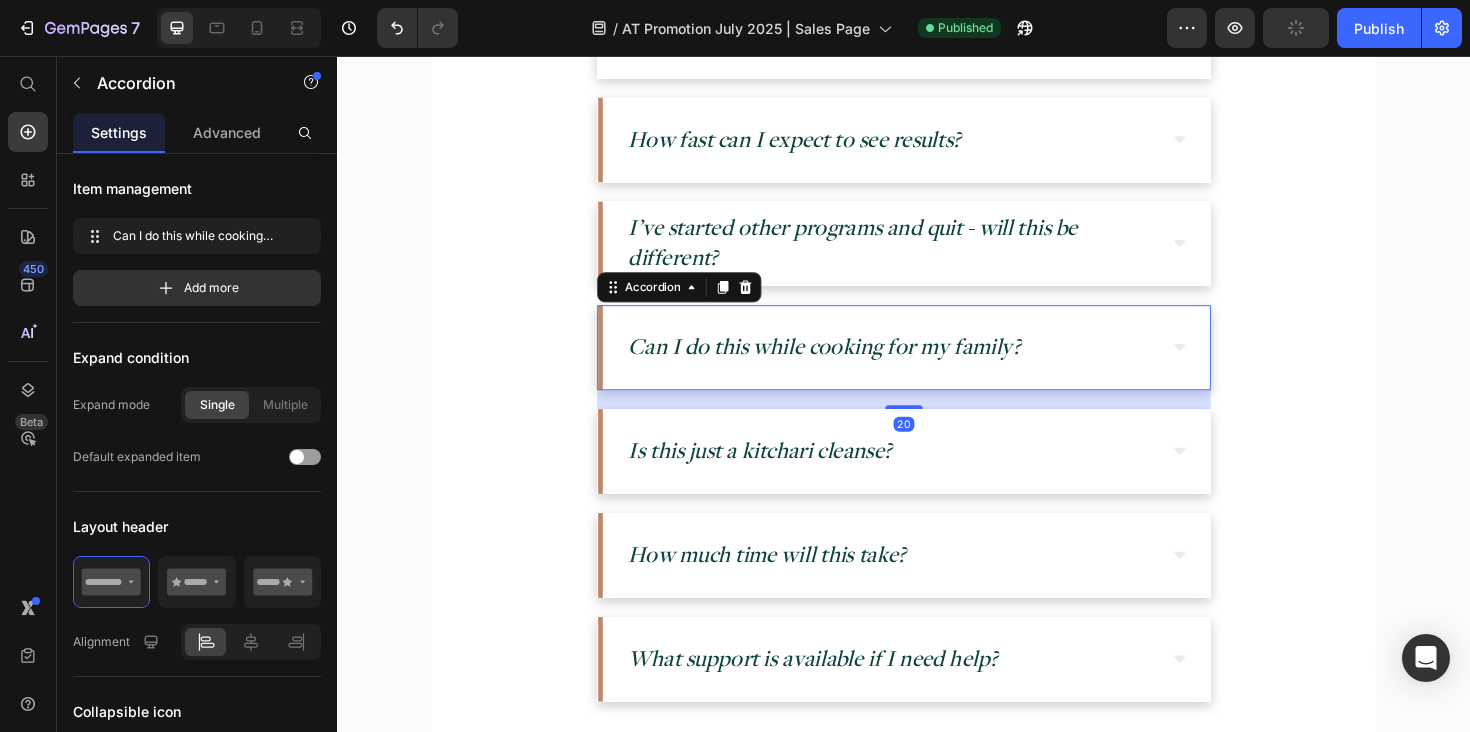 click on "Can I do this while cooking for my family?" at bounding box center (852, 363) 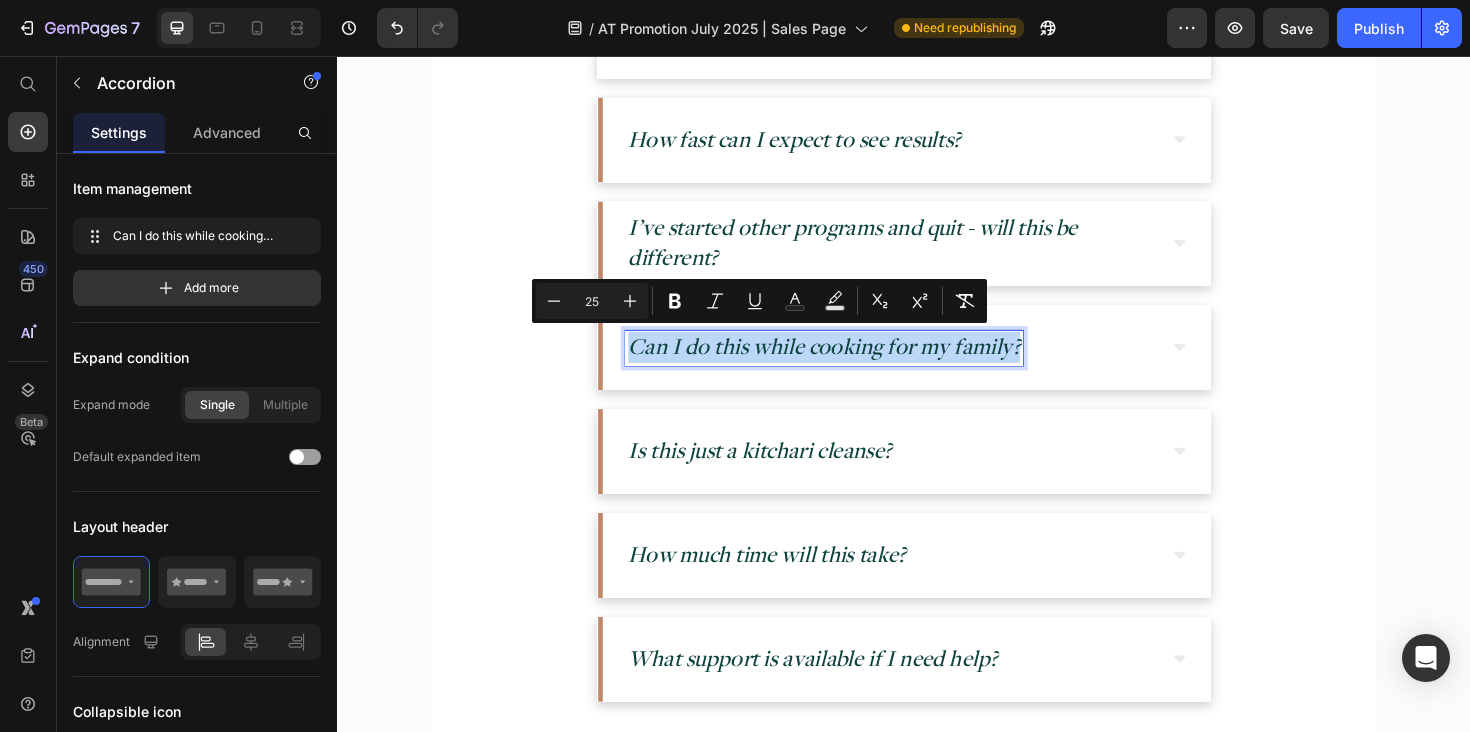 click on "Can I do this while cooking for my family?" at bounding box center (852, 363) 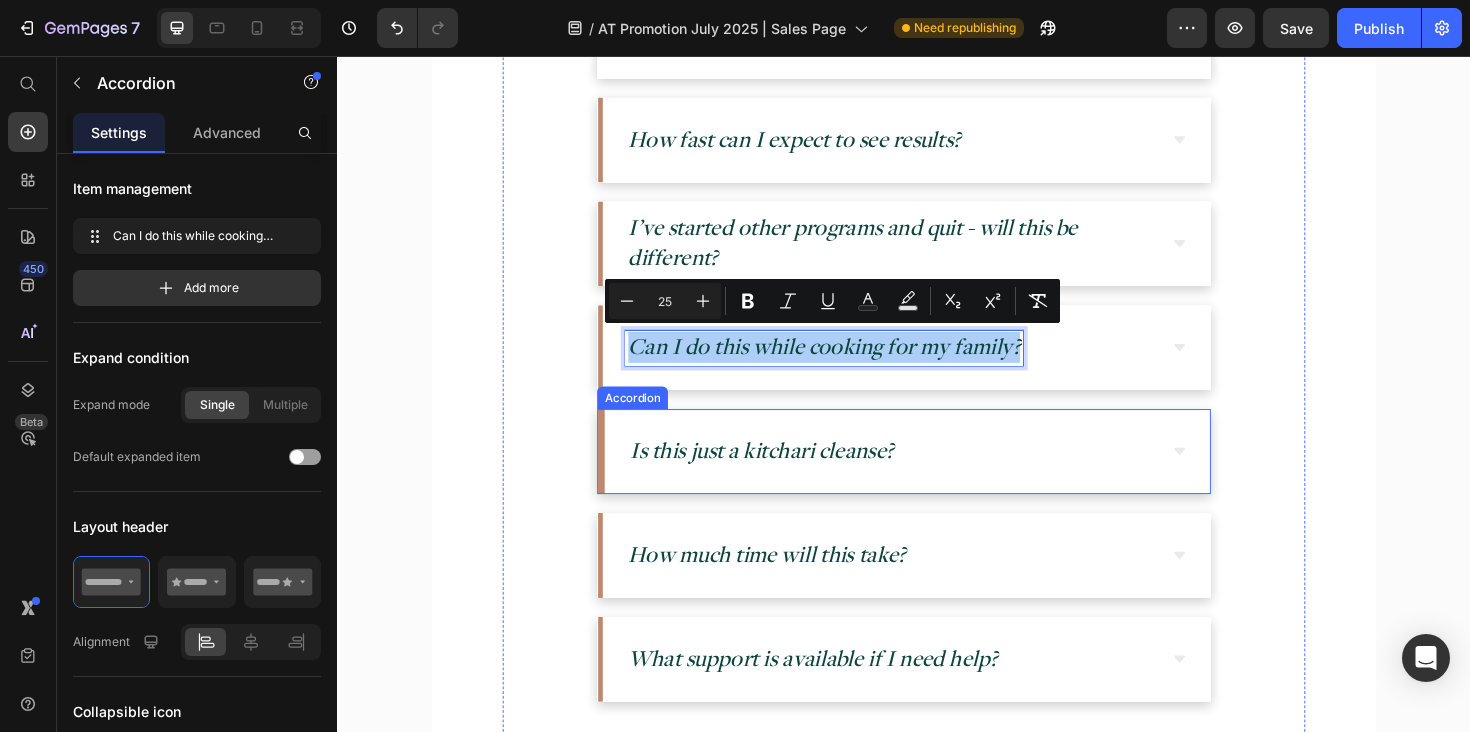 click on "Is this just a kitchari cleanse?" at bounding box center (786, 473) 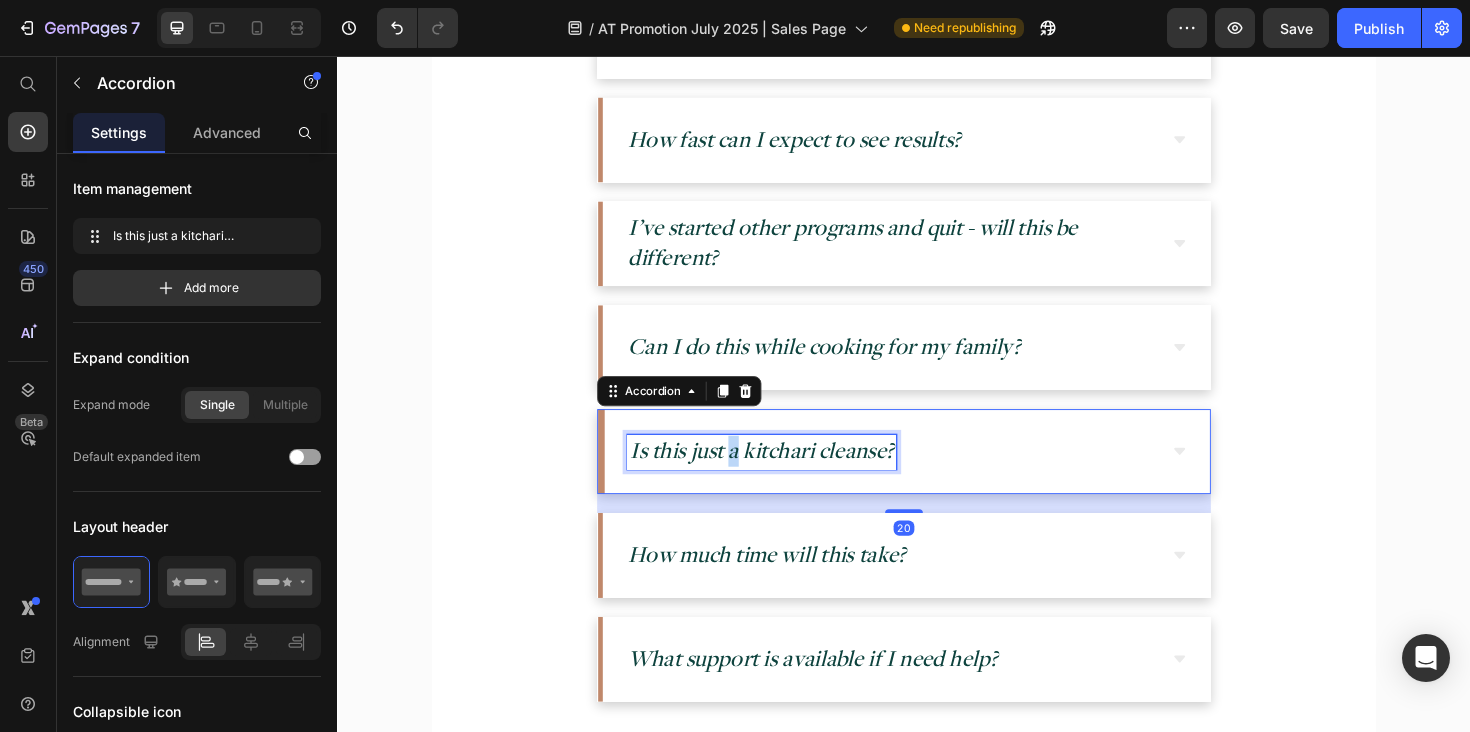 click on "Is this just a kitchari cleanse?" at bounding box center (786, 473) 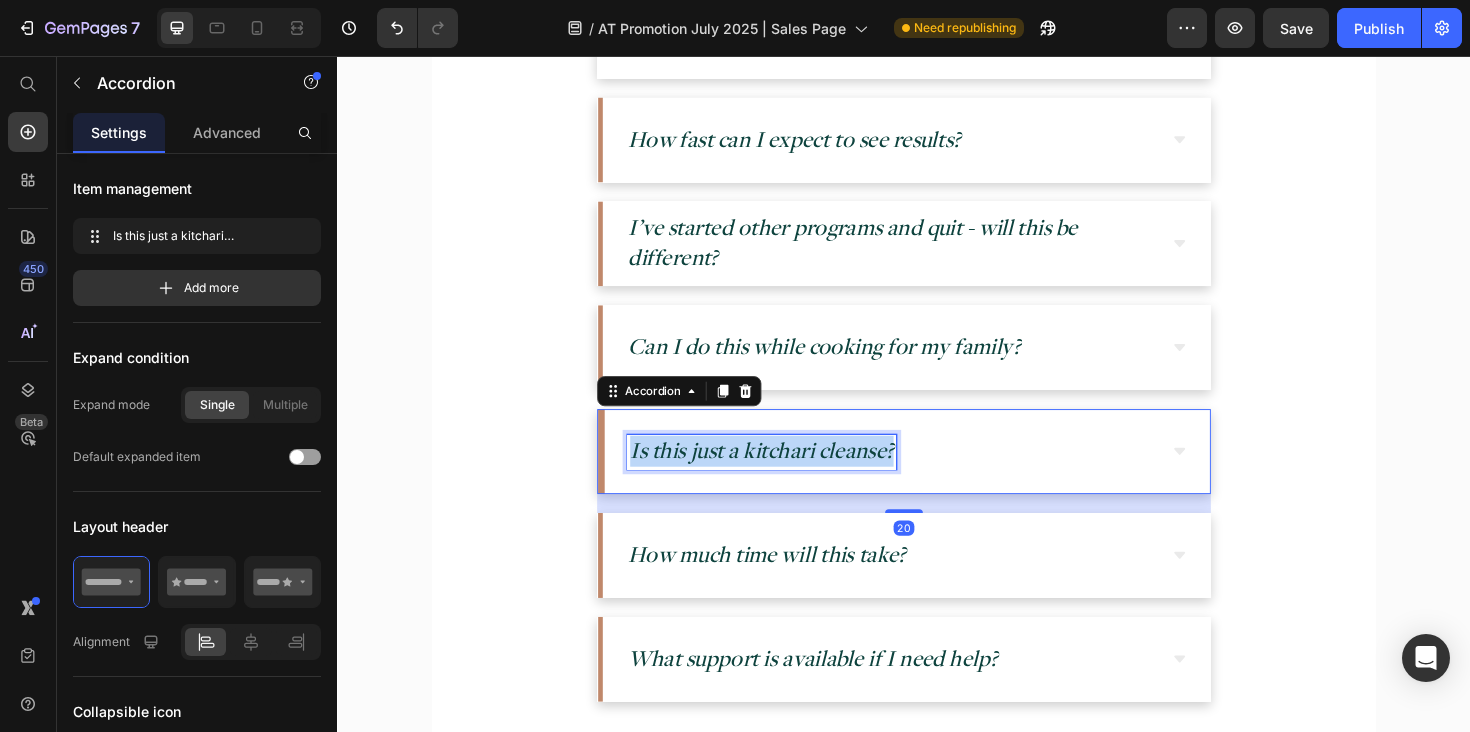 click on "Is this just a kitchari cleanse?" at bounding box center [786, 473] 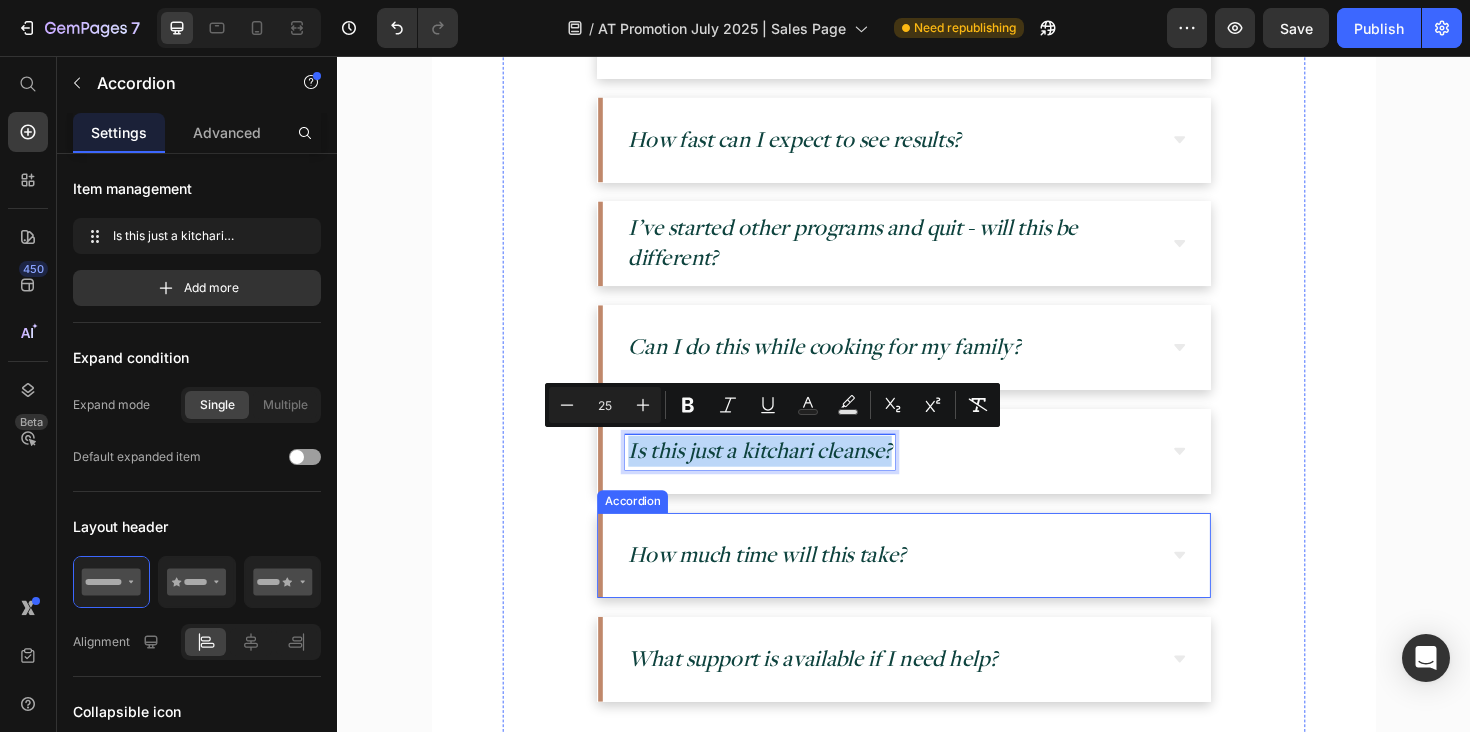 click on "How much time will this take?" at bounding box center [792, 583] 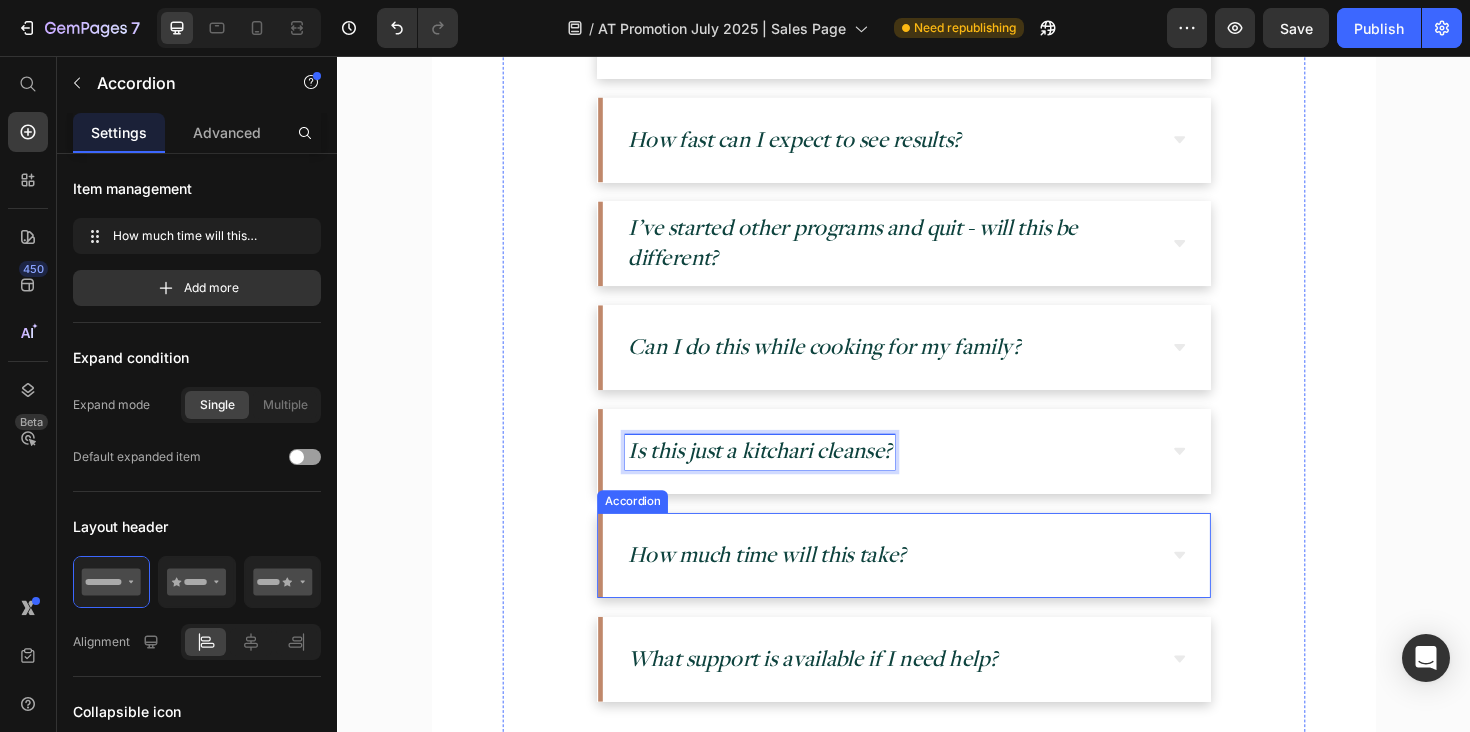 click on "How much time will this take?" at bounding box center [792, 583] 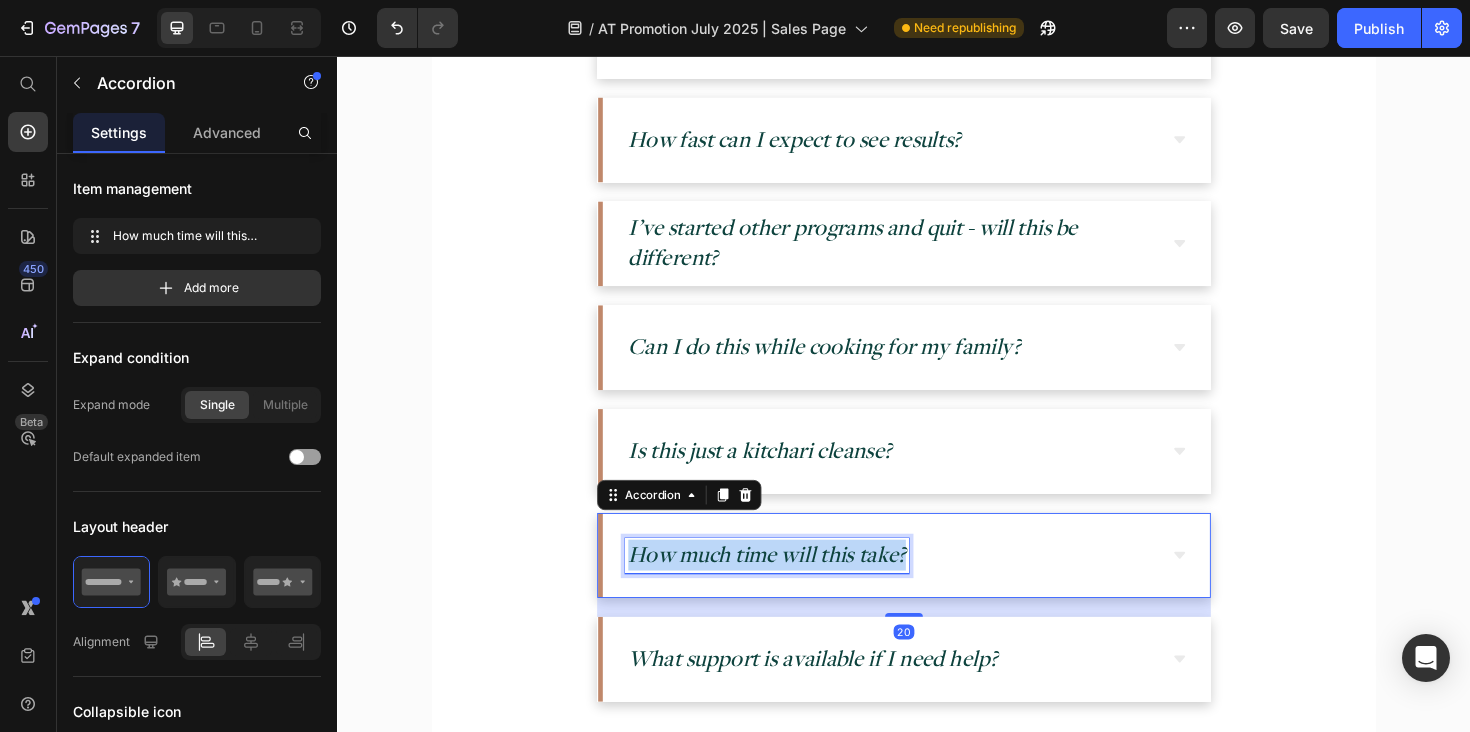 click on "How much time will this take?" at bounding box center (792, 583) 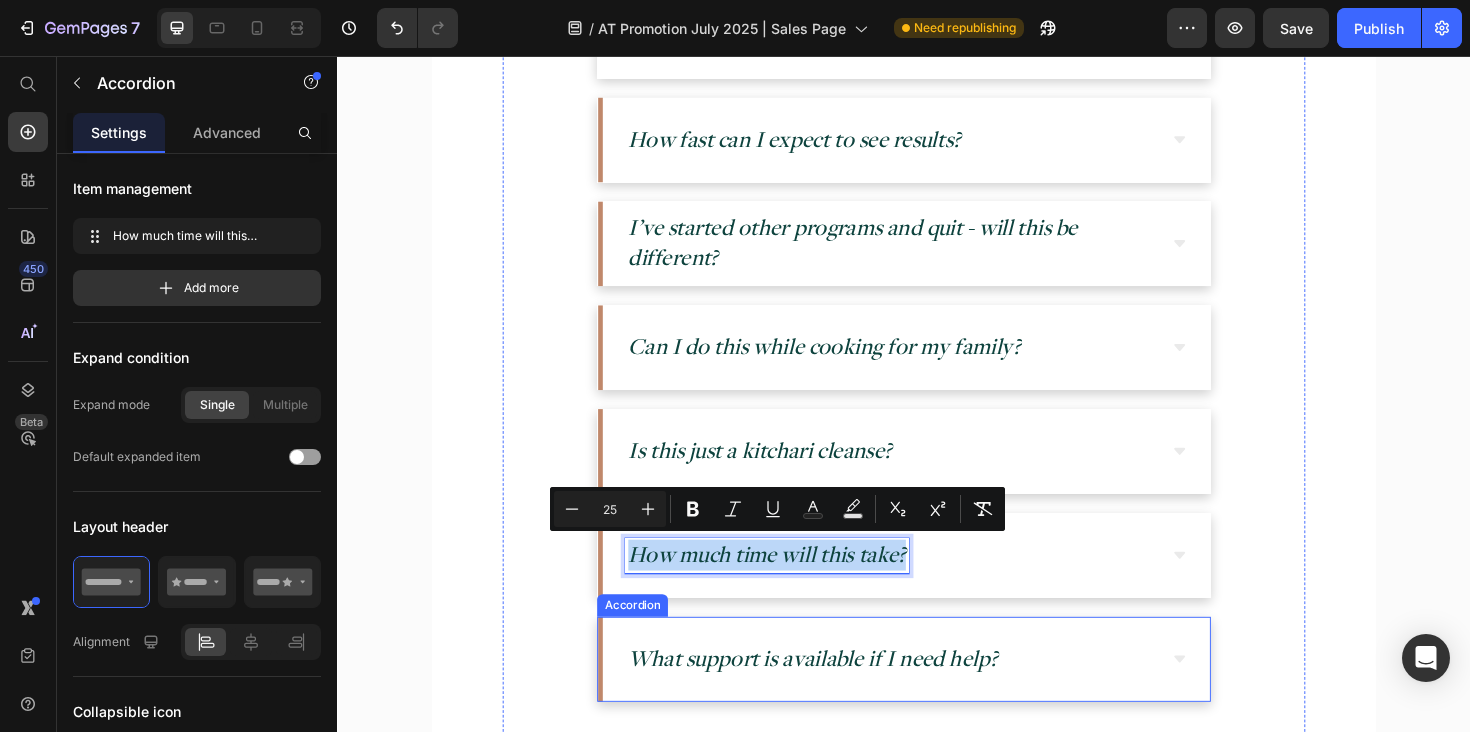 click on "What support is available if I need help?" at bounding box center (840, 693) 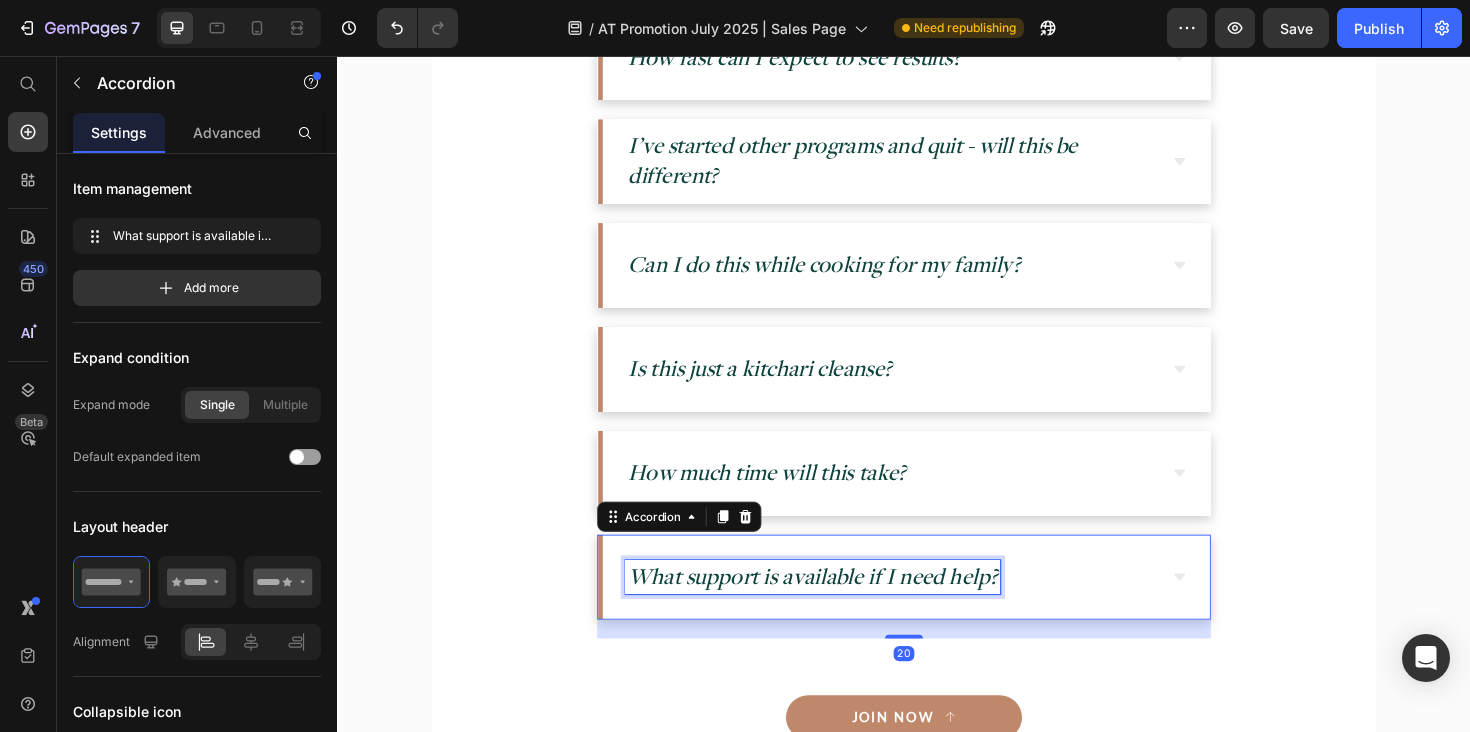scroll, scrollTop: 21648, scrollLeft: 0, axis: vertical 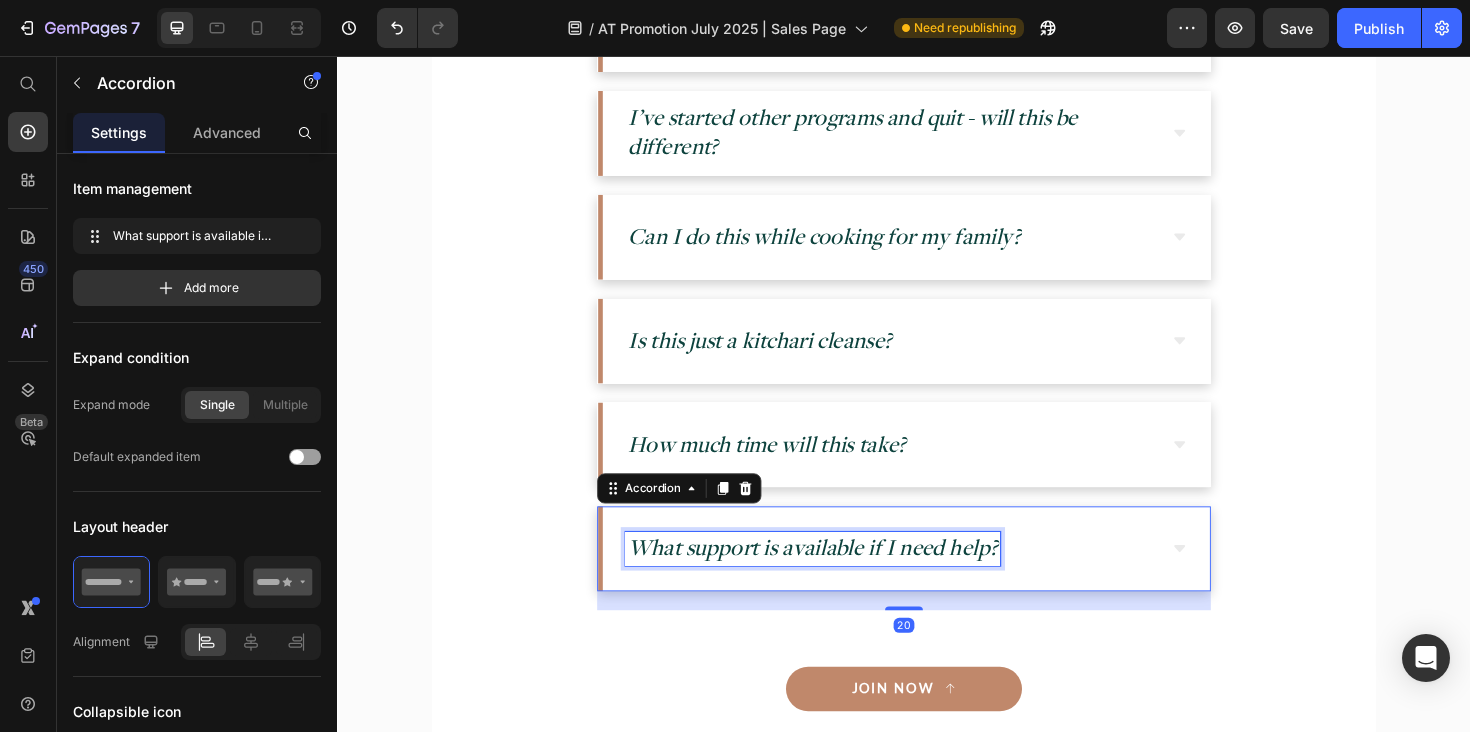 click on "What support is available if I need help?" at bounding box center (840, 576) 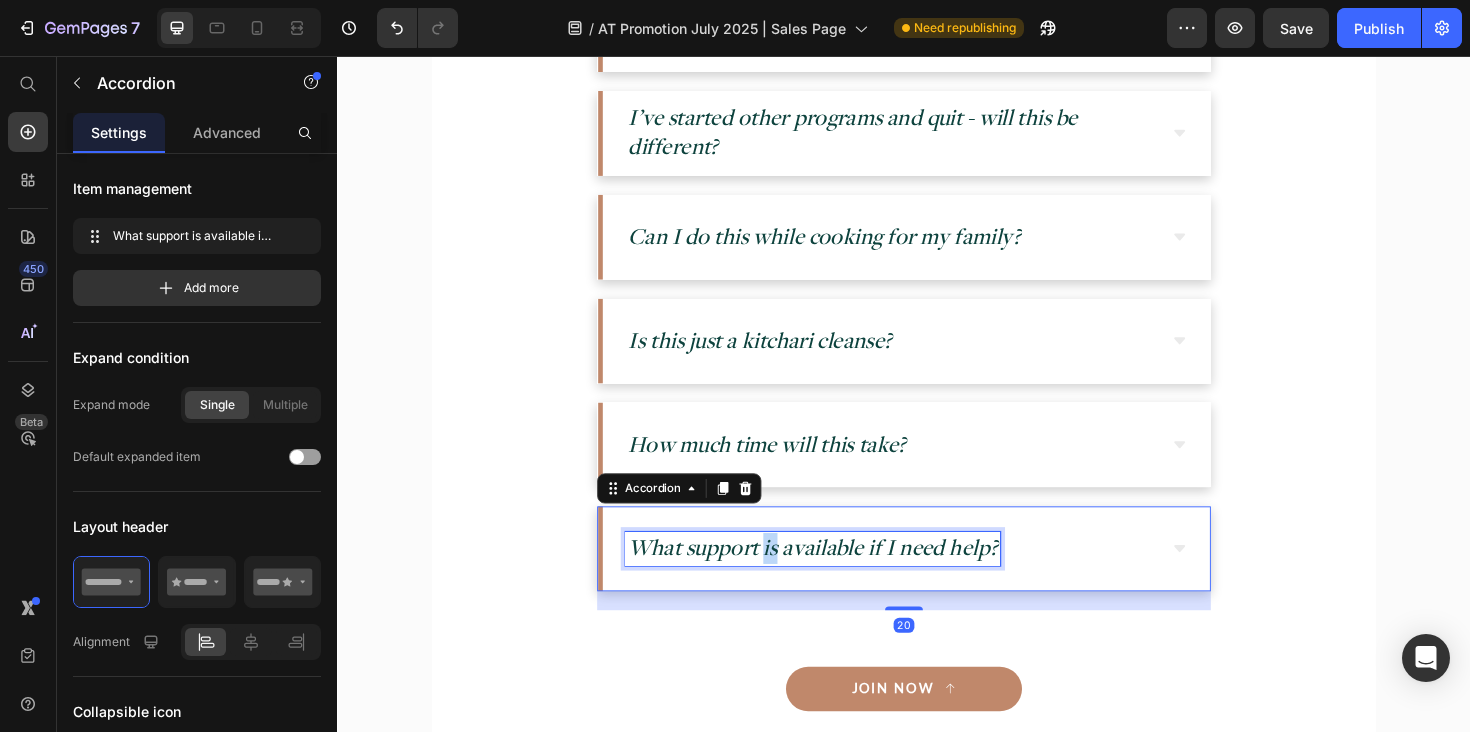 click on "What support is available if I need help?" at bounding box center [840, 576] 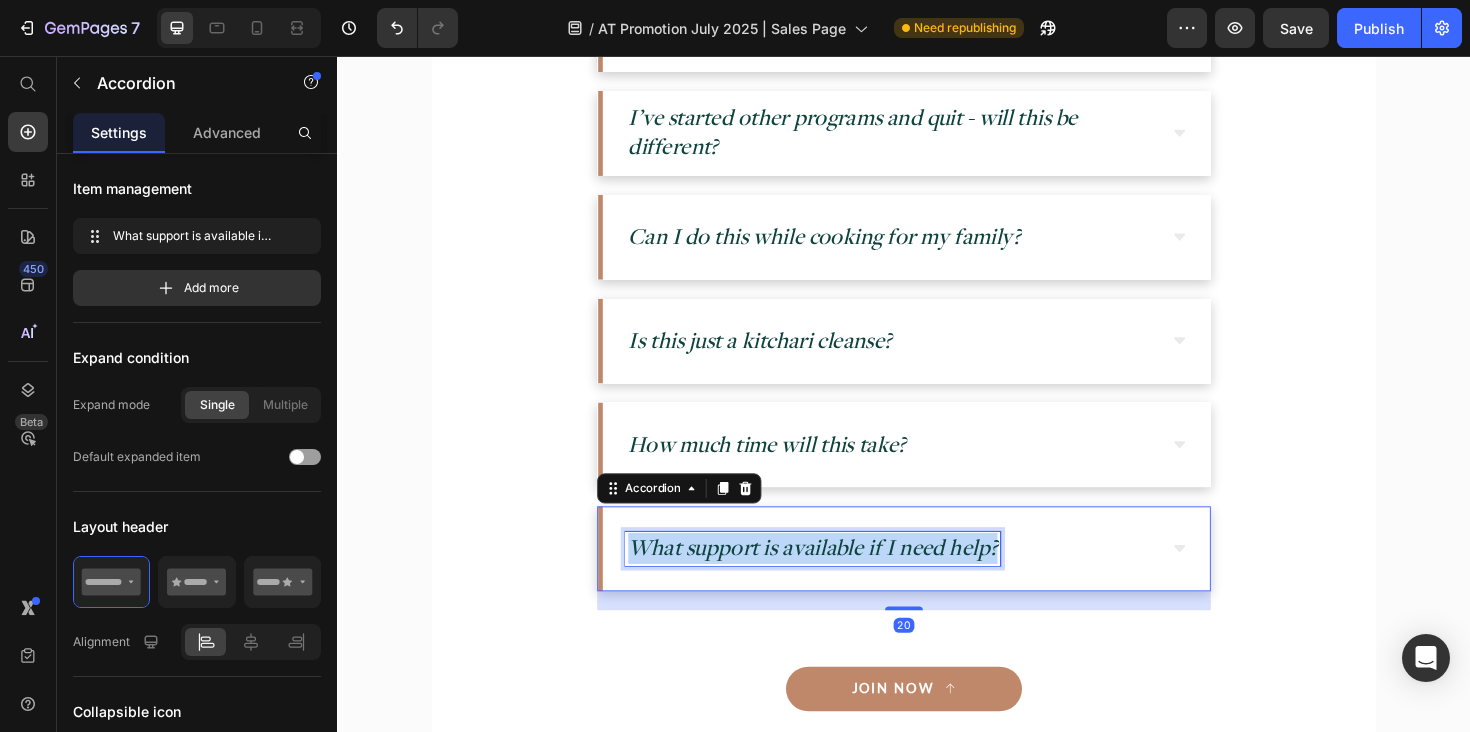 click on "What support is available if I need help?" at bounding box center [840, 576] 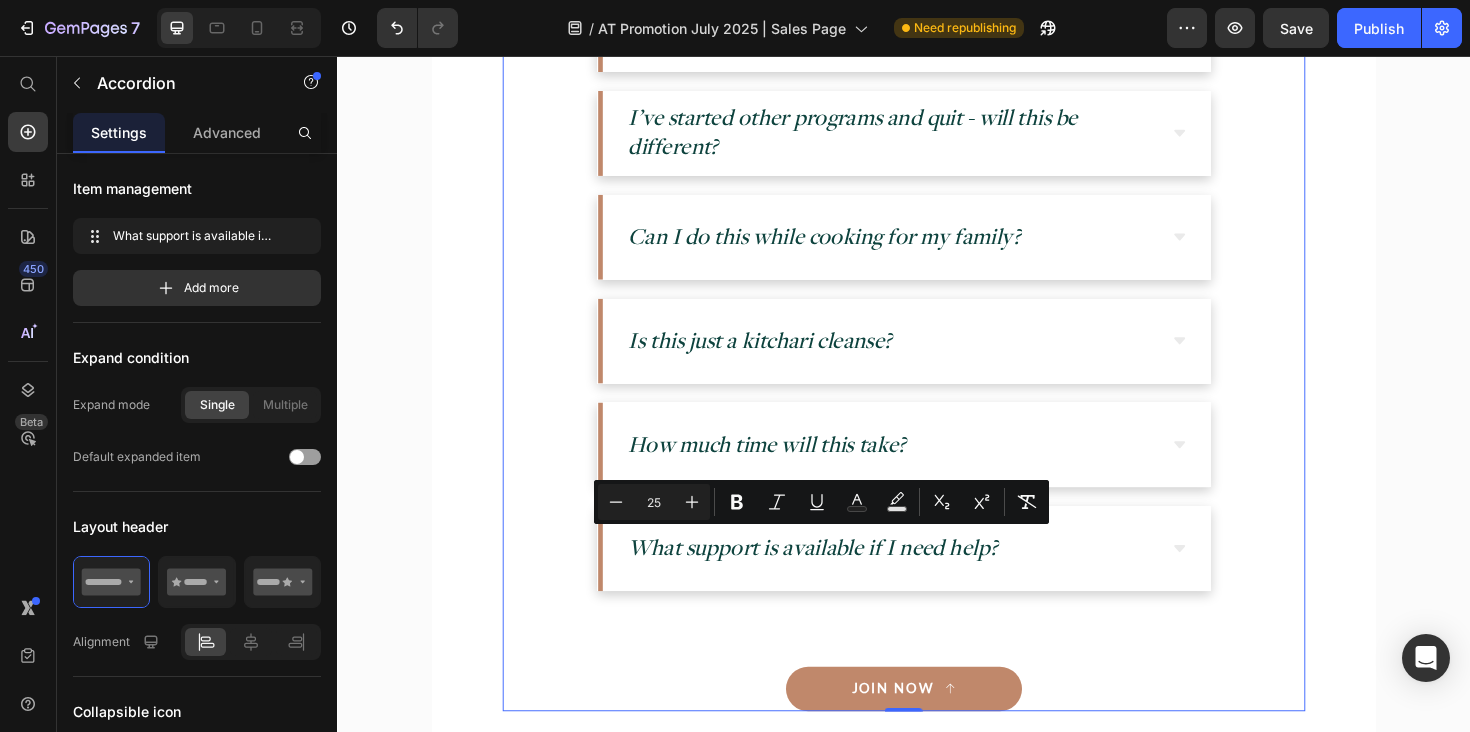 click on "Will Agni Therapy work for me? Yes! Ayurveda addresses the root cause of symptoms, not just surface issues.  Thousands have healed through this approach. Text Block
Exception:  If you’re undergoing chemotherapy or have type 1 diabetes, reach out to us at  info@halepule.com  before joining. Item List Accordion
How fast can I expect to see results? Accordion
I’ve started other programs and quit - will this be different? Accordion
Can I do this while cooking for my family? Accordion
Is this just a kitchari cleanse? Accordion
How much time will this take? Accordion
What support is available if I need help? Accordion
JOIN NOW Button Row   0" at bounding box center [937, 205] 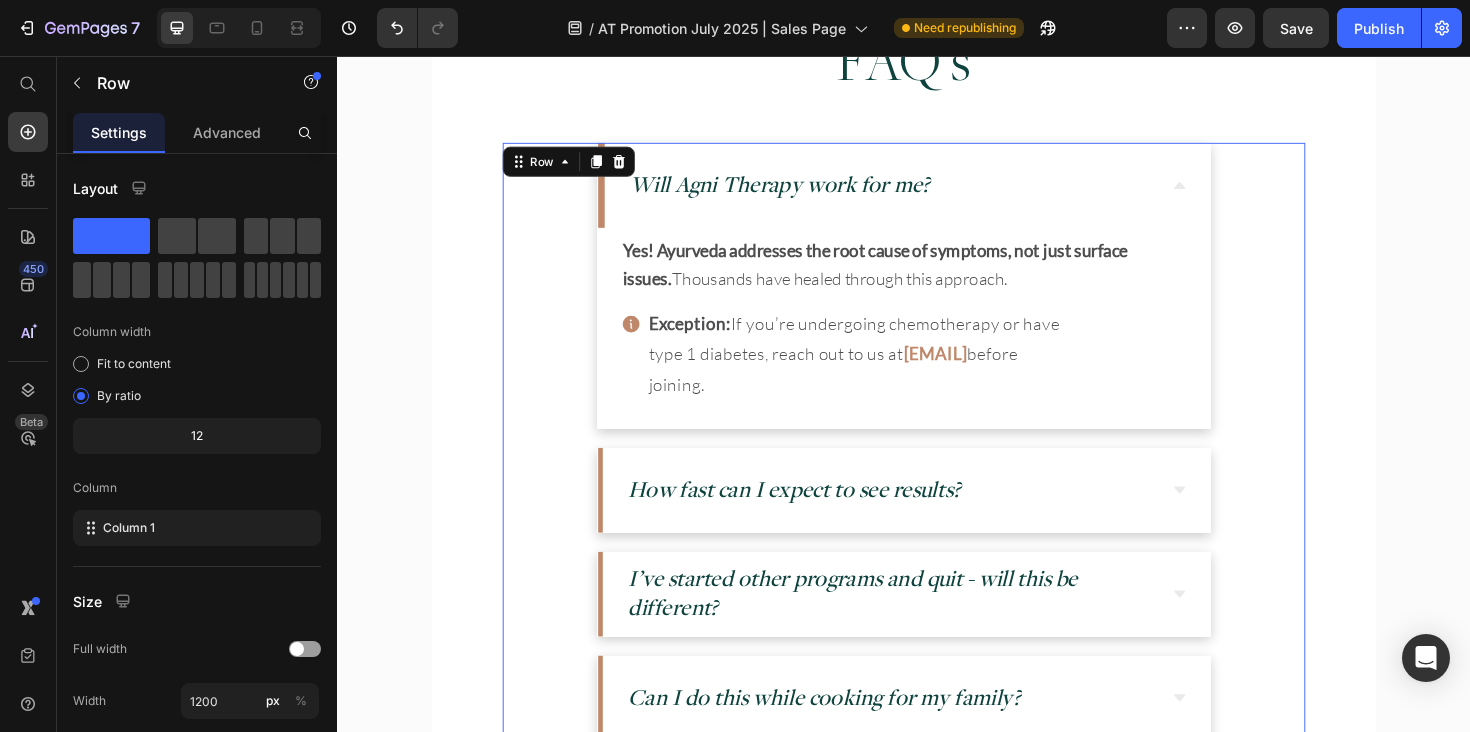 scroll, scrollTop: 21144, scrollLeft: 0, axis: vertical 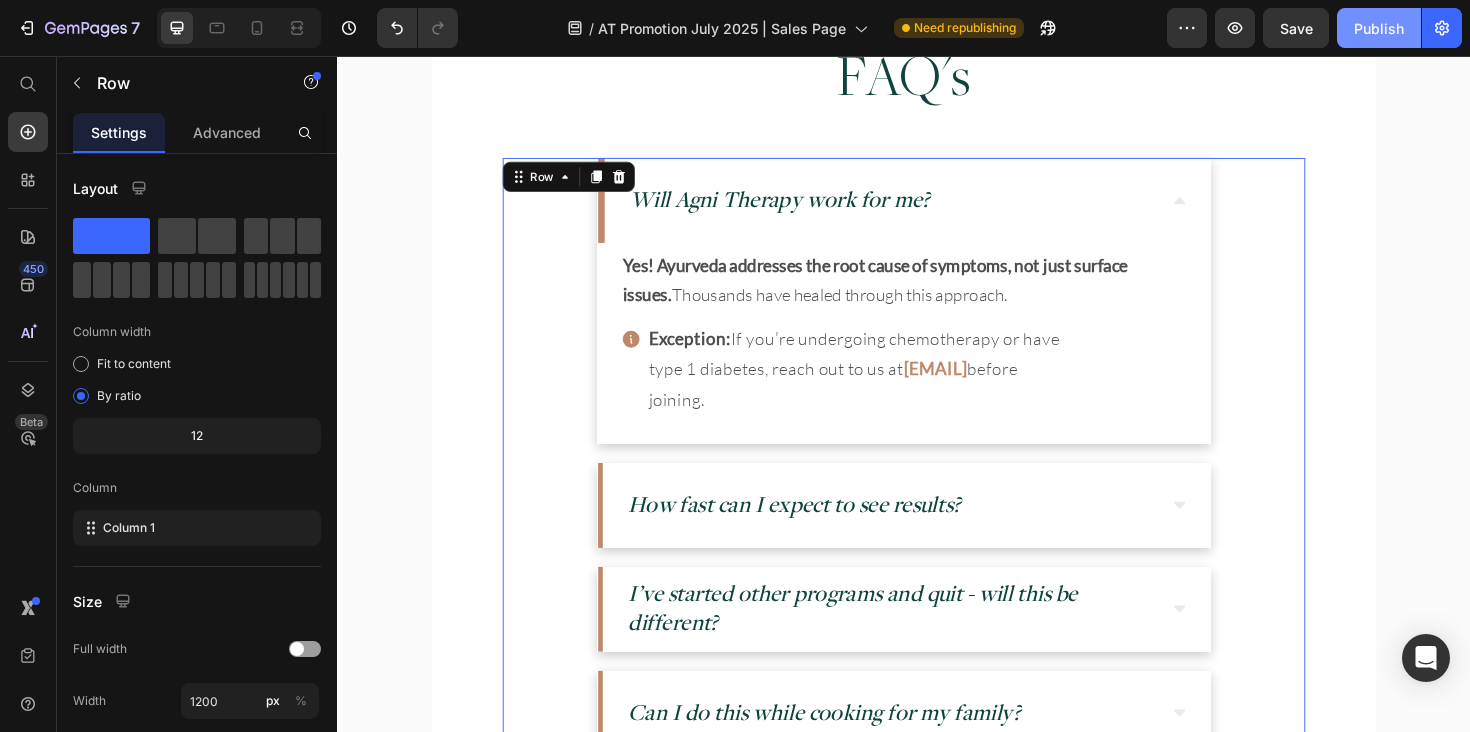 click on "Publish" at bounding box center (1379, 28) 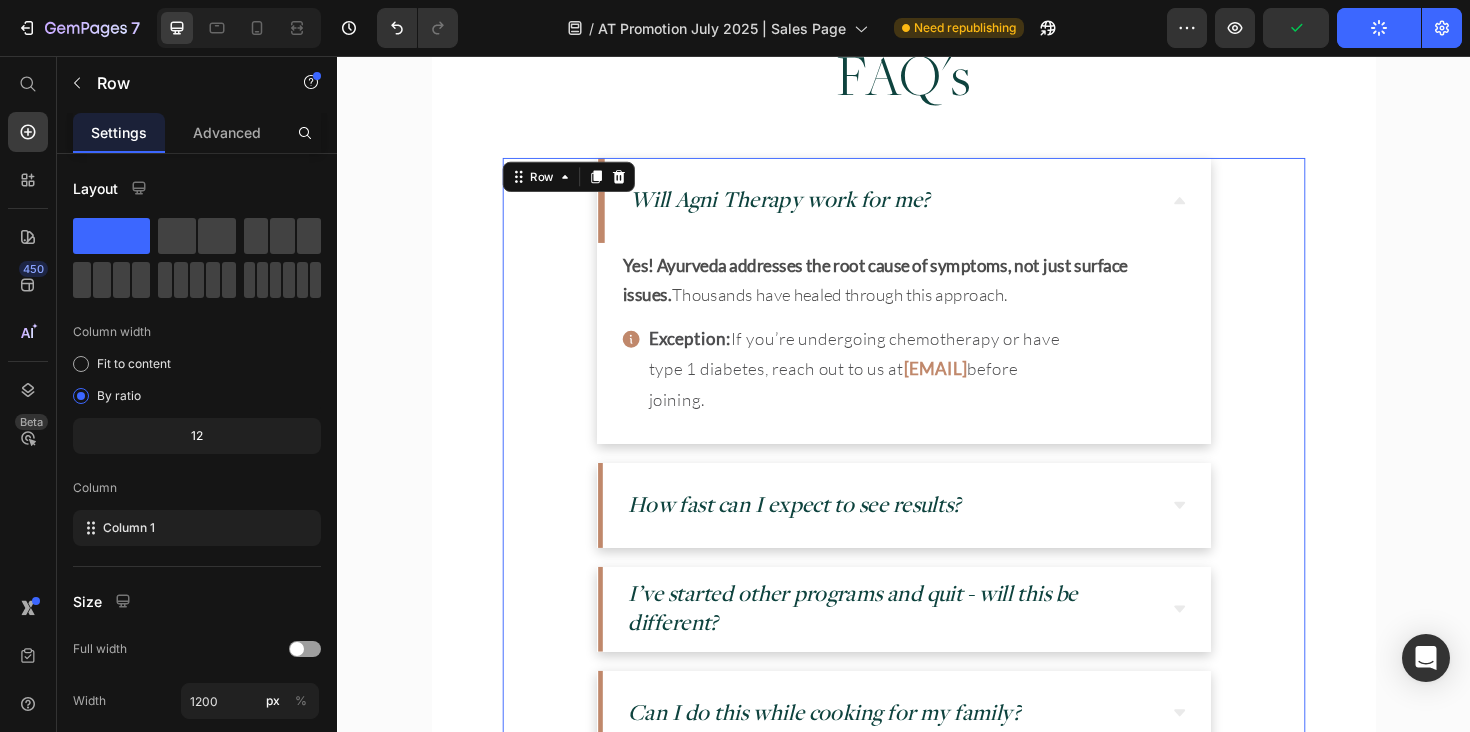 click on "Will Agni Therapy work for me? Yes! Ayurveda addresses the root cause of symptoms, not just surface issues.  Thousands have healed through this approach. Text Block
Exception:  If you’re undergoing chemotherapy or have type 1 diabetes, reach out to us at  info@halepule.com  before joining. Item List Accordion
How fast can I expect to see results? Accordion
I’ve started other programs and quit - will this be different? Accordion
Can I do this while cooking for my family? Accordion
Is this just a kitchari cleanse? Accordion
How much time will this take? Accordion
What support is available if I need help? Accordion
JOIN NOW Button Row   0" at bounding box center [937, 709] 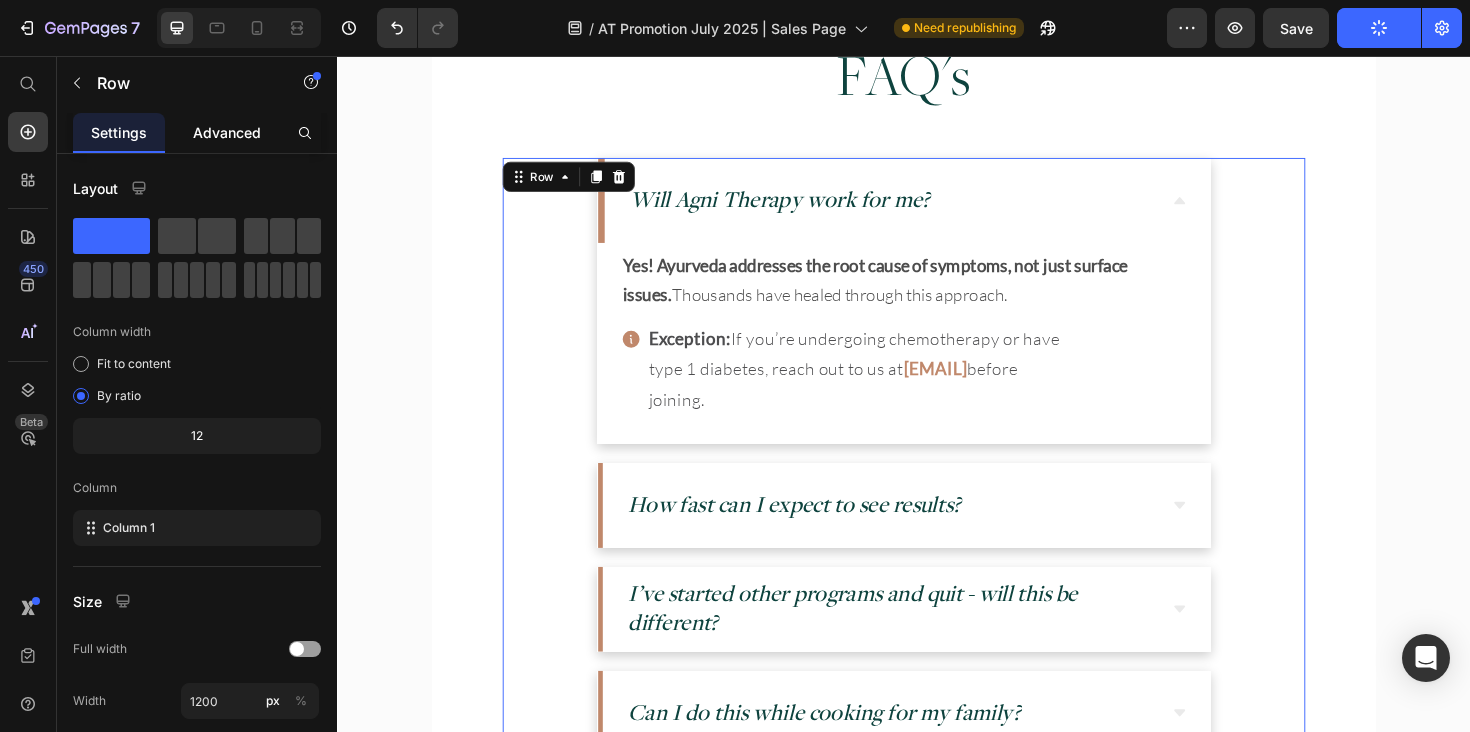 click on "Advanced" 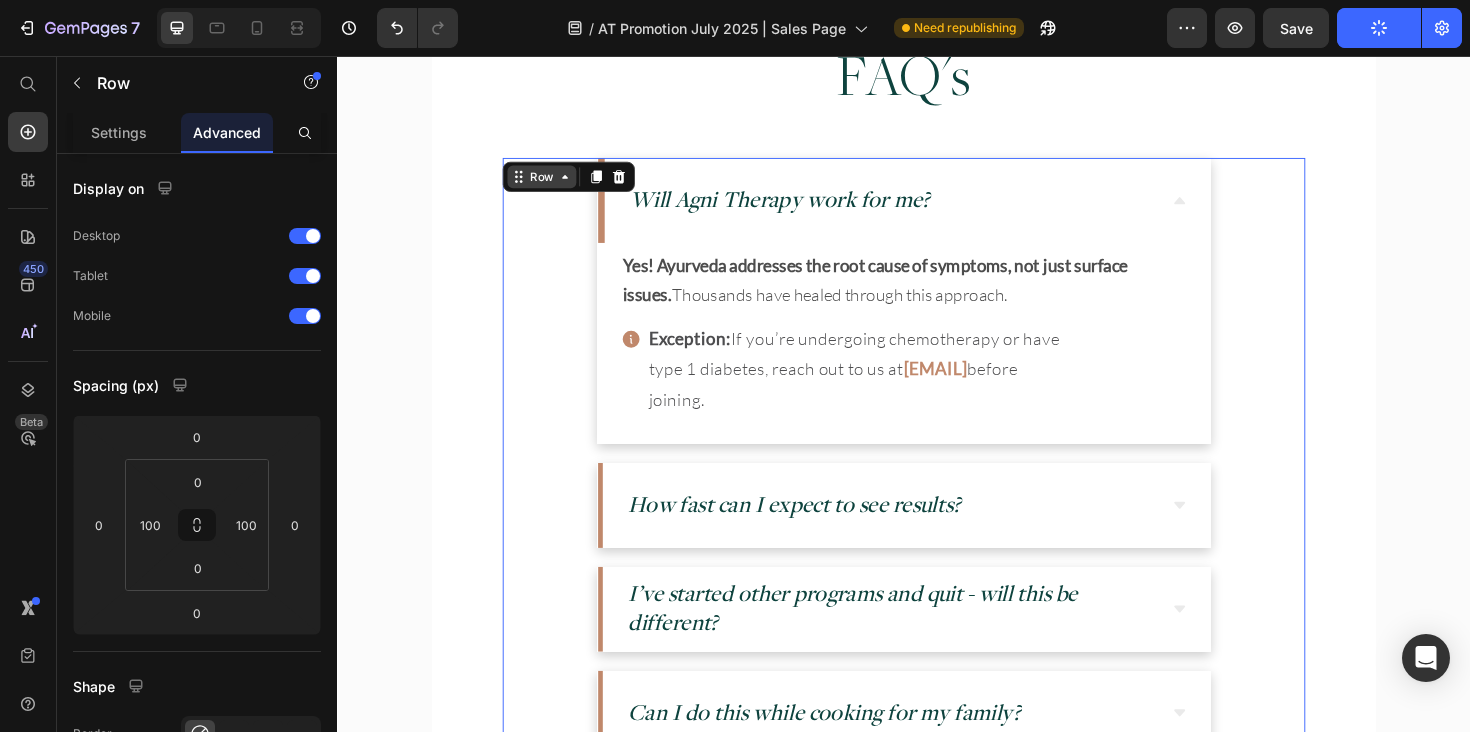 click on "Row" at bounding box center (553, 184) 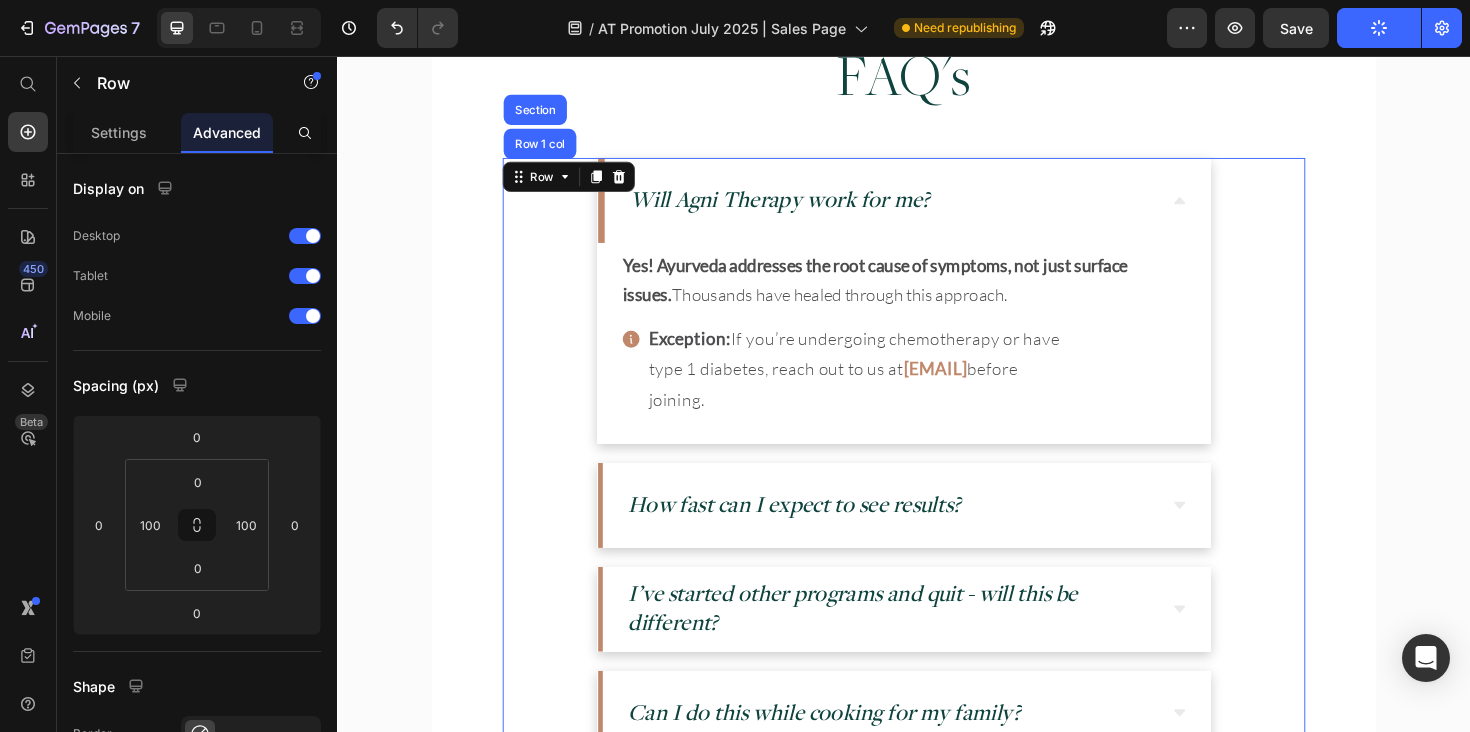 click on "Will Agni Therapy work for me? Yes! Ayurveda addresses the root cause of symptoms, not just surface issues.  Thousands have healed through this approach. Text Block
Exception:  If you’re undergoing chemotherapy or have type 1 diabetes, reach out to us at  info@halepule.com  before joining. Item List Accordion
How fast can I expect to see results? Accordion
I’ve started other programs and quit - will this be different? Accordion
Can I do this while cooking for my family? Accordion
Is this just a kitchari cleanse? Accordion
How much time will this take? Accordion
What support is available if I need help? Accordion
JOIN NOW Button Row Row 1 col Section   0" at bounding box center [937, 709] 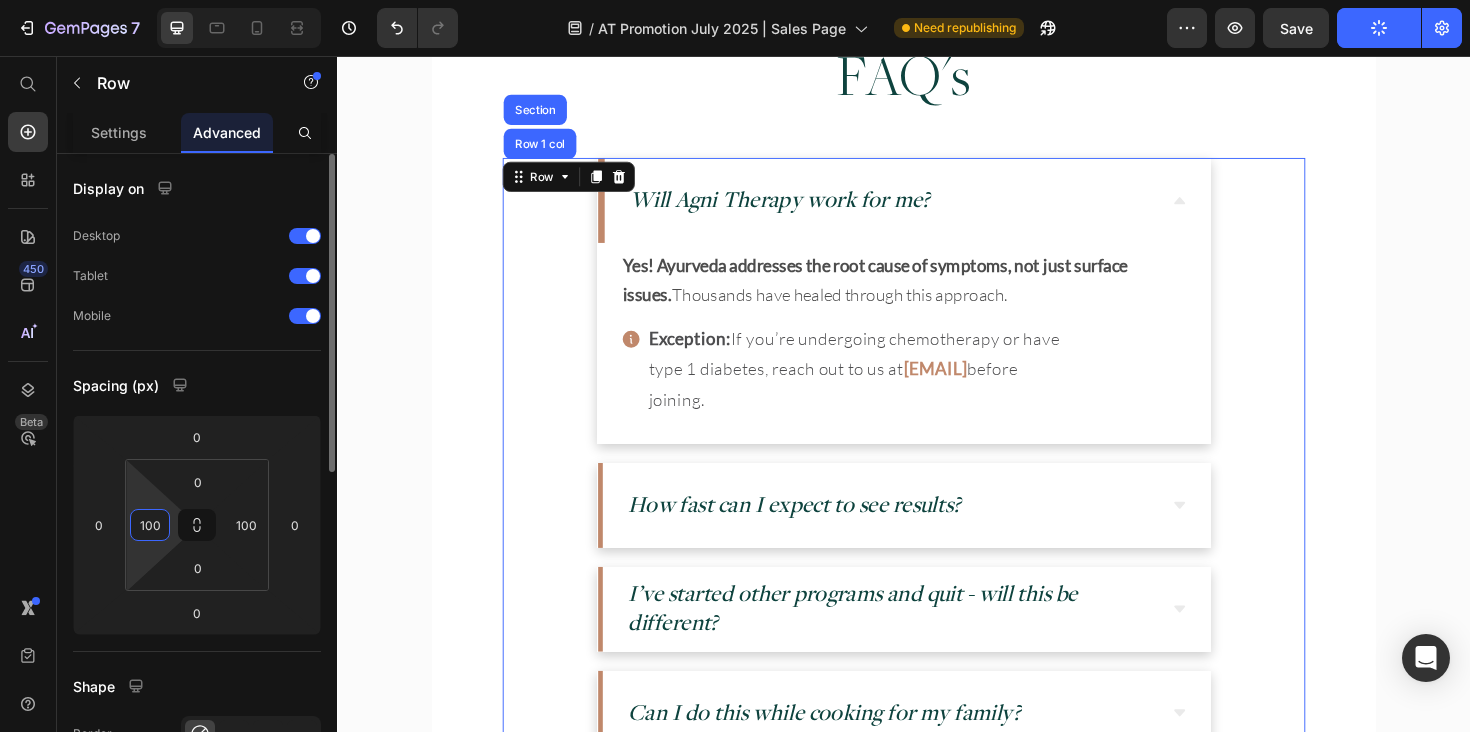 click on "100" at bounding box center (150, 525) 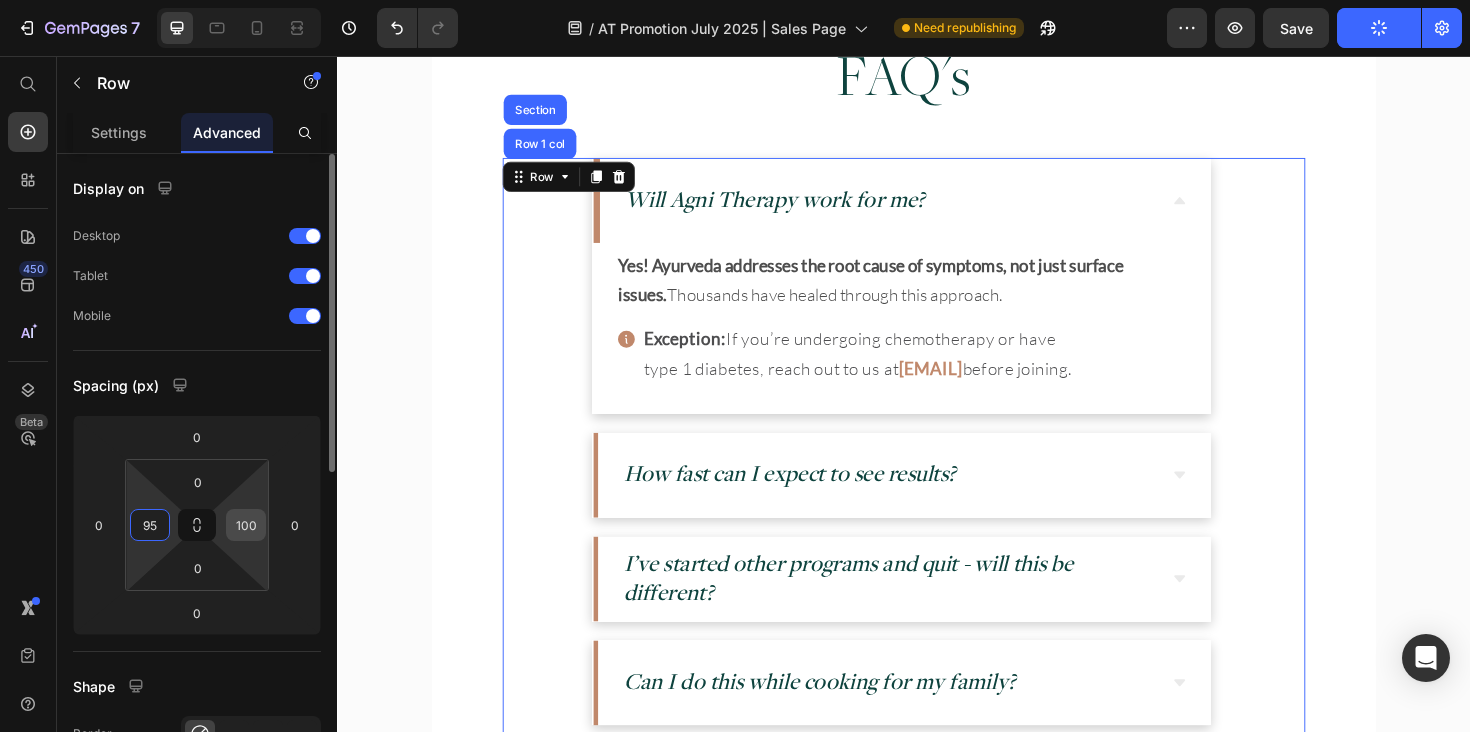 type on "95" 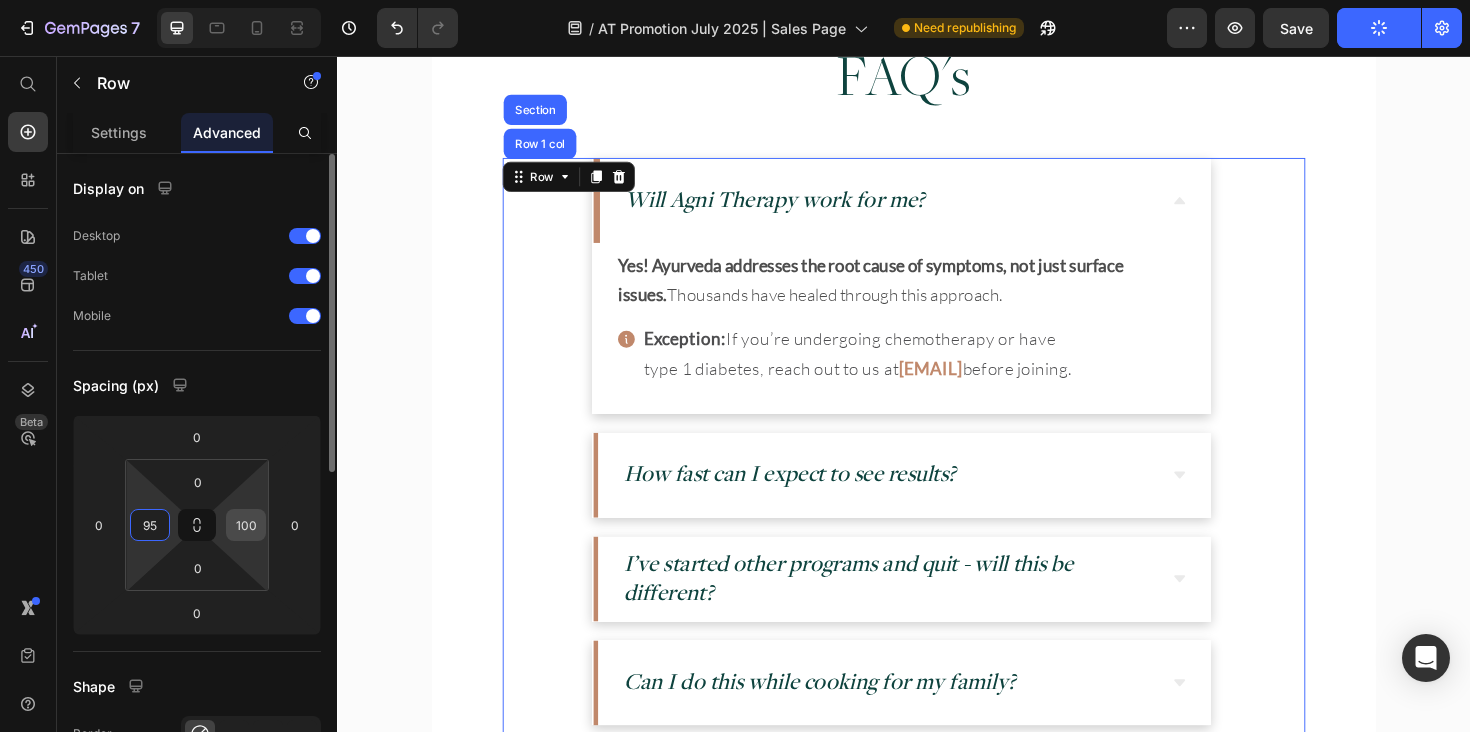 click on "100" at bounding box center [246, 525] 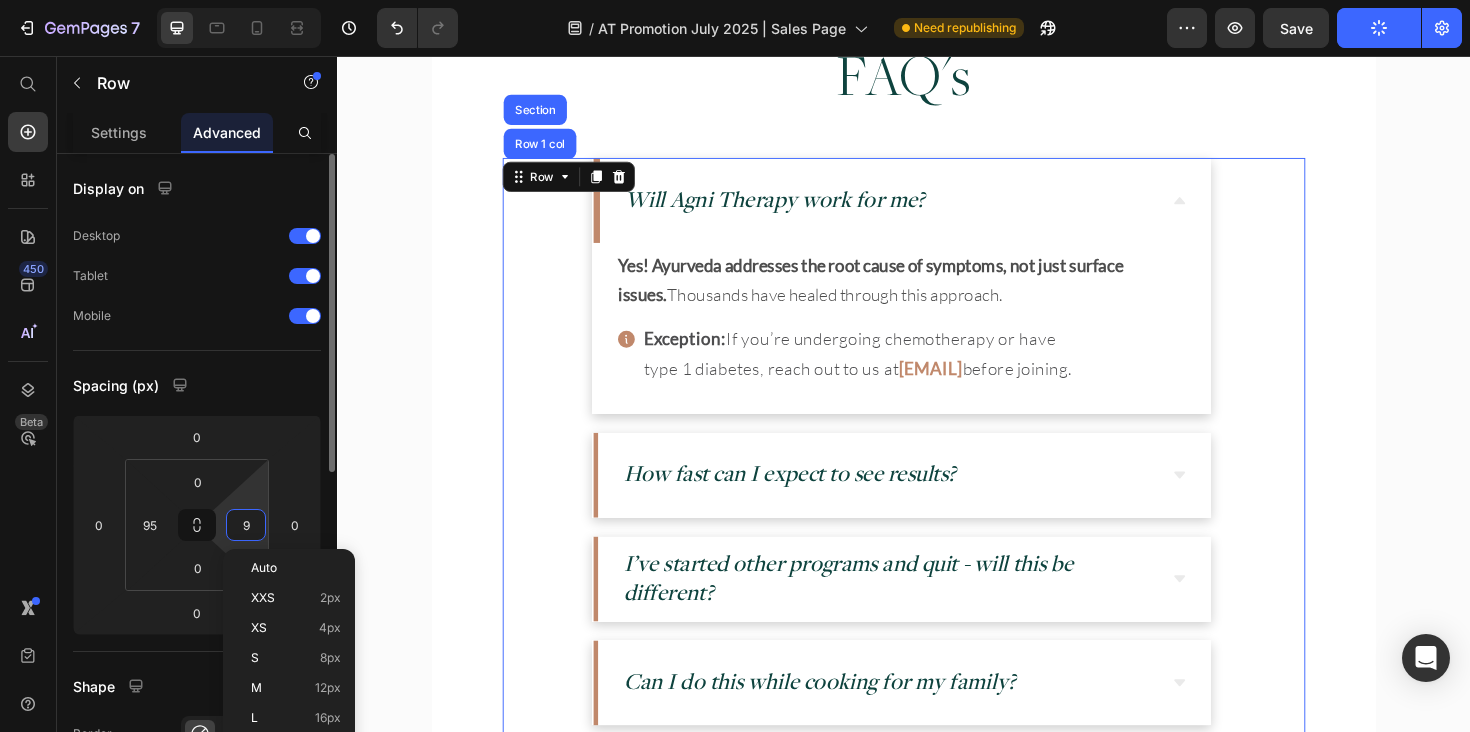 type on "95" 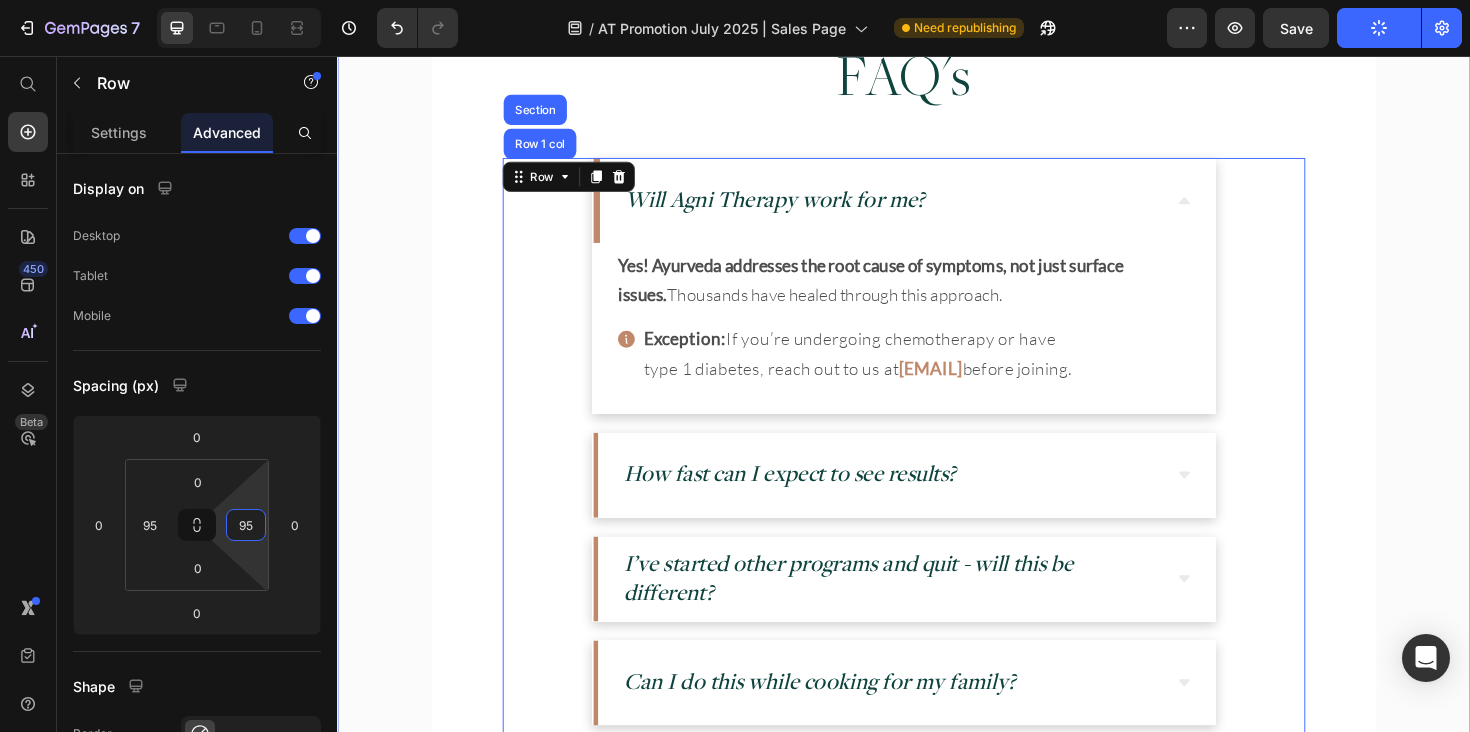 click on "FAQ's Heading
Will Agni Therapy work for me? Yes! Ayurveda addresses the root cause of symptoms, not just surface issues.  Thousands have healed through this approach. Text Block
Exception:  If you’re undergoing chemotherapy or have type 1 diabetes, reach out to us at  info@halepule.com  before joining. Item List Accordion
How fast can I expect to see results? Accordion
I’ve started other programs and quit - will this be different? Accordion
Can I do this while cooking for my family? Accordion
Is this just a kitchari cleanse? Accordion
How much time will this take? Accordion
What support is available if I need help? Accordion
JOIN NOW Button Row Row 1 col Section   0 Row Image Heading Text Block • CARMEN Row" at bounding box center [937, 1040] 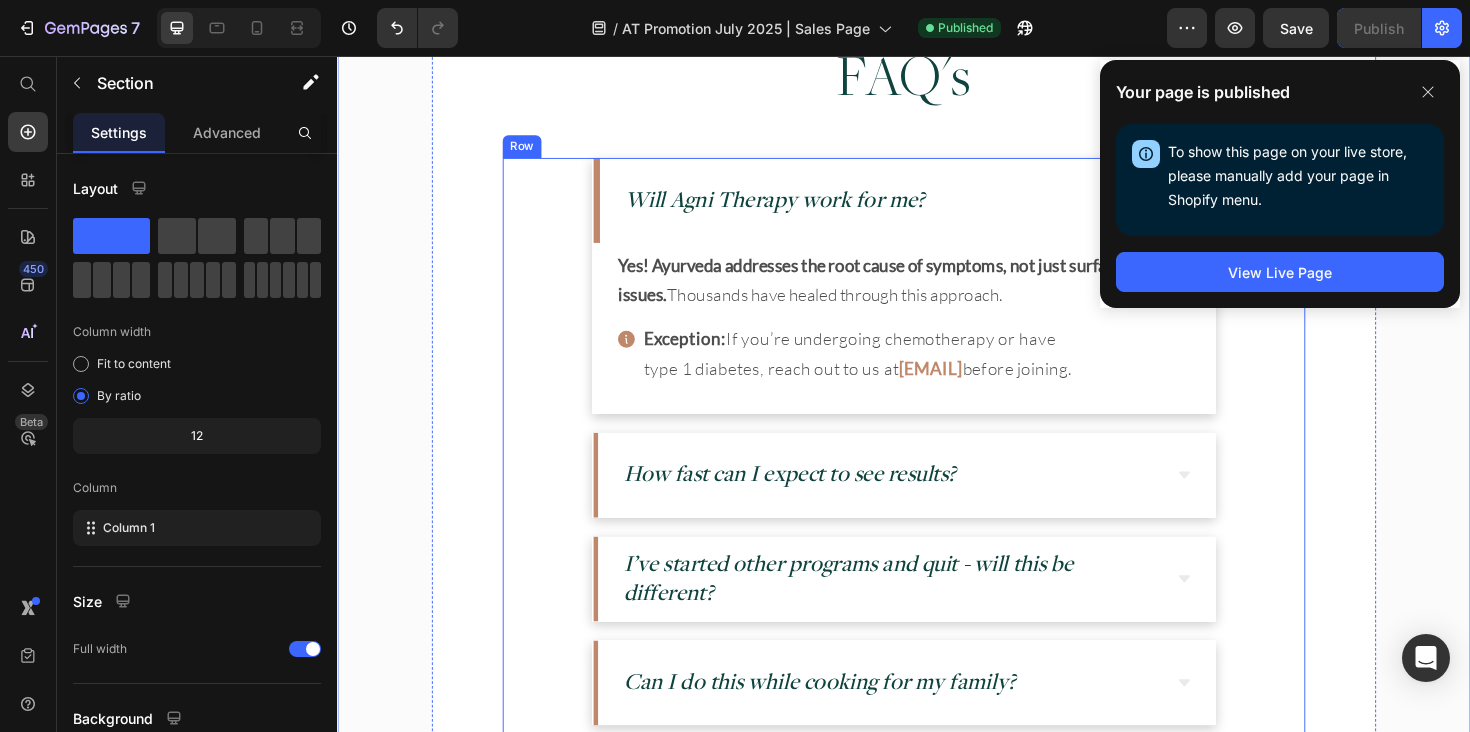 click on "Will Agni Therapy work for me? Yes! Ayurveda addresses the root cause of symptoms, not just surface issues.  Thousands have healed through this approach. Text Block
Exception:  If you’re undergoing chemotherapy or have type 1 diabetes, reach out to us at  info@halepule.com  before joining. Item List Accordion
How fast can I expect to see results? Accordion
I’ve started other programs and quit - will this be different? Accordion
Can I do this while cooking for my family? Accordion
Is this just a kitchari cleanse? Accordion
How much time will this take? Accordion
What support is available if I need help? Accordion
JOIN NOW Button Row" at bounding box center [937, 692] 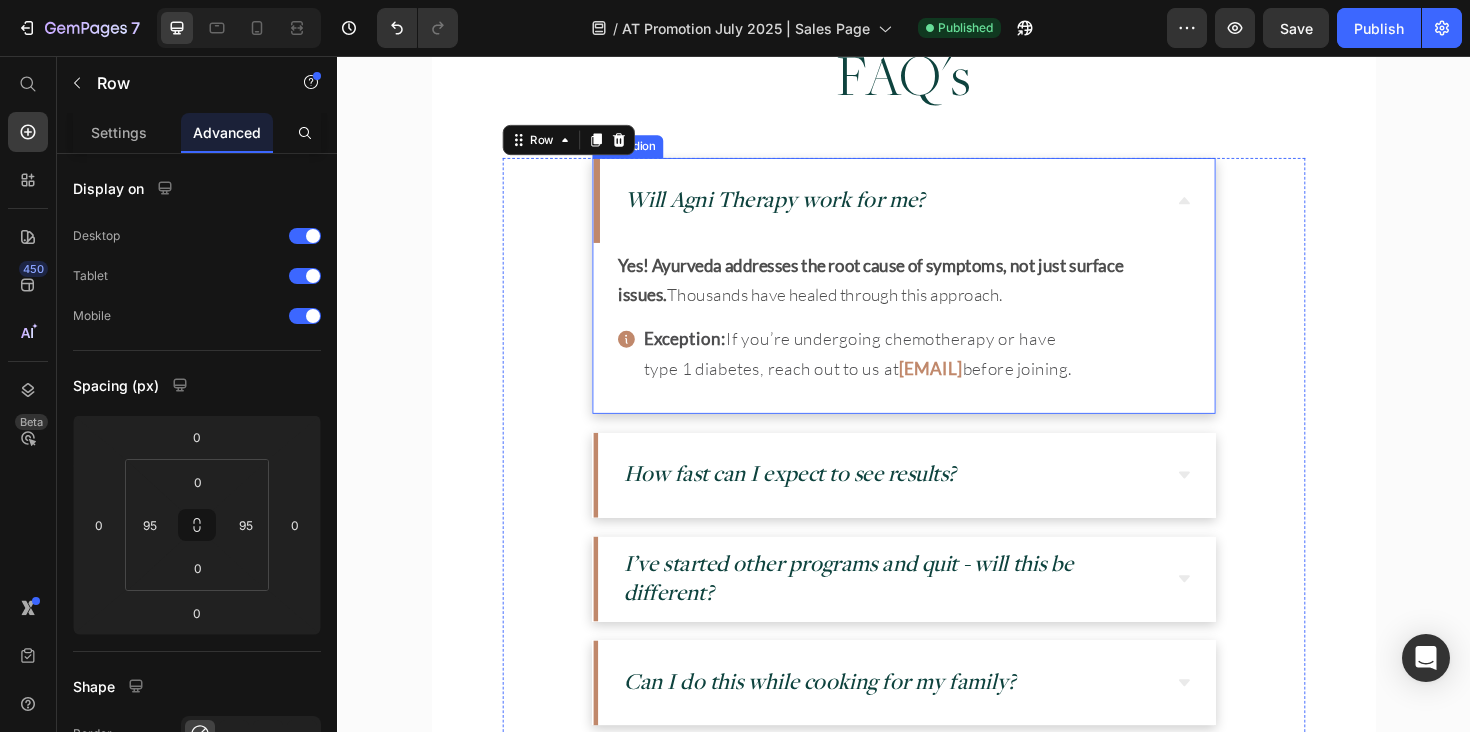 click on "Will Agni Therapy work for me?" at bounding box center (800, 207) 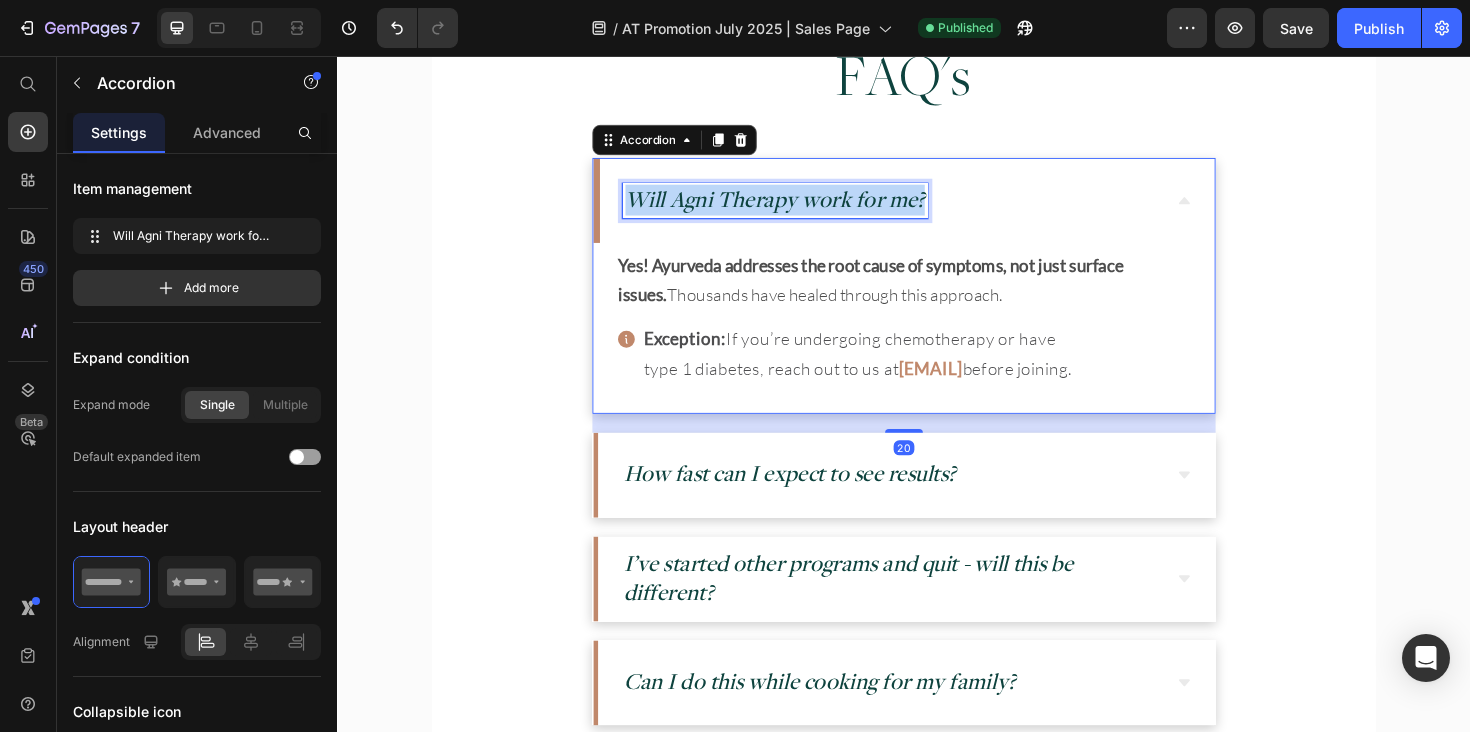click on "Will Agni Therapy work for me?" at bounding box center (800, 207) 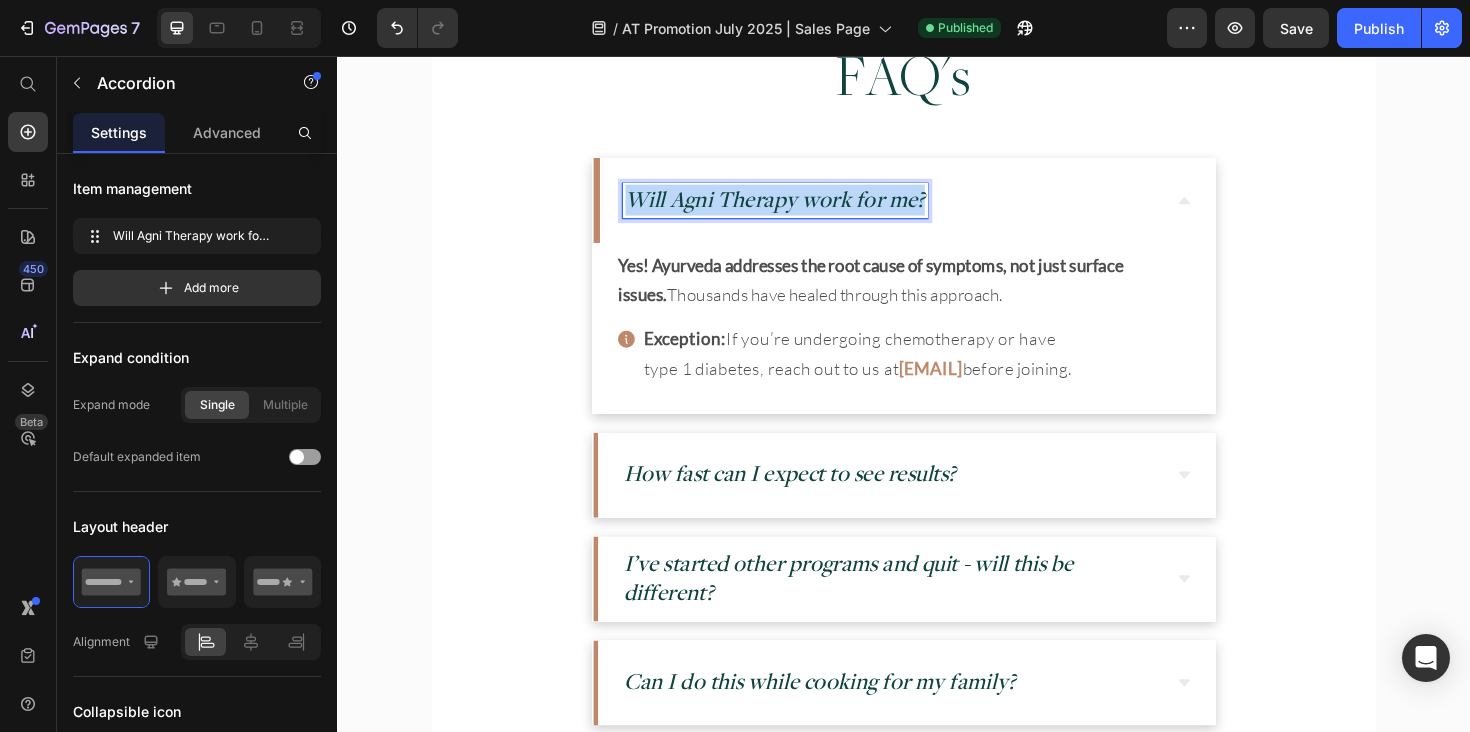 click on "Will Agni Therapy work for me?" at bounding box center (800, 207) 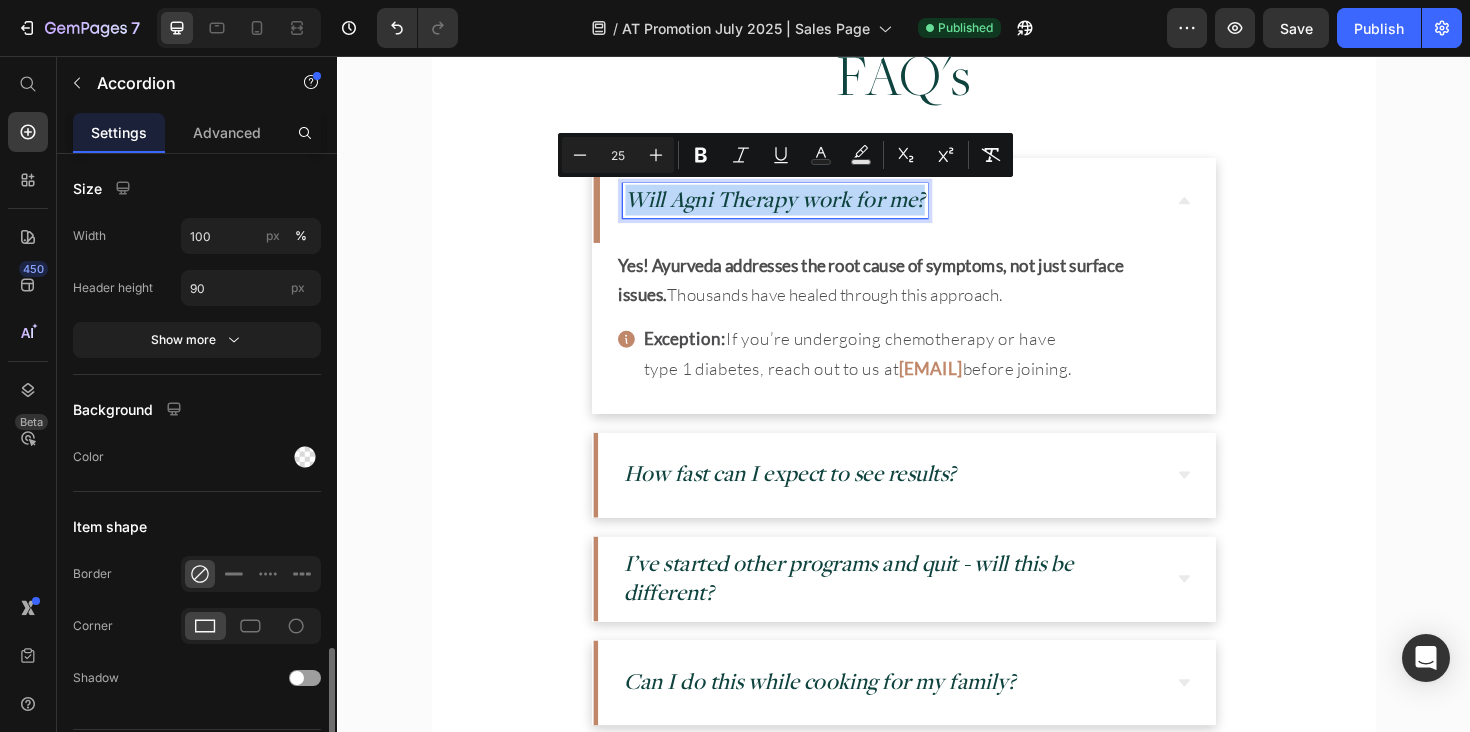 scroll, scrollTop: 1541, scrollLeft: 0, axis: vertical 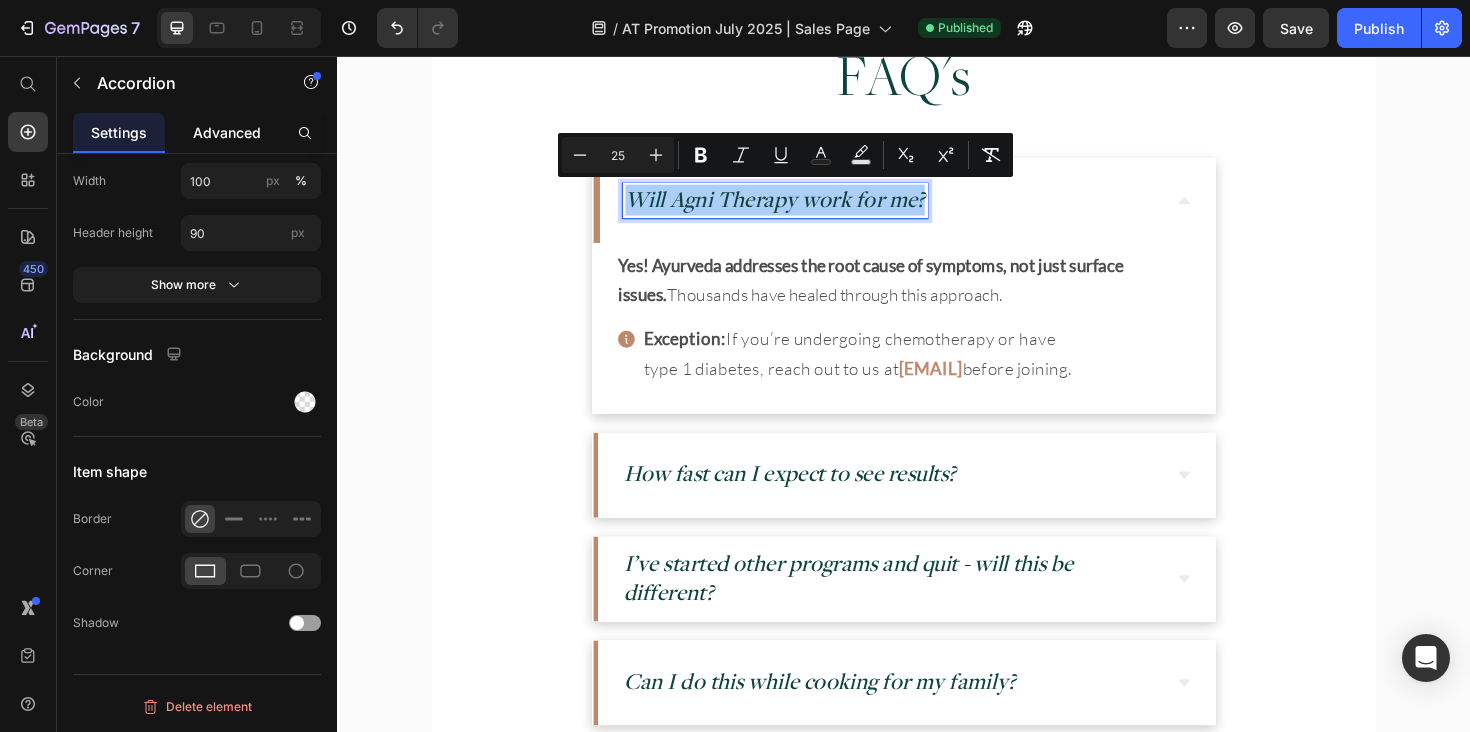 click on "Advanced" at bounding box center [227, 132] 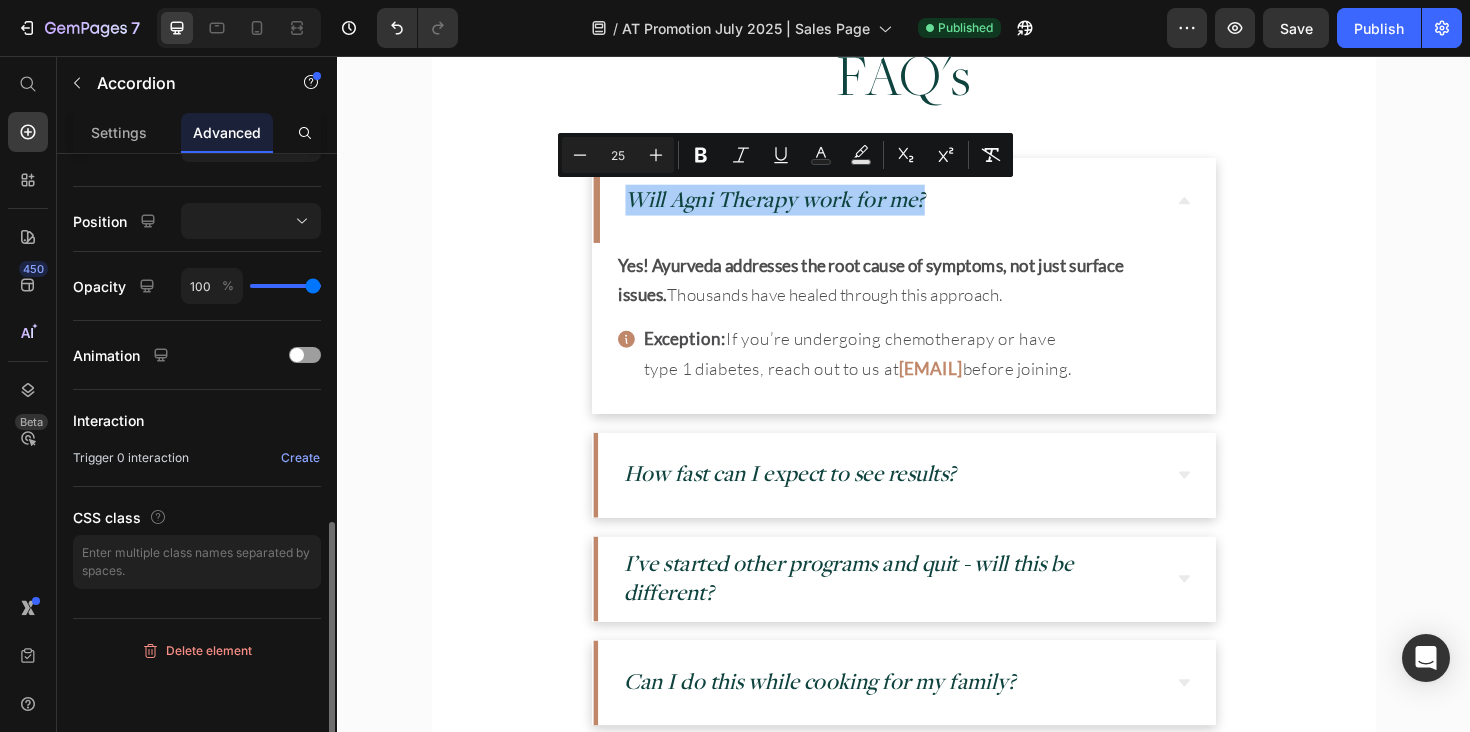 scroll, scrollTop: 0, scrollLeft: 0, axis: both 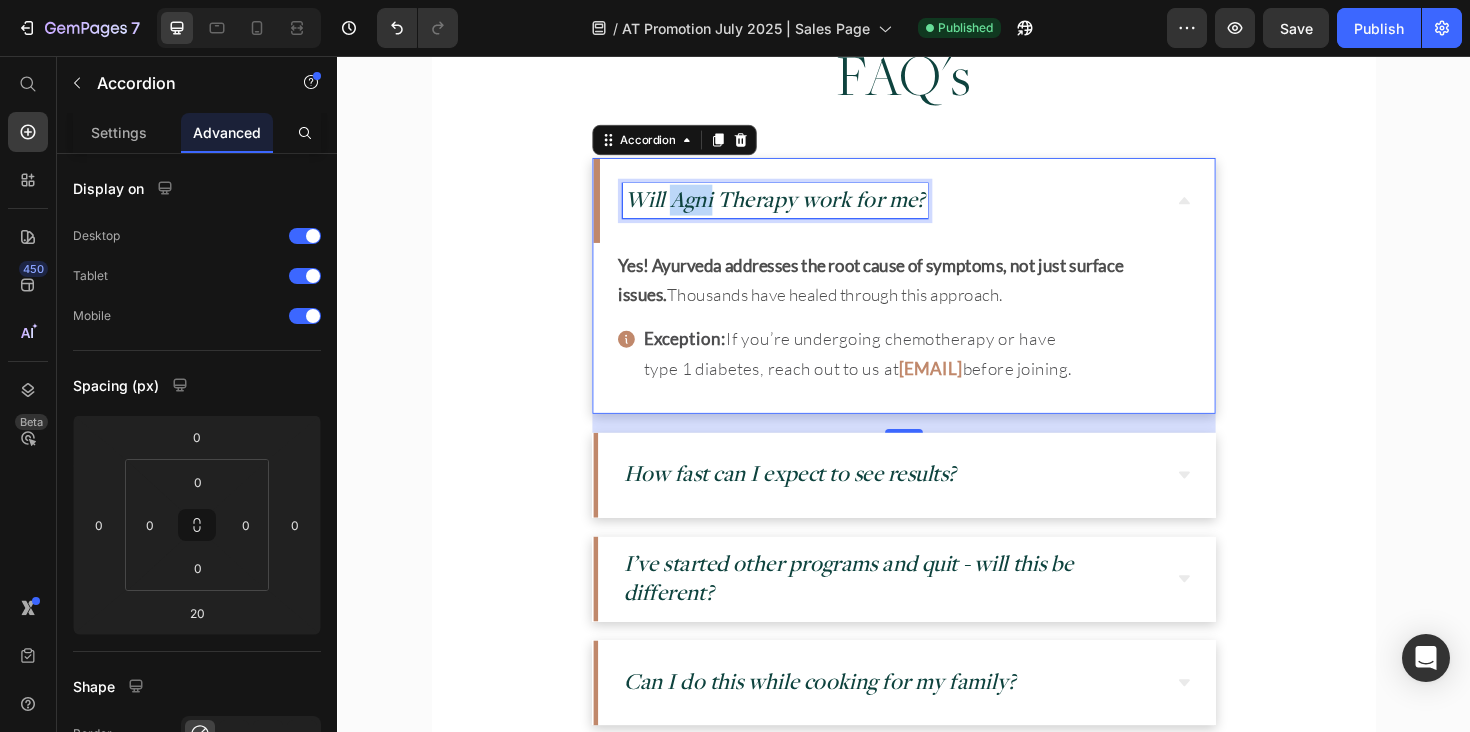 click on "Will Agni Therapy work for me?" at bounding box center [800, 207] 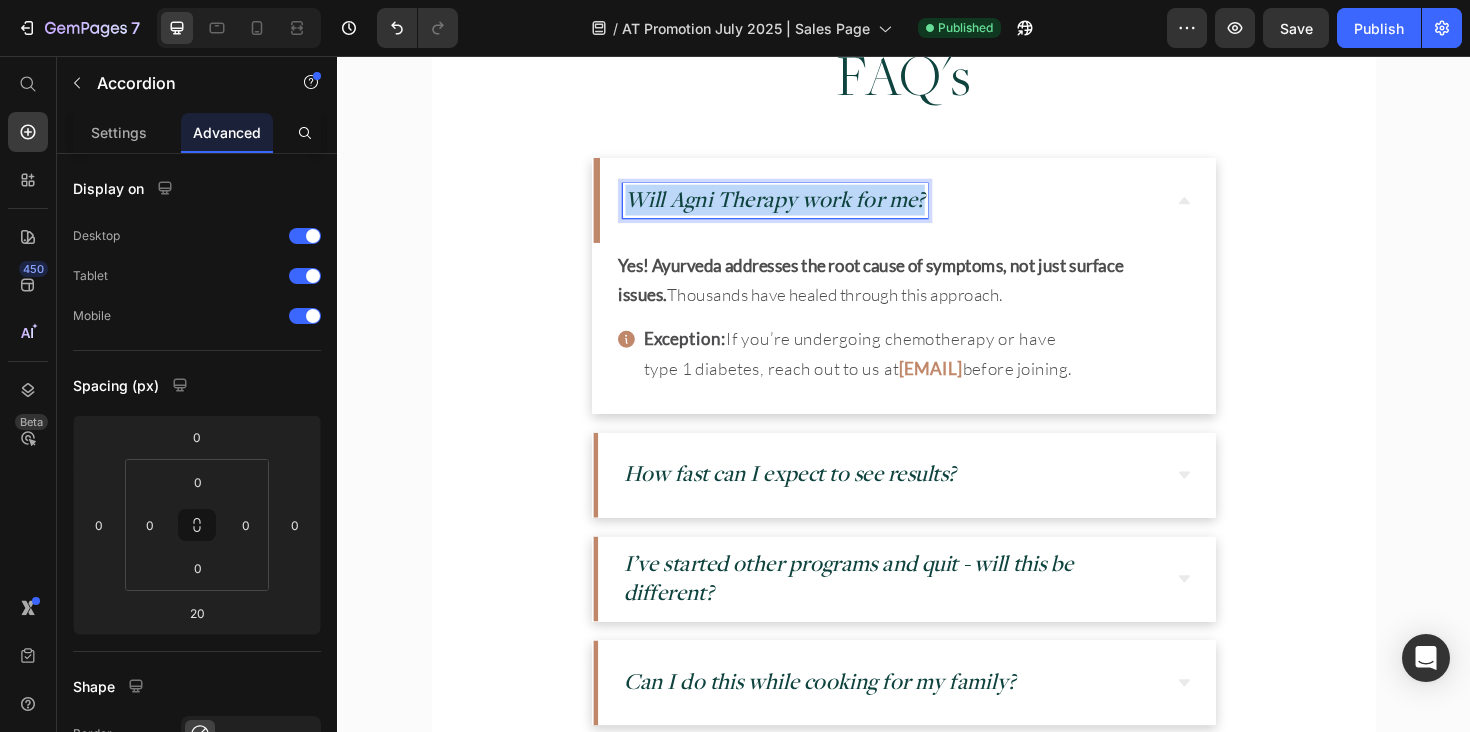 click on "Will Agni Therapy work for me?" at bounding box center (800, 207) 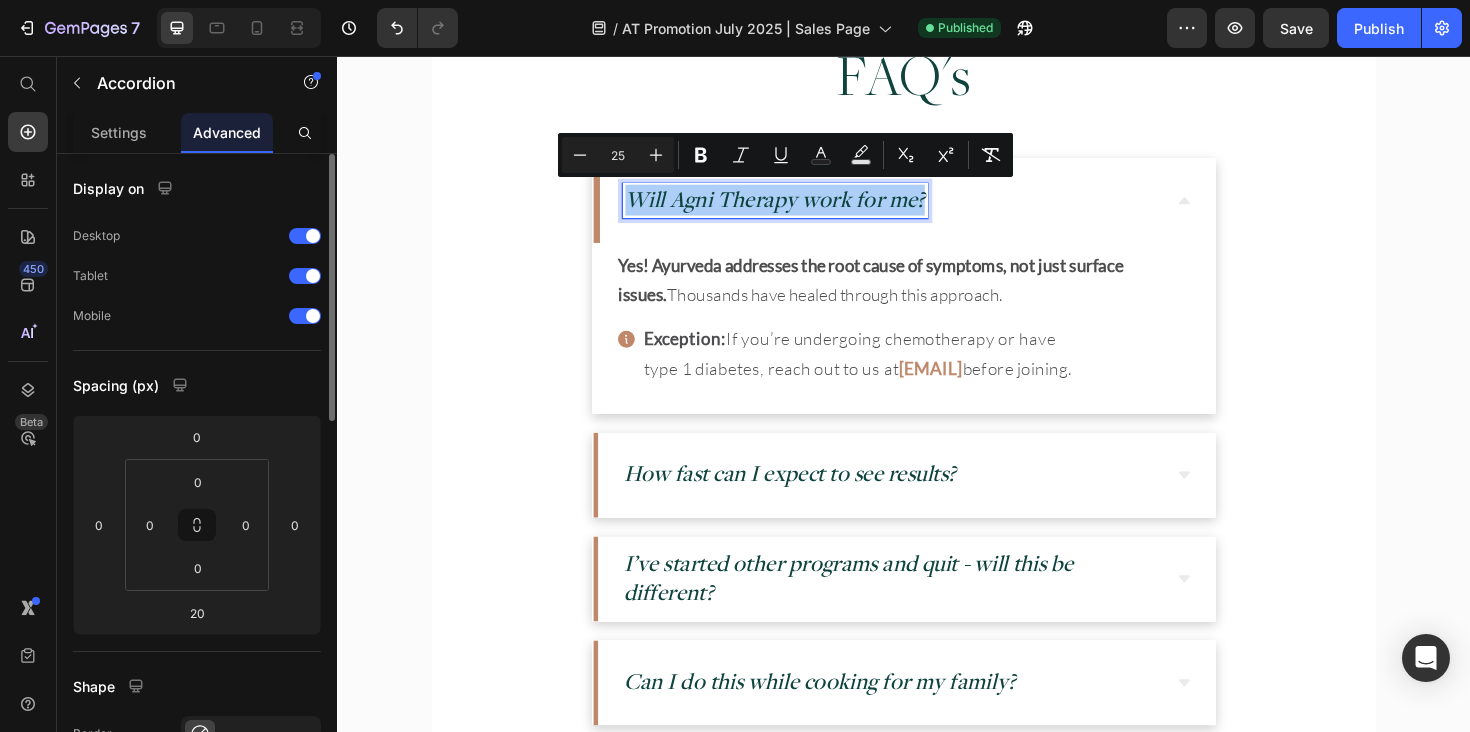 drag, startPoint x: 144, startPoint y: 131, endPoint x: 217, endPoint y: 340, distance: 221.38202 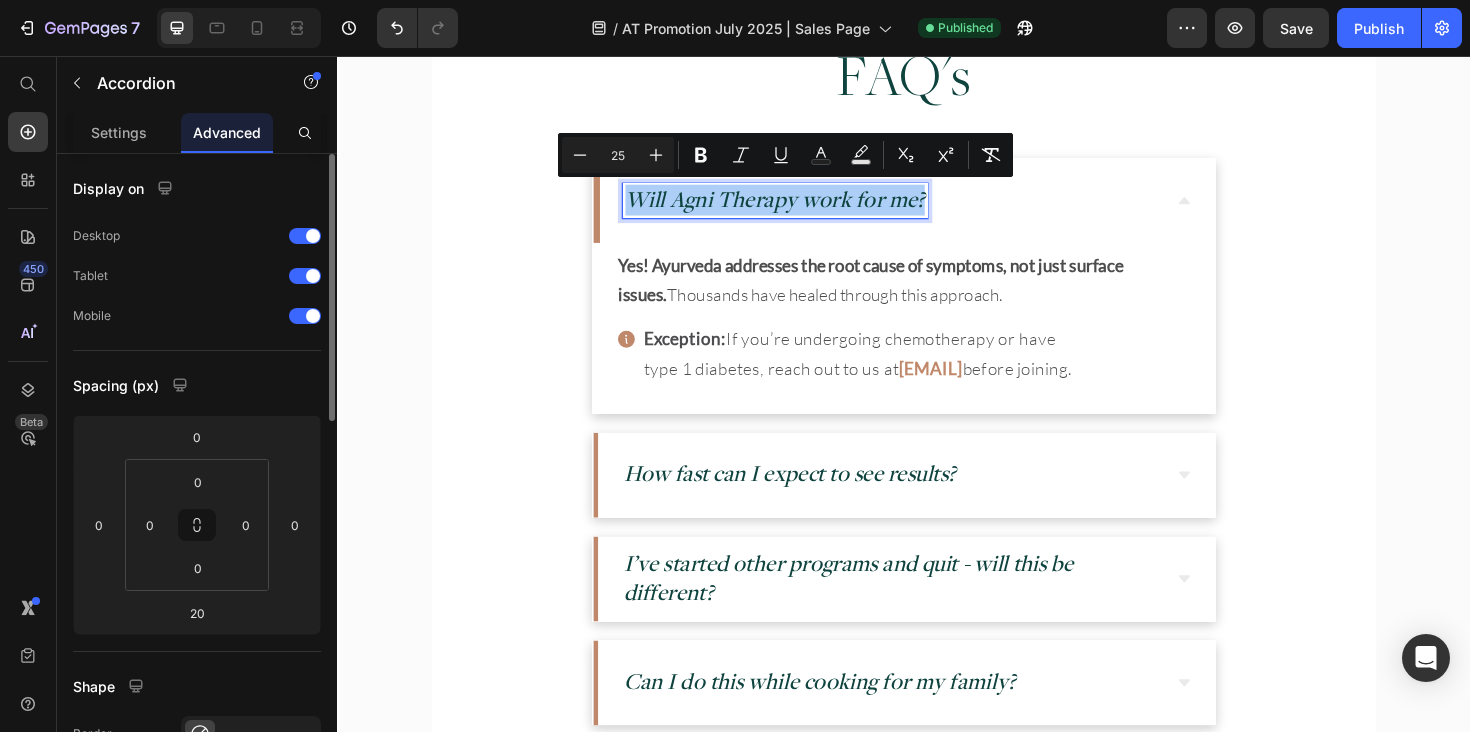 click on "Settings" at bounding box center (119, 132) 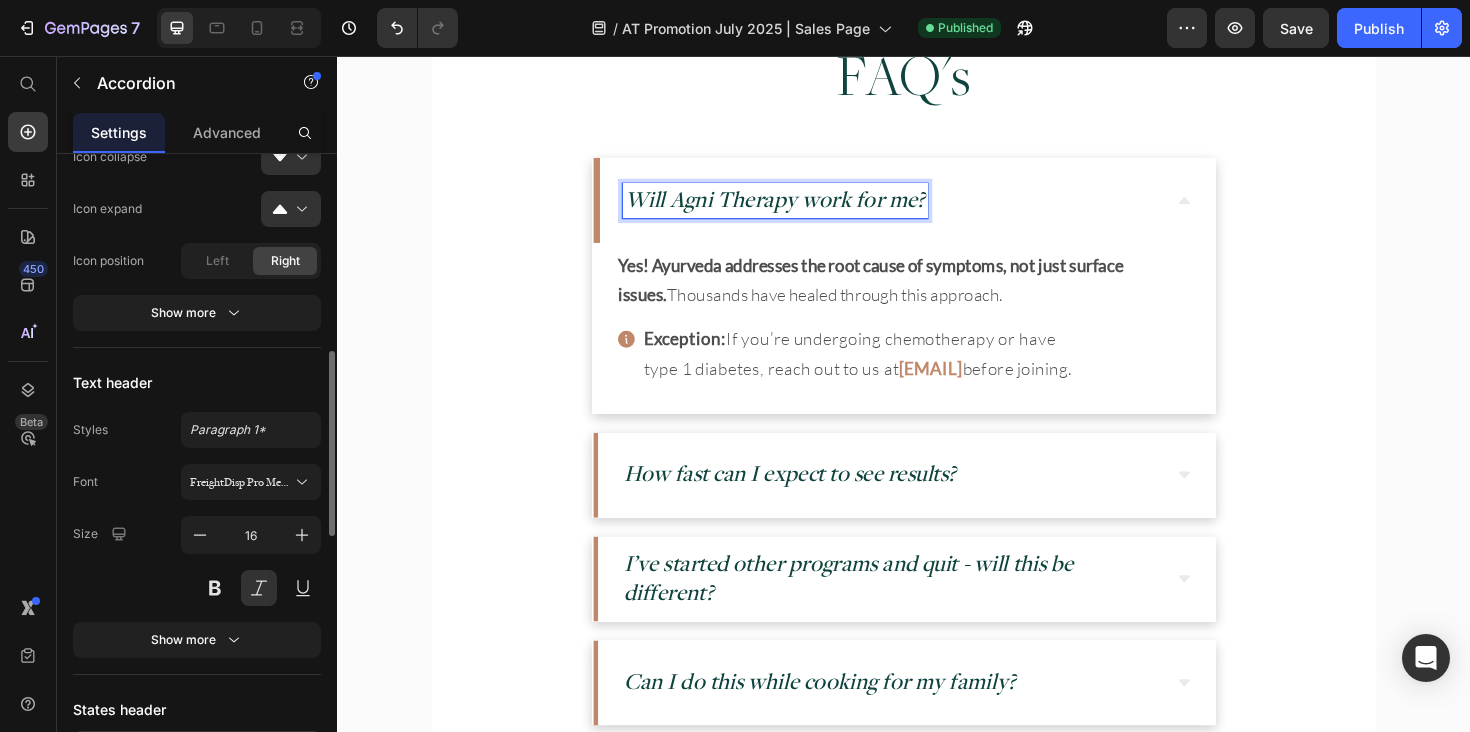 scroll, scrollTop: 787, scrollLeft: 0, axis: vertical 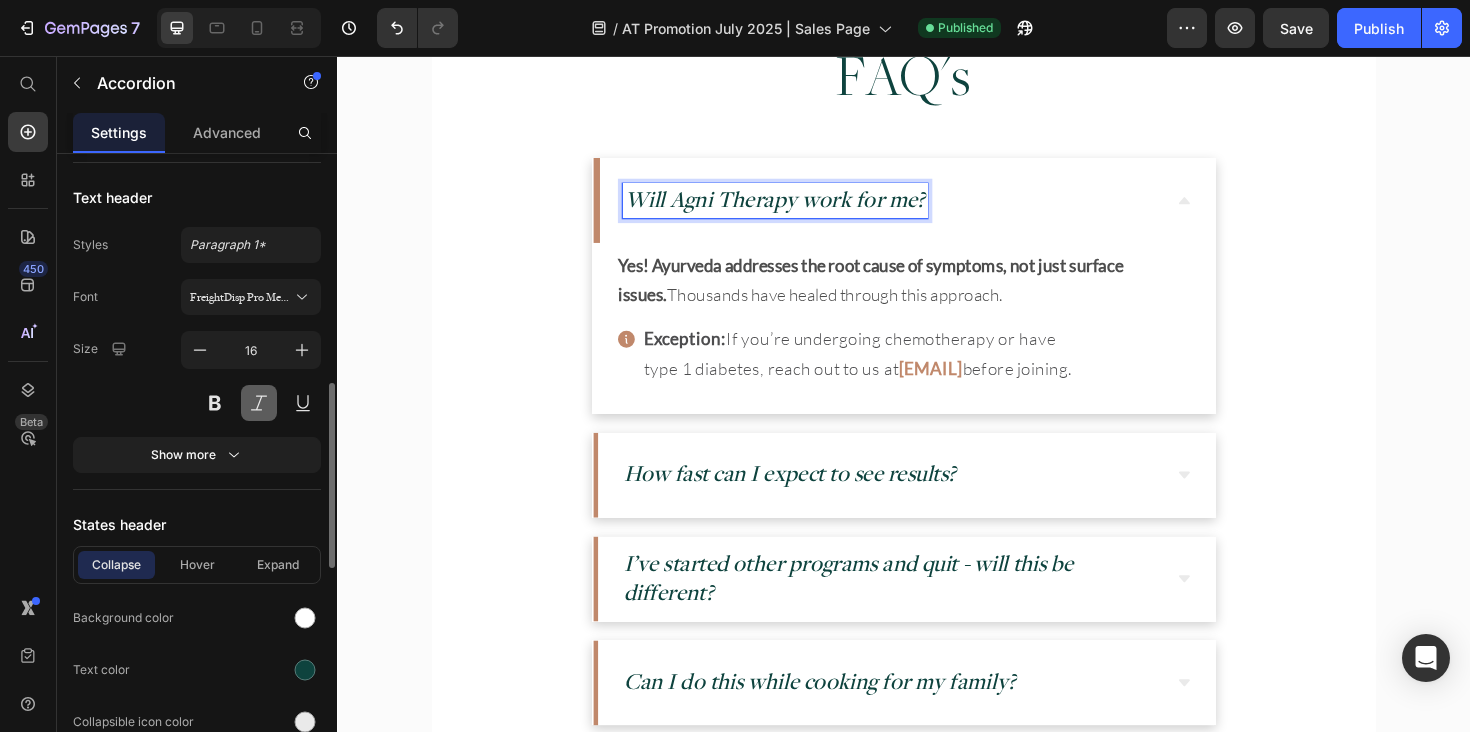 click at bounding box center (259, 403) 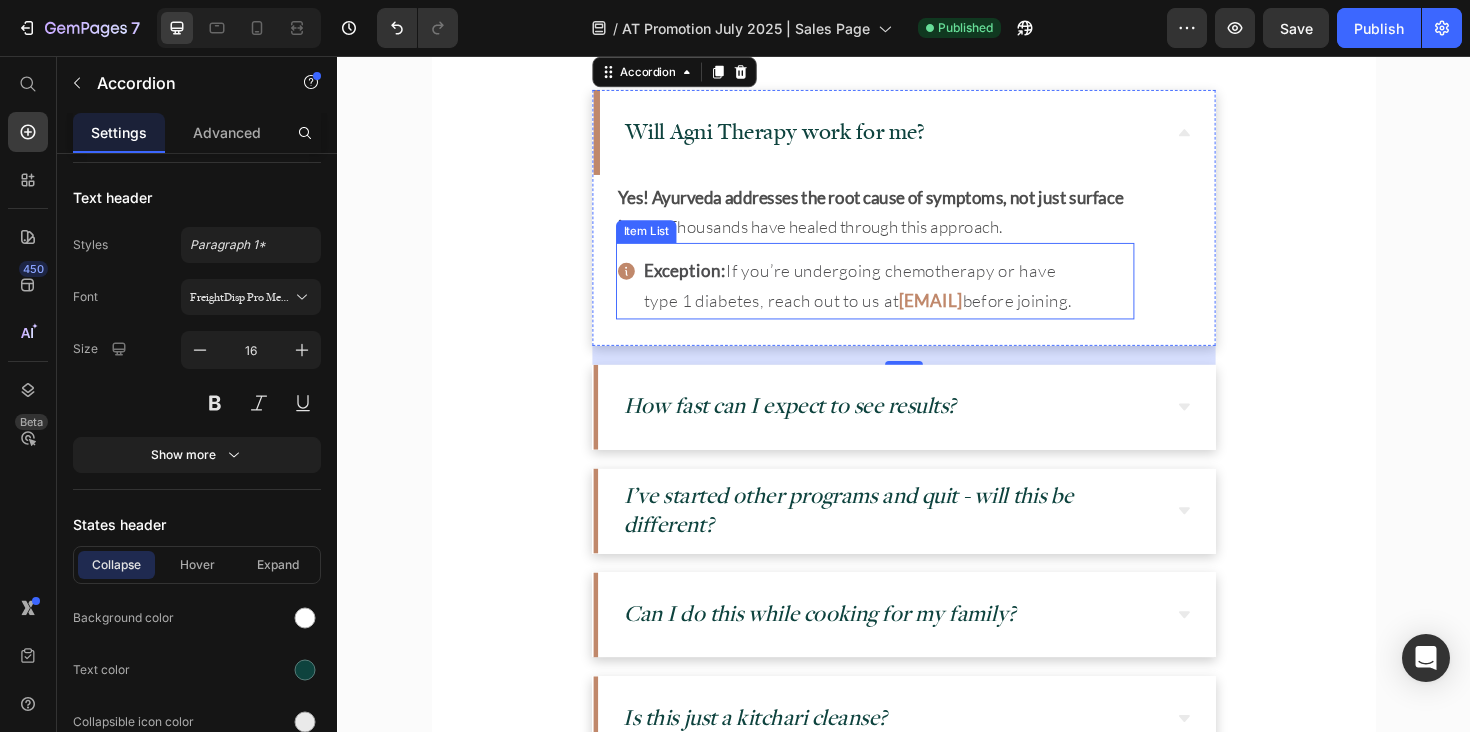 scroll, scrollTop: 21293, scrollLeft: 0, axis: vertical 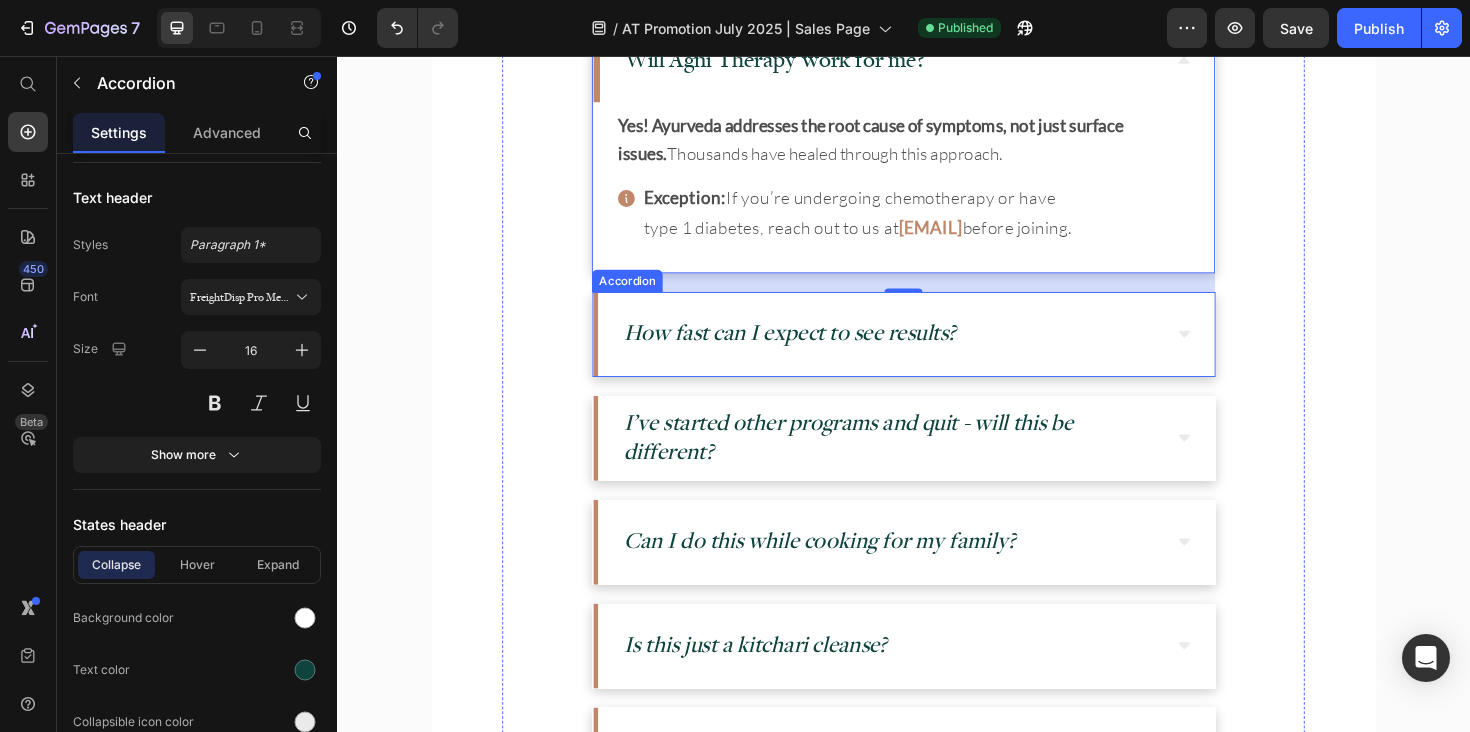 click on "How fast can I expect to see results?" at bounding box center (816, 348) 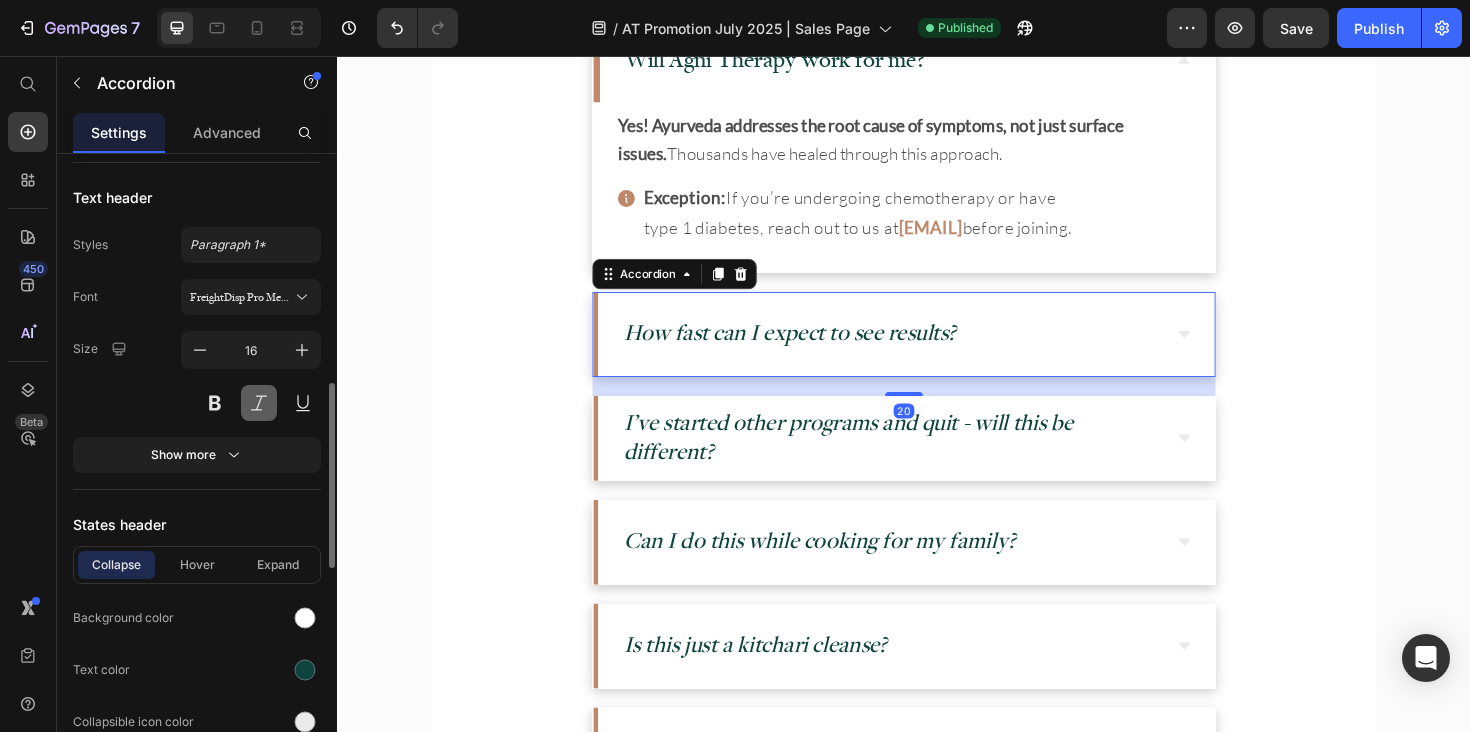 click at bounding box center [259, 403] 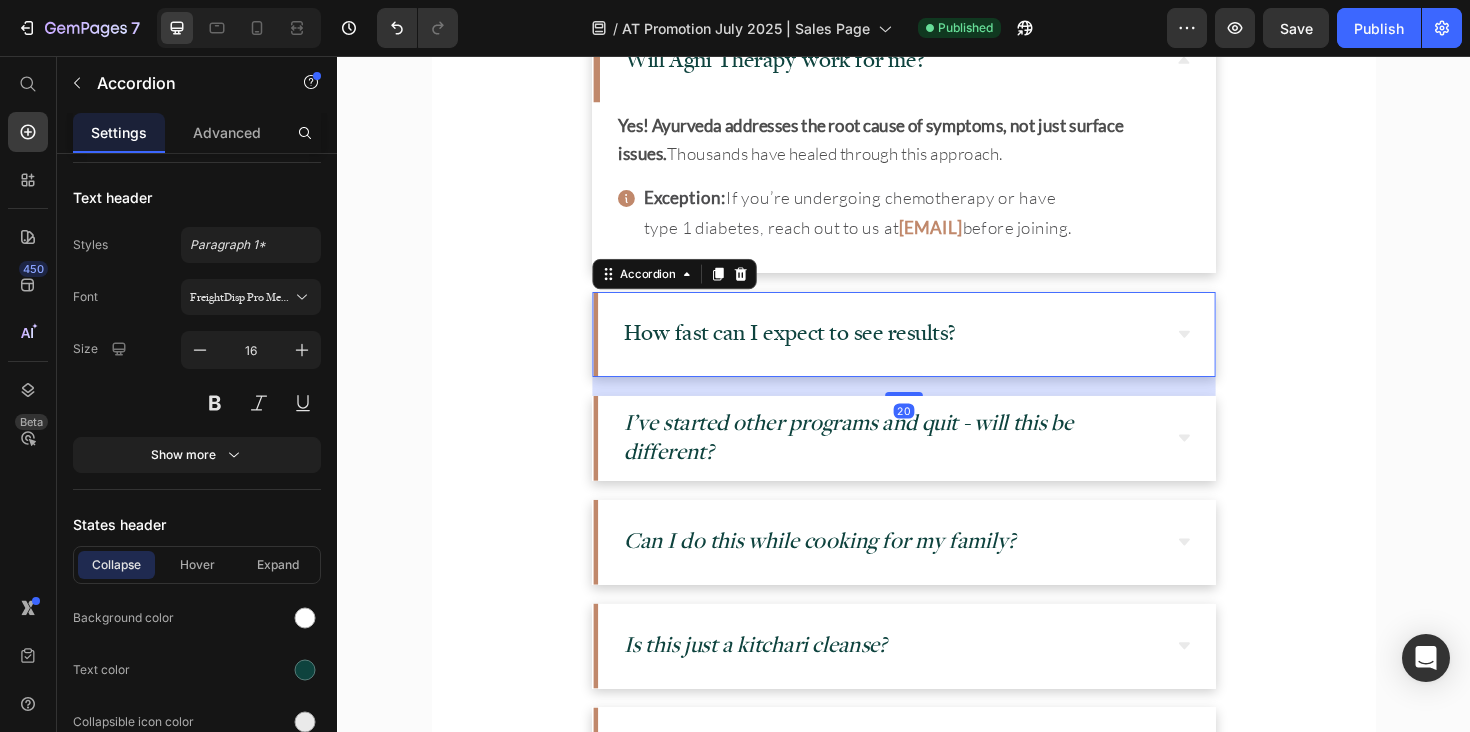 scroll, scrollTop: 21447, scrollLeft: 0, axis: vertical 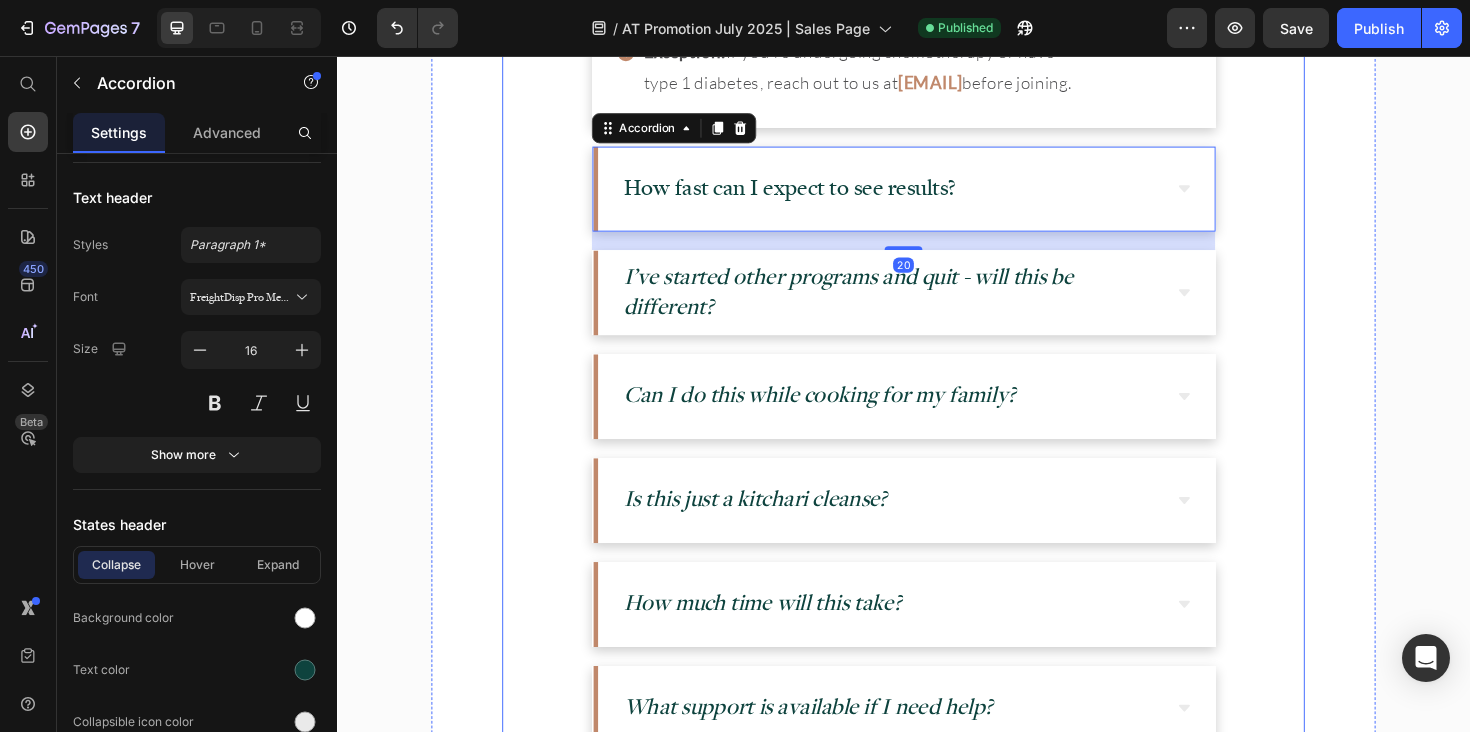 click on "I’ve started other programs and quit - will this be different?" at bounding box center (878, 305) 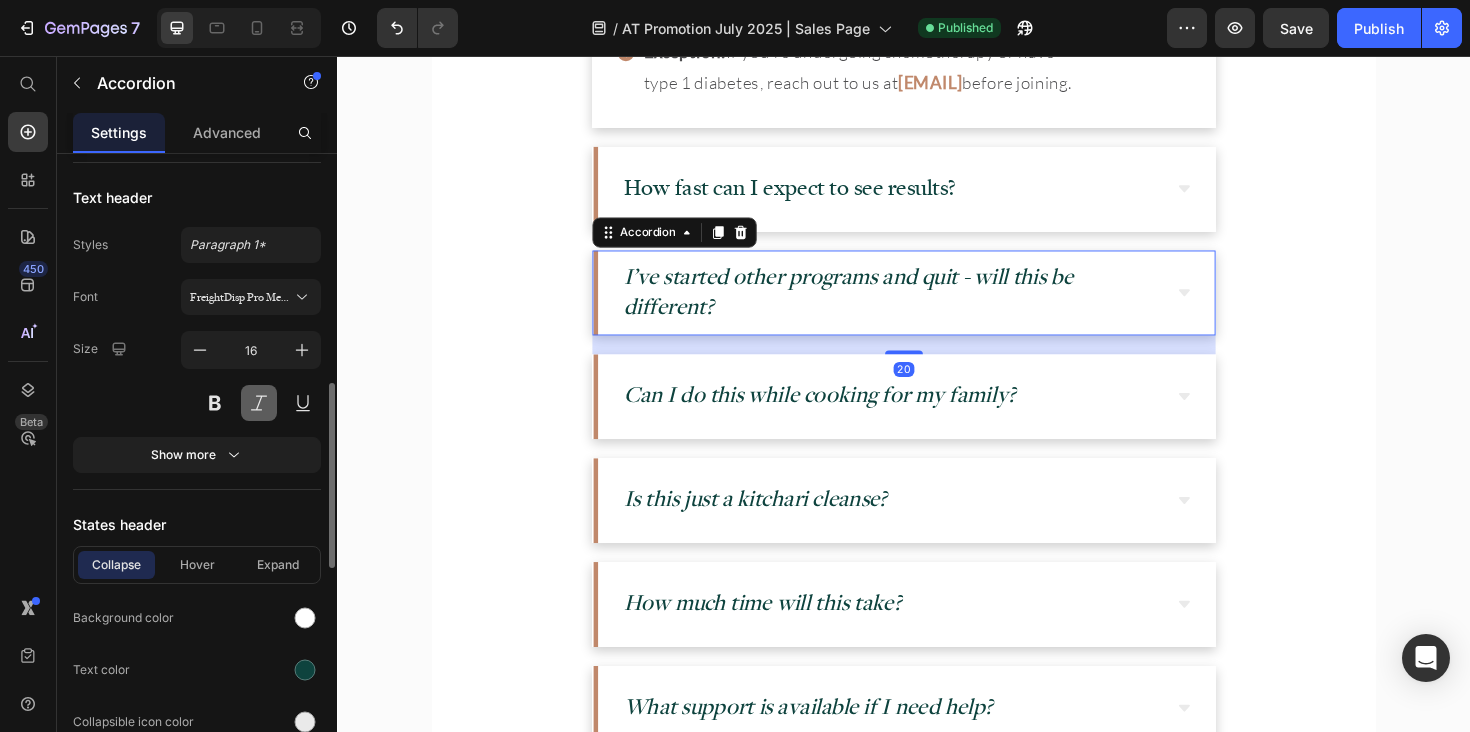 drag, startPoint x: 256, startPoint y: 405, endPoint x: 87, endPoint y: 369, distance: 172.79178 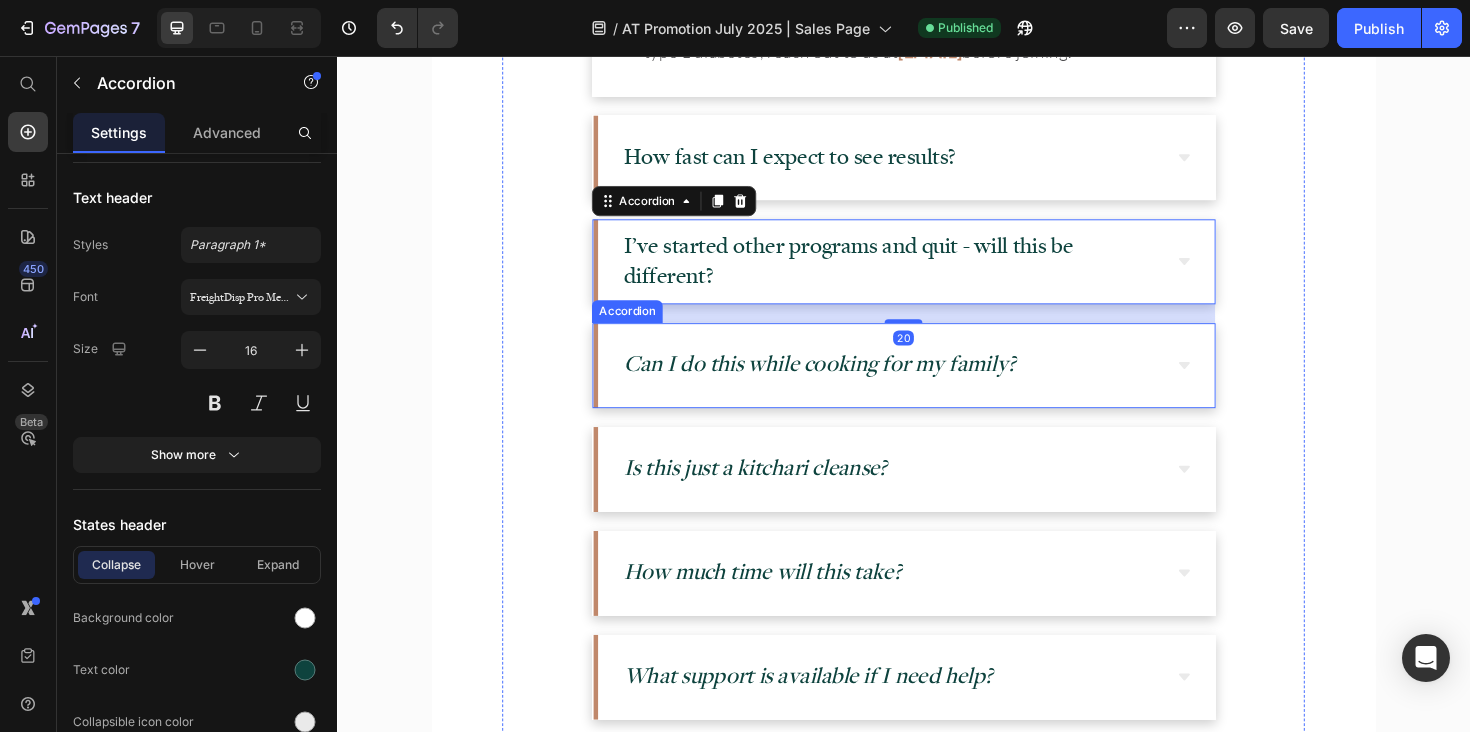 scroll, scrollTop: 21485, scrollLeft: 0, axis: vertical 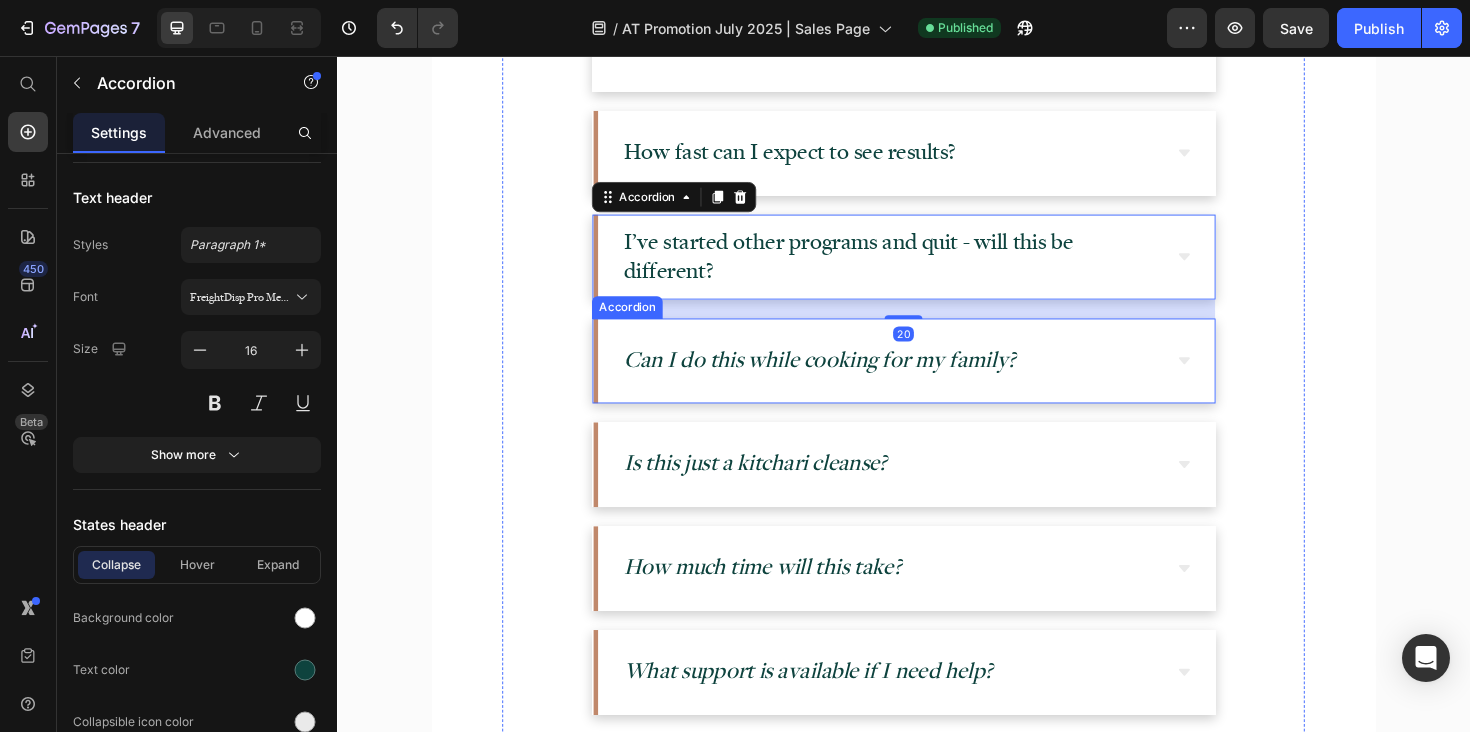 click on "Can I do this while cooking for my family?" at bounding box center (847, 376) 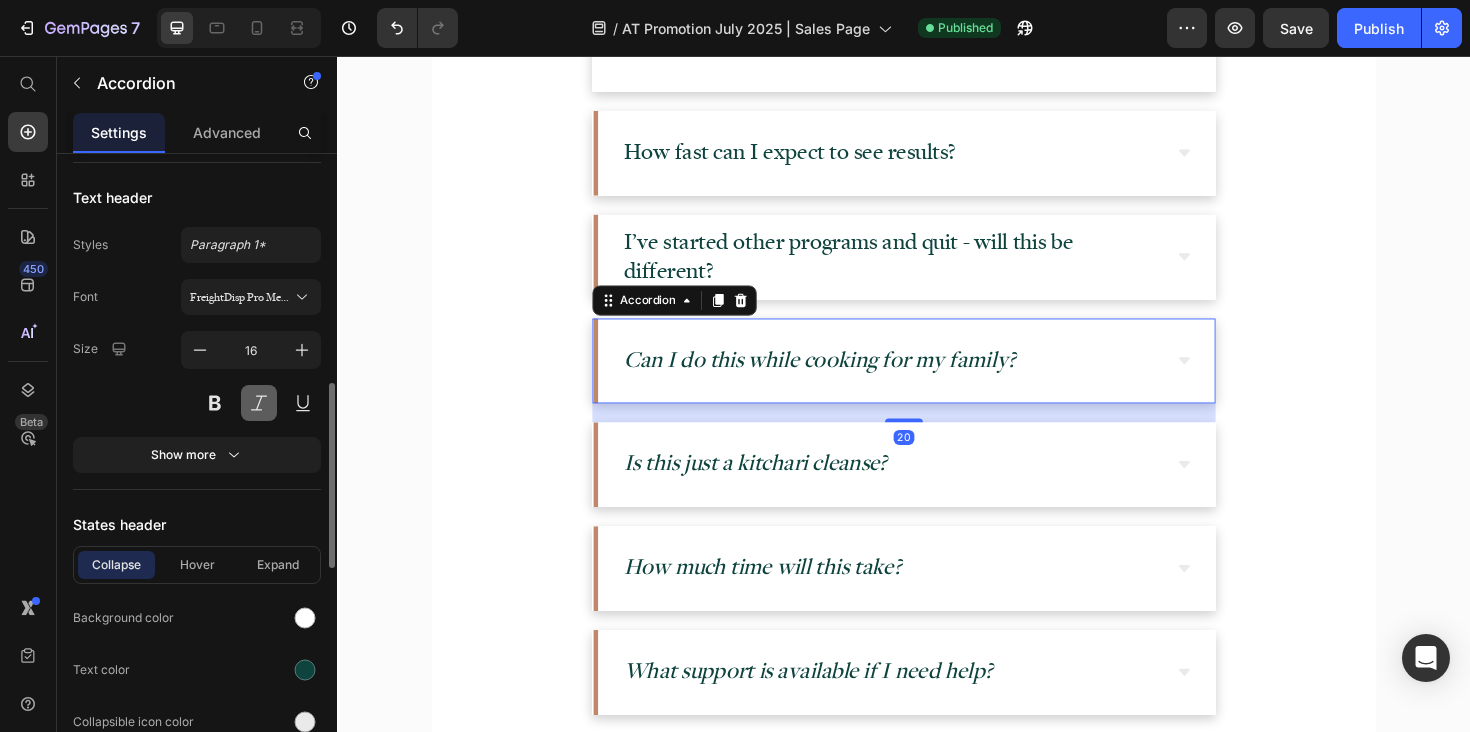click at bounding box center (259, 403) 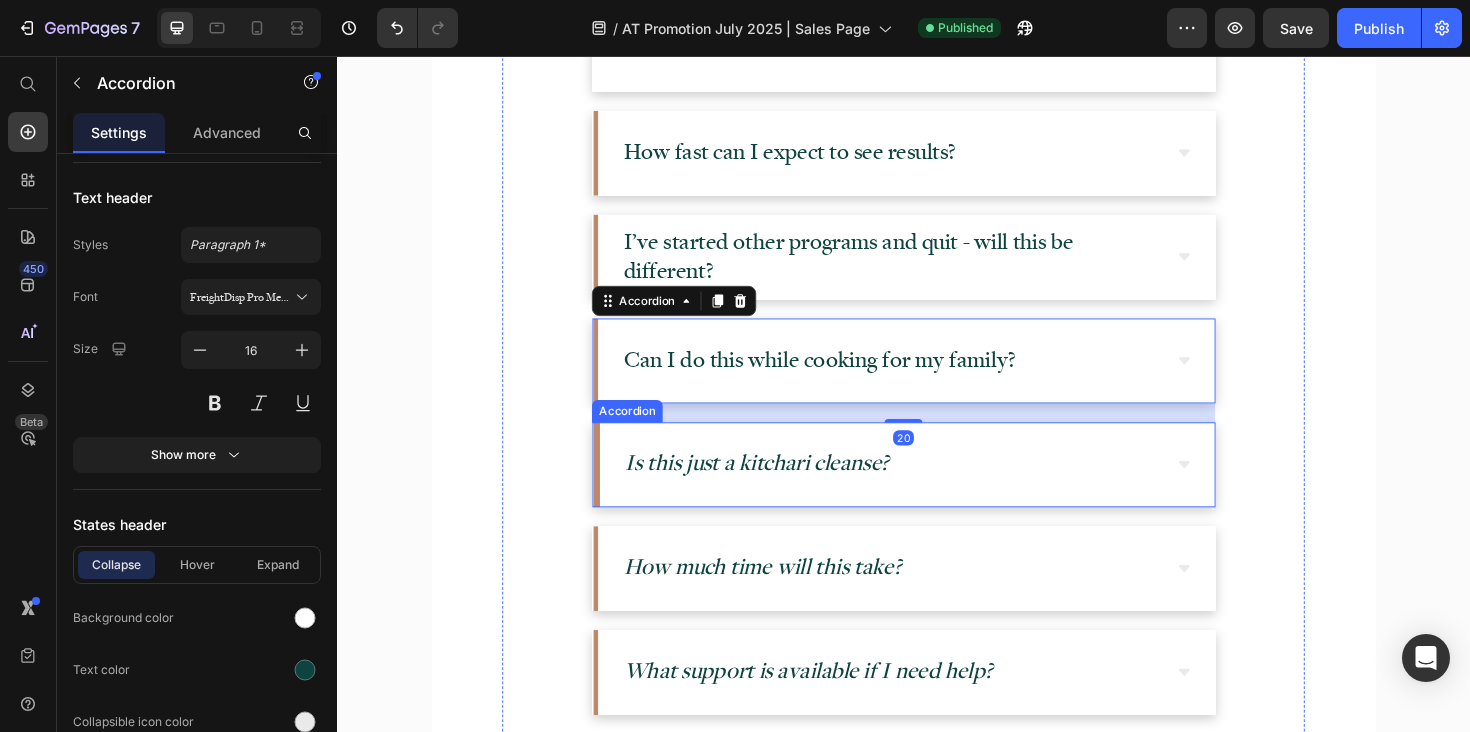 click on "Is this just a kitchari cleanse?" at bounding box center (781, 486) 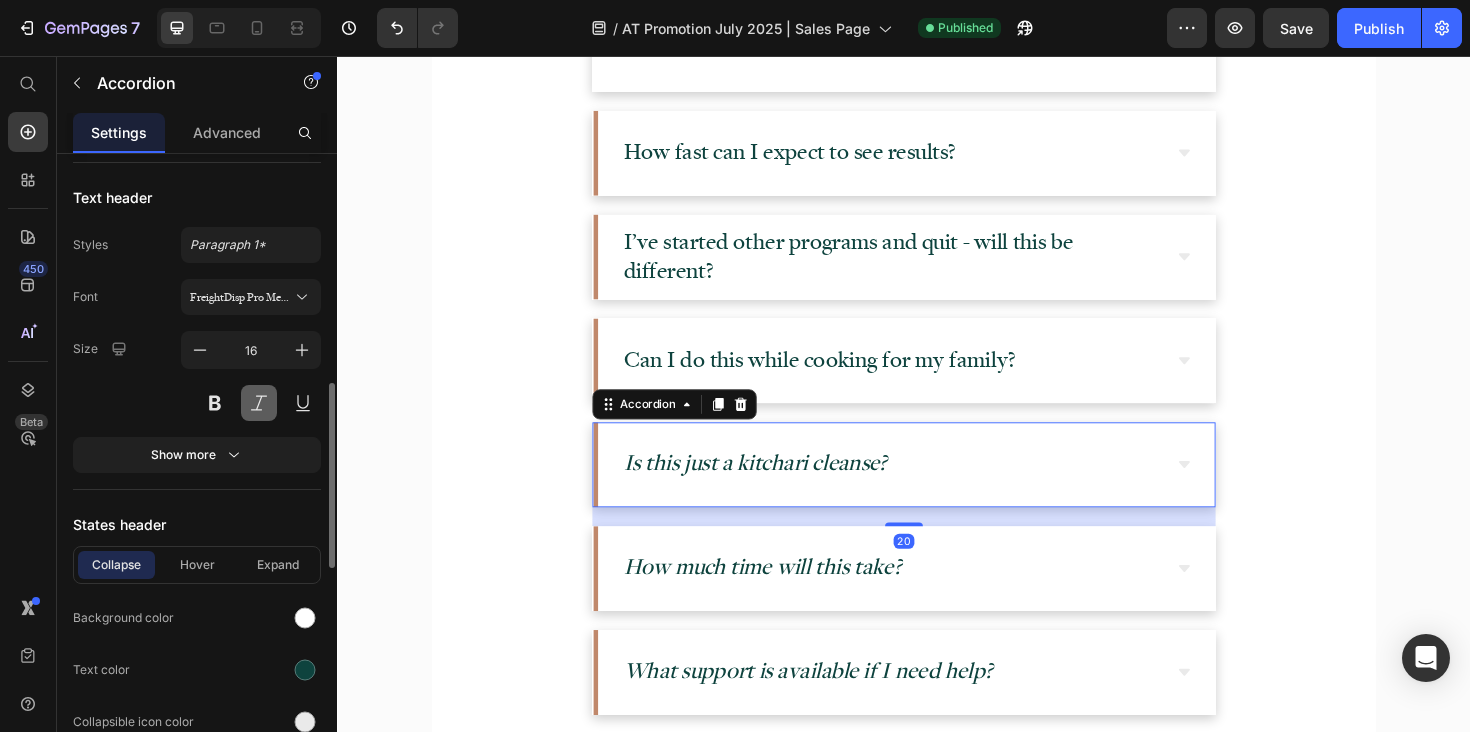 click at bounding box center (259, 403) 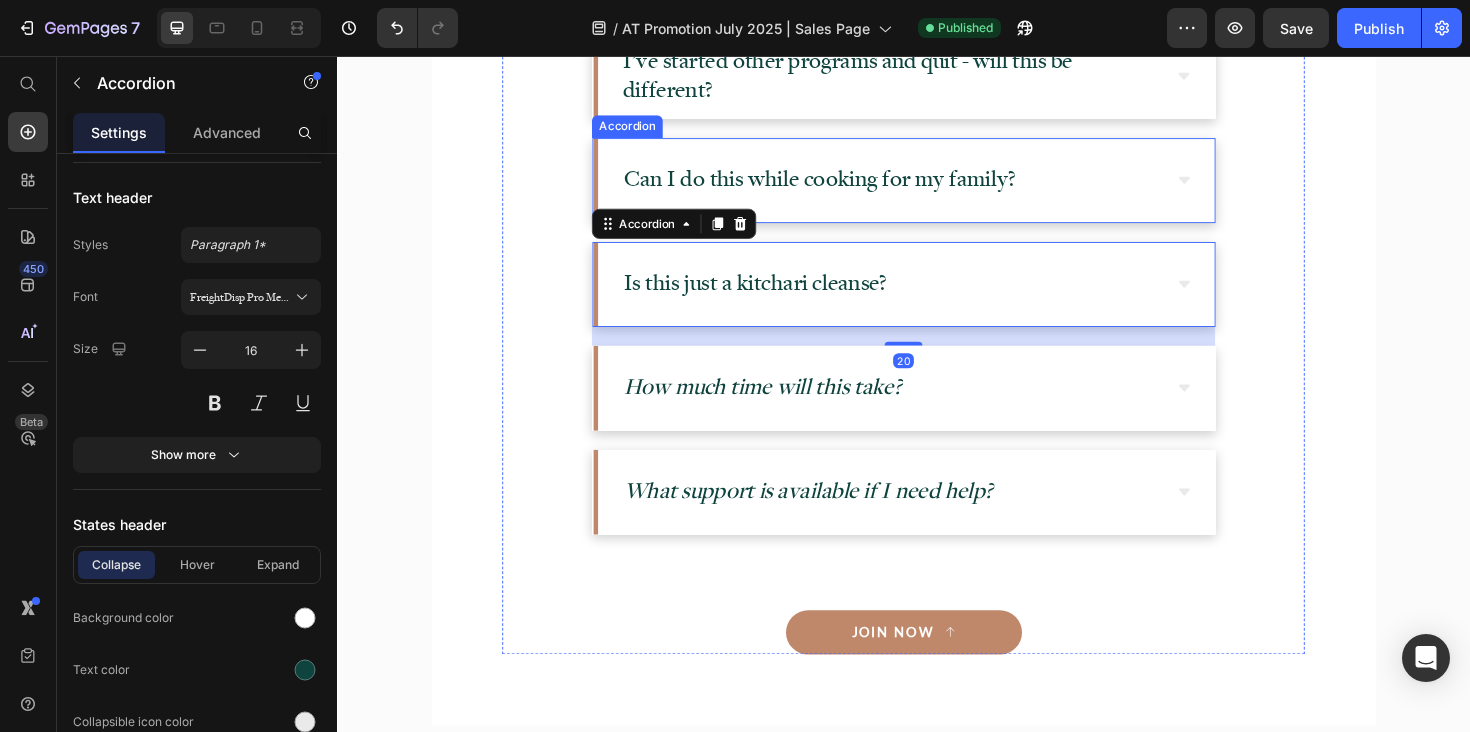 scroll, scrollTop: 21723, scrollLeft: 0, axis: vertical 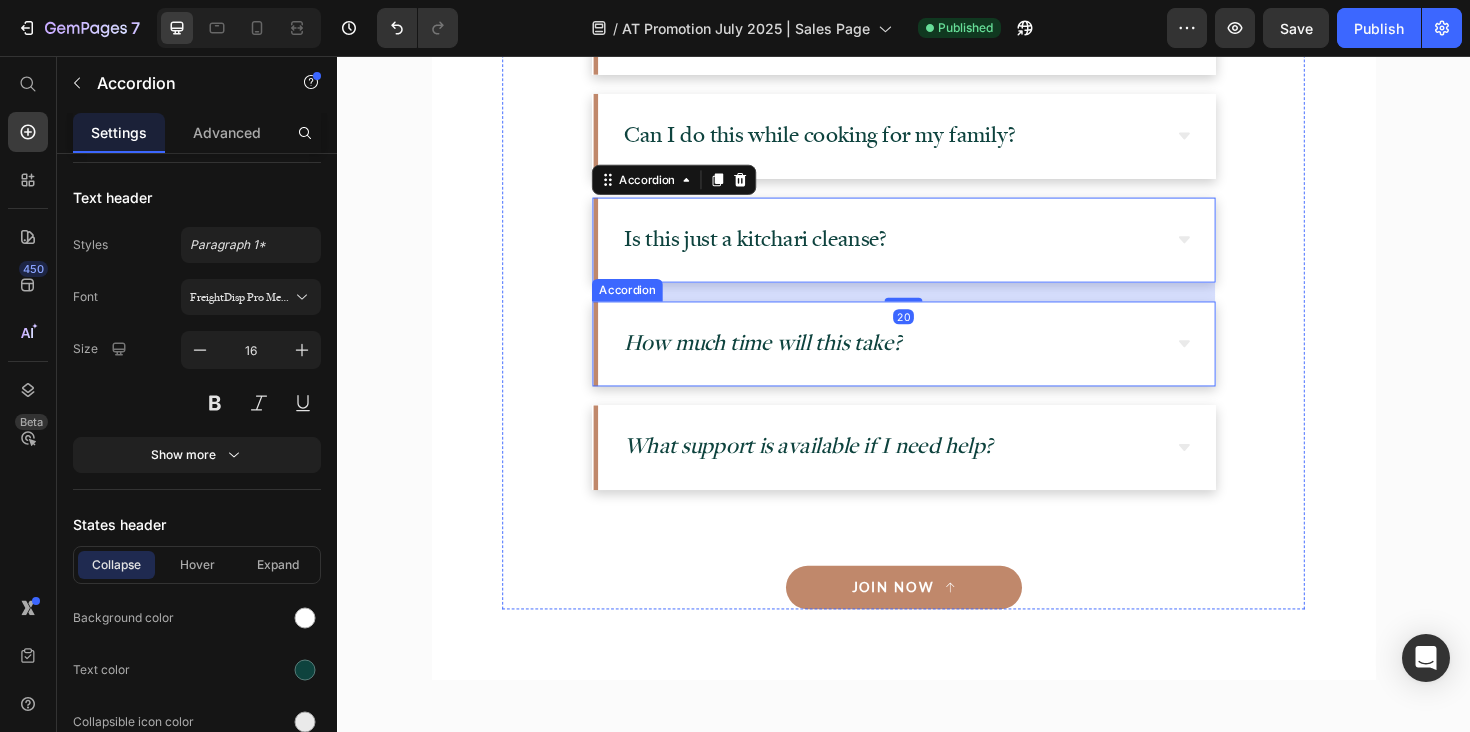 click on "How much time will this take?" at bounding box center (787, 358) 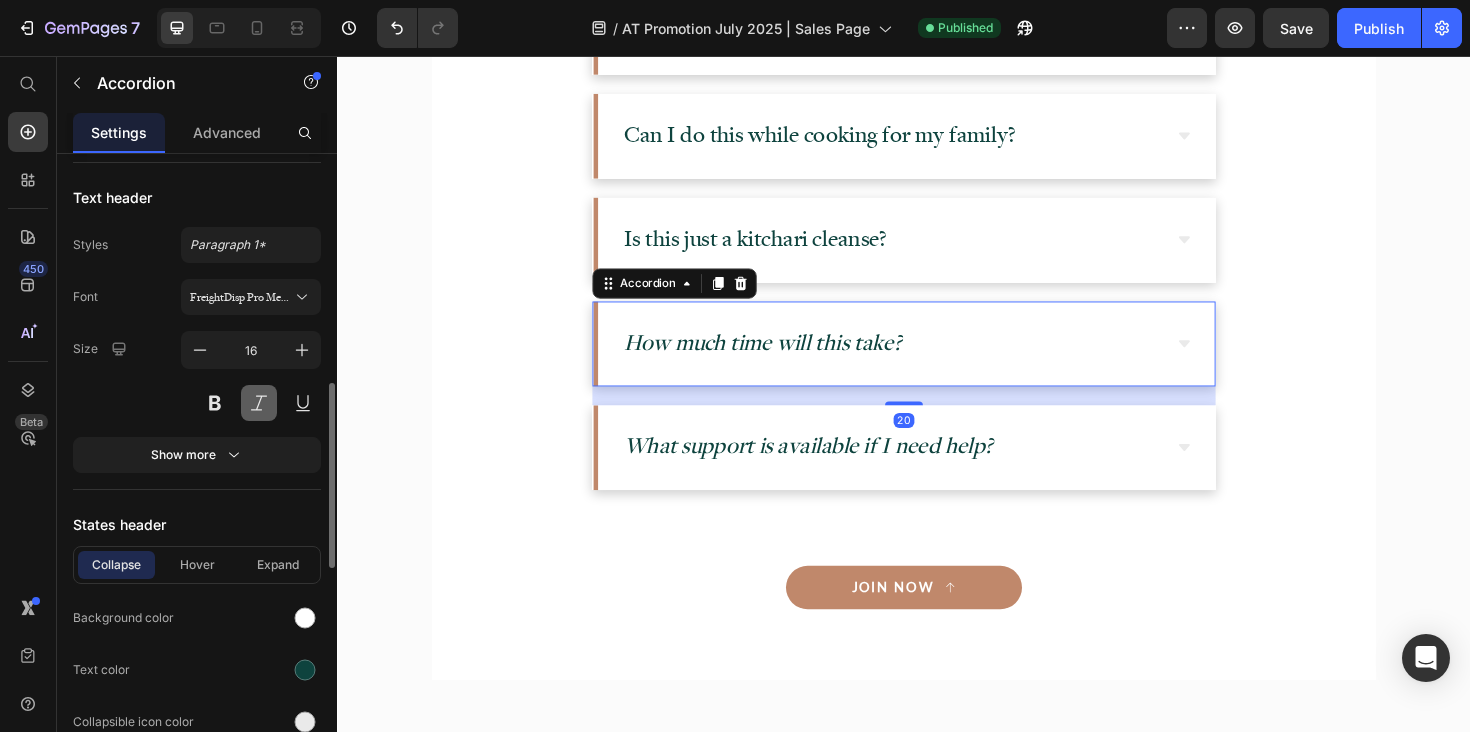 click at bounding box center (259, 403) 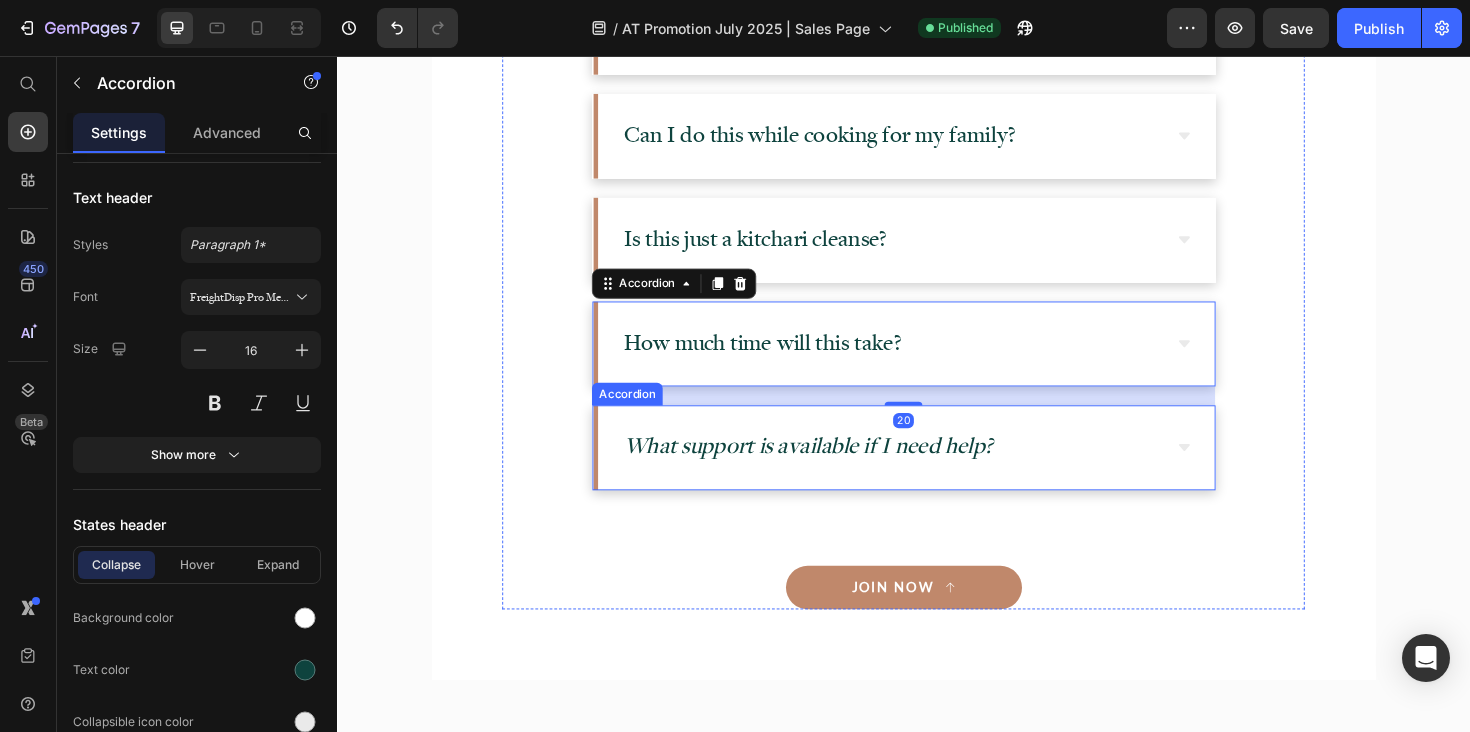 click on "What support is available if I need help?" at bounding box center [835, 468] 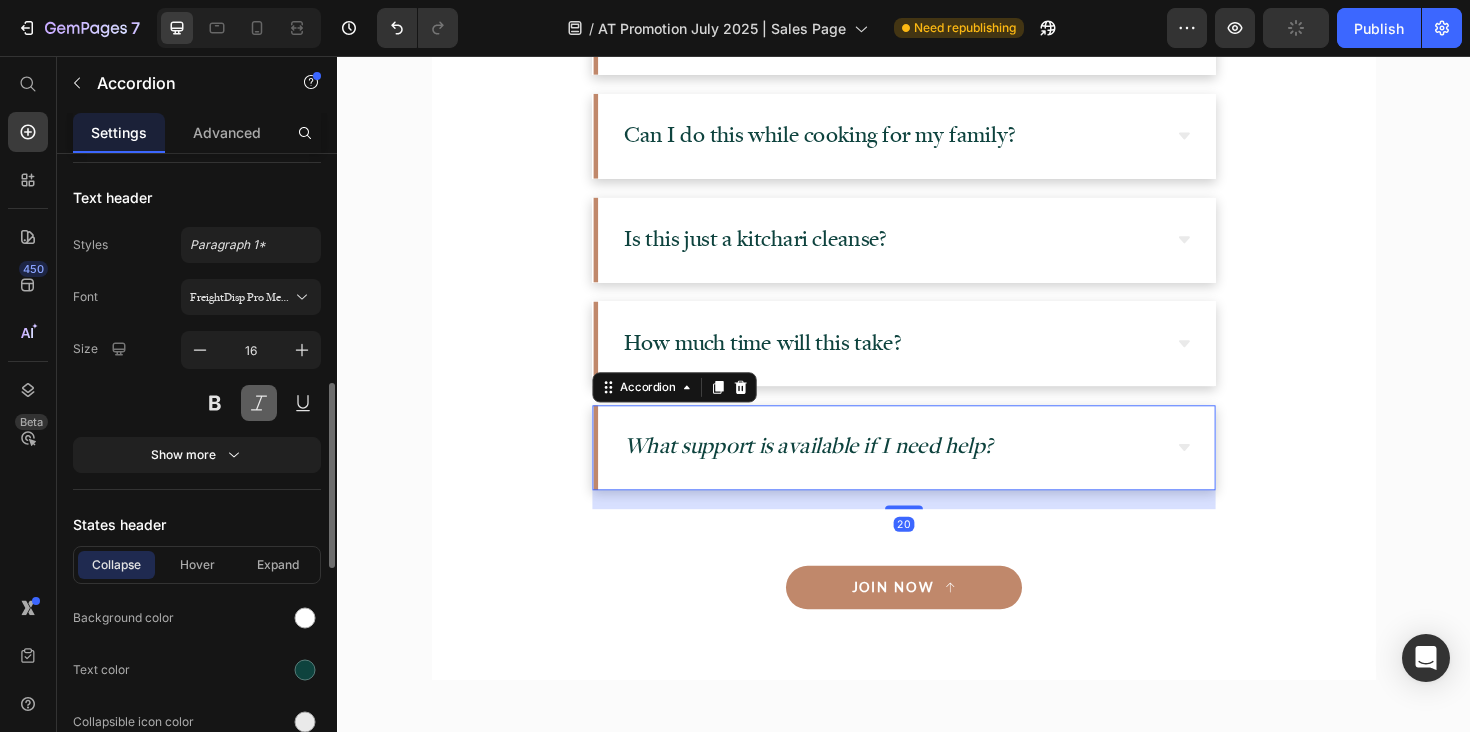 click at bounding box center (259, 403) 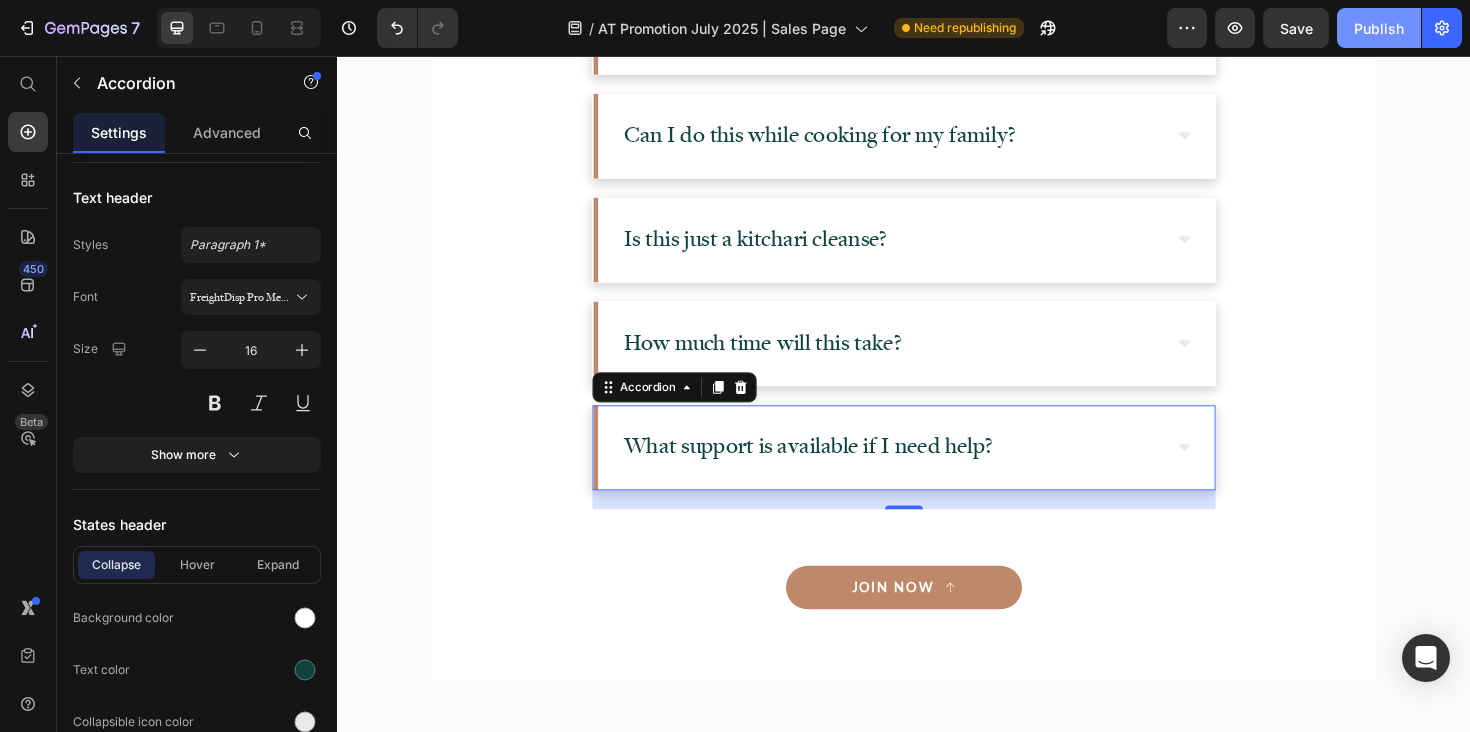 click on "Publish" at bounding box center (1379, 28) 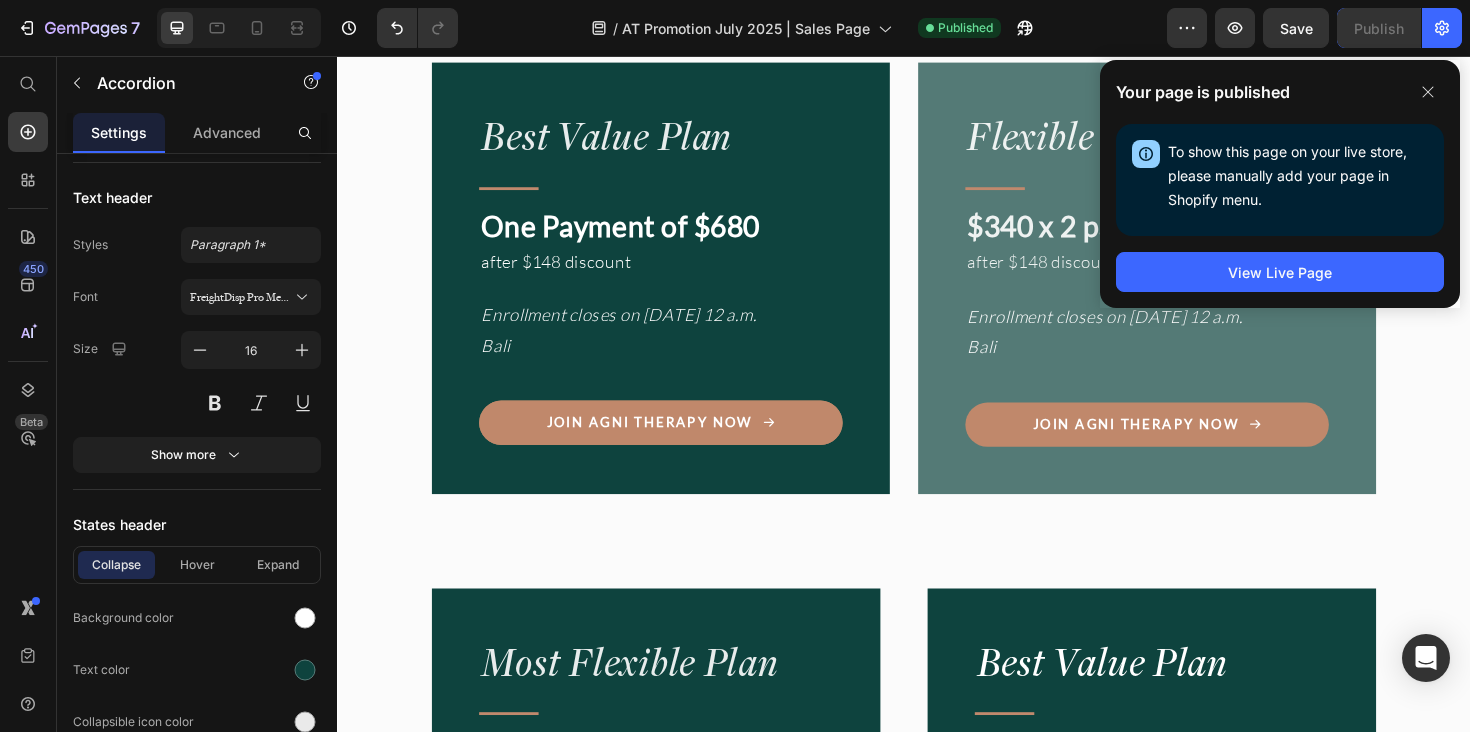 scroll, scrollTop: 17218, scrollLeft: 0, axis: vertical 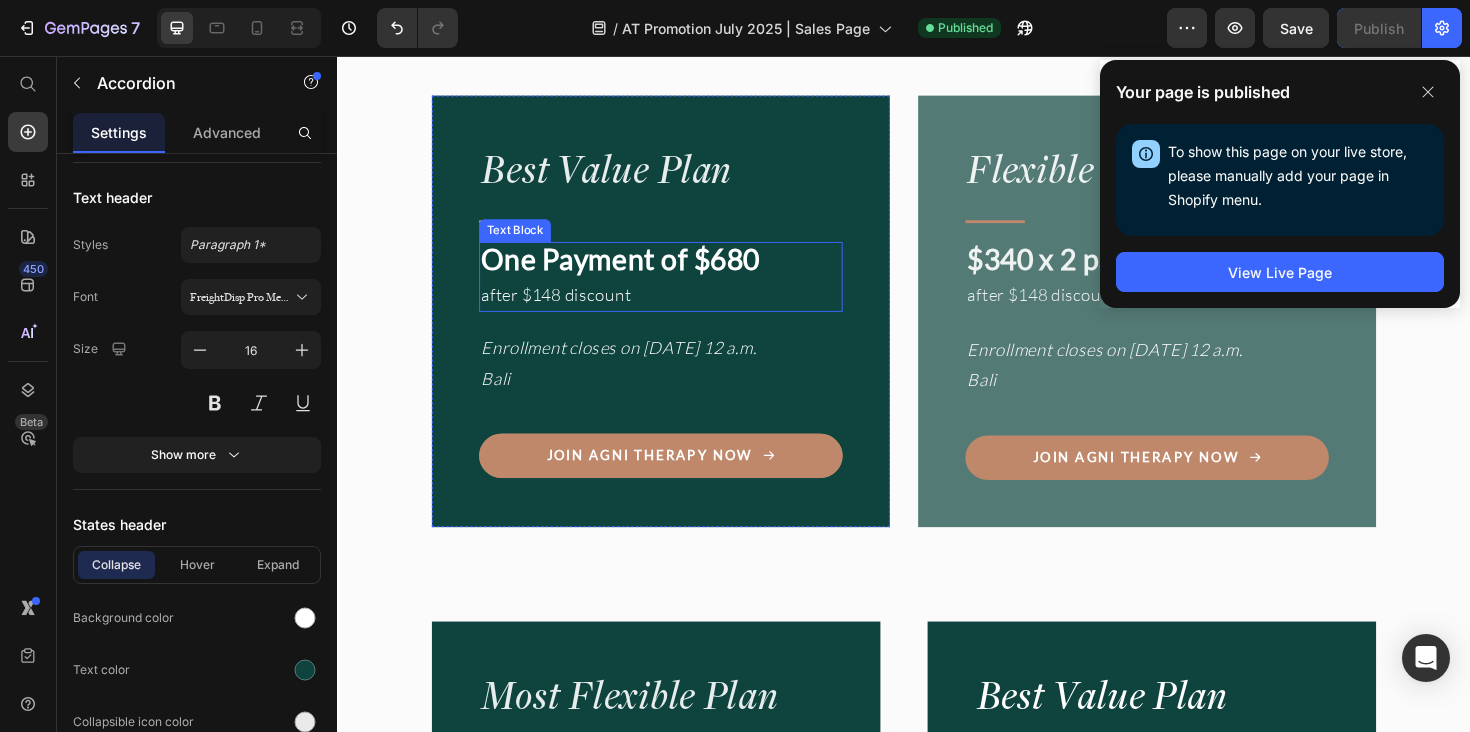 click on "One Payment of $[PRICE]" at bounding box center (637, 271) 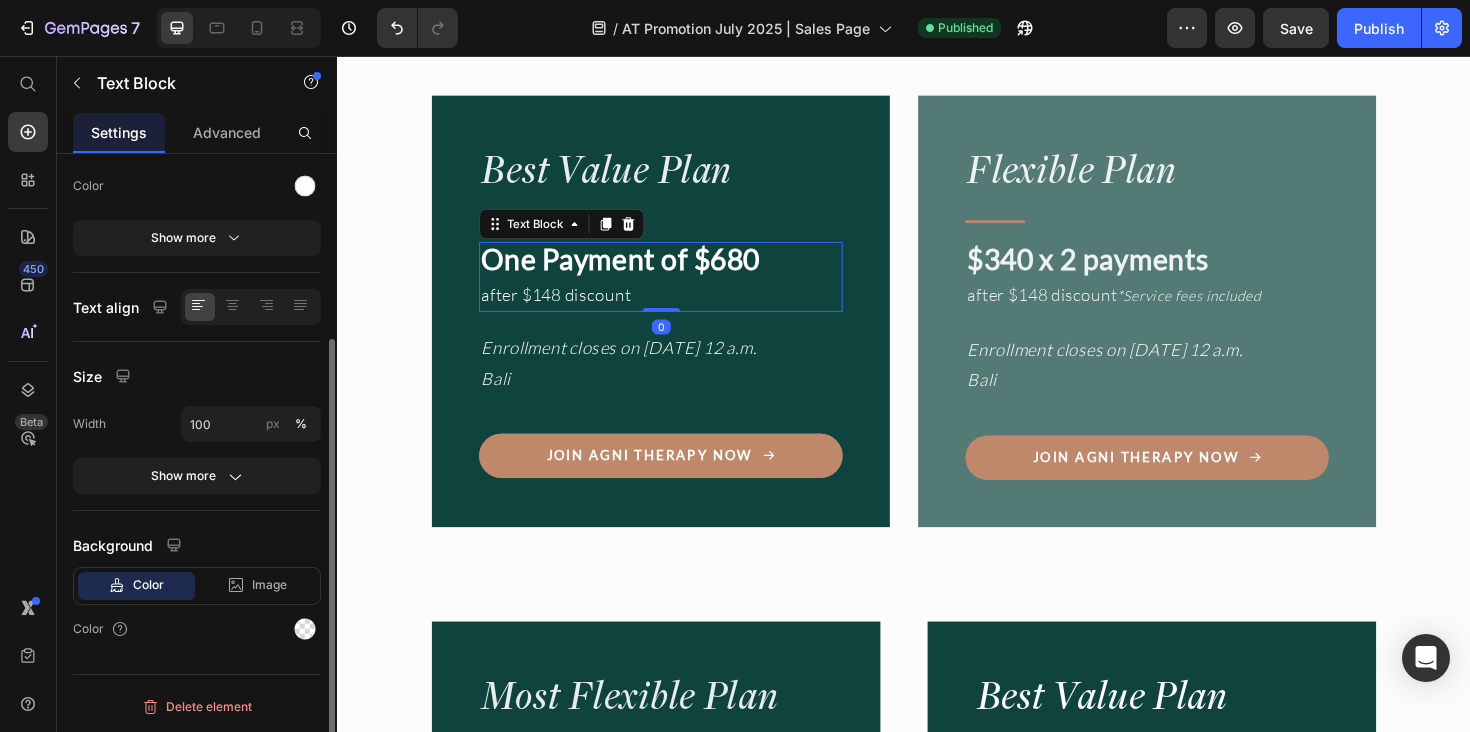 scroll, scrollTop: 0, scrollLeft: 0, axis: both 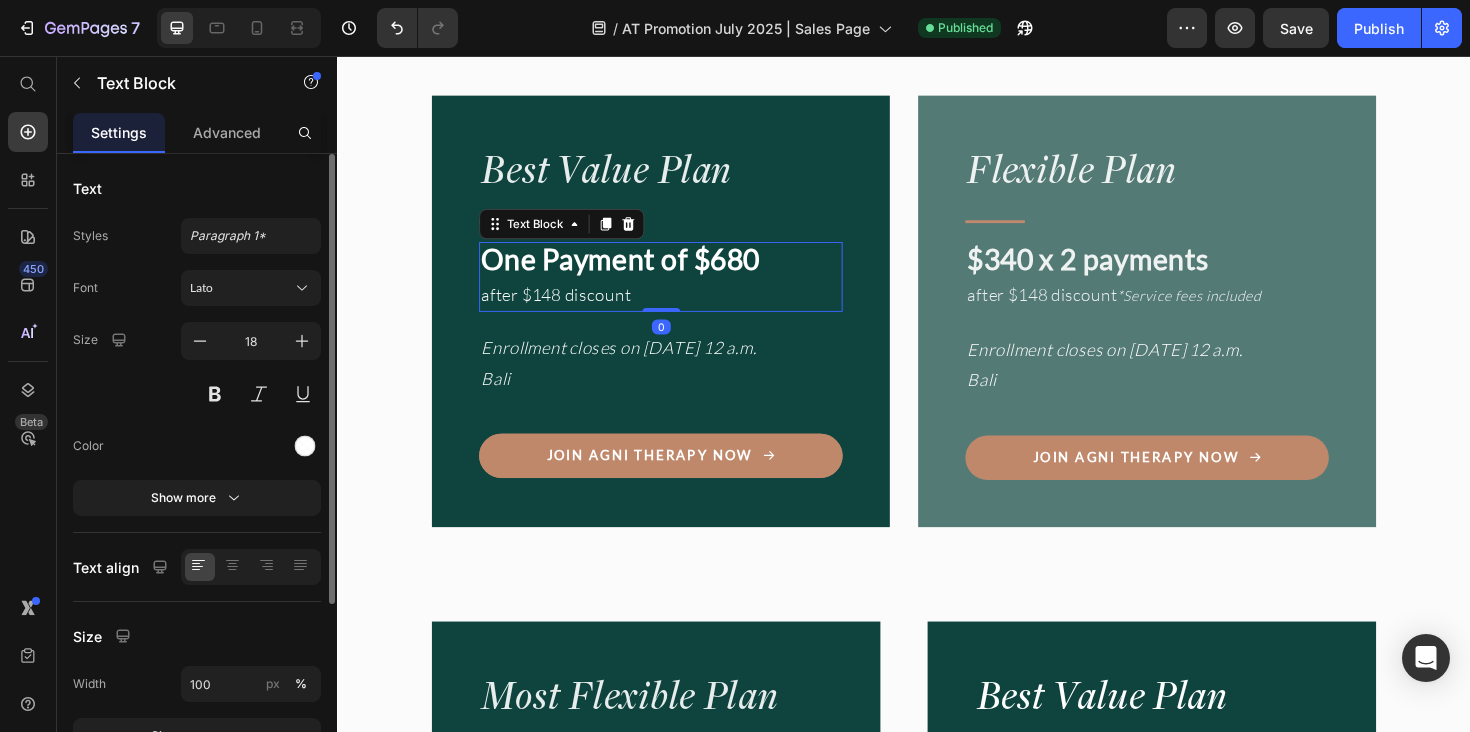 click on "One Payment of $[PRICE]" at bounding box center [637, 271] 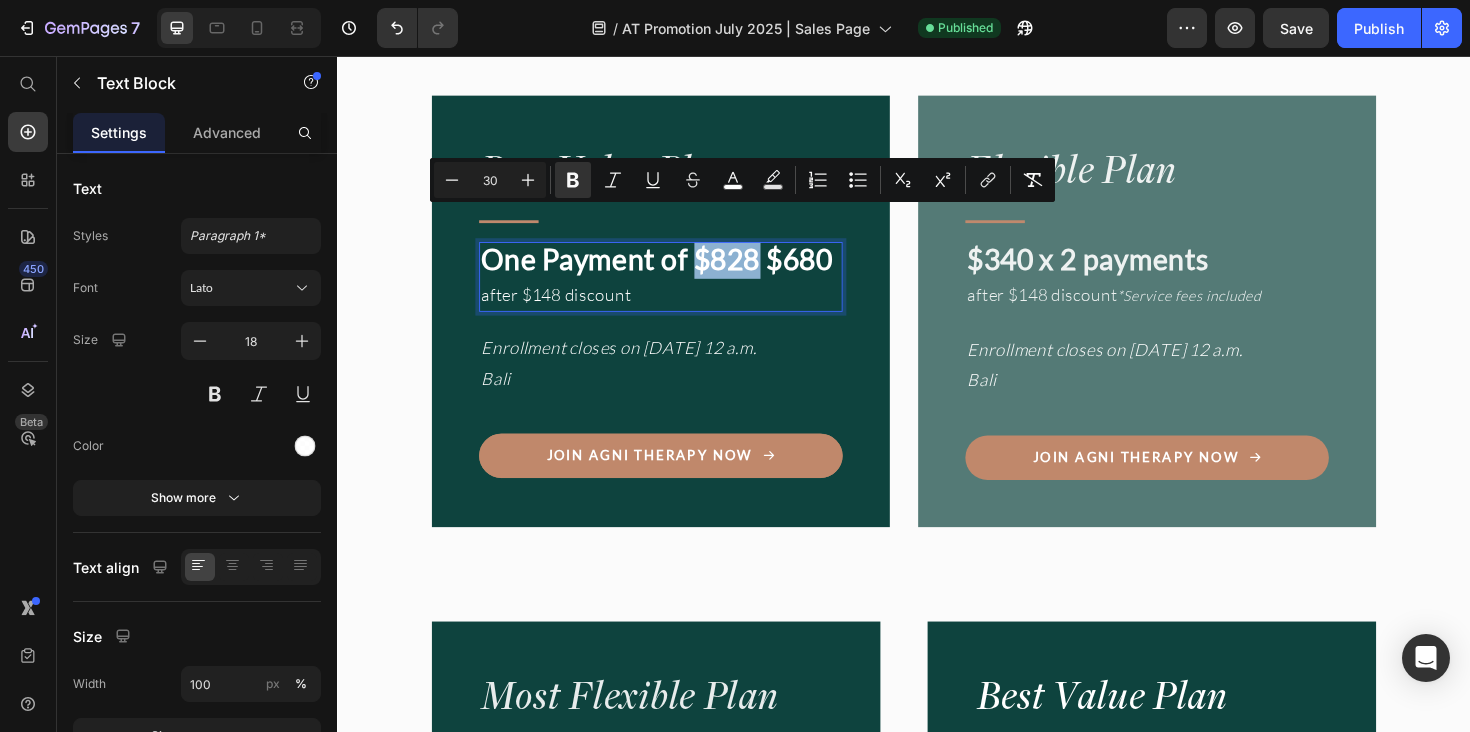 drag, startPoint x: 715, startPoint y: 240, endPoint x: 780, endPoint y: 239, distance: 65.00769 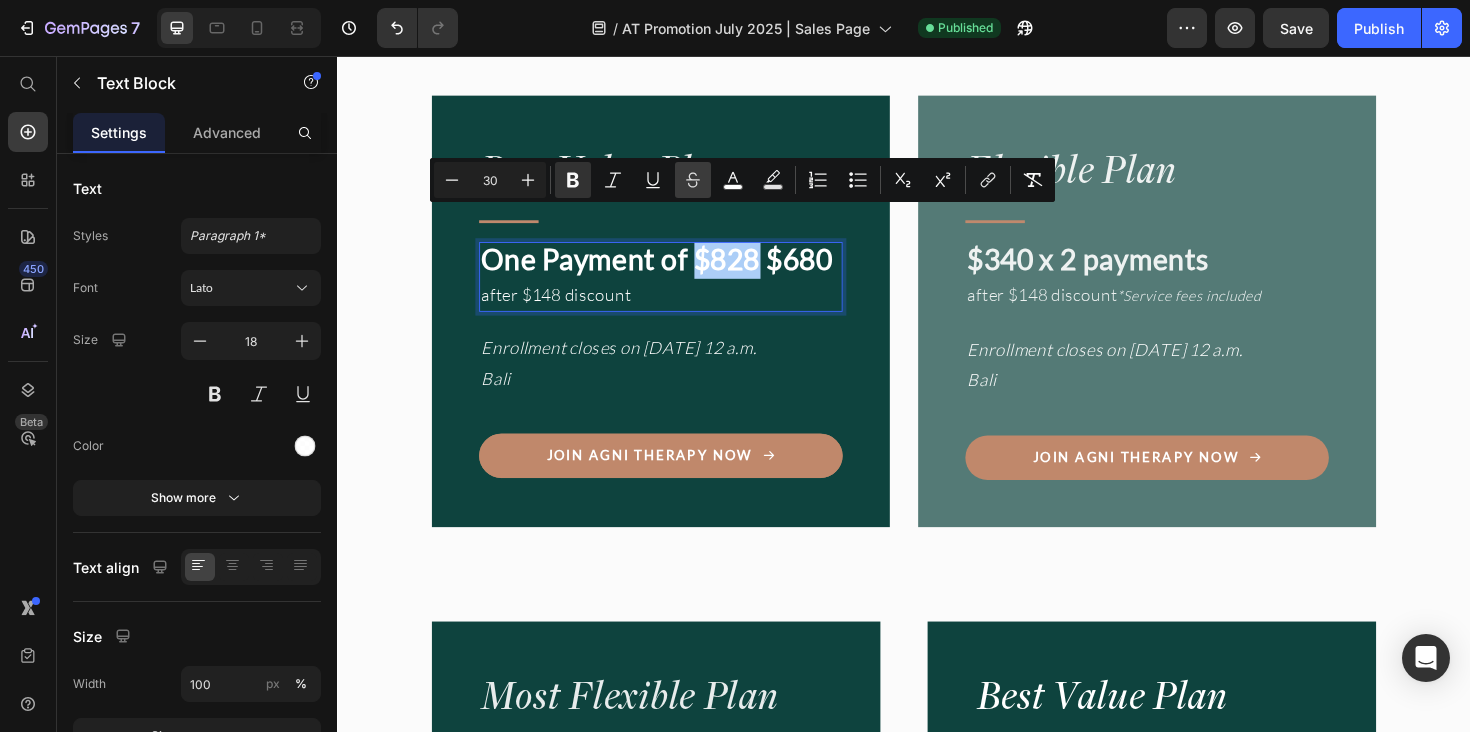 click 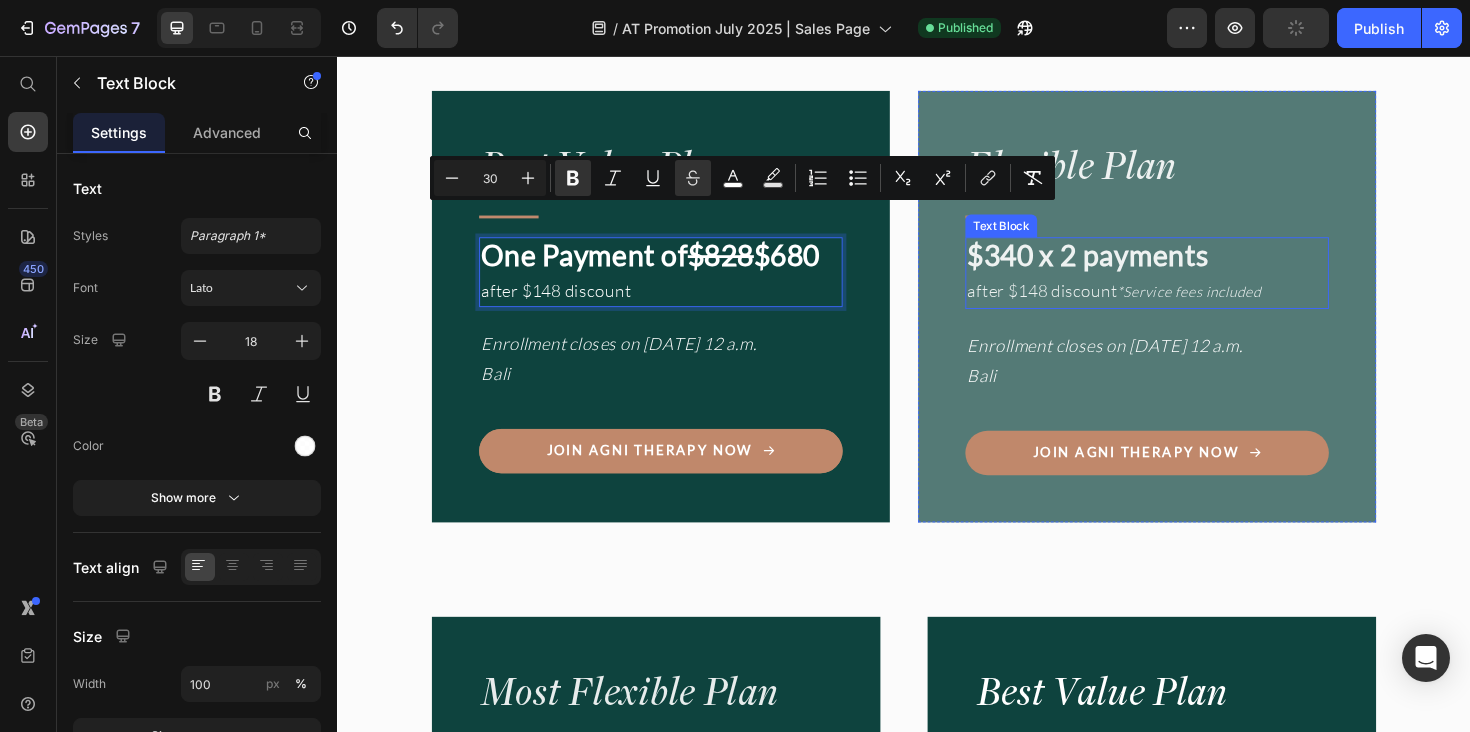 scroll, scrollTop: 17209, scrollLeft: 0, axis: vertical 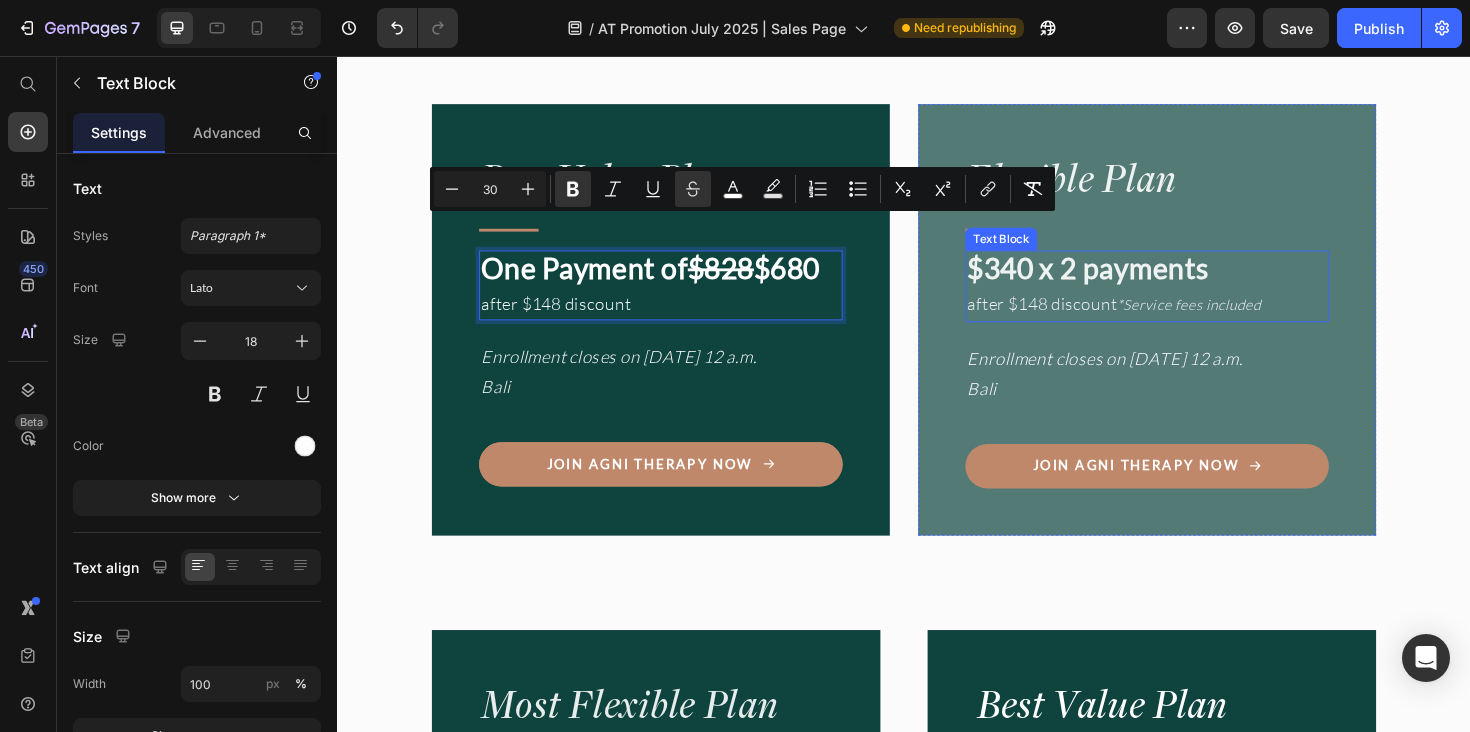 click on "$[PRICE] x 2 payments" at bounding box center [1132, 280] 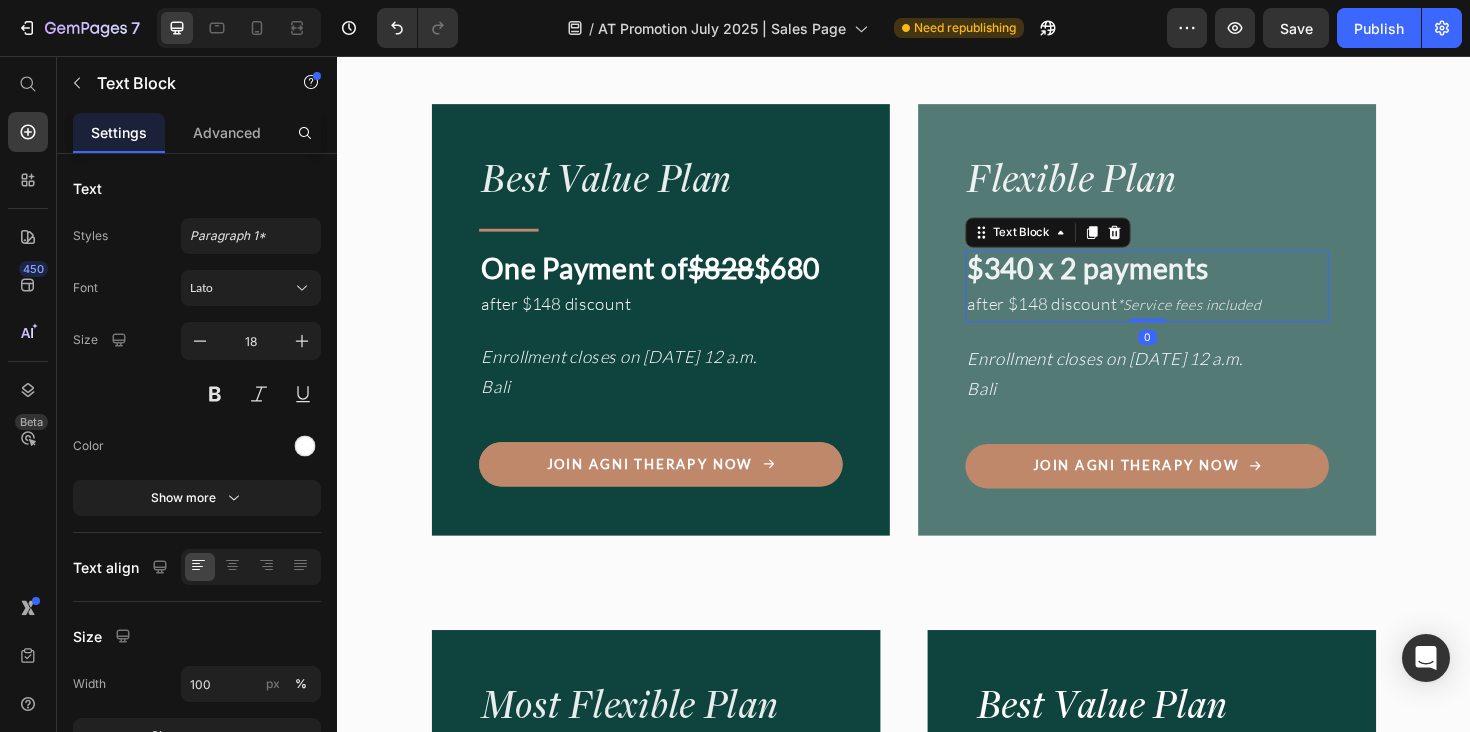 click on "$[PRICE] x 2 payments" at bounding box center (1132, 280) 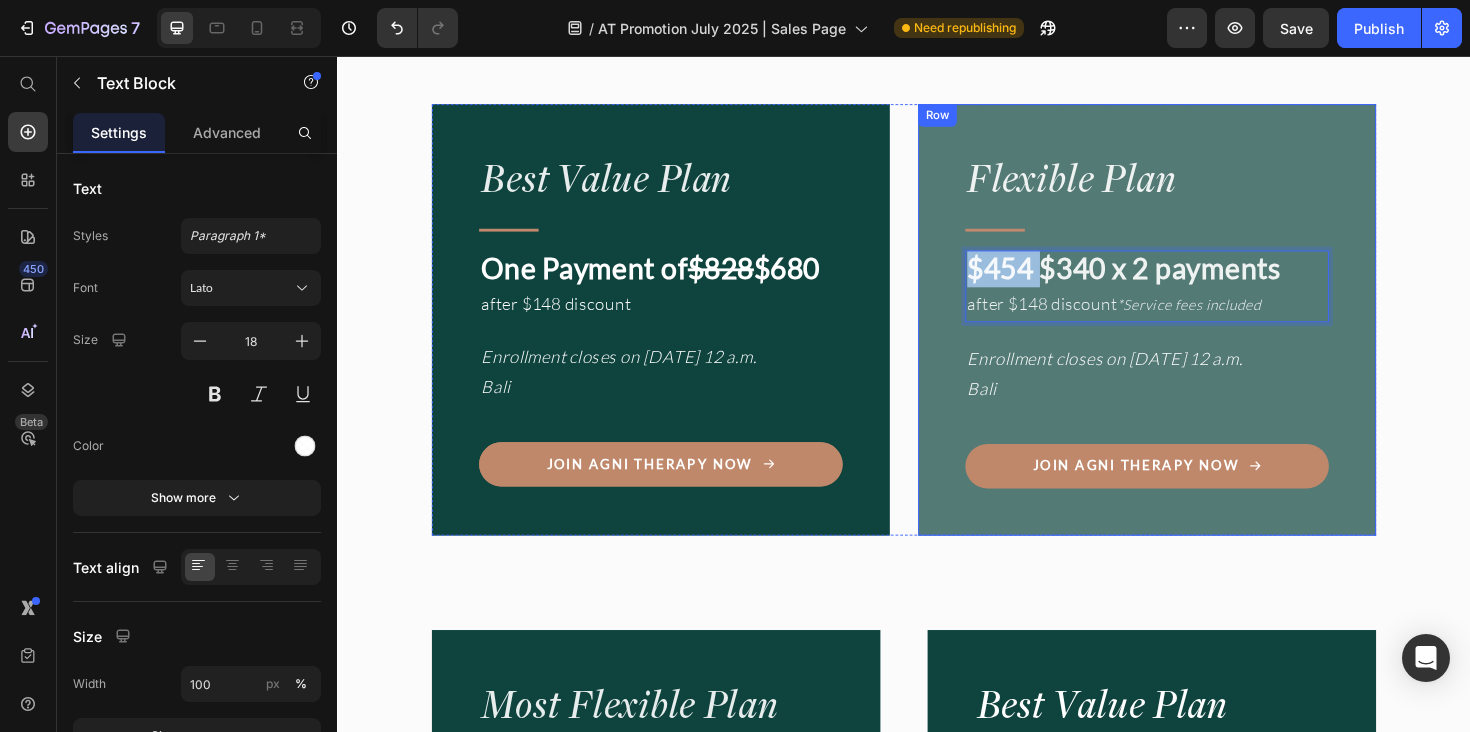 drag, startPoint x: 1085, startPoint y: 249, endPoint x: 990, endPoint y: 250, distance: 95.005264 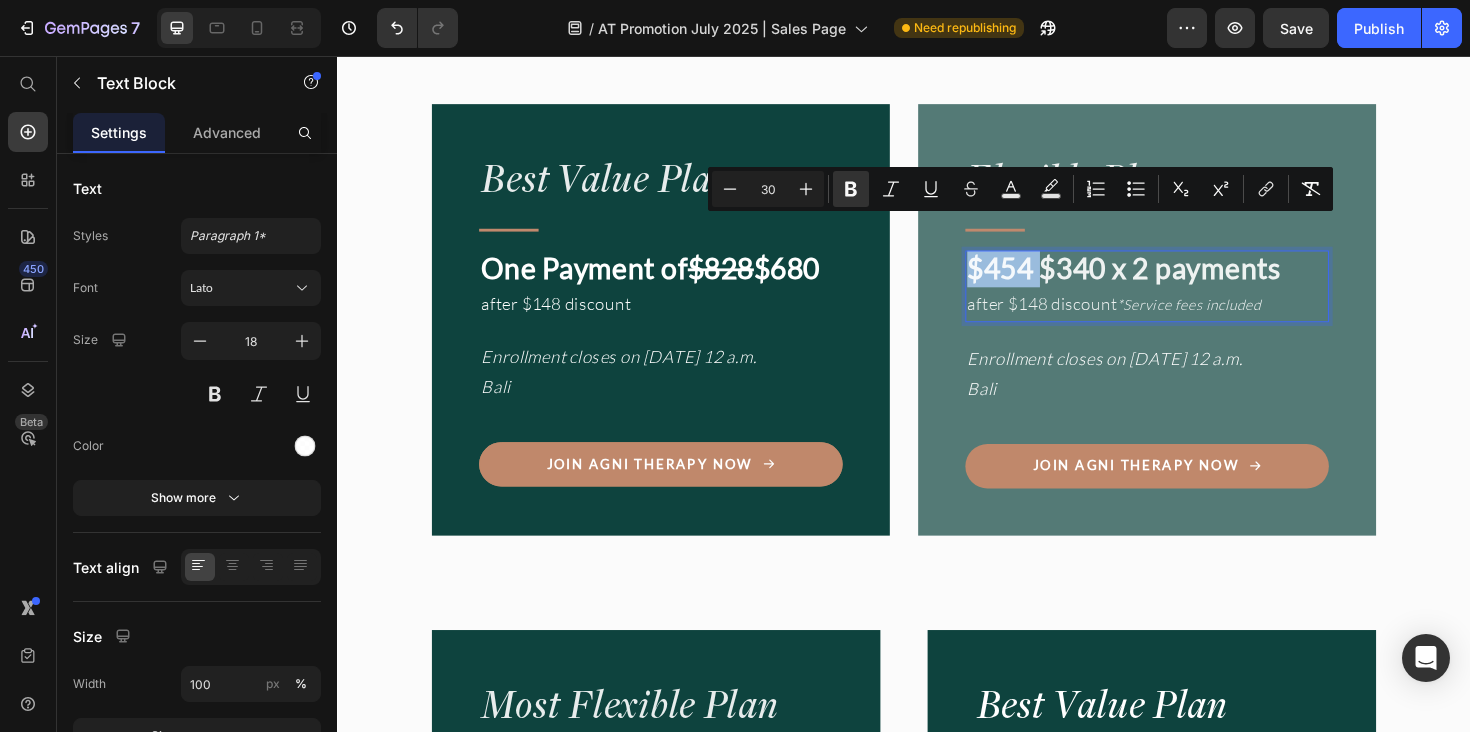 click on "$454 $340 x 2 payments" at bounding box center [1170, 280] 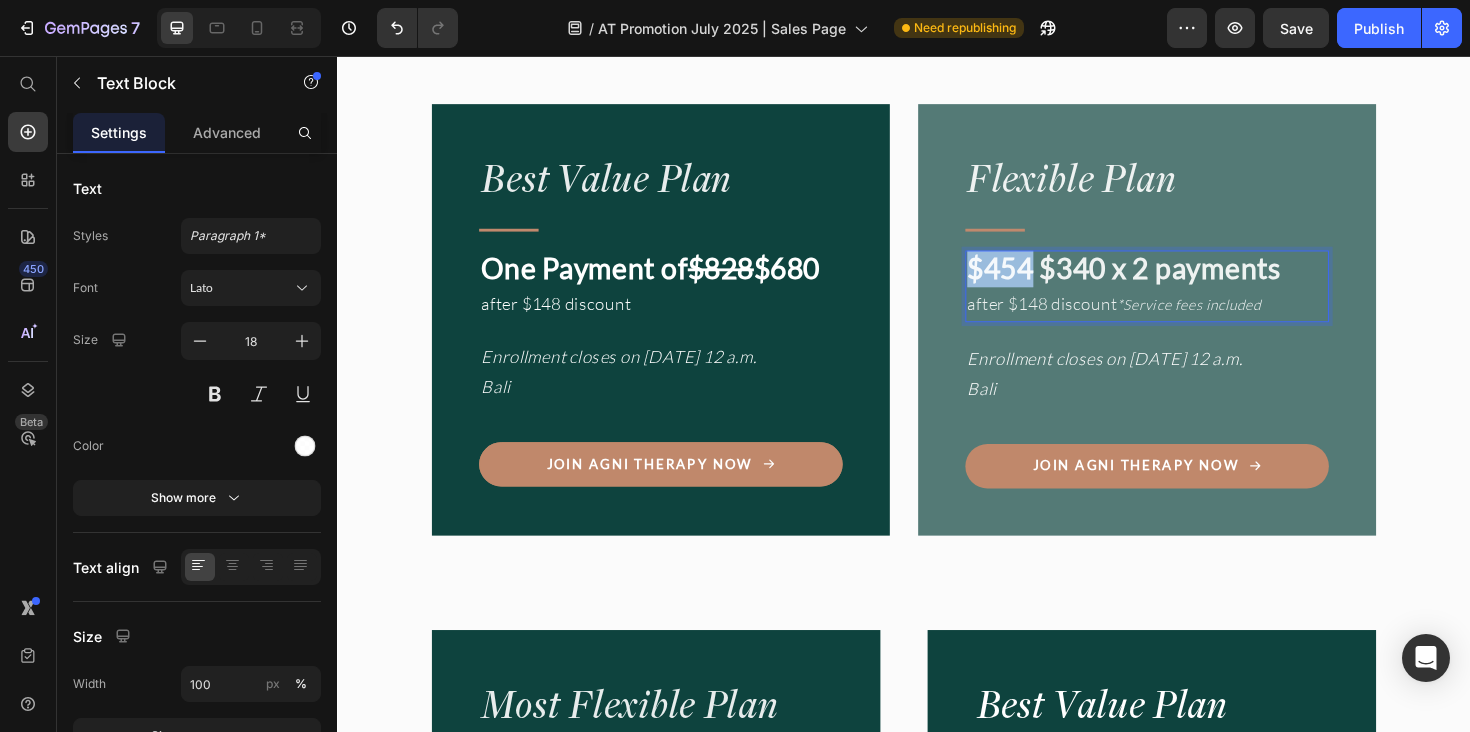 drag, startPoint x: 1072, startPoint y: 250, endPoint x: 997, endPoint y: 250, distance: 75 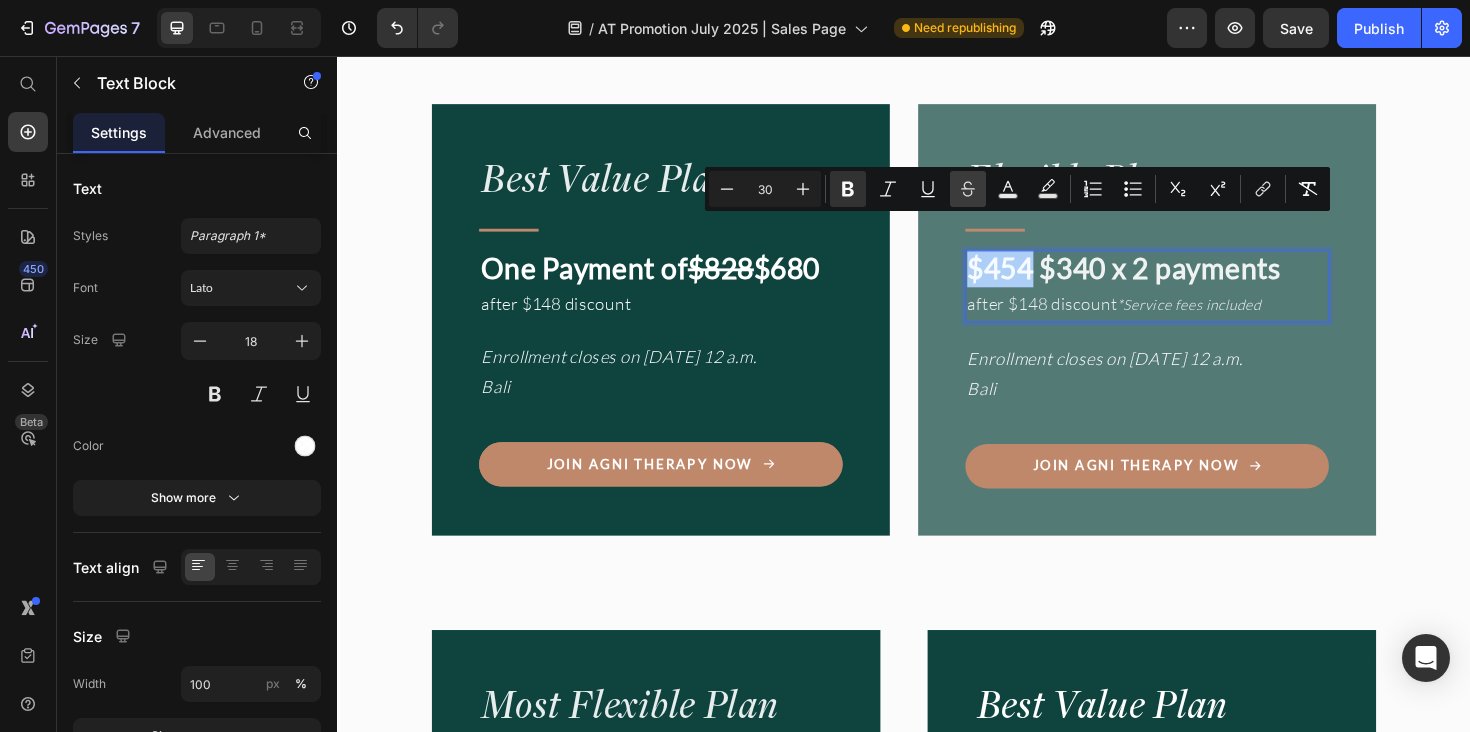 click 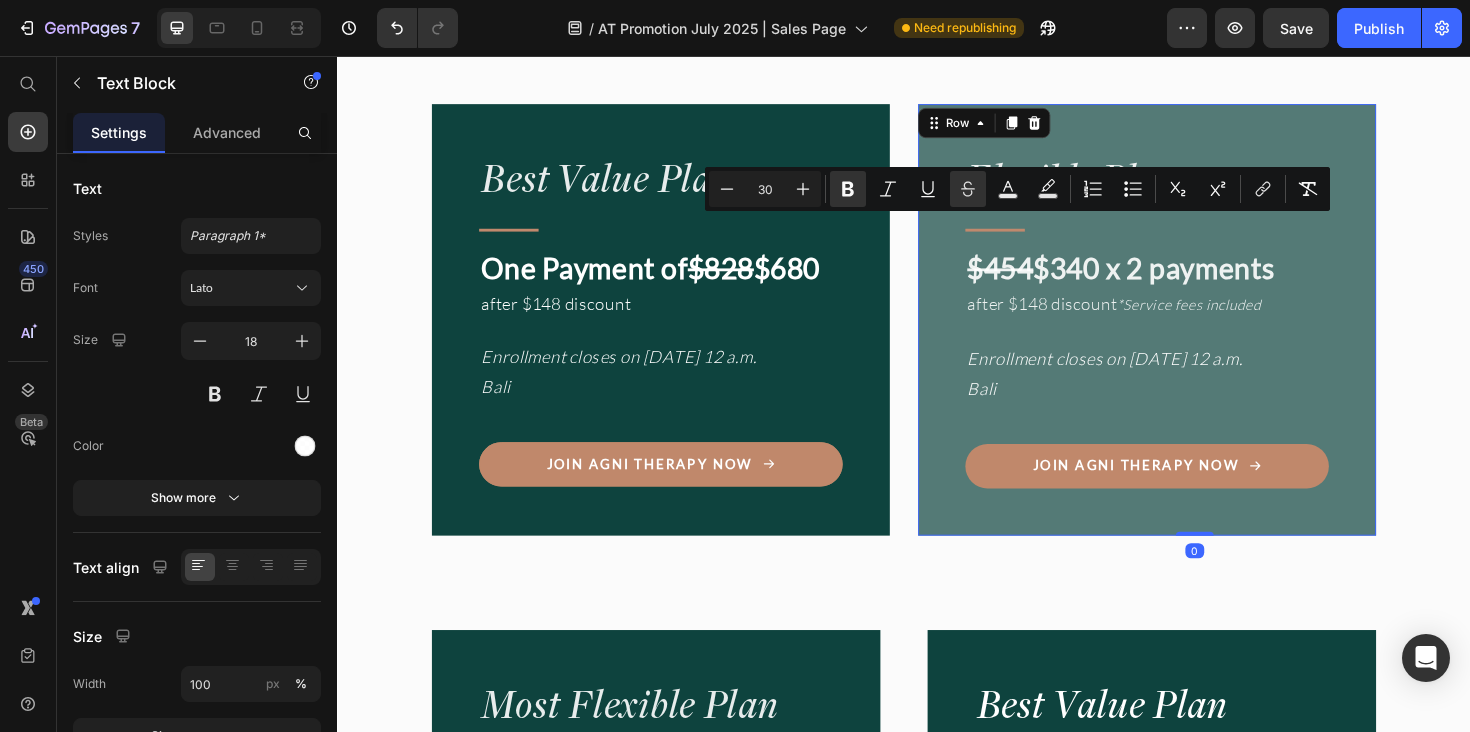 click on "Flexible Plan Heading                Title Line $454  $340 x 2 payments  after $148 discount  *Service fees included Text Block Enrollment closes on July 26 12 a.m. Bali Text Block
Join Agni Therapy Now Button Row   0" at bounding box center [1194, 335] 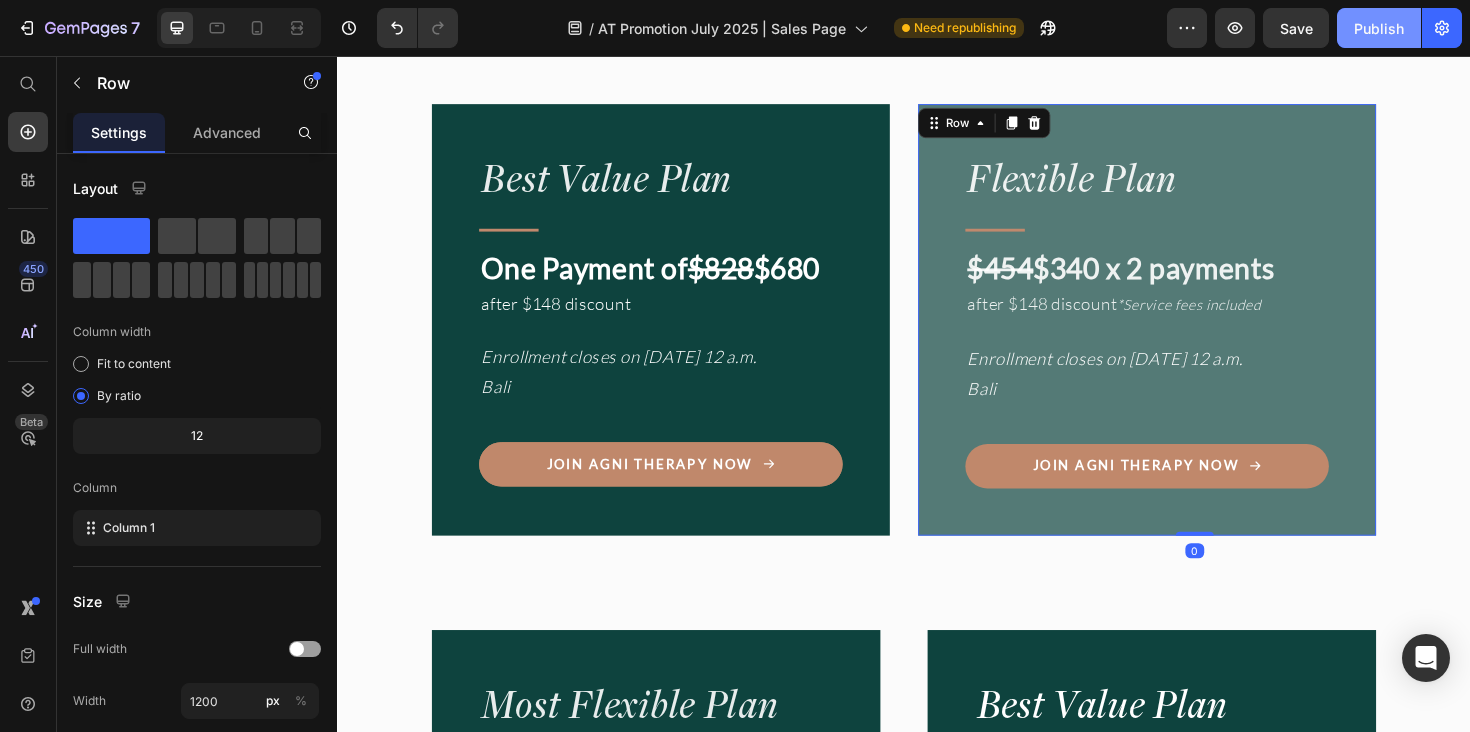 click on "Publish" 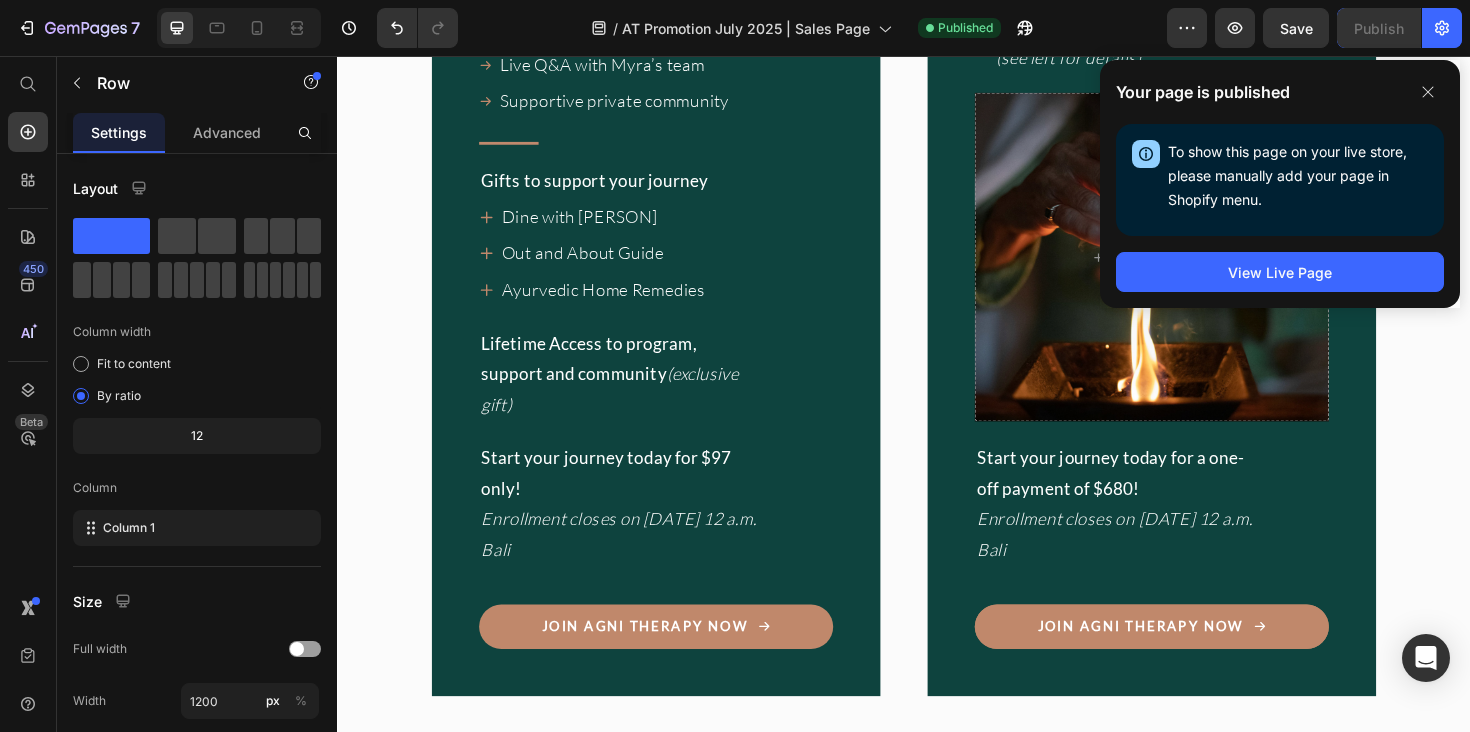 scroll, scrollTop: 18432, scrollLeft: 0, axis: vertical 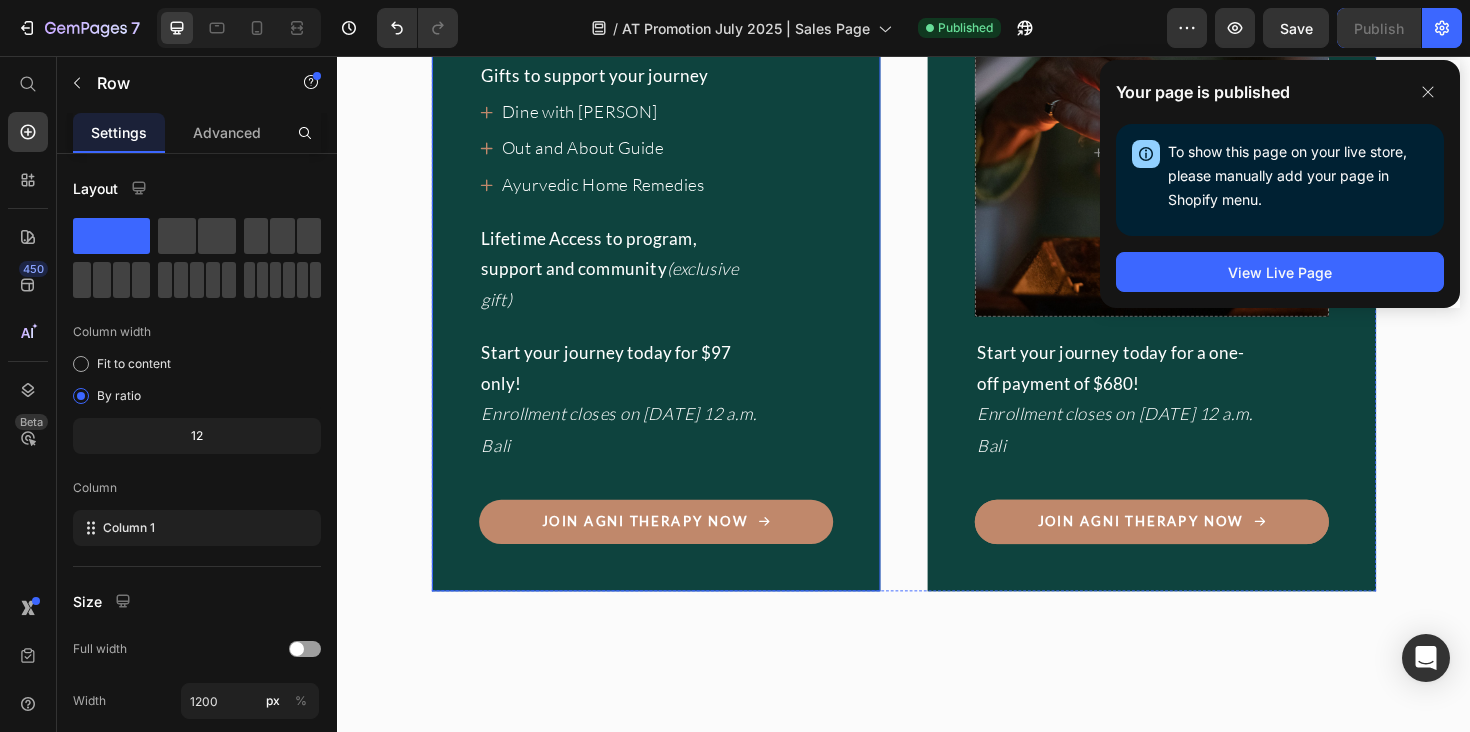 click on "Most Flexible Plan Heading                Title Line $158  $97 x 6 months  (save over $300!) Text Block
4-week guided Ayurvedic reset
Ayurvedic cooking & meal guidance
Daily rhythms & self-care practices
Sustainable asana & movement
Pranayama & meditation Item List
Personalized Ayurvedic consultation
Live Q&A with Myra’s team
Supportive private community Item List                Title Line Gifts to support your journey Text Block
Dine with Myra
Out and About Guide
Ayurvedic Home Remedies Item List Lifetime Access to program, support and community  (exclusive gift) Text Block Start your journey today for $97 only! Enrollment closes on July 26 12 a.m. Bali Text Block
Join Agni Therapy Now Button Row Best Value Plan Heading                Title Line One Payment of  $828  $680  (save an extra $85!) Text Block Text Block" at bounding box center (937, 32) 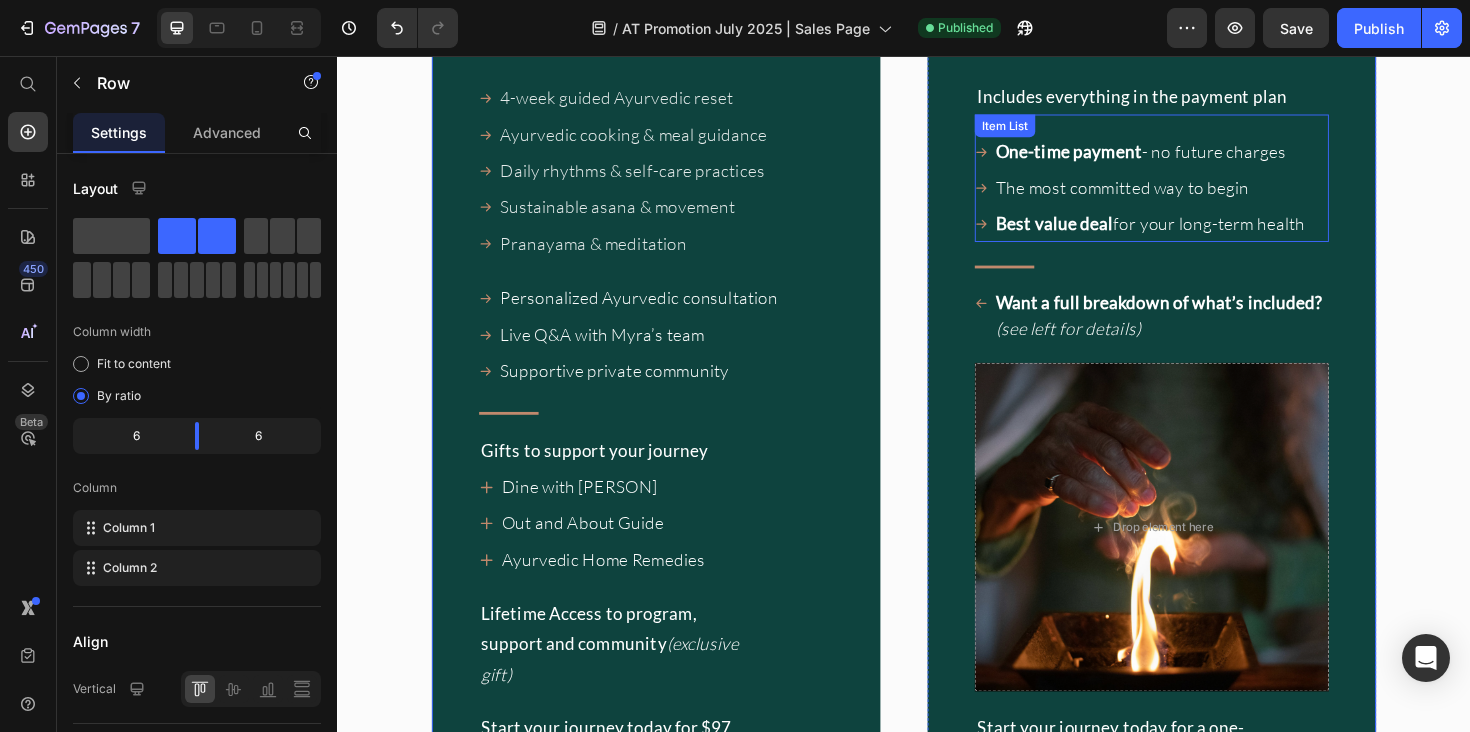 scroll, scrollTop: 17973, scrollLeft: 0, axis: vertical 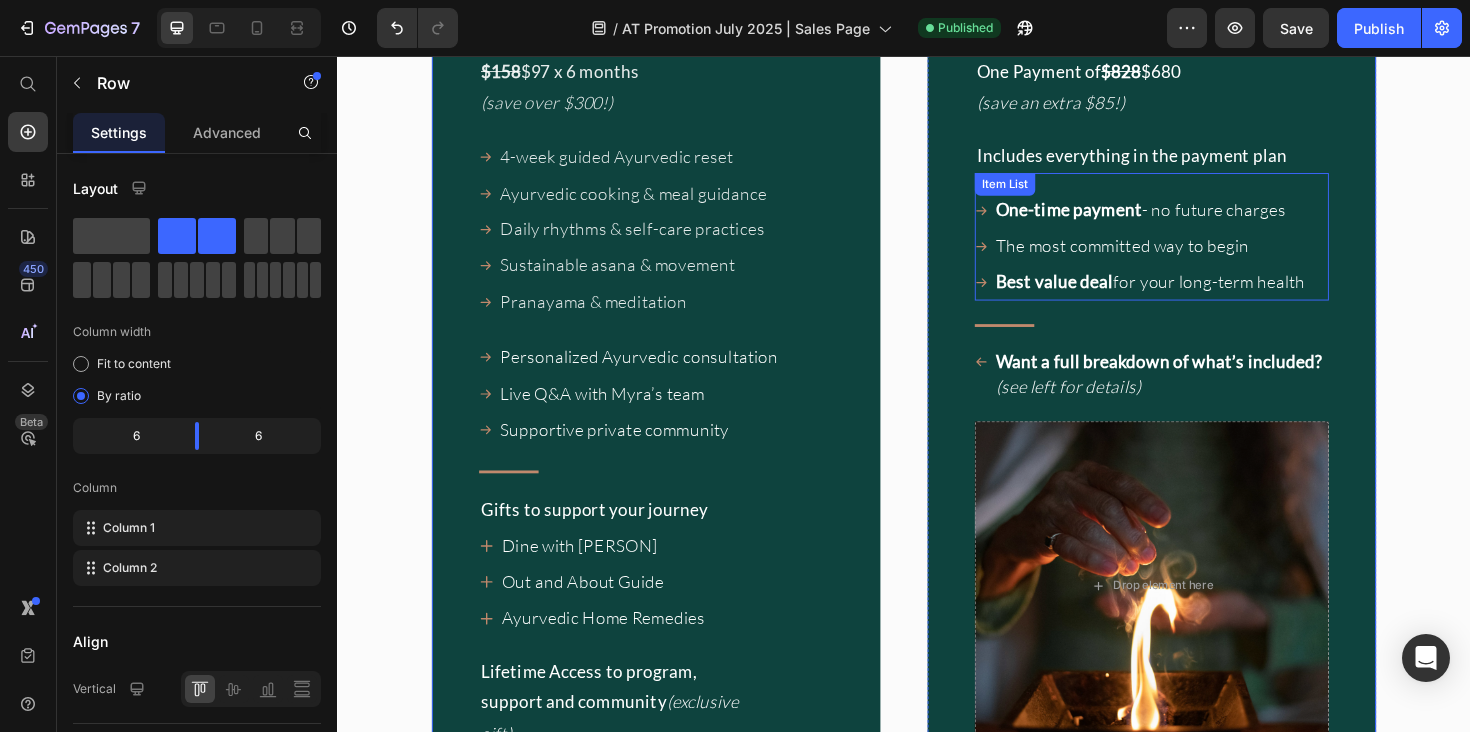 click on "One-time payment  - no future charges
The most committed way to begin
Best value deal  for your long-term health Item List" at bounding box center (1199, 247) 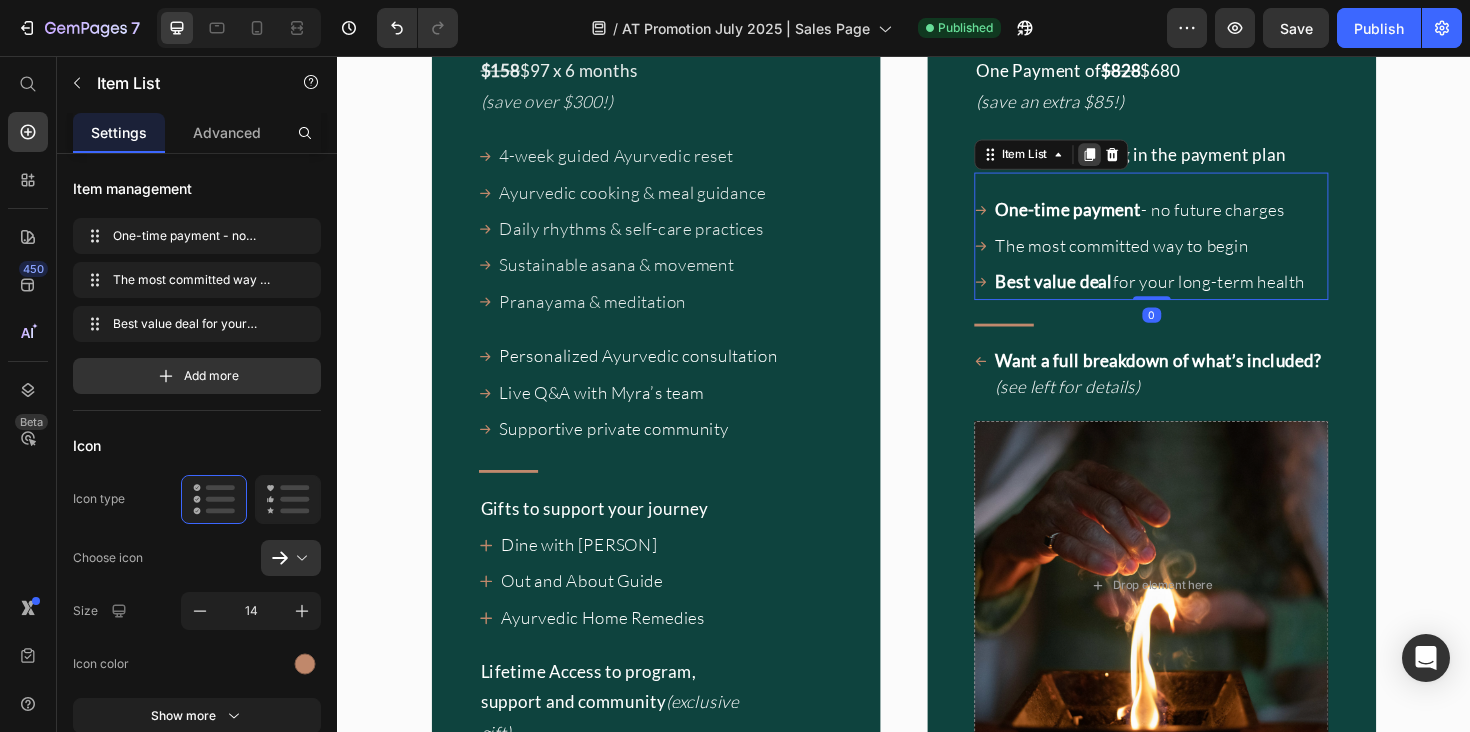 click 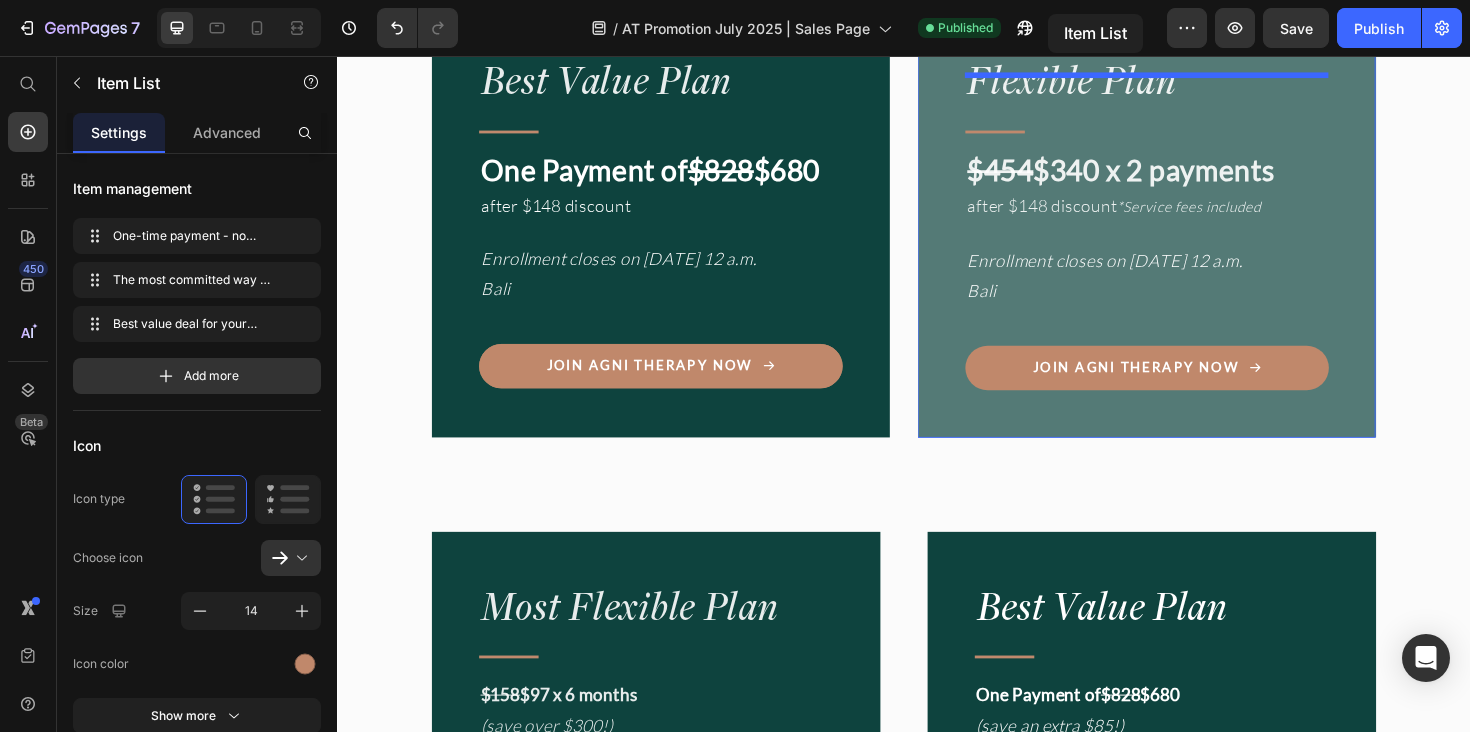 scroll, scrollTop: 17029, scrollLeft: 0, axis: vertical 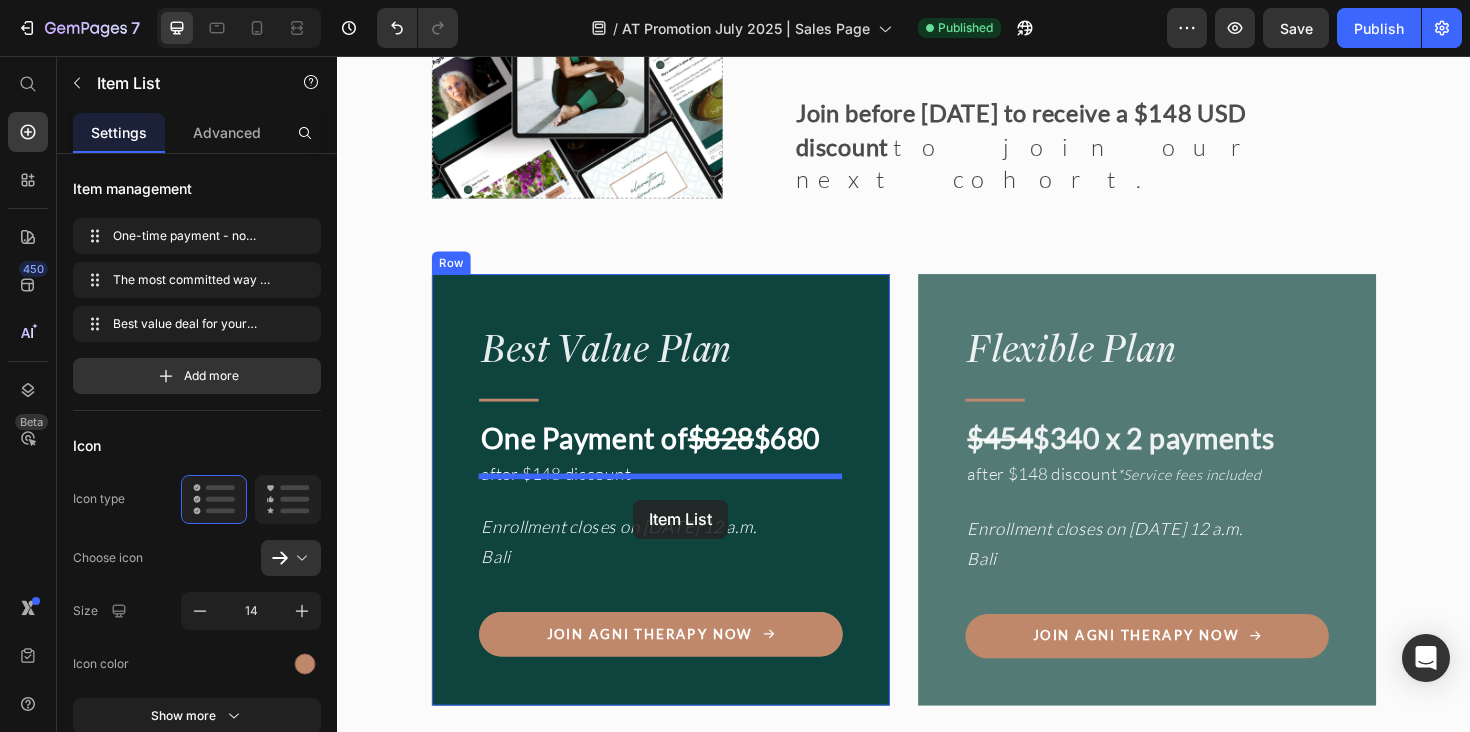 drag, startPoint x: 1071, startPoint y: 259, endPoint x: 650, endPoint y: 524, distance: 497.45953 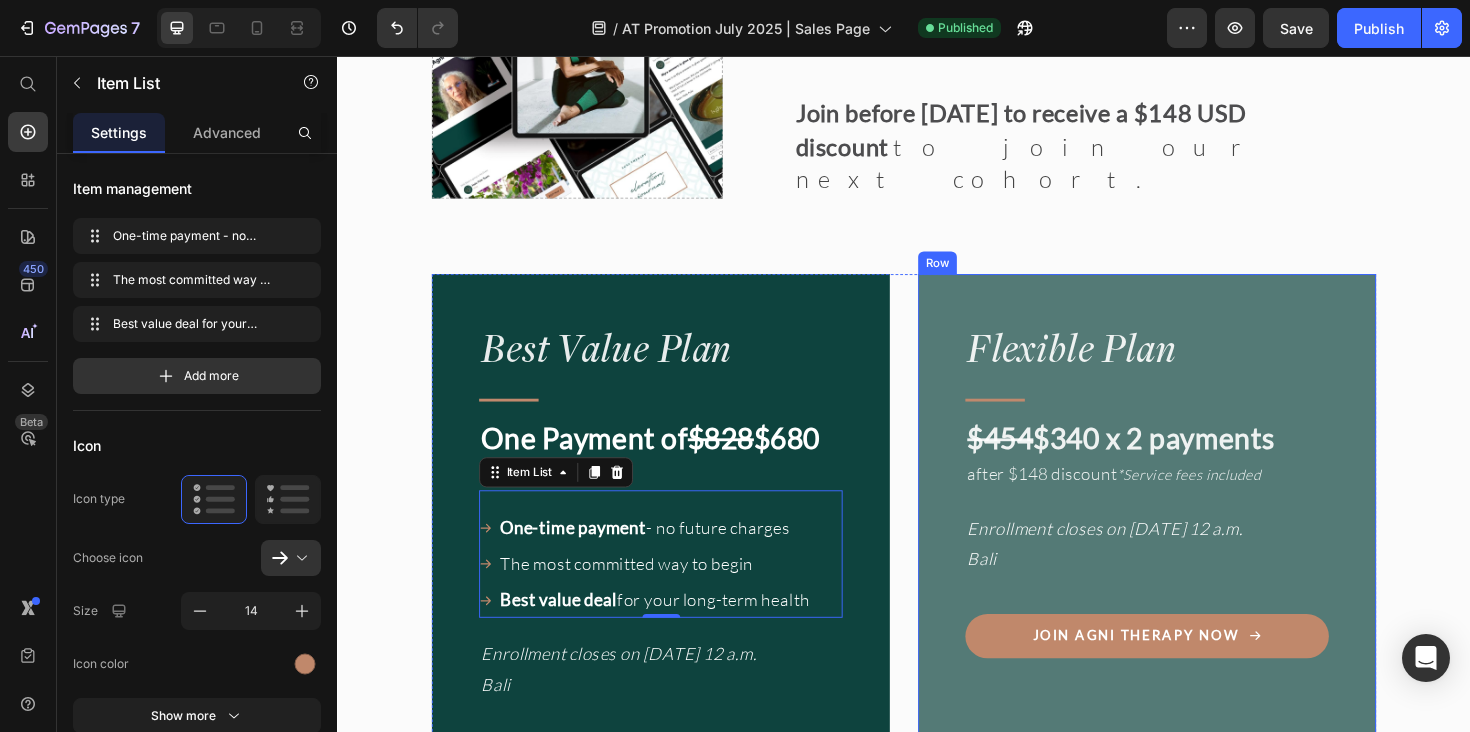 click on "Best Value Plan Heading                Title Line One Payment of  $828  $680  after $148 discount Text Block
One-time payment  - no future charges
The most committed way to begin
Best value deal  for your long-term health Item List   0 Enrollment closes on July 26 12 a.m. Bali Text Block
Join Agni Therapy Now Button Row Flexible Plan Heading                Title Line $454  $340 x 2 payments  after $148 discount  *Service fees included Text Block Enrollment closes on July 26 12 a.m. Bali Text Block
Join Agni Therapy Now Button Row Row" at bounding box center [937, 581] 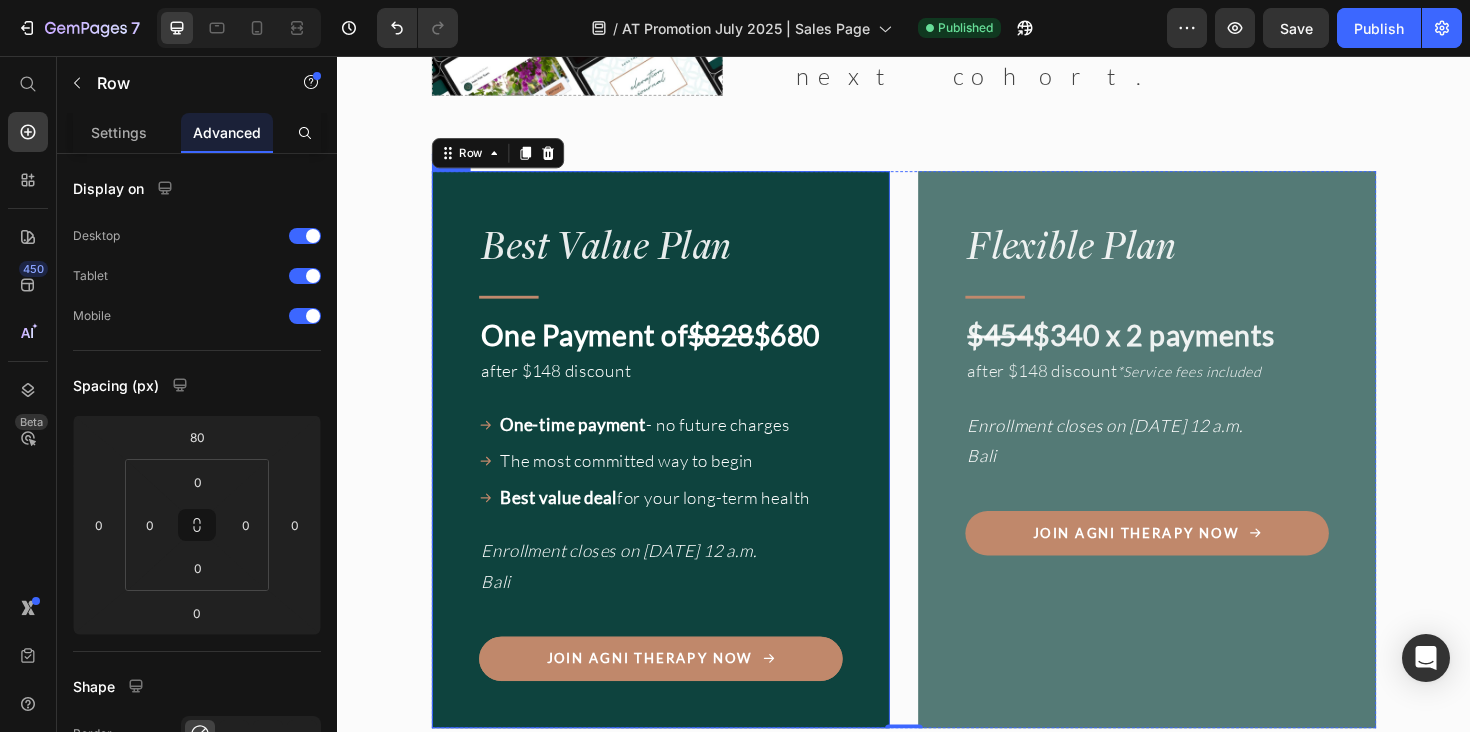 scroll, scrollTop: 17139, scrollLeft: 0, axis: vertical 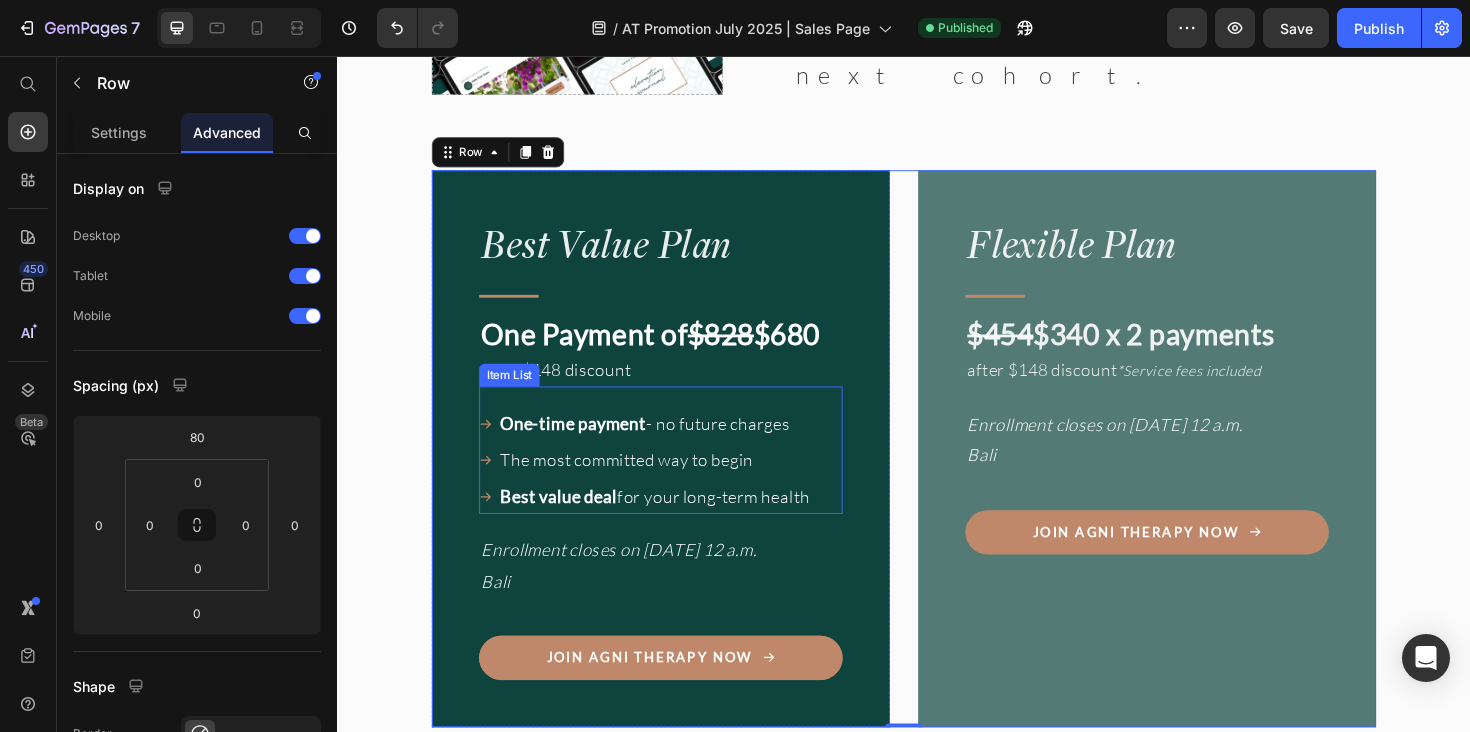 click on "One-time payment  - no future charges
The most committed way to begin
Best value deal  for your long-term health" at bounding box center [679, 483] 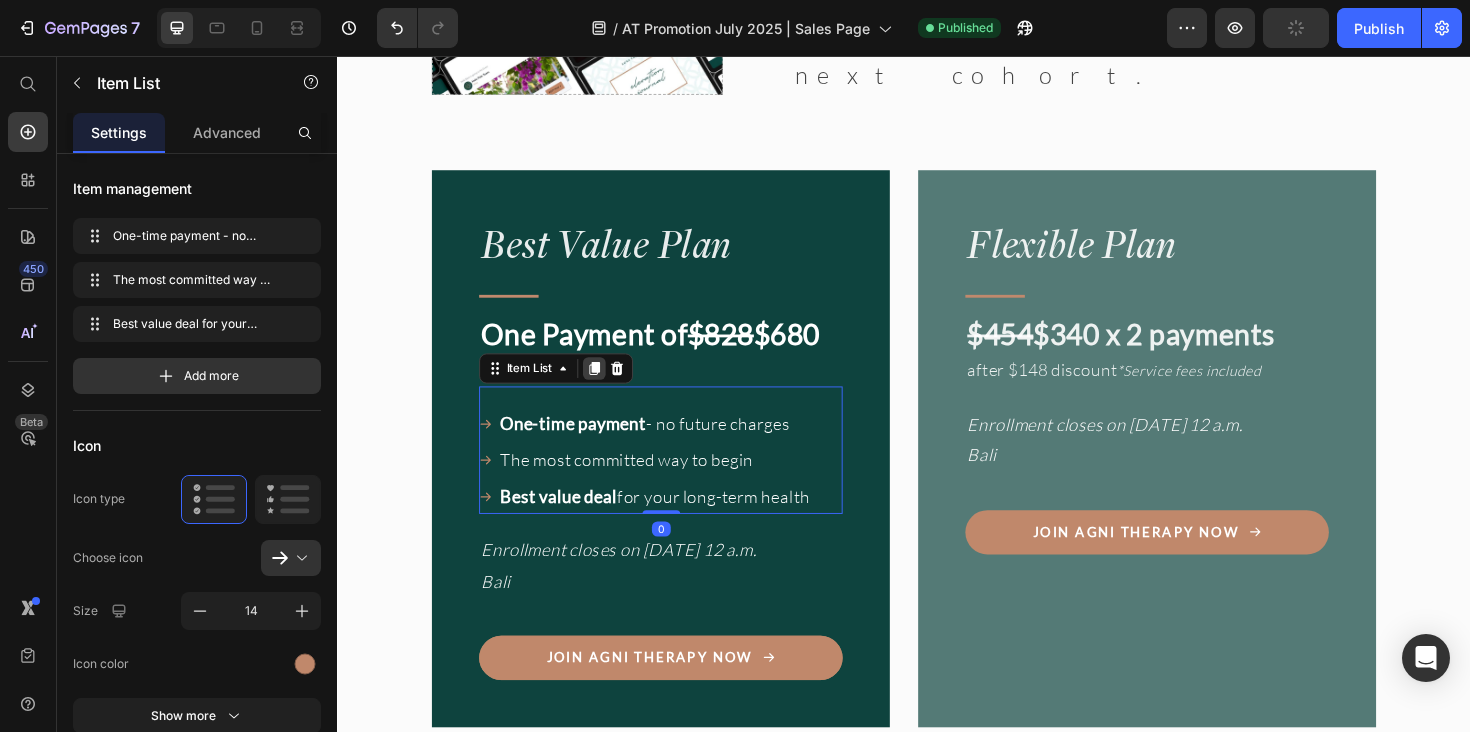 click 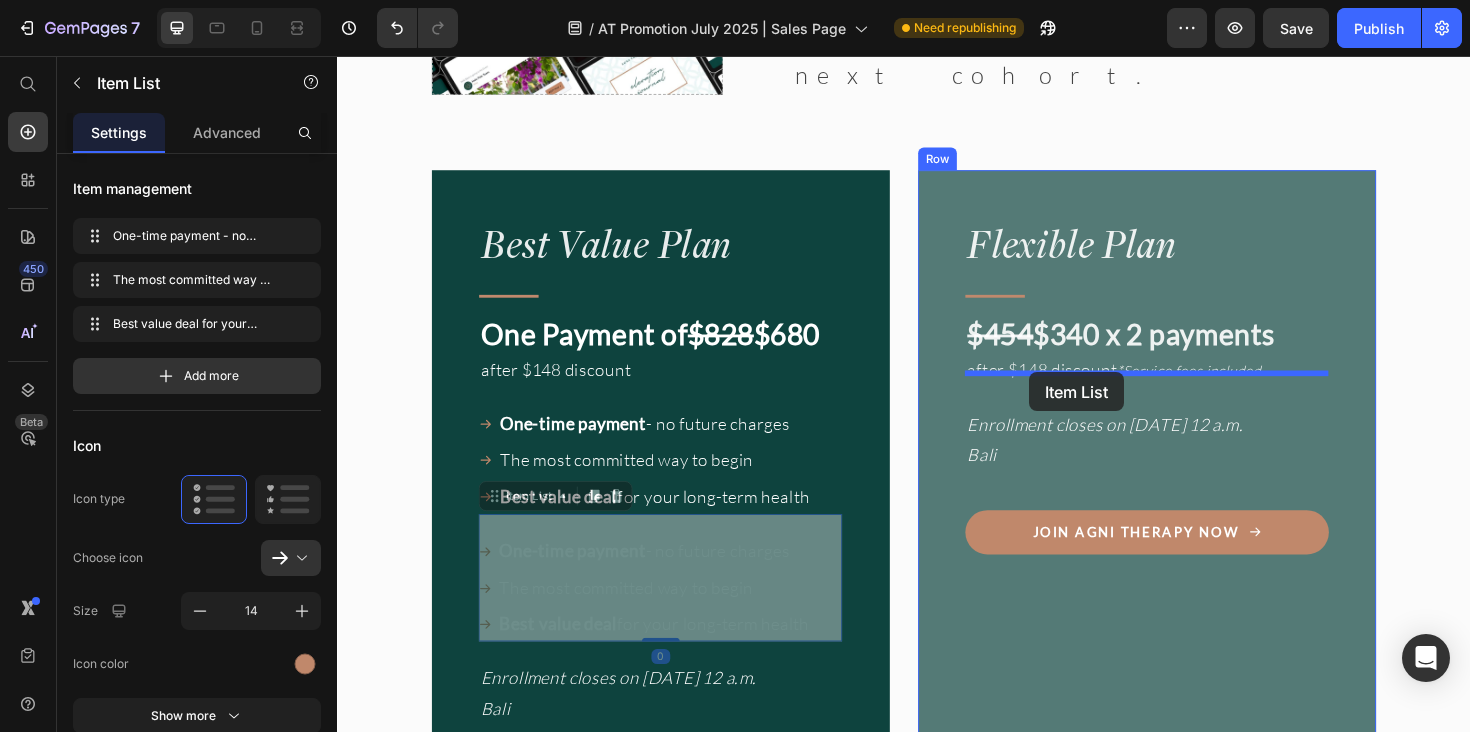 drag, startPoint x: 553, startPoint y: 487, endPoint x: 1070, endPoint y: 390, distance: 526.02094 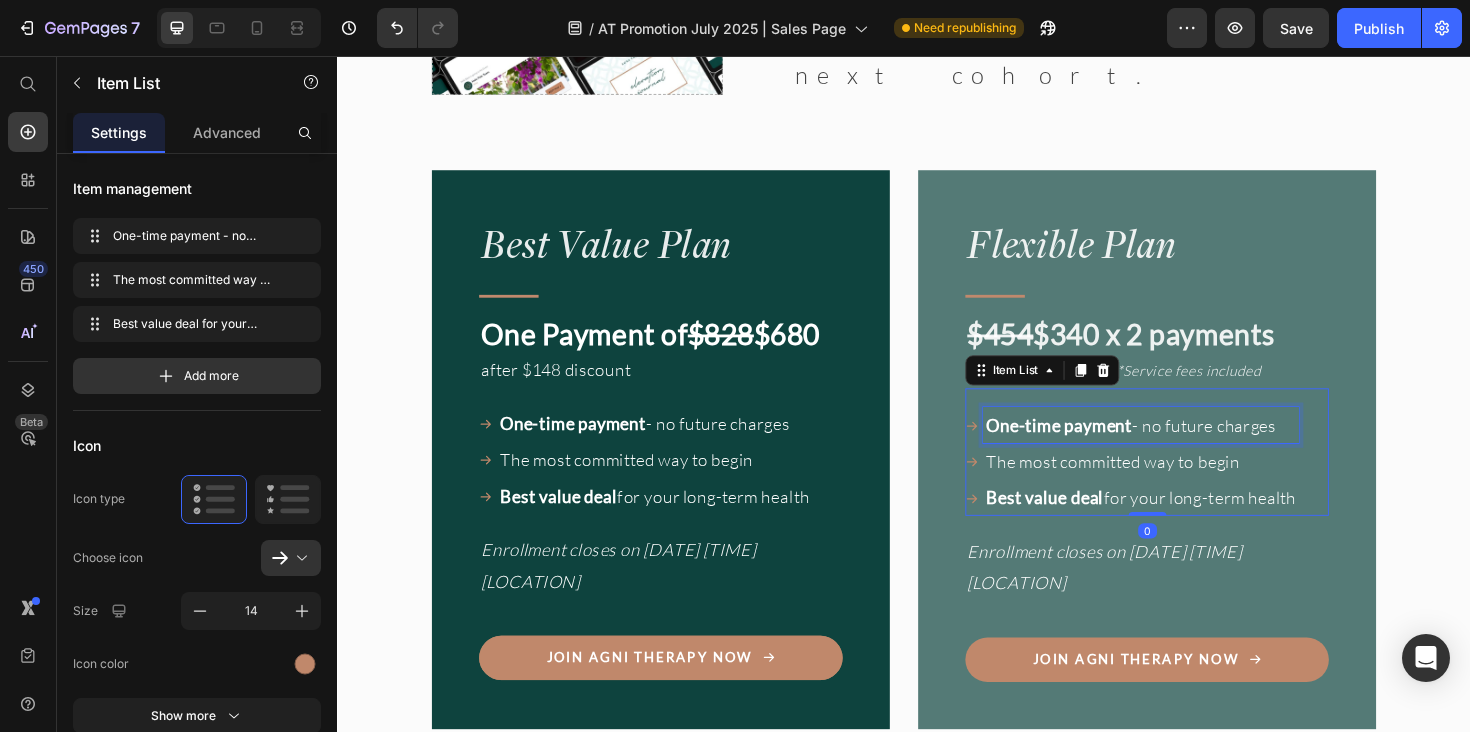 click on "One-time payment" at bounding box center (1101, 447) 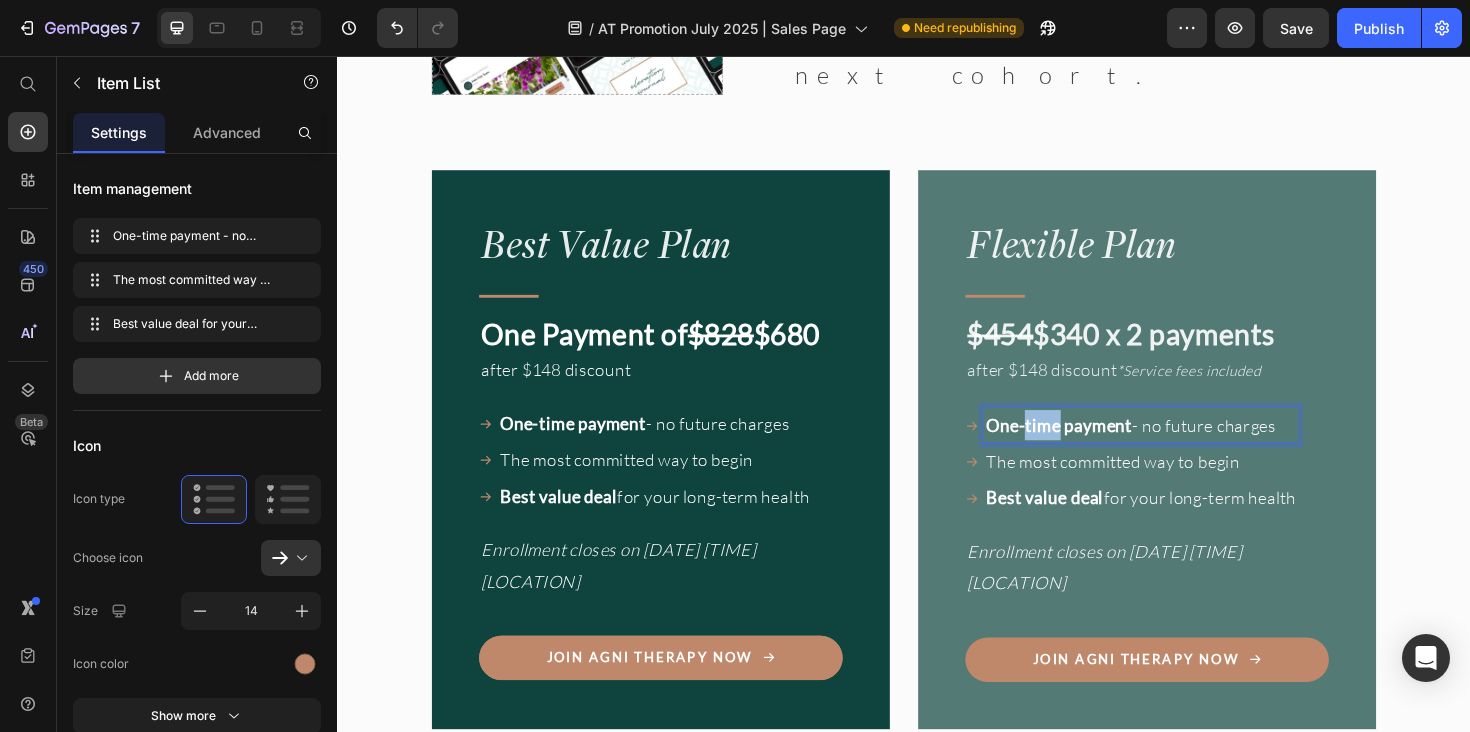 click on "One-time payment" at bounding box center (1101, 447) 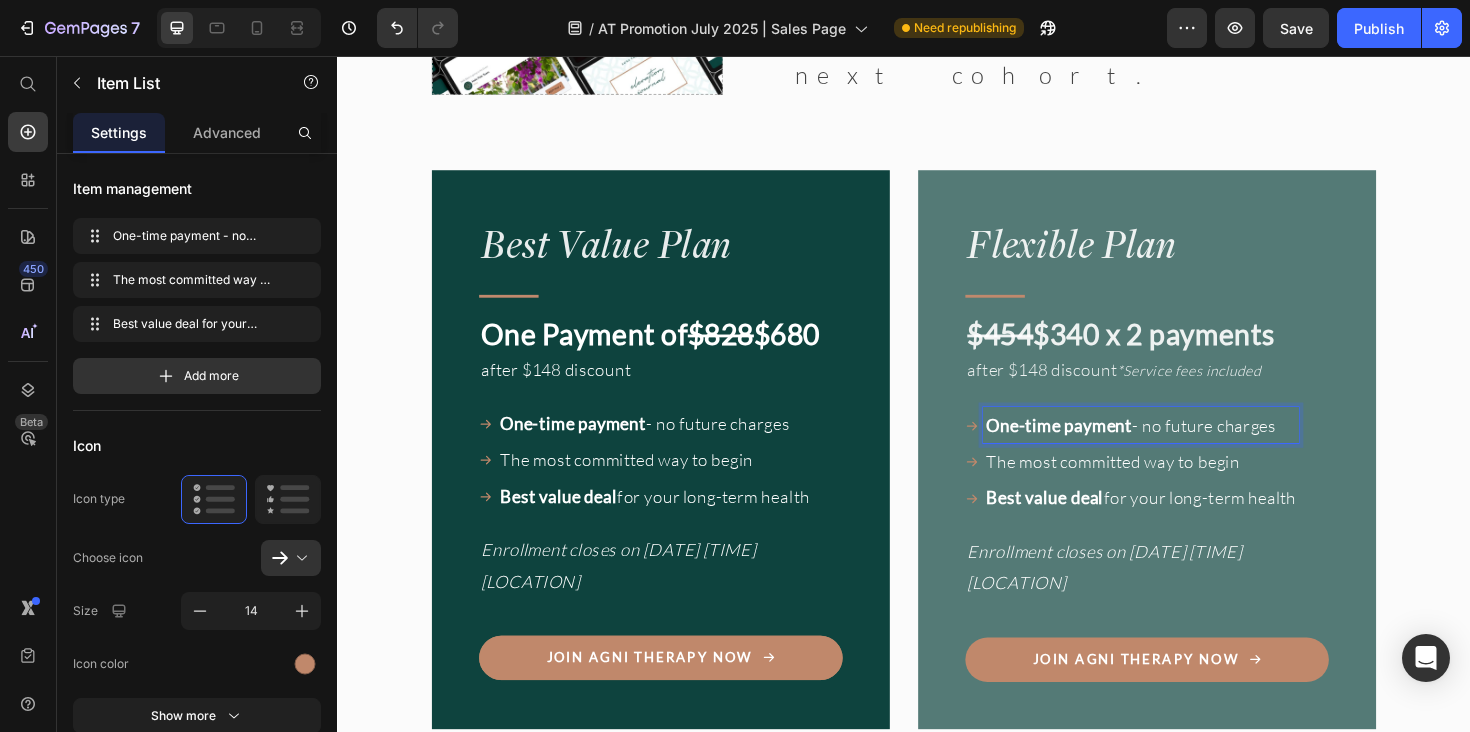click on "One-time payment" at bounding box center [1101, 447] 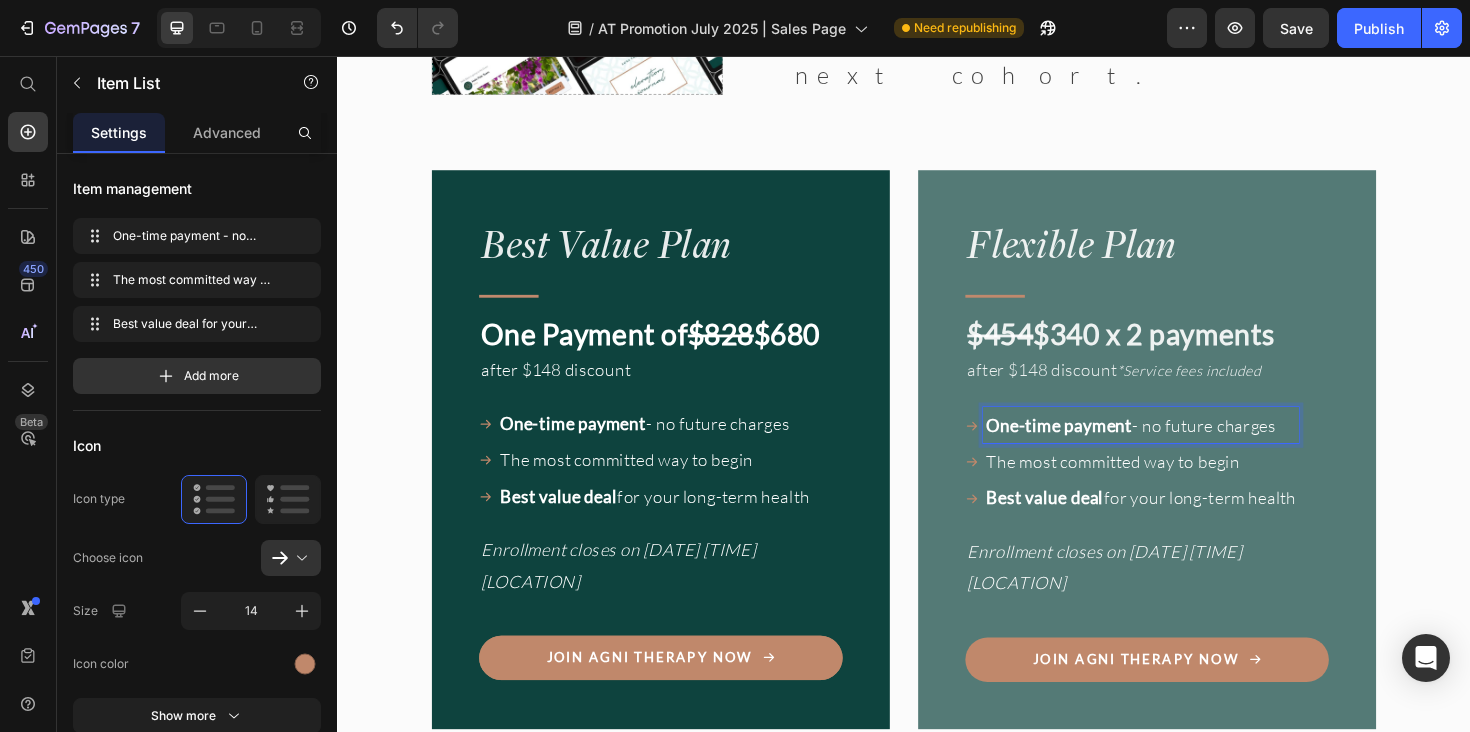 click on "One-time payment" at bounding box center [1101, 447] 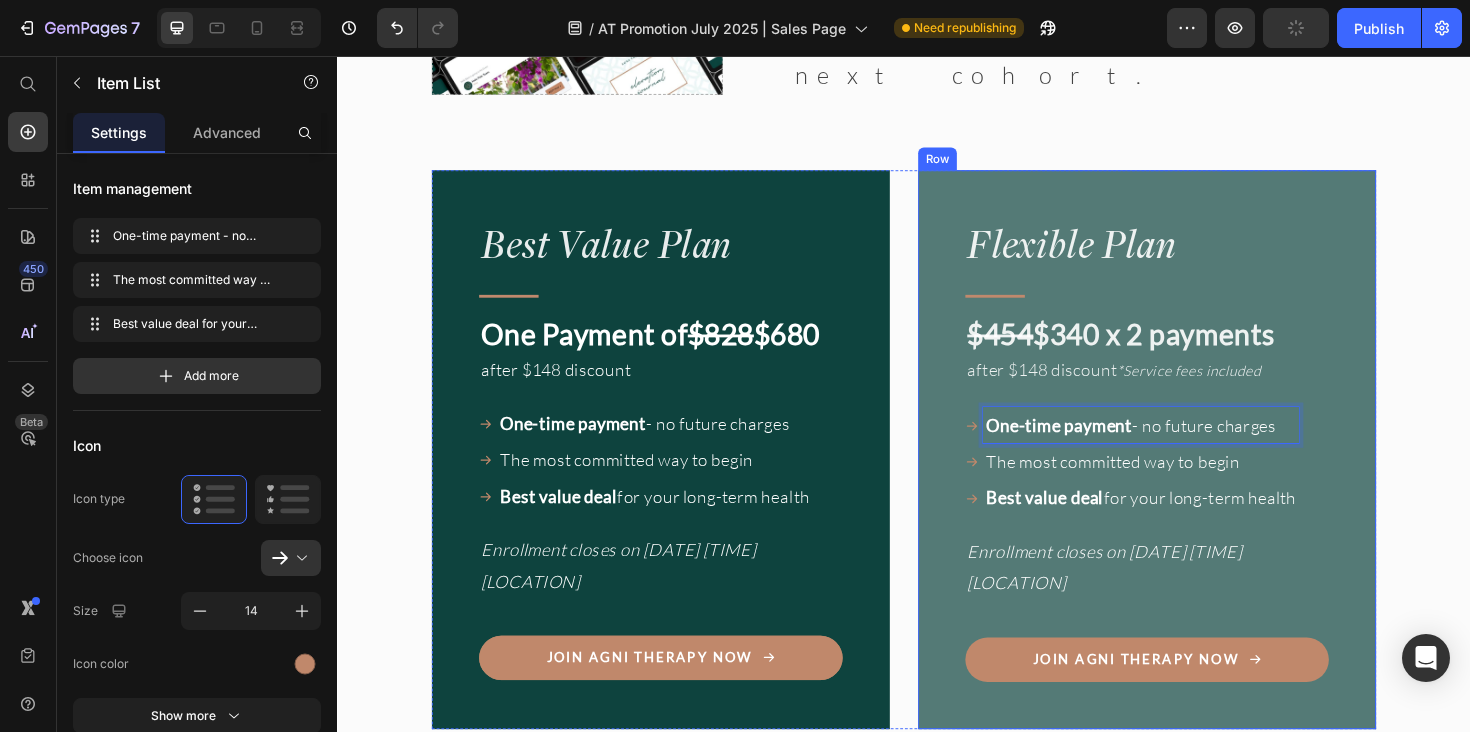 click on "Best value deal  for your long-term health" at bounding box center [1178, 524] 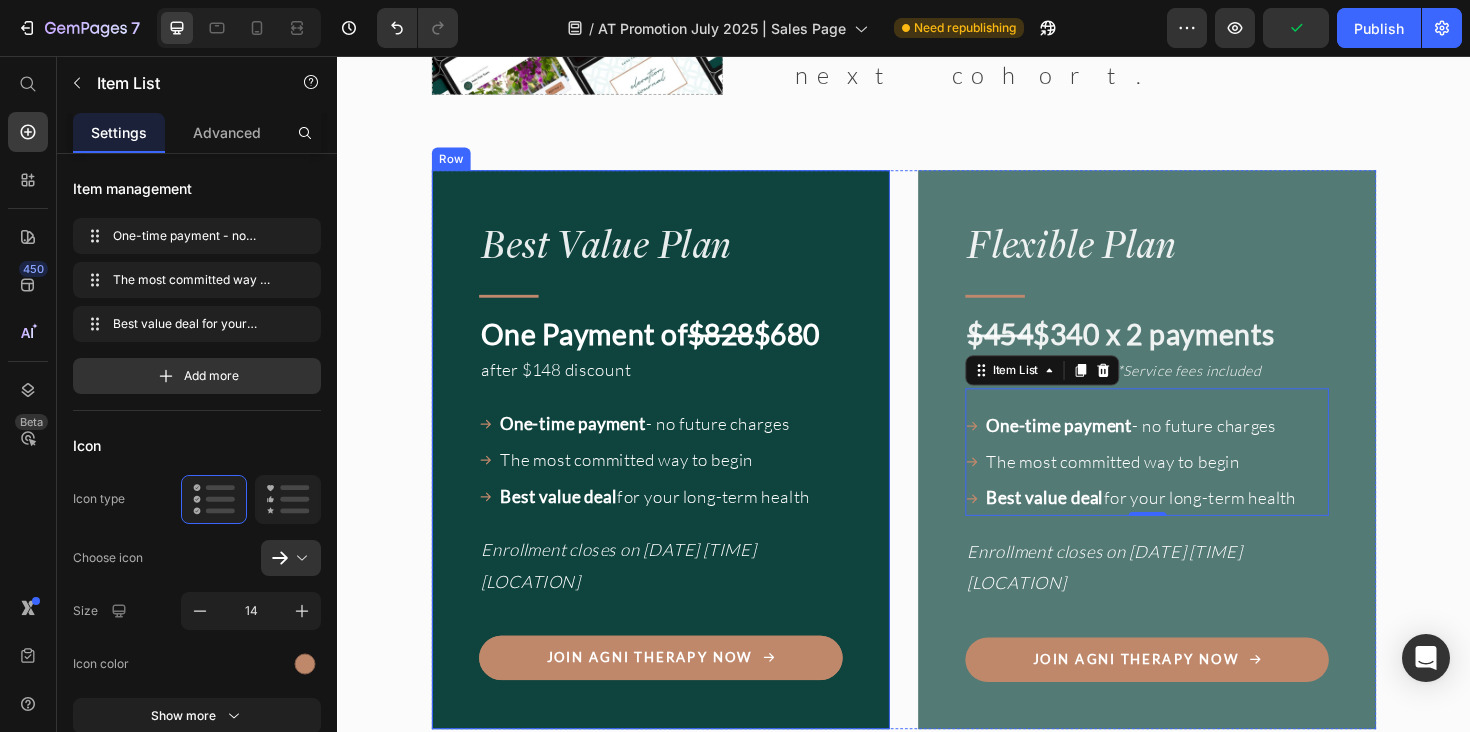 click on "Best Value Plan Heading                Title Line One Payment of  $828  $680  after $148 discount Text Block
One-time payment  - no future charges
The most committed way to begin
Best value deal  for your long-term health Item List Enrollment closes on July 26 12 a.m. Bali Text Block
Join Agni Therapy Now Button Row" at bounding box center (679, 472) 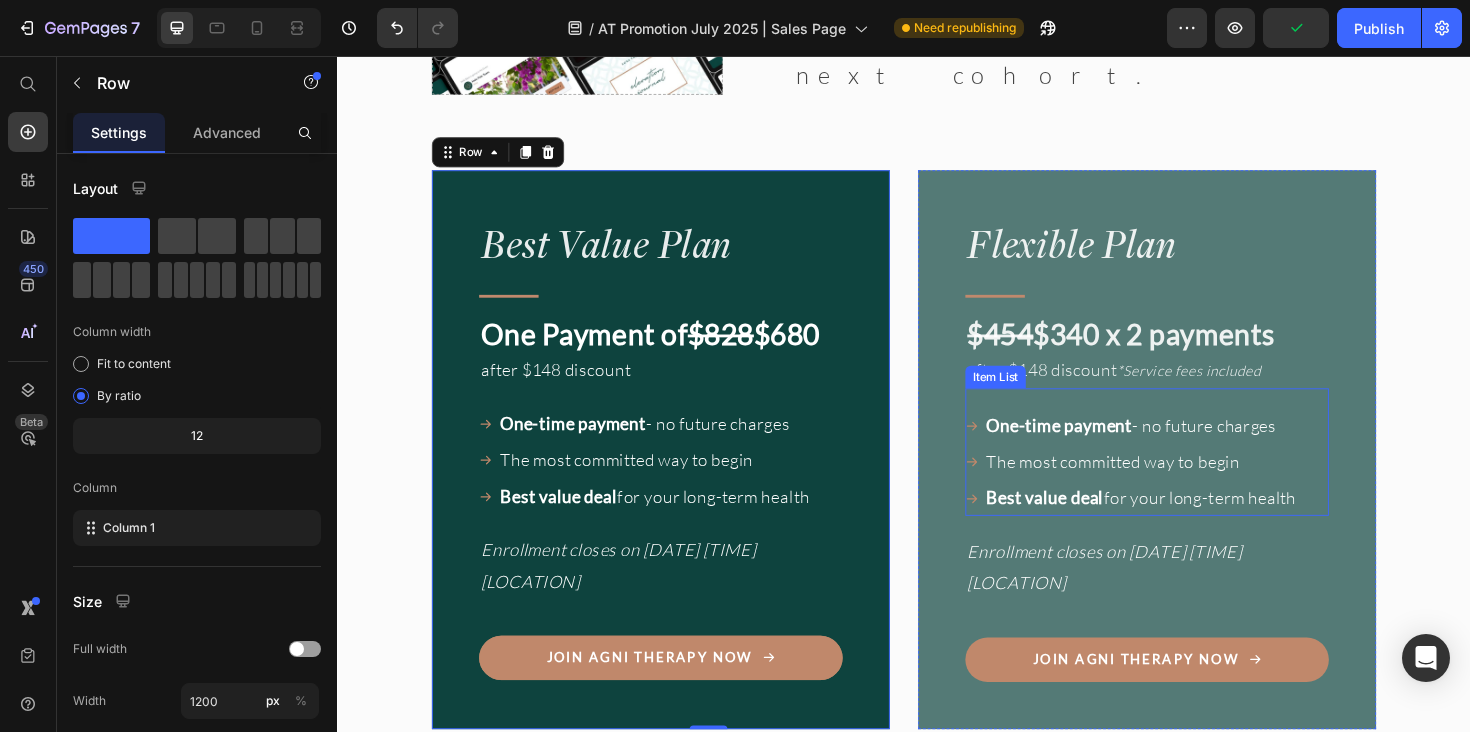 click 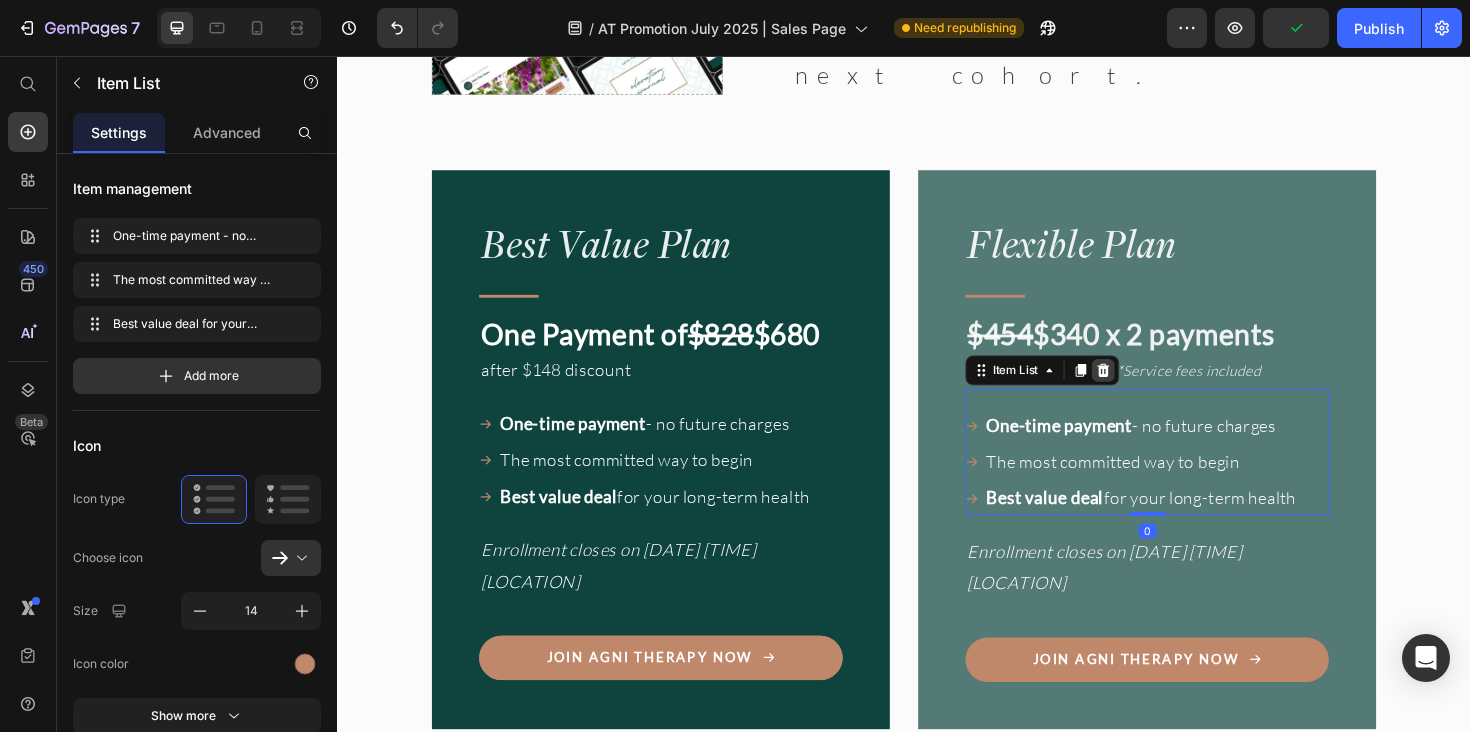 click 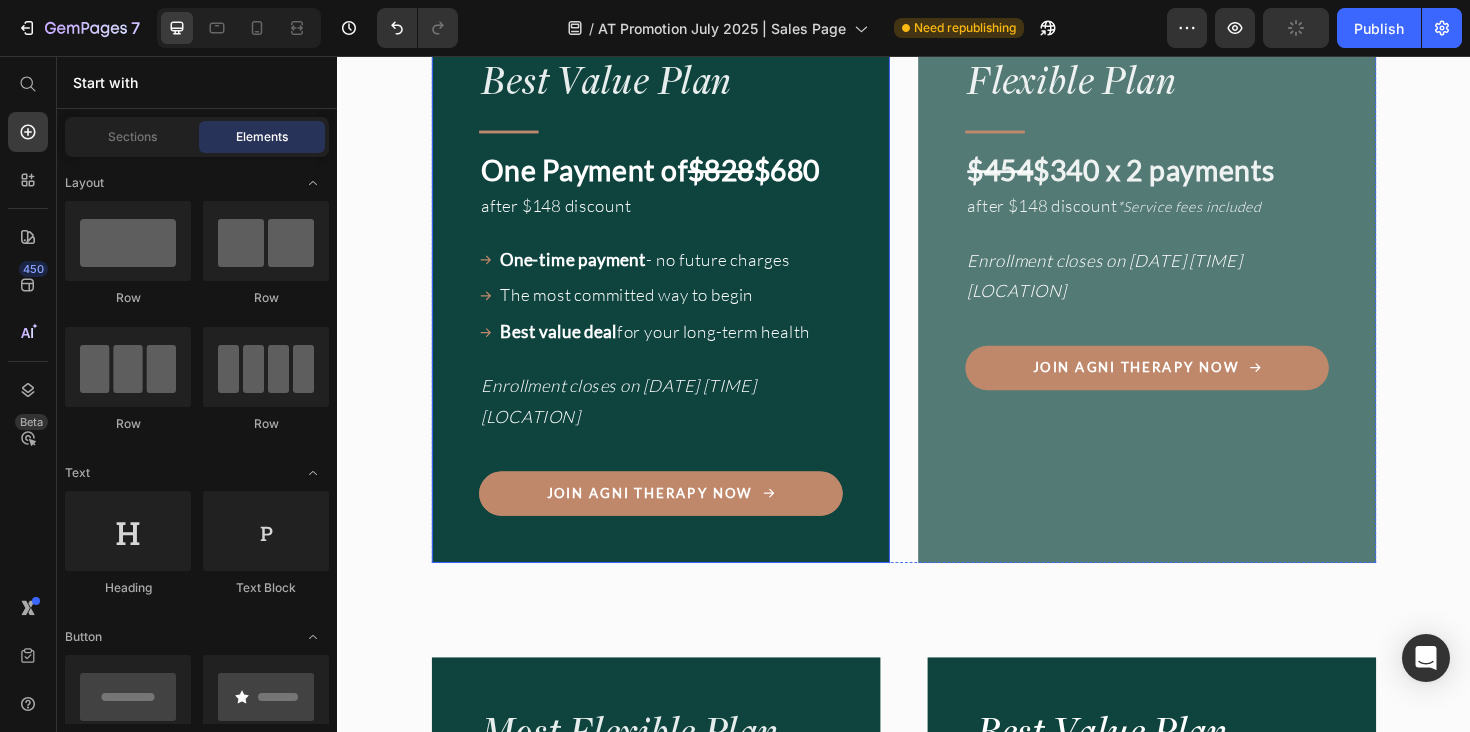 scroll, scrollTop: 17237, scrollLeft: 0, axis: vertical 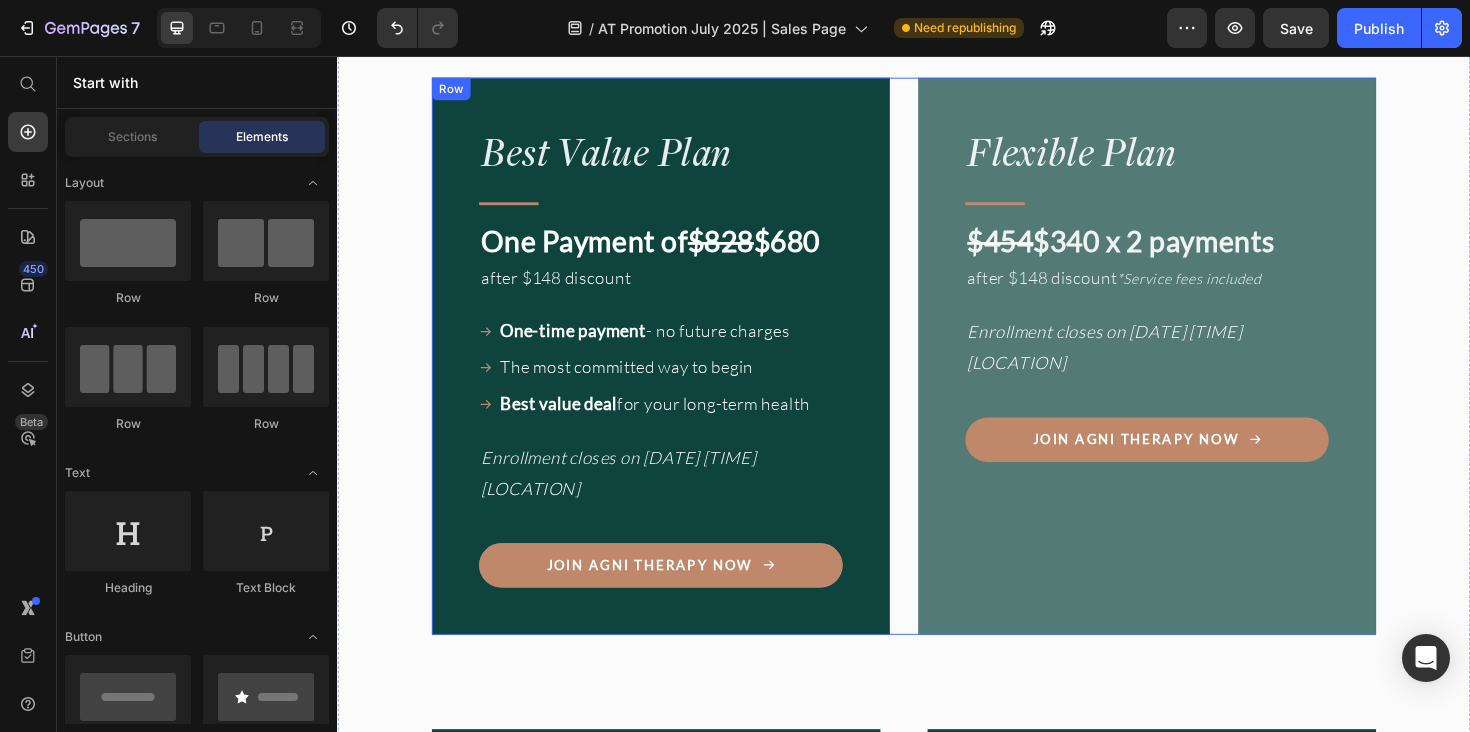 click on "Best Value Plan Heading                Title Line One Payment of  $828  $680  after $148 discount Text Block
One-time payment  - no future charges
The most committed way to begin
Best value deal  for your long-term health Item List Enrollment closes on July 26 12 a.m. Bali Text Block
Join Agni Therapy Now Button Row Flexible Plan Heading                Title Line $454  $340 x 2 payments  after $148 discount  *Service fees included Text Block Enrollment closes on July 26 12 a.m. Bali Text Block
Join Agni Therapy Now Button Row Row" at bounding box center [937, 373] 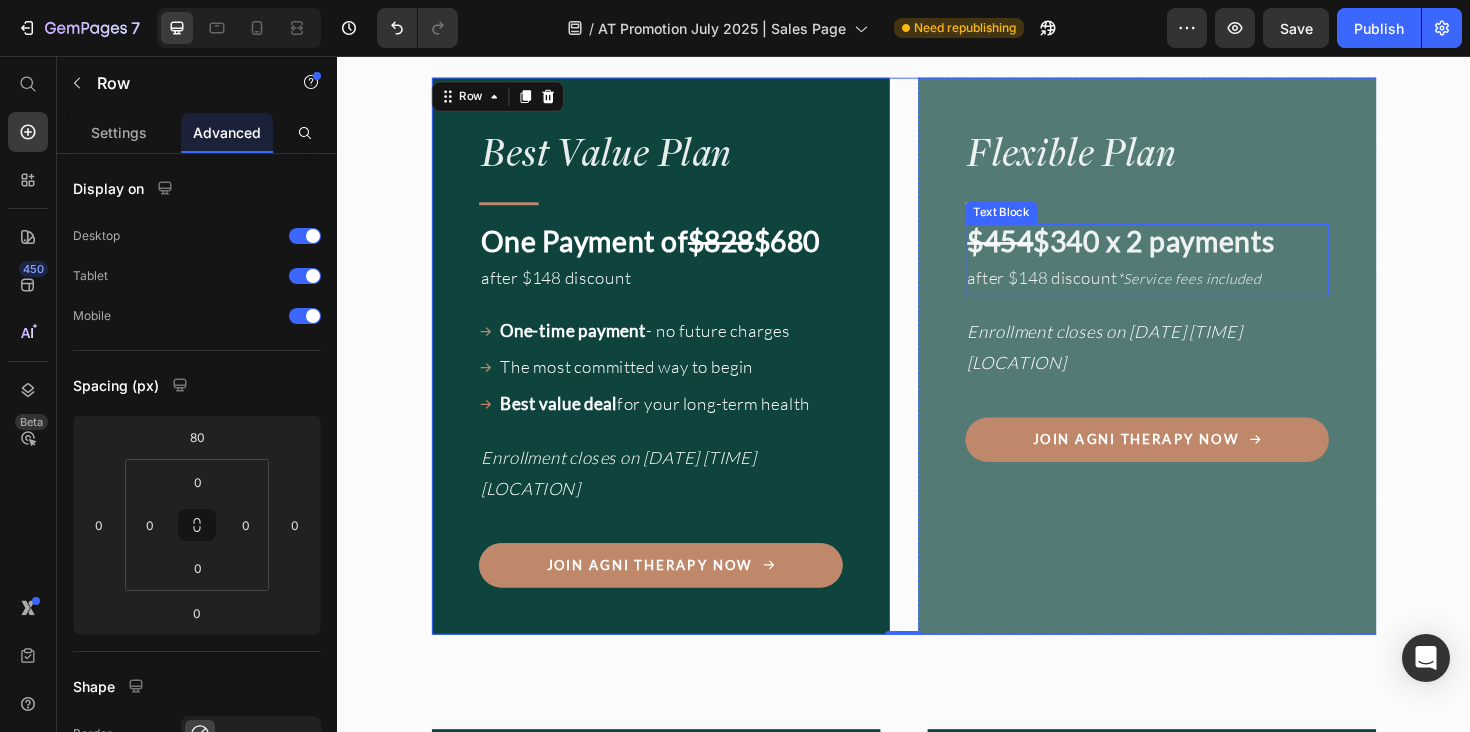 click on "$[PRICE] x 2 payments" at bounding box center (1202, 252) 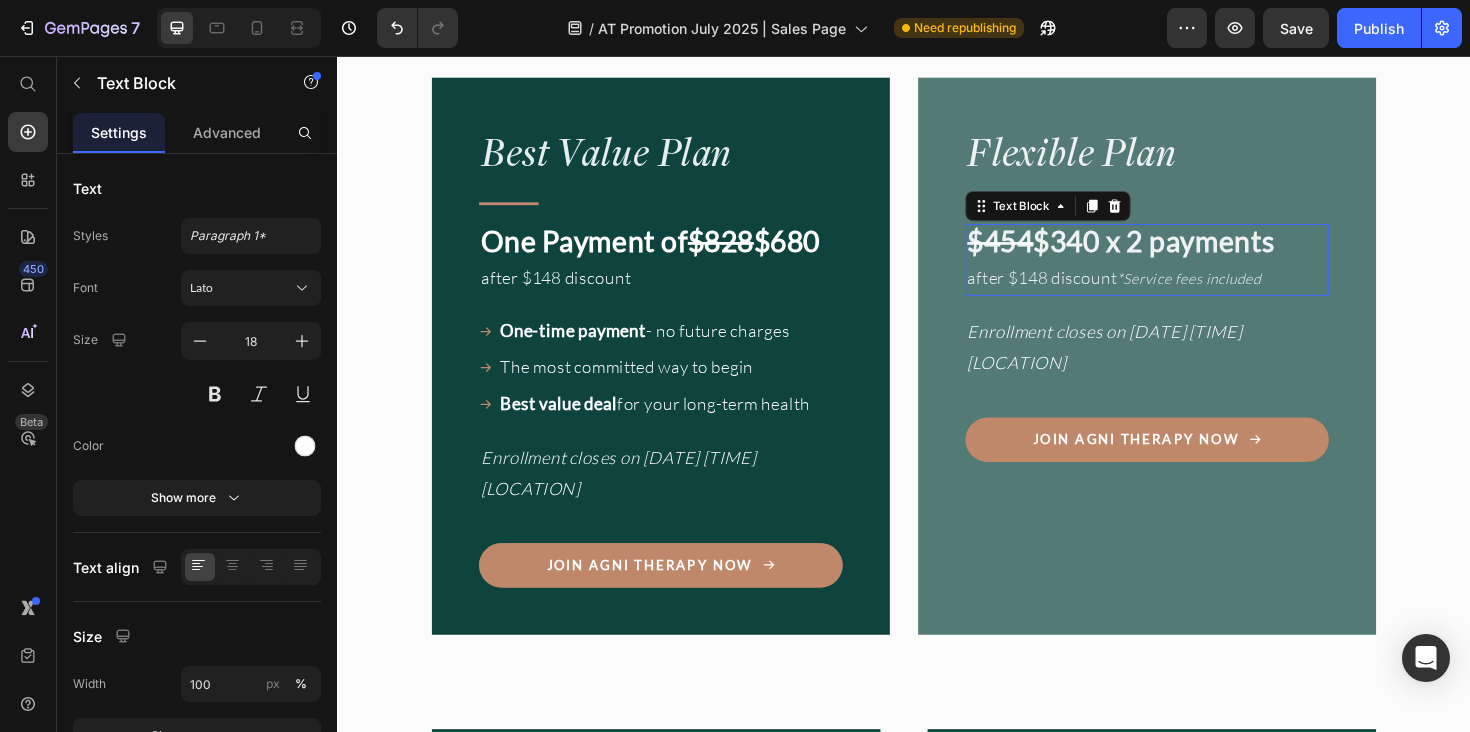 click on "$[PRICE] x 2 payments" at bounding box center [1202, 252] 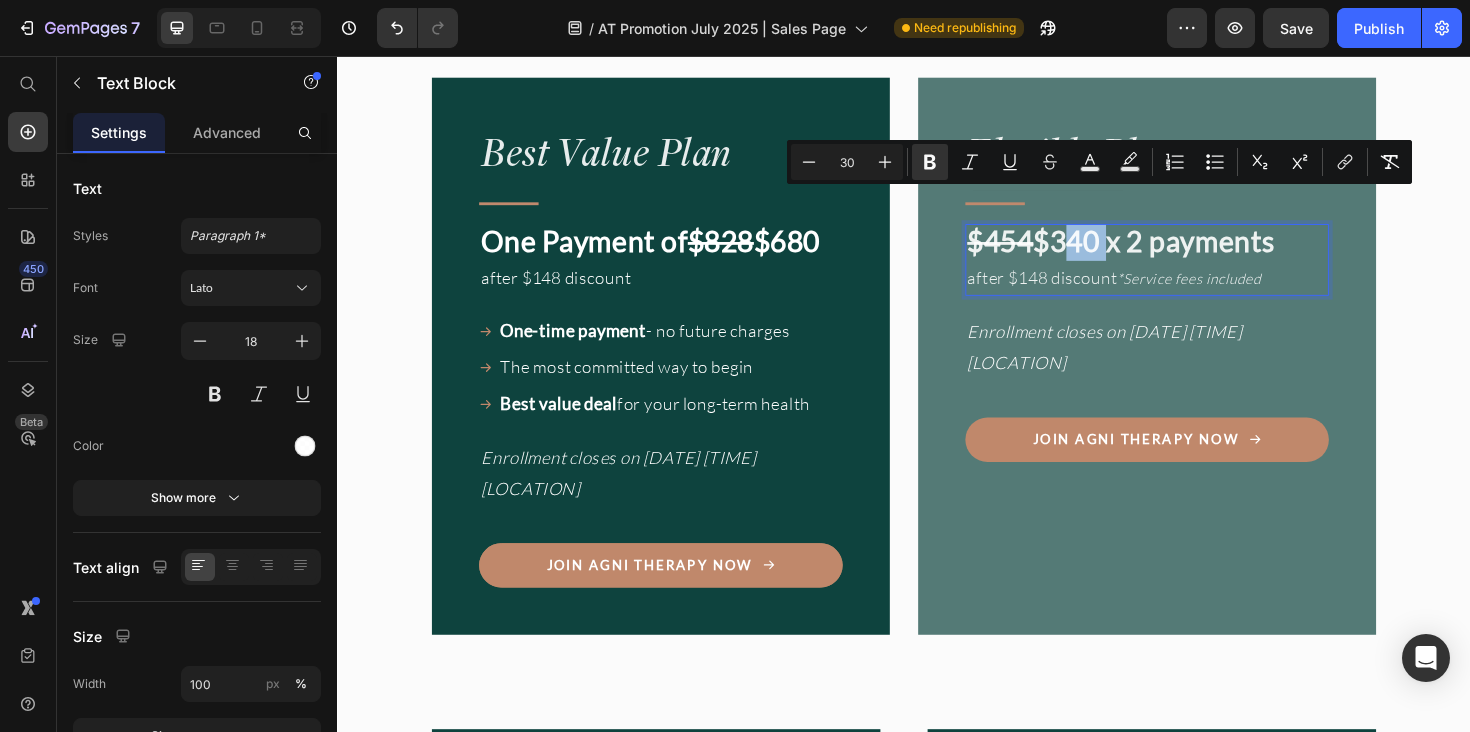 click on "$[PRICE] x 2 payments" at bounding box center (1202, 252) 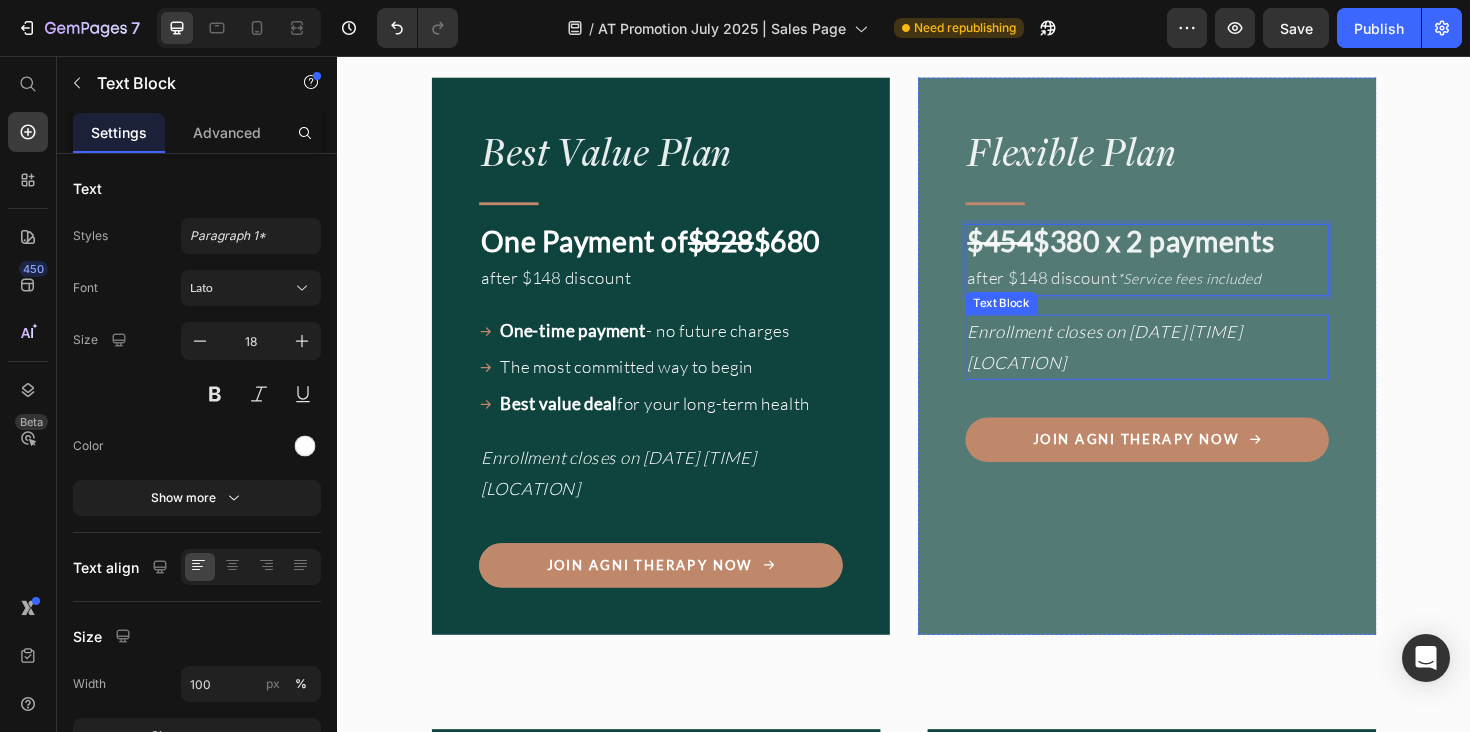 click on "Enrollment closes on [DATE] [TIME] [CITY]" at bounding box center (1156, 364) 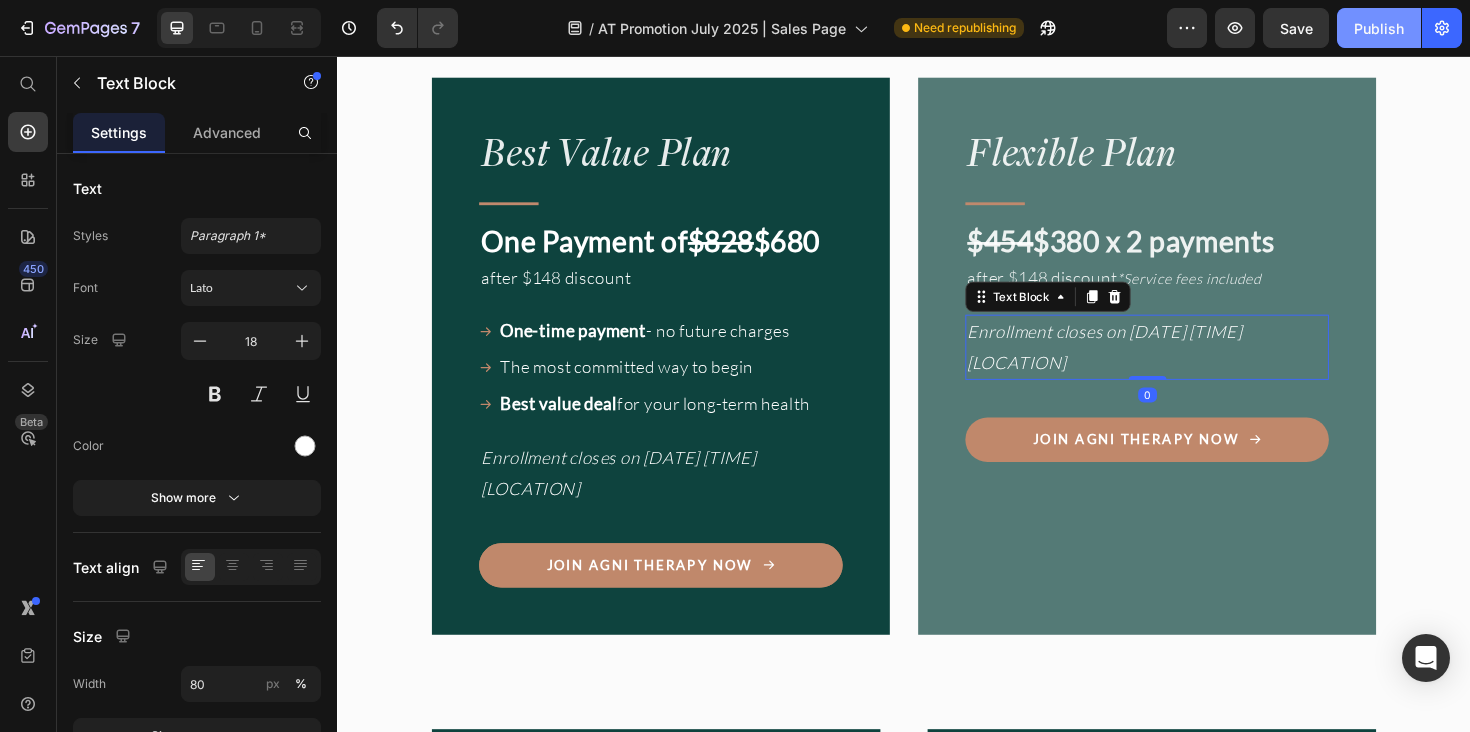 drag, startPoint x: 1384, startPoint y: 35, endPoint x: 812, endPoint y: 165, distance: 586.58673 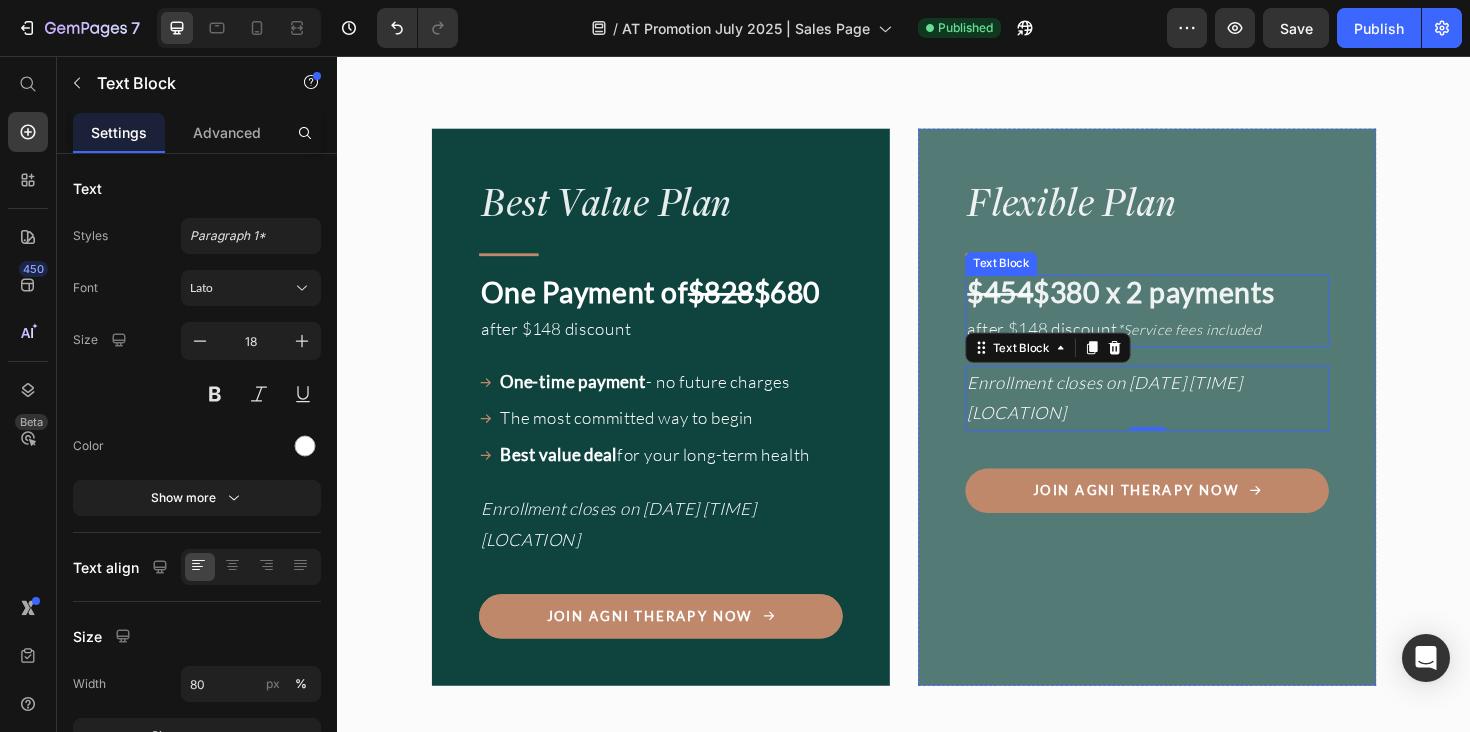 scroll, scrollTop: 17180, scrollLeft: 0, axis: vertical 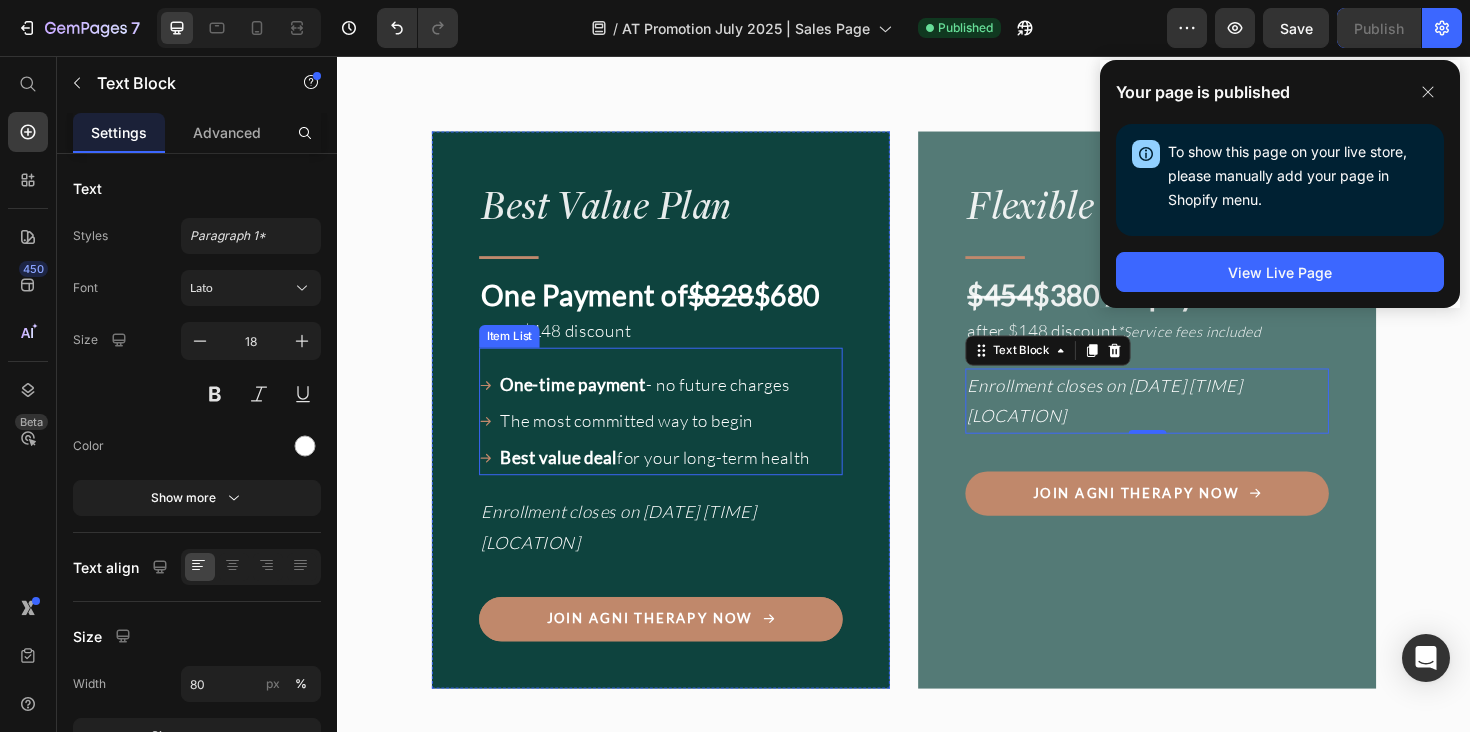 click on "One-time payment  - no future charges
The most committed way to begin
Best value deal  for your long-term health Item List" at bounding box center [679, 432] 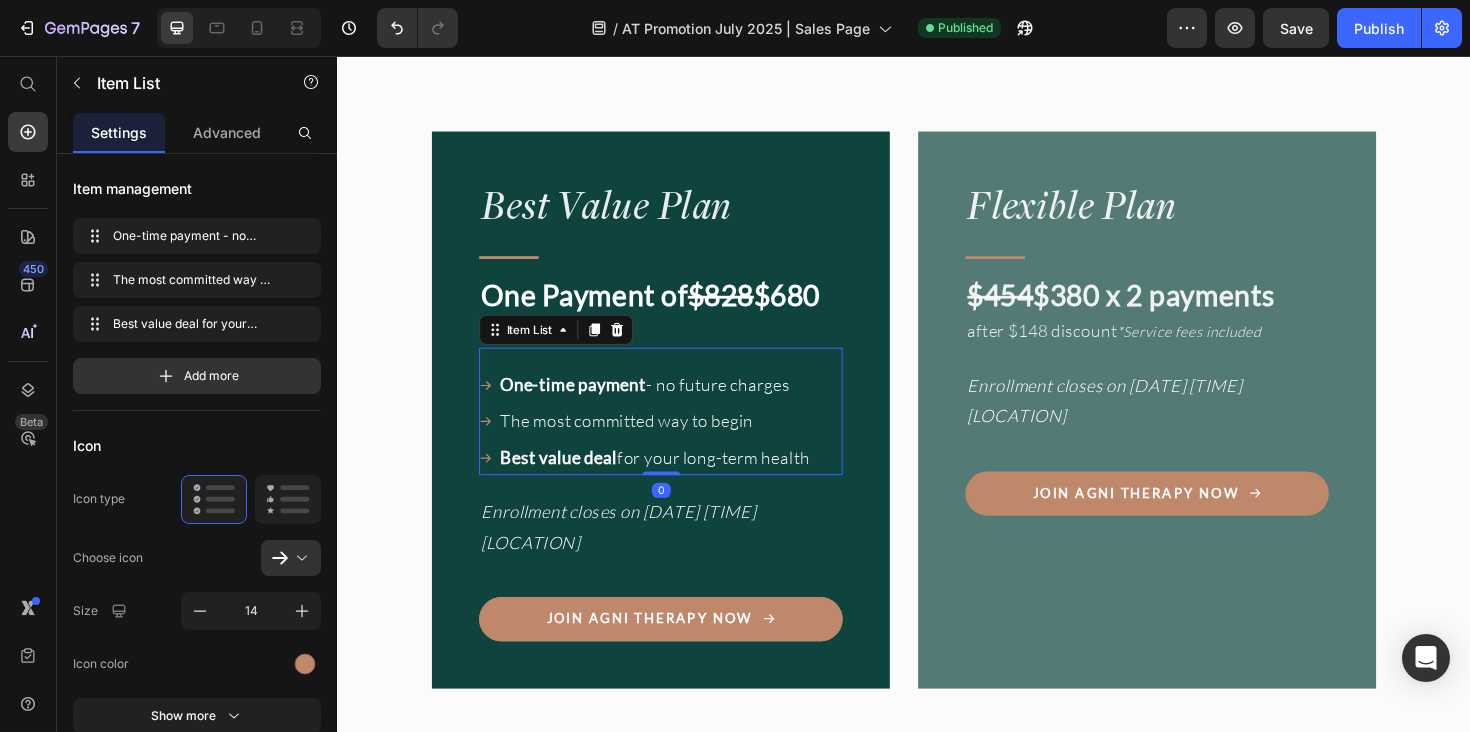 drag, startPoint x: 611, startPoint y: 311, endPoint x: 656, endPoint y: 396, distance: 96.17692 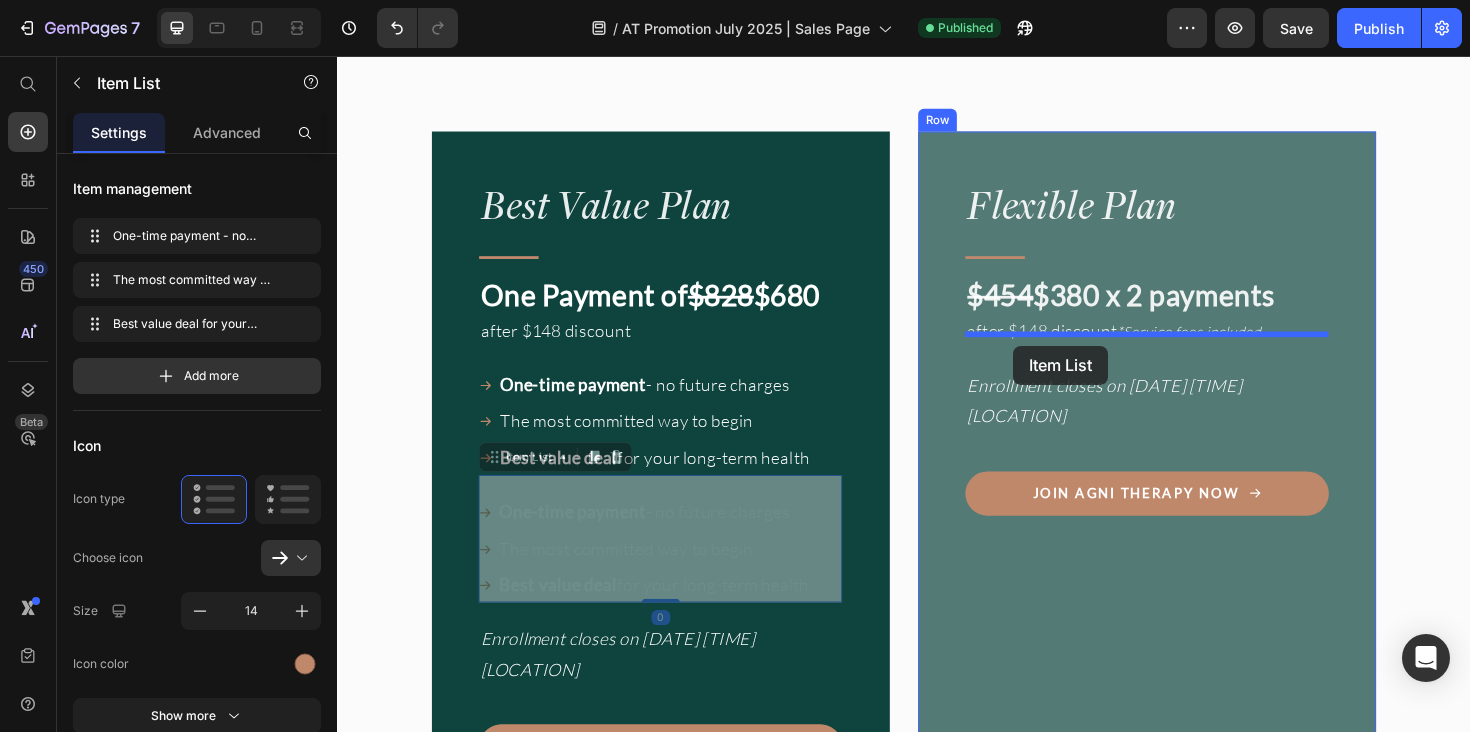 drag, startPoint x: 548, startPoint y: 445, endPoint x: 1053, endPoint y: 363, distance: 511.6141 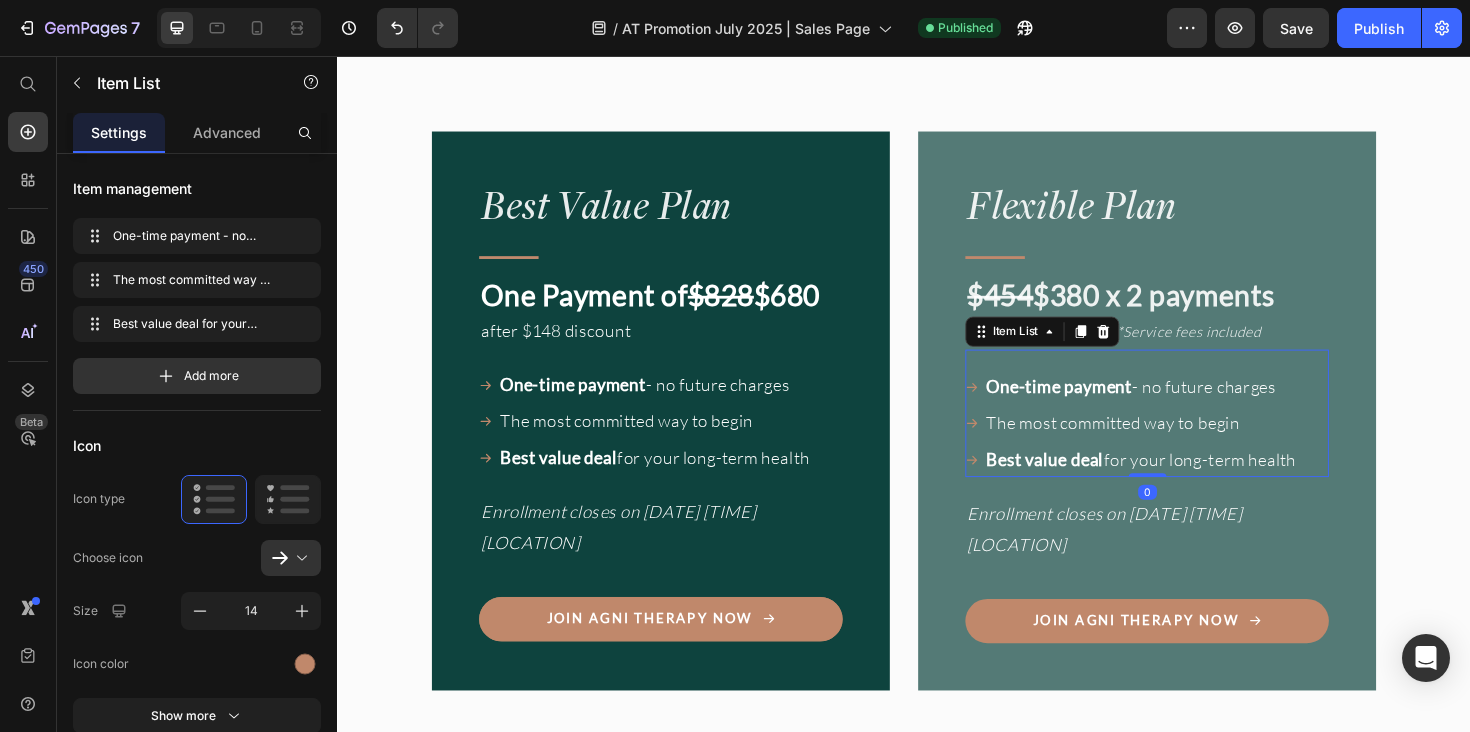 click on "One-time payment" at bounding box center (1101, 406) 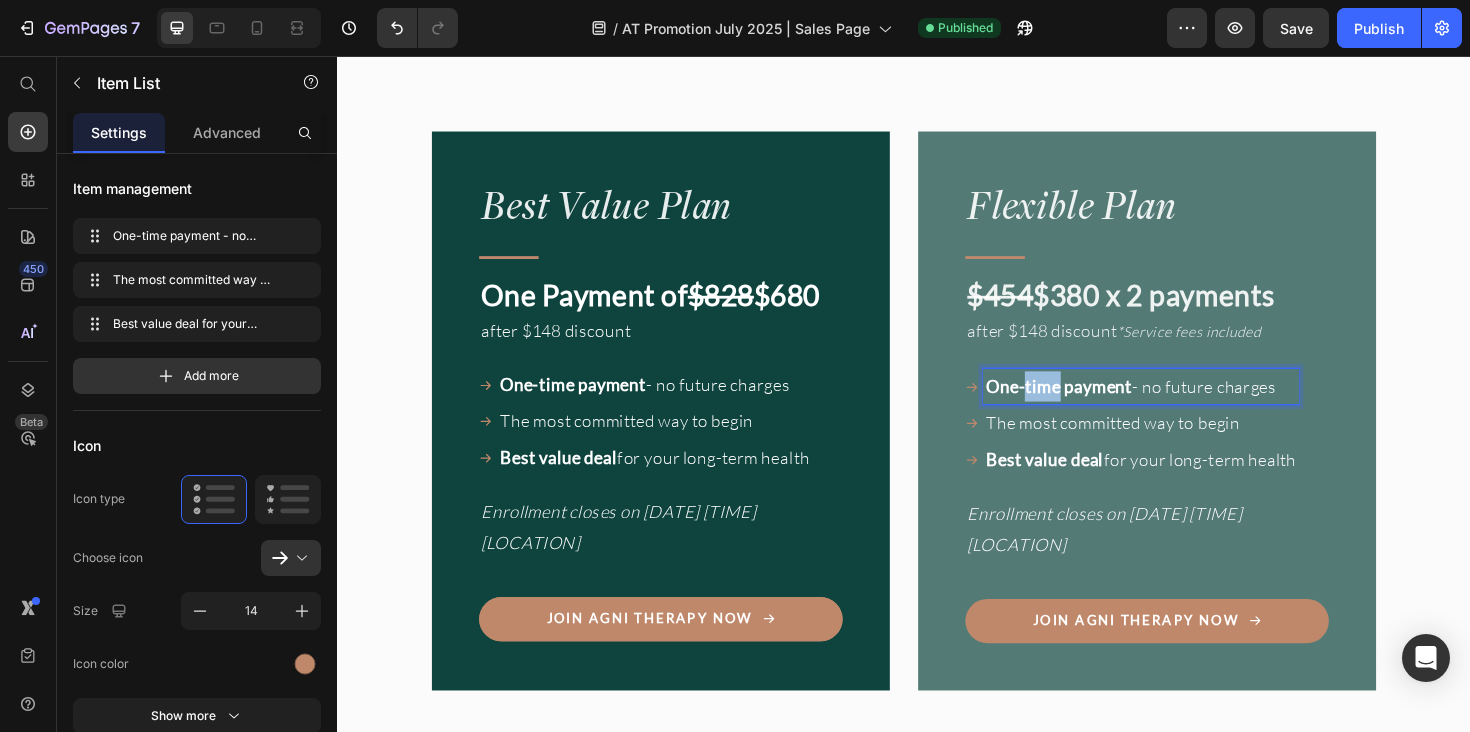 click on "One-time payment" at bounding box center [1101, 406] 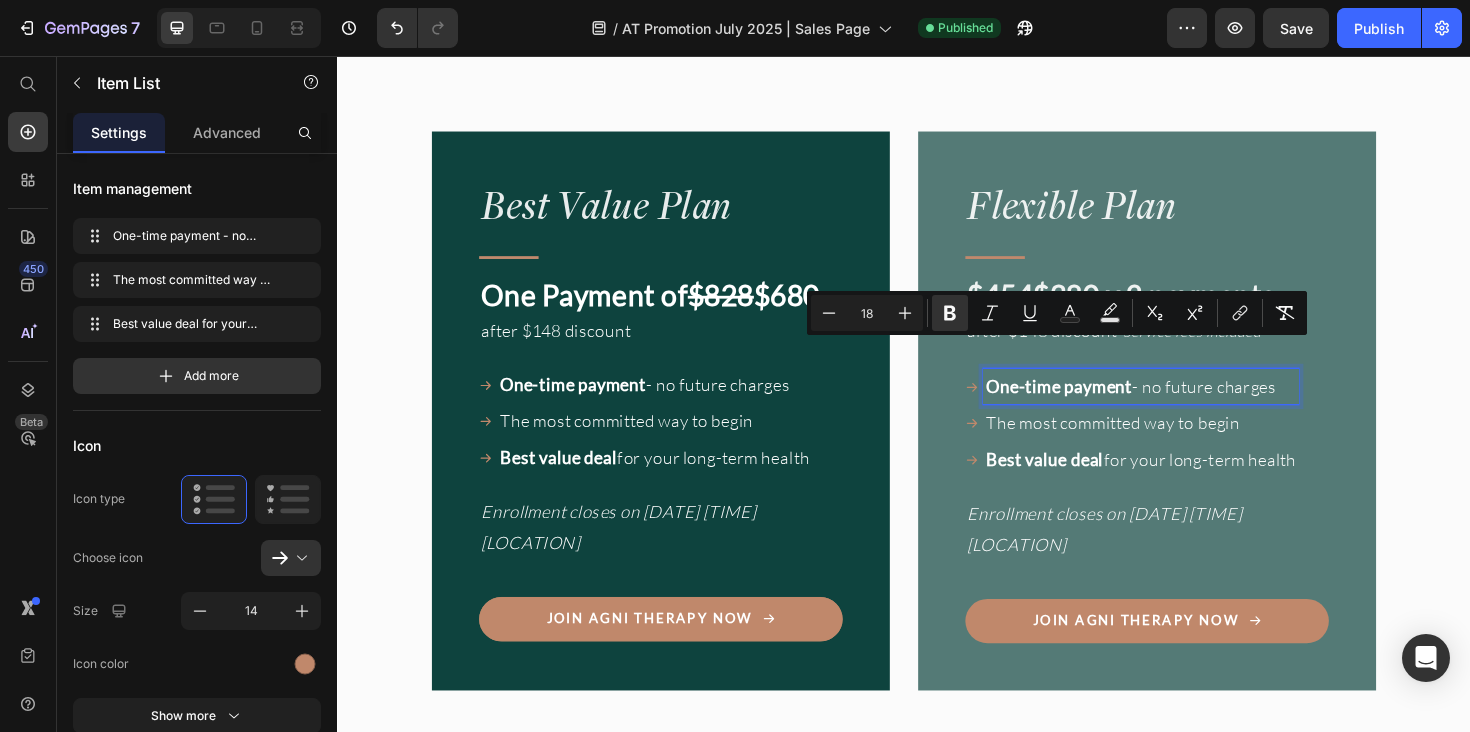 click on "One-time payment" at bounding box center [1101, 406] 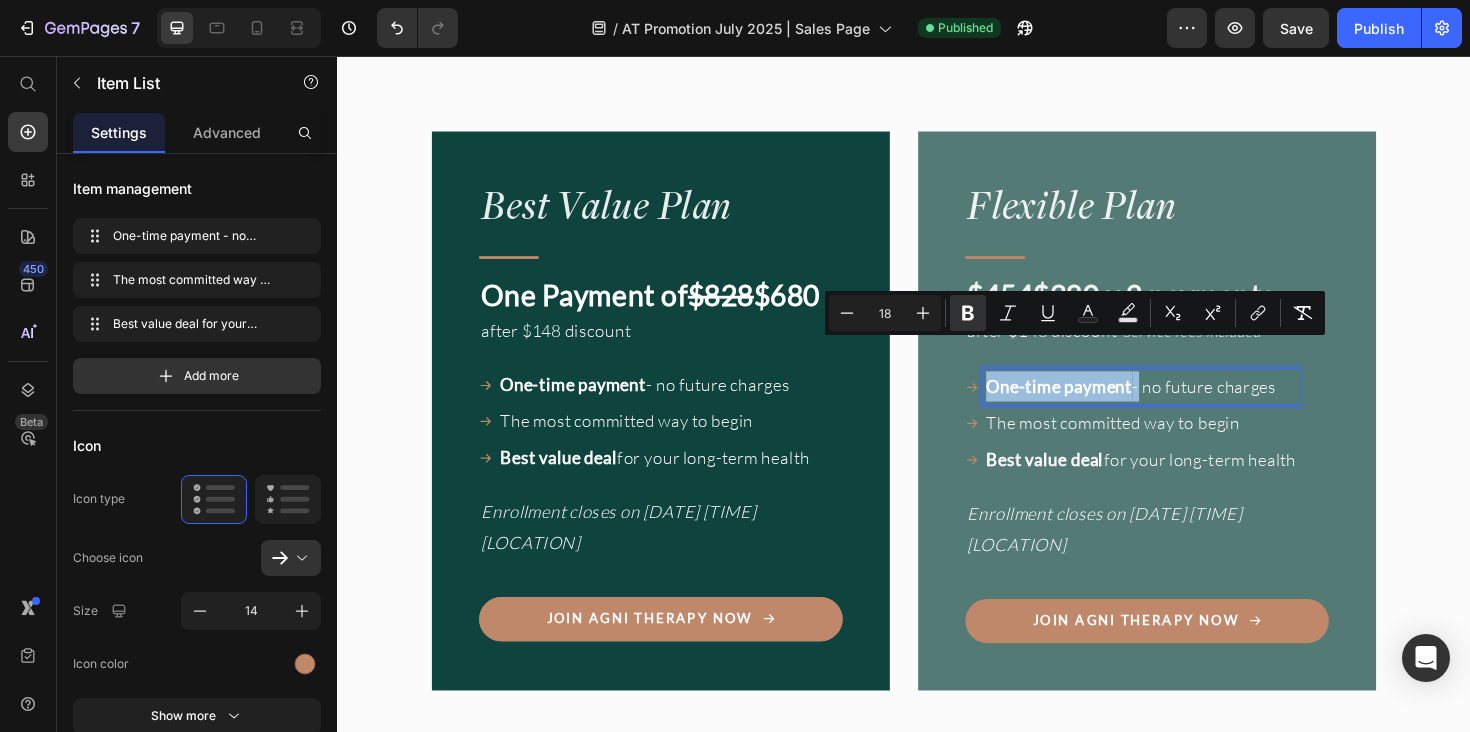 drag, startPoint x: 1183, startPoint y: 376, endPoint x: 1027, endPoint y: 371, distance: 156.08011 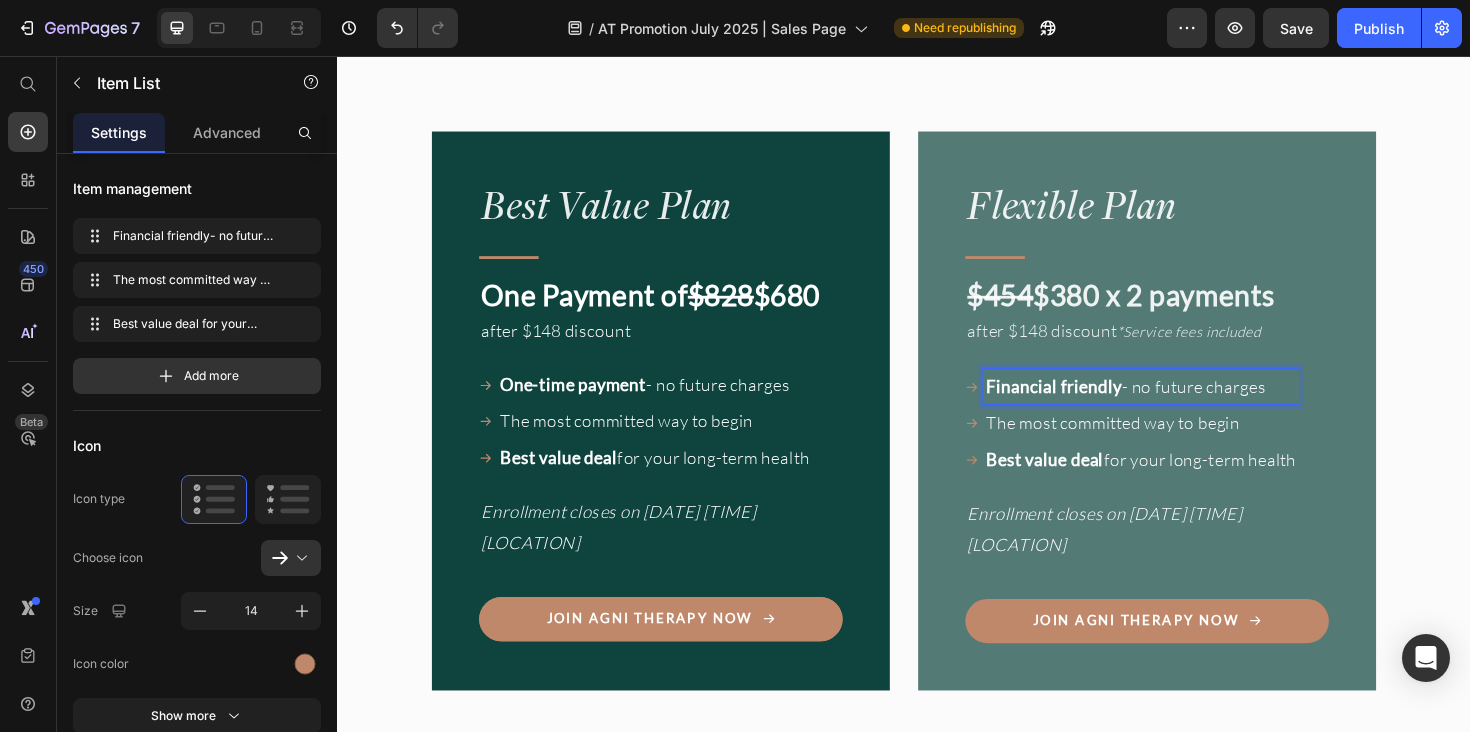 click on "Financial friendly - no future charges" at bounding box center [1188, 406] 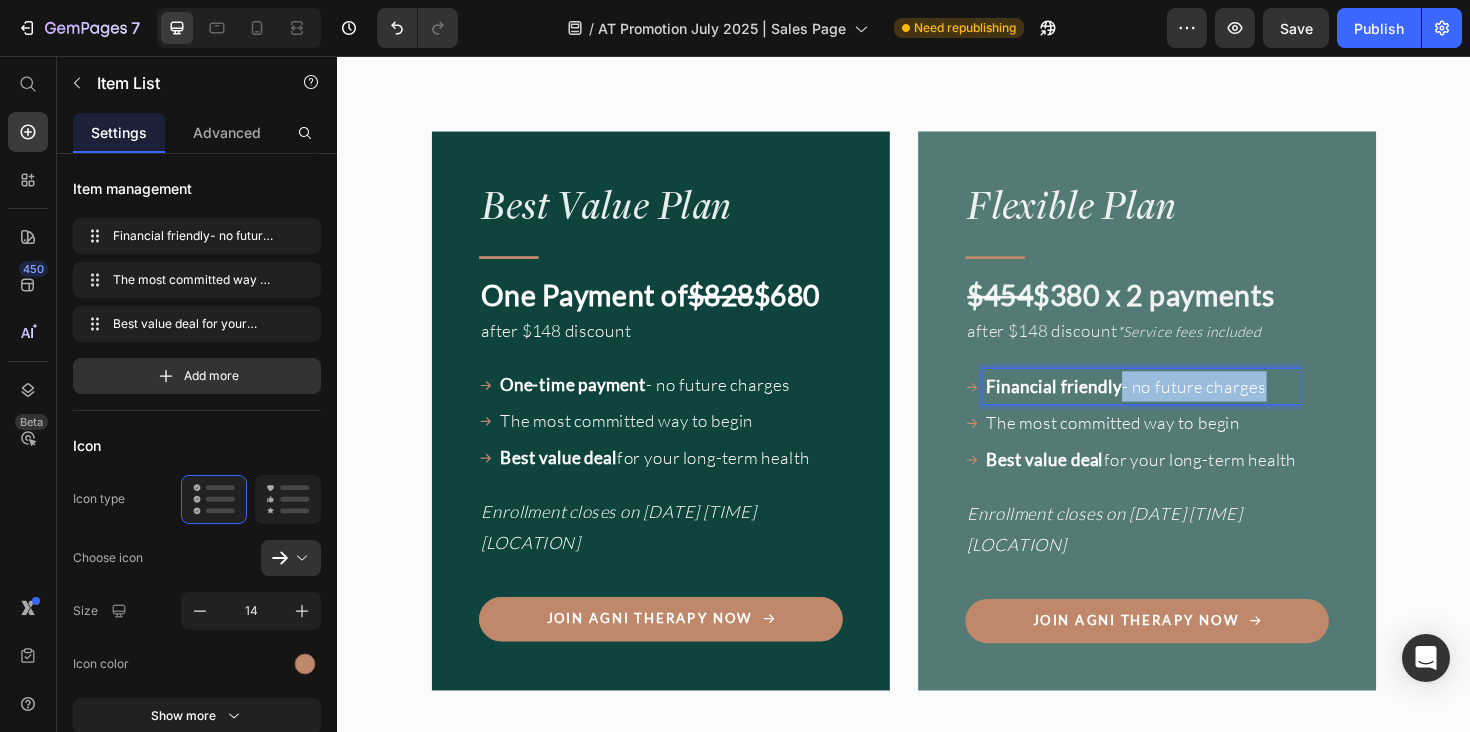 drag, startPoint x: 1170, startPoint y: 371, endPoint x: 1355, endPoint y: 372, distance: 185.0027 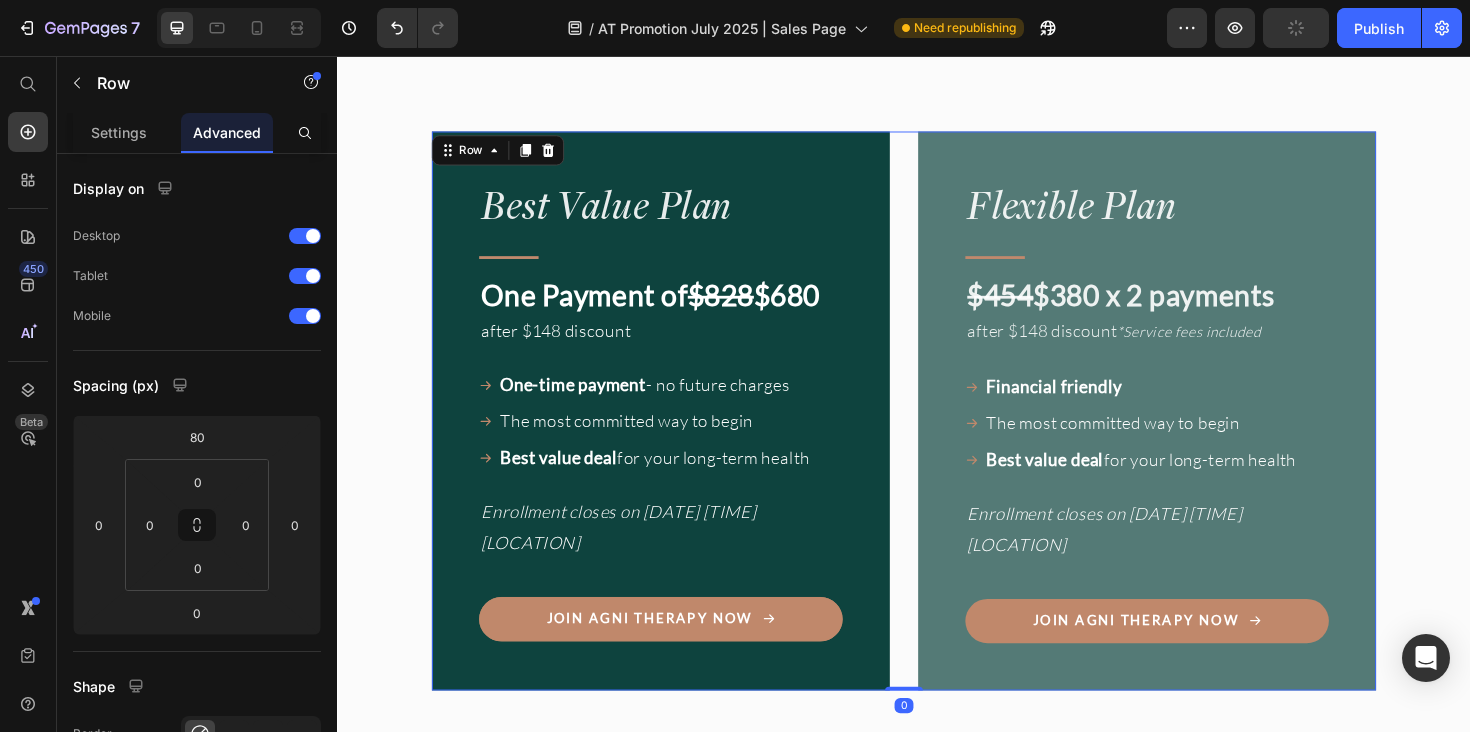 click on "Best Value Plan Heading                Title Line One Payment of  $828  $680  after $148 discount Text Block
One-time payment  - no future charges
The most committed way to begin
Best value deal  for your long-term health Item List Enrollment closes on July 26 12 a.m. Bali Text Block
Join Agni Therapy Now Button Row Flexible Plan Heading                Title Line $454  $380 x 2 payments  after $148 discount  *Service fees included Text Block
Financial friendly
The most committed way to begin
Best value deal  for your long-term health Item List Enrollment closes on July 26 12 a.m. Bali Text Block
Join Agni Therapy Now Button Row Row   0" at bounding box center (937, 431) 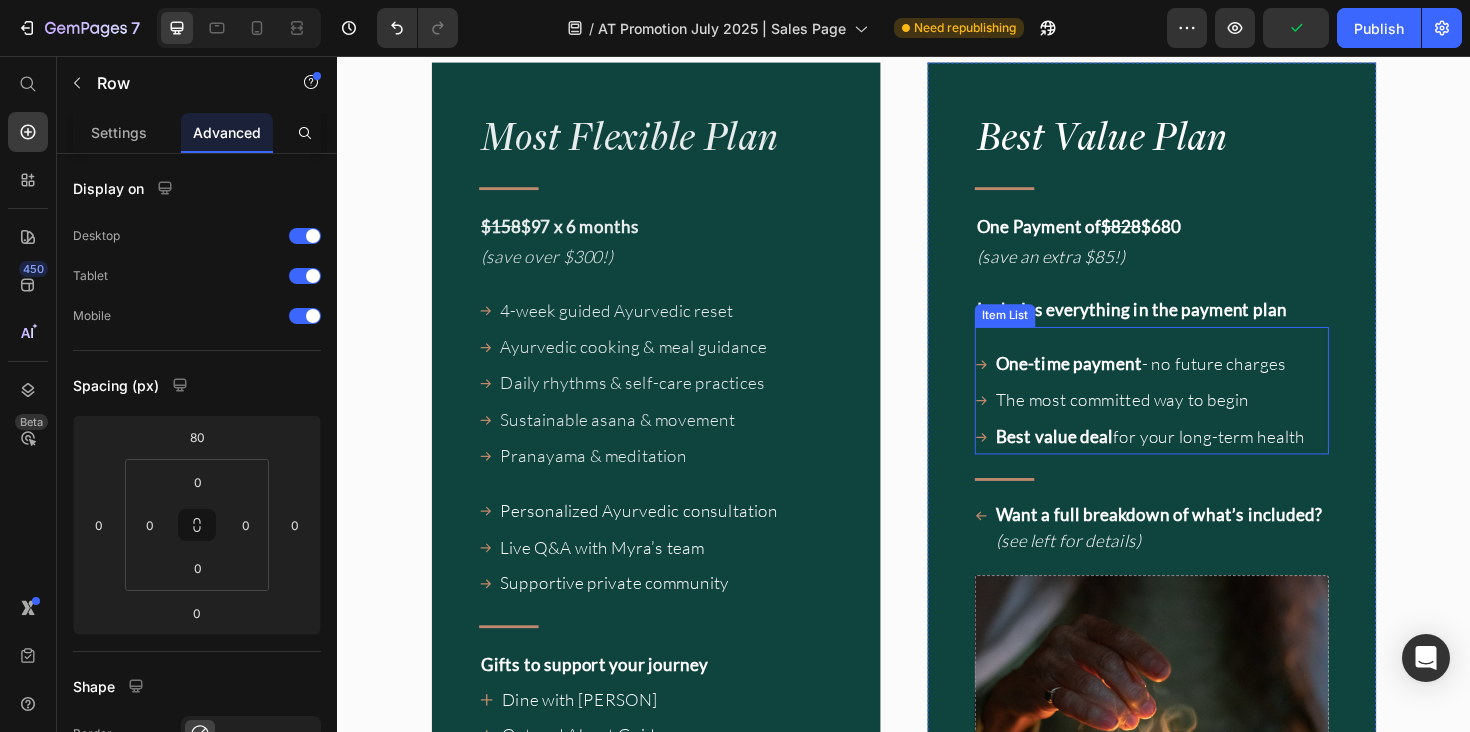 scroll, scrollTop: 17947, scrollLeft: 0, axis: vertical 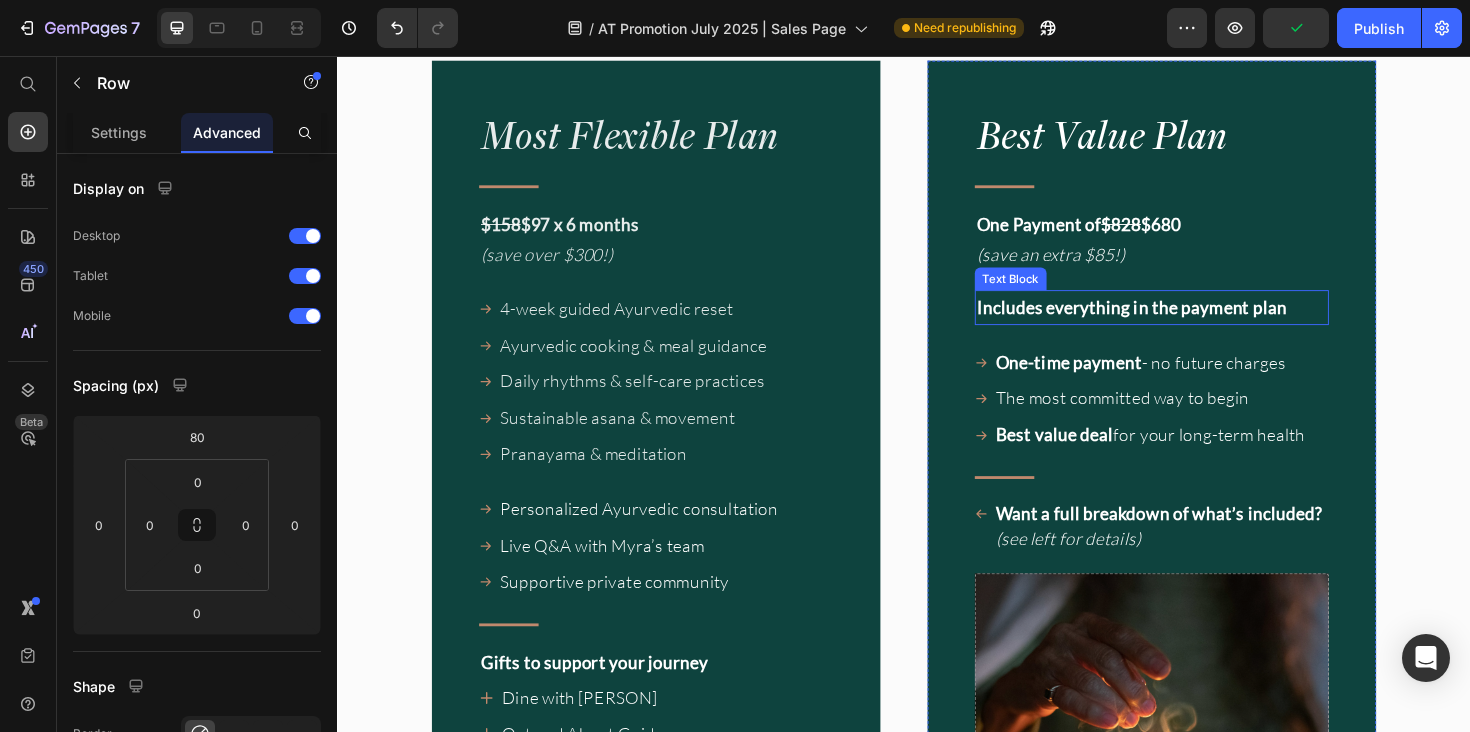 click on "Includes everything in the payment plan" at bounding box center (1178, 322) 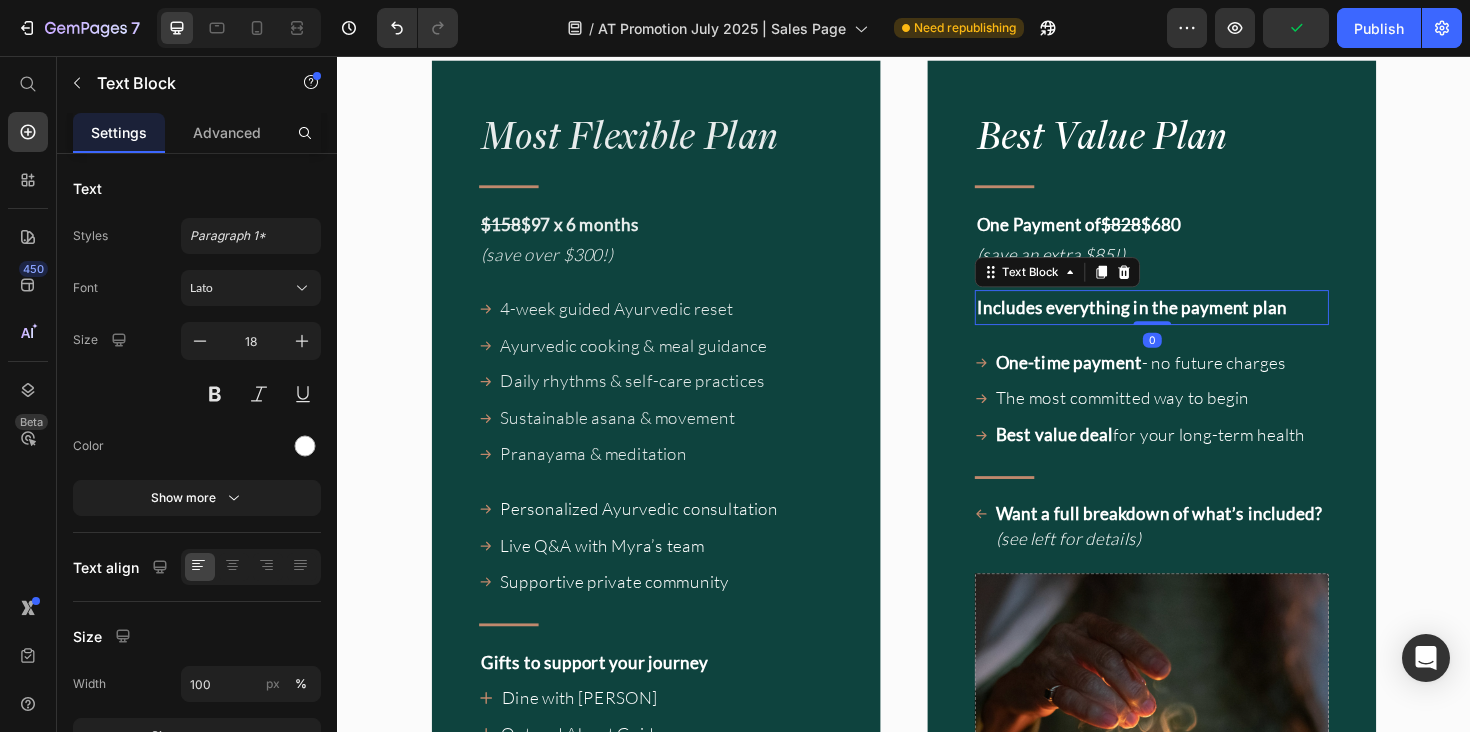 click on "Includes everything in the payment plan" at bounding box center (1178, 322) 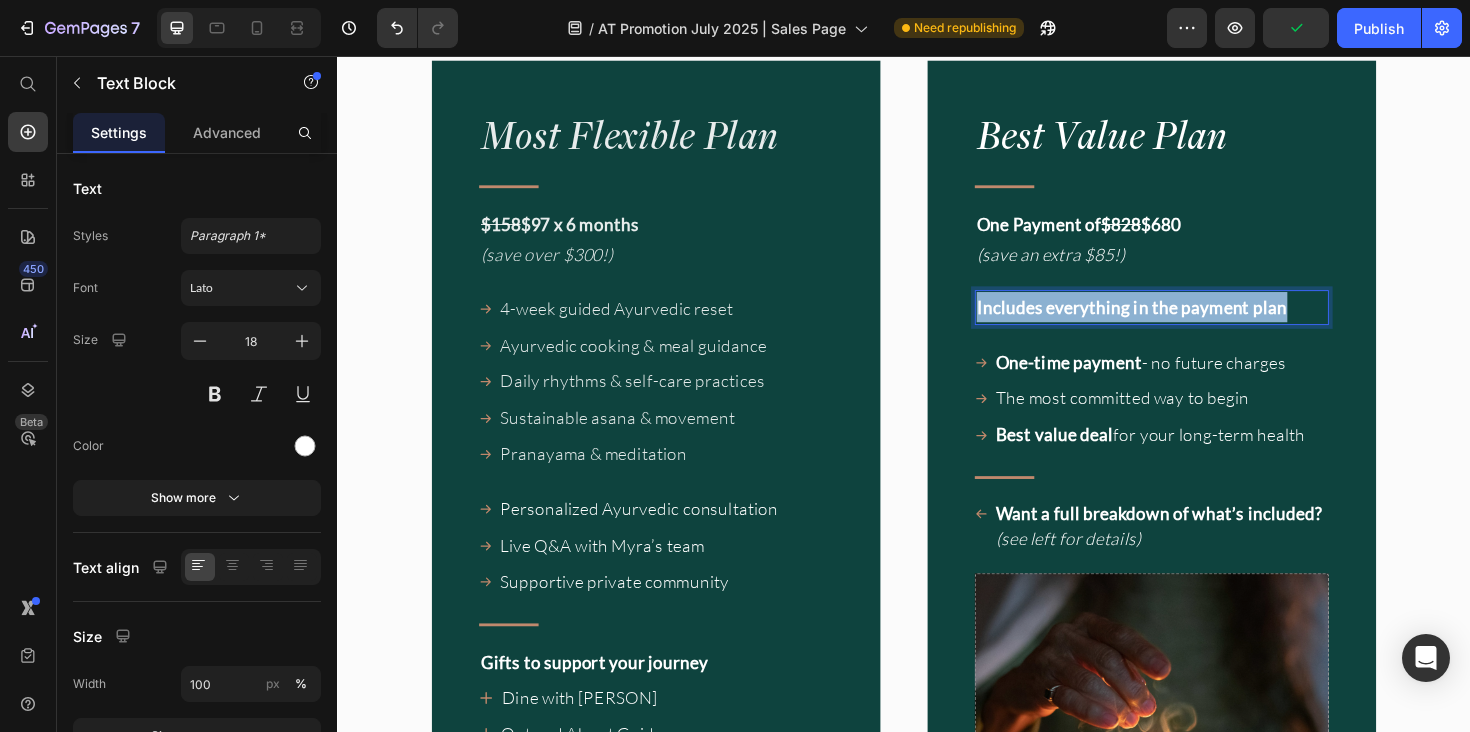 click on "Includes everything in the payment plan" at bounding box center (1178, 322) 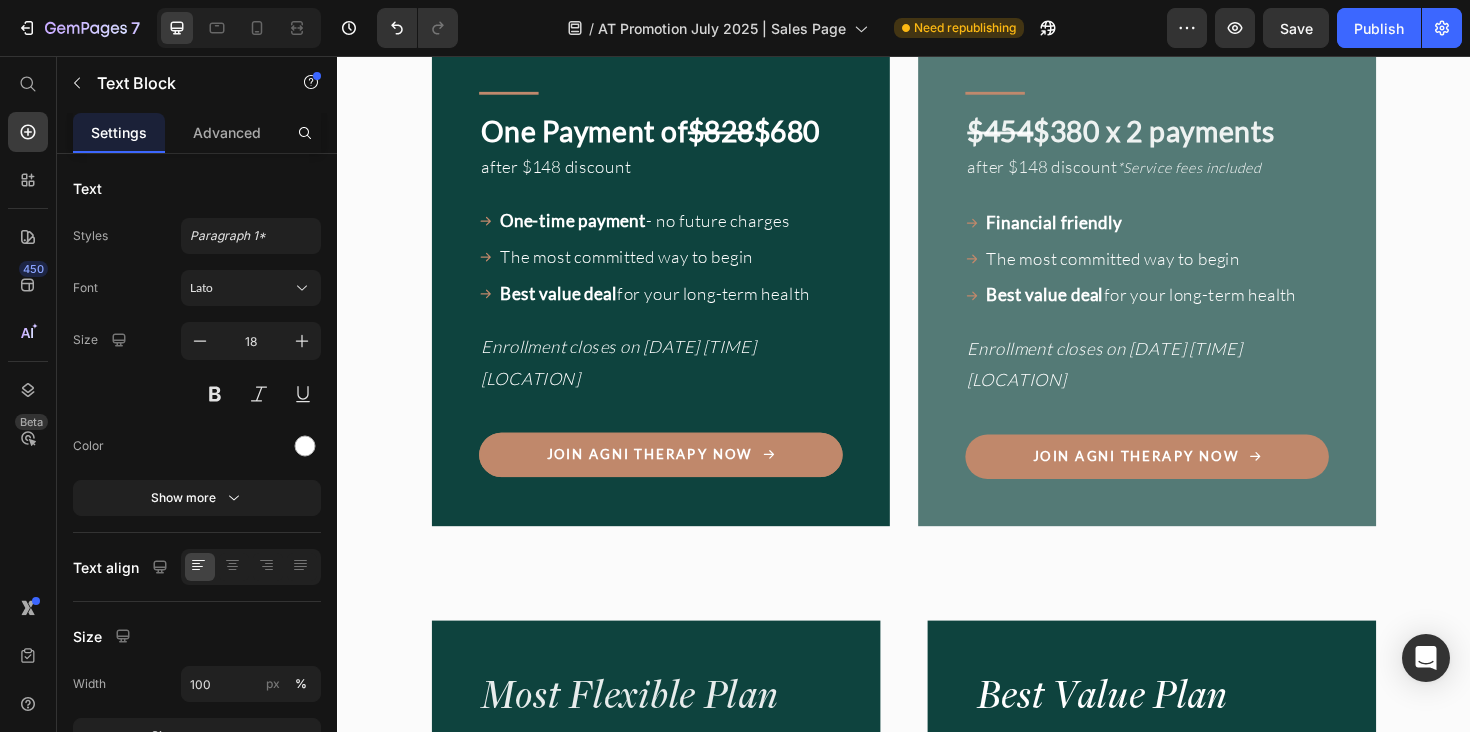 scroll, scrollTop: 17346, scrollLeft: 0, axis: vertical 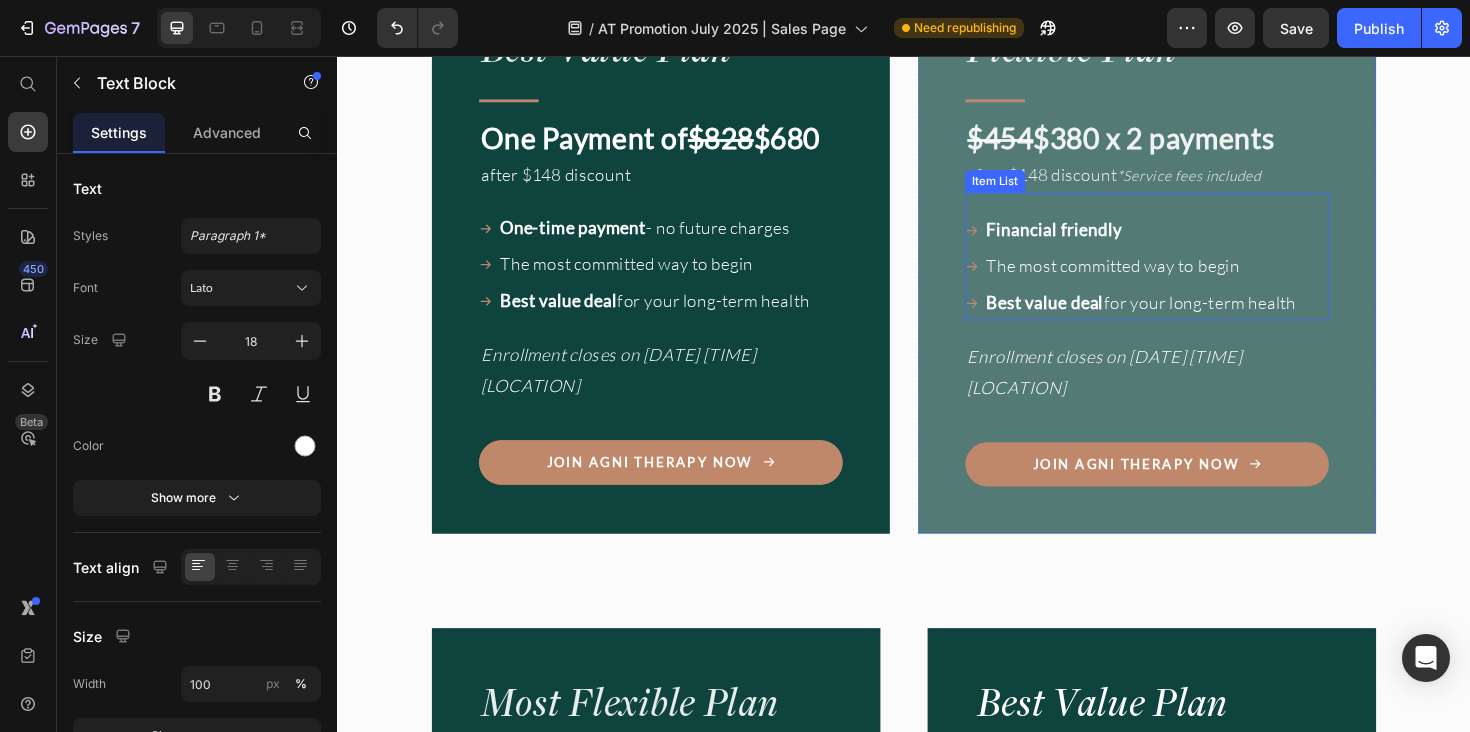 click on "The most committed way to begin" at bounding box center (1188, 278) 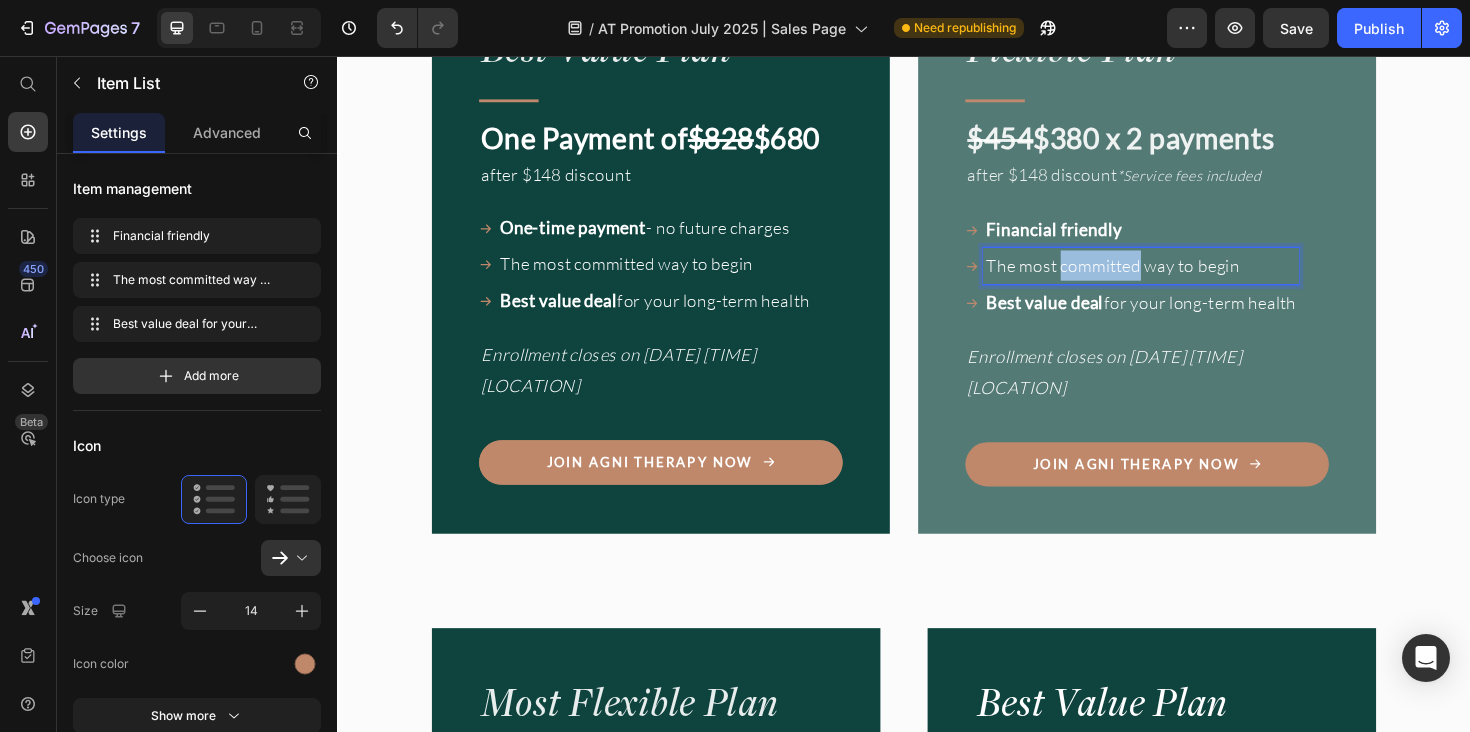 click on "The most committed way to begin" at bounding box center [1188, 278] 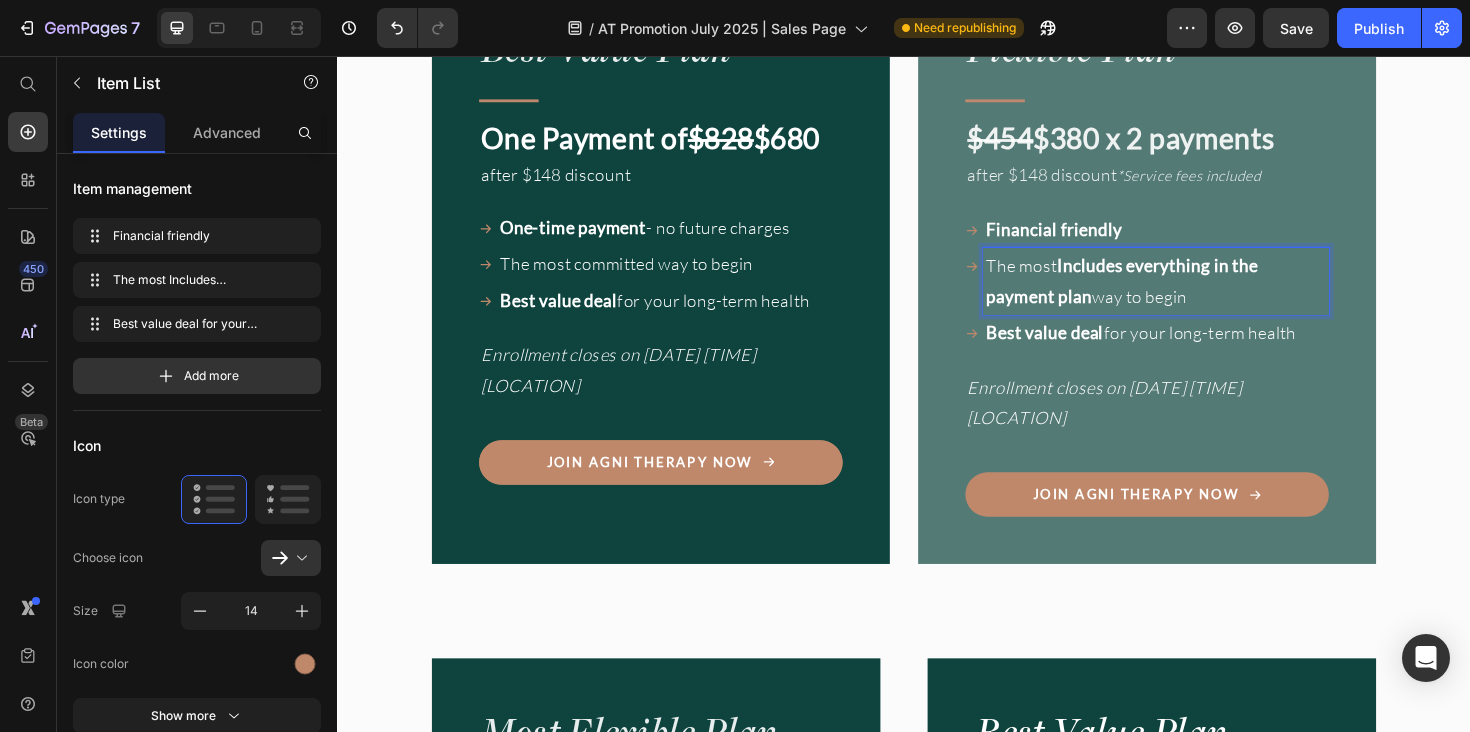 click on "Includes everything in the payment plan" at bounding box center [1168, 294] 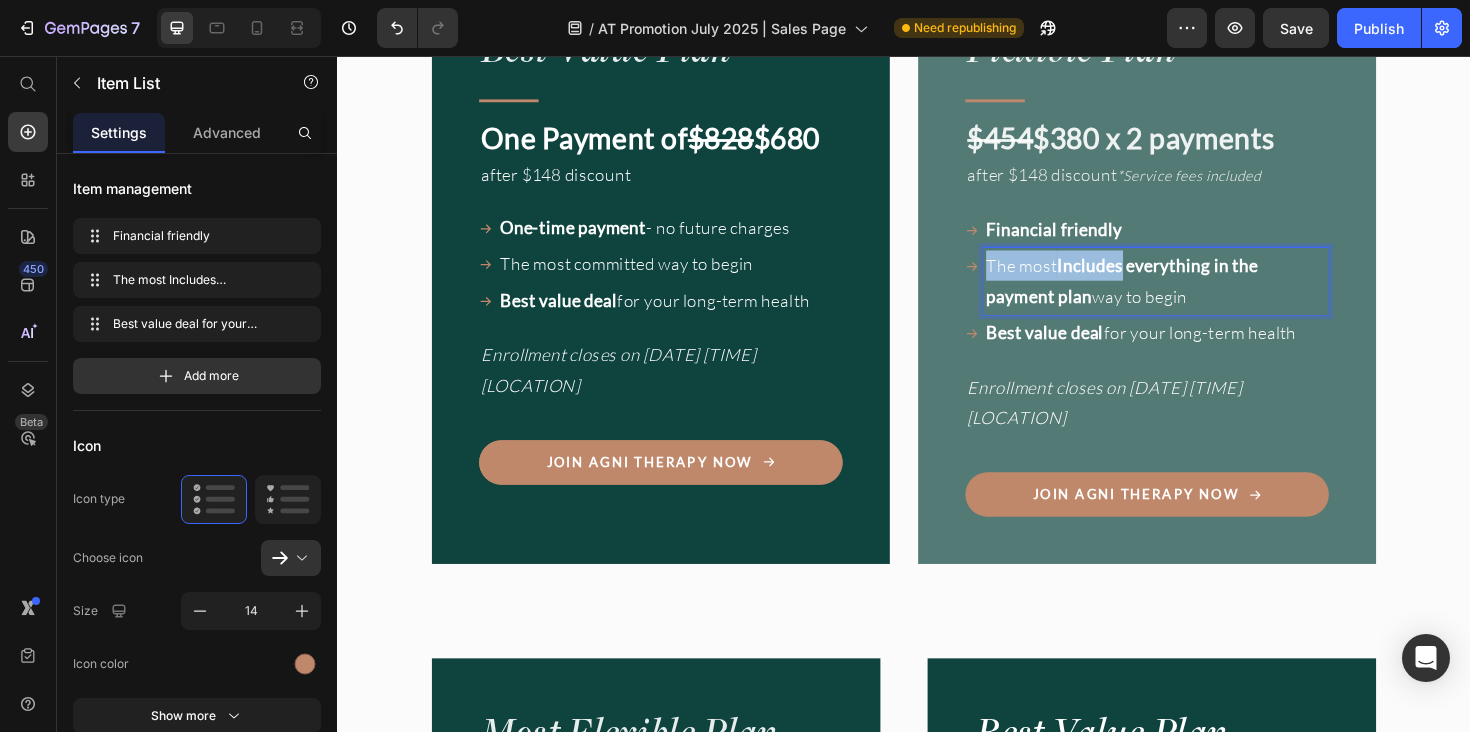 drag, startPoint x: 1103, startPoint y: 242, endPoint x: 1038, endPoint y: 241, distance: 65.00769 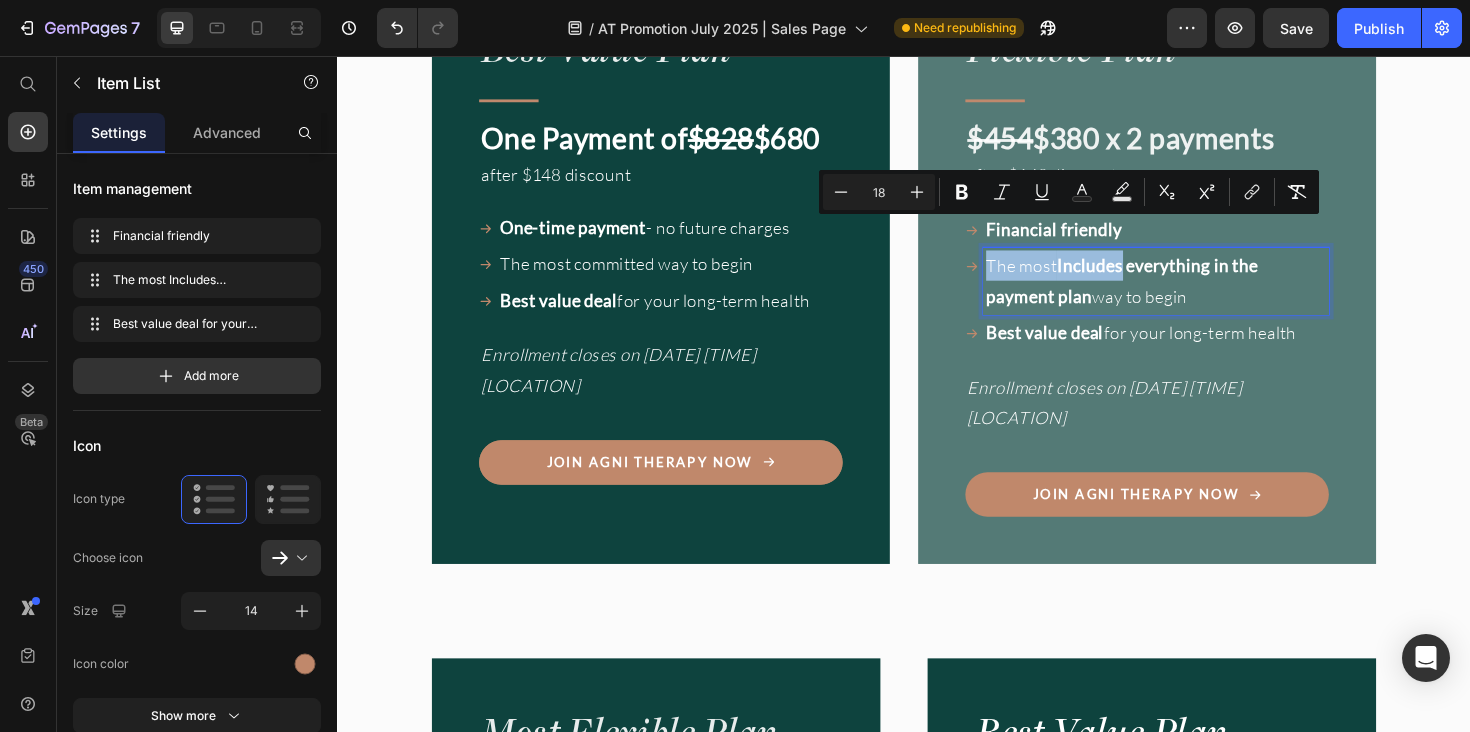 click on "The most  Includes everything in the payment plan  way to begin" at bounding box center [1204, 294] 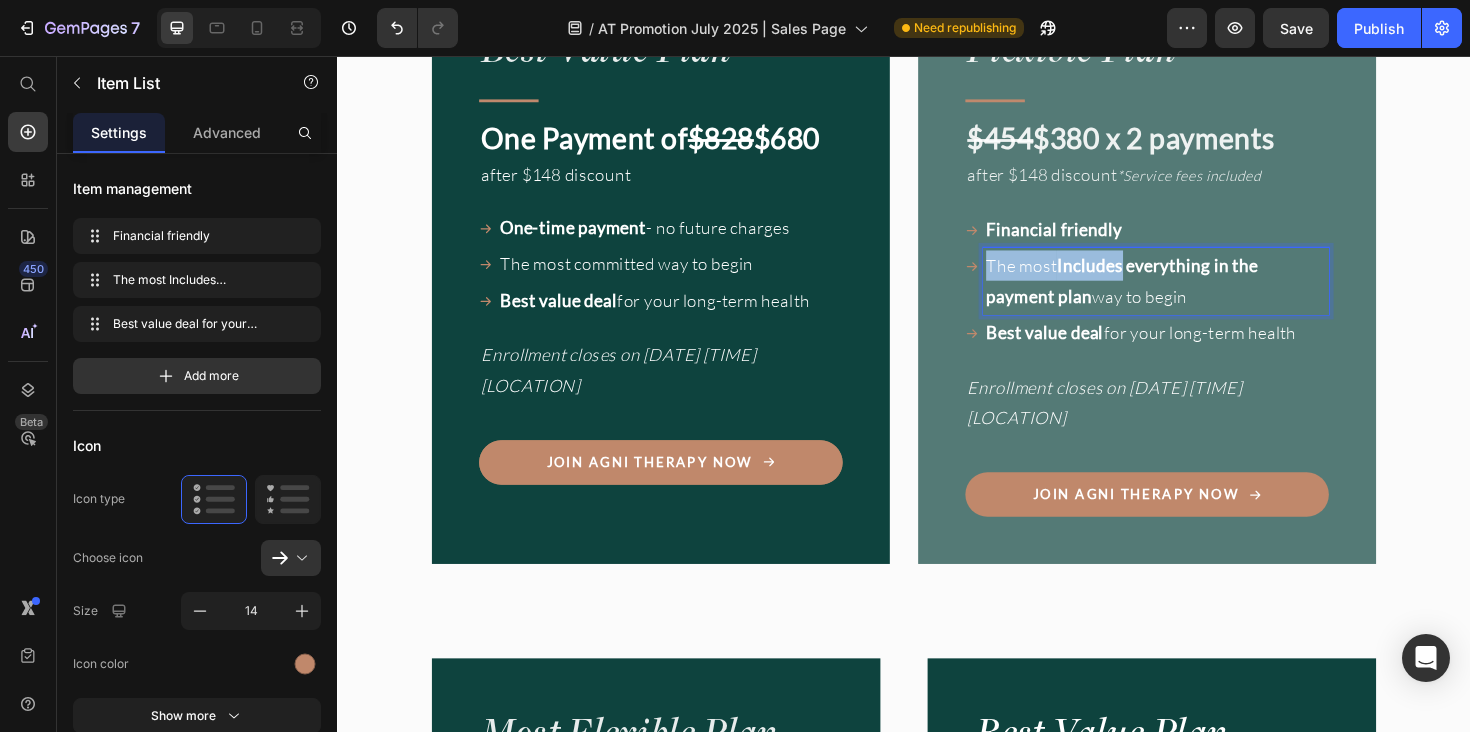 drag, startPoint x: 1102, startPoint y: 243, endPoint x: 1026, endPoint y: 243, distance: 76 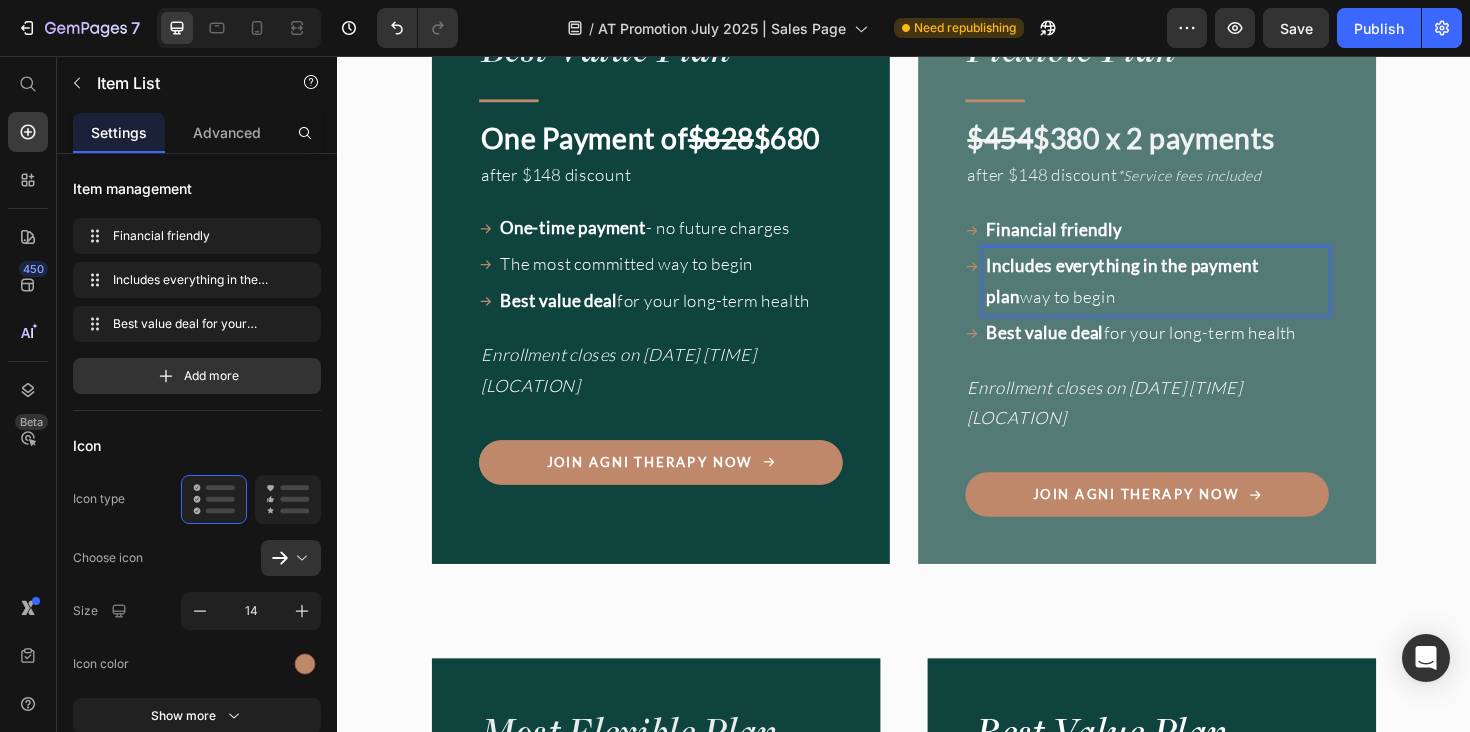 click on "Includes everything in the payment plan  way to begin" at bounding box center (1204, 294) 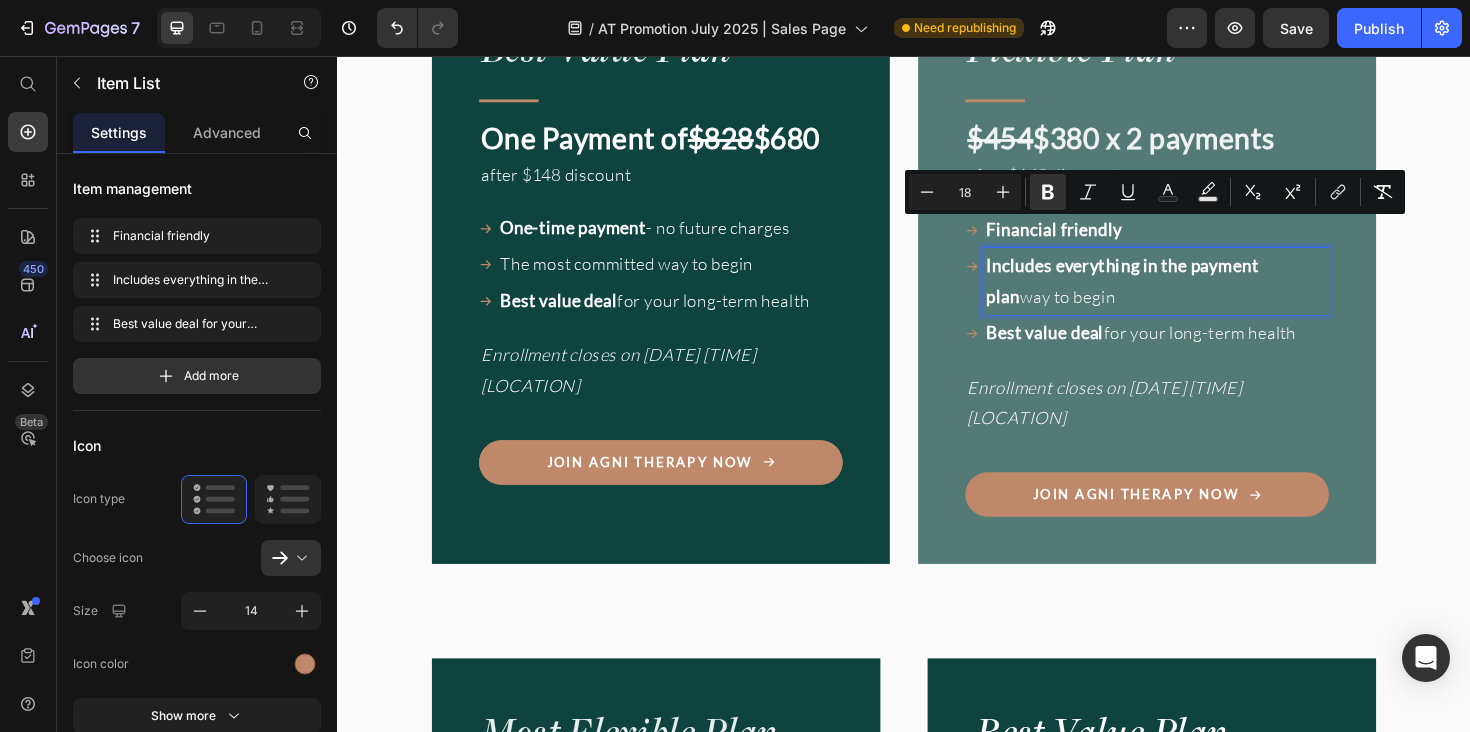 click on "Includes everything in the payment plan  way to begin" at bounding box center [1204, 294] 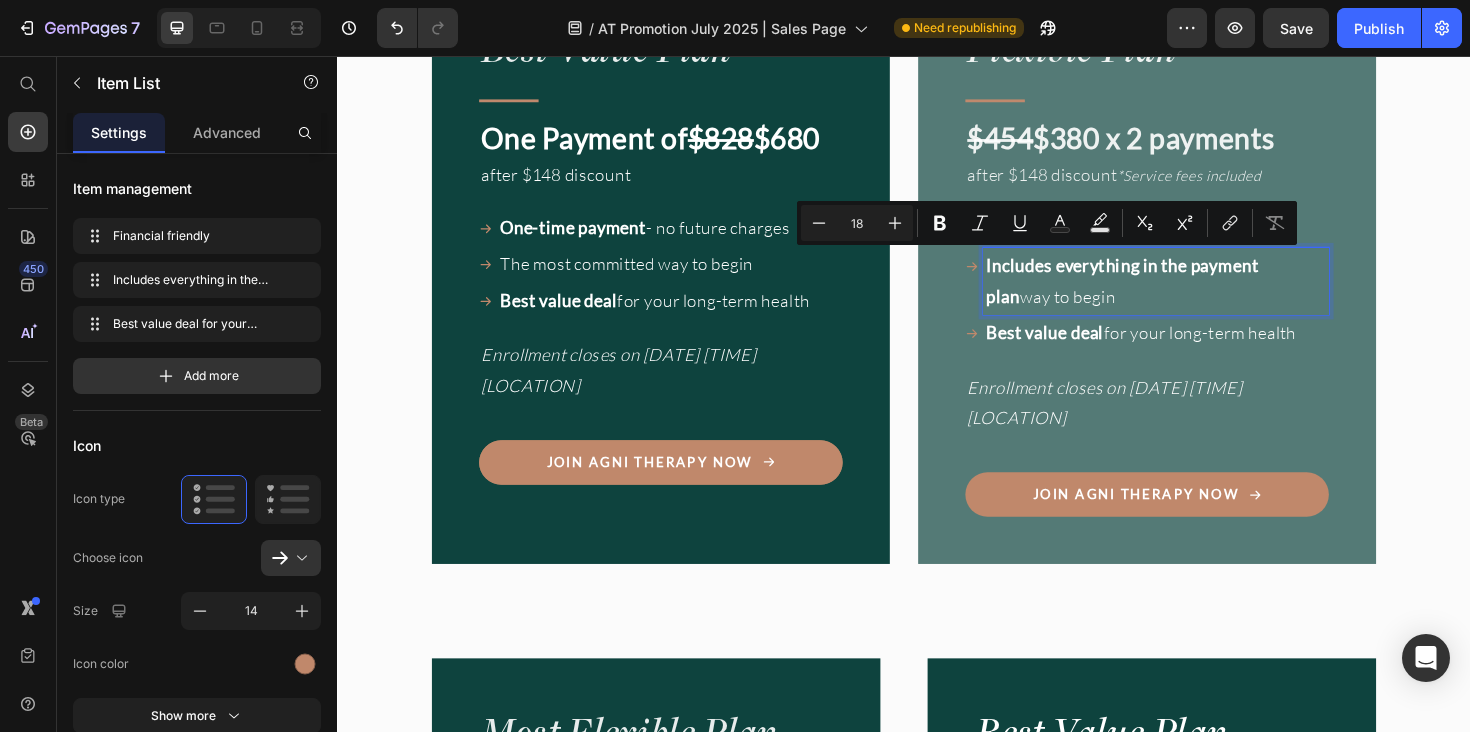 drag, startPoint x: 1151, startPoint y: 284, endPoint x: 1028, endPoint y: 283, distance: 123.00407 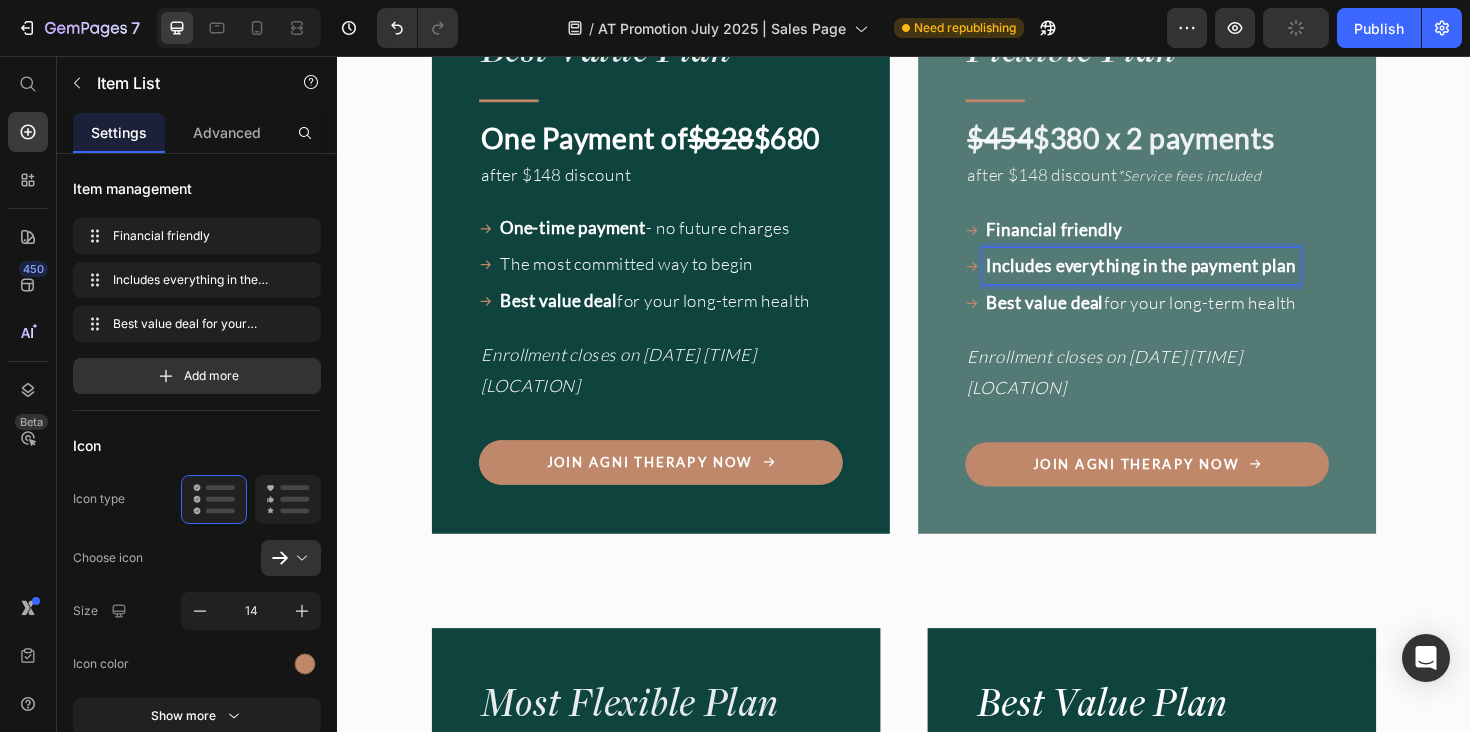 scroll, scrollTop: 17191, scrollLeft: 0, axis: vertical 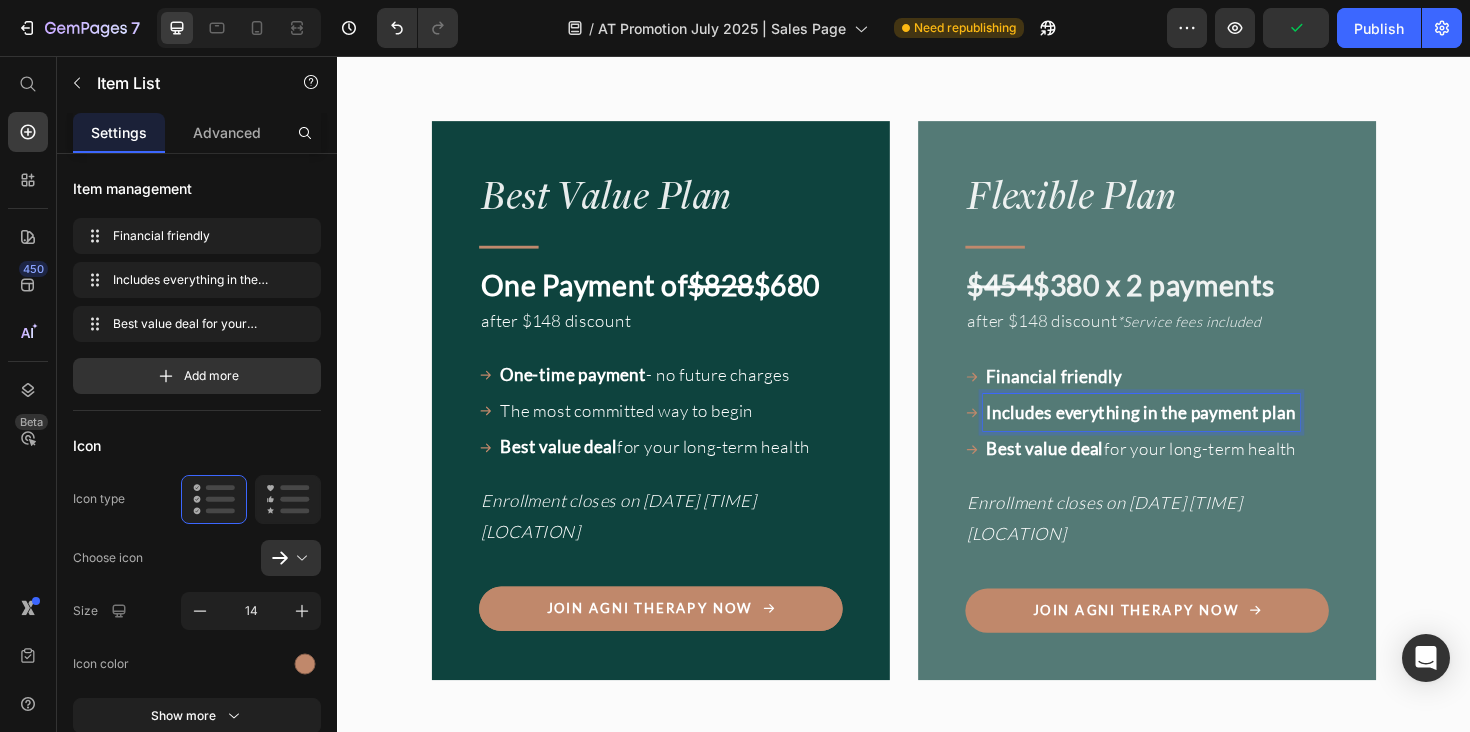 click on "Includes everything in the payment plan" at bounding box center [1188, 433] 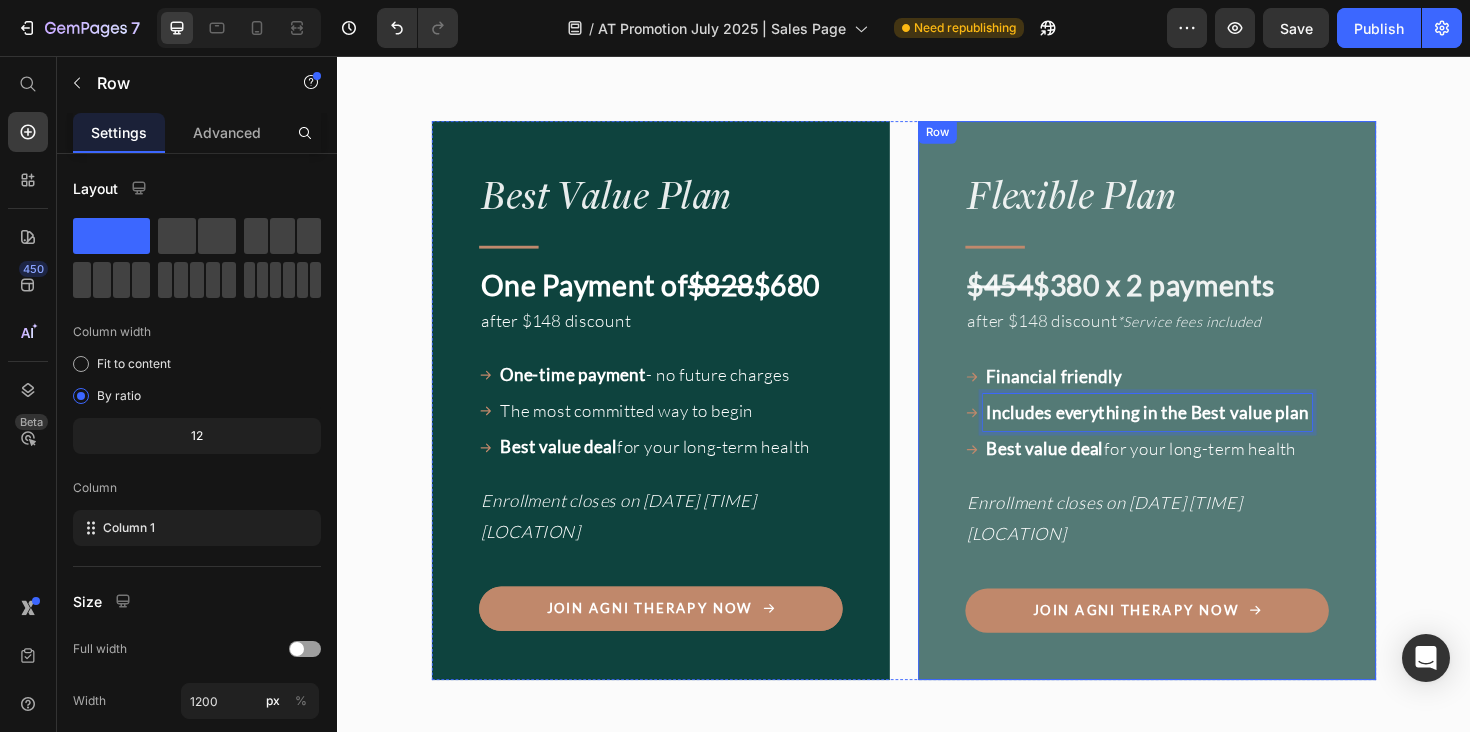 click on "Flexible Plan Heading                Title Line $454  $380 x 2 payments  after $148 discount  *Service fees included Text Block
Financial friendly
Includes everything in the Best value plan
Best value deal  for your long-term health Item List   0 Enrollment closes on July 26 12 a.m. Bali Text Block
Join Agni Therapy Now Button" at bounding box center [1194, 420] 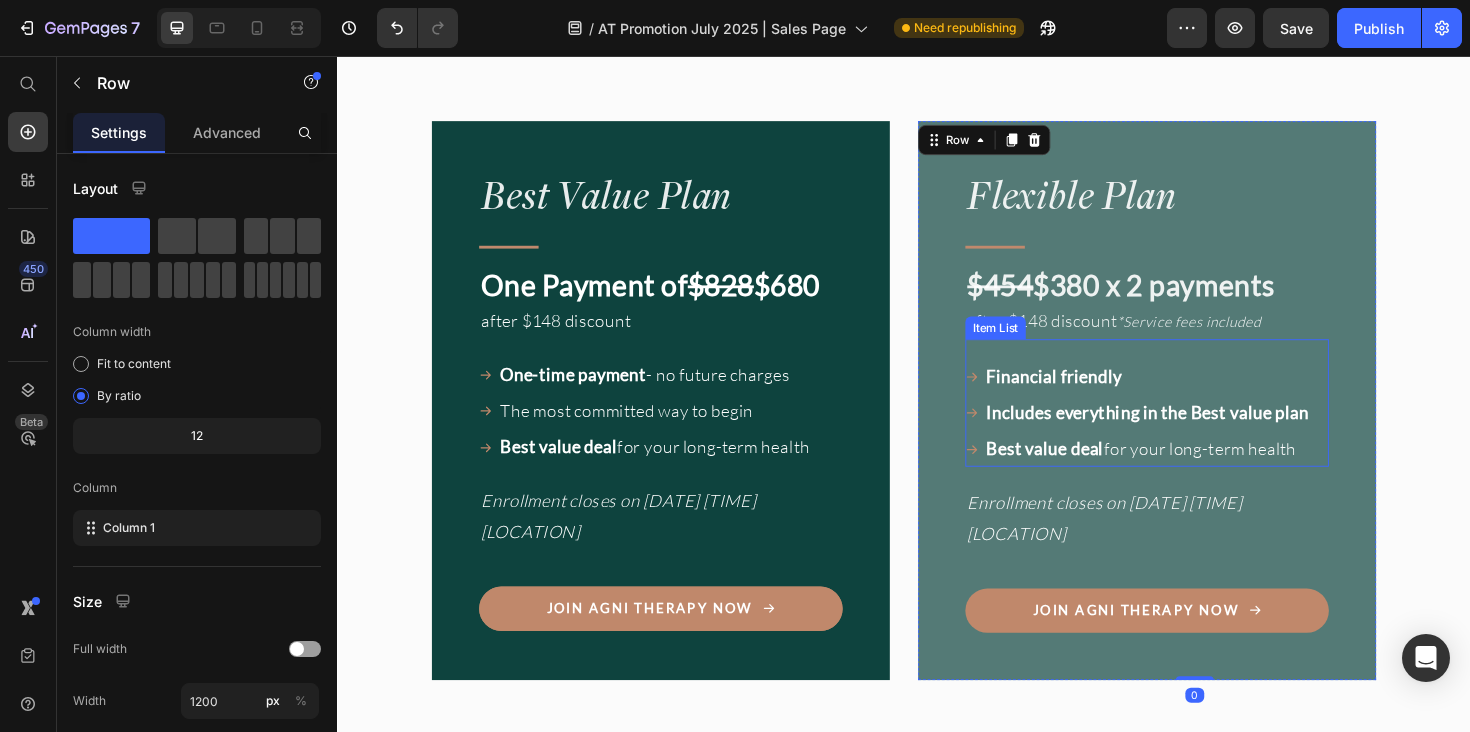 click on "Includes everything in the Best value plan" at bounding box center (1195, 433) 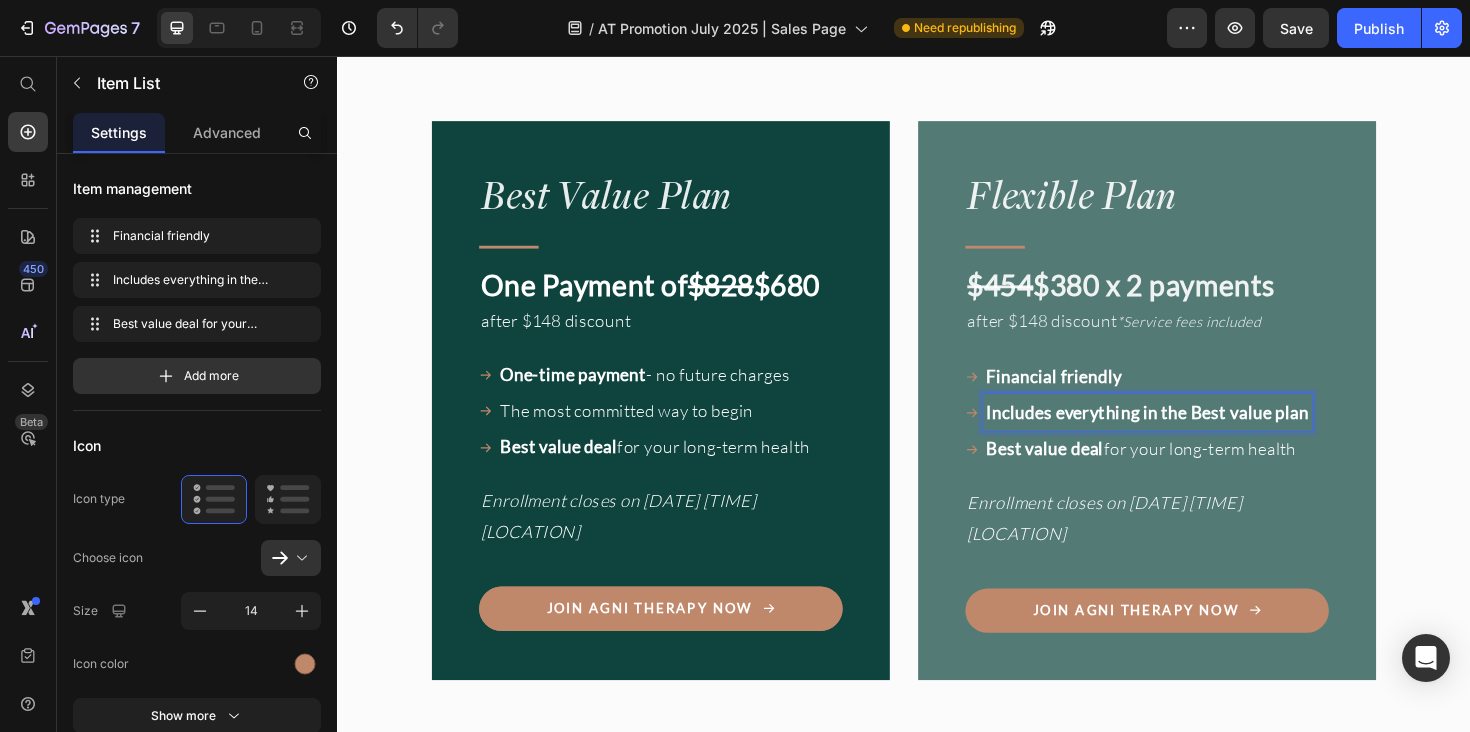 click on "Includes everything in the Best value plan" at bounding box center [1195, 433] 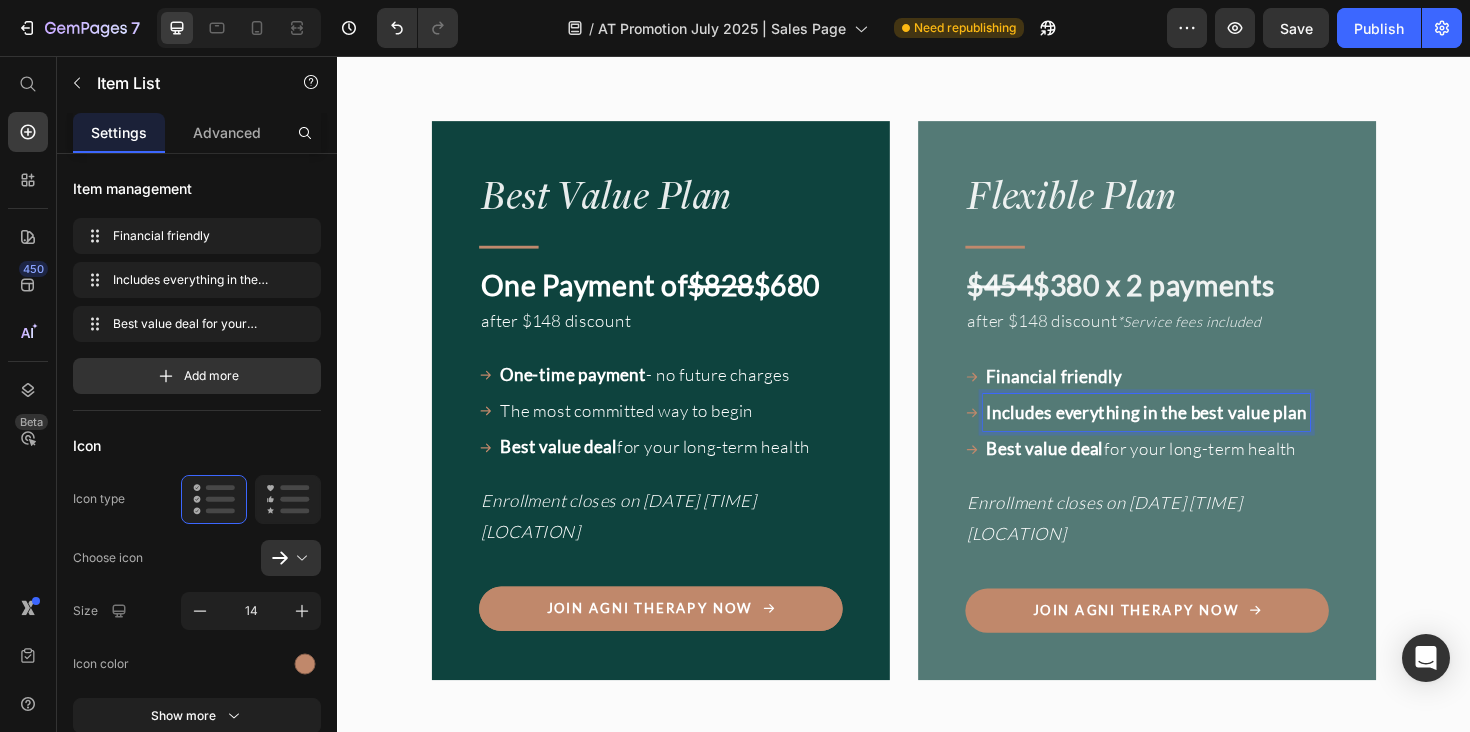 click on "Best value deal" at bounding box center (1086, 472) 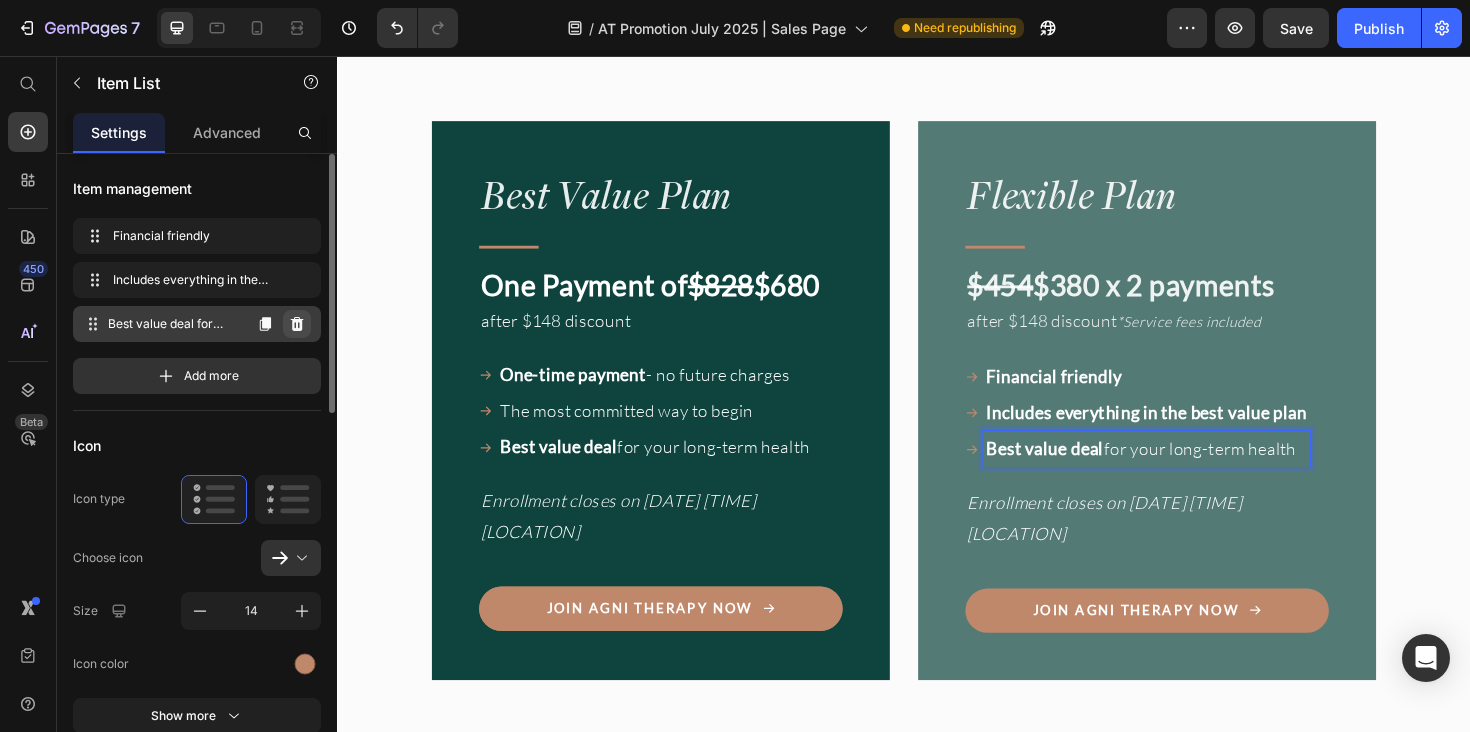click 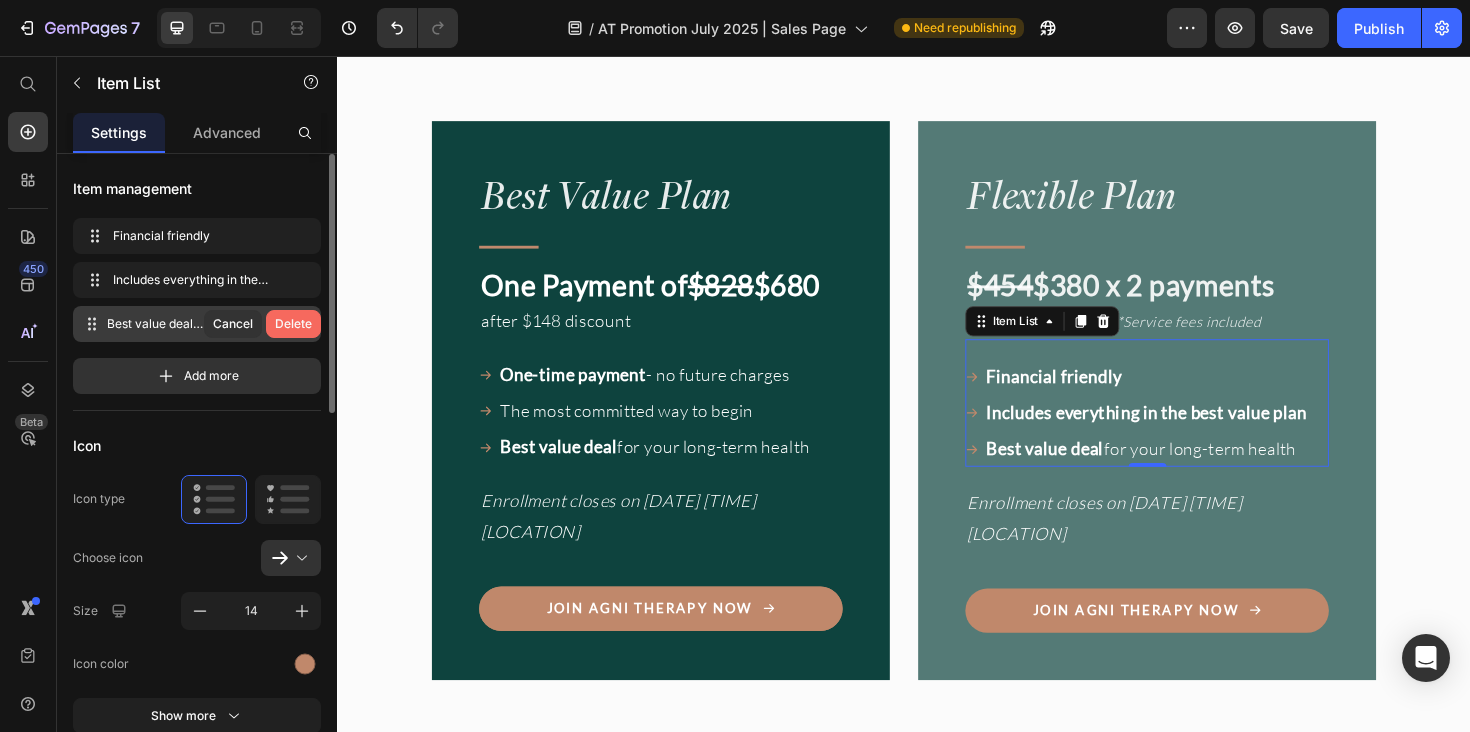 click on "Delete" at bounding box center [293, 324] 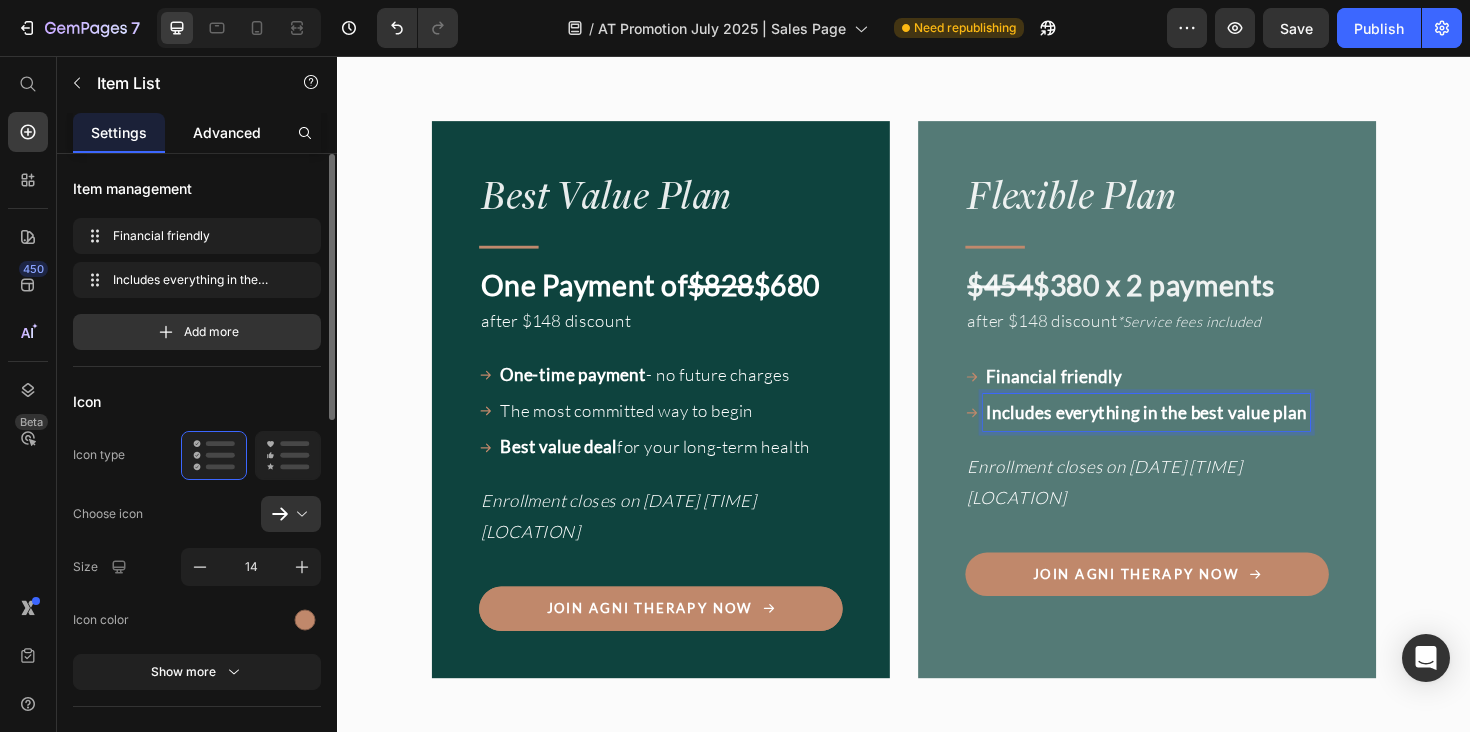 click on "Advanced" at bounding box center (227, 132) 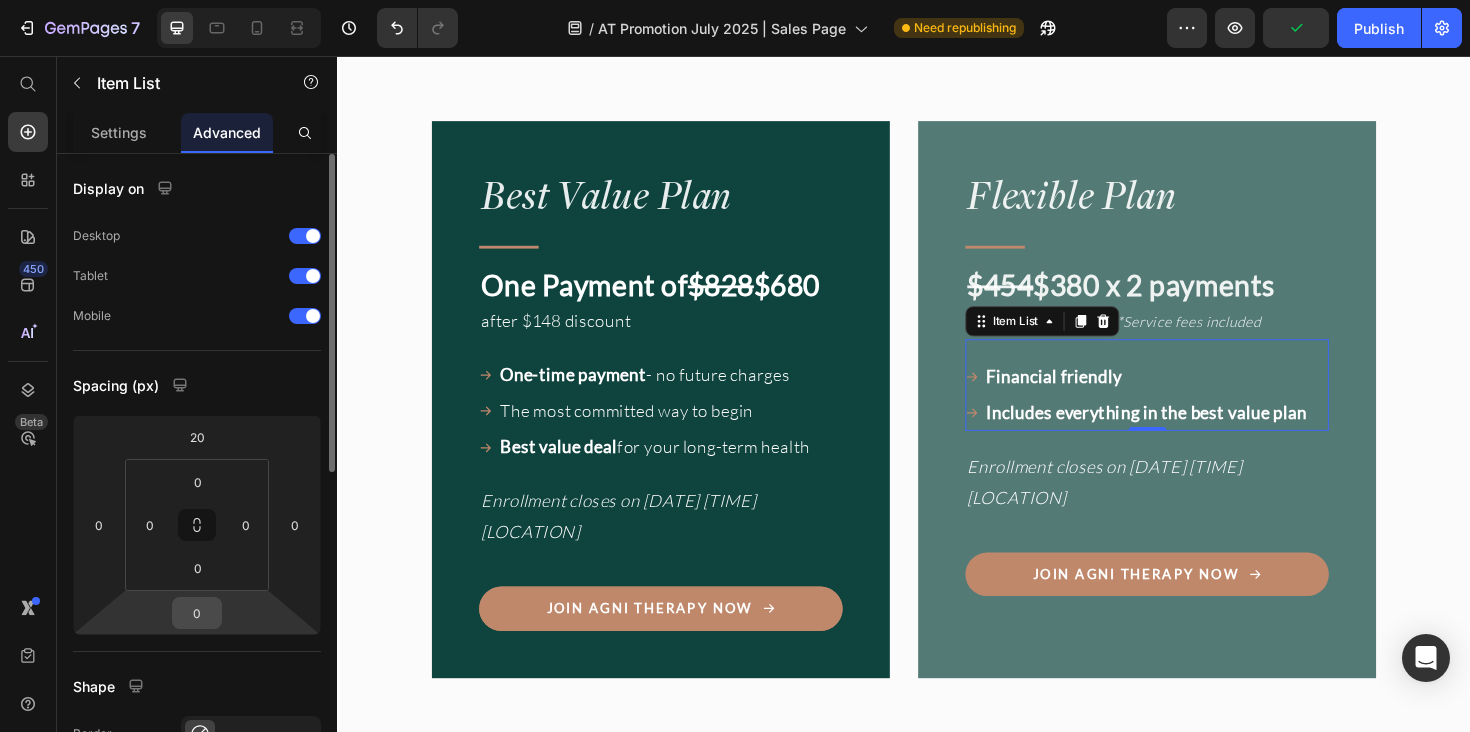 click on "0" at bounding box center (197, 613) 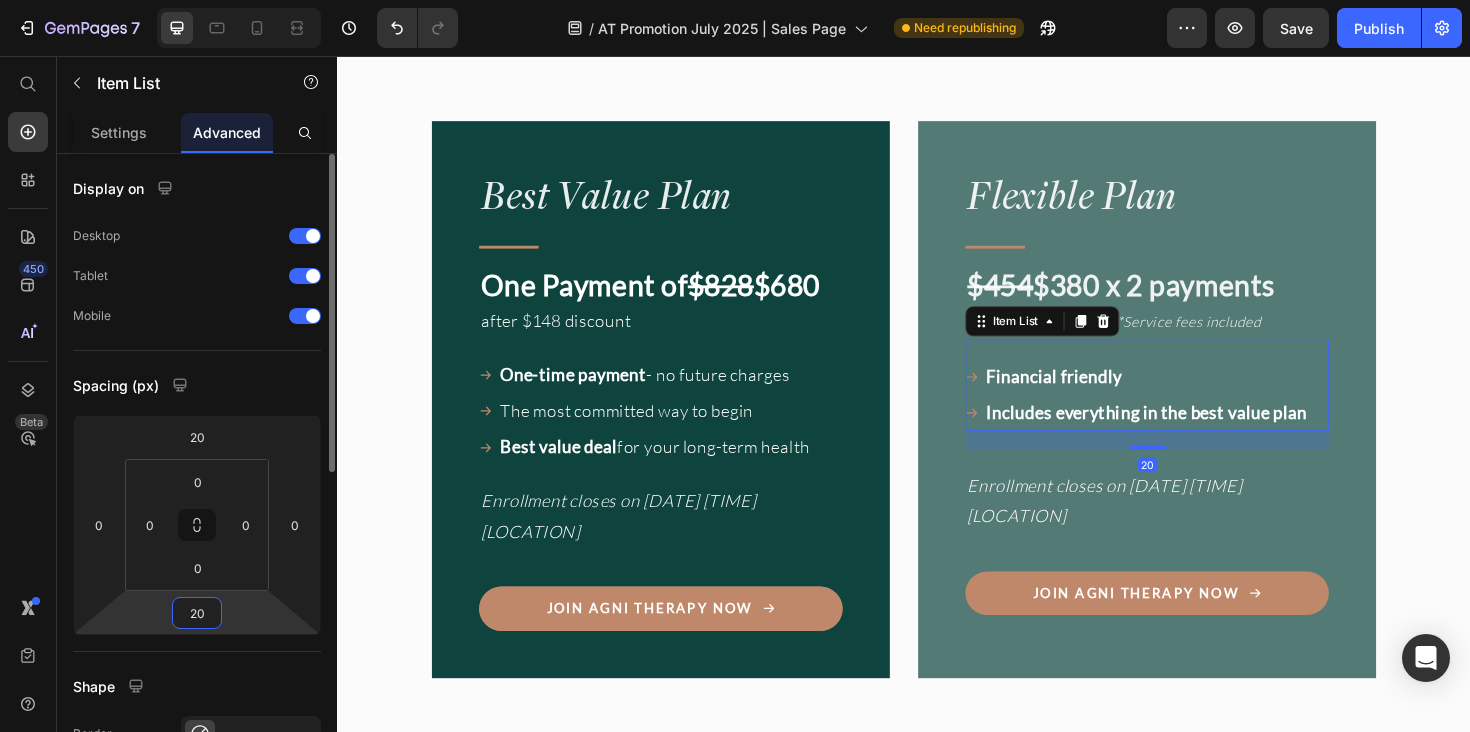 type on "2" 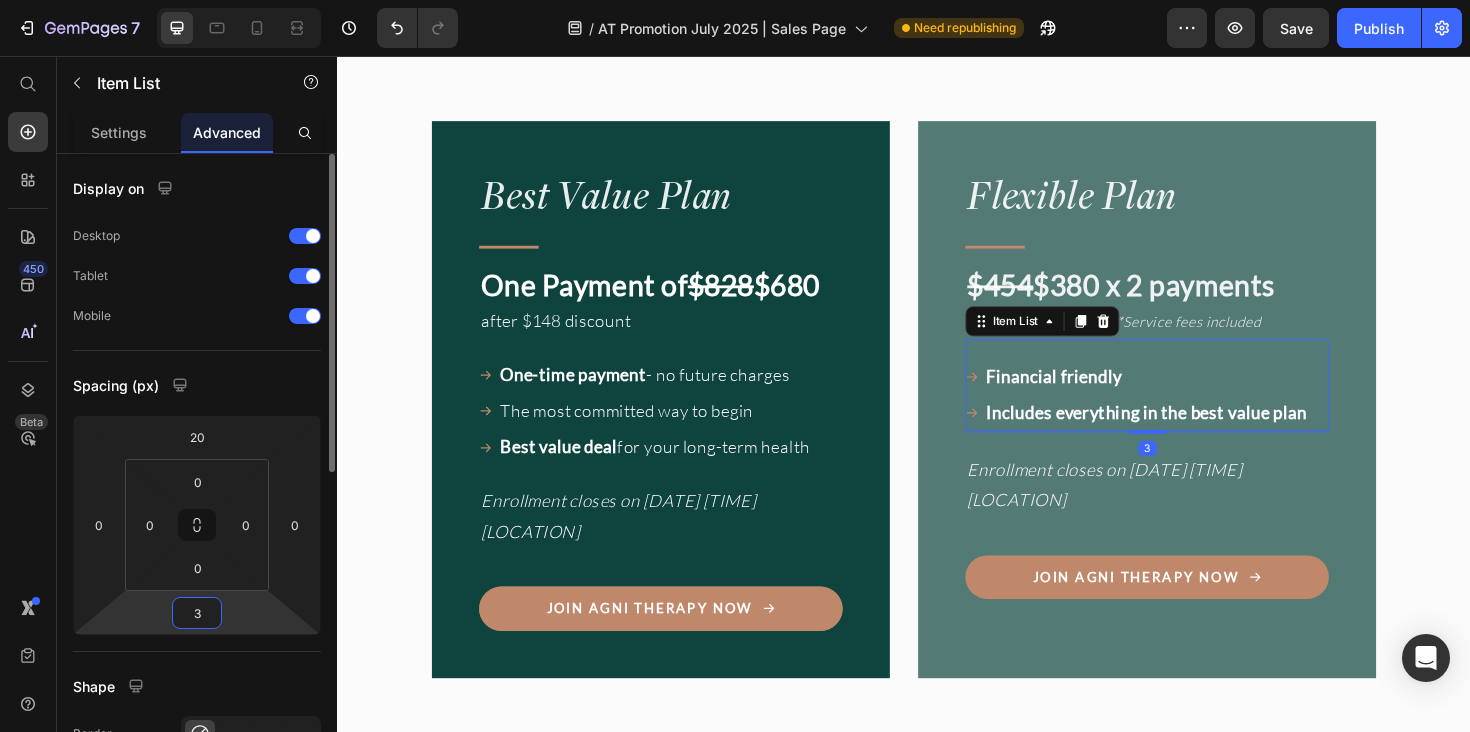 type on "30" 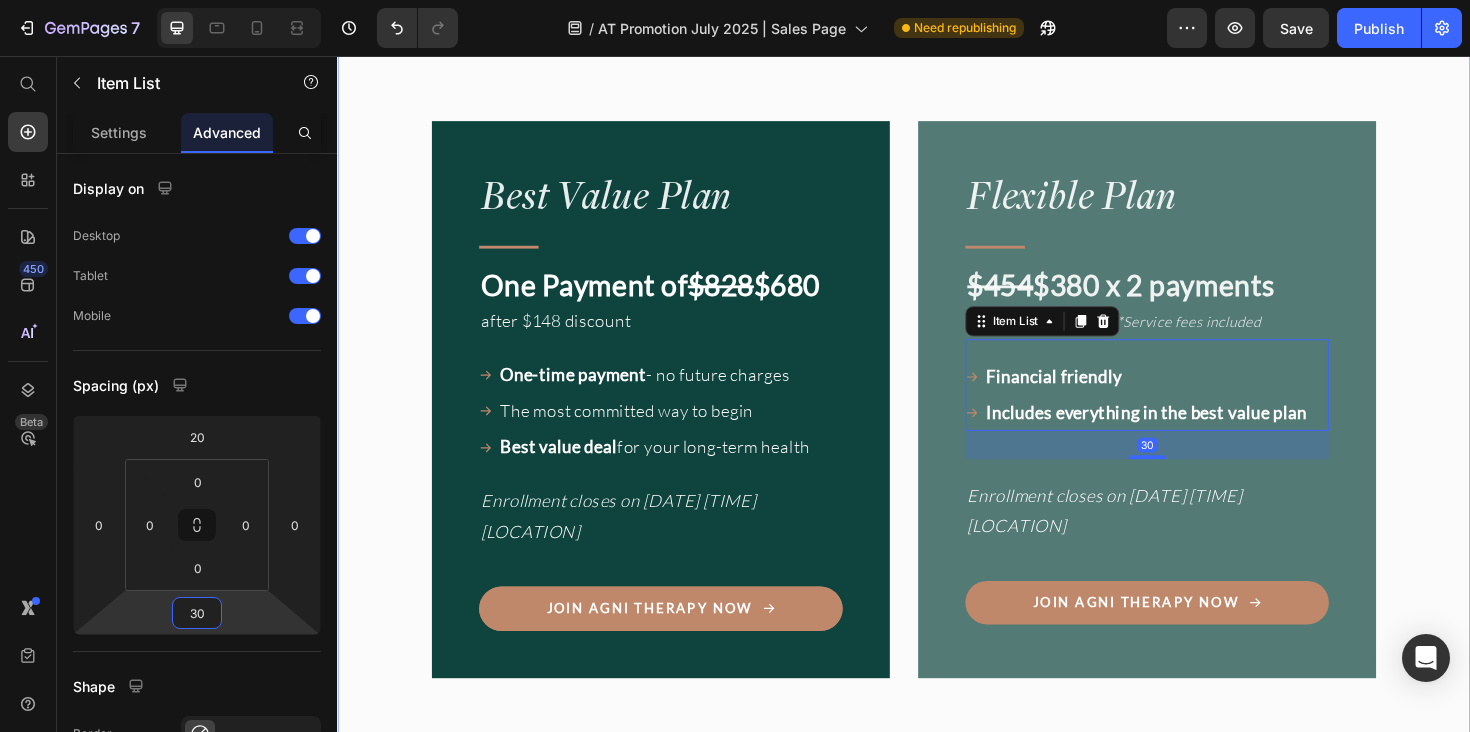 click on "Image "Even months after the program, I still feel supported." Heading "Every time I have a question, the community and team are there. It’s comforting to know I’m not alone on this journey." Text Block • DENA Text Block Row Image Agni Therapy Text Block Row                Title Line Your exclusive offer. Heading Join before July 26 to receive a $148 USD discount   to join our next cohort. Text Block
Drop element here Row Row Row Best Value Plan Heading                Title Line One Payment of  $828  $680  after $148 discount Text Block
One-time payment  - no future charges
The most committed way to begin
Best value deal  for your long-term health Item List Enrollment closes on July 26 12 a.m. Bali Text Block
Join Agni Therapy Now Button Row Flexible Plan Heading                Title Line $454  $380 x 2 payments  after $148 discount  *Service fees included Text Block
Financial friendly" at bounding box center [937, 537] 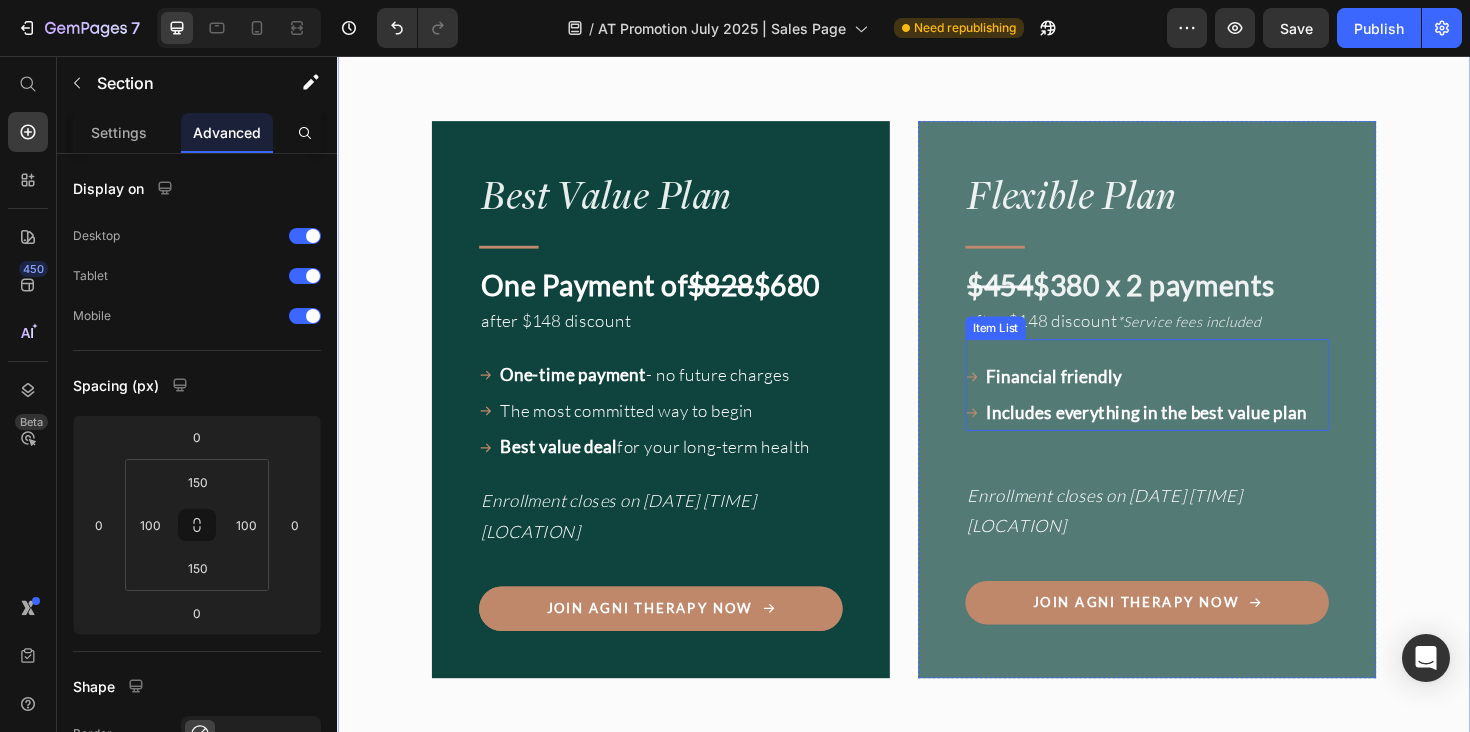 click on "Financial friendly" at bounding box center [1096, 395] 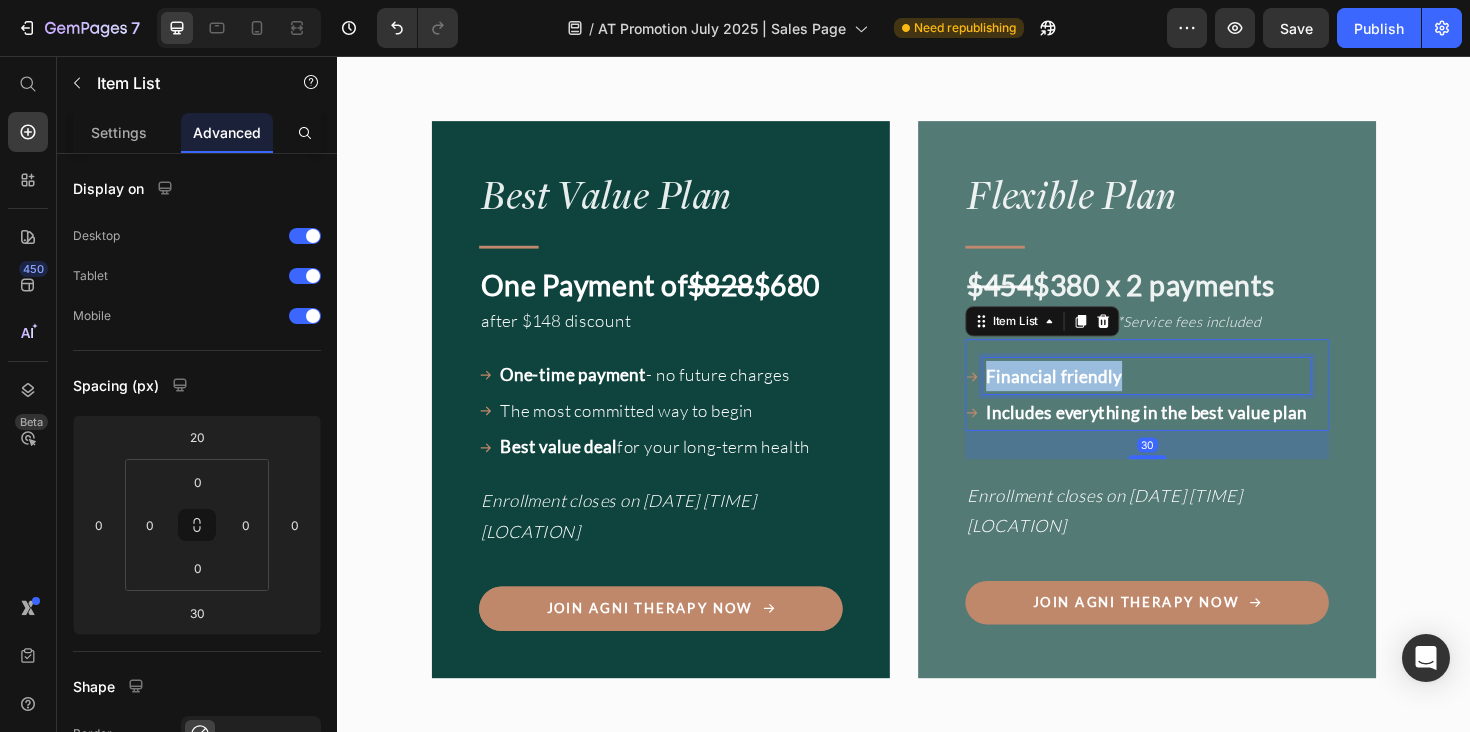 click on "Financial friendly" at bounding box center [1096, 395] 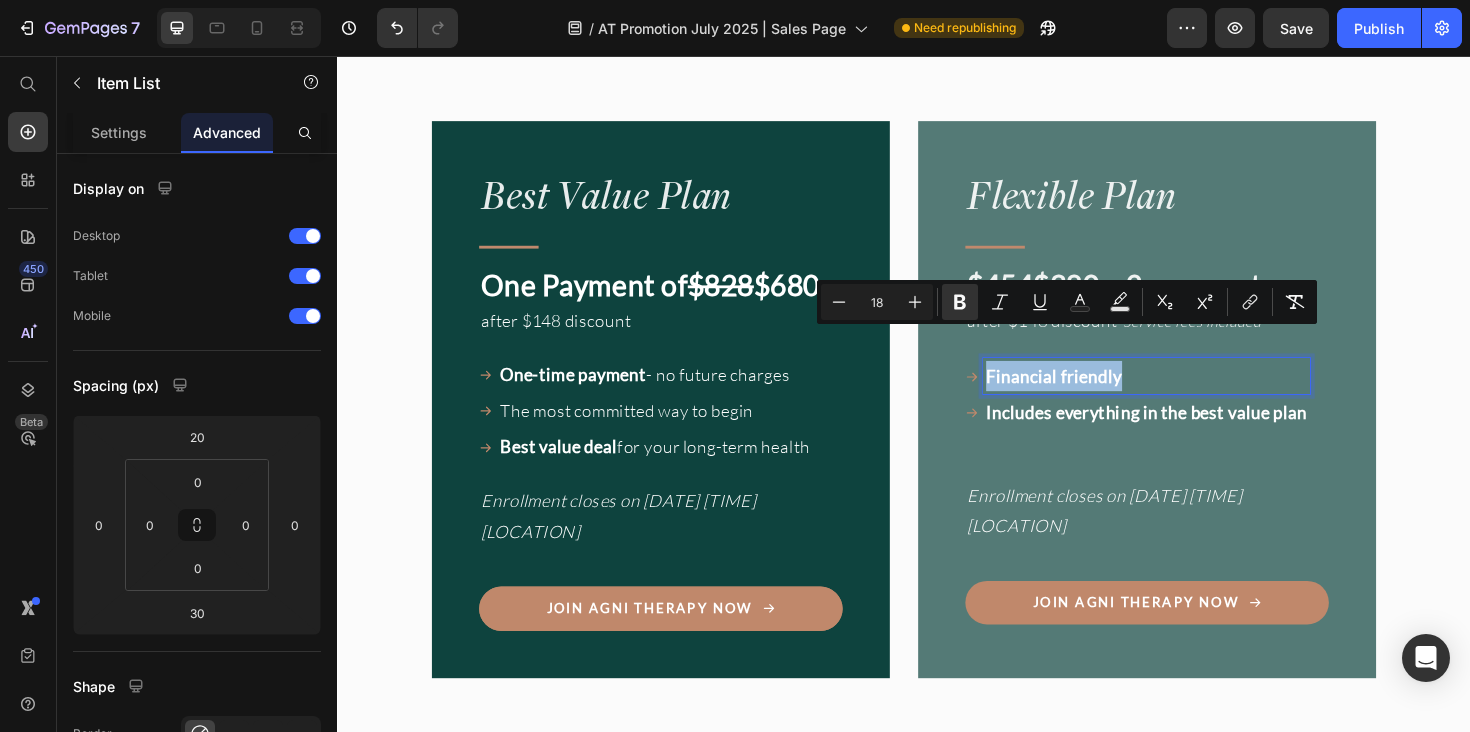 copy on "Financial friendly" 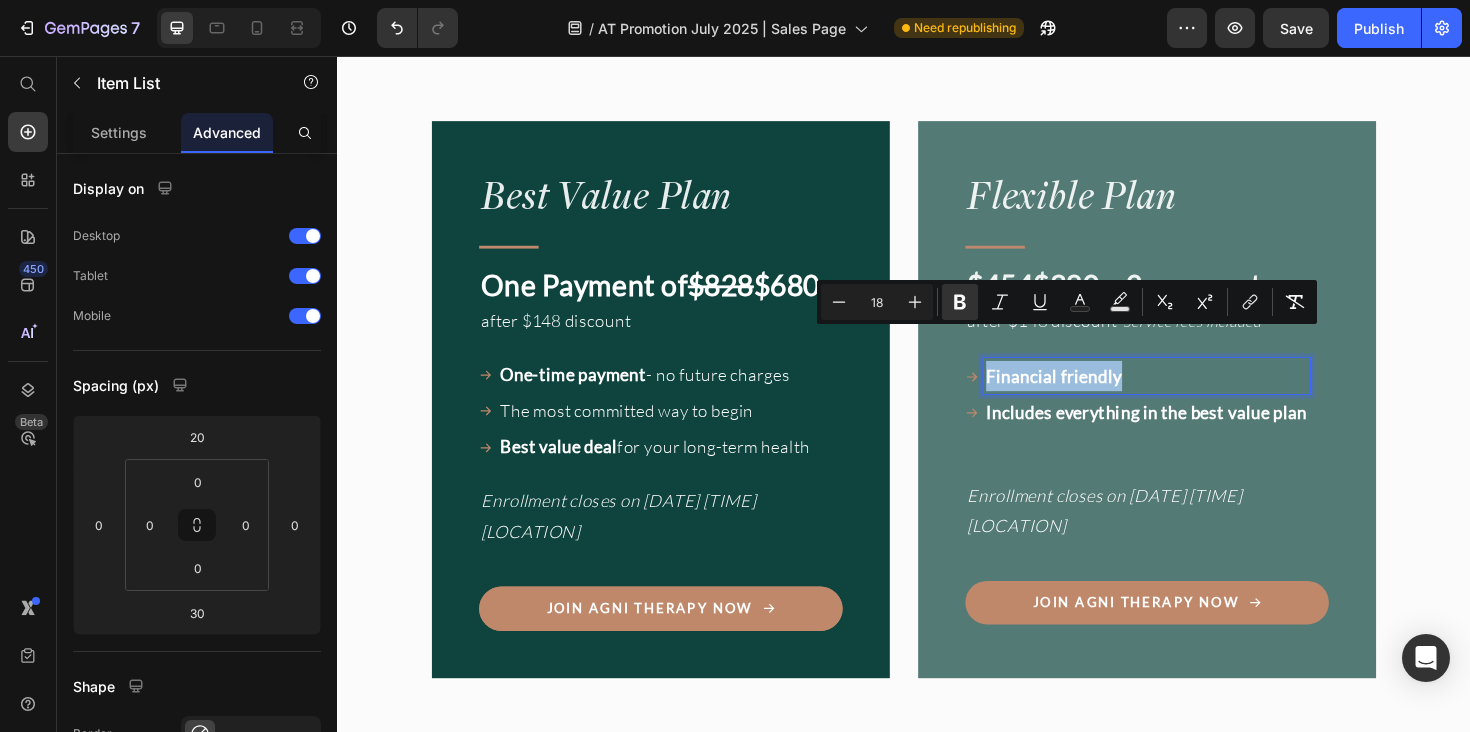 click on "Financial friendly" at bounding box center (1096, 395) 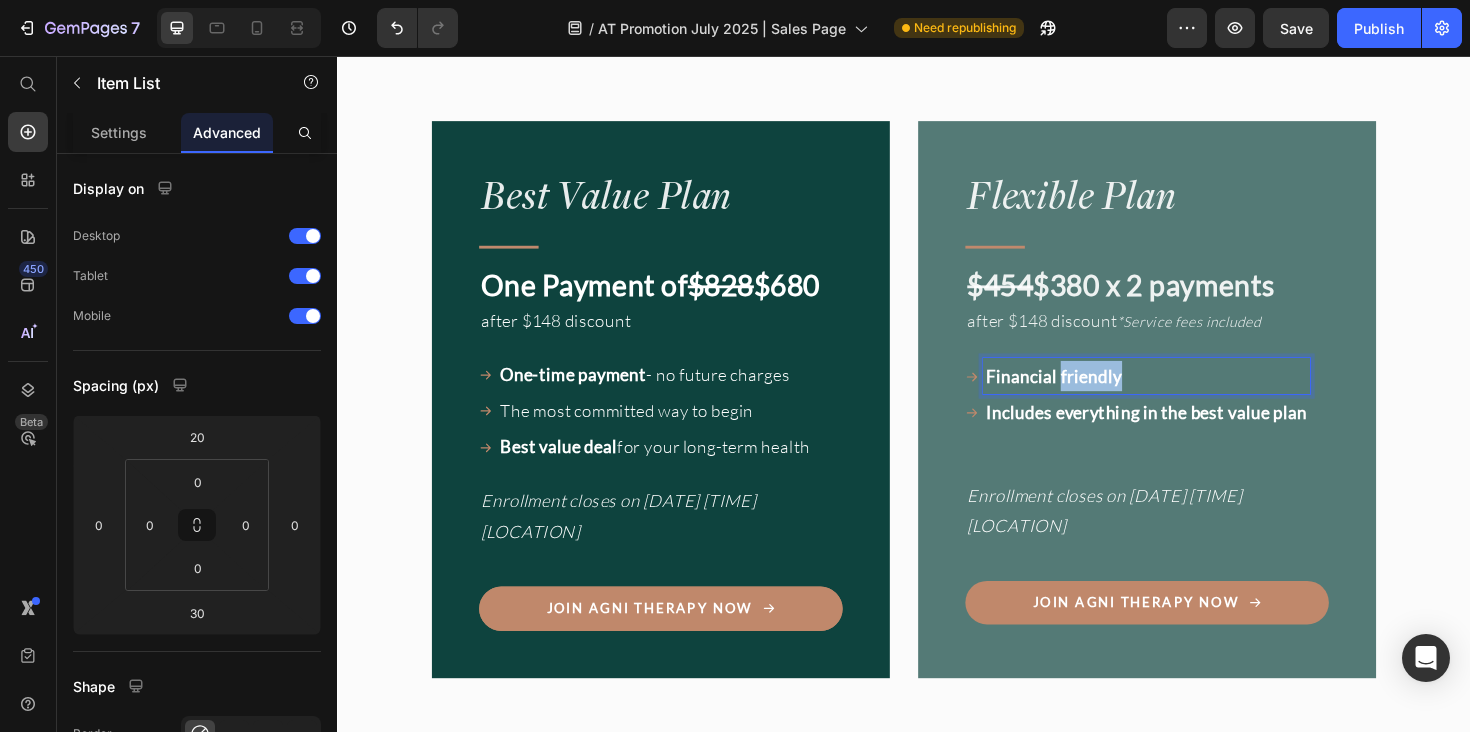 click on "Financial friendly" at bounding box center [1096, 395] 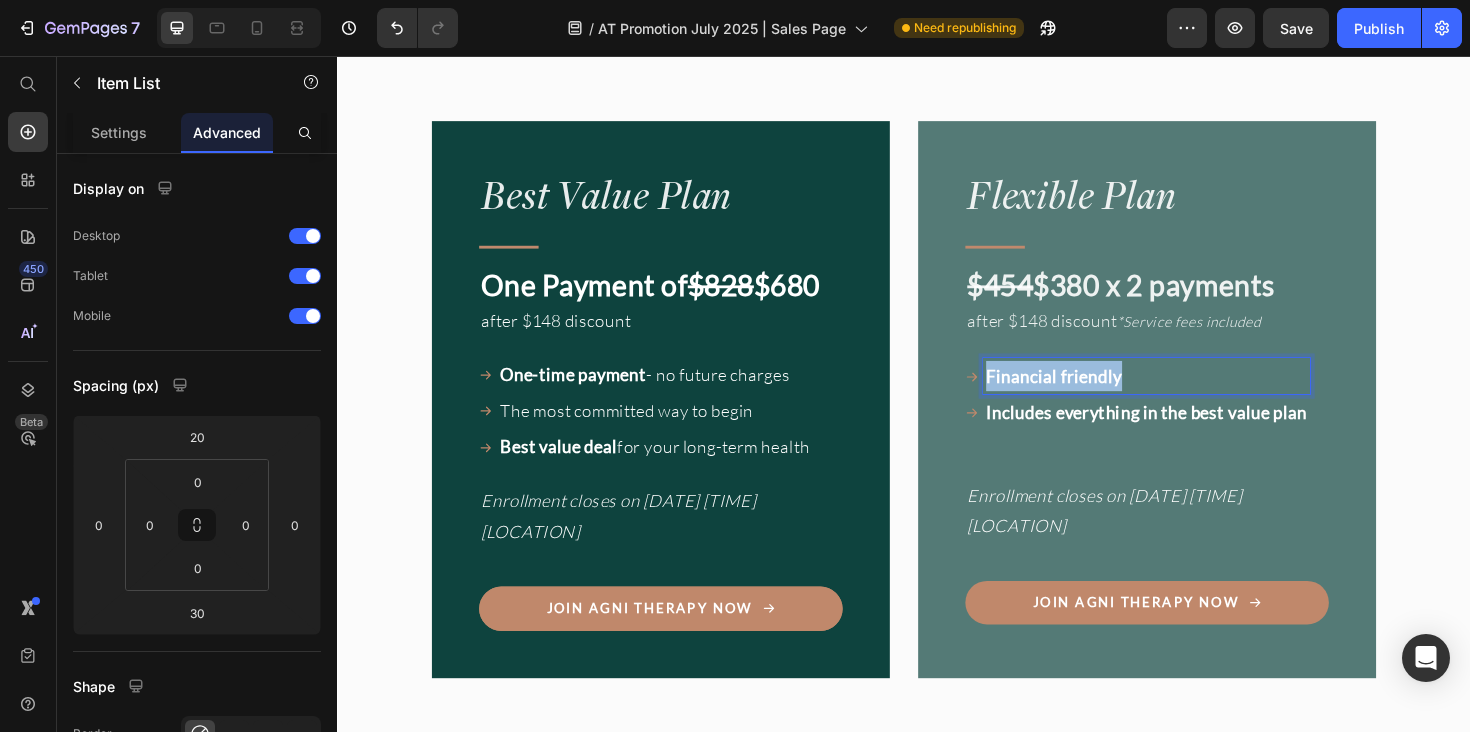 click on "Financial friendly" at bounding box center (1096, 395) 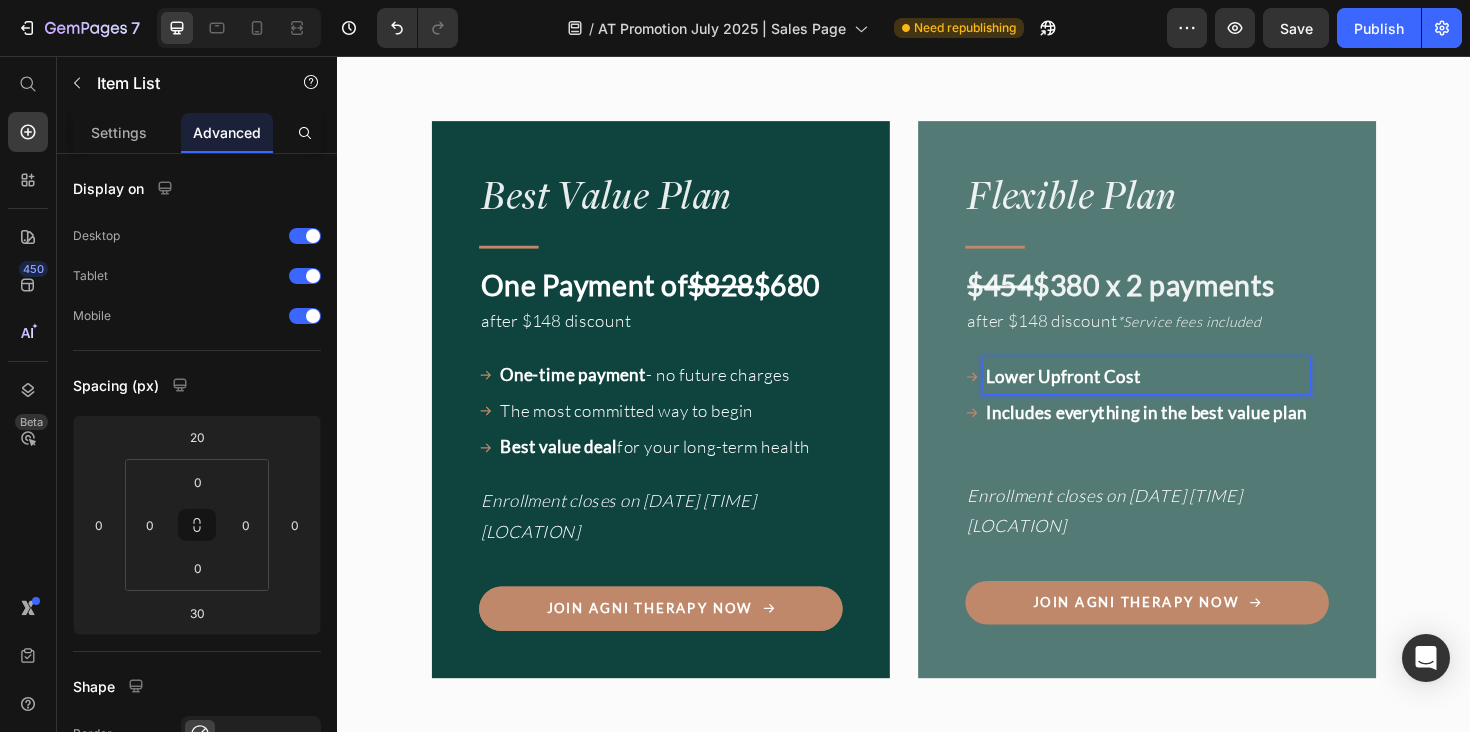 click on "Includes everything in the best value plan" at bounding box center [1194, 433] 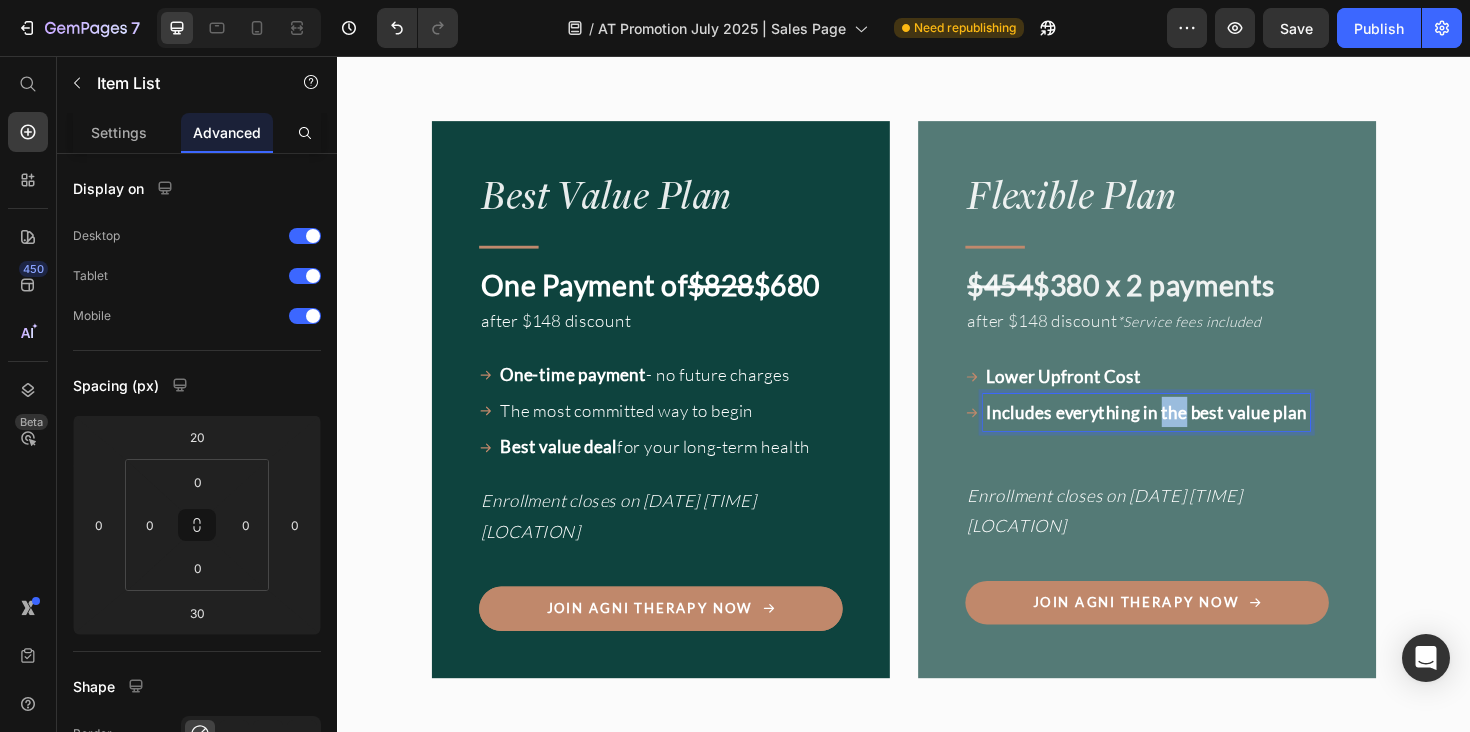 click on "Includes everything in the best value plan" at bounding box center [1194, 433] 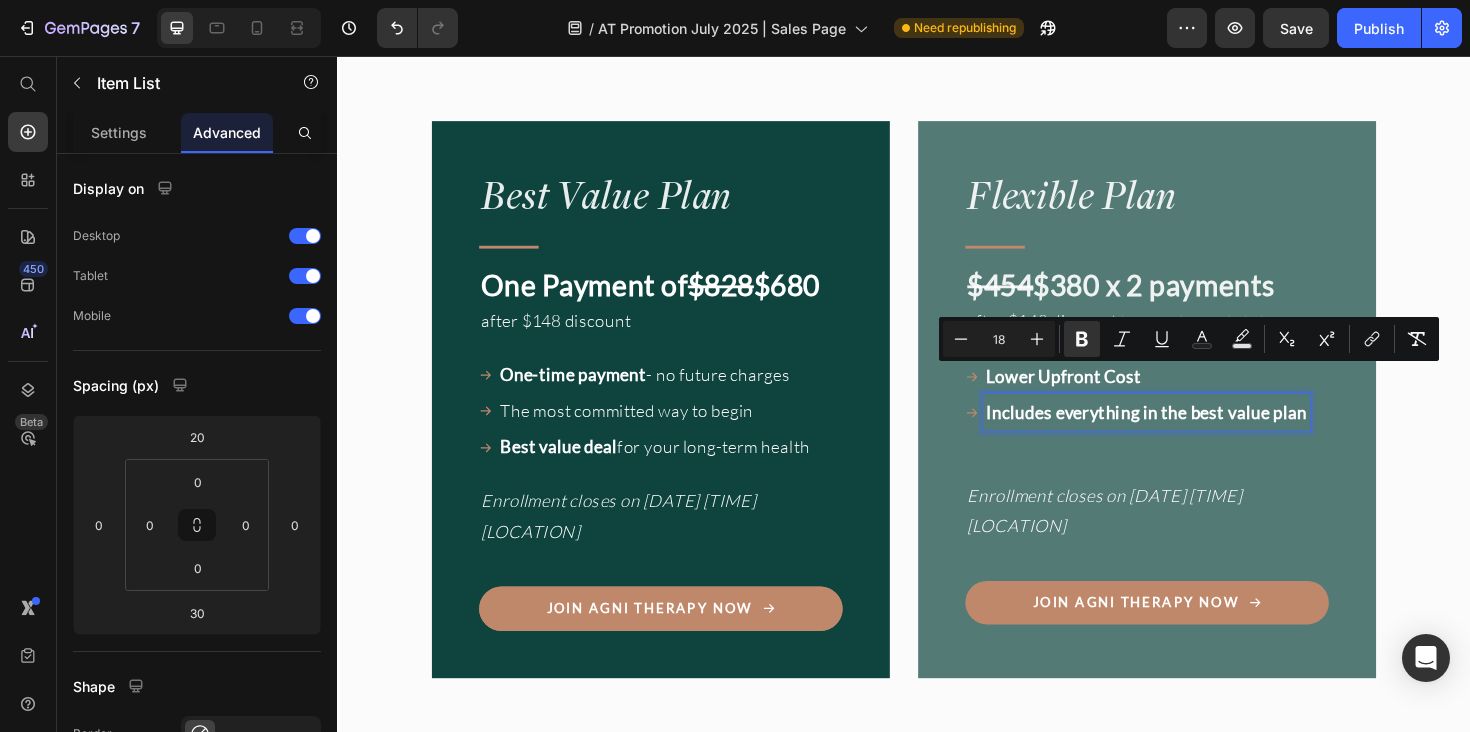 click on "Includes everything in the best value plan" at bounding box center (1194, 433) 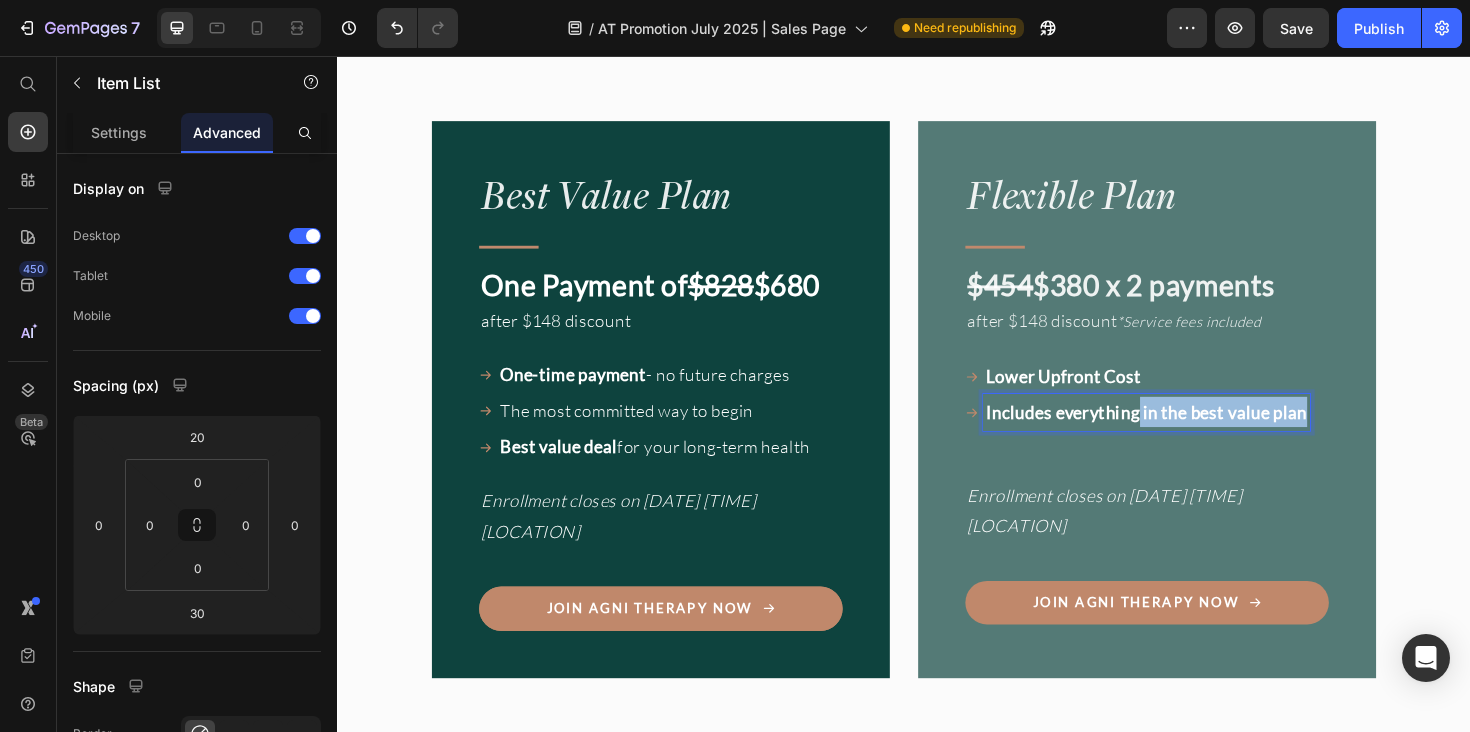 drag, startPoint x: 1189, startPoint y: 399, endPoint x: 1362, endPoint y: 400, distance: 173.00288 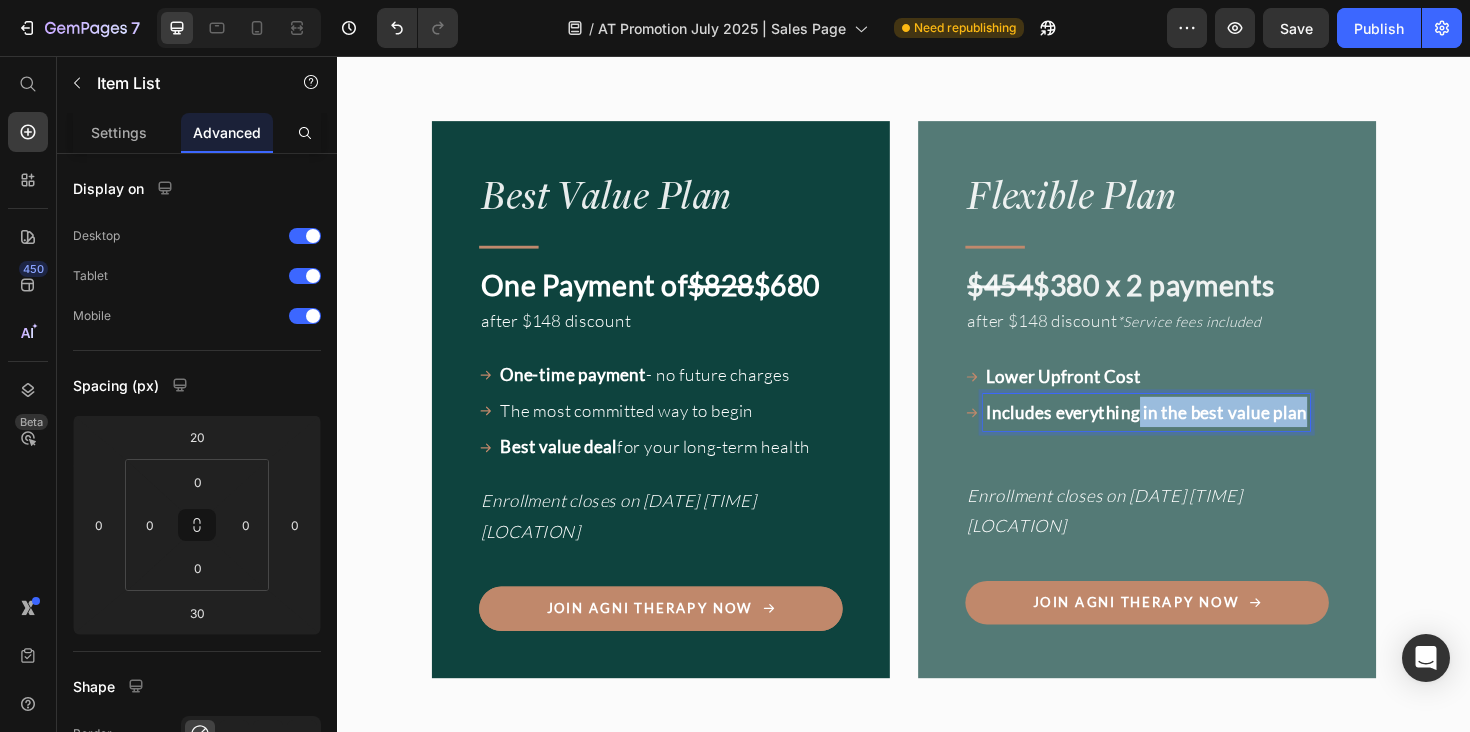 click on "Includes everything in the best value plan" at bounding box center (1194, 433) 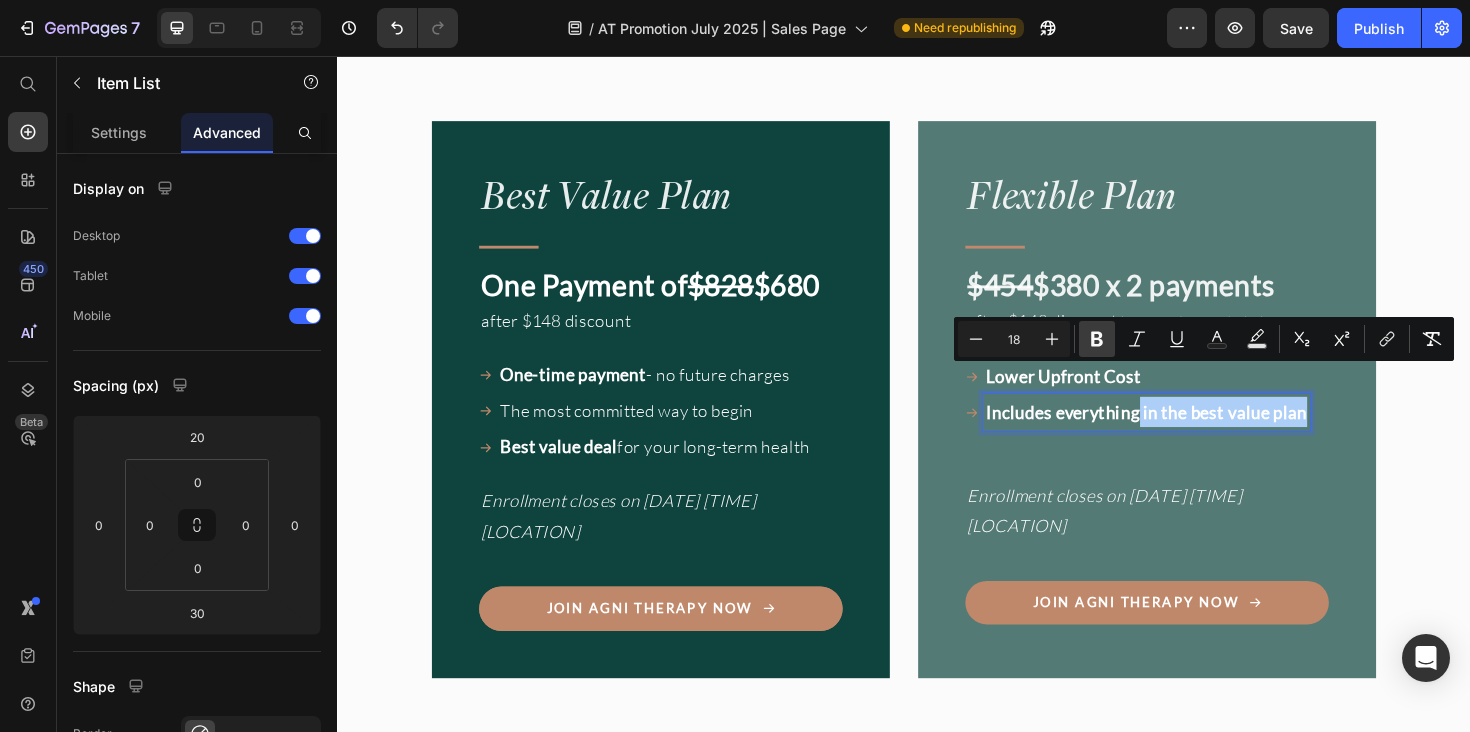 click 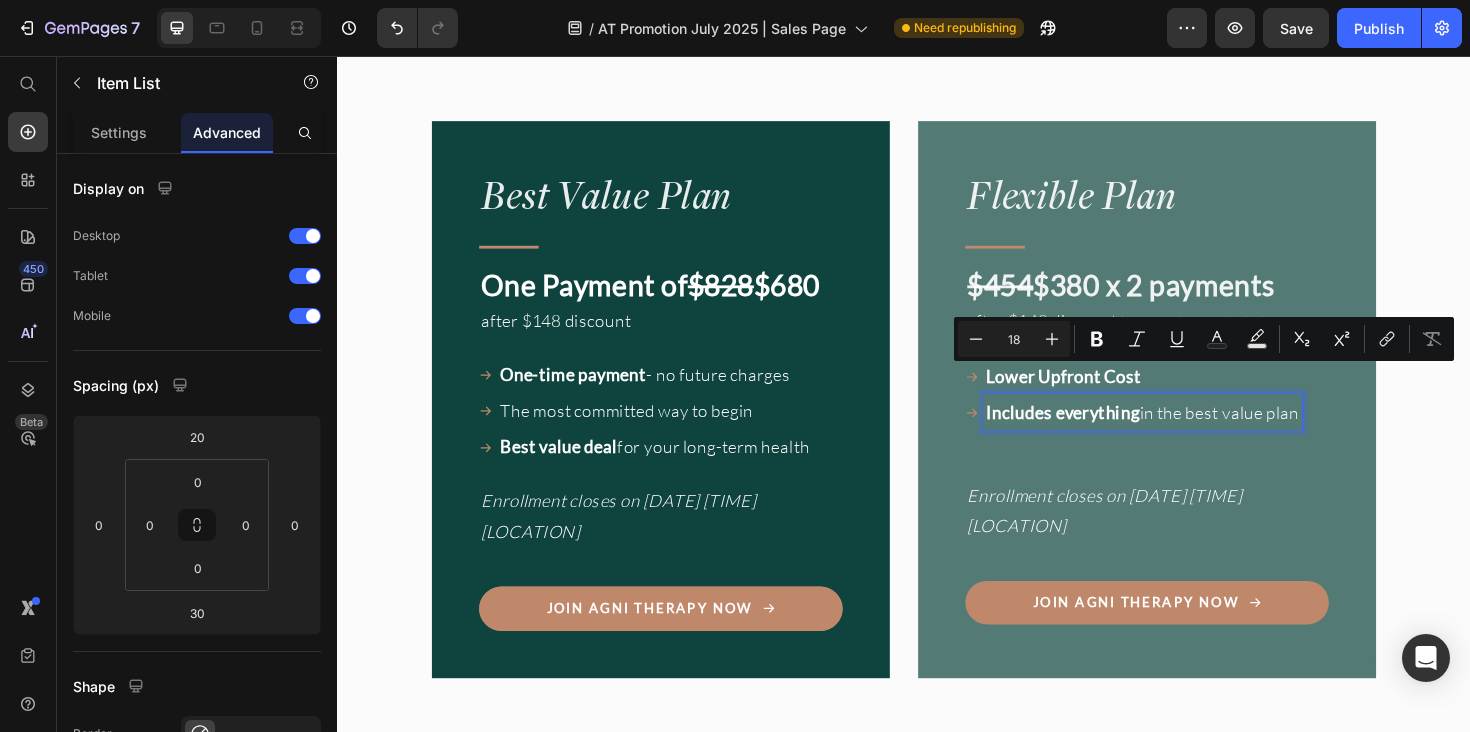 click on "Flexible Plan Heading                Title Line $454  $380 x 2 payments  after $148 discount  *Service fees included Text Block
Lower Upfront Cost
Includes everything  in the best value plan Item List   30 Enrollment closes on July 26 12 a.m. Bali Text Block
Join Agni Therapy Now Button" at bounding box center (1194, 419) 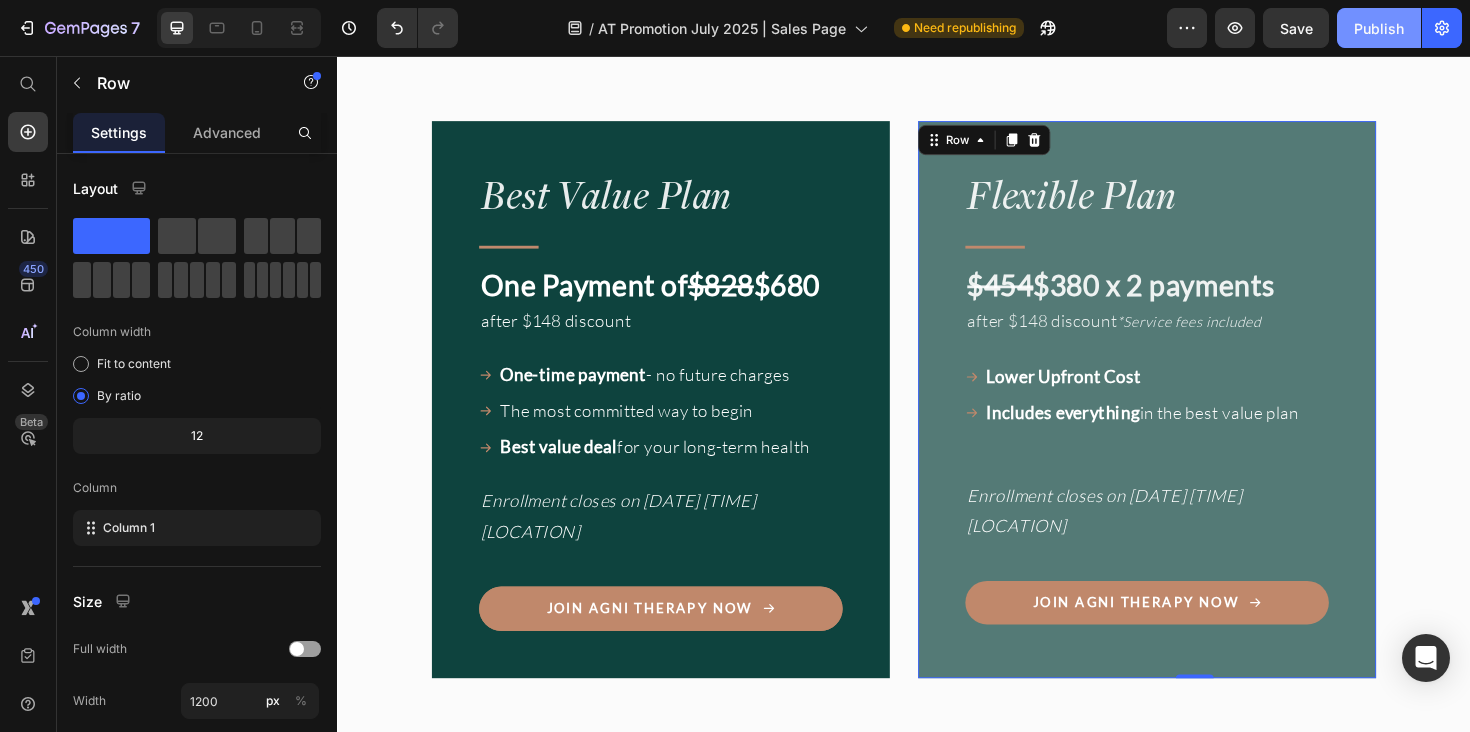 click on "Publish" at bounding box center (1379, 28) 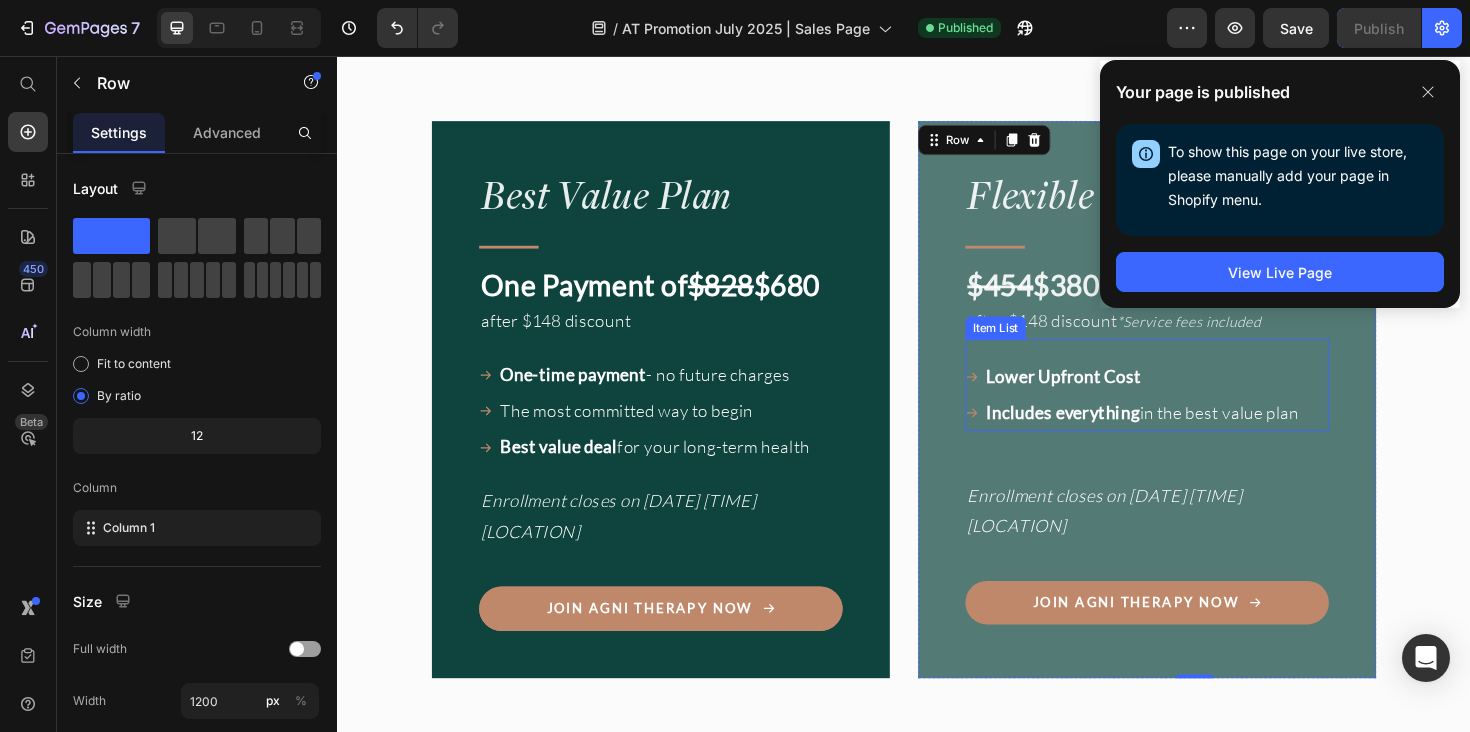click on "Lower Upfront Cost" at bounding box center [1190, 395] 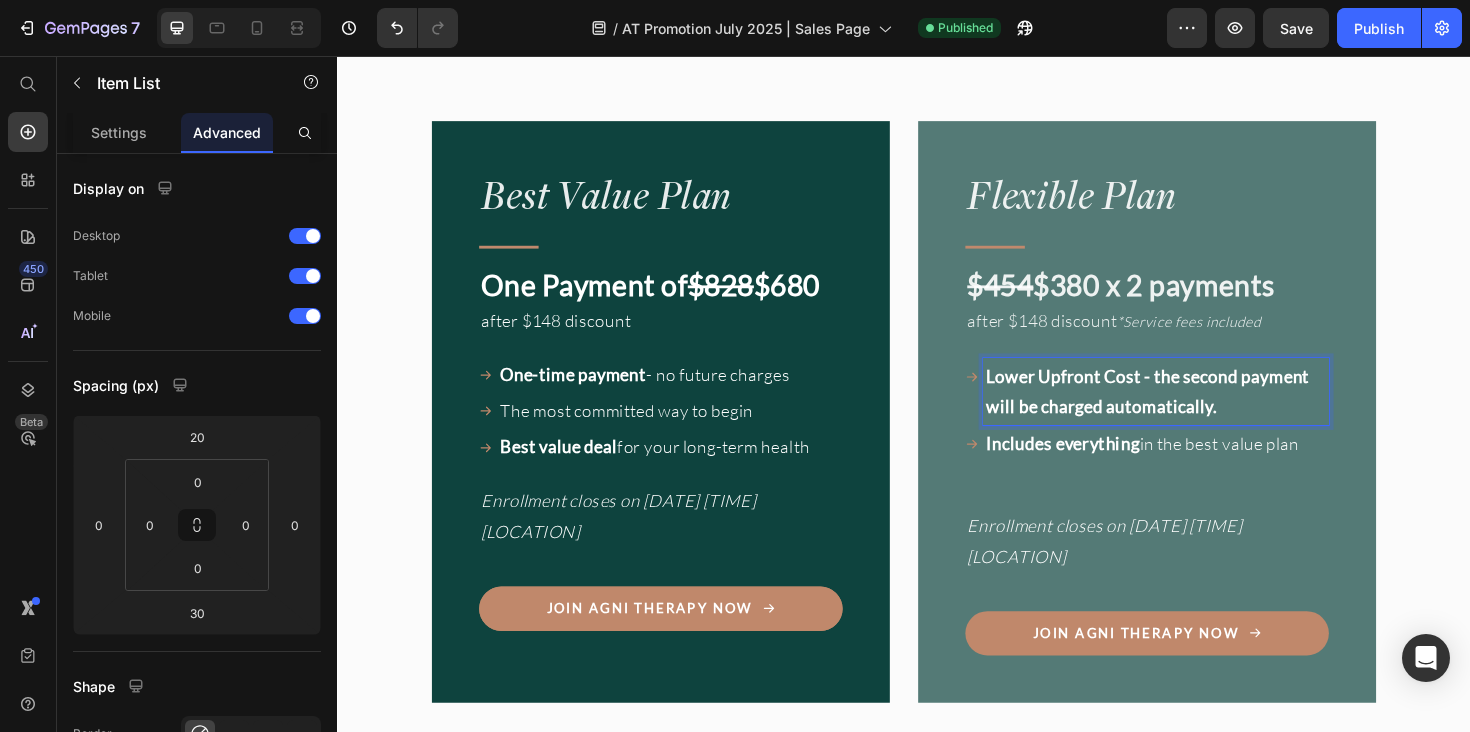 click on "Lower Upfront Cost - The second payment will be charged automatically." at bounding box center [1195, 411] 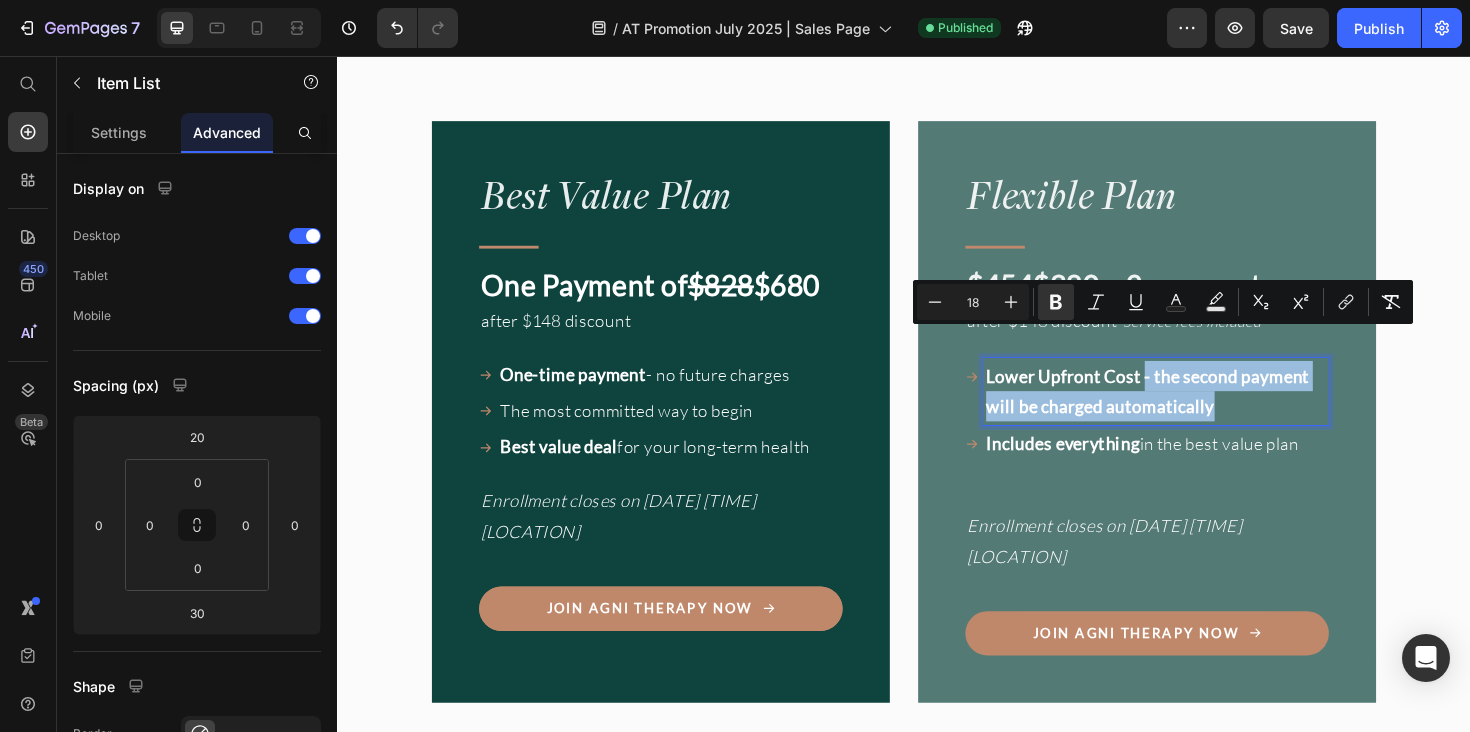drag, startPoint x: 1194, startPoint y: 362, endPoint x: 1297, endPoint y: 395, distance: 108.157295 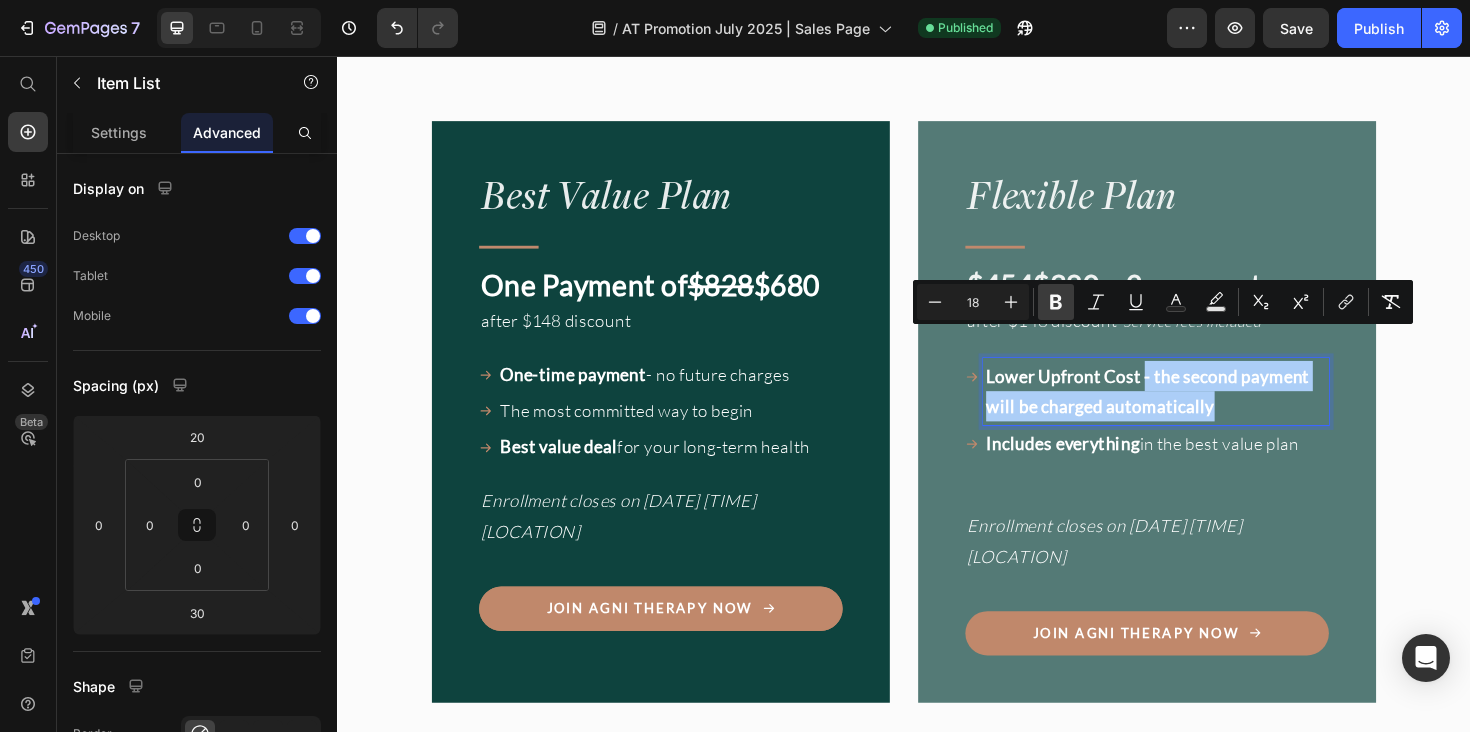 click 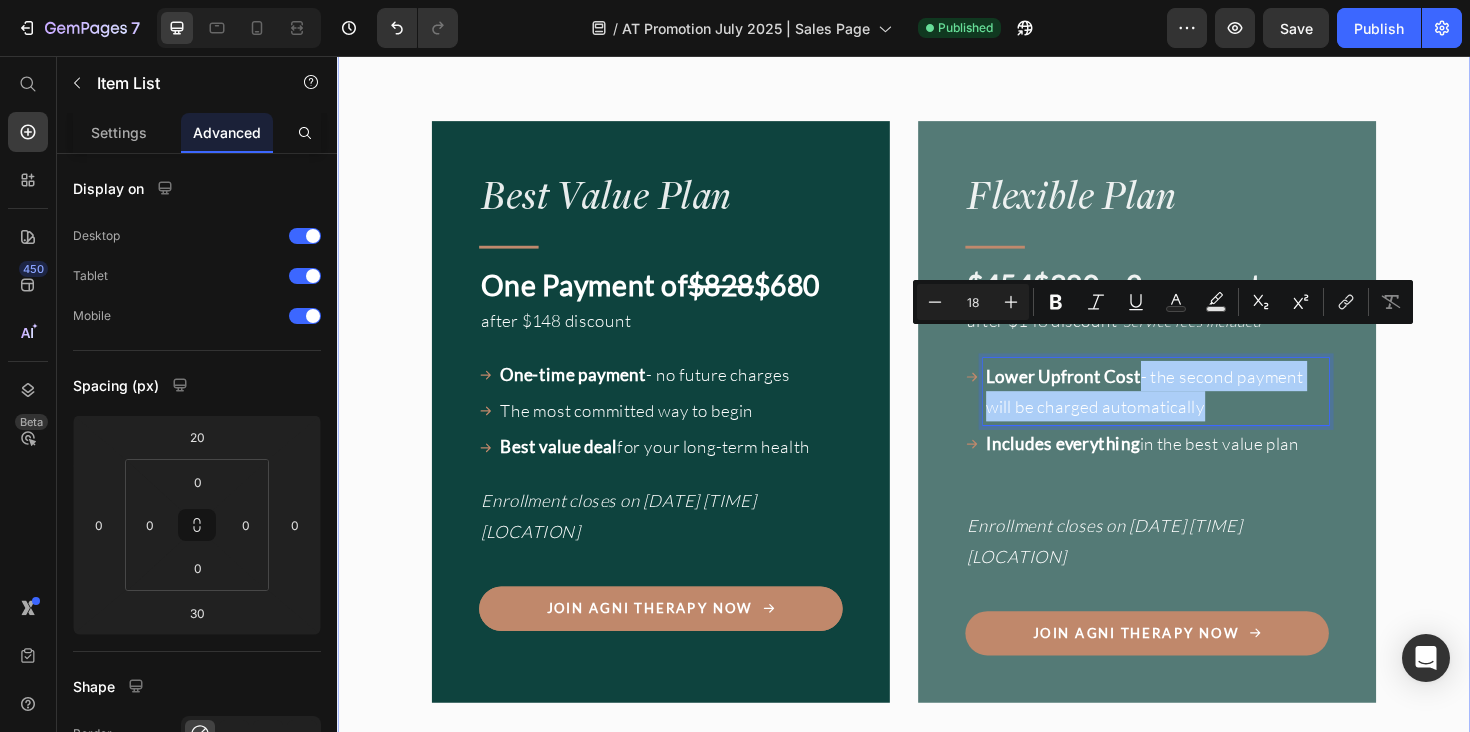 click on "Image "Even months after the program, I still feel supported." Heading "Every time I have a question, the community and team are there. It’s comforting to know I’m not alone on this journey." Text Block • DENA Text Block Row Image Agni Therapy Text Block Row                Title Line Your exclusive offer. Heading Join before July 26 to receive a $148 USD discount   to join our next cohort. Text Block
Drop element here Row Row Row Best Value Plan Heading                Title Line One Payment of  $828  $680  after $148 discount Text Block
One-time payment  - no future charges
The most committed way to begin
Best value deal  for your long-term health Item List Enrollment closes on July 26 12 a.m. Bali Text Block
Join Agni Therapy Now Button Row Flexible Plan Heading                Title Line $454  $380 x 2 payments  after $148 discount  *Service fees included Text Block
Lower Upfront Cost" at bounding box center (937, 550) 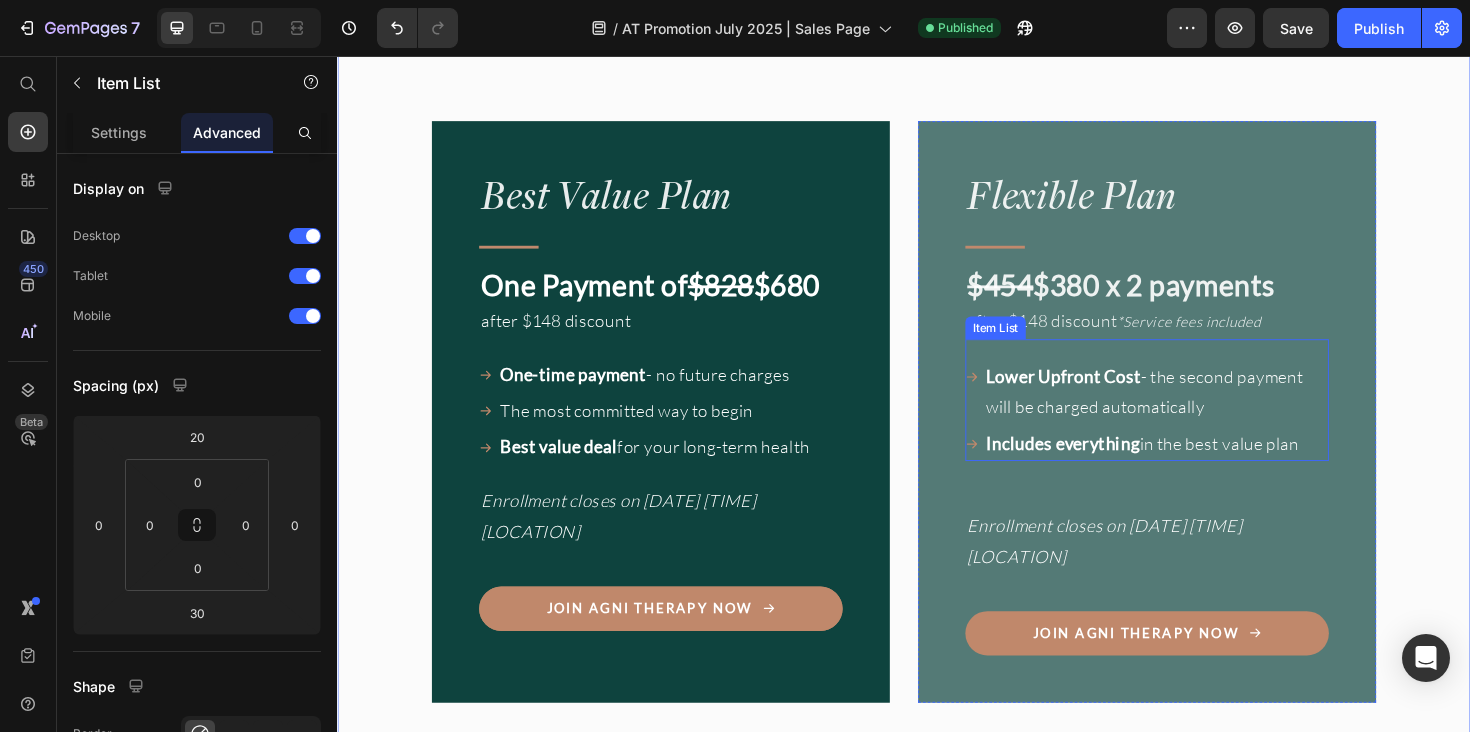click on "Includes everything  in the best value plan" at bounding box center [1204, 466] 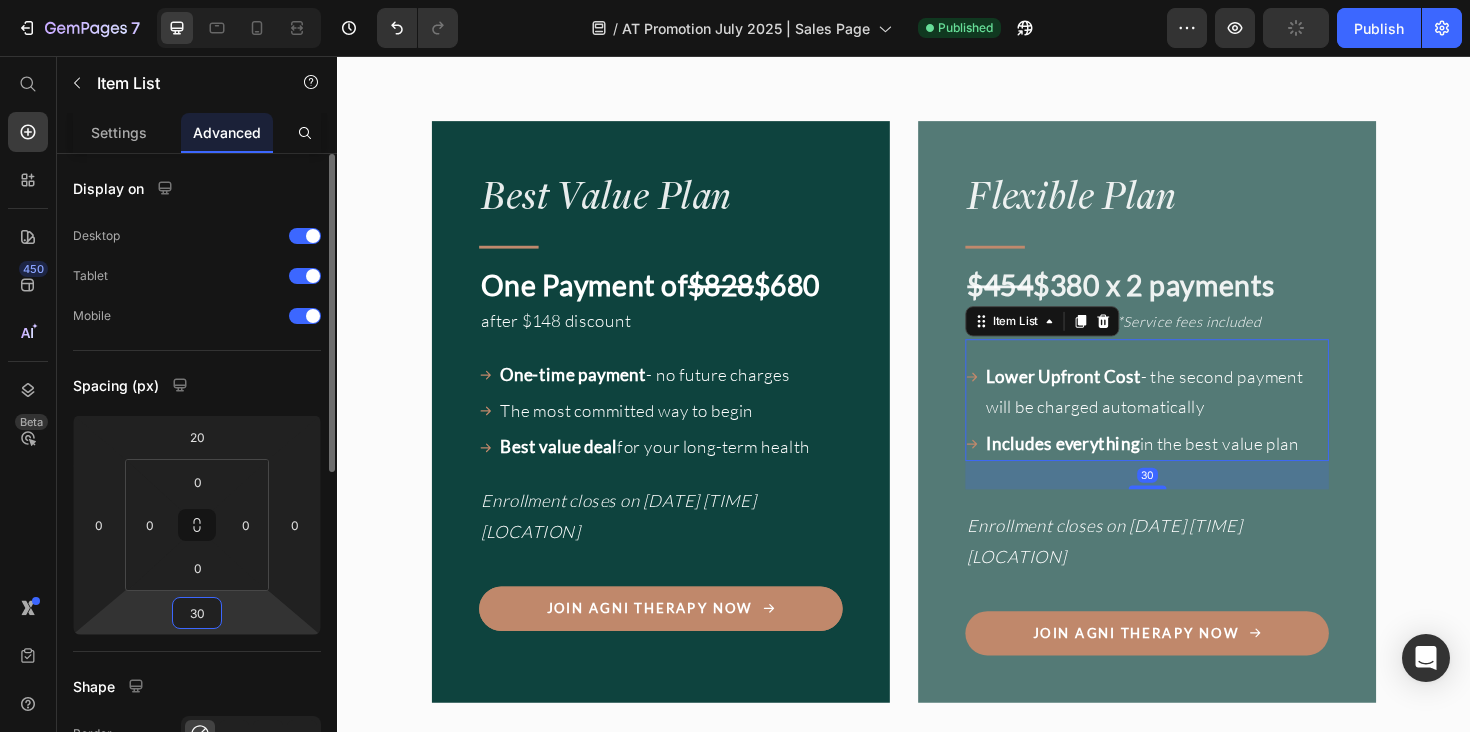 click on "30" at bounding box center [197, 613] 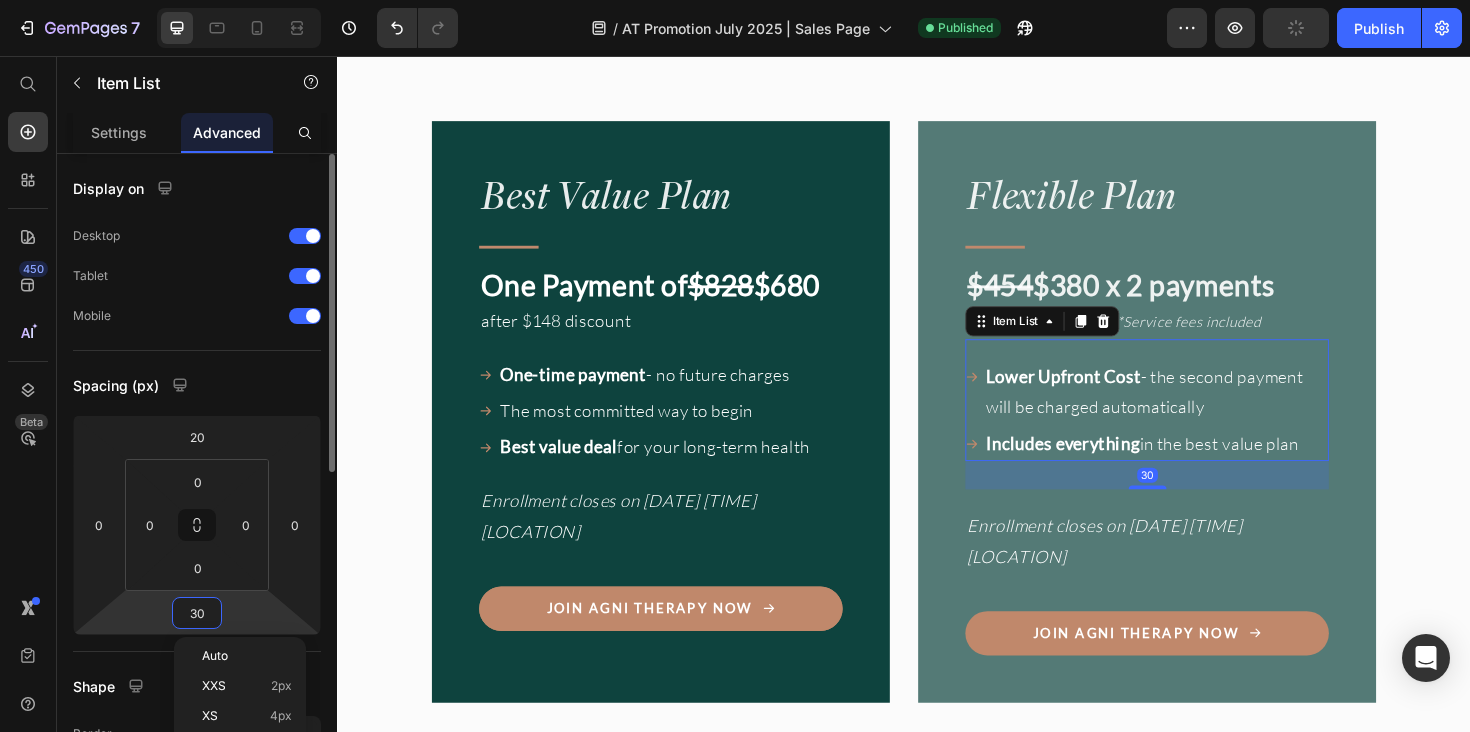 type 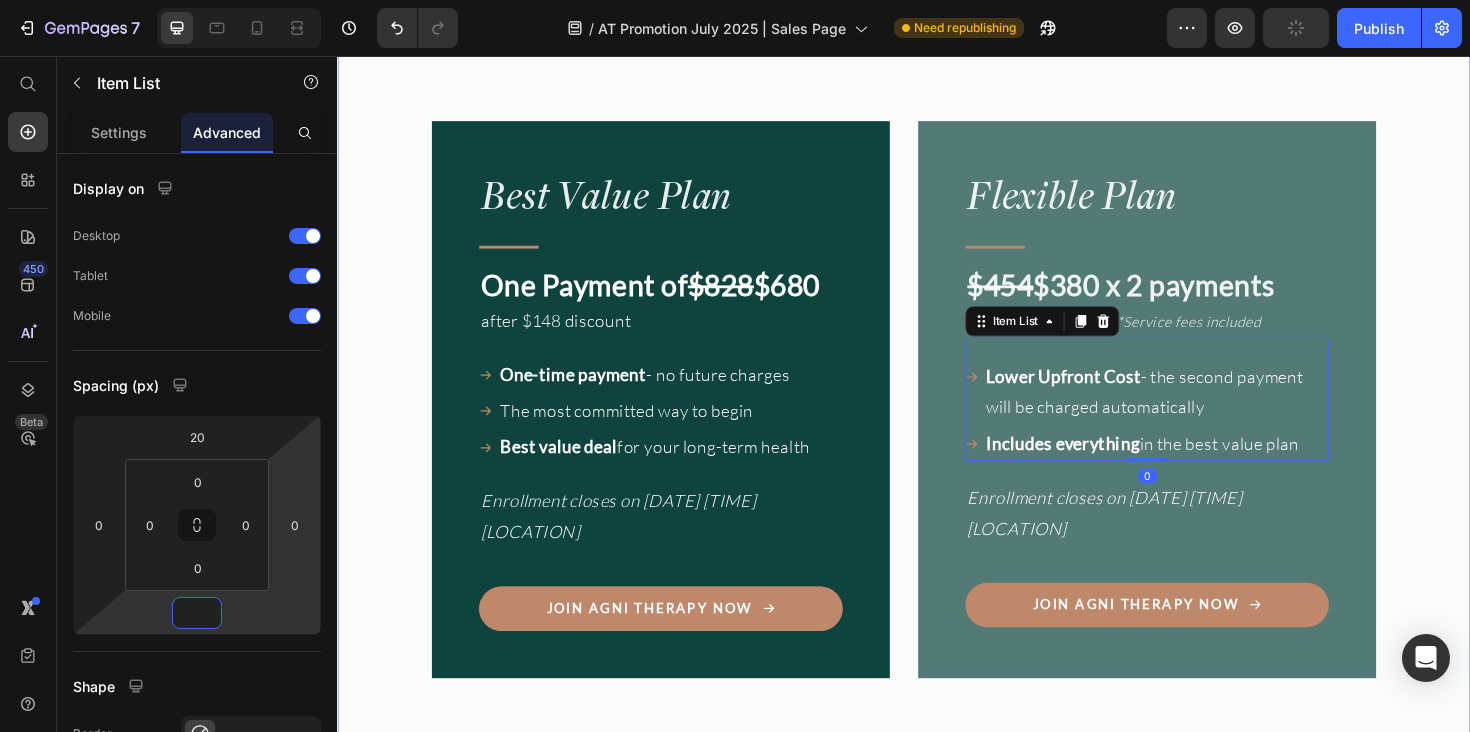 click on "Image "Even months after the program, I still feel supported." Heading "Every time I have a question, the community and team are there. It’s comforting to know I’m not alone on this journey." Text Block • DENA Text Block Row Image Agni Therapy Text Block Row                Title Line Your exclusive offer. Heading Join before July 26 to receive a $148 USD discount   to join our next cohort. Text Block
Drop element here Row Row Row Best Value Plan Heading                Title Line One Payment of  $828  $680  after $148 discount Text Block
One-time payment  - no future charges
The most committed way to begin
Best value deal  for your long-term health Item List Enrollment closes on July 26 12 a.m. Bali Text Block
Join Agni Therapy Now Button Row Flexible Plan Heading                Title Line $454  $380 x 2 payments  after $148 discount  *Service fees included Text Block
Lower Upfront Cost" at bounding box center [937, 537] 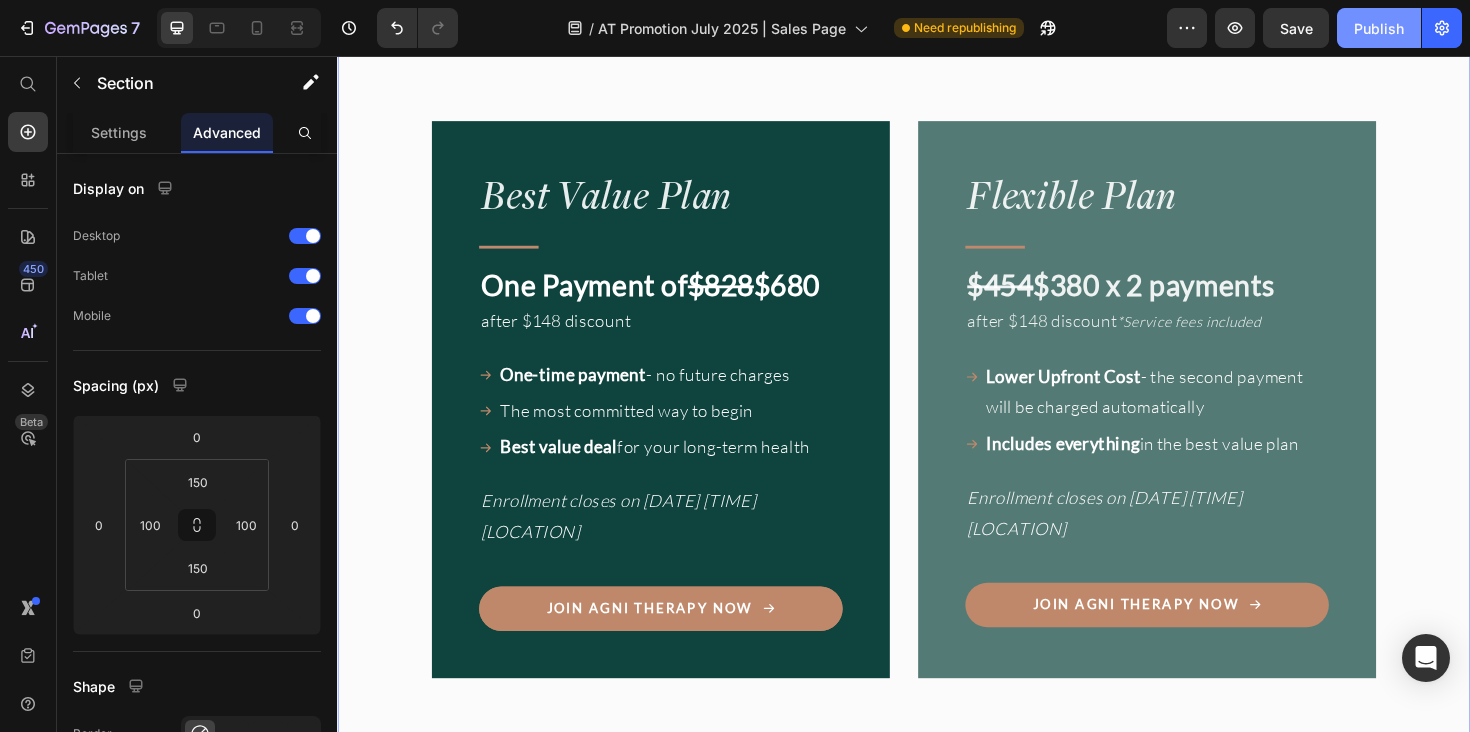 click on "Publish" at bounding box center [1379, 28] 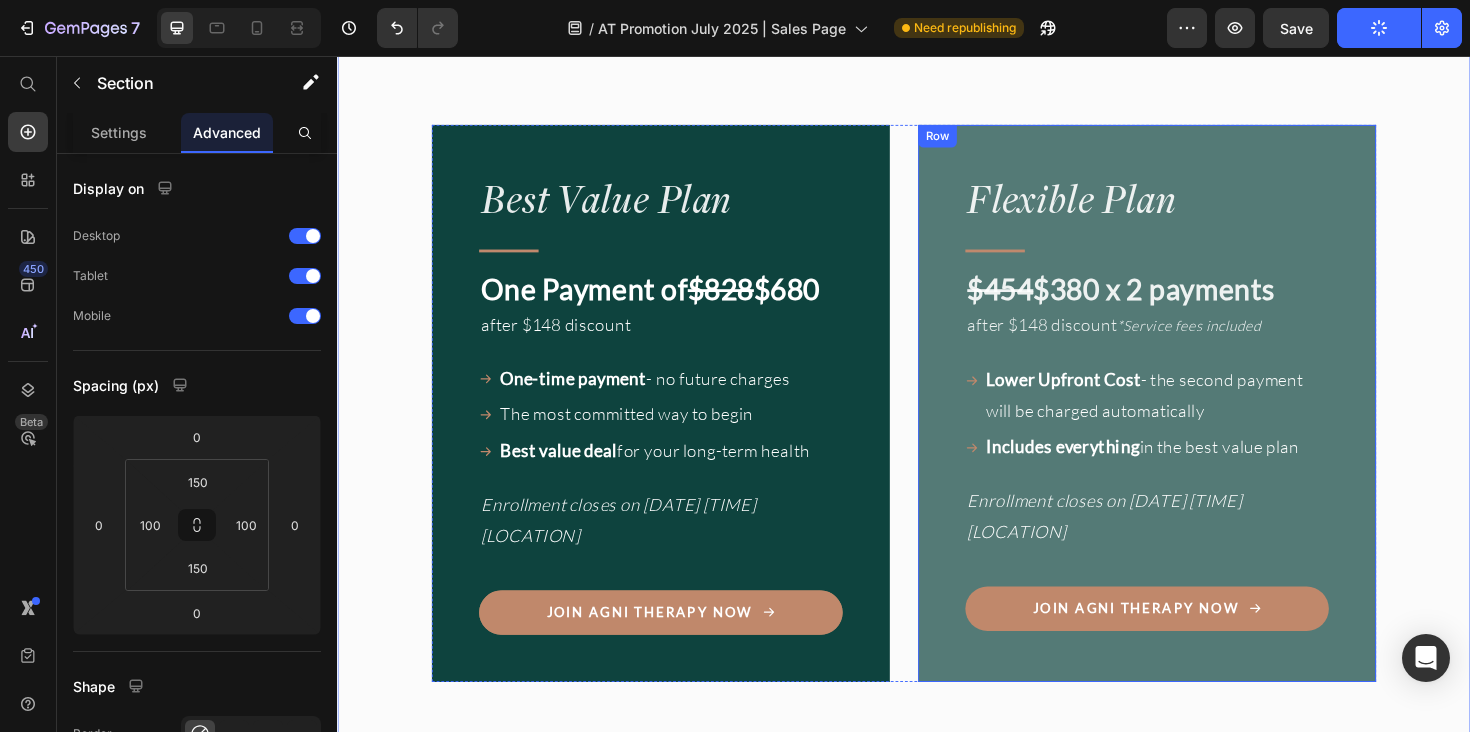 scroll, scrollTop: 17196, scrollLeft: 0, axis: vertical 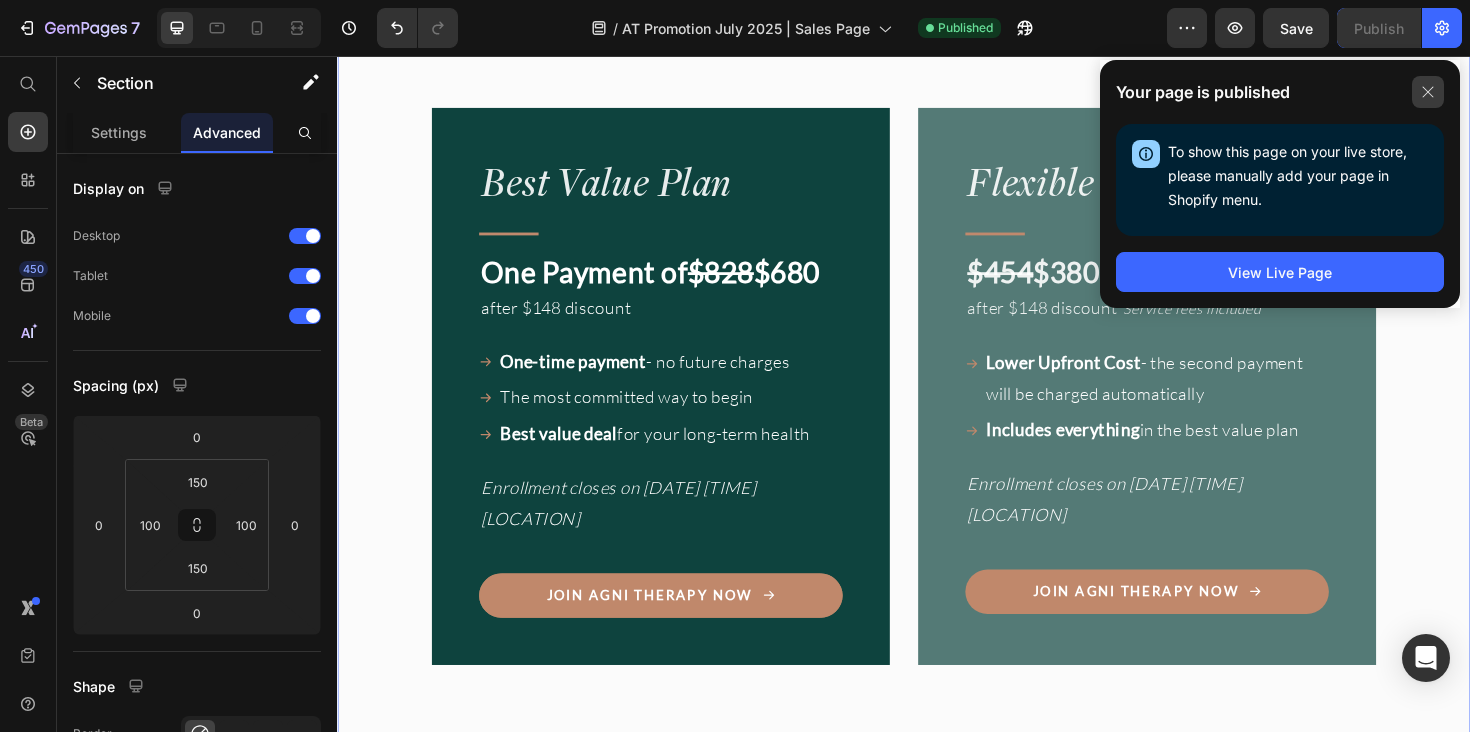 click 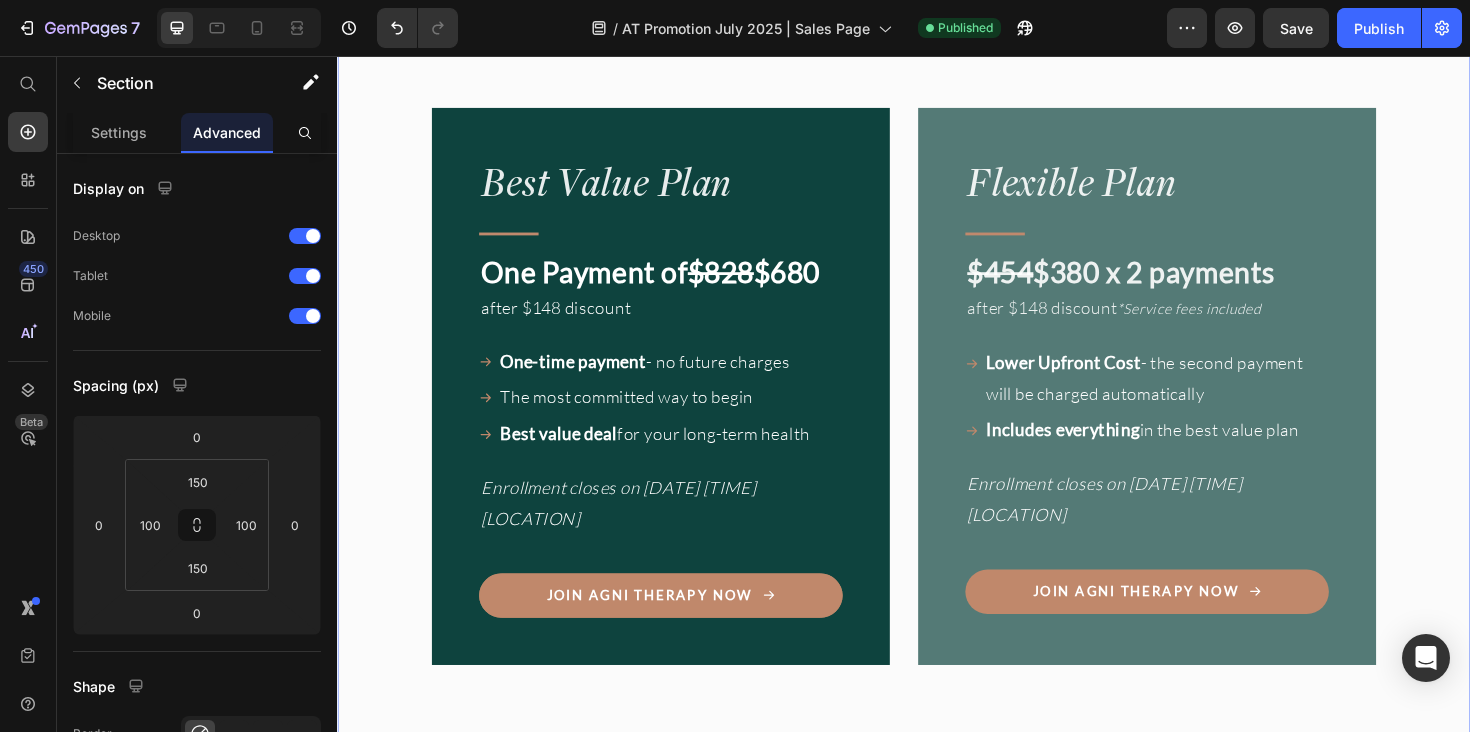 click on "Image "Even months after the program, I still feel supported." Heading "Every time I have a question, the community and team are there. It’s comforting to know I’m not alone on this journey." Text Block • DENA Text Block Row Image Agni Therapy Text Block Row                Title Line Your exclusive offer. Heading Join before July 26 to receive a $148 USD discount   to join our next cohort. Text Block
Drop element here Row Row Row Best Value Plan Heading                Title Line One Payment of  $828  $680  after $148 discount Text Block
One-time payment  - no future charges
The most committed way to begin
Best value deal  for your long-term health Item List Enrollment closes on July 26 12 a.m. Bali Text Block
Join Agni Therapy Now Button Row Flexible Plan Heading                Title Line $454  $380 x 2 payments  after $148 discount  *Service fees included Text Block
Lower Upfront Cost" at bounding box center [937, 523] 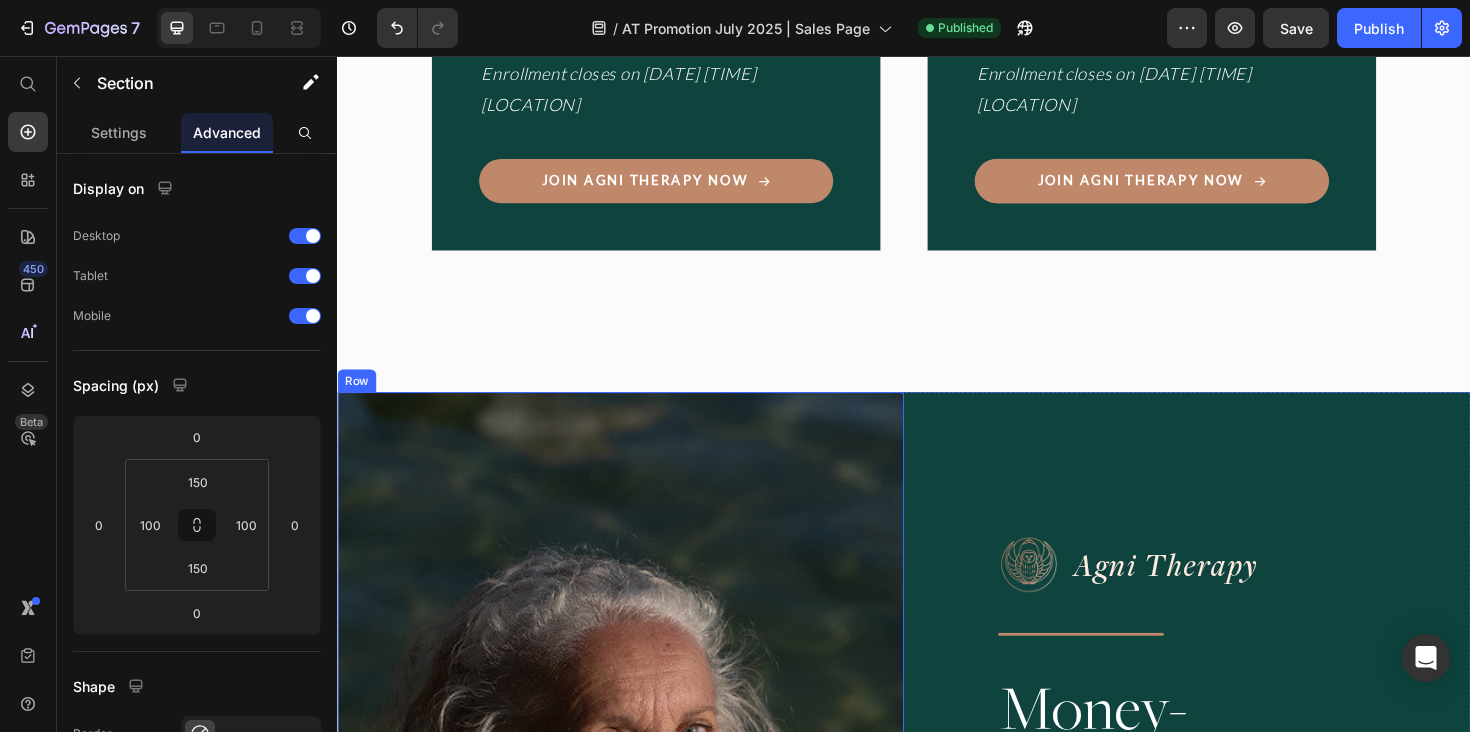 scroll, scrollTop: 17327, scrollLeft: 0, axis: vertical 